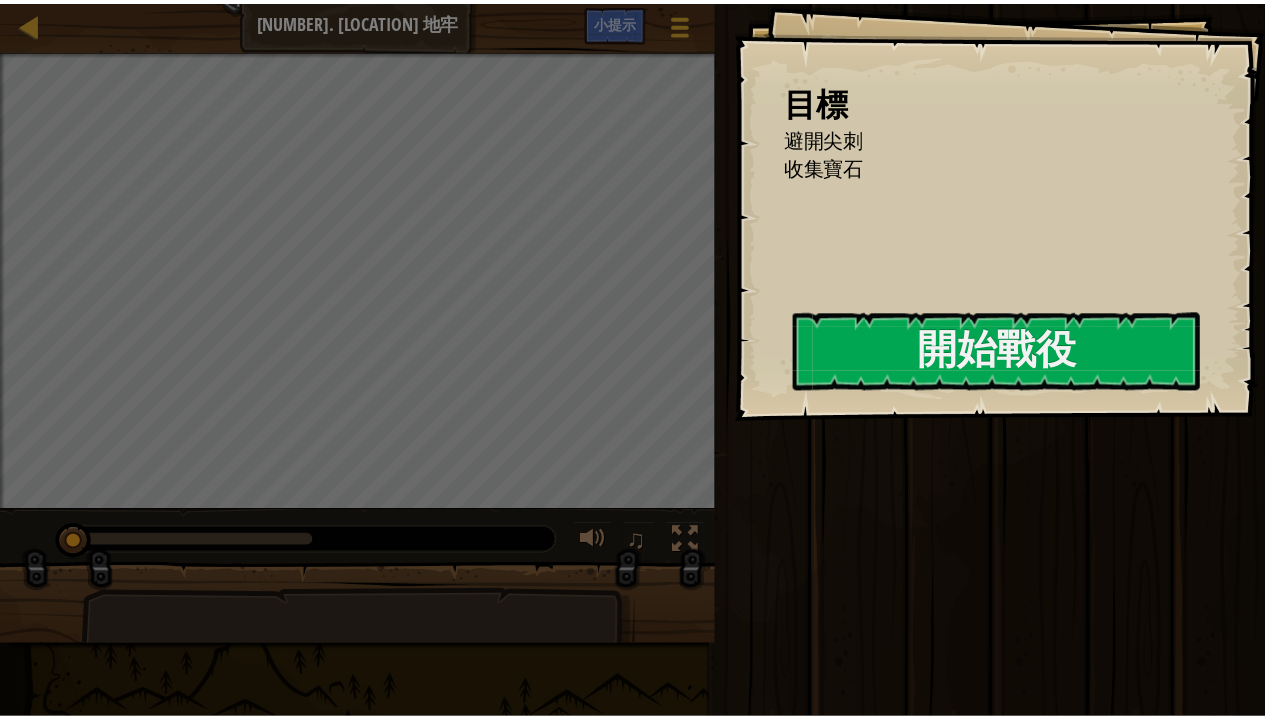 scroll, scrollTop: 0, scrollLeft: 0, axis: both 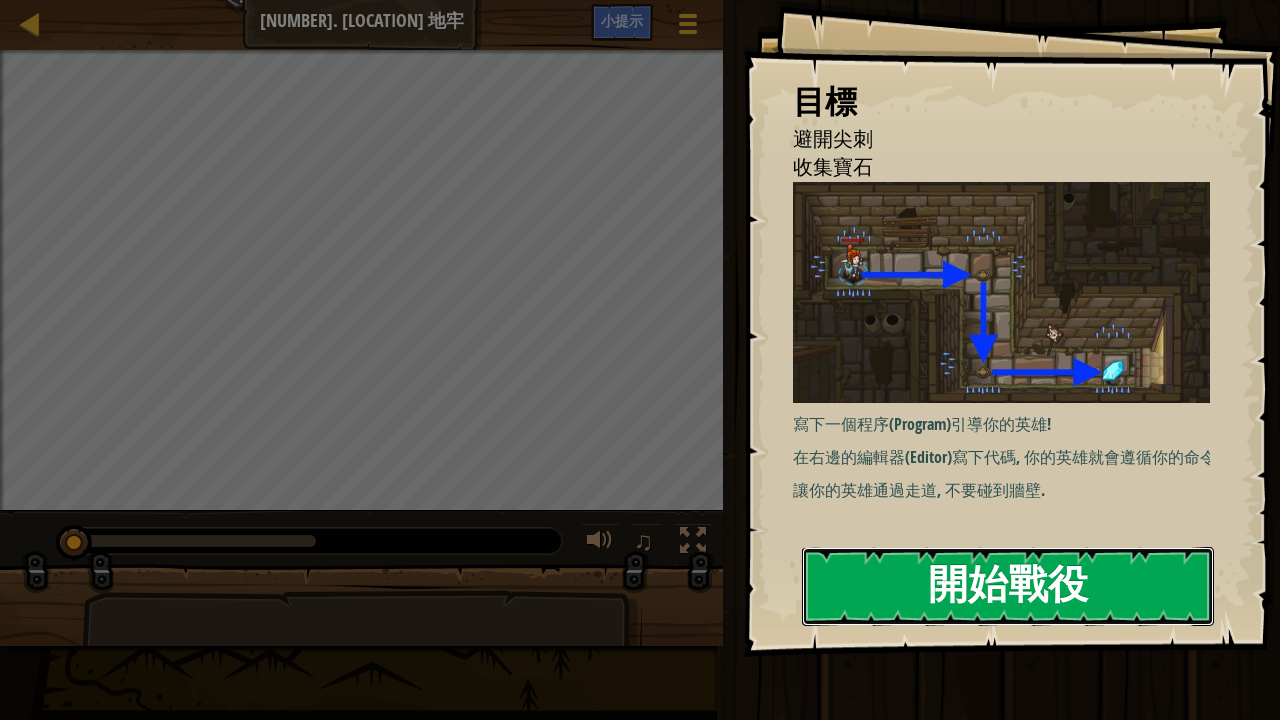 click on "開始戰役" at bounding box center (1008, 586) 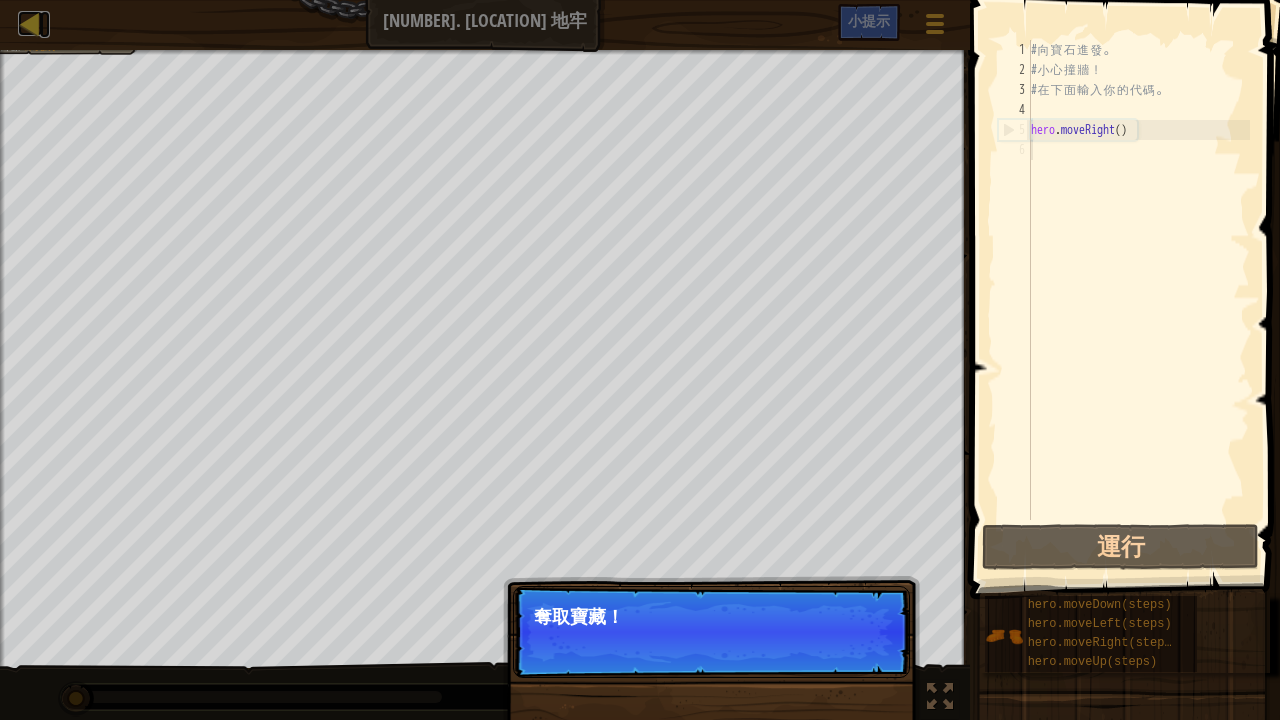 click at bounding box center [30, 23] 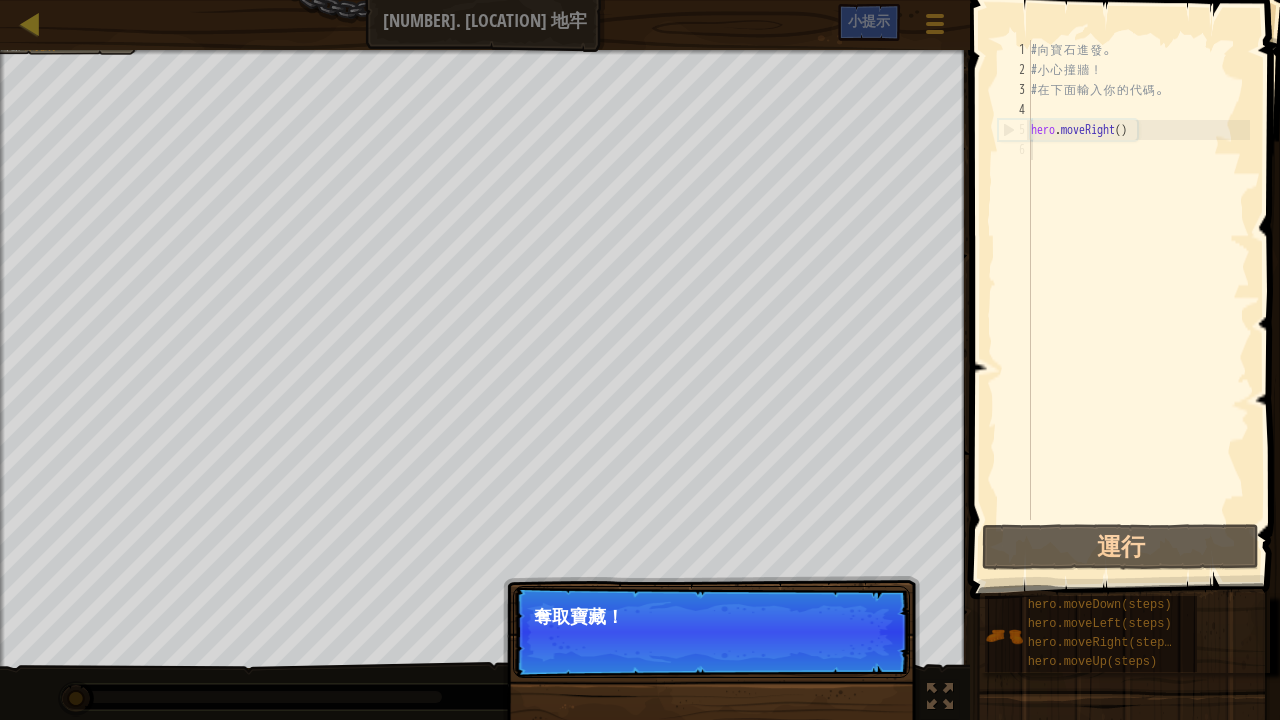 select on "zh-HANT" 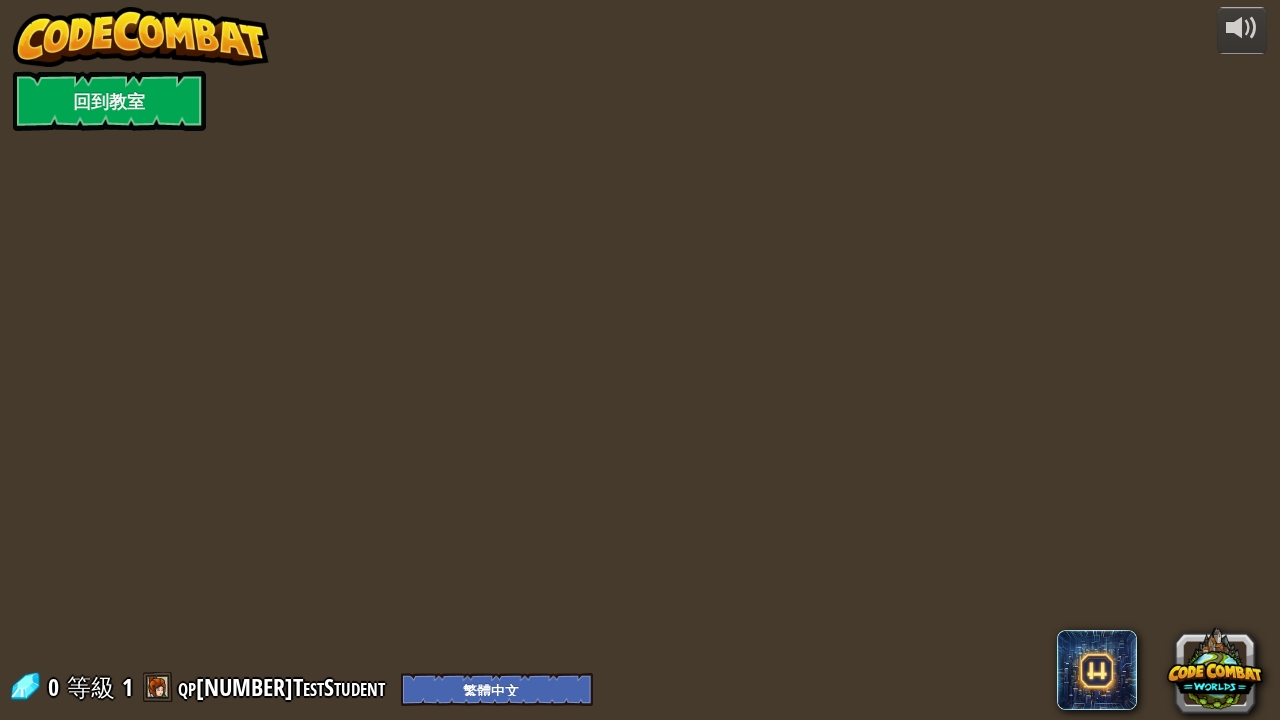 select on "zh-HANT" 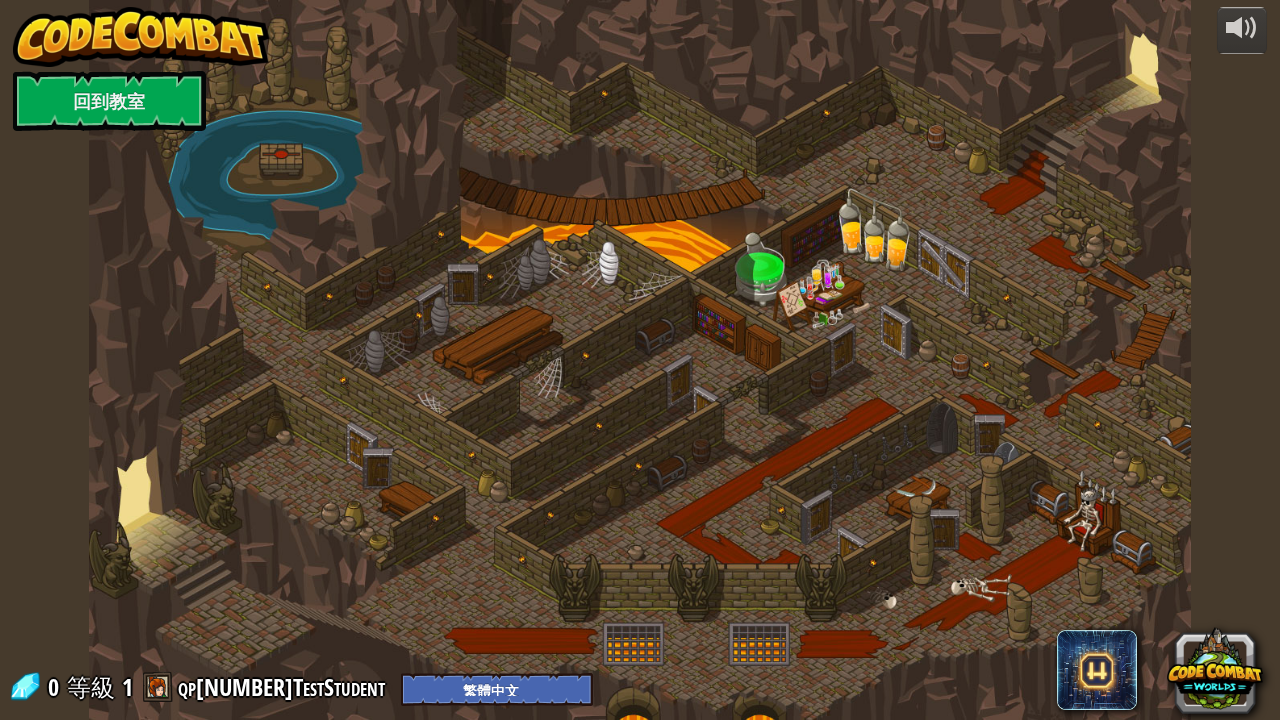 select on "zh-HANT" 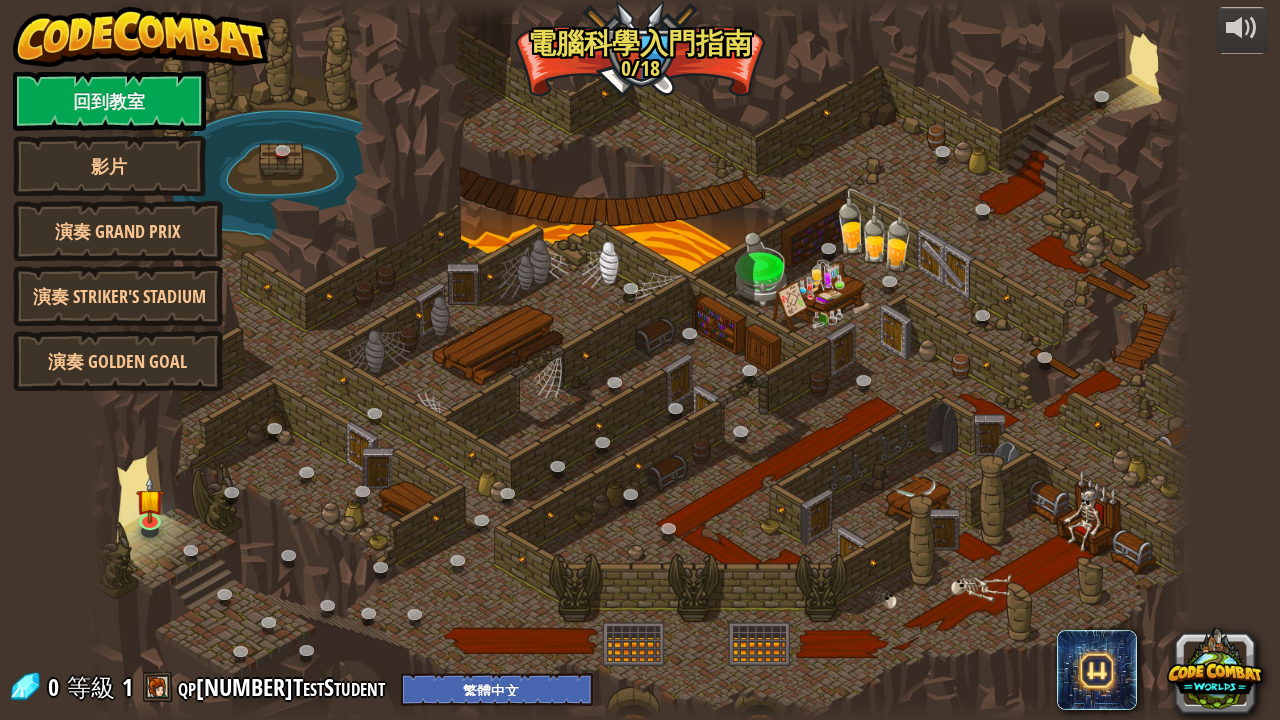 click on "回到教室" at bounding box center [109, 101] 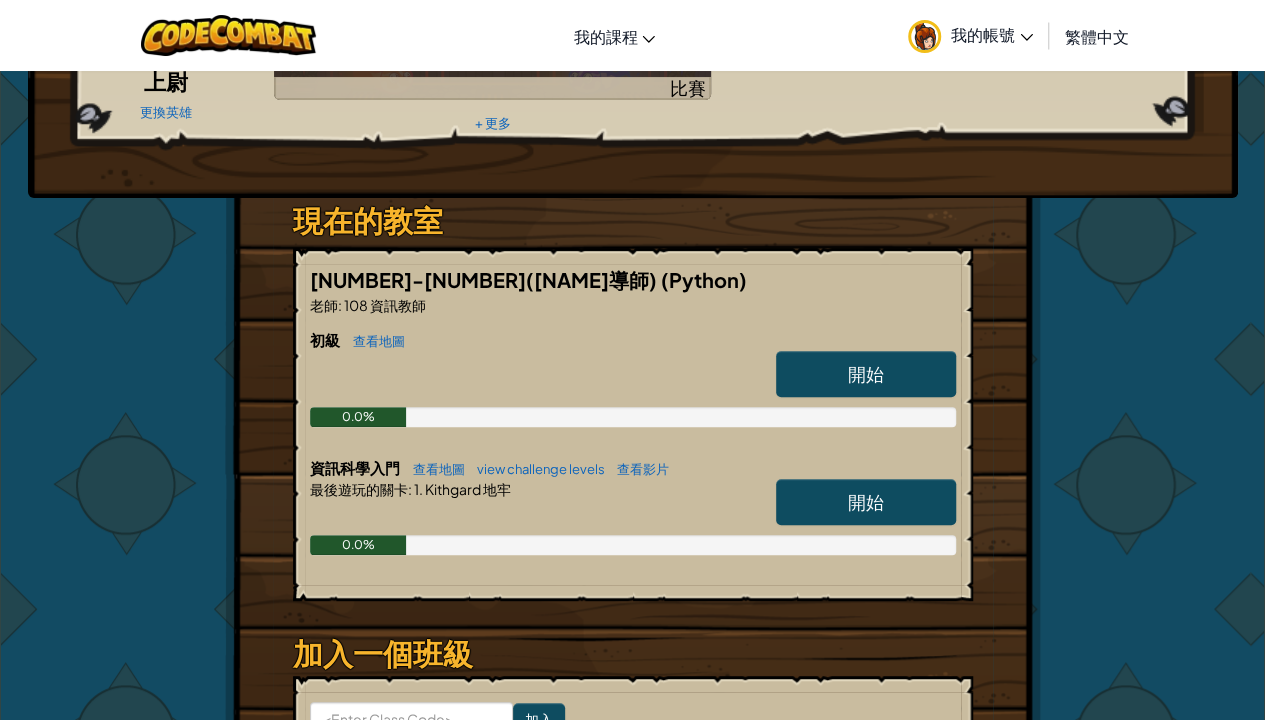 scroll, scrollTop: 400, scrollLeft: 0, axis: vertical 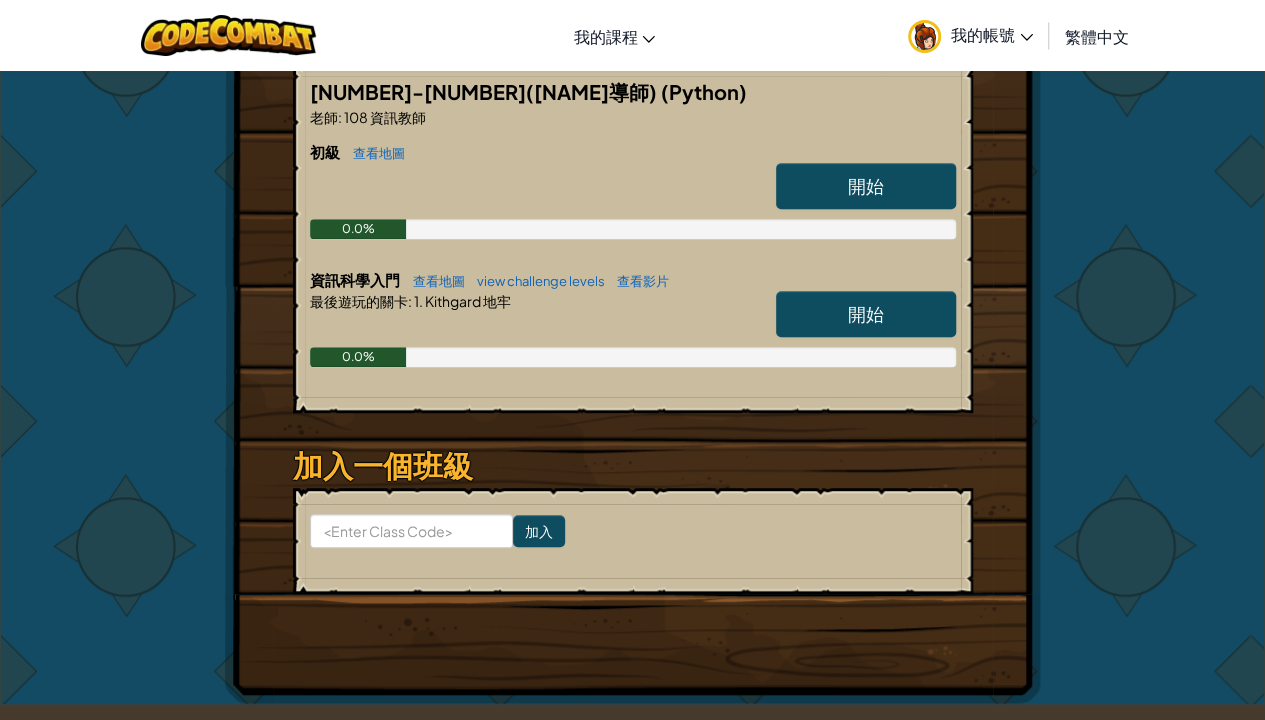 click on "開始" at bounding box center (866, 313) 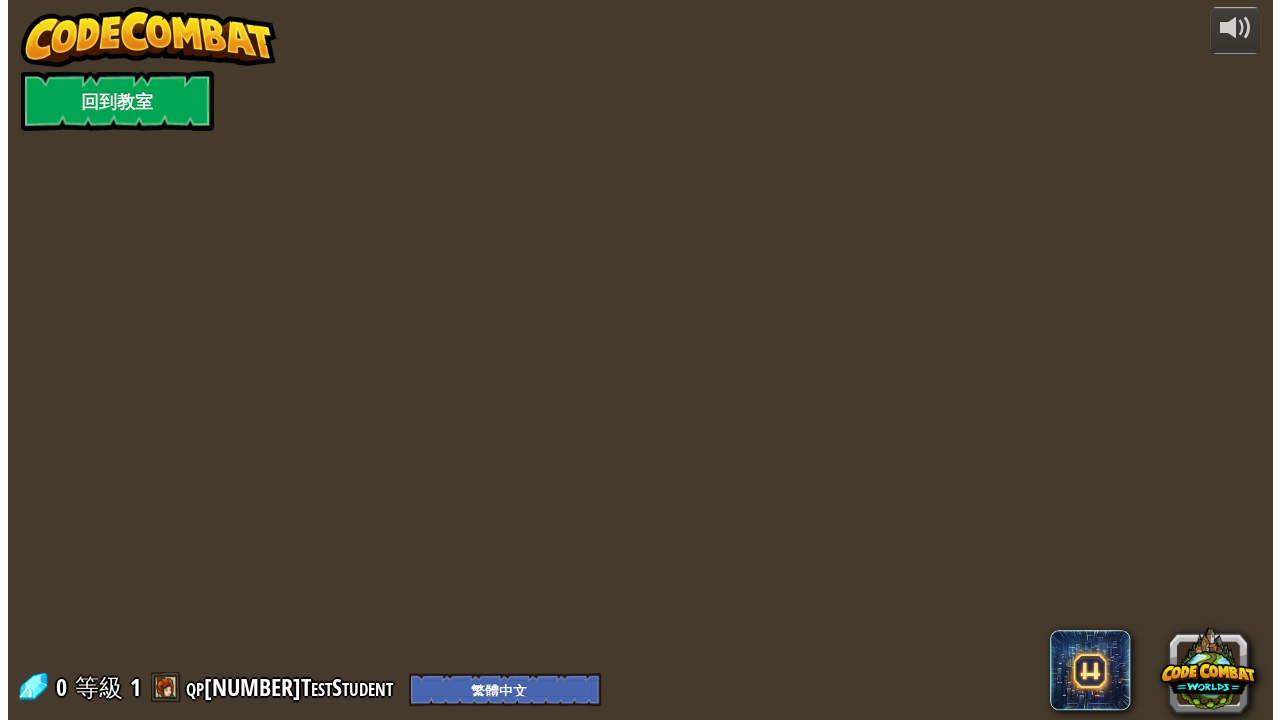 scroll, scrollTop: 0, scrollLeft: 0, axis: both 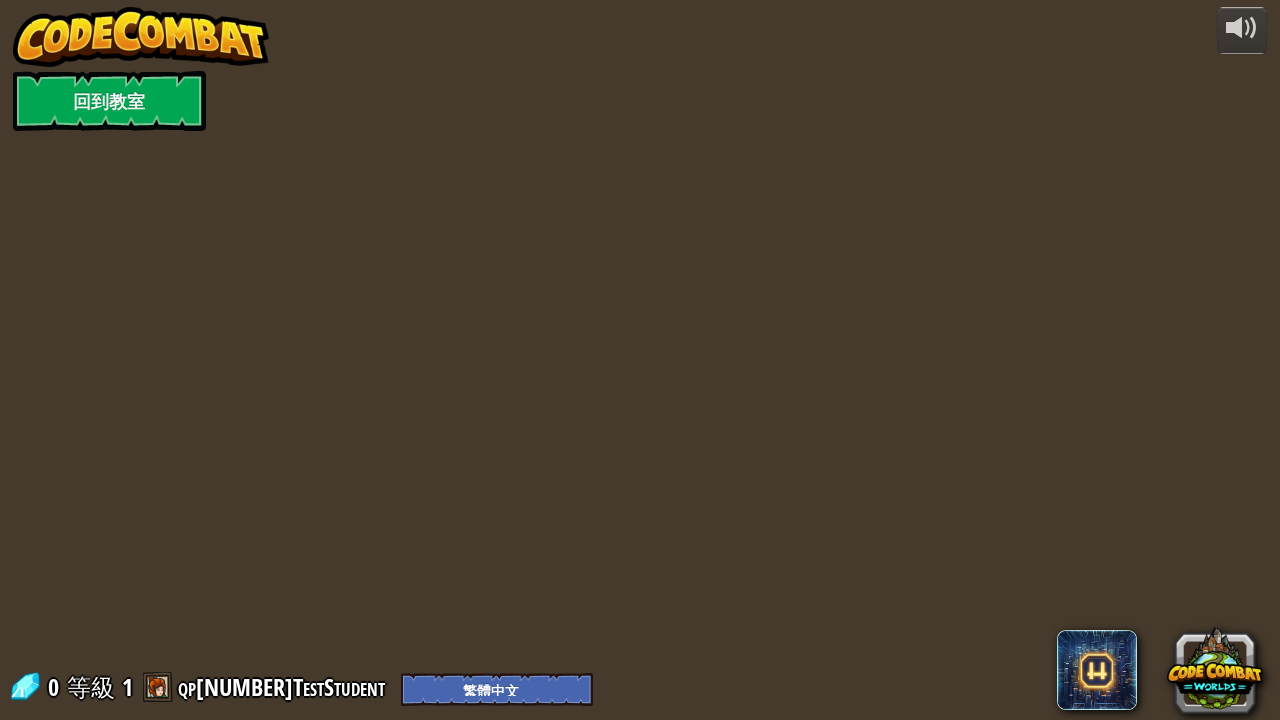 select on "zh-HANT" 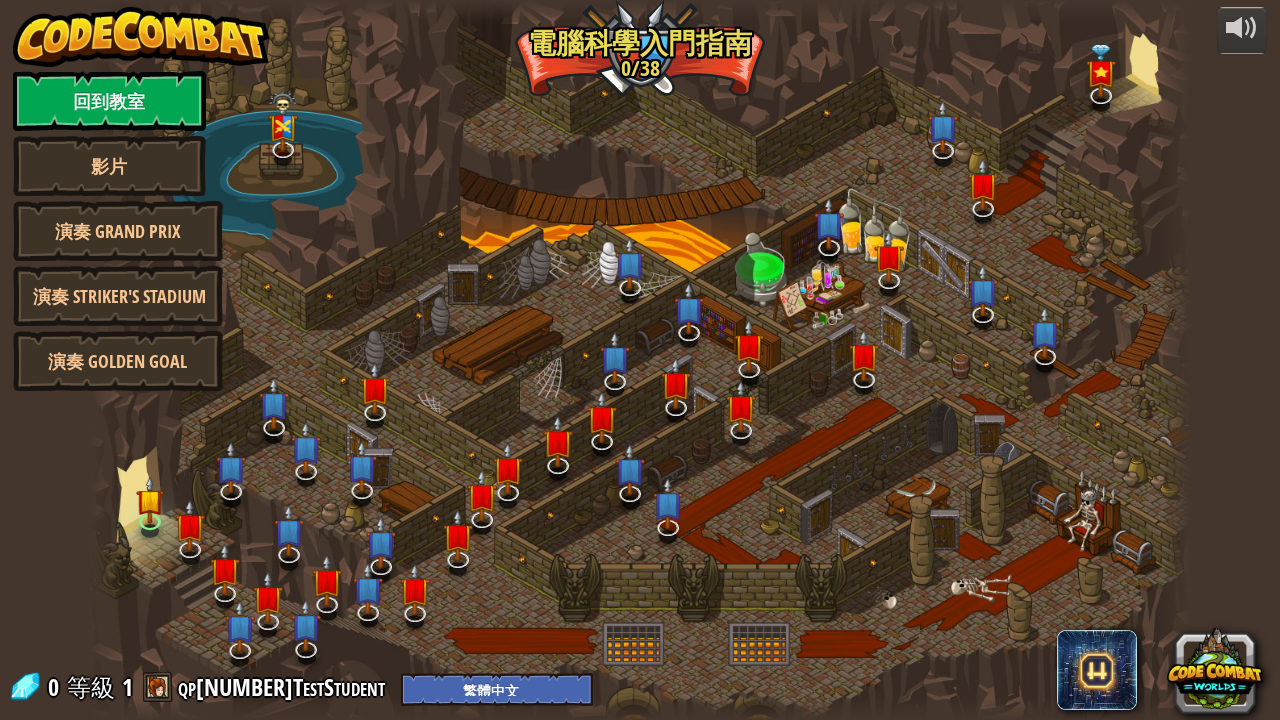 select on "zh-HANT" 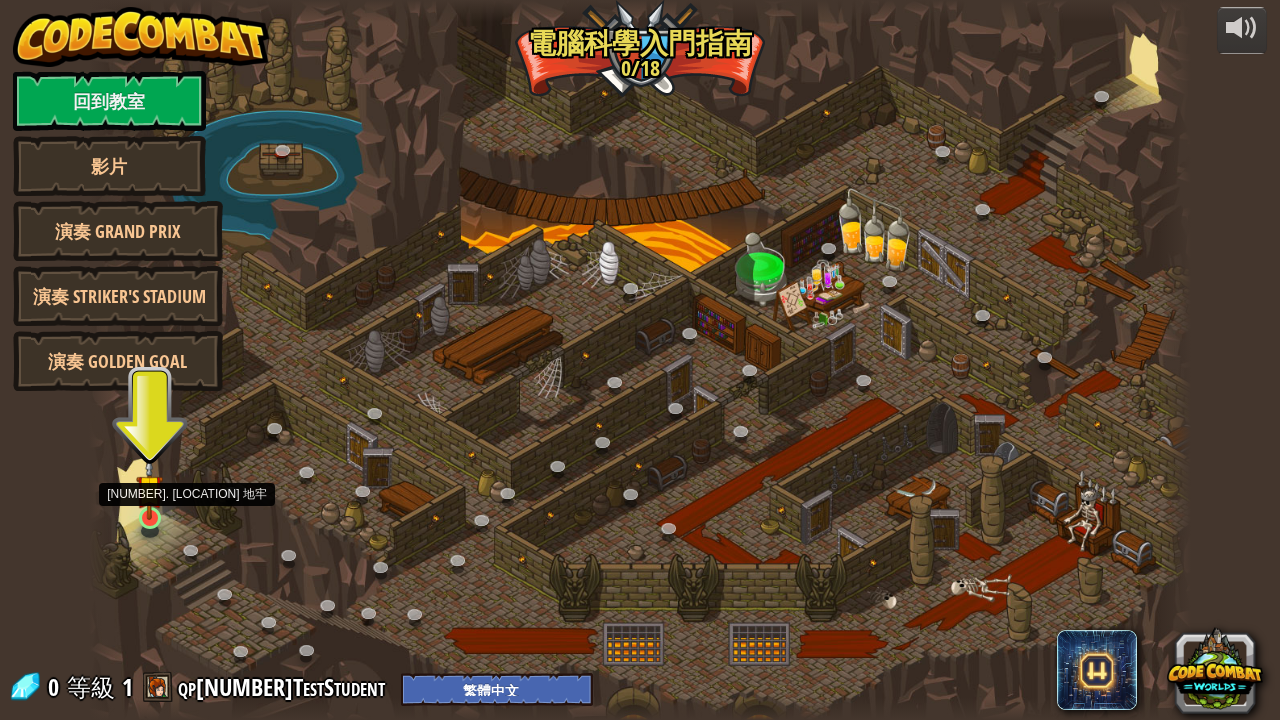 click at bounding box center (149, 488) 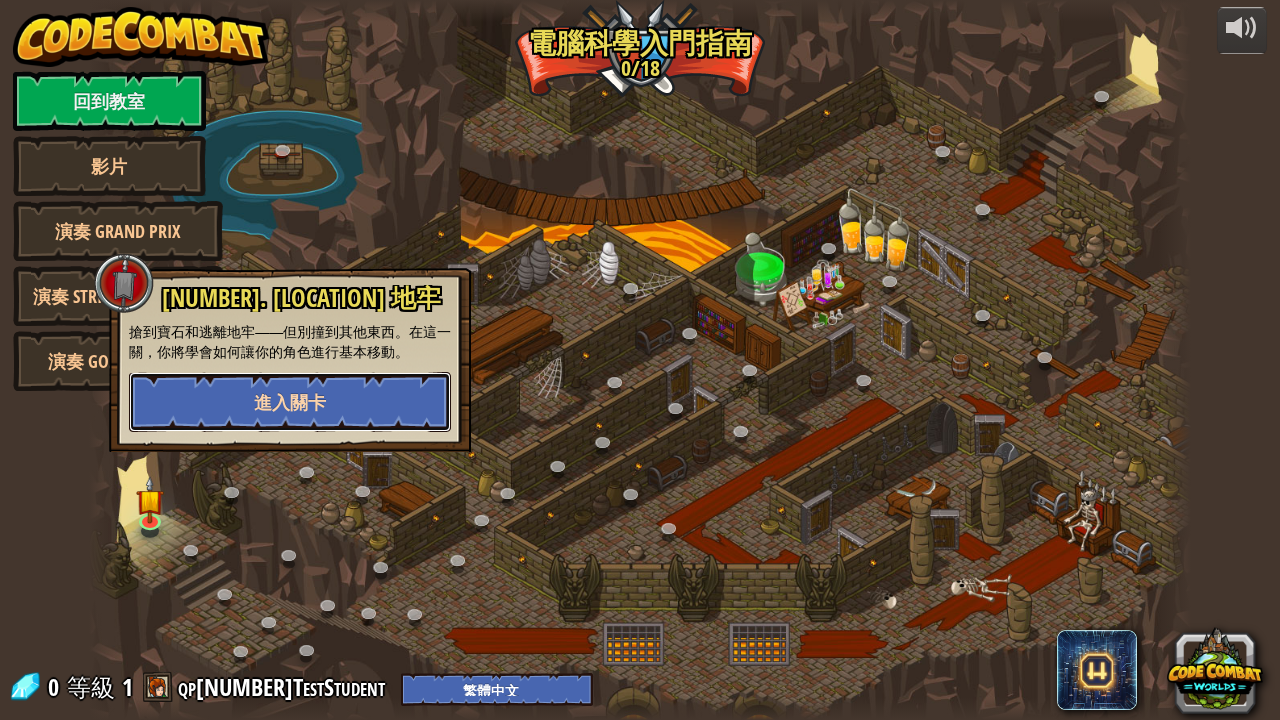 click on "進入關卡" at bounding box center (290, 402) 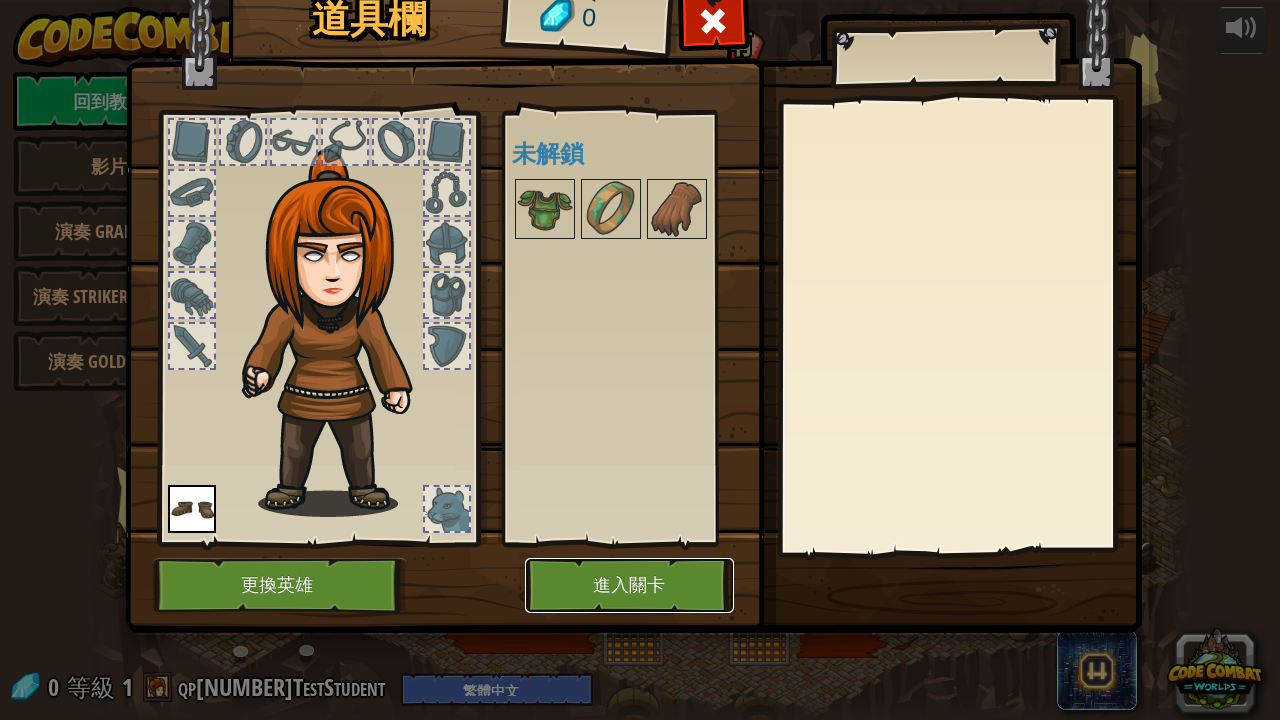 click on "進入關卡" at bounding box center [629, 585] 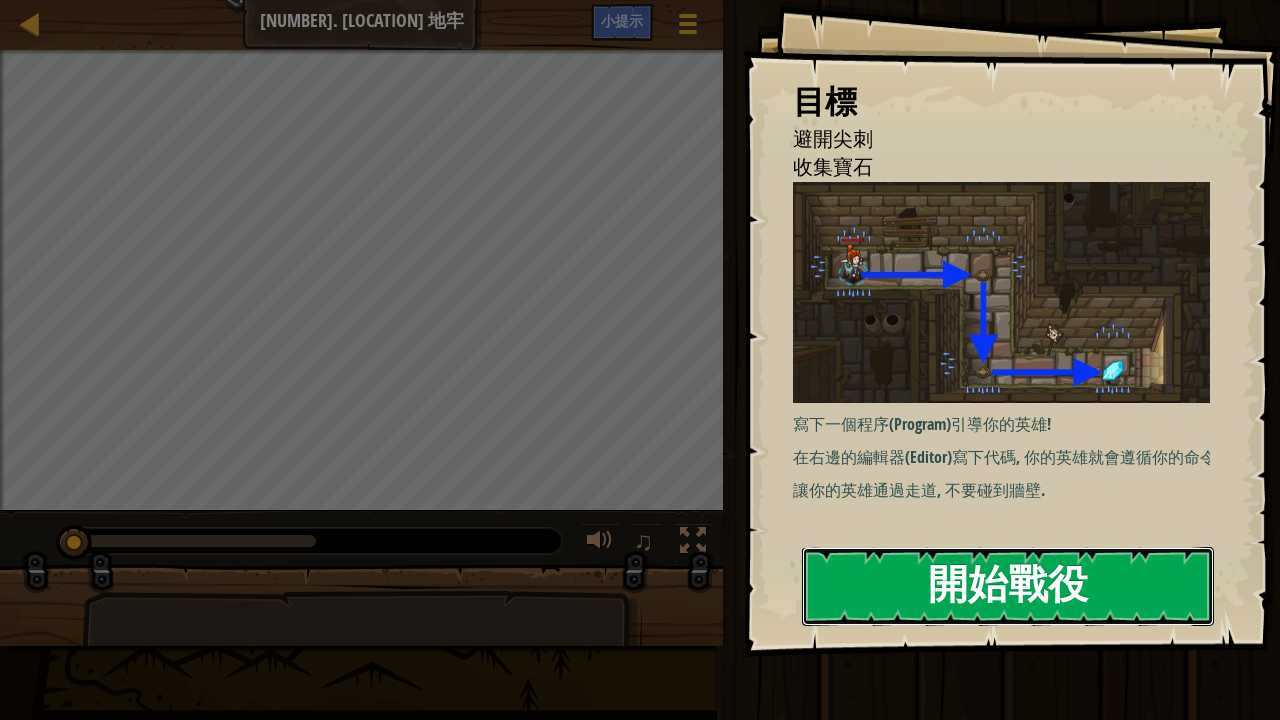 click on "開始戰役" at bounding box center [1008, 586] 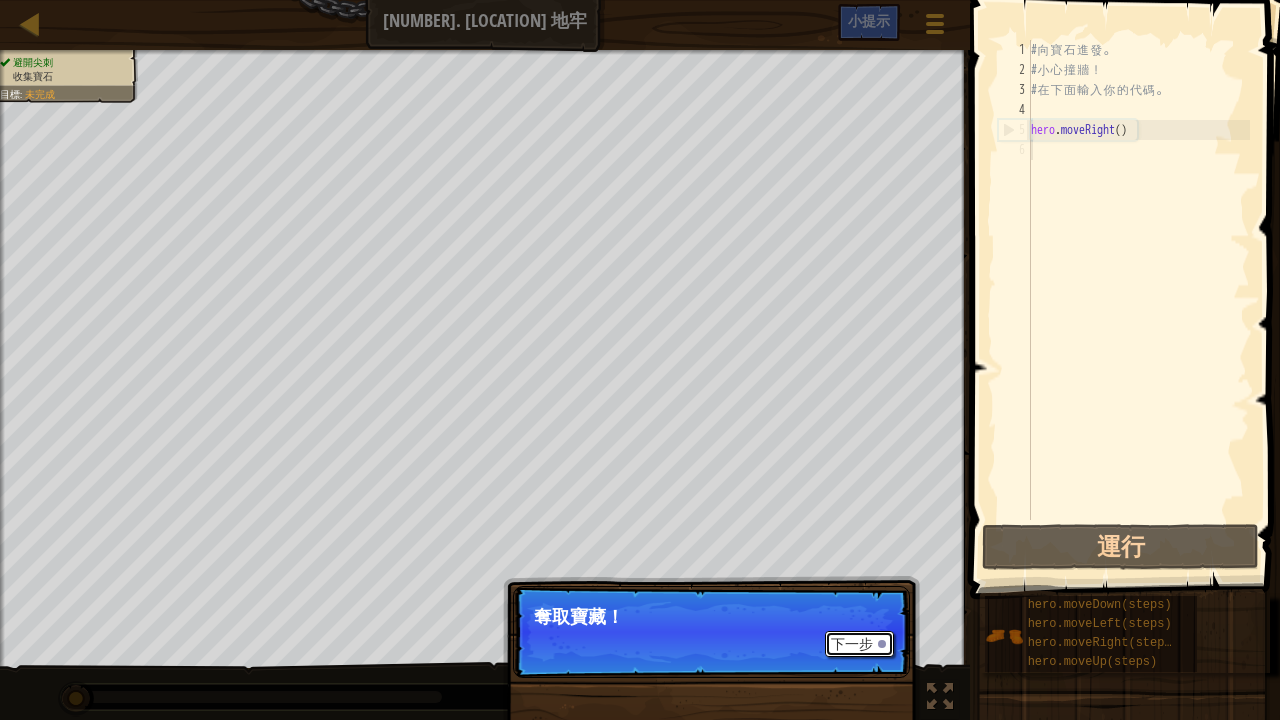 click on "下一步" at bounding box center (859, 644) 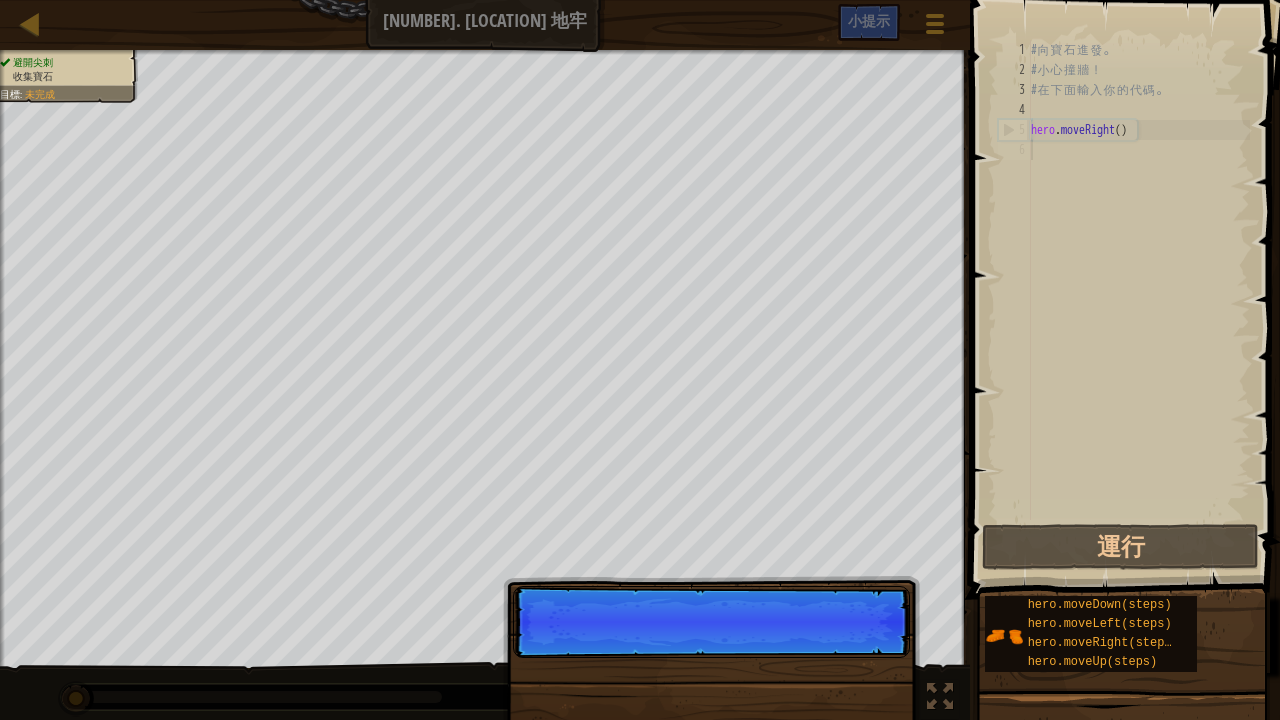 scroll, scrollTop: 9, scrollLeft: 0, axis: vertical 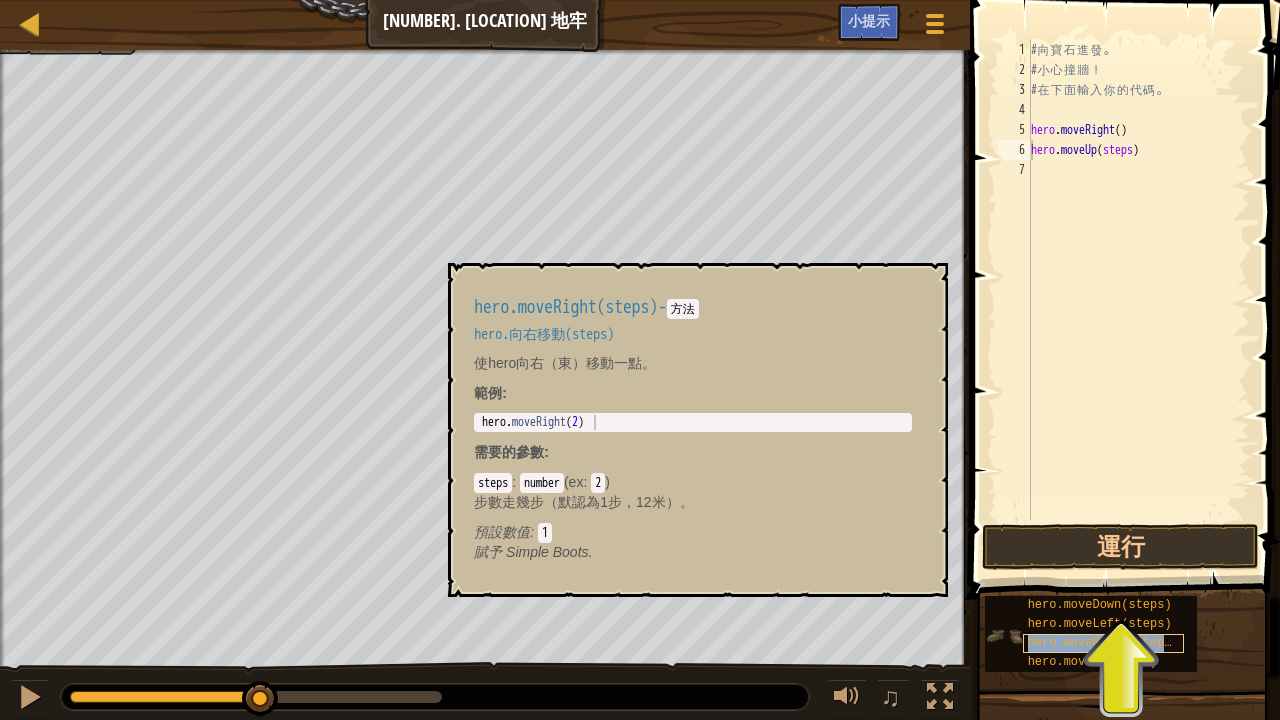 click on "hero.moveRight(steps)" at bounding box center (1103, 643) 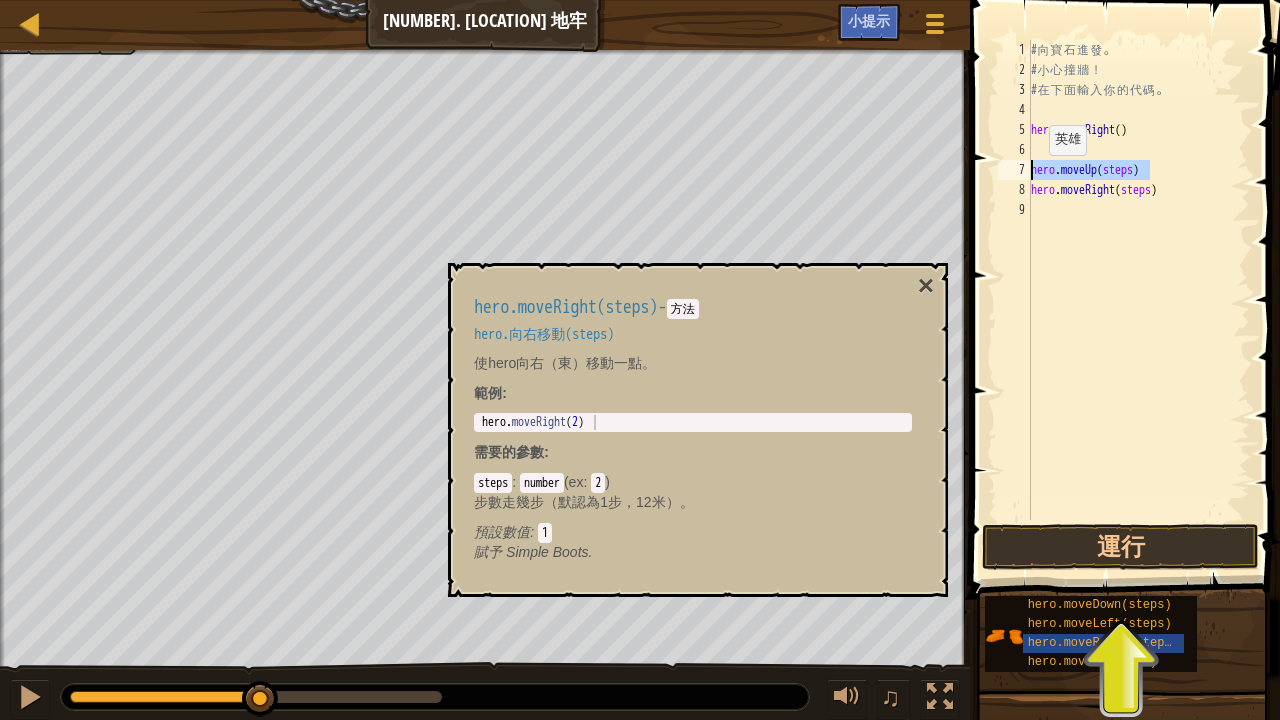 drag, startPoint x: 1128, startPoint y: 170, endPoint x: 1028, endPoint y: 176, distance: 100.17984 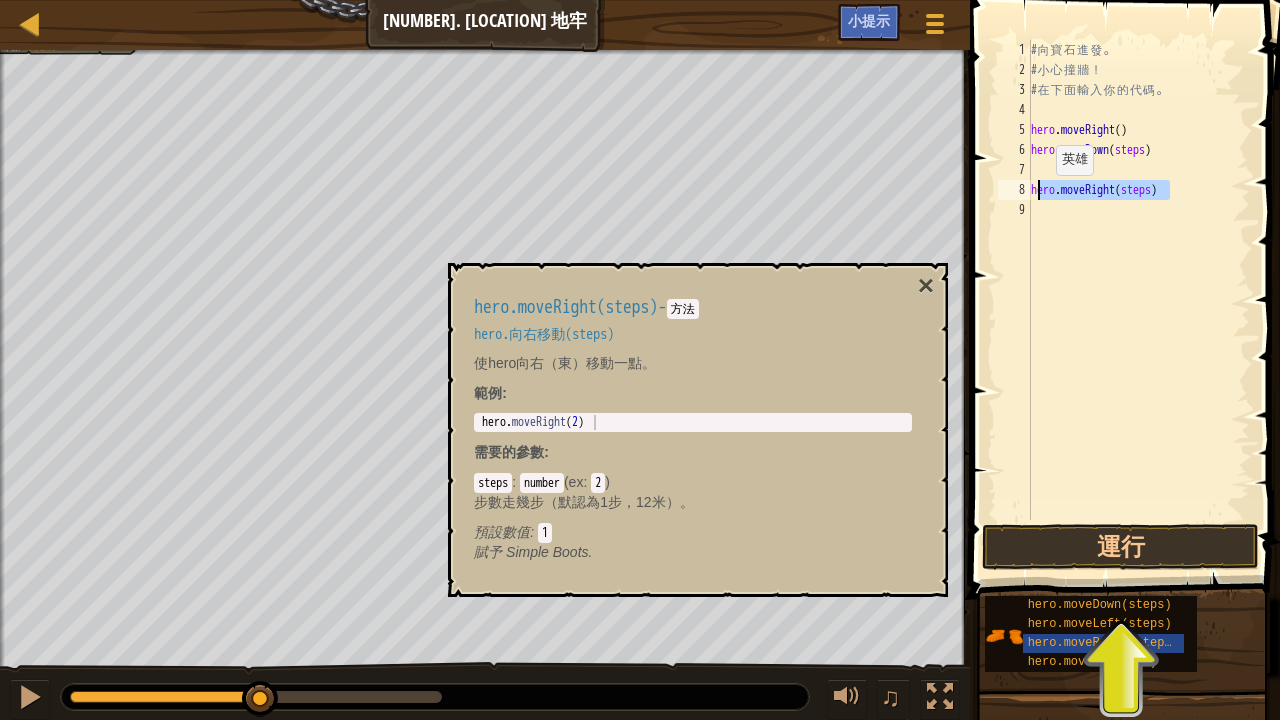 drag, startPoint x: 1178, startPoint y: 190, endPoint x: 1034, endPoint y: 195, distance: 144.08678 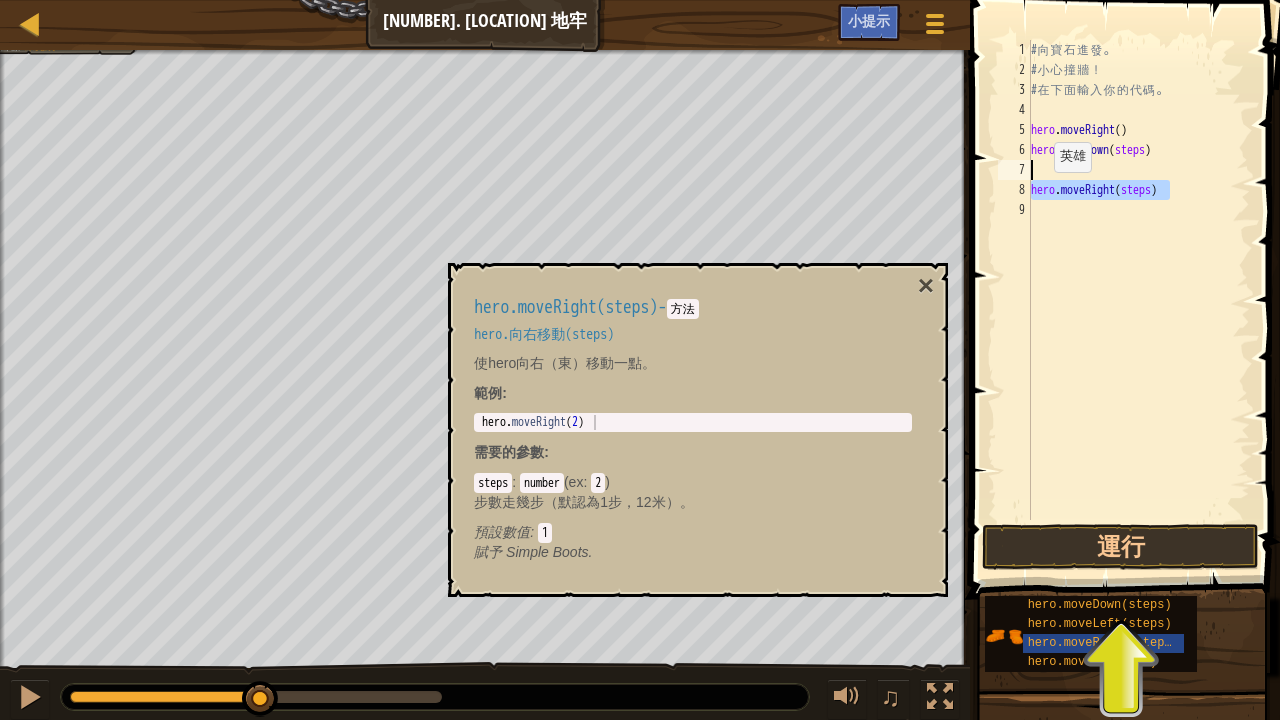 type on "hero.moveRight(steps)" 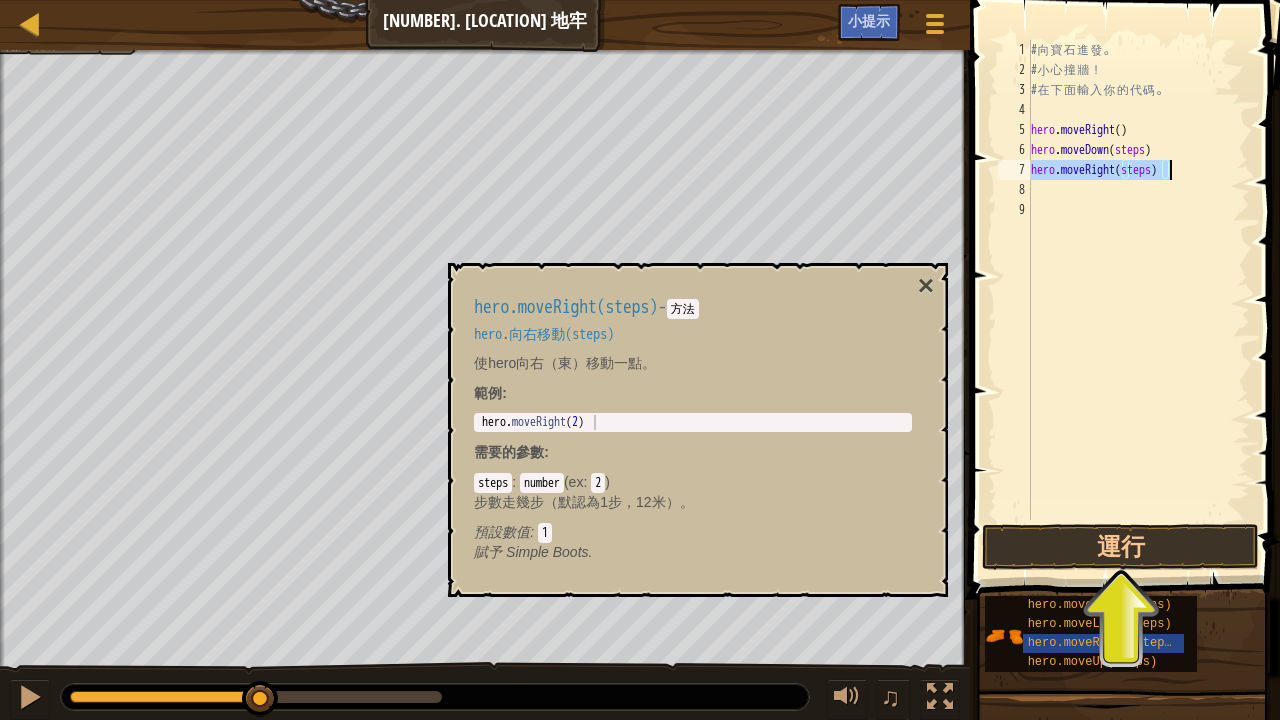 click on "#  向 寶 石 進 發 。 #  小 心 撞 牆 ！ #  在 下 面 輸 入 你 的 代 碼 。 hero . moveRight ( ) hero . moveDown ( steps ) hero . moveRight ( steps )" at bounding box center (1138, 300) 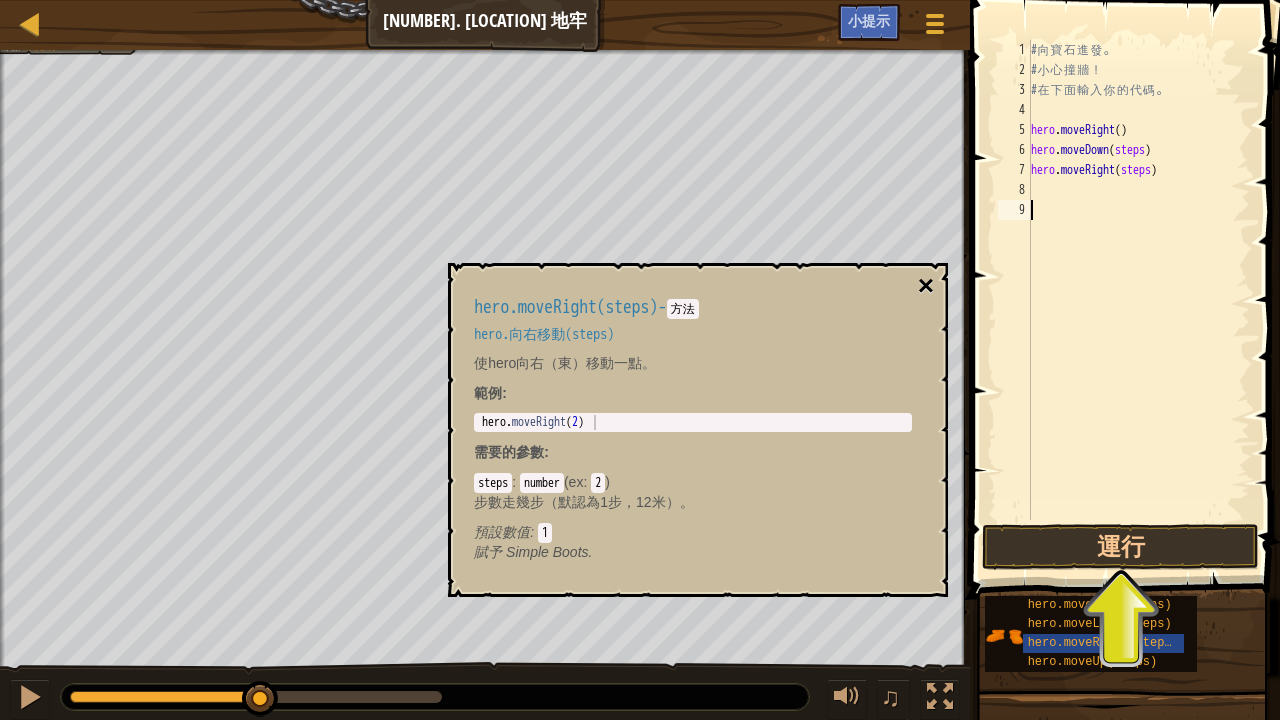 click on "×" at bounding box center (926, 286) 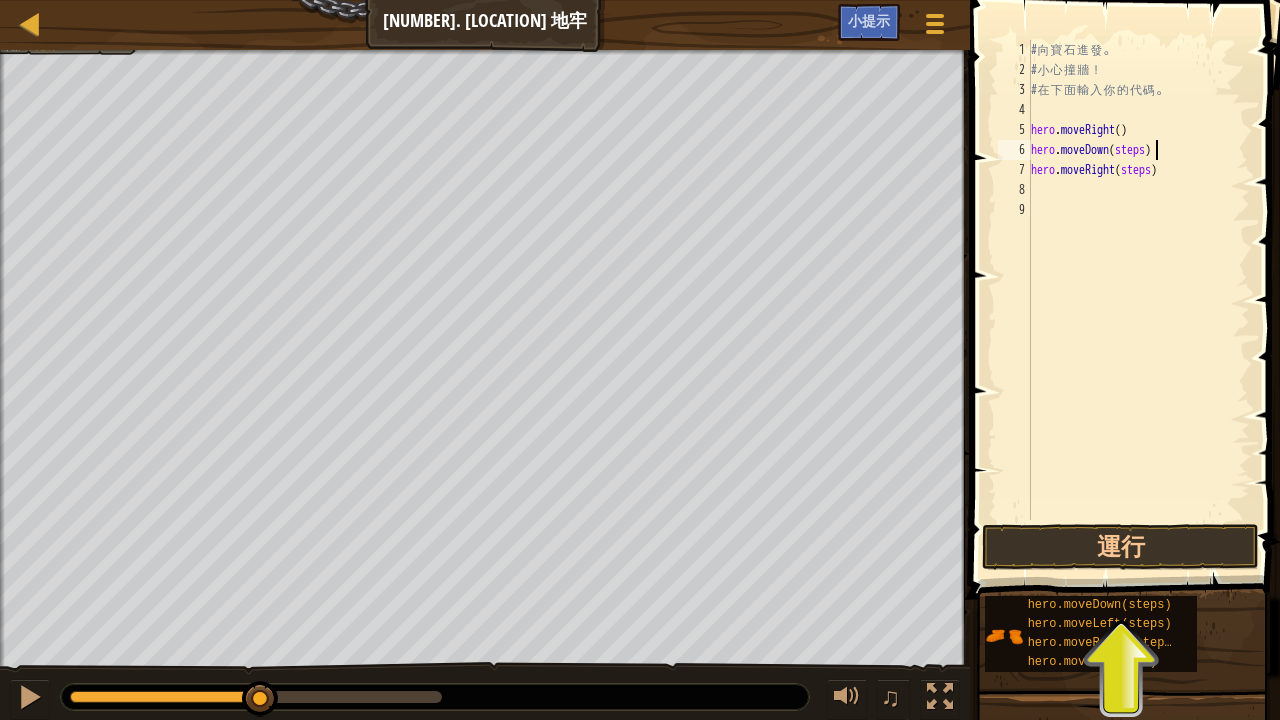 click on "#  向 寶 石 進 發 。 #  小 心 撞 牆 ！ #  在 下 面 輸 入 你 的 代 碼 。 hero . moveRight ( ) hero . moveDown ( steps ) hero . moveRight ( steps )" at bounding box center [1138, 300] 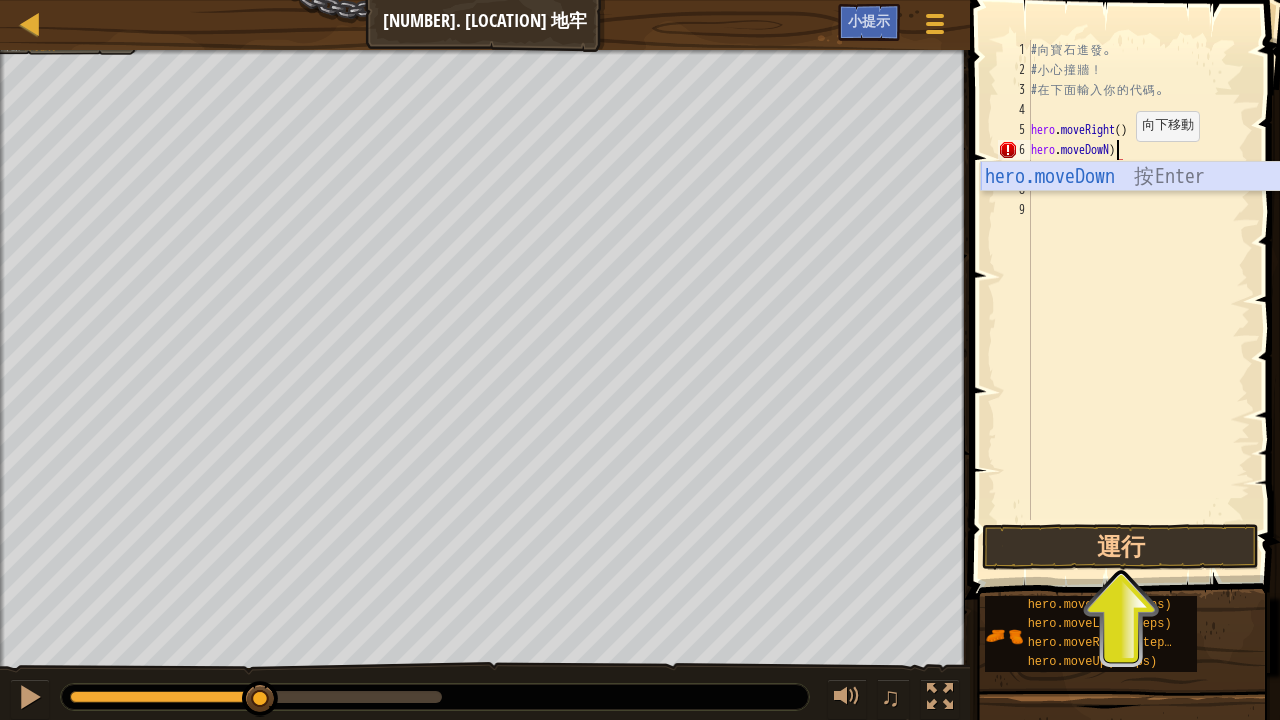 scroll, scrollTop: 9, scrollLeft: 7, axis: both 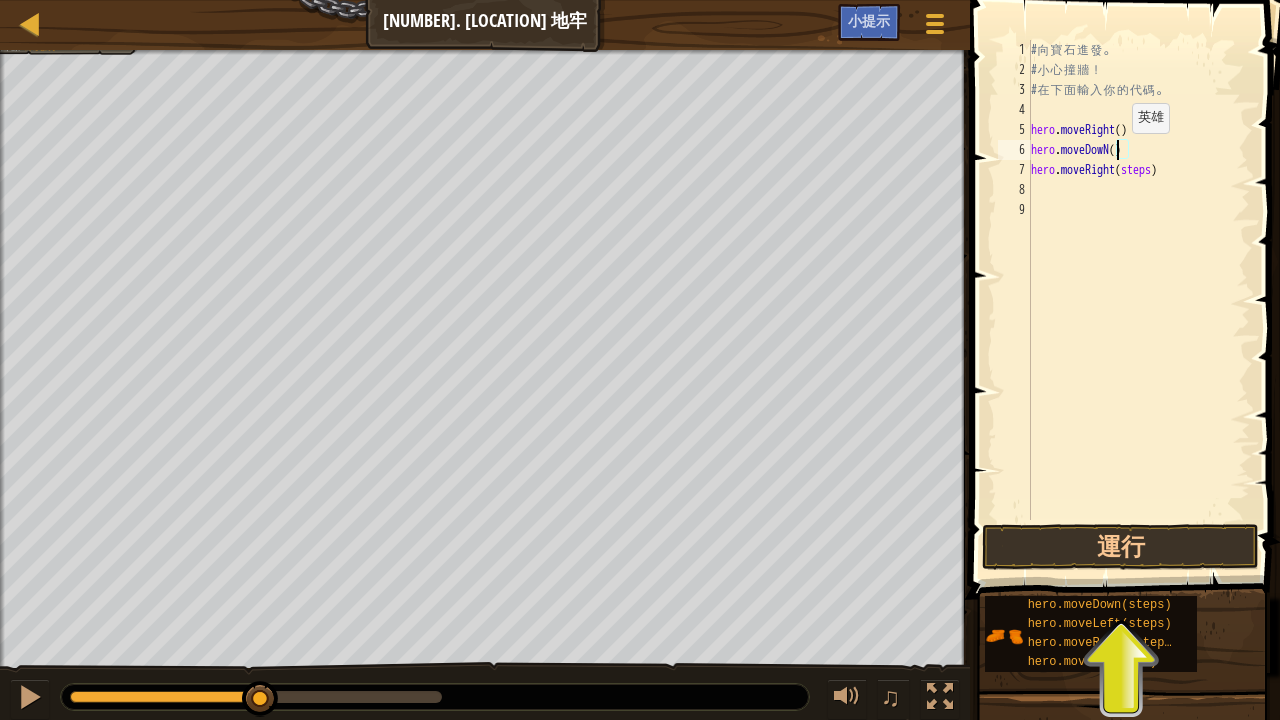 click on "#  向 寶 石 進 發 。 #  小 心 撞 牆 ！ #  在 下 面 輸 入 你 的 代 碼 。 hero . moveRight ( ) hero . moveDowN ( ) hero . moveRight ( steps )" at bounding box center [1138, 300] 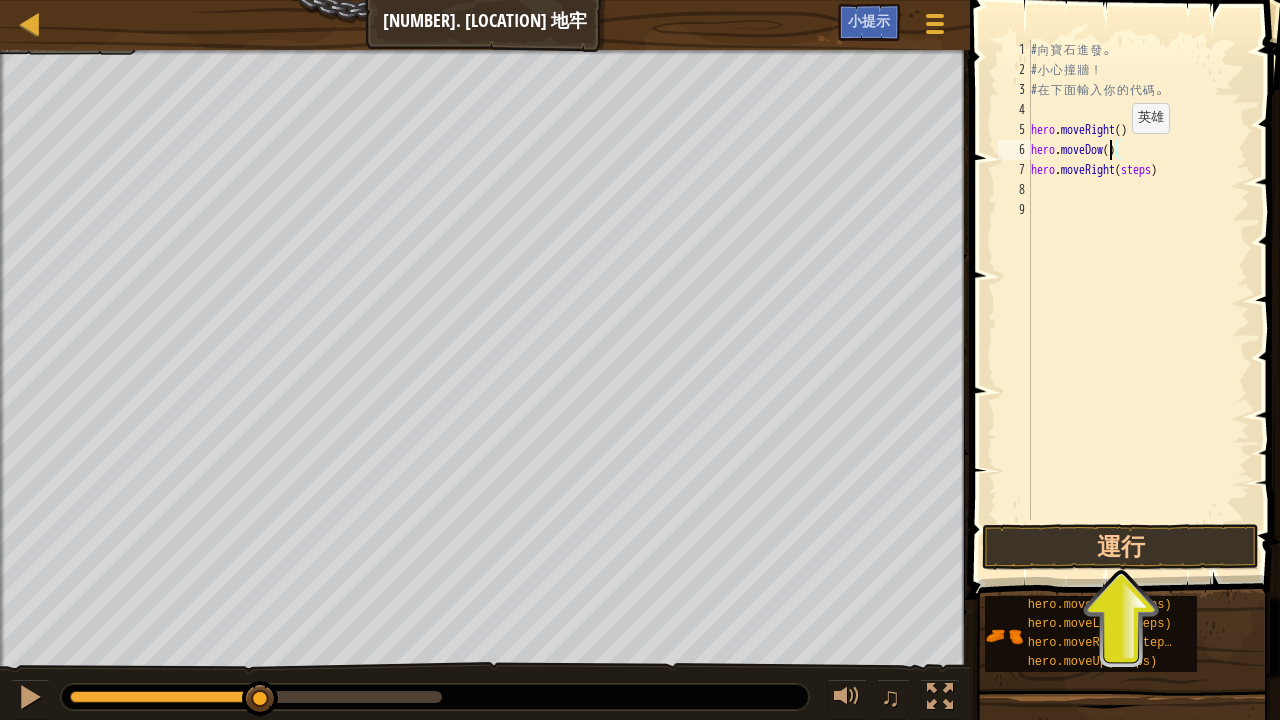 scroll, scrollTop: 9, scrollLeft: 6, axis: both 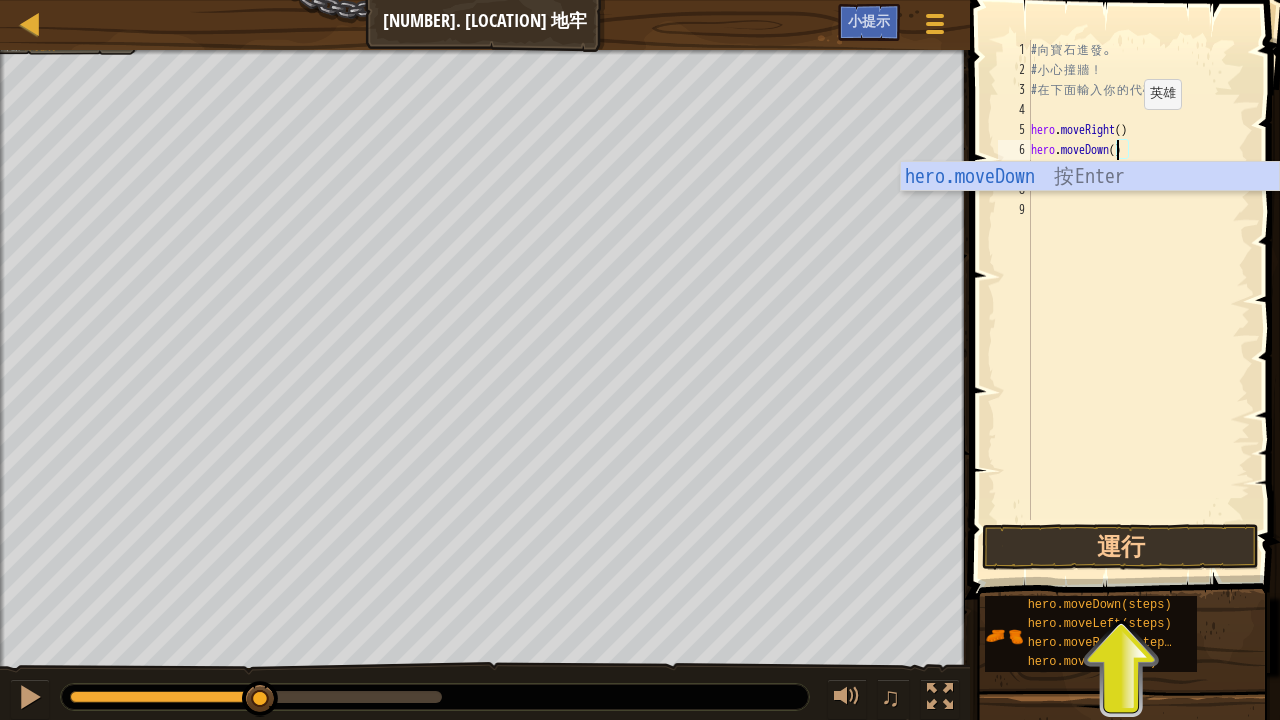 click on "#  向 寶 石 進 發 。 #  小 心 撞 牆 ！ #  在 下 面 輸 入 你 的 代 碼 。 hero . moveRight ( ) hero . moveDown ( ) hero . moveRight ( steps )" at bounding box center (1138, 300) 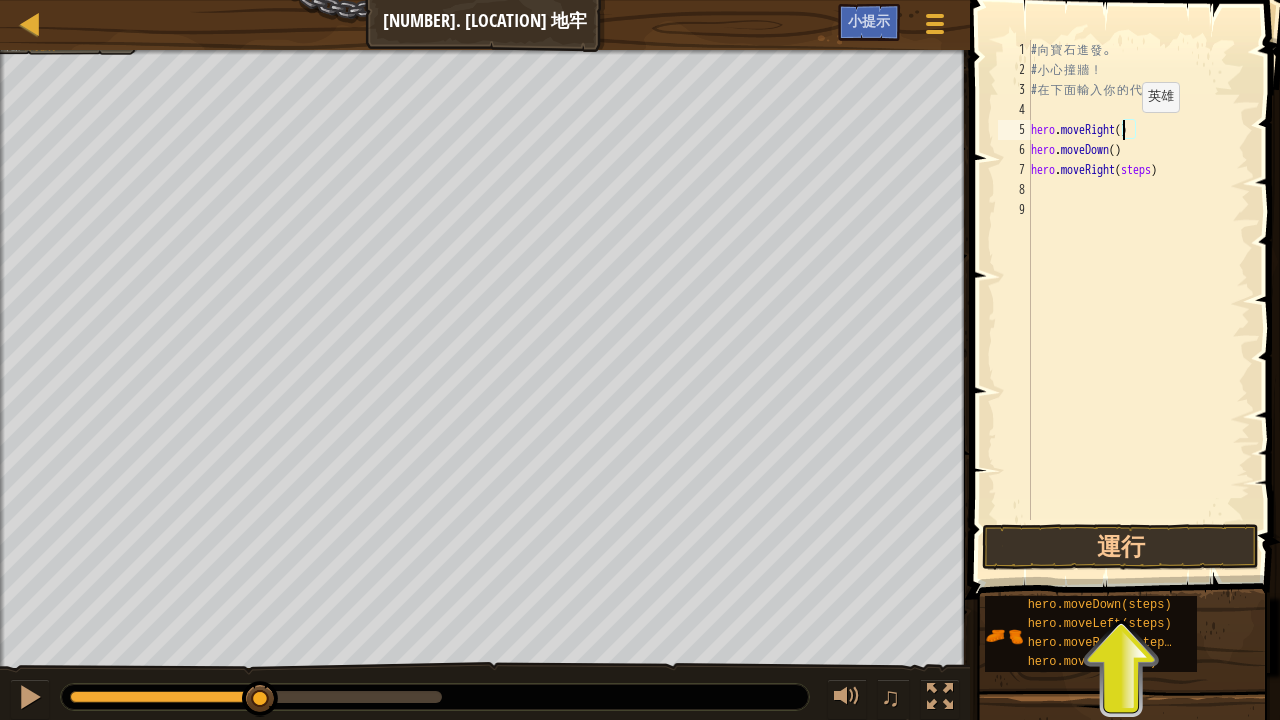 click on "#  向 寶 石 進 發 。 #  小 心 撞 牆 ！ #  在 下 面 輸 入 你 的 代 碼 。 hero . moveRight ( ) hero . moveDown ( ) hero . moveRight ( steps )" at bounding box center (1138, 300) 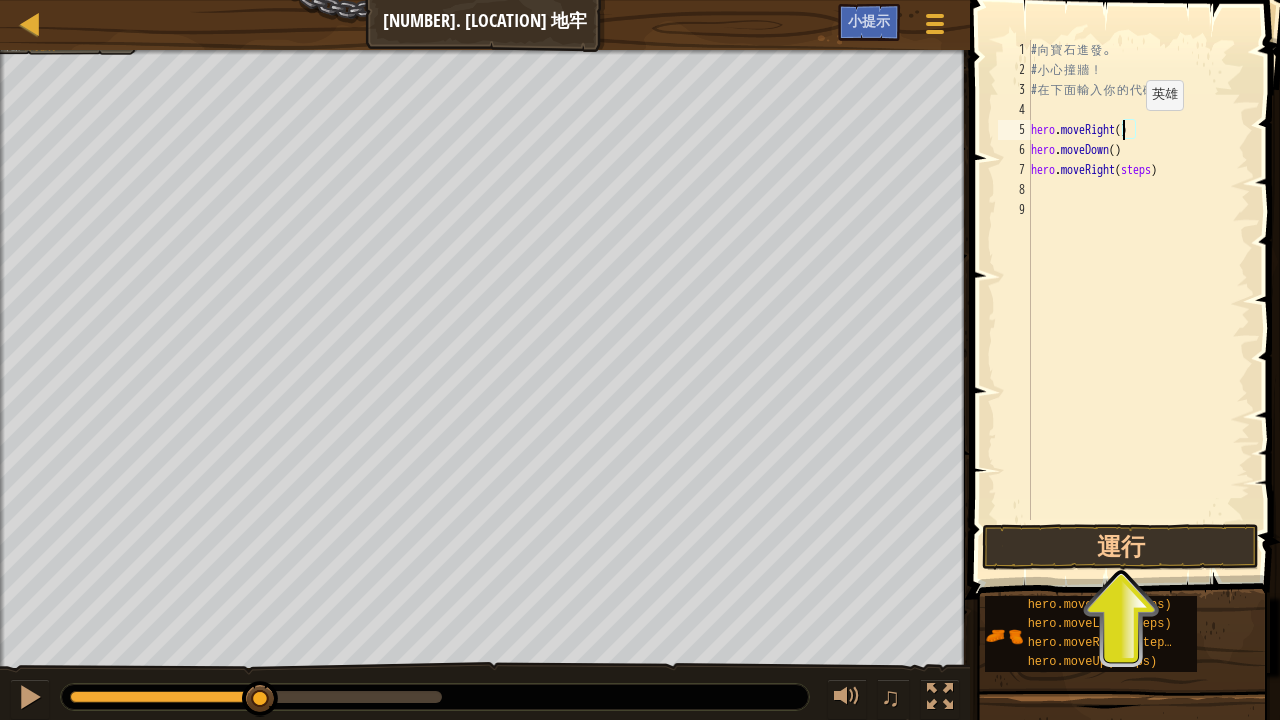 click on "#  向 寶 石 進 發 。 #  小 心 撞 牆 ！ #  在 下 面 輸 入 你 的 代 碼 。 hero . moveRight ( ) hero . moveDown ( ) hero . moveRight ( steps )" at bounding box center [1138, 300] 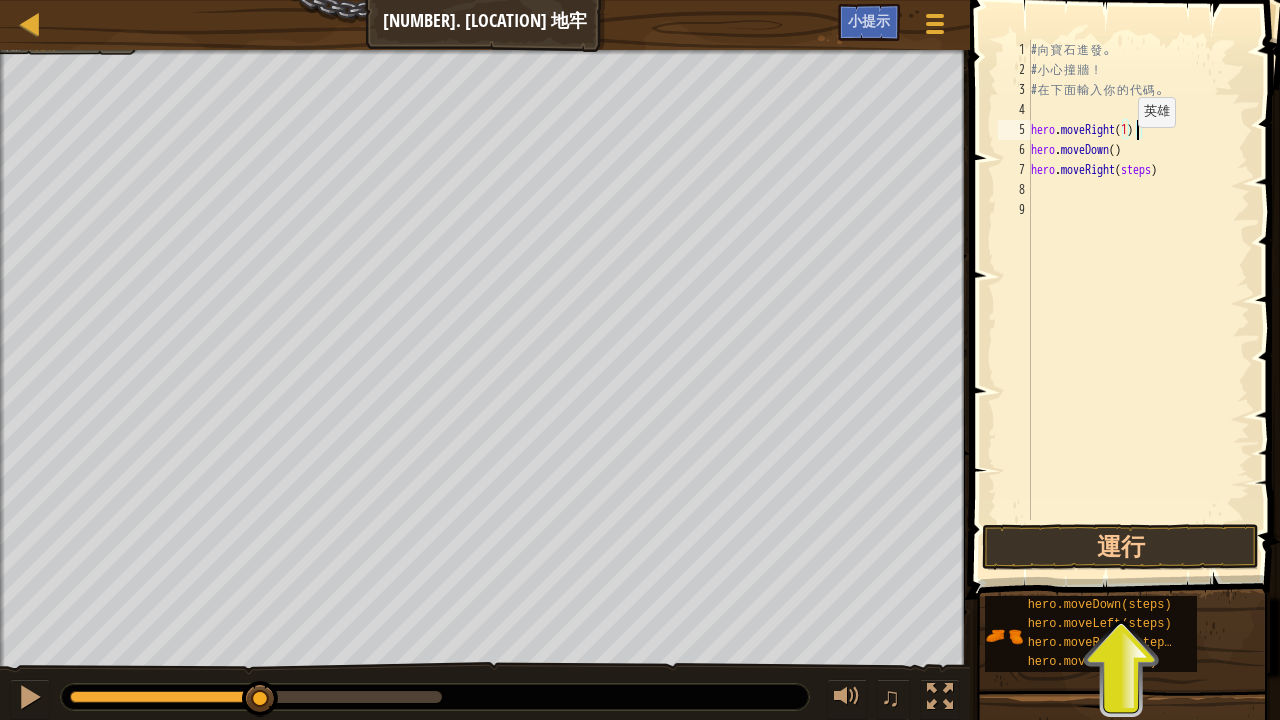 click on "#  向 寶 石 進 發 。 #  小 心 撞 牆 ！ #  在 下 面 輸 入 你 的 代 碼 。 hero . moveRight ( 1 ) hero . moveDown ( ) hero . moveRight ( steps )" at bounding box center (1138, 300) 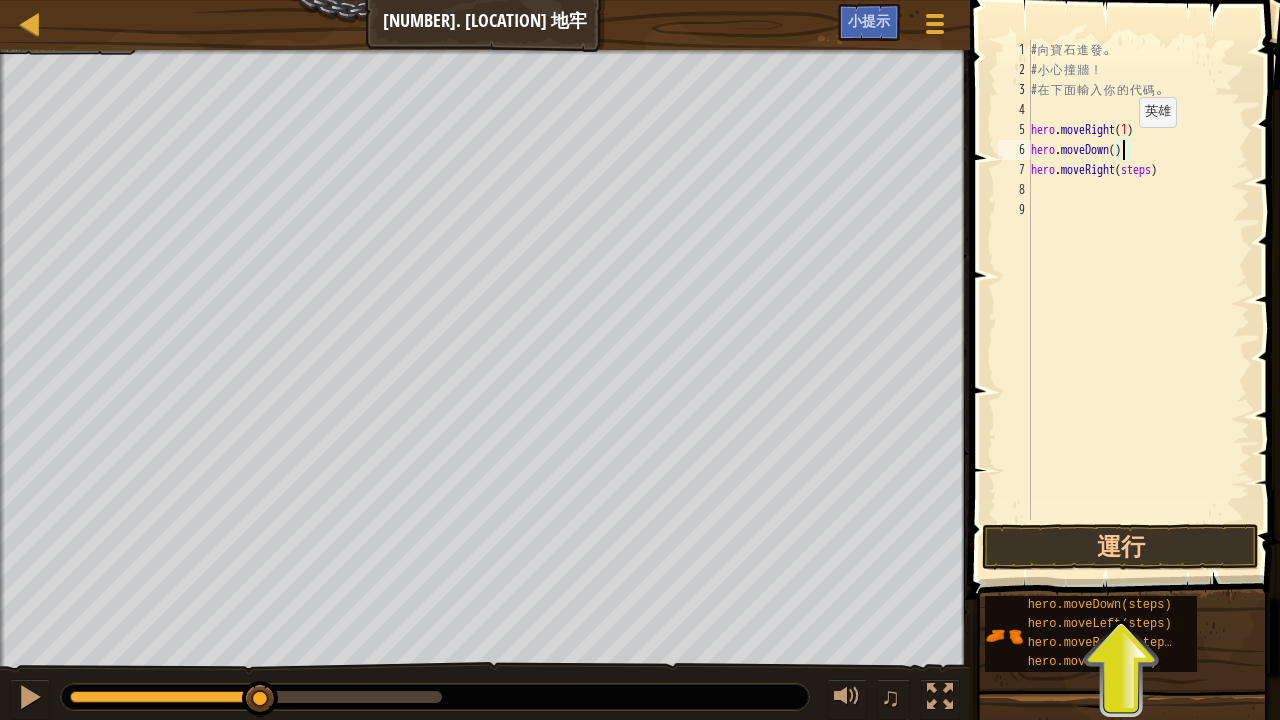 scroll, scrollTop: 9, scrollLeft: 8, axis: both 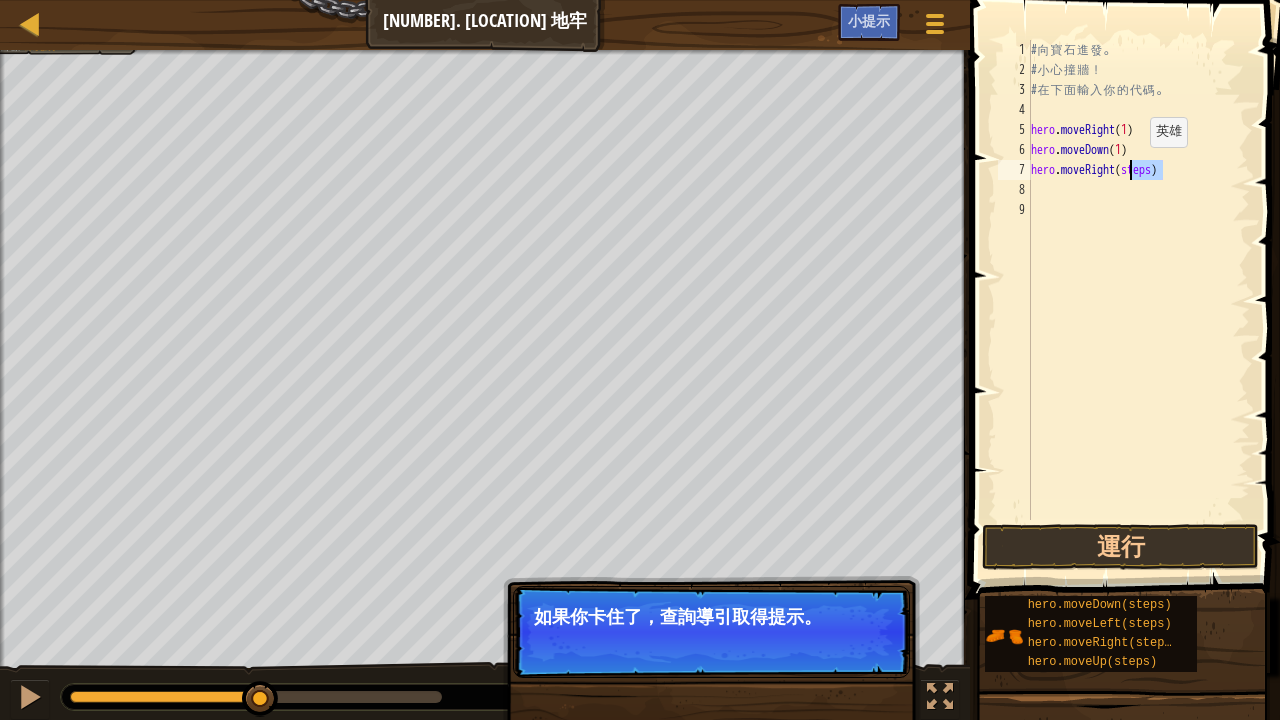 drag, startPoint x: 1163, startPoint y: 170, endPoint x: 1133, endPoint y: 166, distance: 30.265491 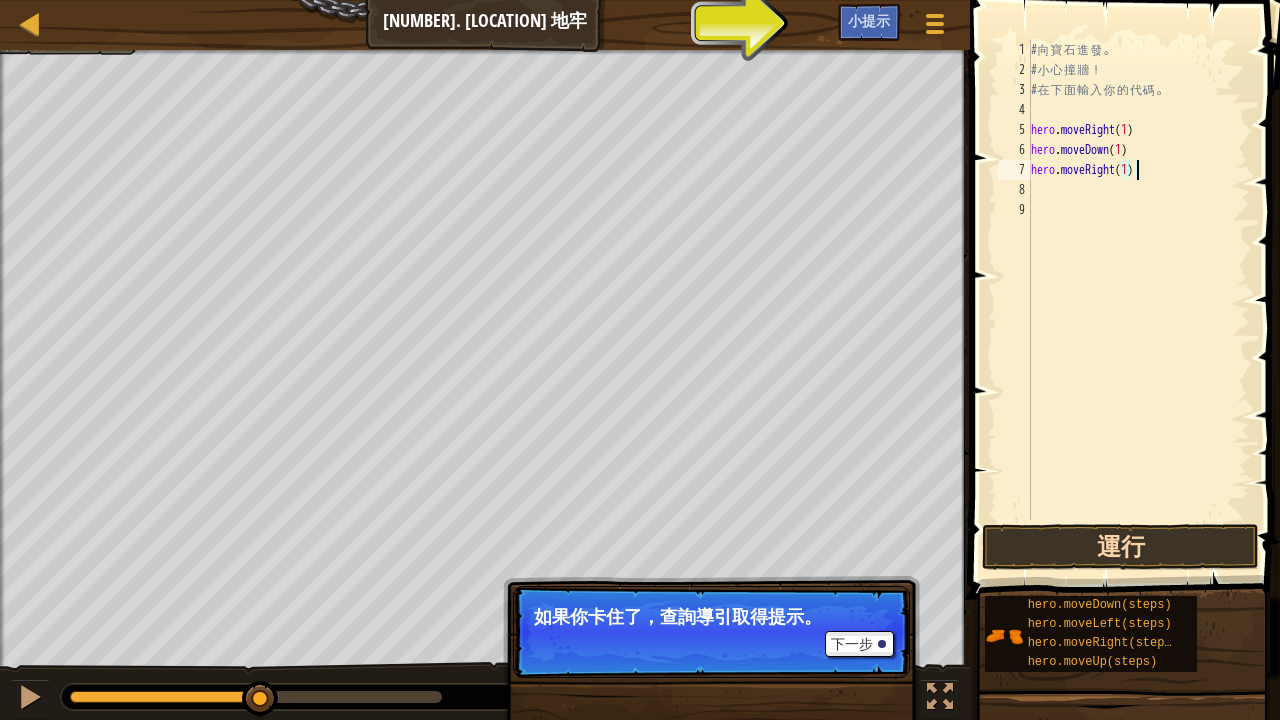 type on "hero.moveRight(1)" 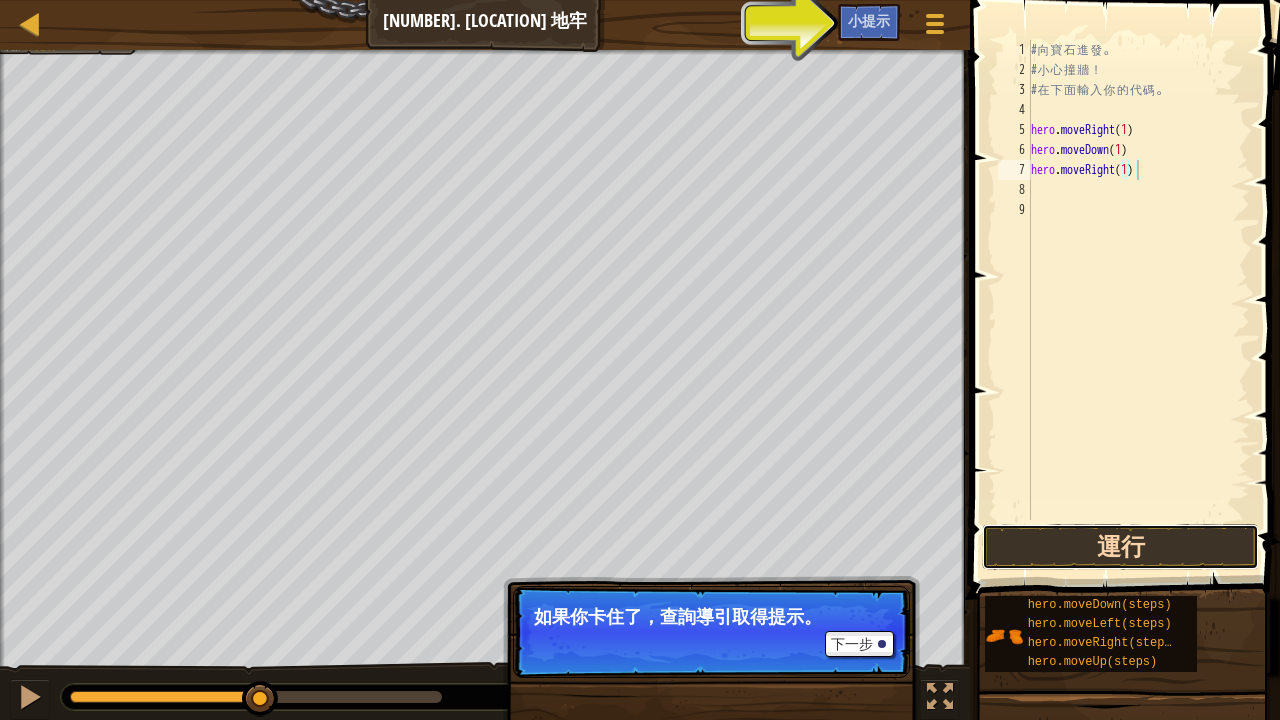 click on "運行" at bounding box center (1120, 547) 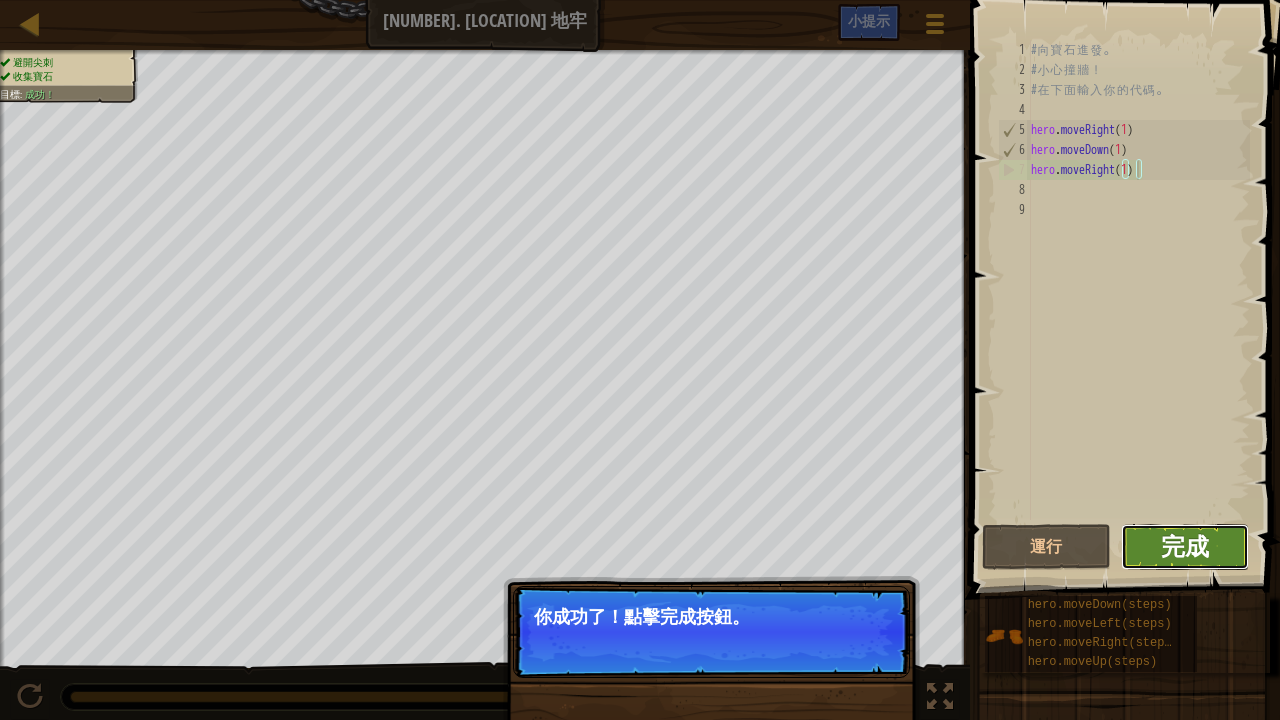 click on "完成" at bounding box center [1185, 546] 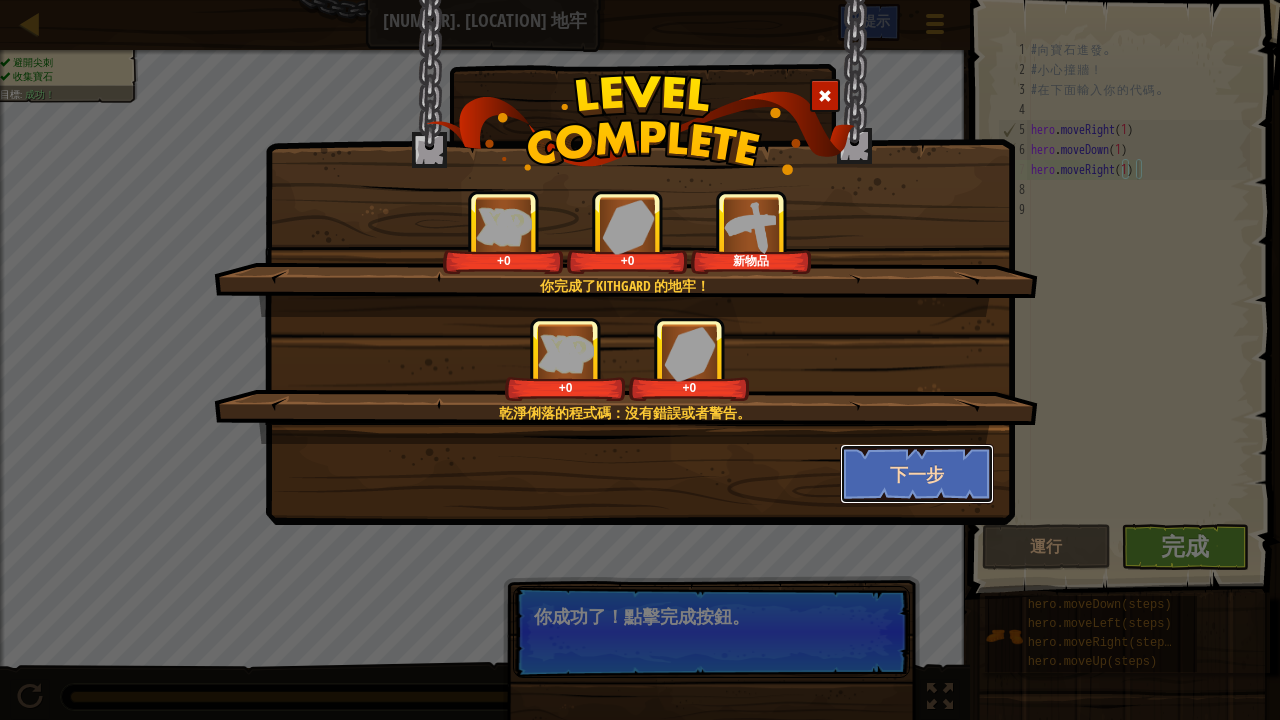 click on "下一步" at bounding box center (917, 474) 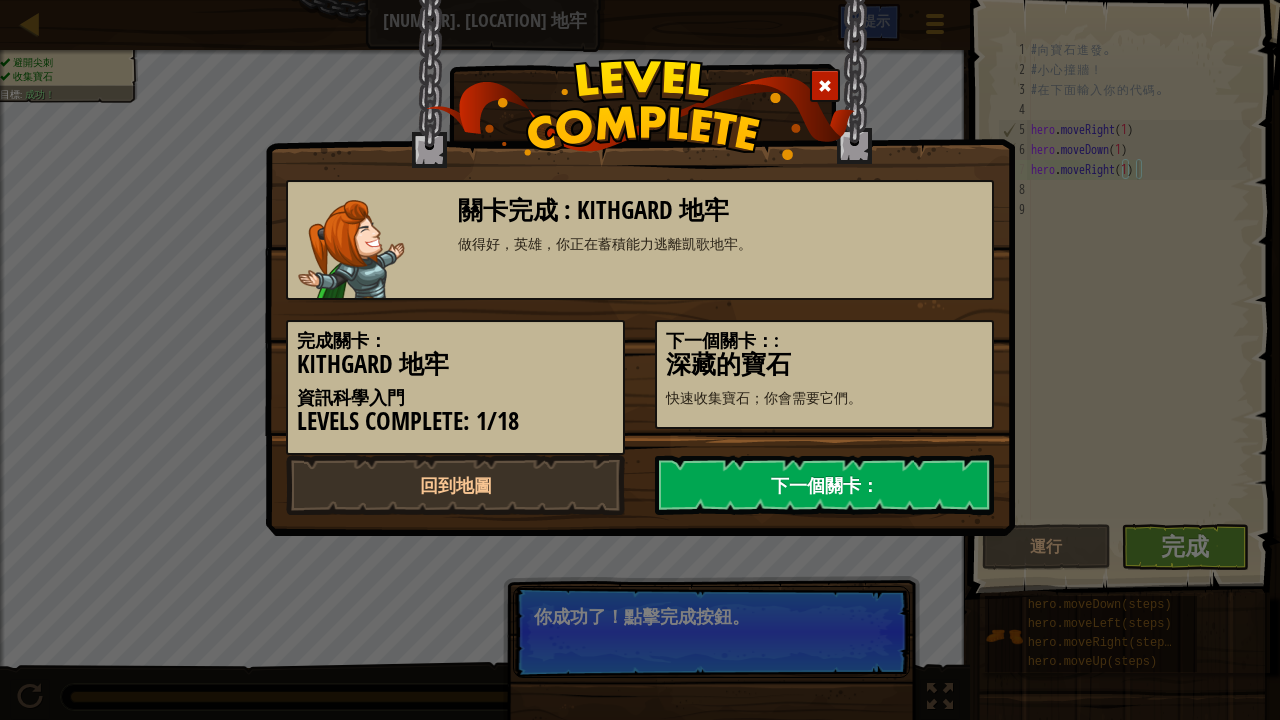 click on "下一個關卡：" at bounding box center [824, 485] 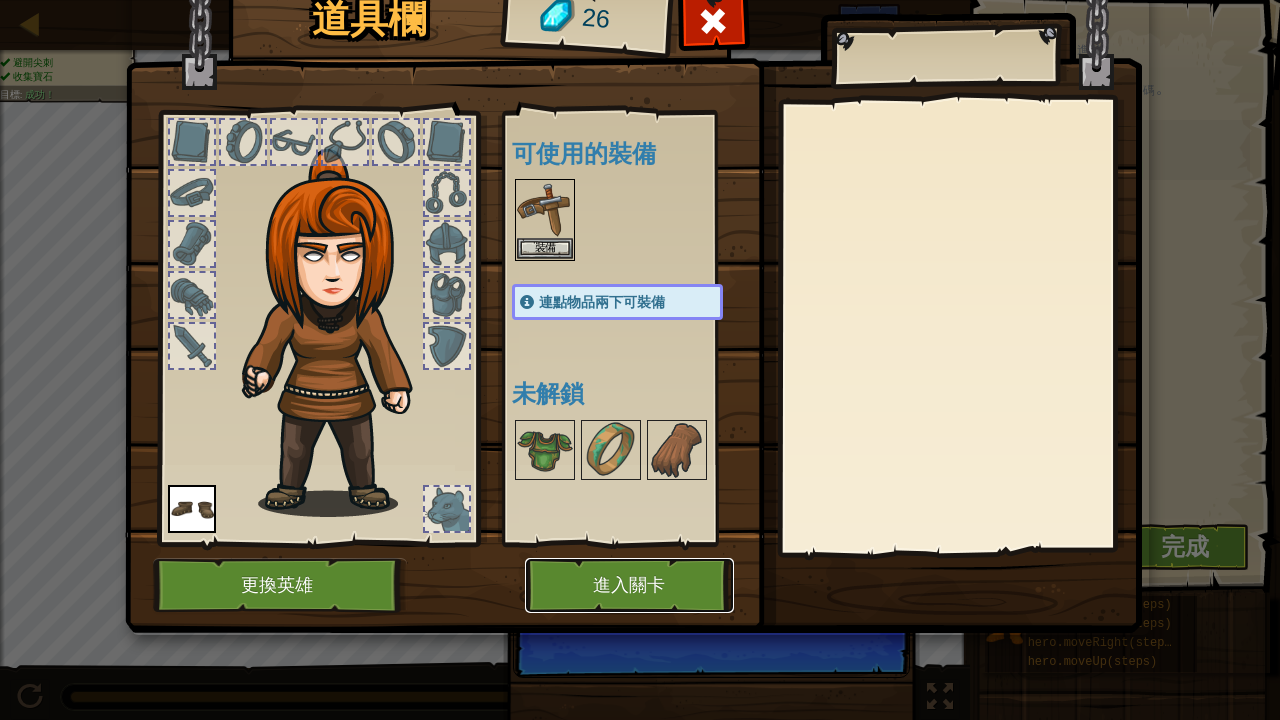 click on "進入關卡" at bounding box center (629, 585) 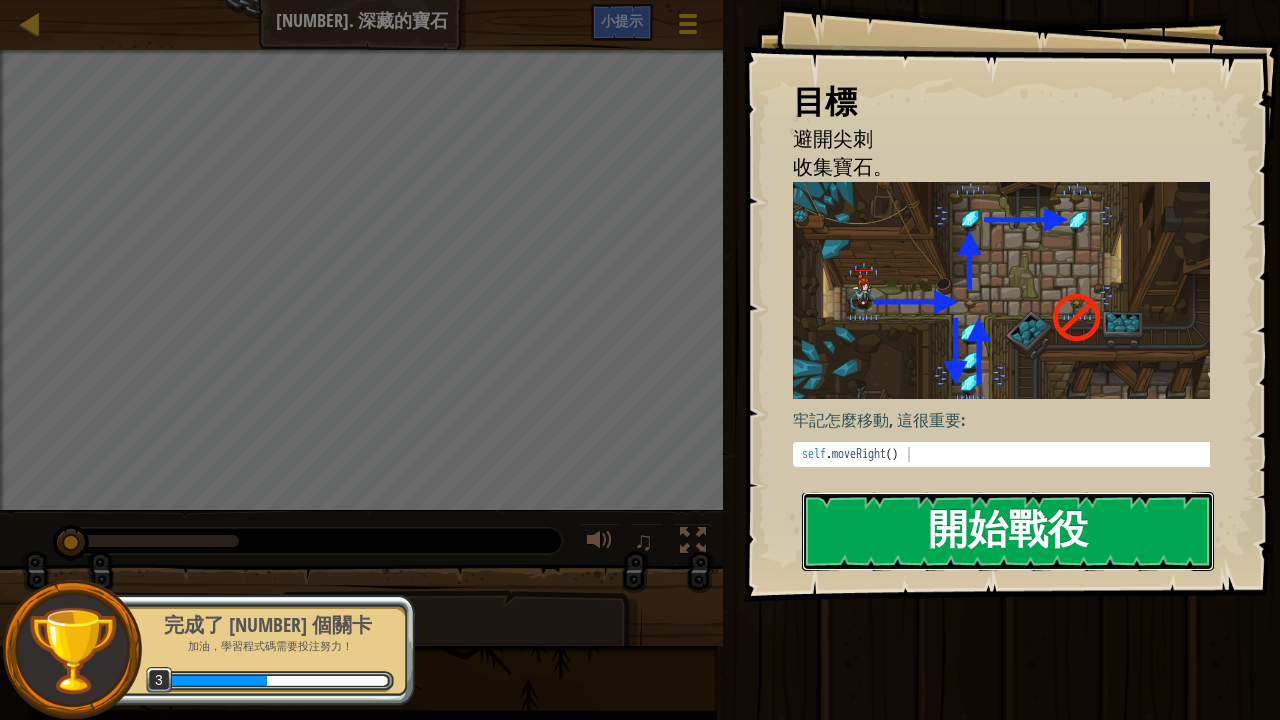 click on "開始戰役" at bounding box center [1008, 531] 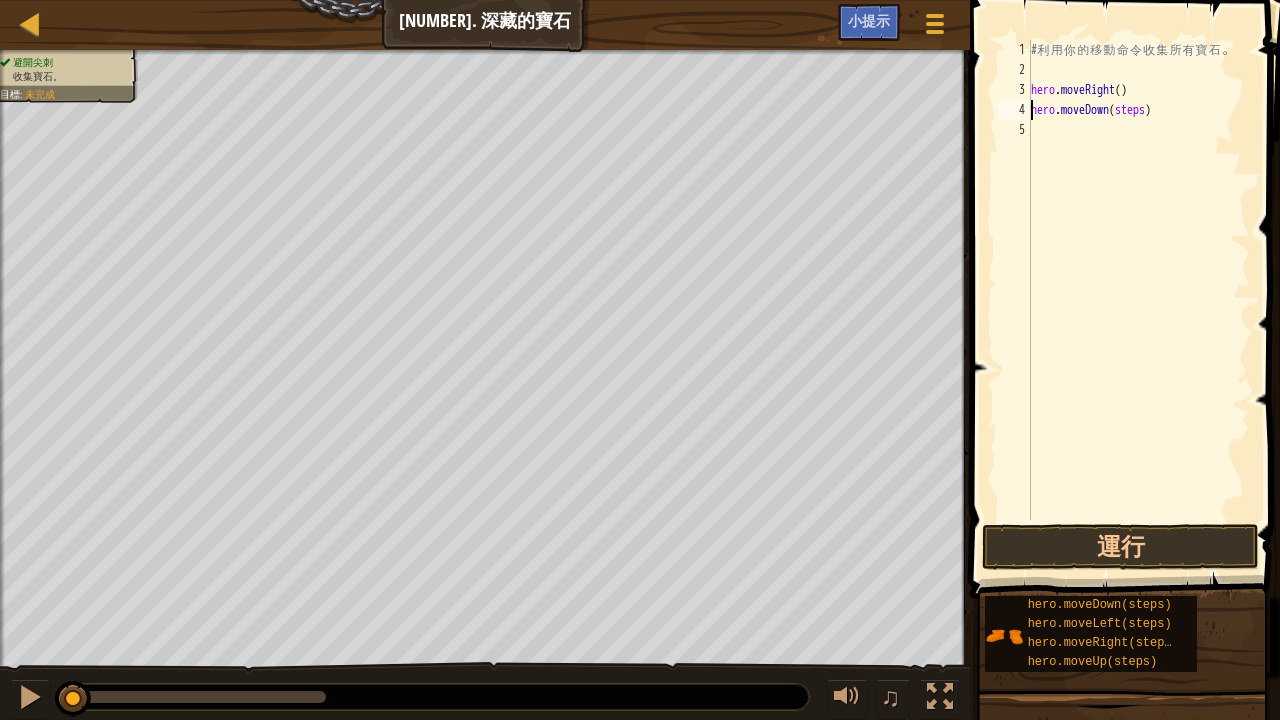 click on "#  利 用 你 的 移 動 命 令 收 集 所 有 寶 石 。 hero . moveRight ( ) hero . moveDown ( steps )" at bounding box center (1138, 300) 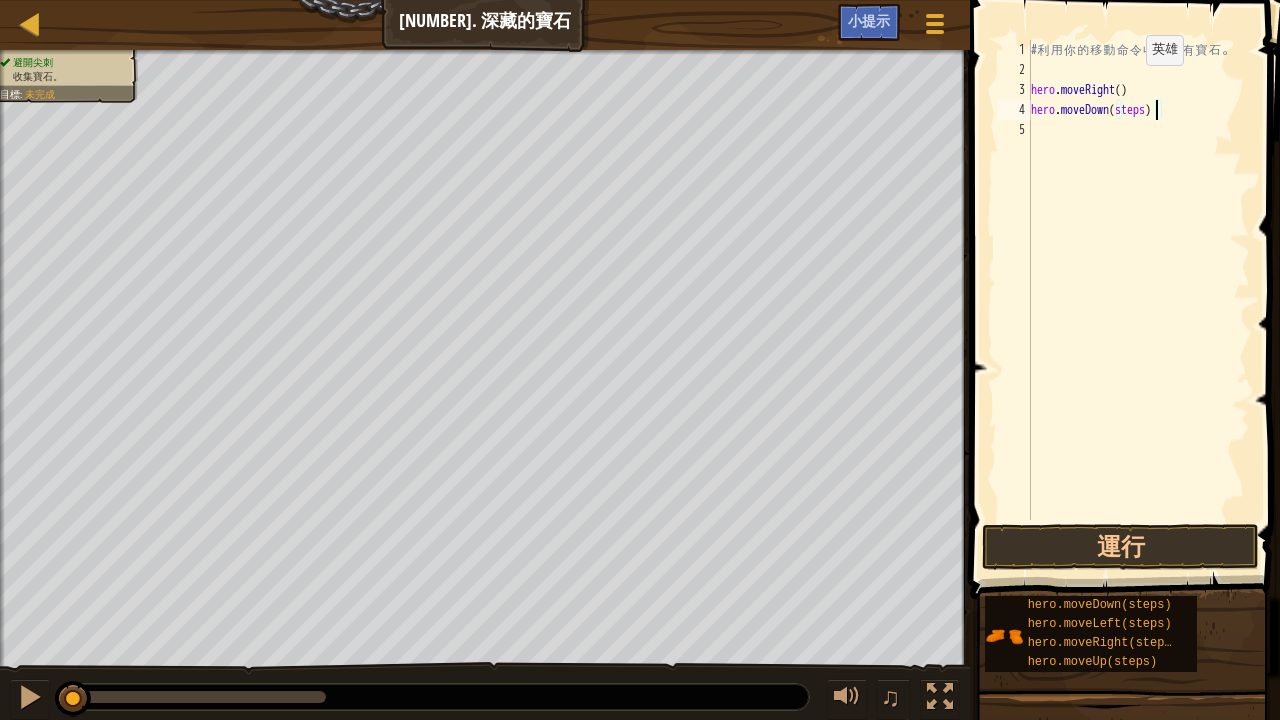 click on "#  利 用 你 的 移 動 命 令 收 集 所 有 寶 石 。 hero . moveRight ( ) hero . moveDown ( steps )" at bounding box center (1138, 300) 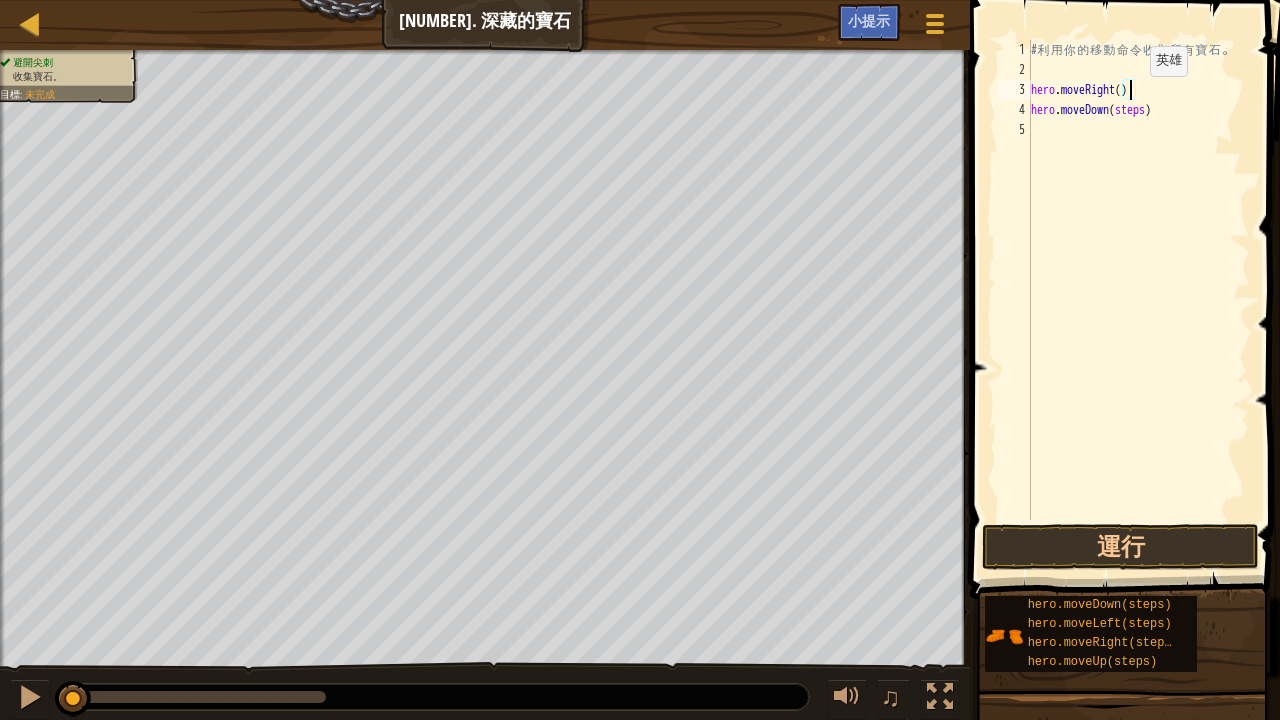 scroll, scrollTop: 9, scrollLeft: 8, axis: both 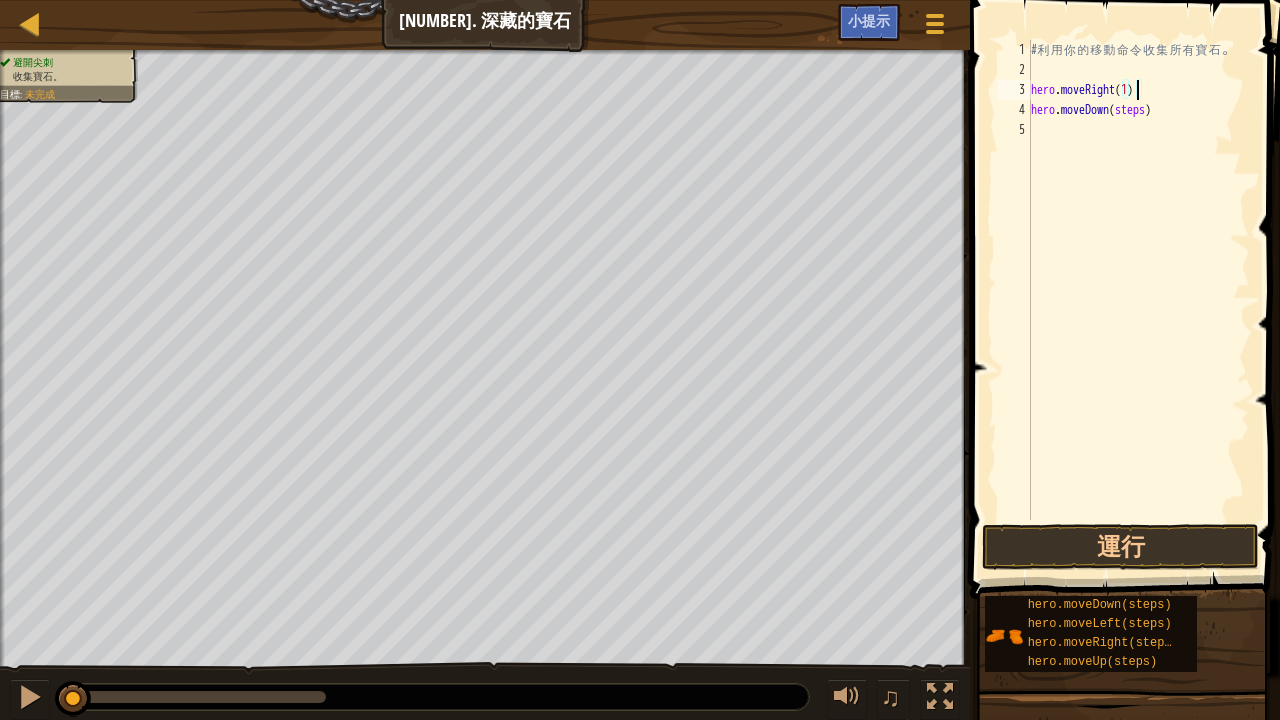 click on "#  利 用 你 的 移 動 命 令 收 集 所 有 寶 石 。 hero . moveRight ( 1 ) hero . moveDown ( steps )" at bounding box center [1138, 300] 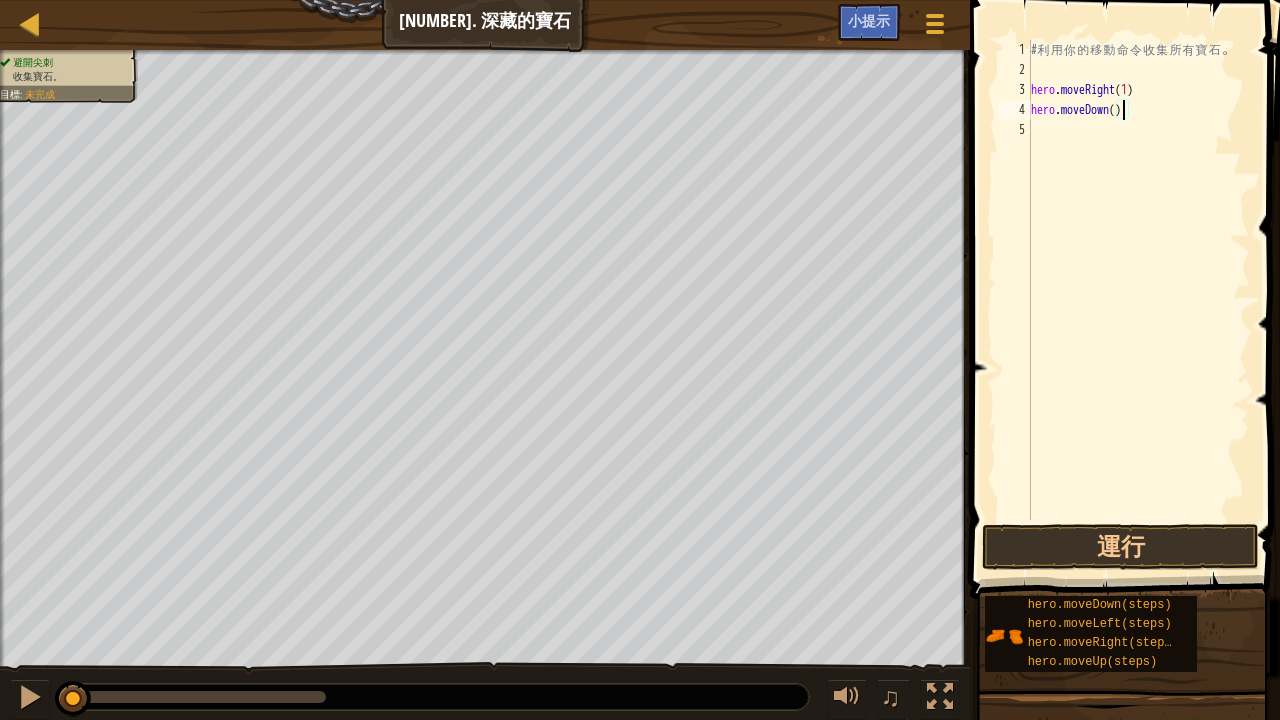 scroll, scrollTop: 9, scrollLeft: 8, axis: both 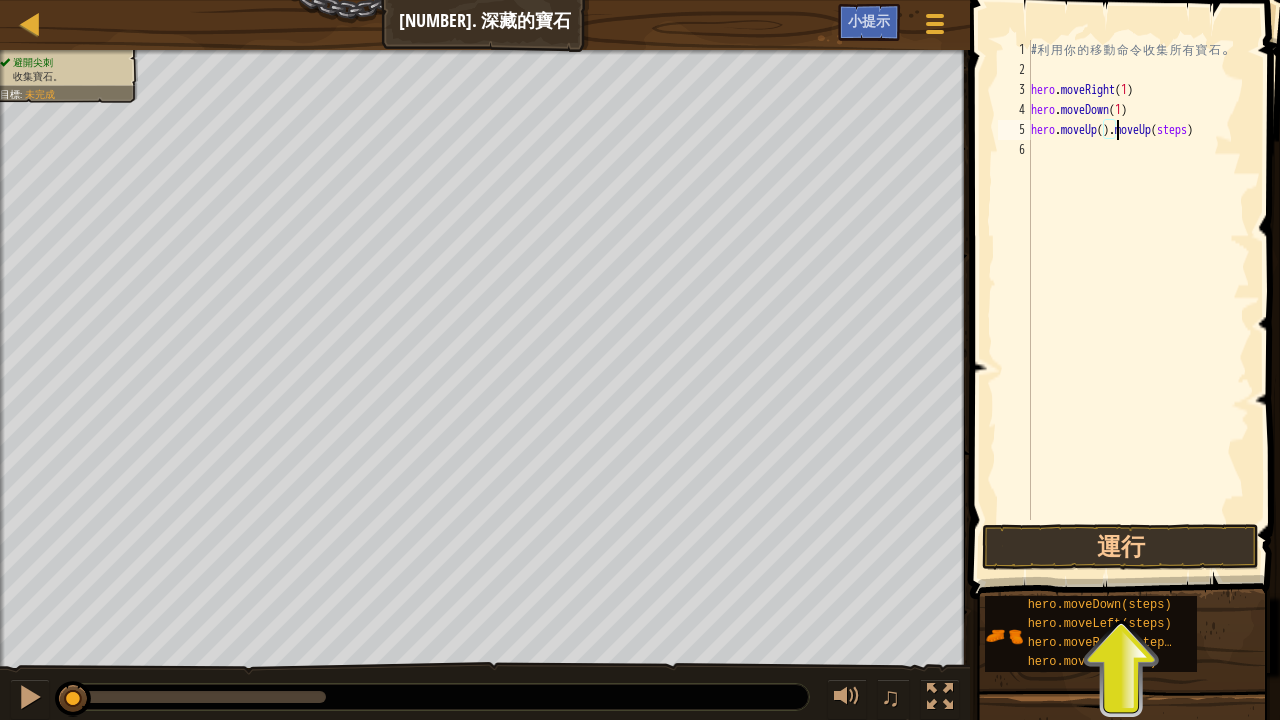 click on "#  利 用 你 的 移 動 命 令 收 集 所 有 寶 石 。 hero . moveRight ( [NUMBER] ) hero . moveDown ( [NUMBER] ) hero . moveUp ( ) . moveUp ( steps )" at bounding box center (1138, 300) 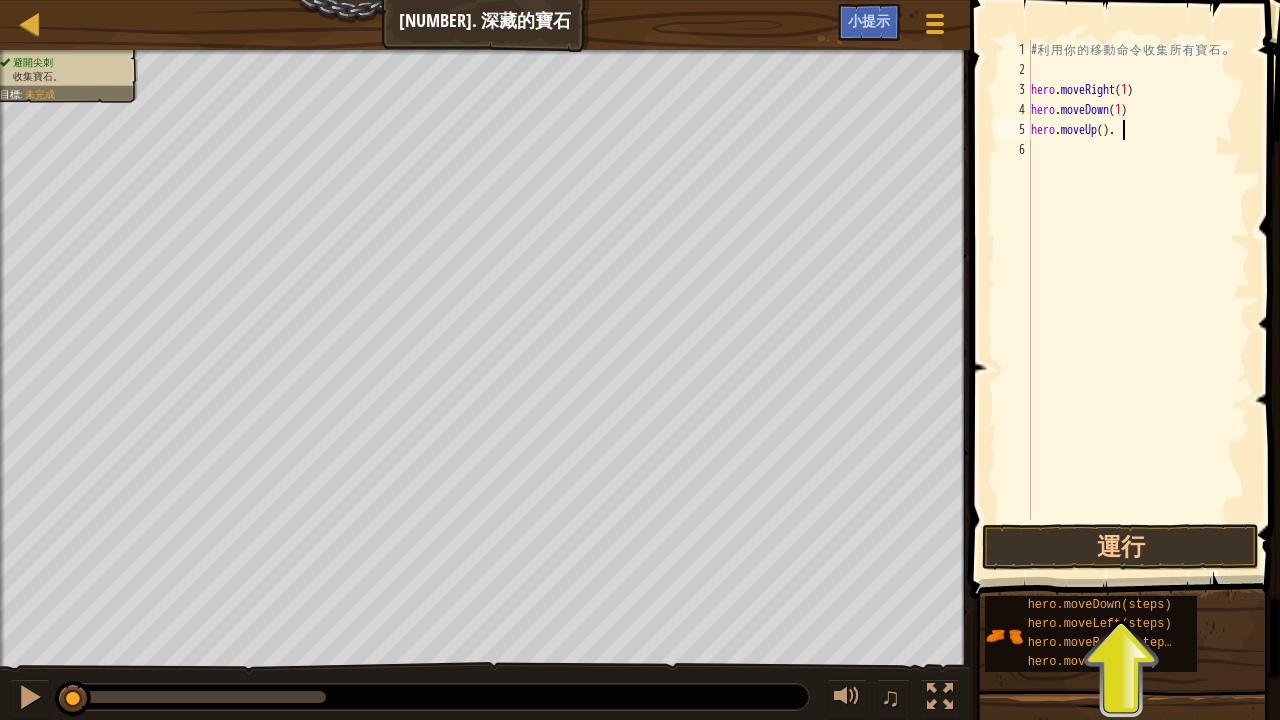 type on "hero.moveUp()" 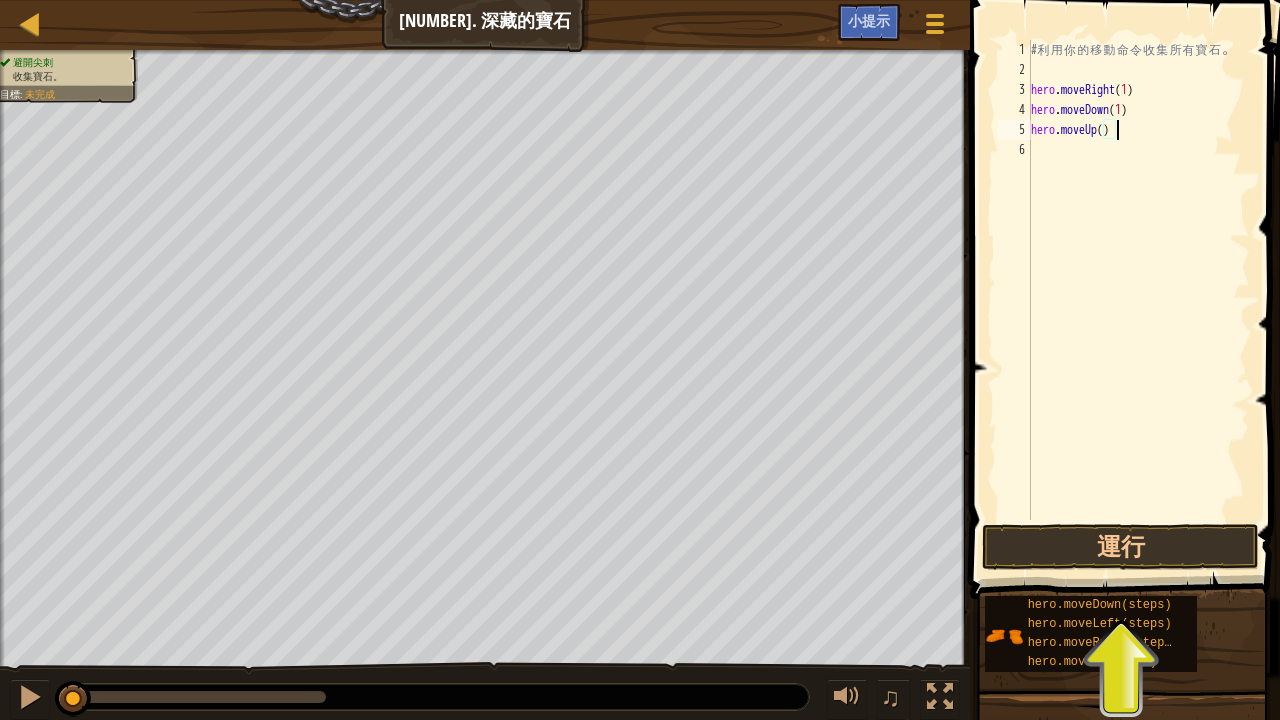 scroll, scrollTop: 9, scrollLeft: 6, axis: both 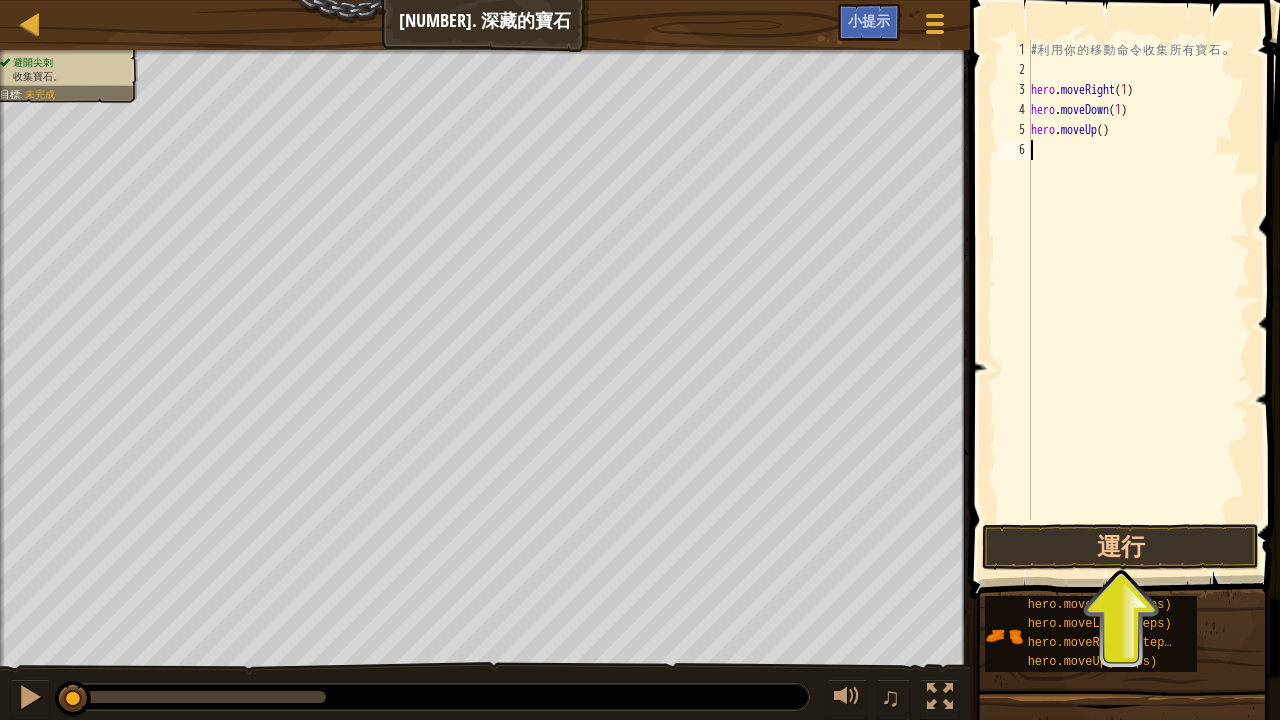 click on "#  利 用 你 的 移 動 命 令 收 集 所 有 寶 石 。 hero . moveRight ( 1 ) hero . moveDown ( 1 ) hero . moveUp ( )" at bounding box center [1138, 300] 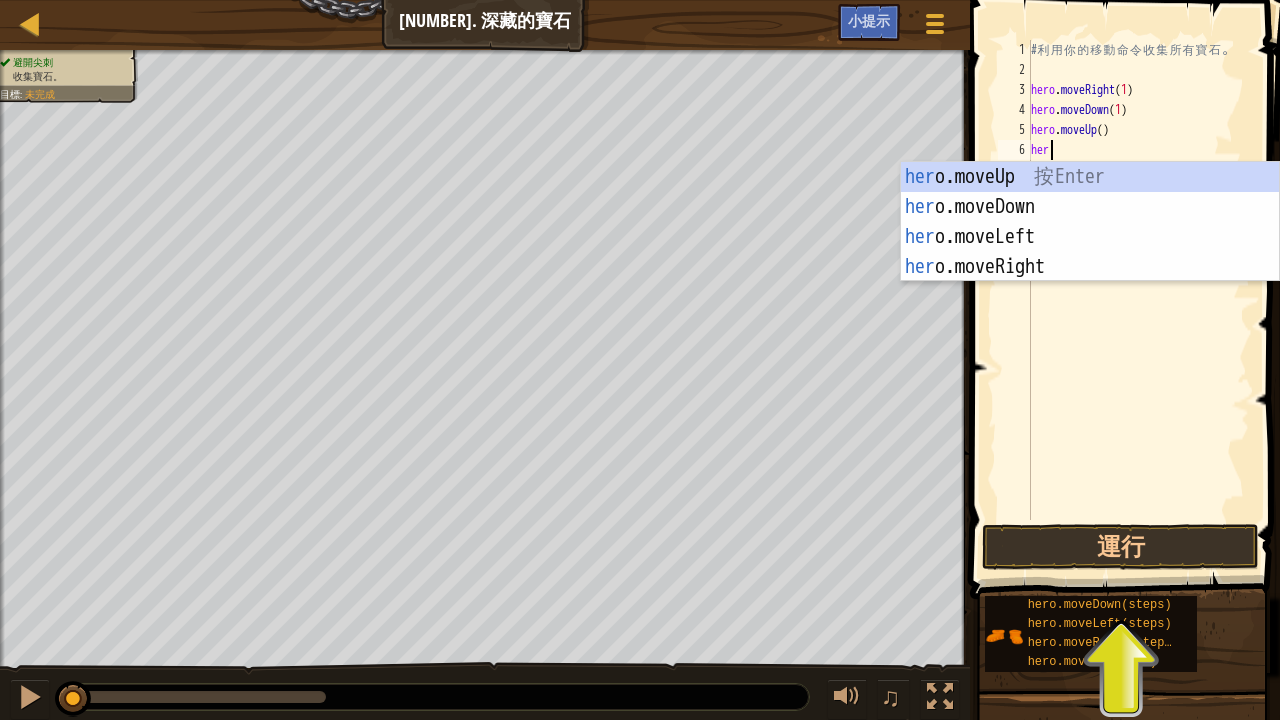 type on "hero" 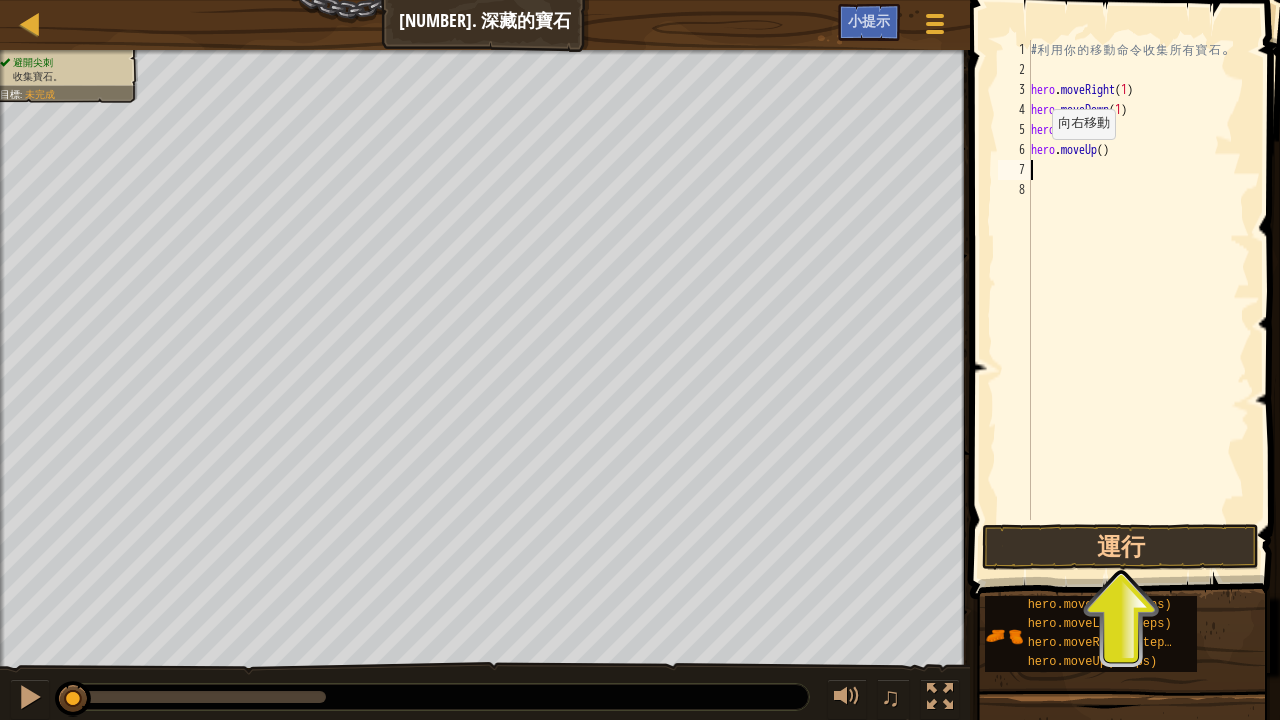 scroll, scrollTop: 9, scrollLeft: 0, axis: vertical 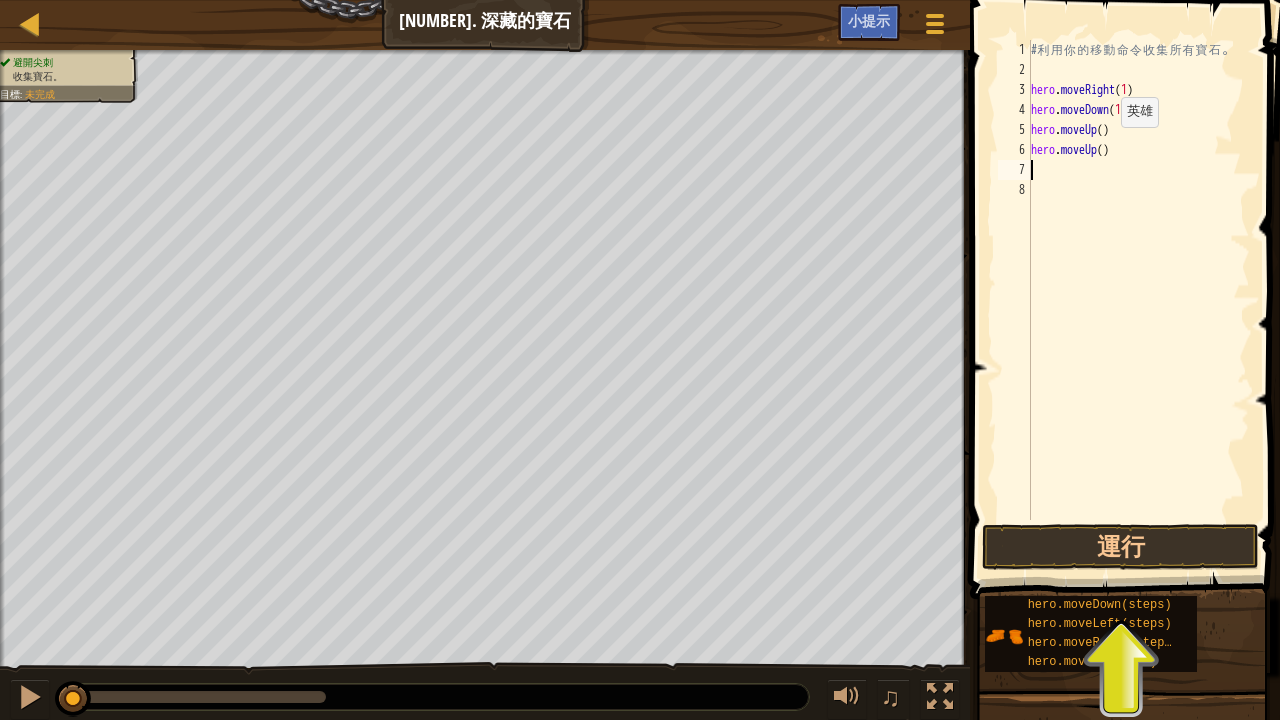 click on "#  利 用 你 的 移 動 命 令 收 集 所 有 寶 石 。 hero . moveRight ( [NUMBER] ) hero . moveDown ( [NUMBER] ) hero . moveUp ( ) hero . moveUp ( )" at bounding box center [1138, 300] 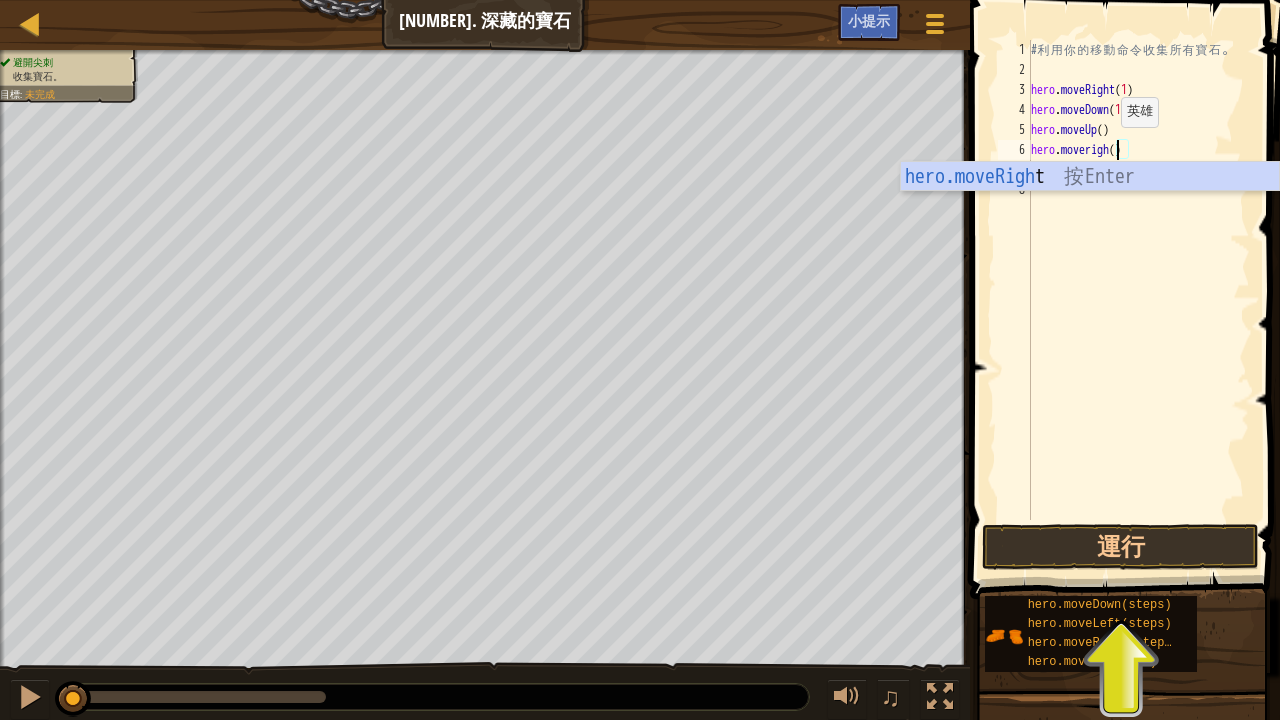 scroll, scrollTop: 9, scrollLeft: 8, axis: both 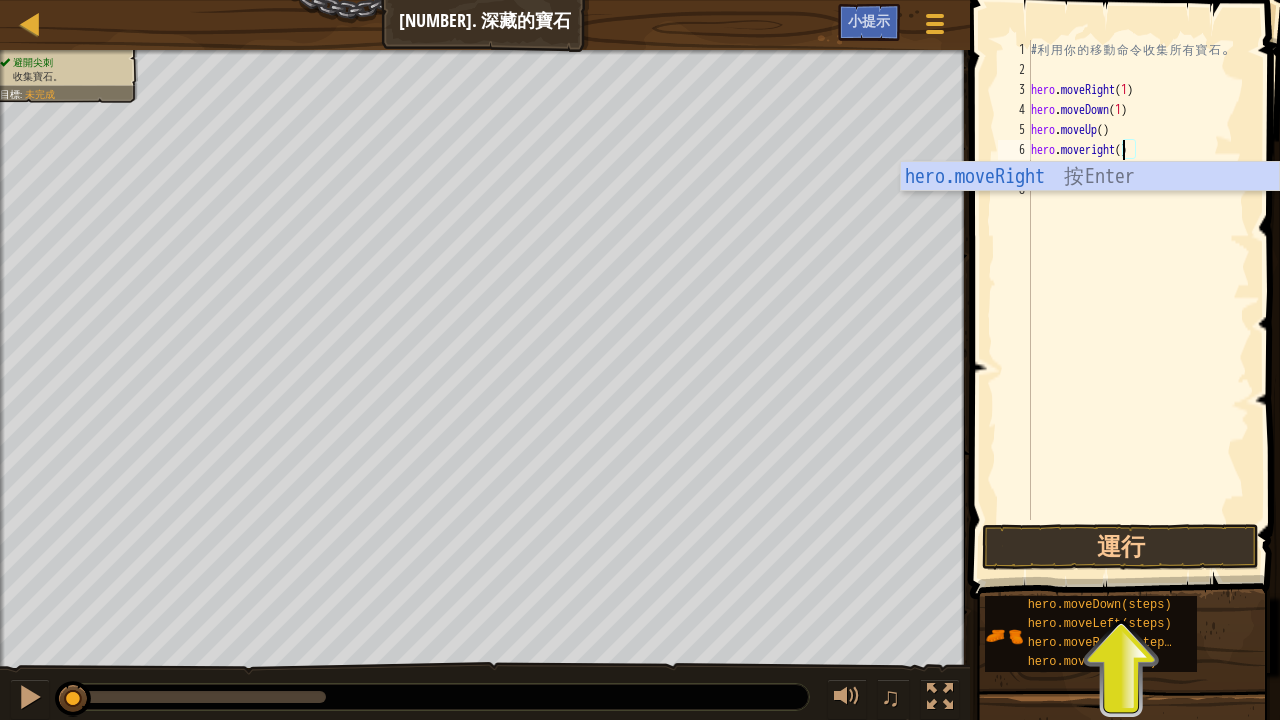 click on "#  利 用 你 的 移 動 命 令 收 集 所 有 寶 石 。 hero . moveRight ( 1 ) hero . moveDown ( 1 ) hero . moveUp ( ) hero . moveright ( )" at bounding box center (1138, 300) 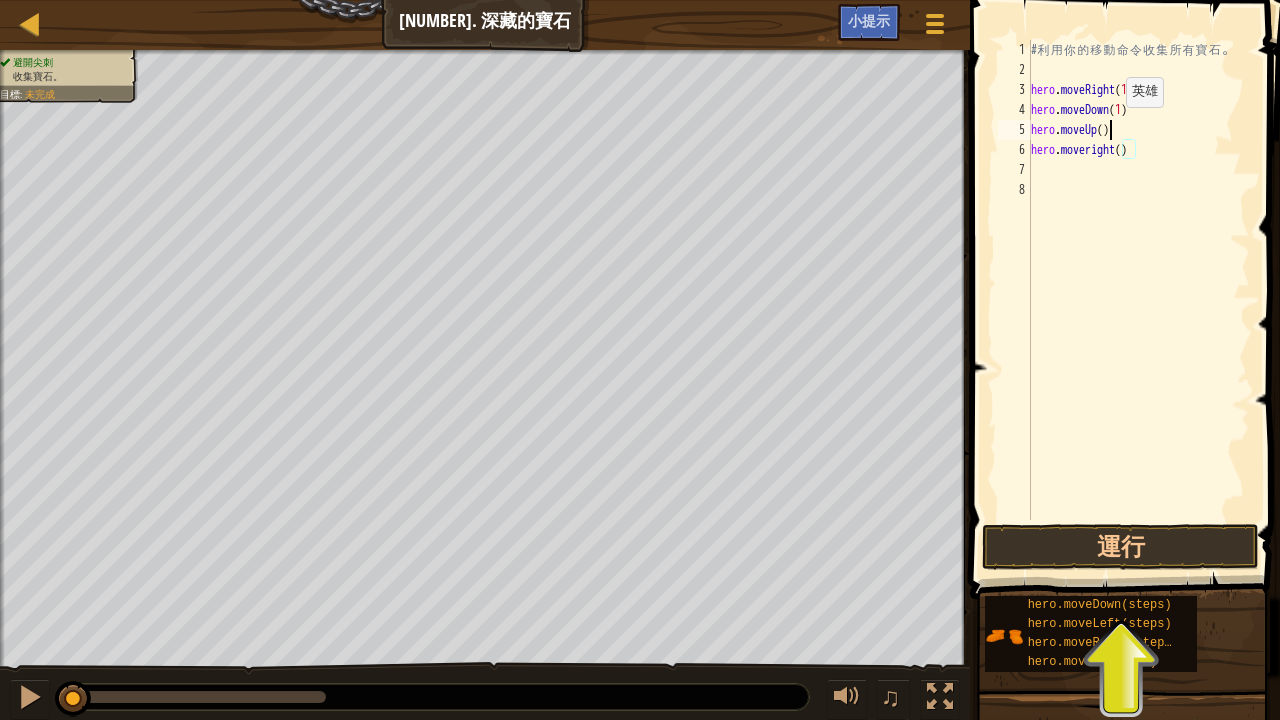 click on "#  利 用 你 的 移 動 命 令 收 集 所 有 寶 石 。 hero . moveRight ( 1 ) hero . moveDown ( 1 ) hero . moveUp ( ) hero . moveright ( )" at bounding box center [1138, 300] 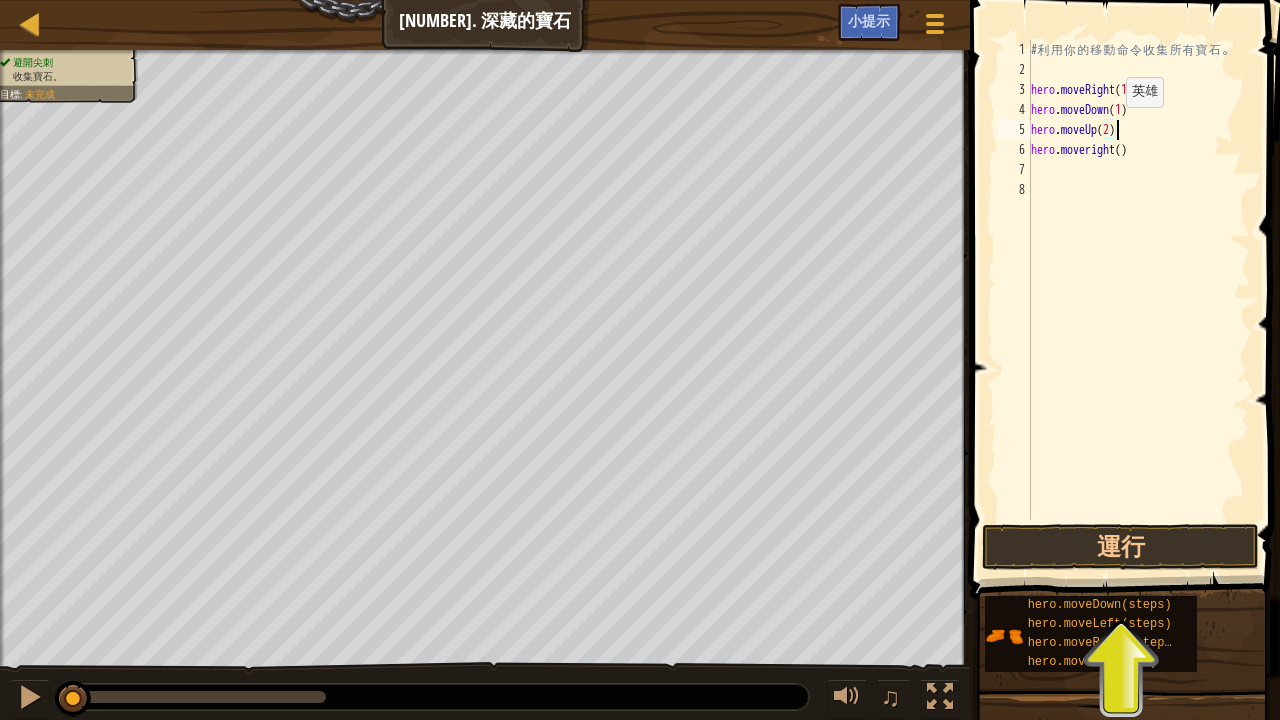 scroll, scrollTop: 9, scrollLeft: 6, axis: both 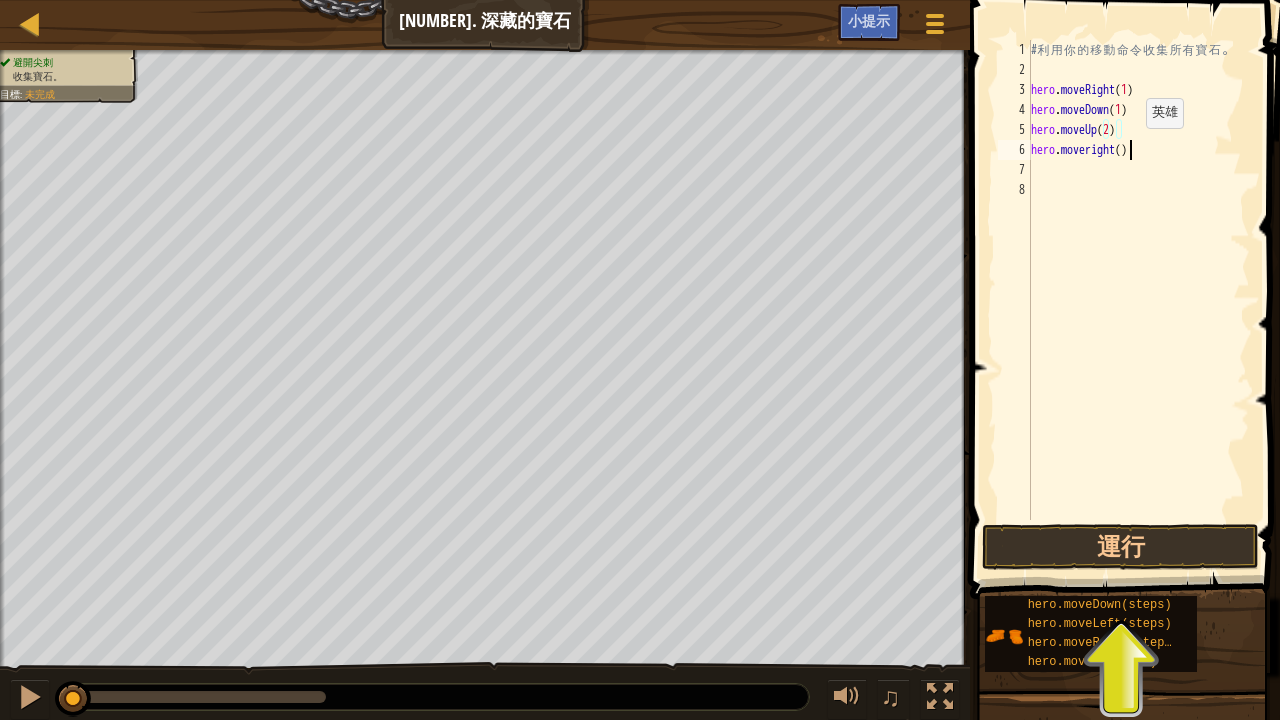 click on "#  利 用 你 的 移 動 命 令 收 集 所 有 寶 石 。 hero . moveRight ( 1 ) hero . moveDown ( 1 ) hero . moveUp ( 2 ) hero . moveright ( )" at bounding box center (1138, 300) 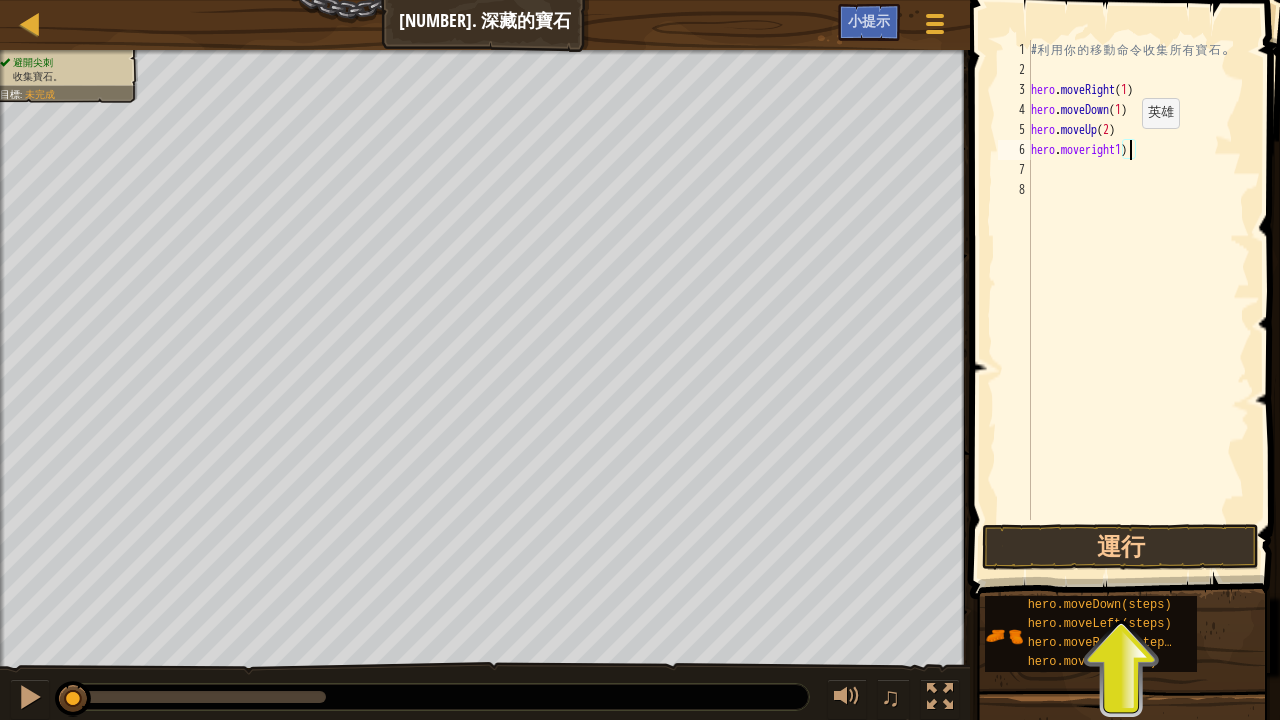 scroll, scrollTop: 9, scrollLeft: 8, axis: both 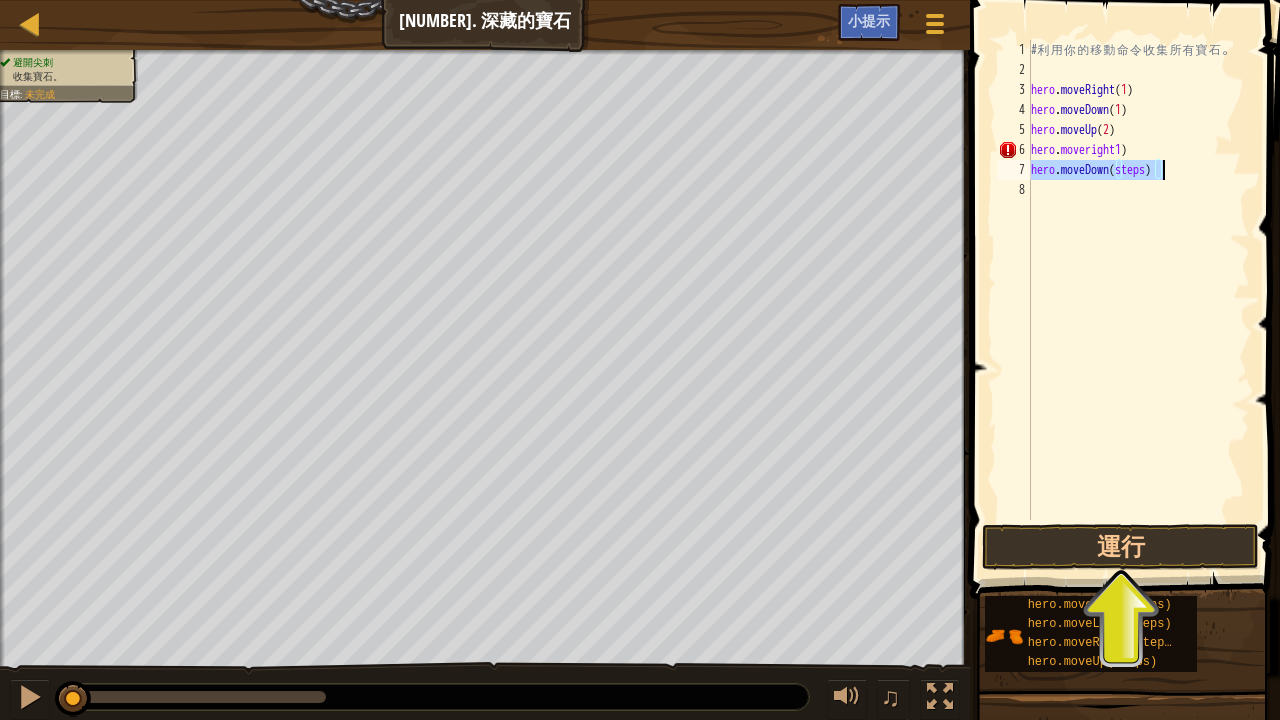 click on "#  利 用 你 的 移 動 命 令 收 集 所 有 寶 石 。 hero . moveRight ( 1 ) hero . moveDown ( 1 ) hero . moveUp ( 2 ) hero . moveright1 ) hero . moveDown ( steps )" at bounding box center [1138, 280] 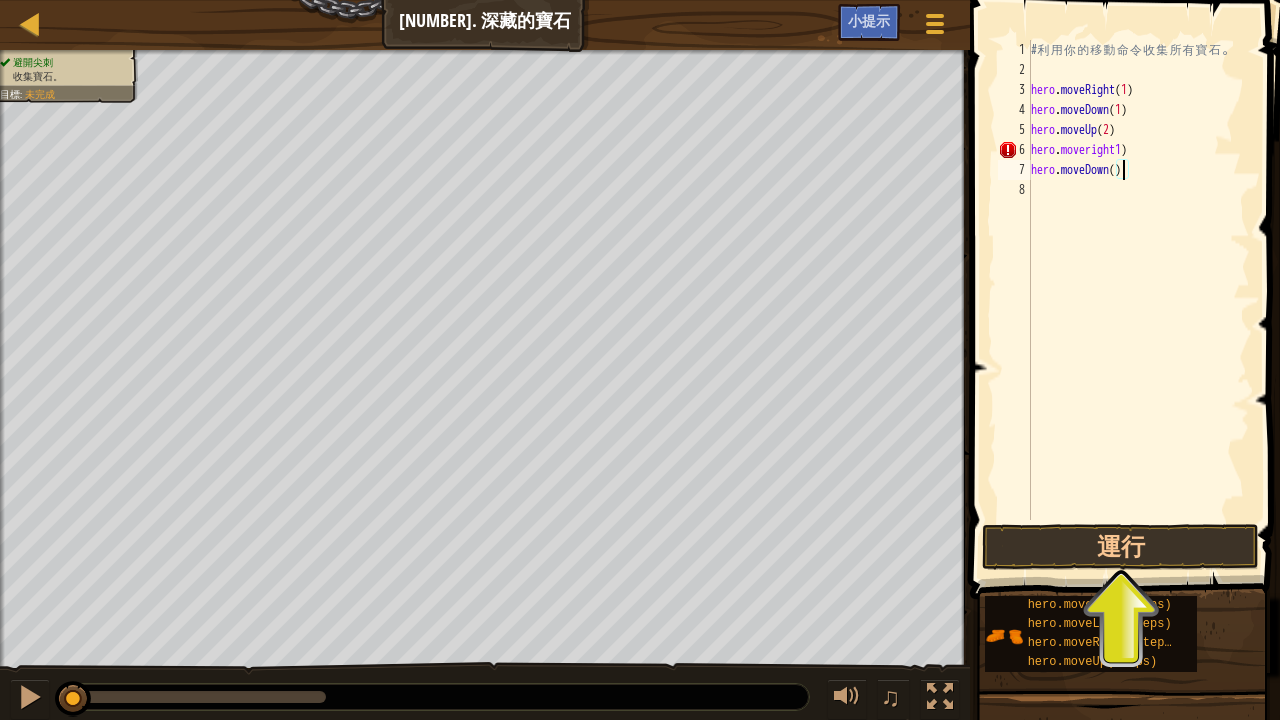 scroll, scrollTop: 9, scrollLeft: 8, axis: both 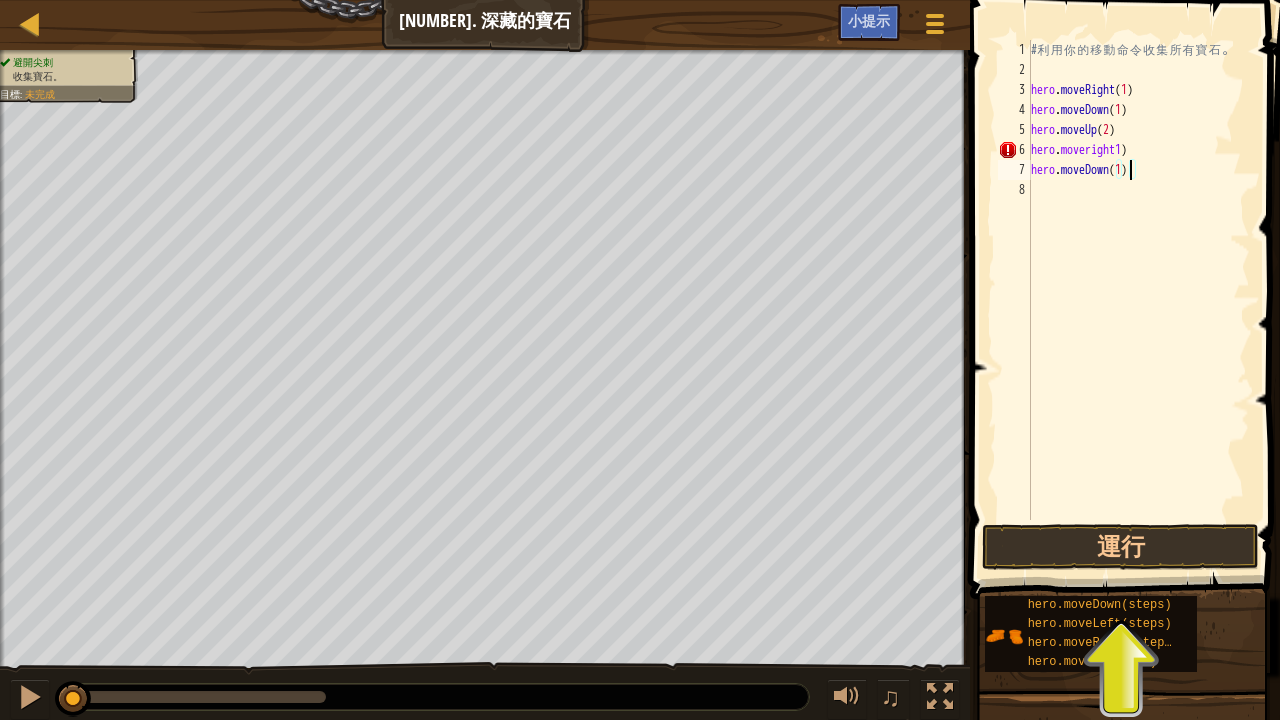 click on "#  利 用 你 的 移 動 命 令 收 集 所 有 寶 石 。 hero . moveRight ( 1 ) hero . moveDown ( 1 ) hero . moveUp ( 2 ) hero . moveright1 ) hero . moveDown ( 1 )" at bounding box center (1138, 300) 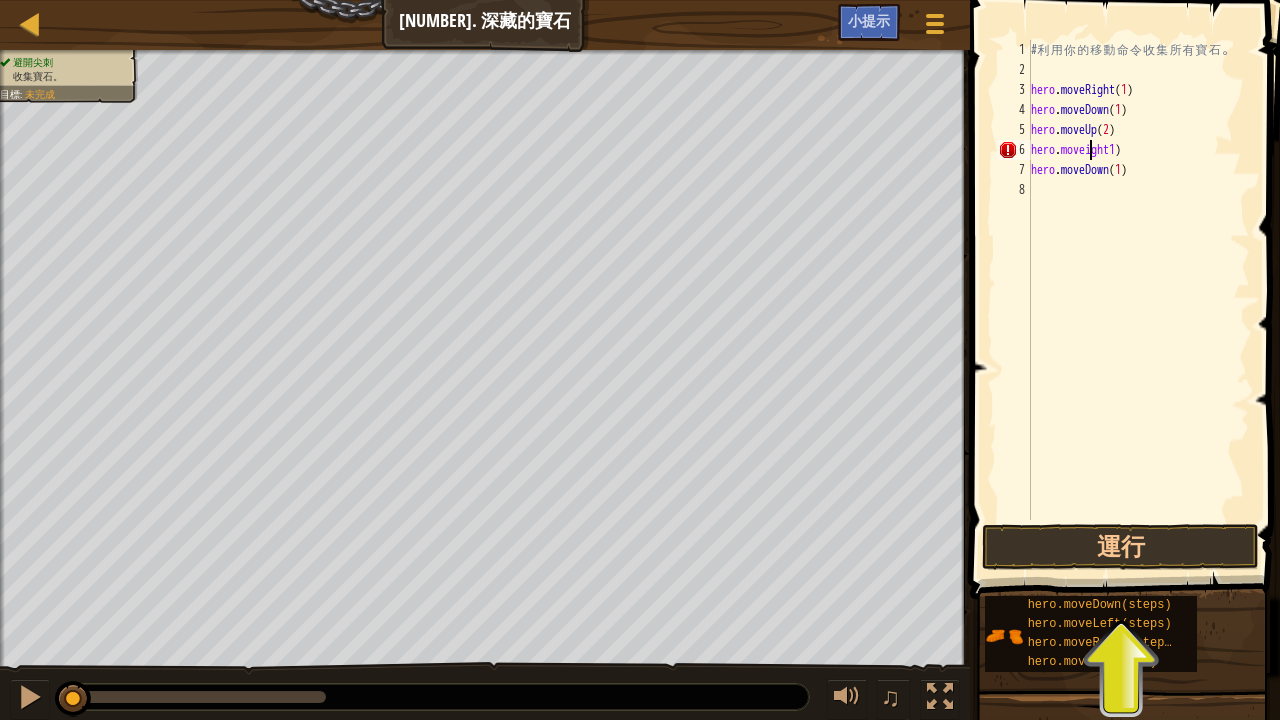 scroll, scrollTop: 9, scrollLeft: 7, axis: both 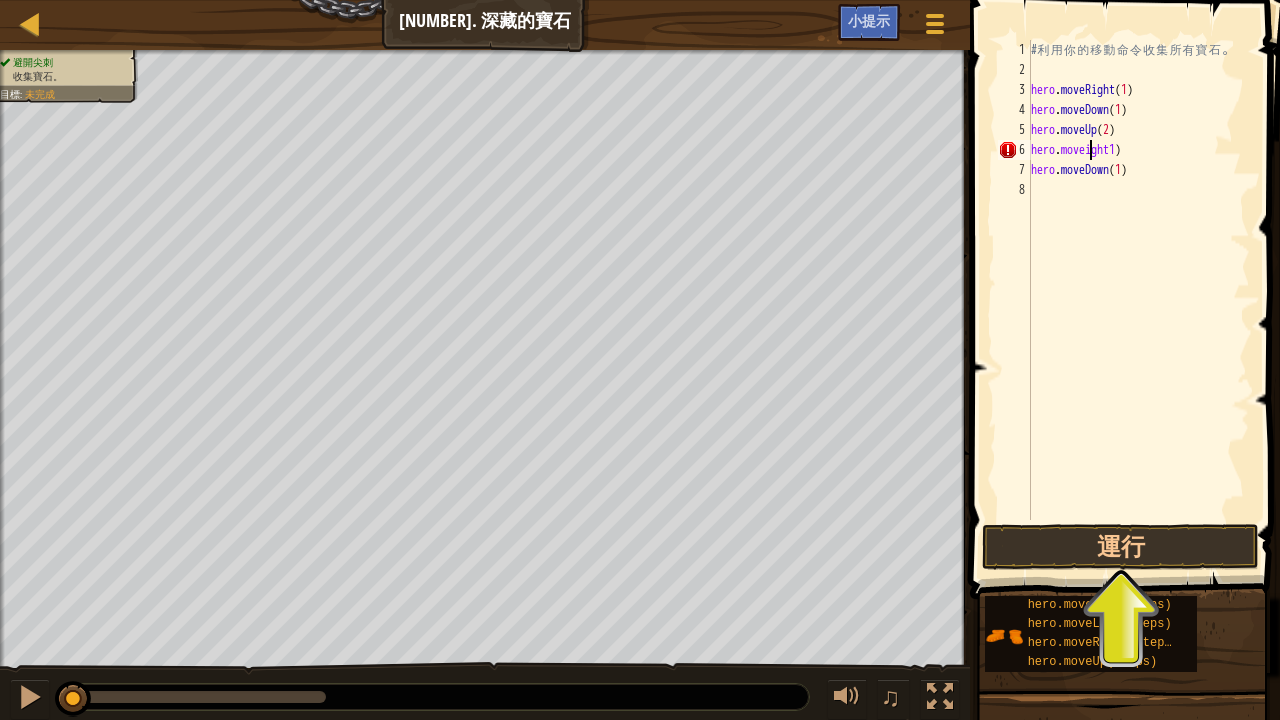 type on "hero.moveRight1)" 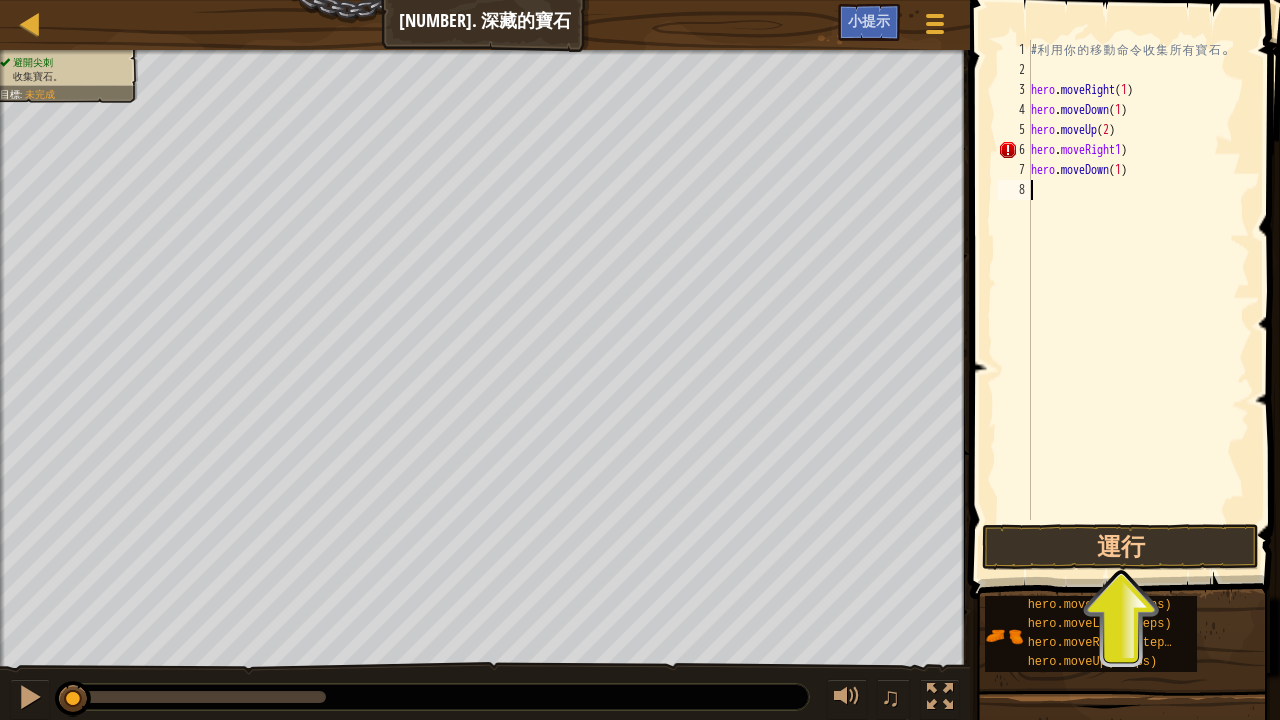 click on "#  利 用 你 的 移 動 命 令 收 集 所 有 寶 石 。 hero . moveRight ( 1 ) hero . moveDown ( 1 ) hero . moveUp ( 2 ) hero . moveRight1 ) hero . moveDown ( 1 )" at bounding box center (1138, 300) 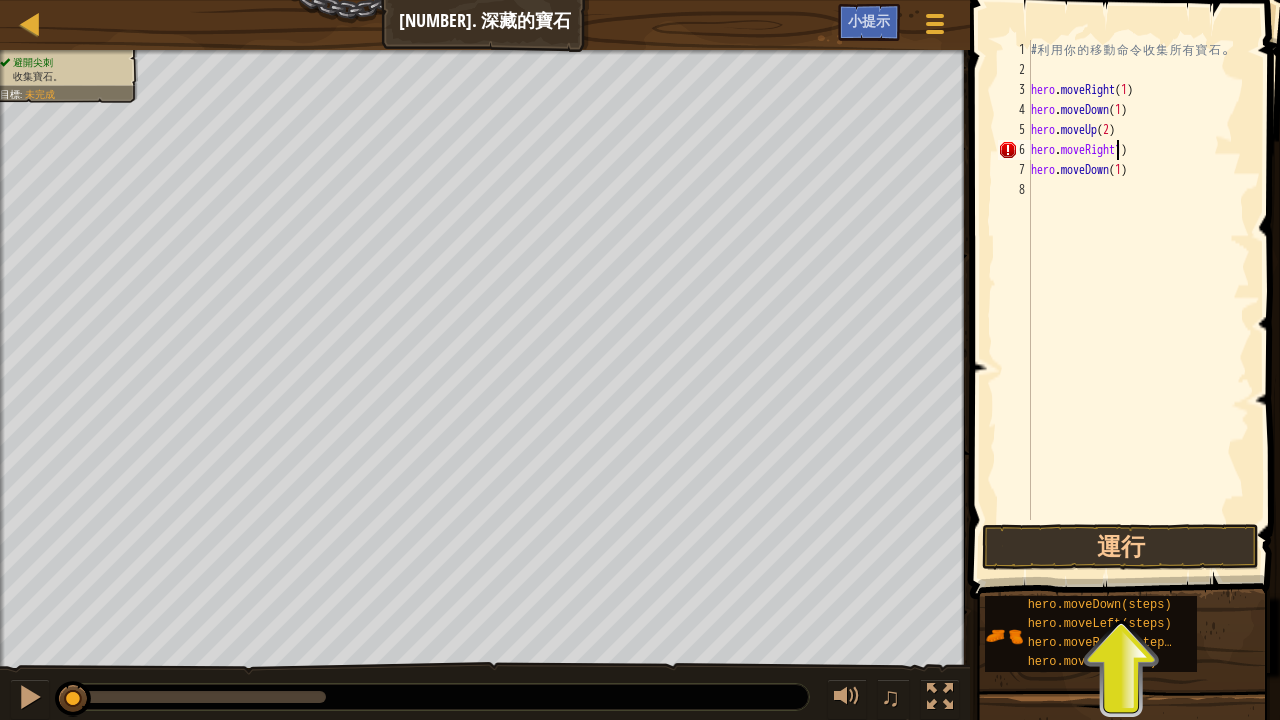 click on "#  利 用 你 的 移 動 命 令 收 集 所 有 寶 石 。 hero . moveRight ( 1 ) hero . moveDown ( 1 ) hero . moveUp ( 2 ) hero . moveRight1 ) hero . moveDown ( 1 )" at bounding box center (1138, 300) 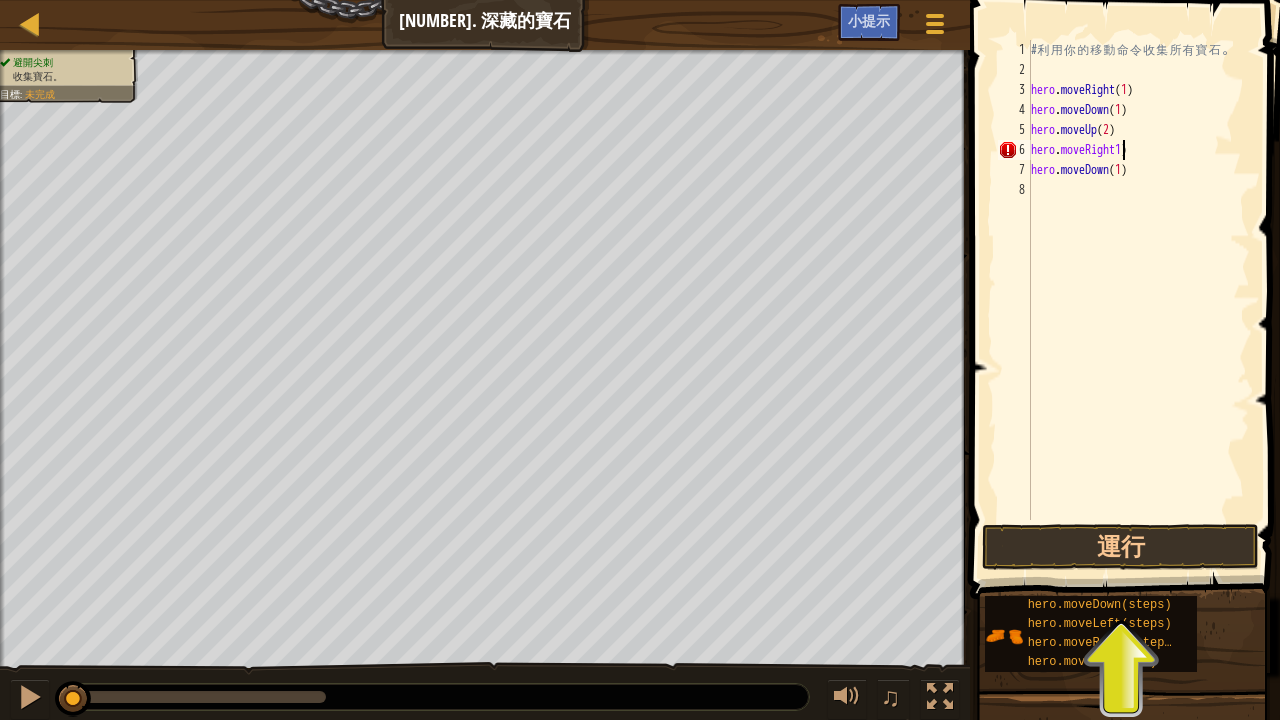 click on "#  利 用 你 的 移 動 命 令 收 集 所 有 寶 石 。 hero . moveRight ( 1 ) hero . moveDown ( 1 ) hero . moveUp ( 2 ) hero . moveRight1 ) hero . moveDown ( 1 )" at bounding box center (1138, 300) 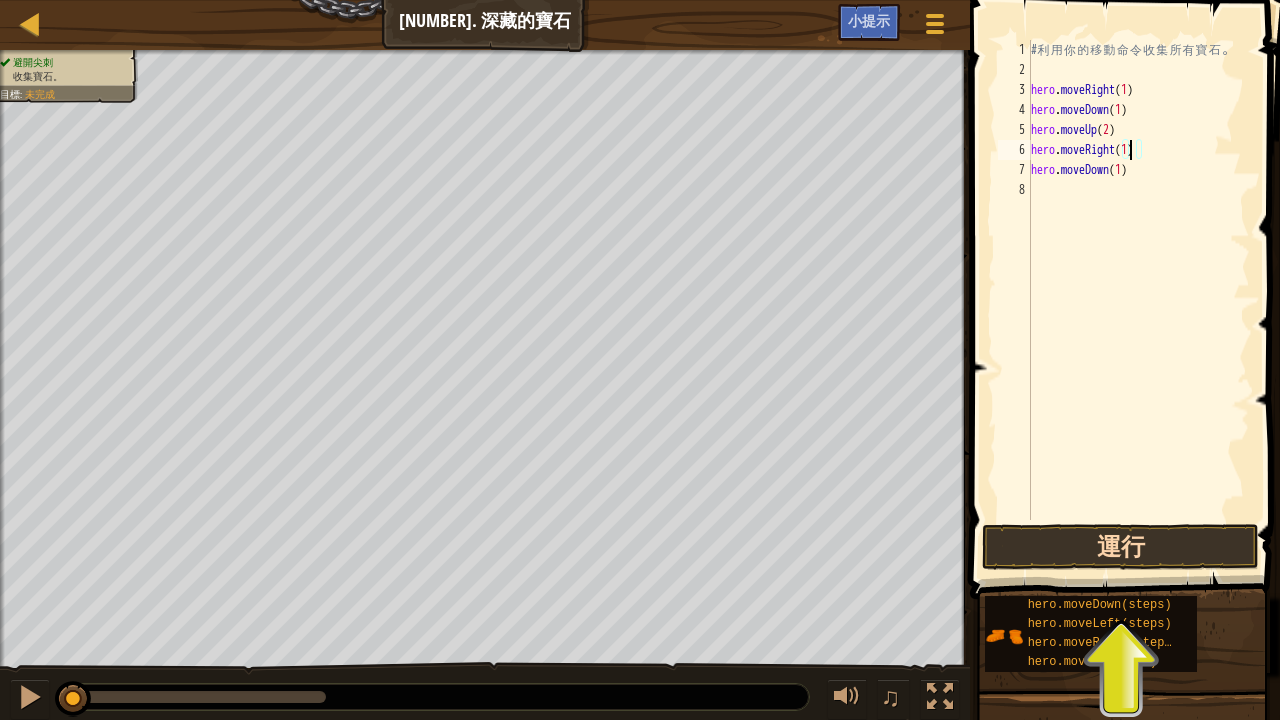 type on "hero.moveRight(1)" 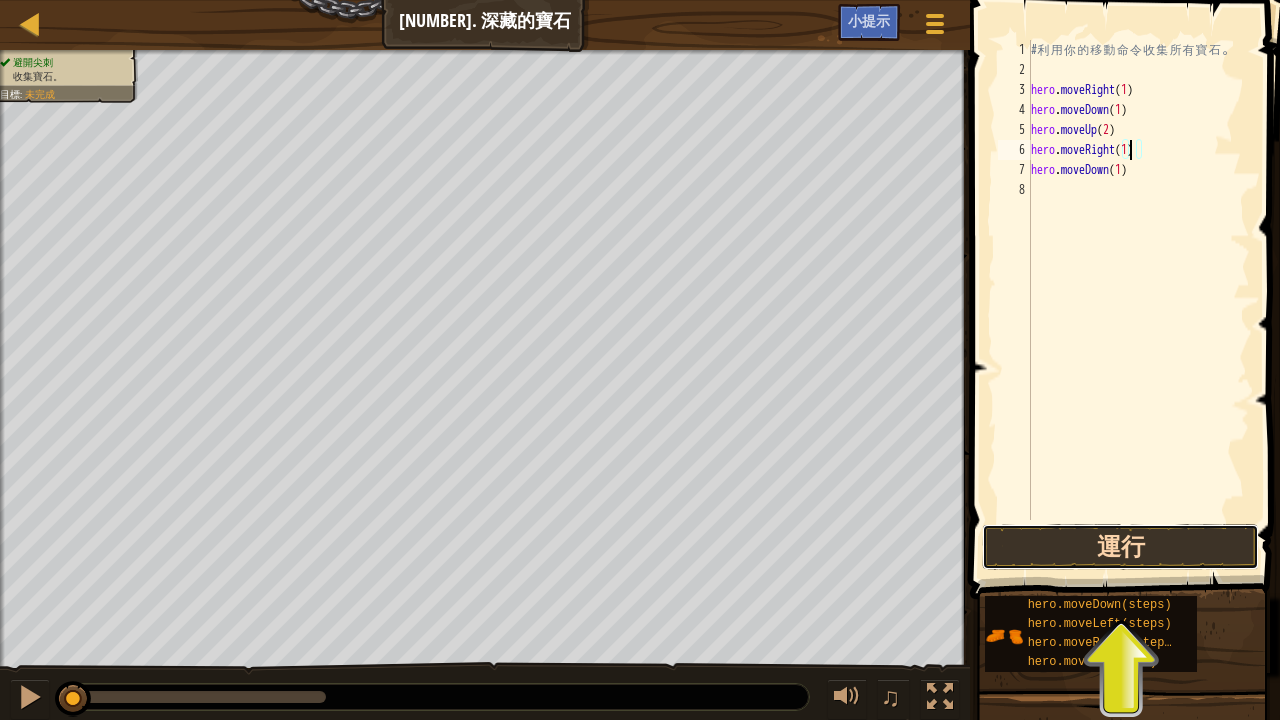 click on "運行" at bounding box center [1120, 547] 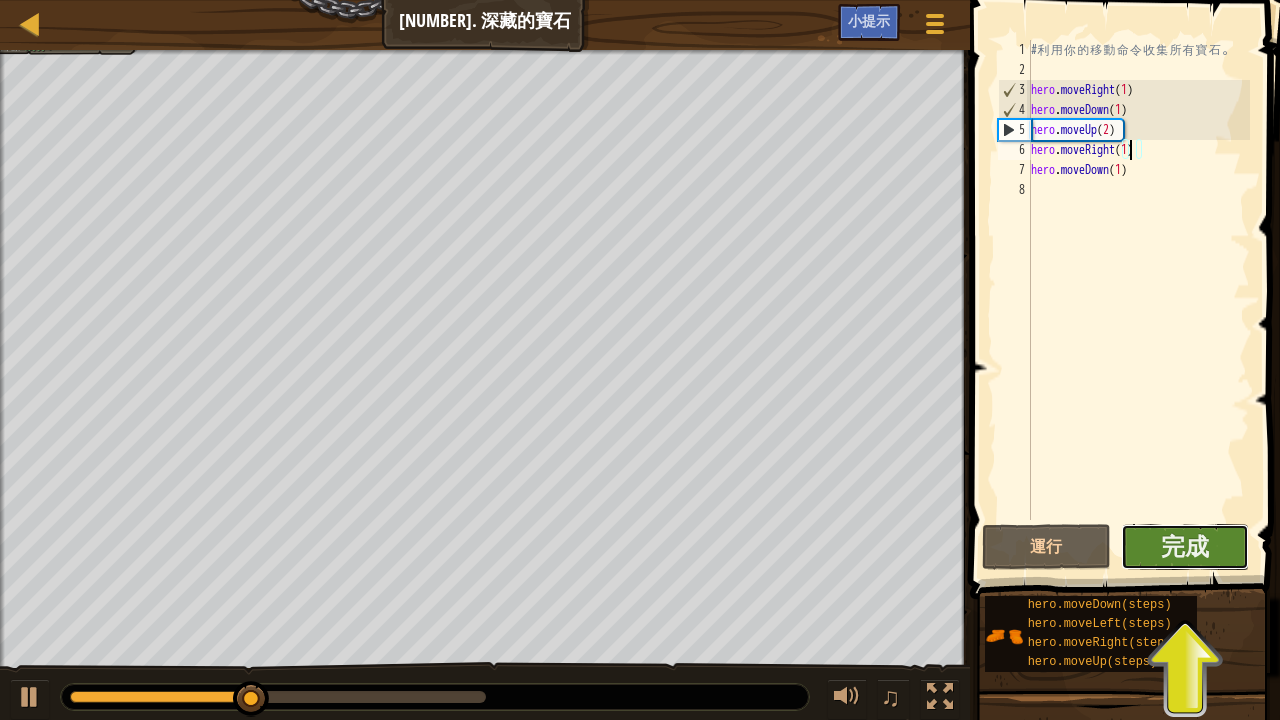 click on "完成" at bounding box center [1185, 547] 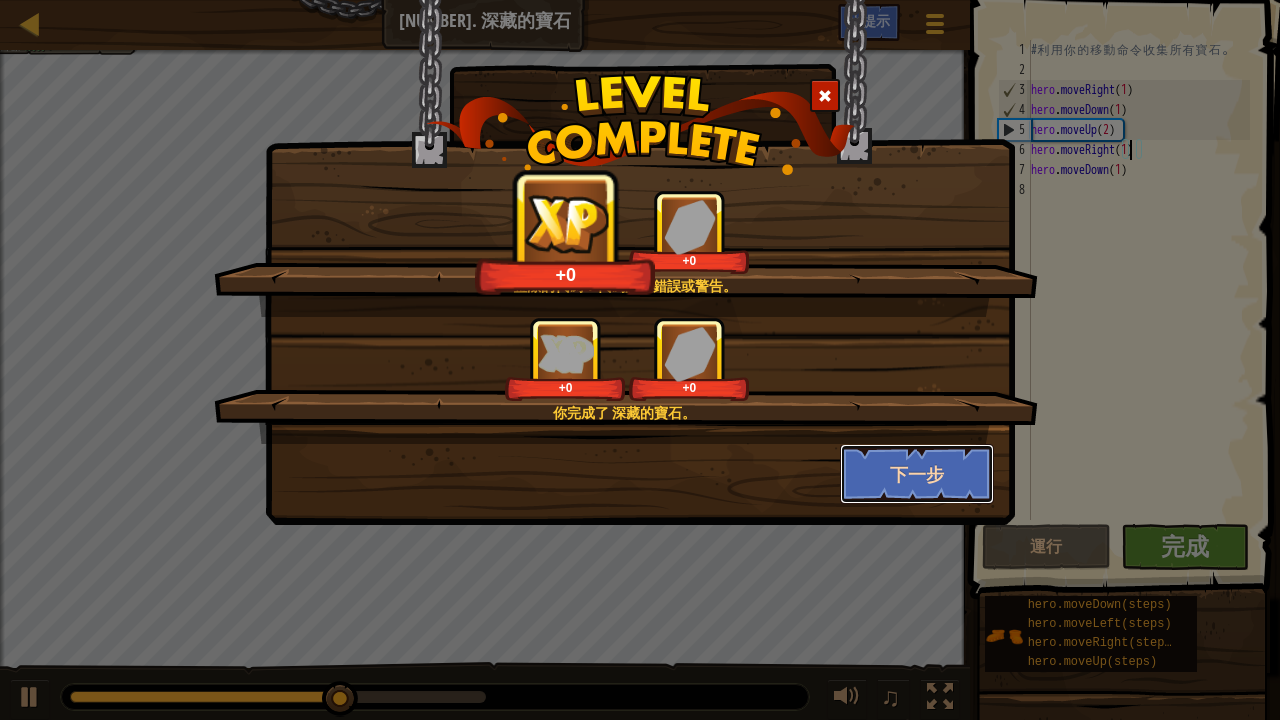 click on "下一步" at bounding box center [917, 474] 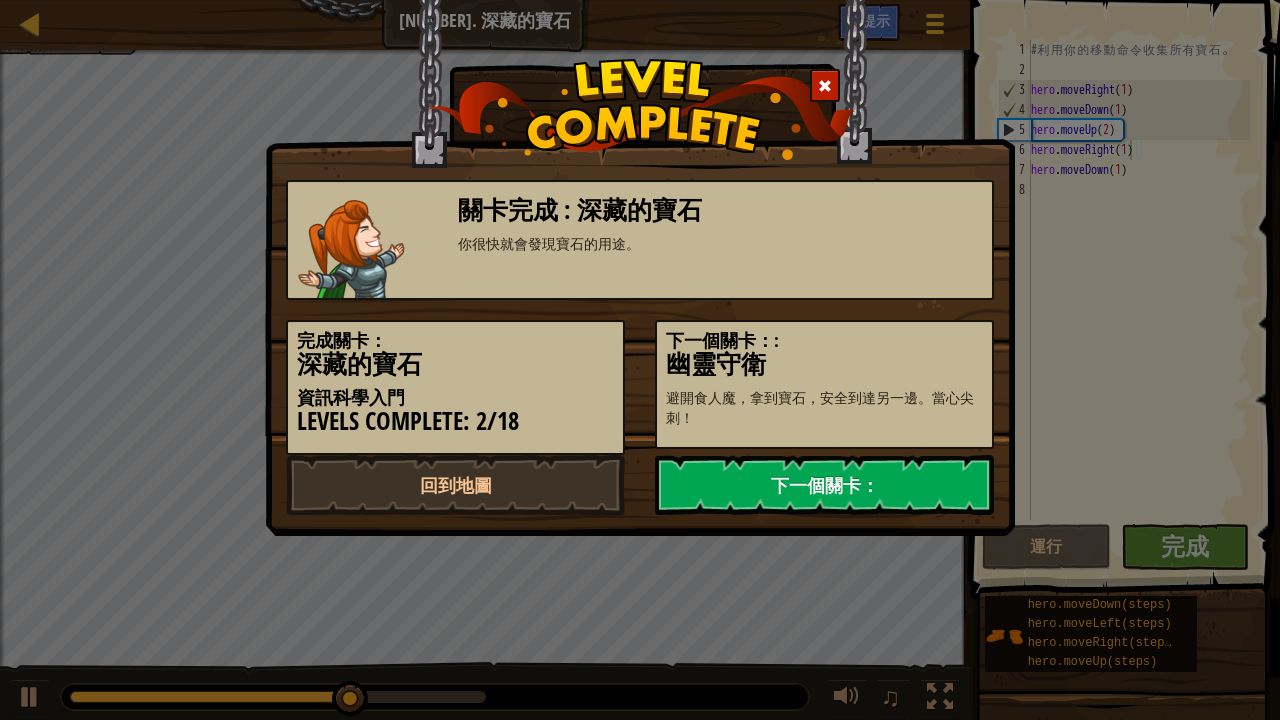click on "下一個關卡：" at bounding box center (824, 485) 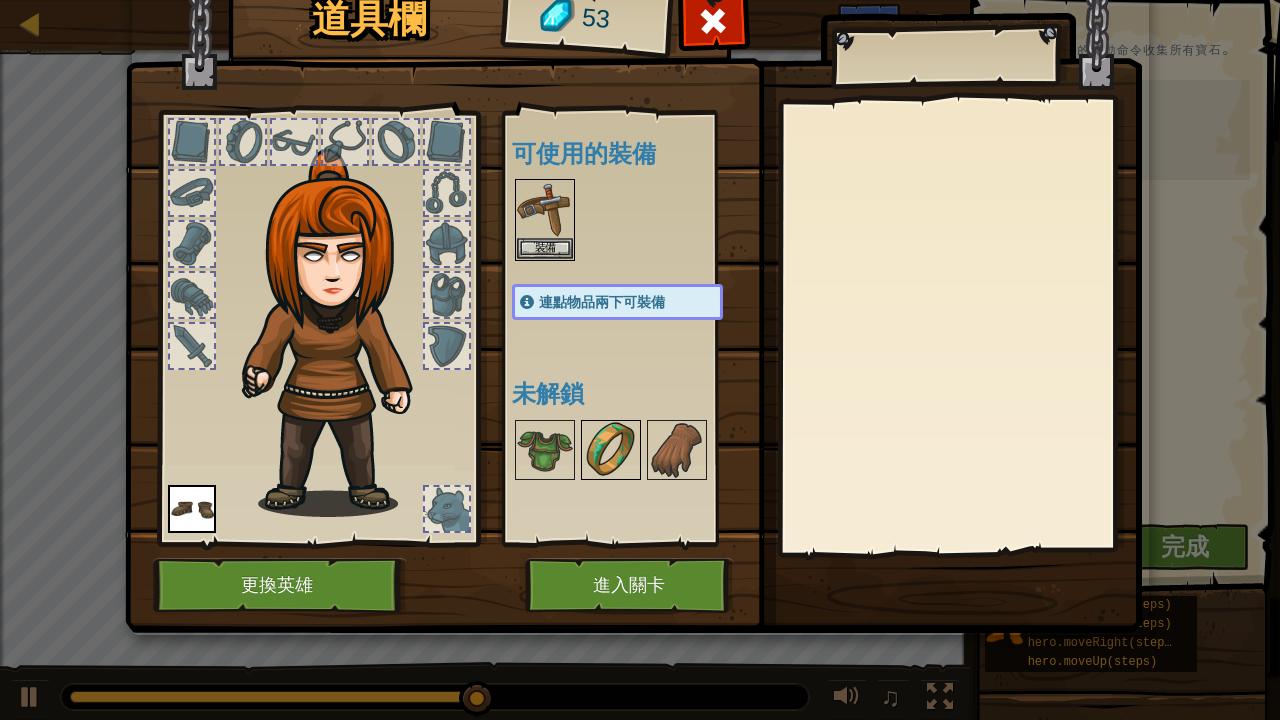 click at bounding box center (611, 450) 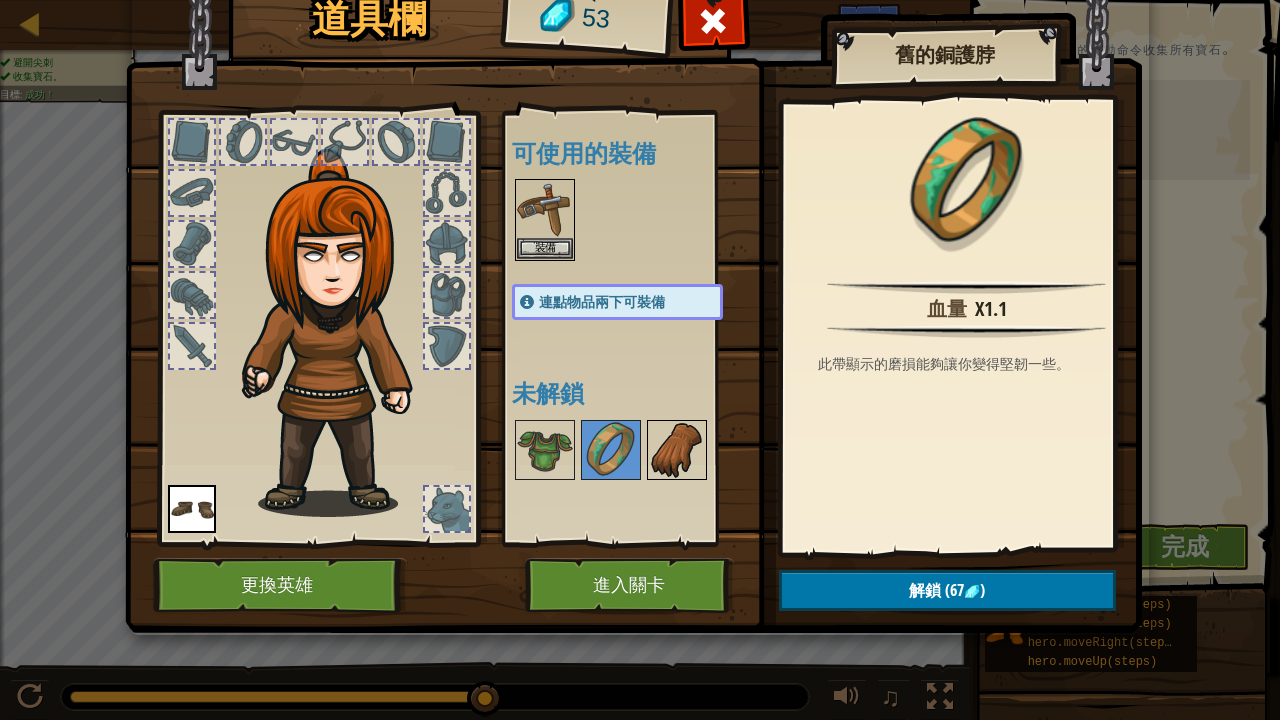 click at bounding box center (677, 450) 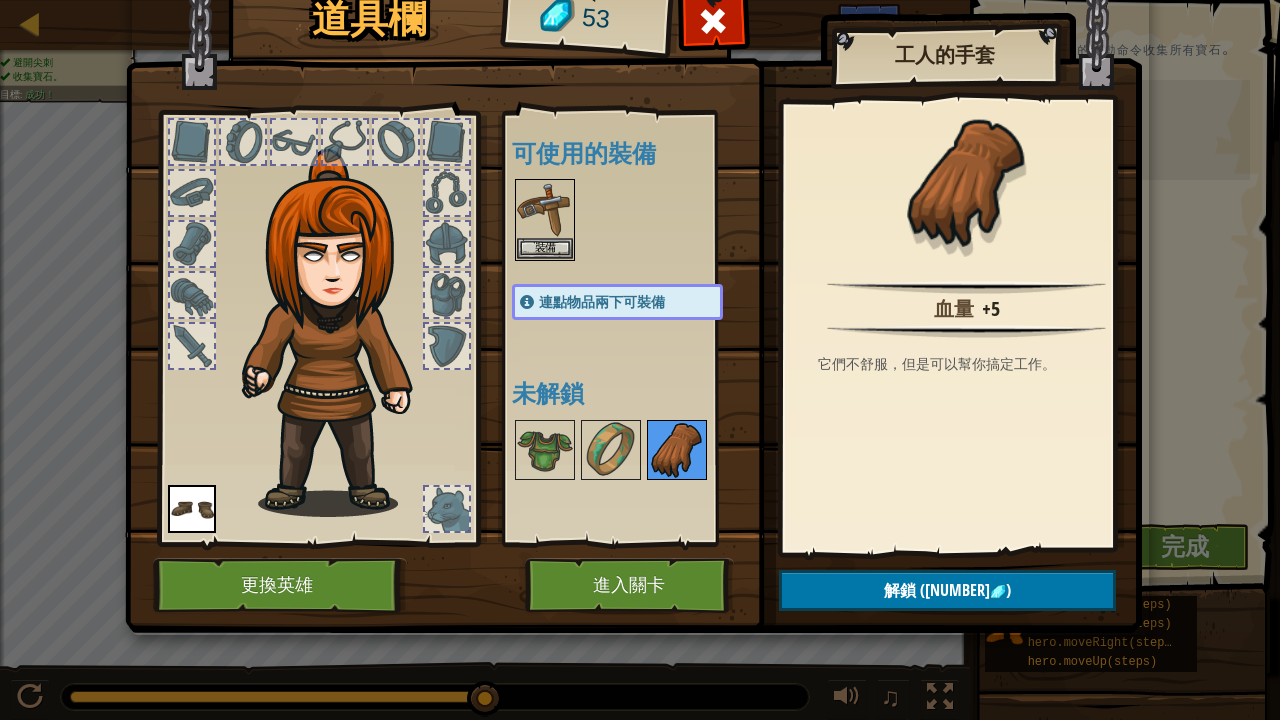 click at bounding box center [677, 450] 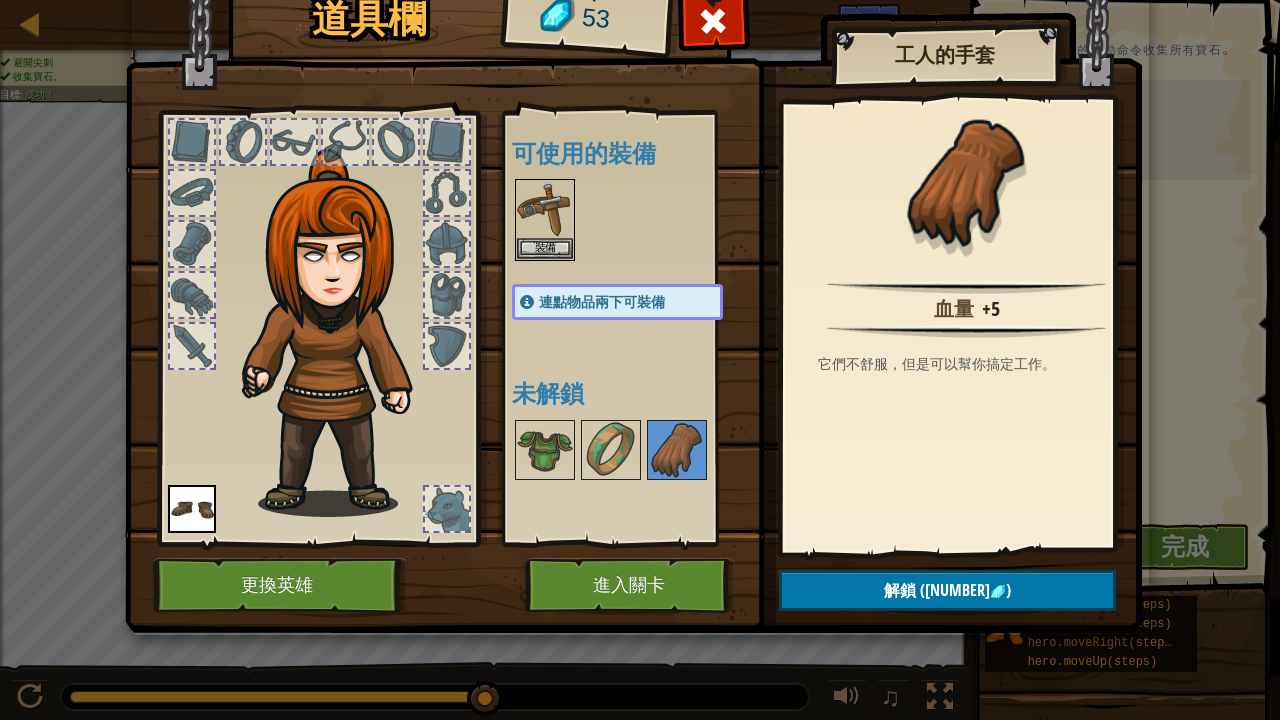 click at bounding box center [967, 182] 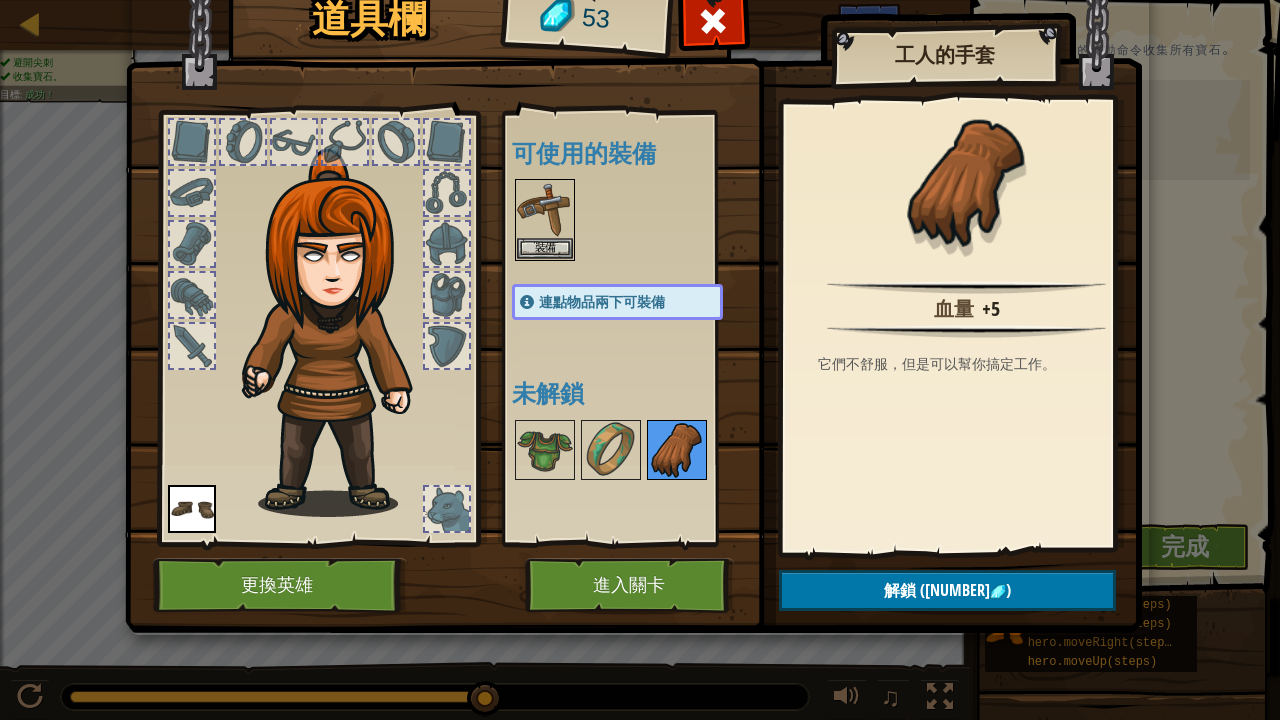 click at bounding box center [677, 450] 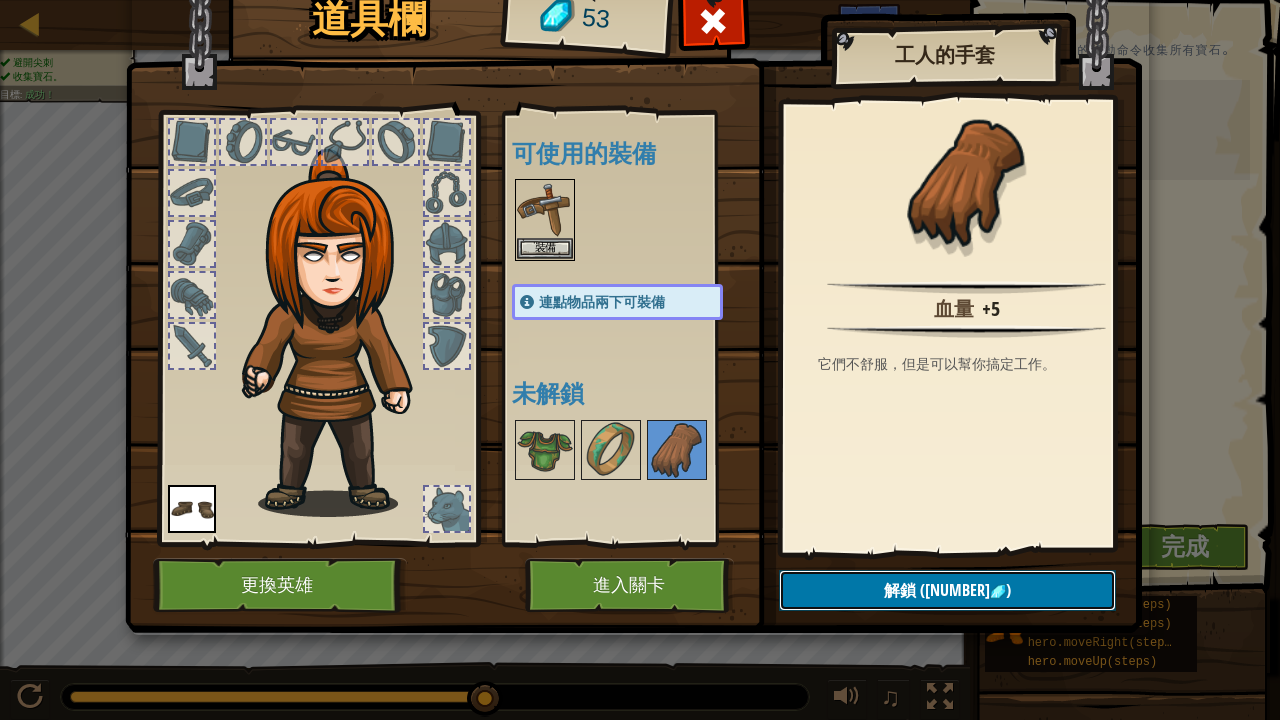 click on "解鎖" at bounding box center (900, 590) 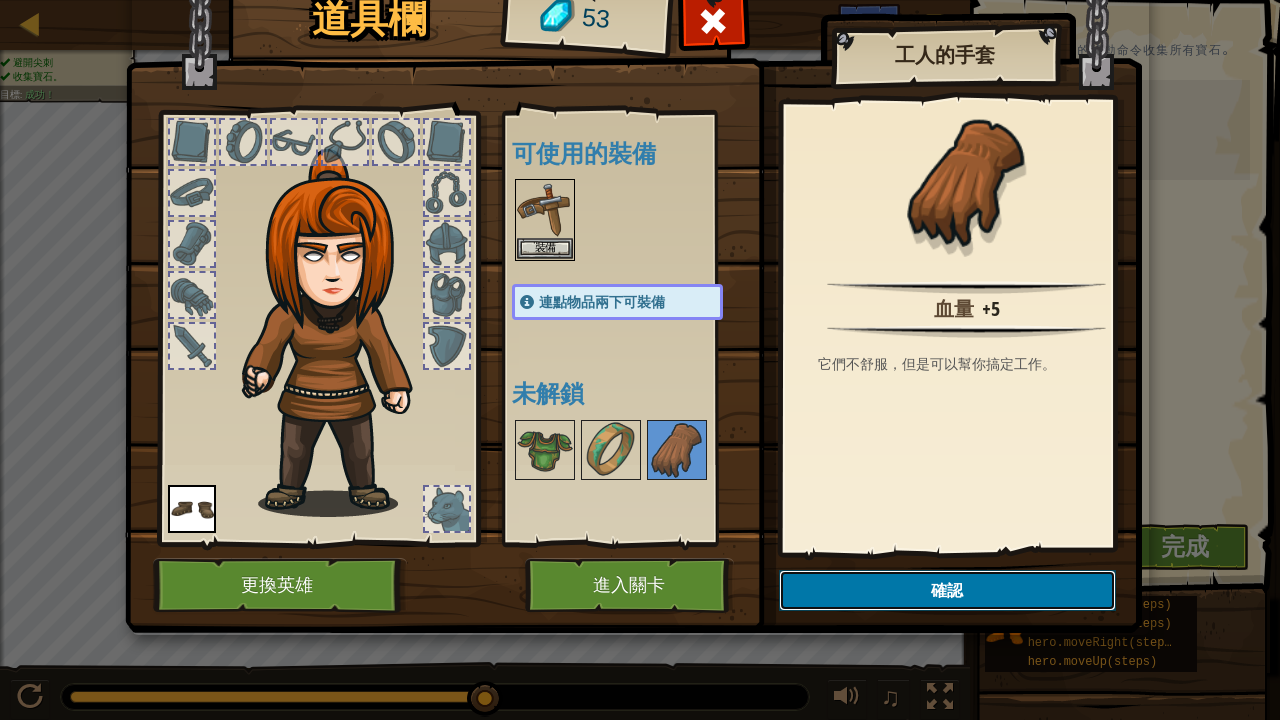 click on "確認" at bounding box center (947, 590) 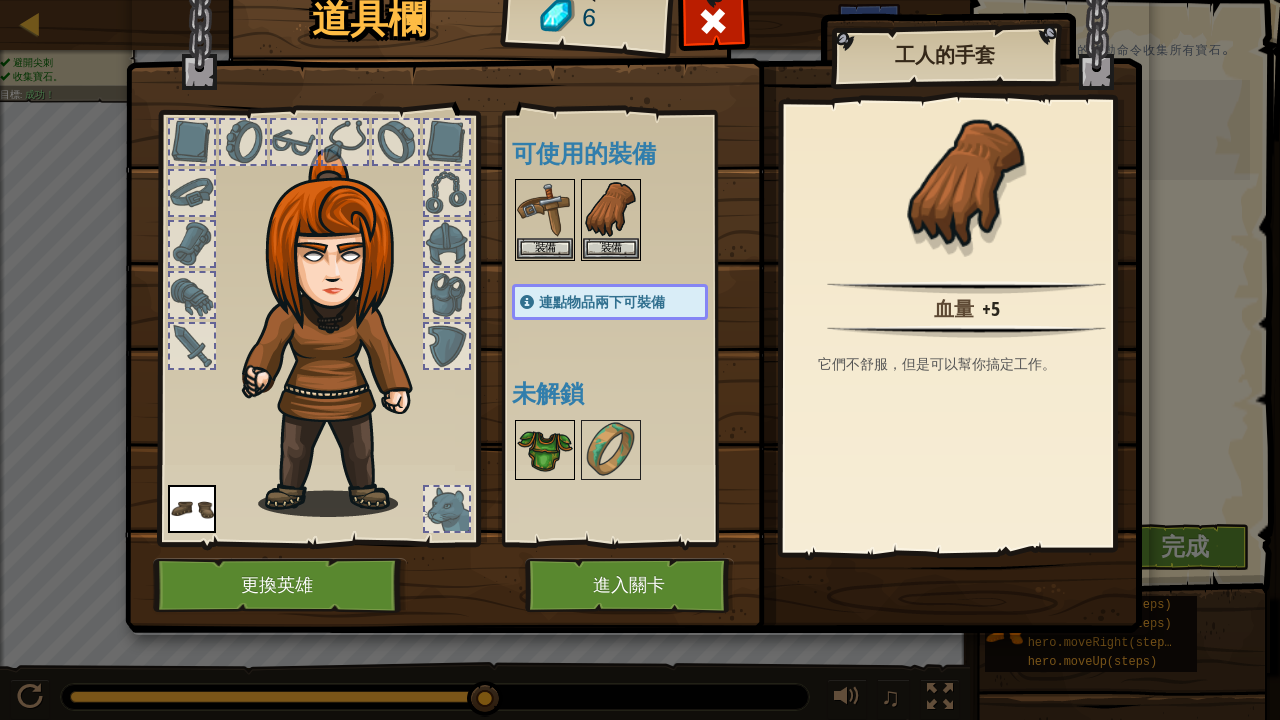 click at bounding box center (545, 450) 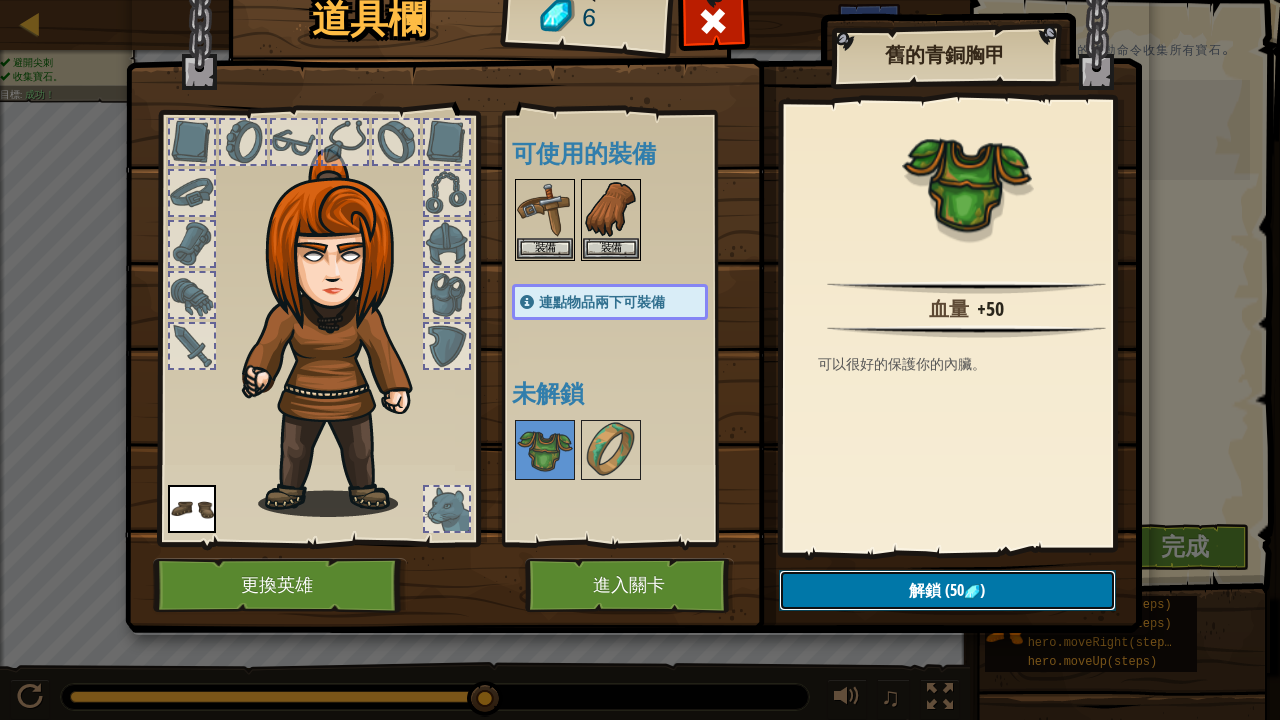 click on "解鎖 (50 )" at bounding box center [947, 590] 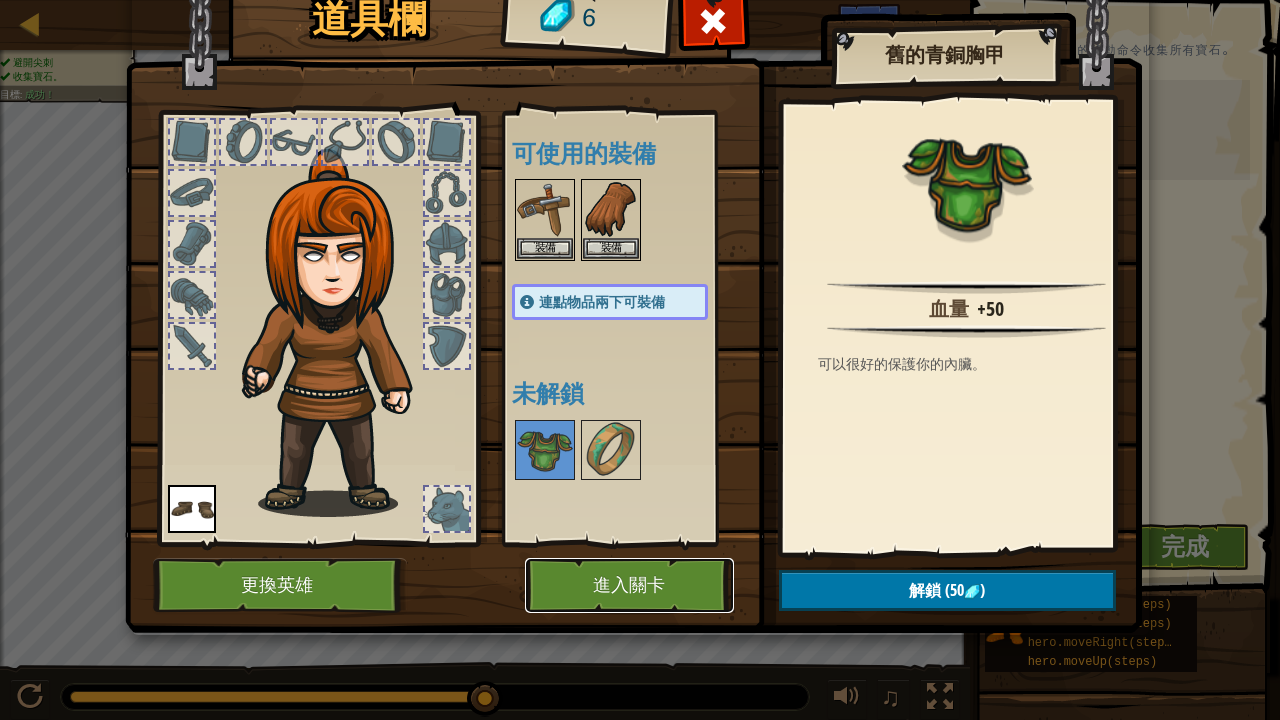 click on "進入關卡" at bounding box center (629, 585) 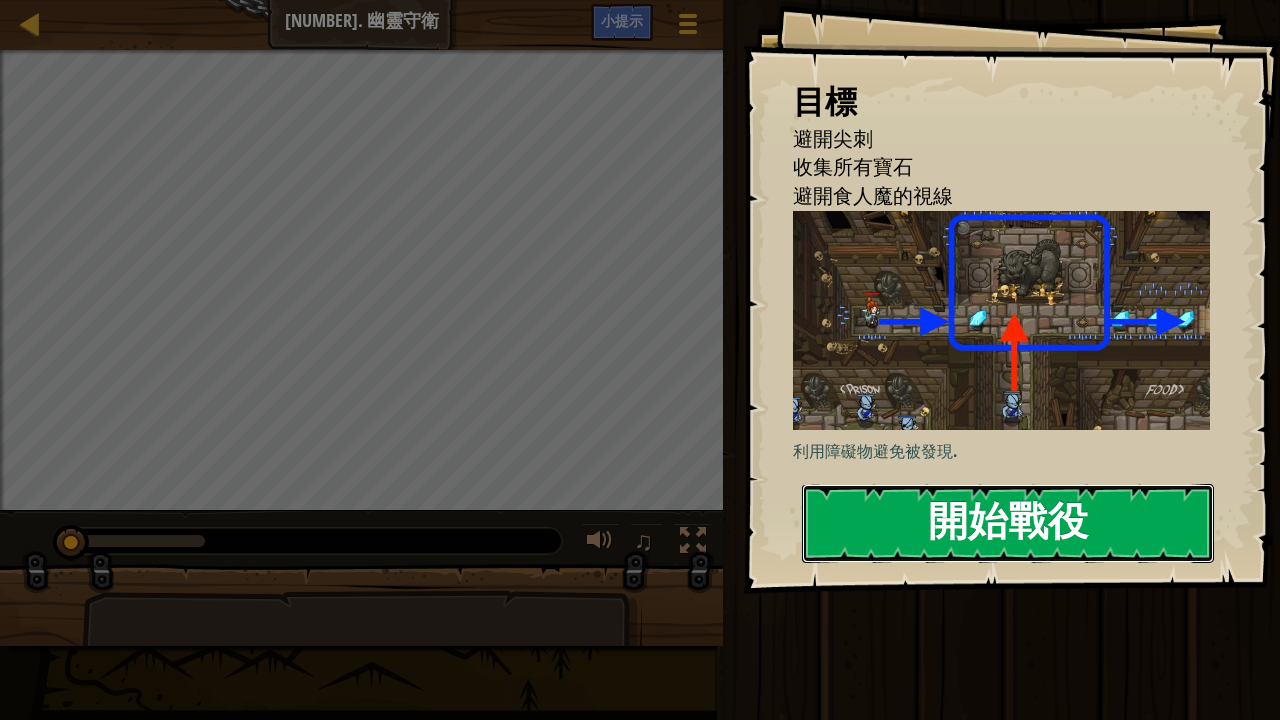 click on "開始戰役" at bounding box center (1008, 523) 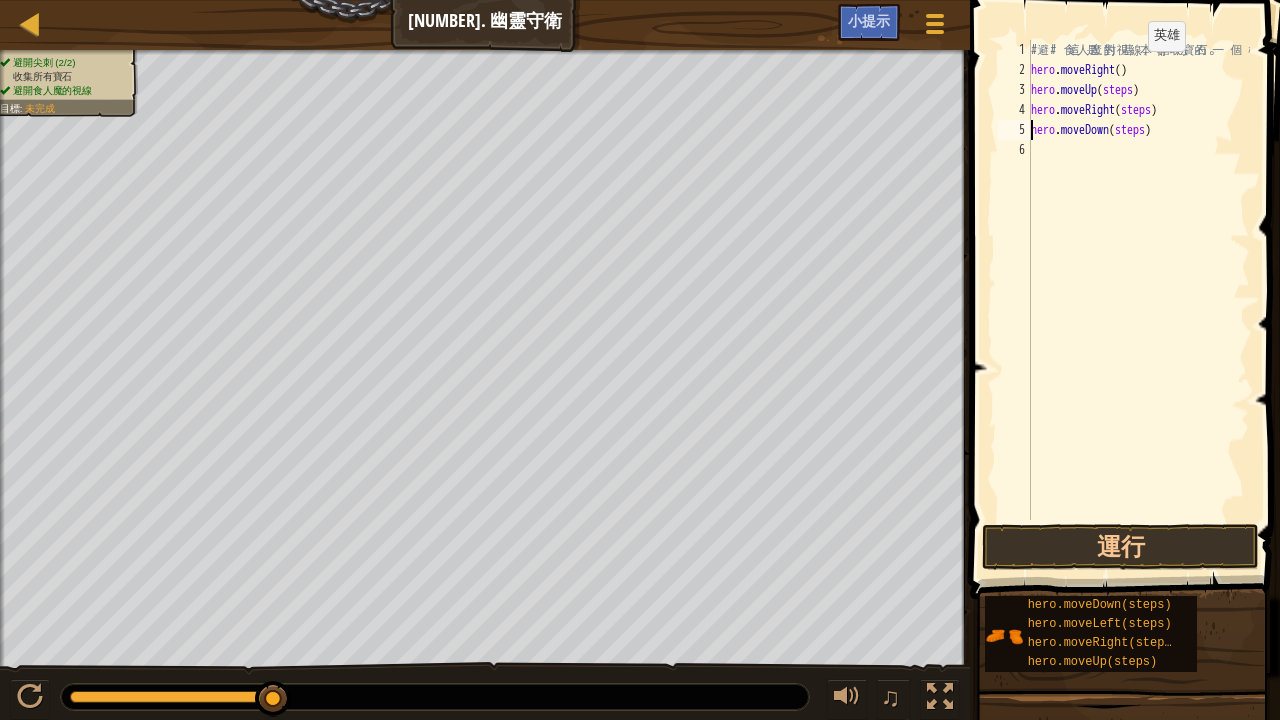click on "#  避 開 食 人 魔 的 視 線 ， 奪 取 寶 石 。 hero . moveRight ( ) hero . moveUp ( steps ) hero . moveRight ( steps ) hero . moveDown ( steps )" at bounding box center (1138, 300) 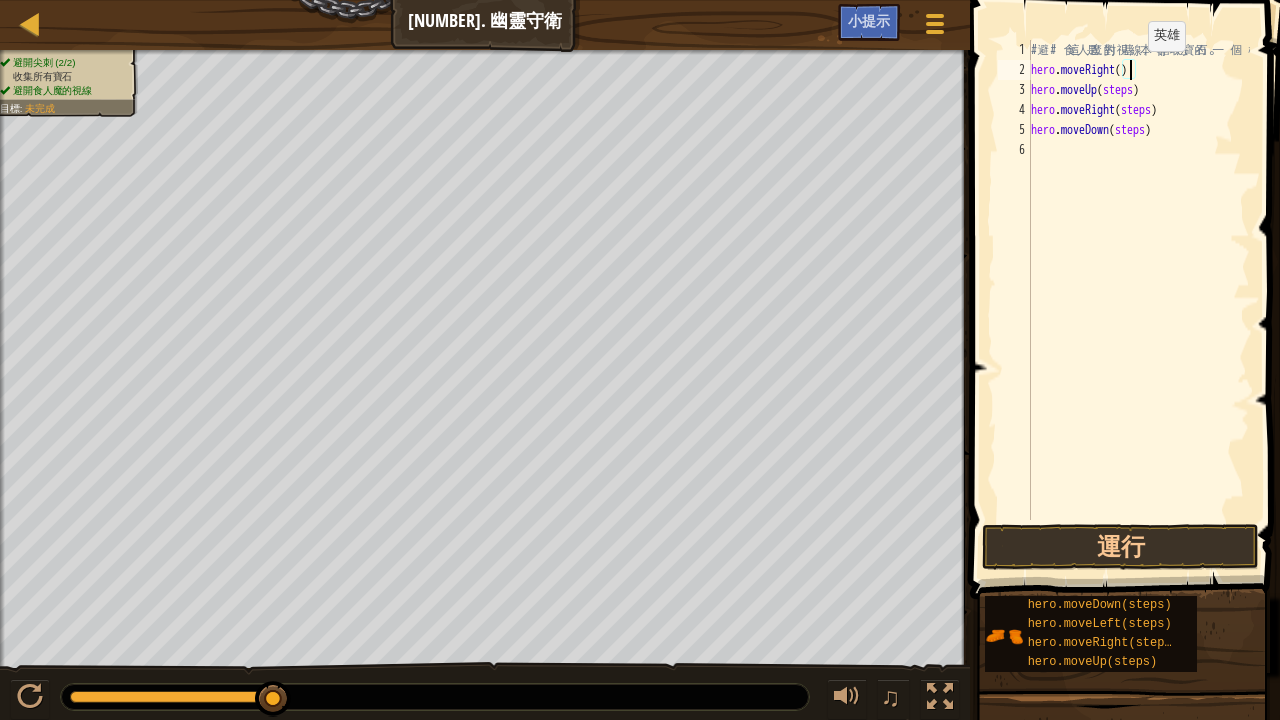 scroll, scrollTop: 9, scrollLeft: 8, axis: both 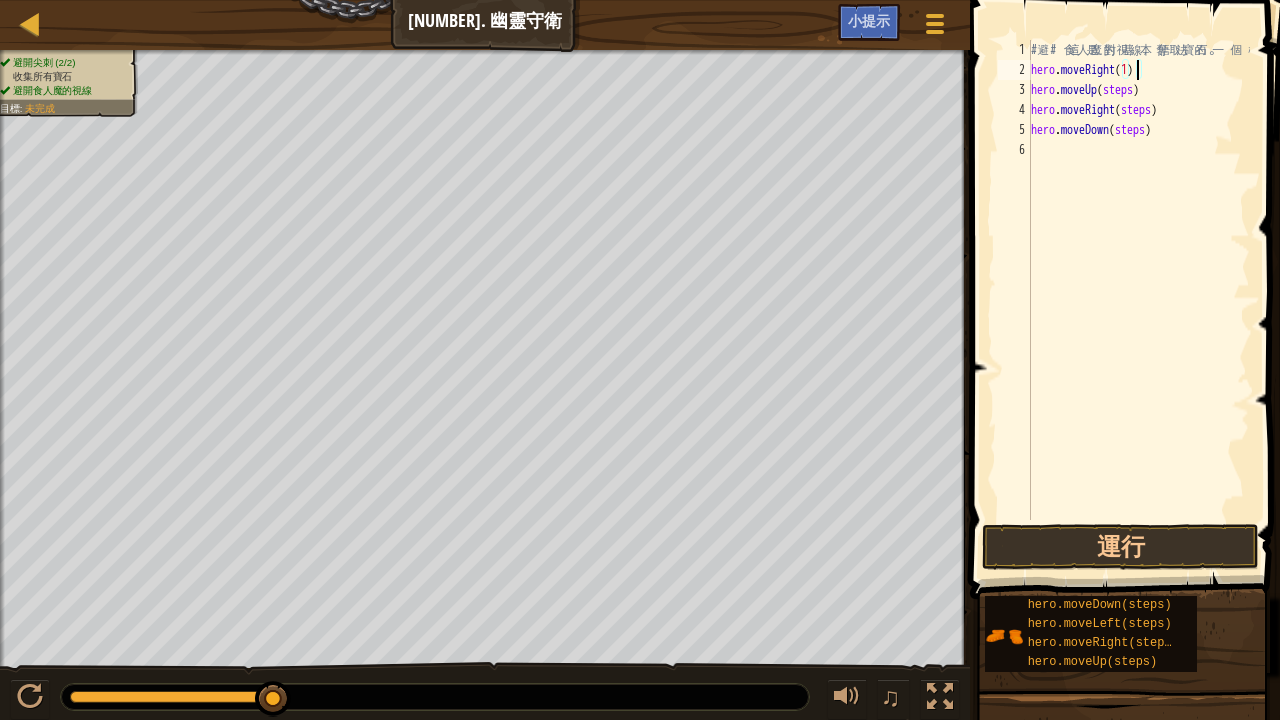 click on "#  避 開 食 人 魔 的 視 線 ， 奪 取 寶 石 。 hero . moveRight ( [NUMBER] ) hero . moveUp ( steps ) hero . moveRight ( steps ) hero . moveDown ( steps )" at bounding box center [1138, 300] 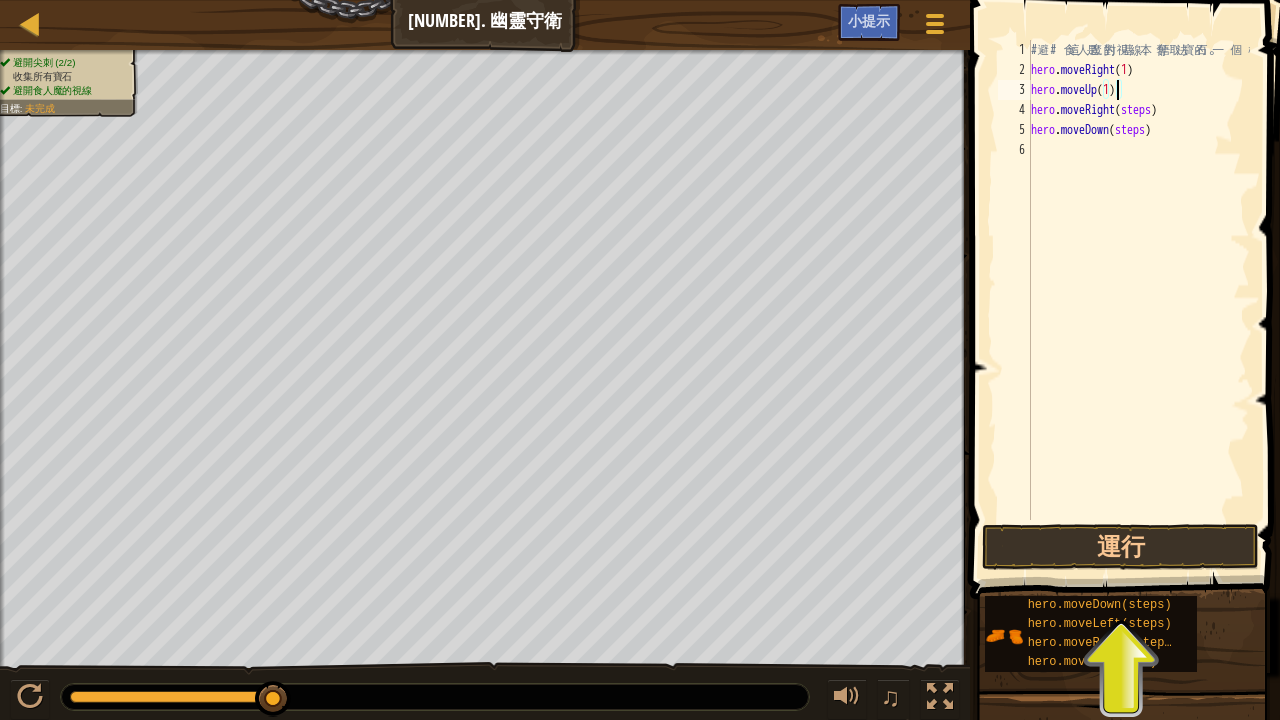 scroll, scrollTop: 9, scrollLeft: 6, axis: both 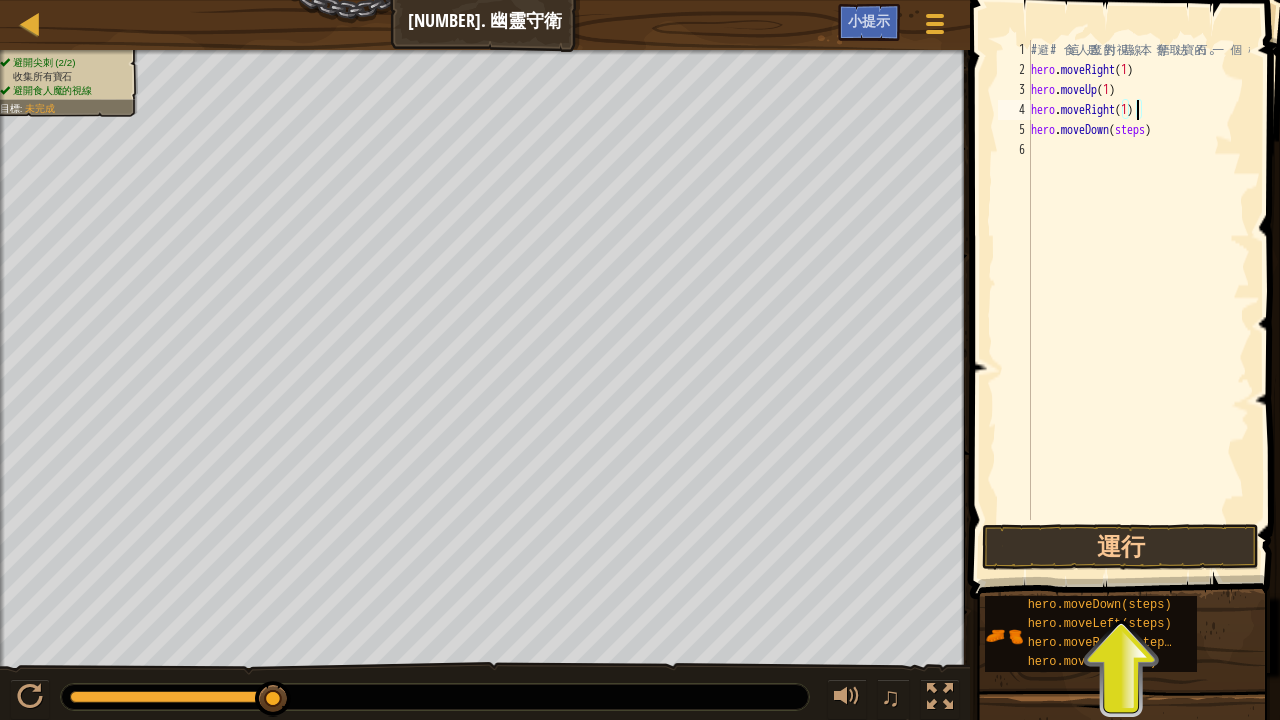click on "#  避 開 食 人 魔 的 視 線 ， 奪 取 寶 石 。 hero . moveRight ( 1 ) hero . moveUp ( 1 ) hero . moveRight ( 1 ) hero . moveDown ( steps )" at bounding box center (1138, 300) 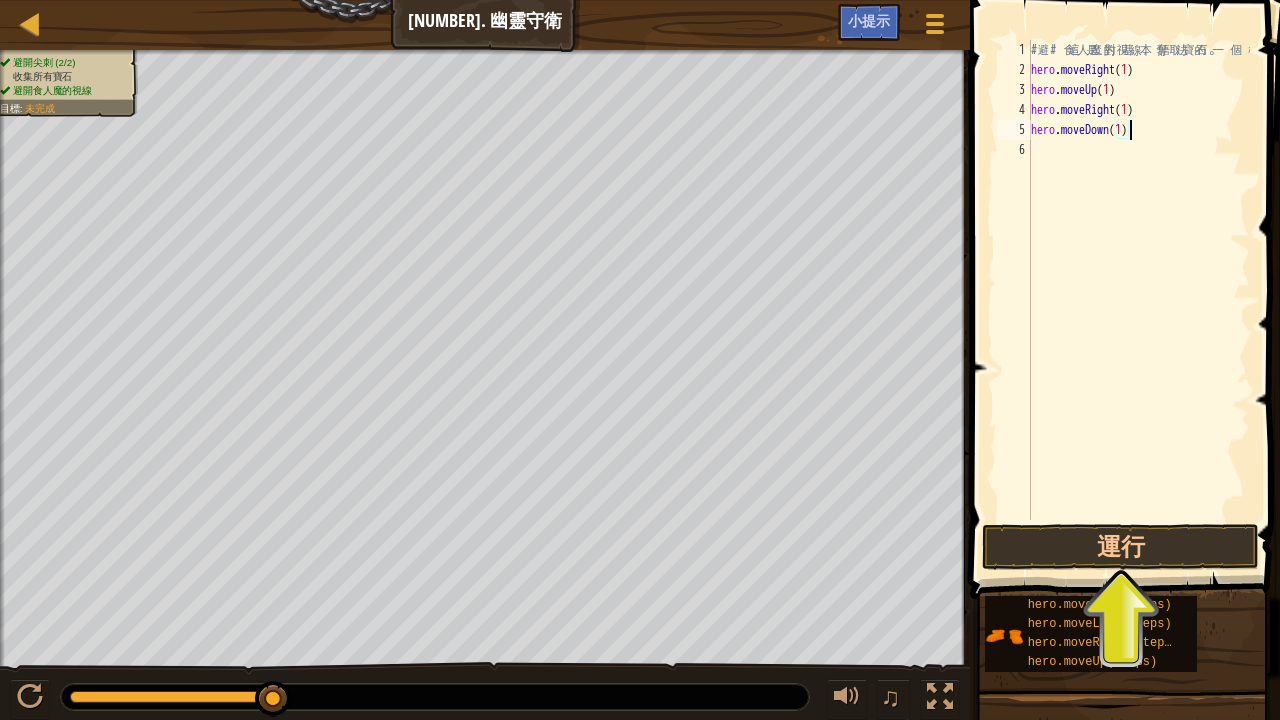 scroll, scrollTop: 9, scrollLeft: 8, axis: both 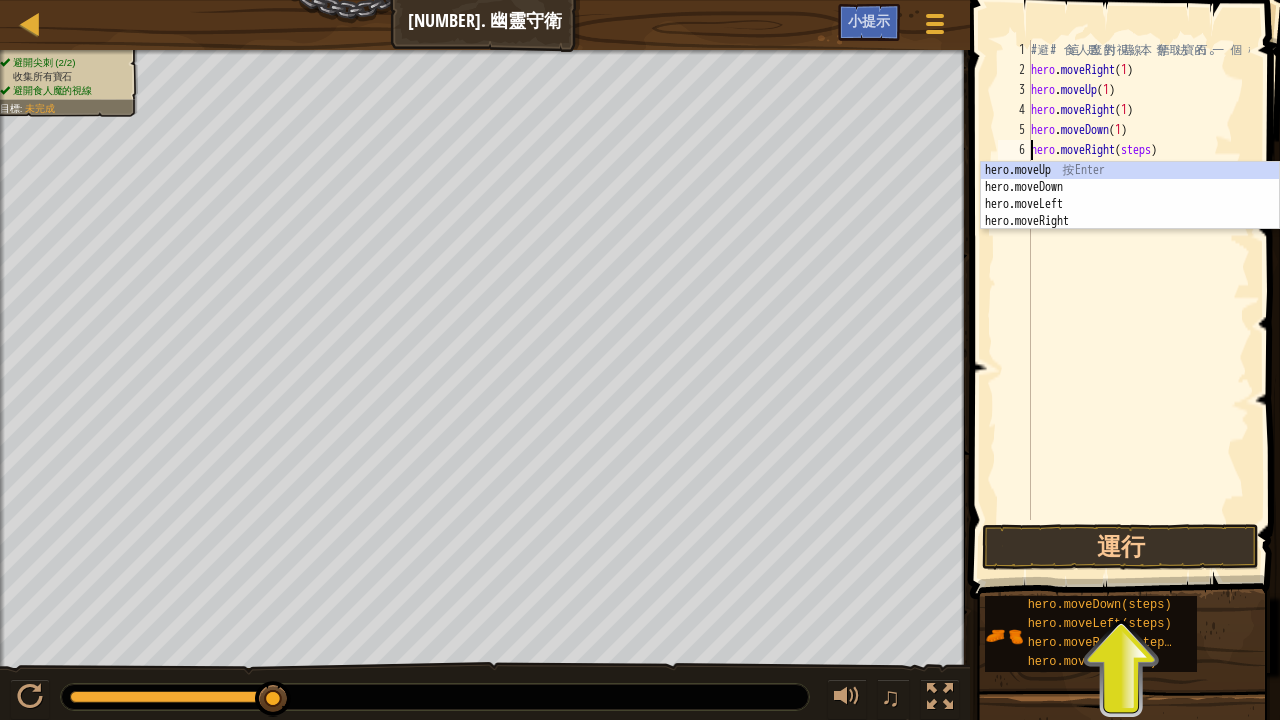 click on "#  避 開 食 人 魔 的 視 線 ， 奪 取 寶 石 。 hero . moveRight ( 1 ) hero . moveUp ( 1 ) hero . moveRight ( 1 ) hero . moveDown ( 1 ) hero . moveRight ( steps )" at bounding box center [1138, 300] 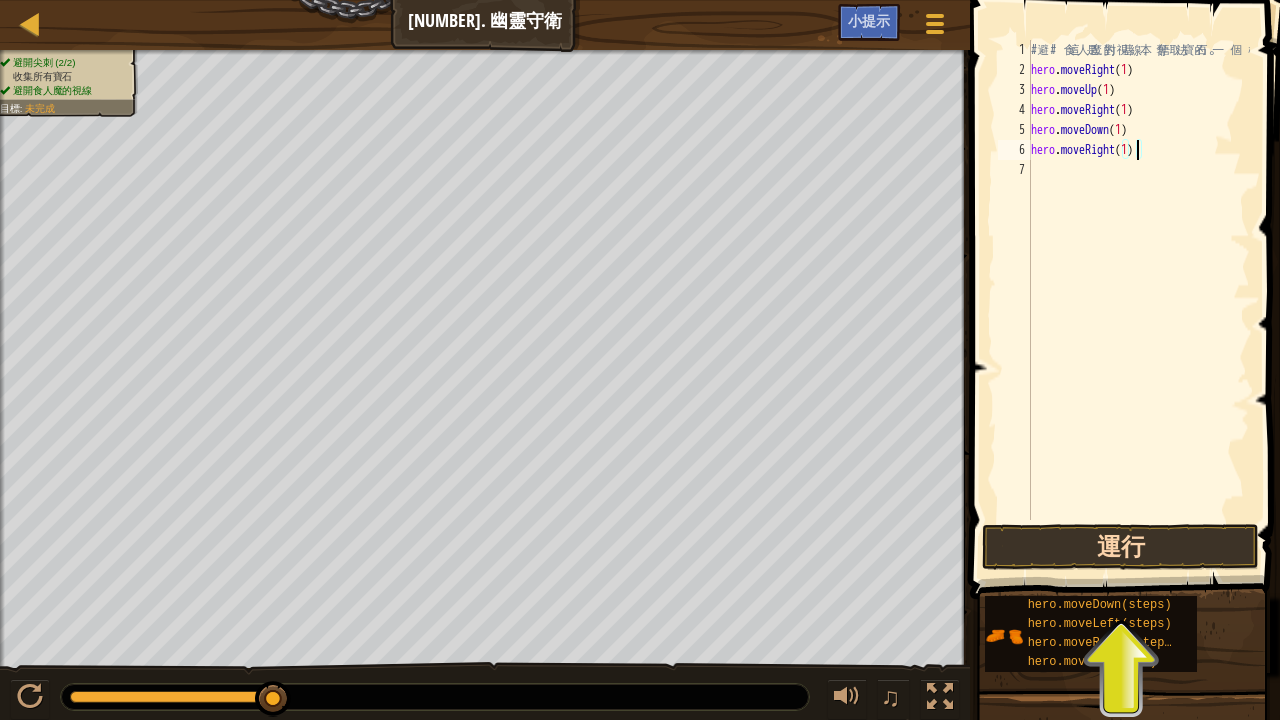 type on "hero.moveRight(1)" 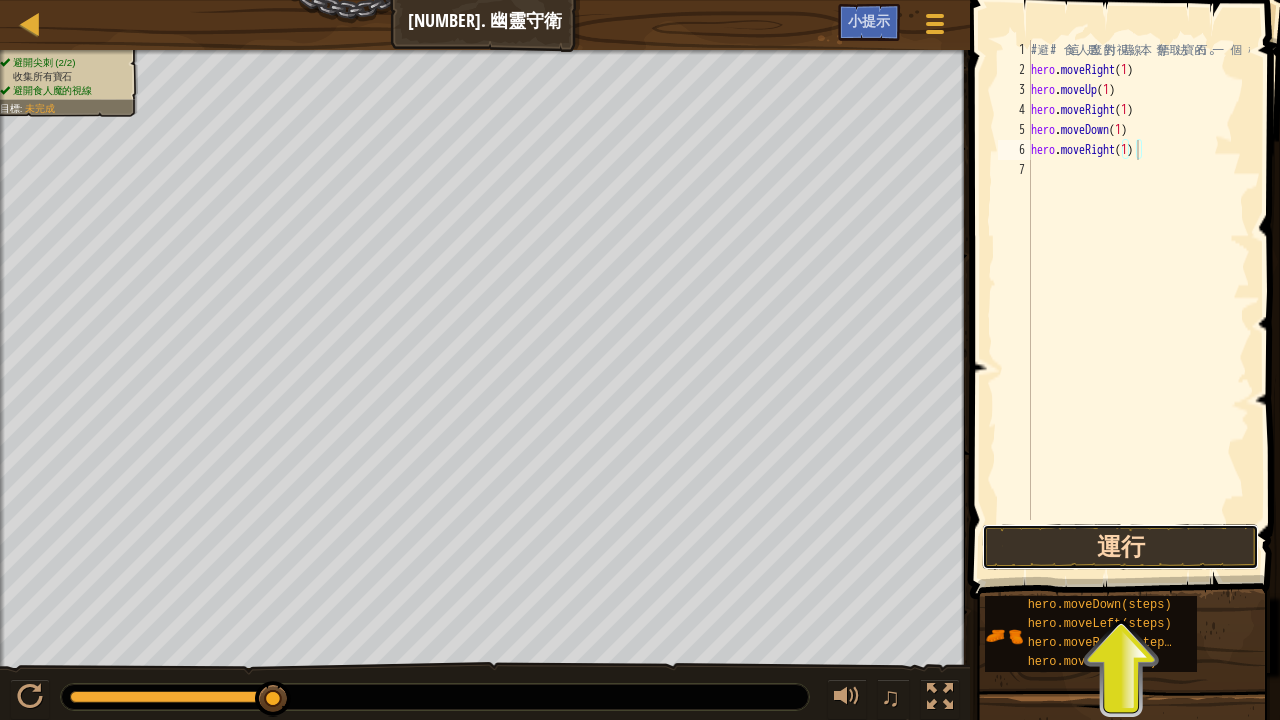 click on "運行" at bounding box center [1120, 547] 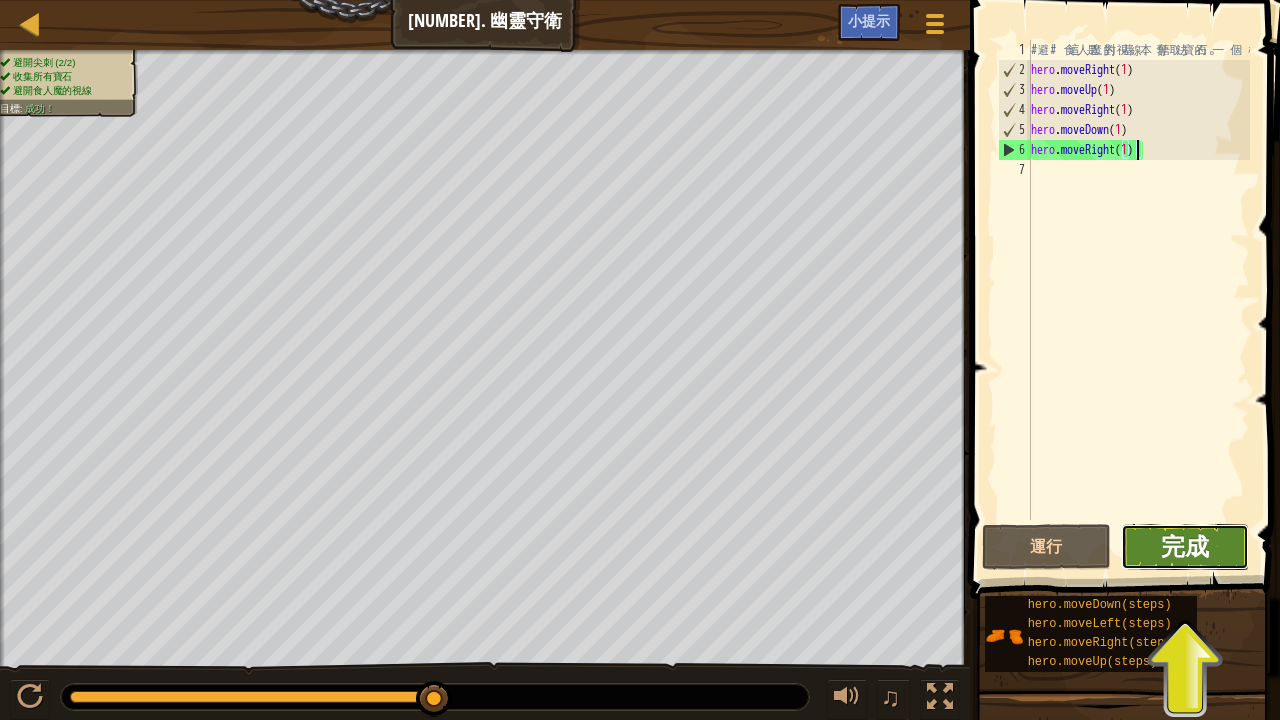 click on "完成" at bounding box center (1185, 546) 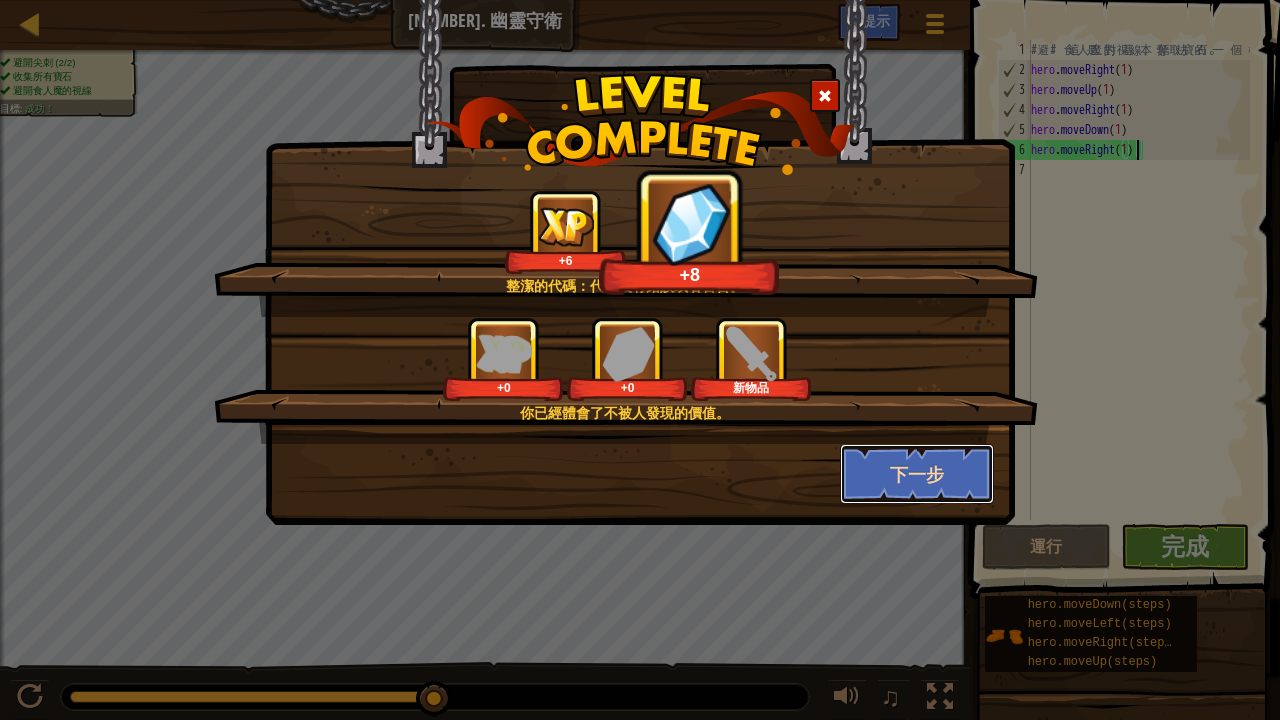 click on "下一步" at bounding box center (917, 474) 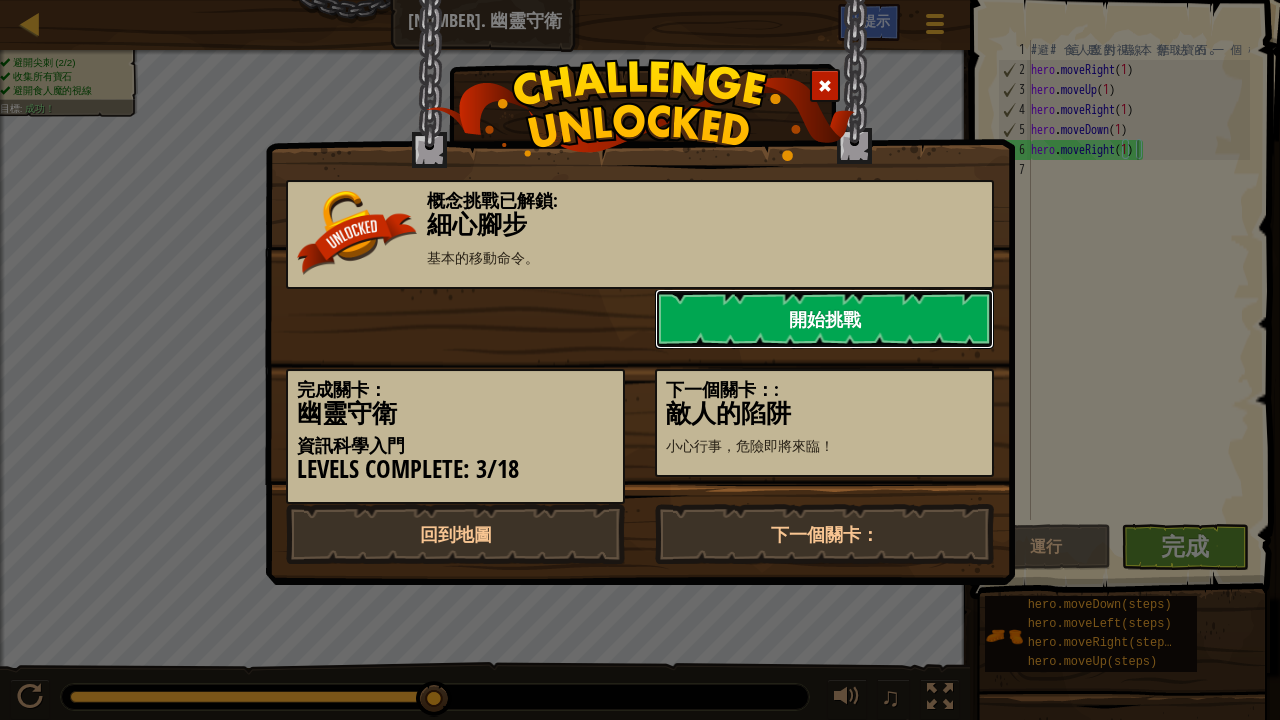 click on "開始挑戰" at bounding box center [824, 319] 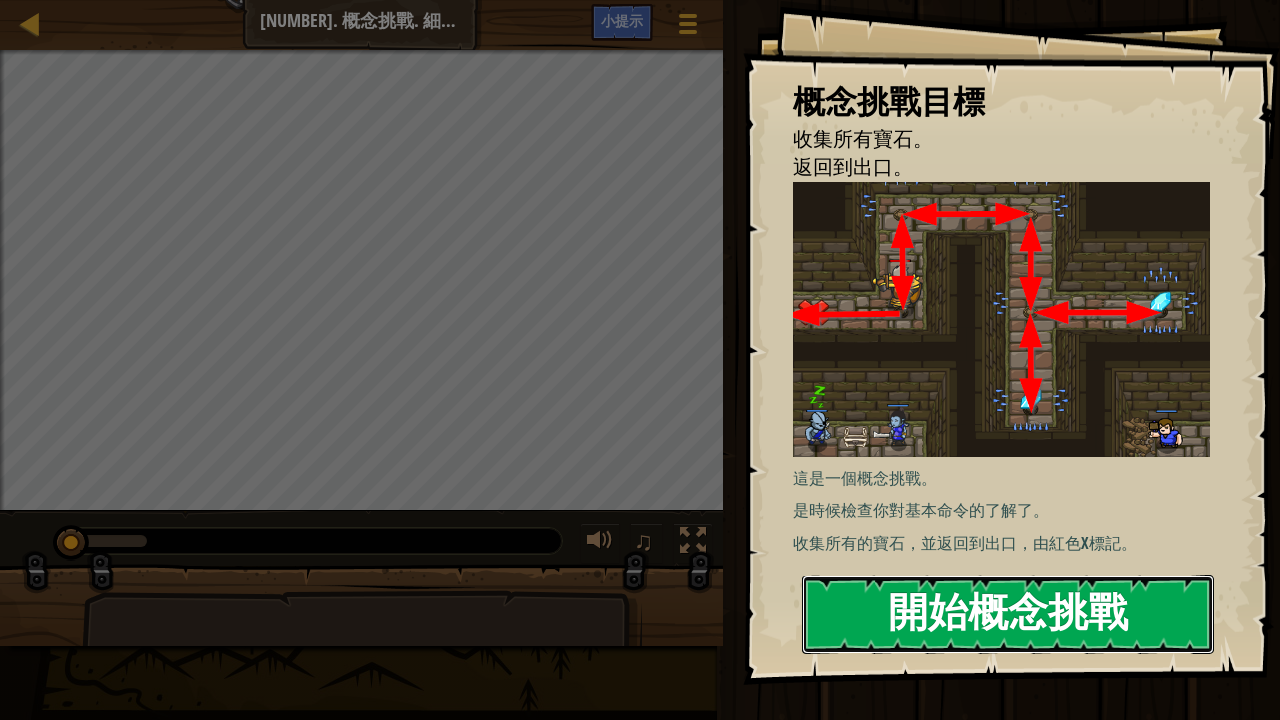 click on "開始概念挑戰" at bounding box center [1008, 614] 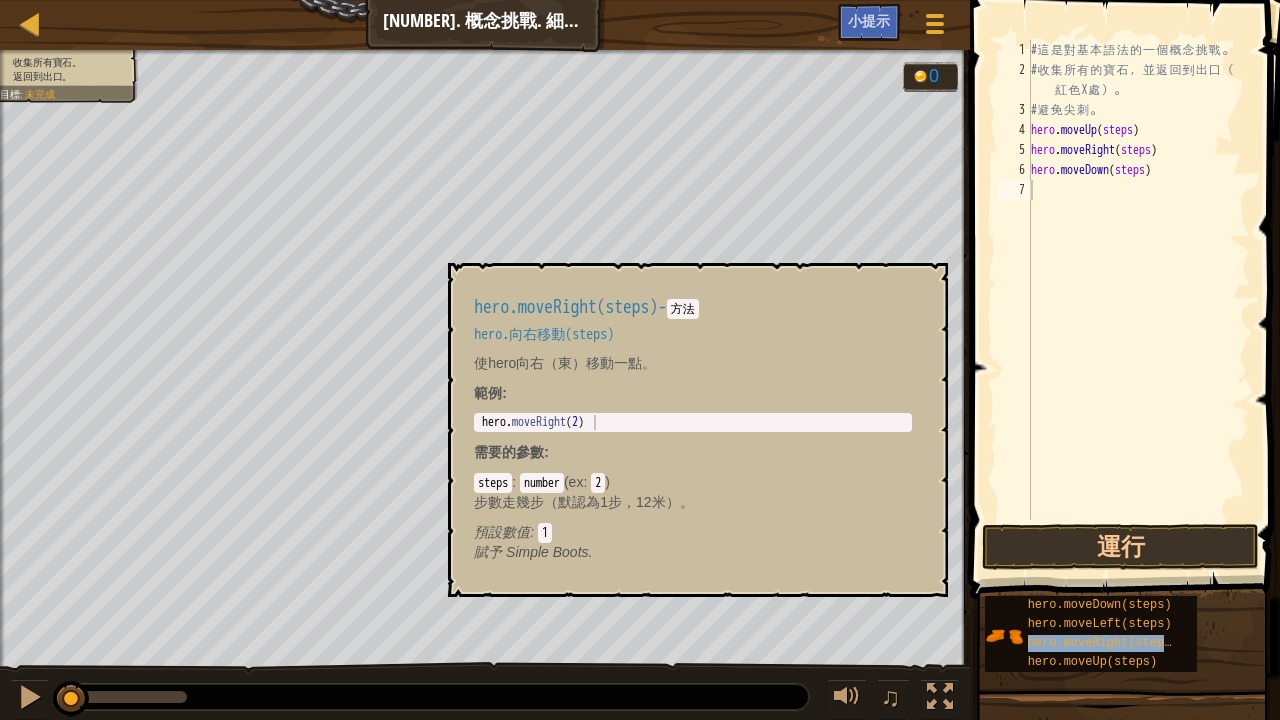 type on "hero.moveRight(steps)" 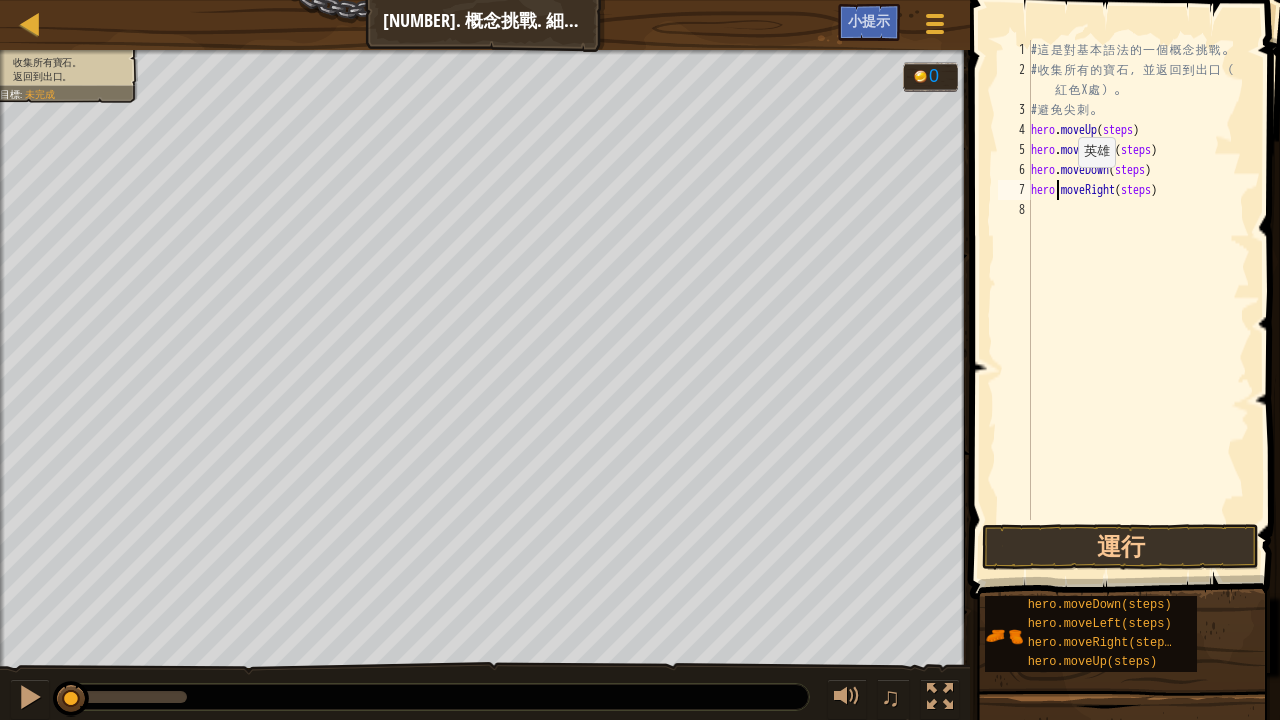 click on "#  這 是 對 基 本 語 法 的 一 個 概 念 挑 戰 。 #  收 集 所 有 的 寶 石 ， 並 返 回 到 出 口 （      紅 色 X 處 ） 。 #  避 免 尖 刺 。 hero . moveUp ( steps ) hero . moveRight ( steps ) hero . moveDown ( steps ) hero . moveRight ( steps )" at bounding box center (1138, 300) 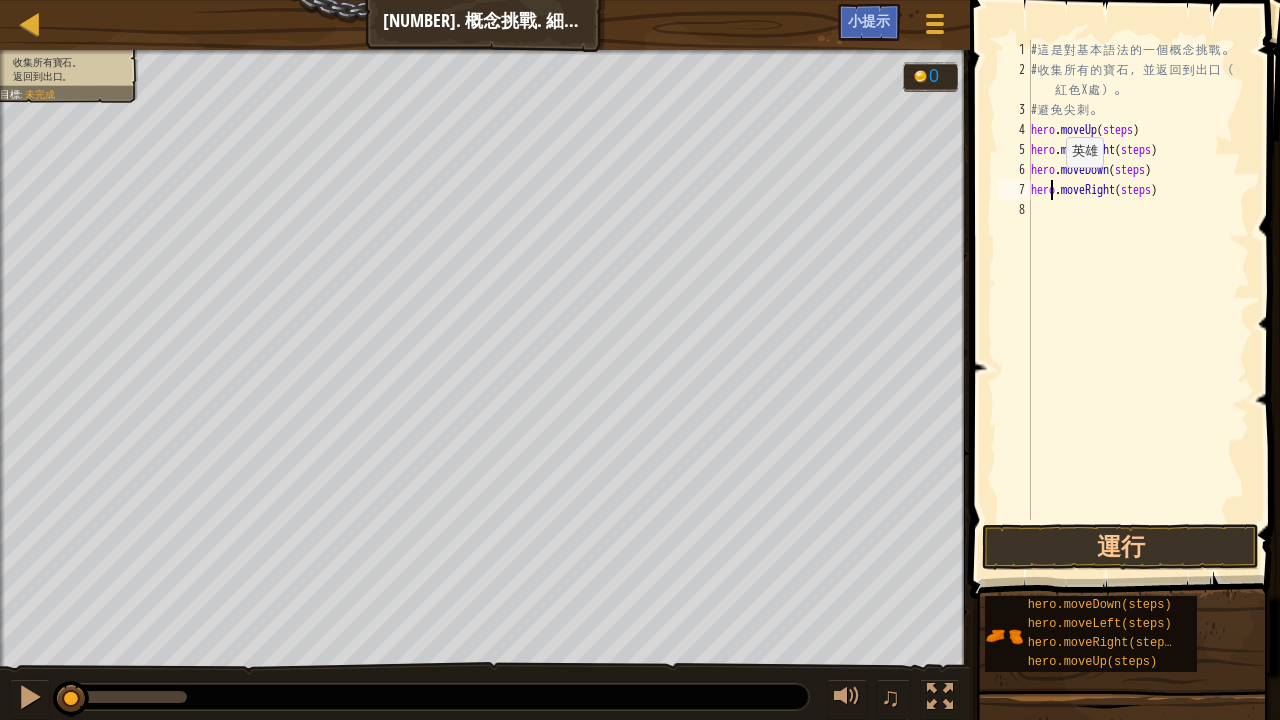 click on "#  這 是 對 基 本 語 法 的 一 個 概 念 挑 戰 。 #  收 集 所 有 的 寶 石 ， 並 返 回 到 出 口 （      紅 色 X 處 ） 。 #  避 免 尖 刺 。 hero . moveUp ( steps ) hero . moveRight ( steps ) hero . moveDown ( steps ) hero . moveRight ( steps )" at bounding box center (1138, 300) 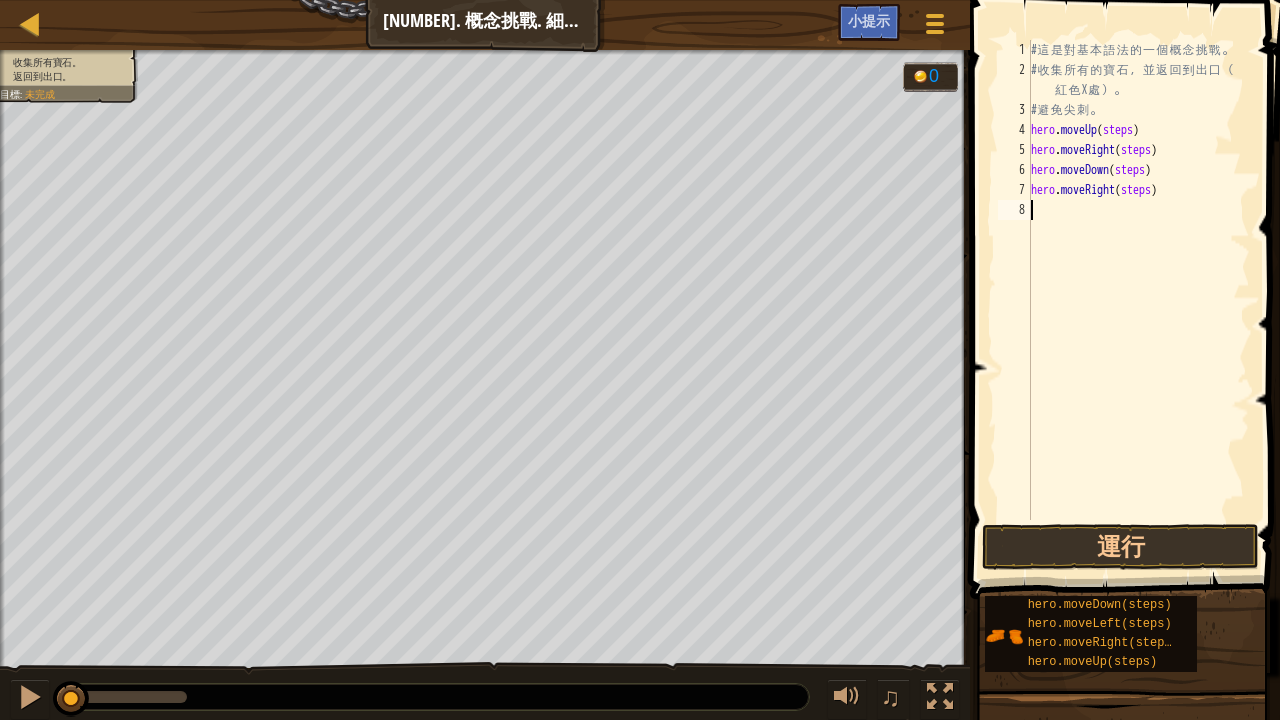 click on "#  這 是 對 基 本 語 法 的 一 個 概 念 挑 戰 。 #  收 集 所 有 的 寶 石 ， 並 返 回 到 出 口 （      紅 色 X 處 ） 。 #  避 免 尖 刺 。 hero . moveUp ( steps ) hero . moveRight ( steps ) hero . moveDown ( steps ) hero . moveRight ( steps )" at bounding box center (1138, 300) 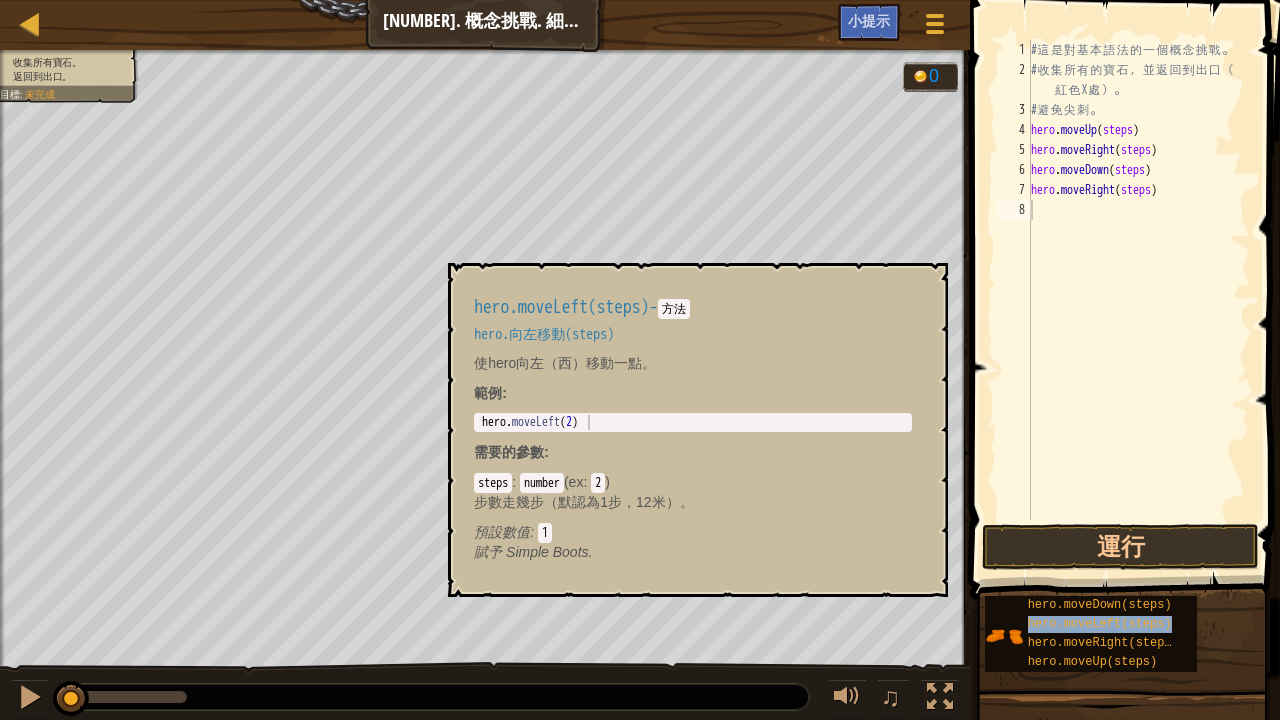 type on "hero.moveLeft(steps)" 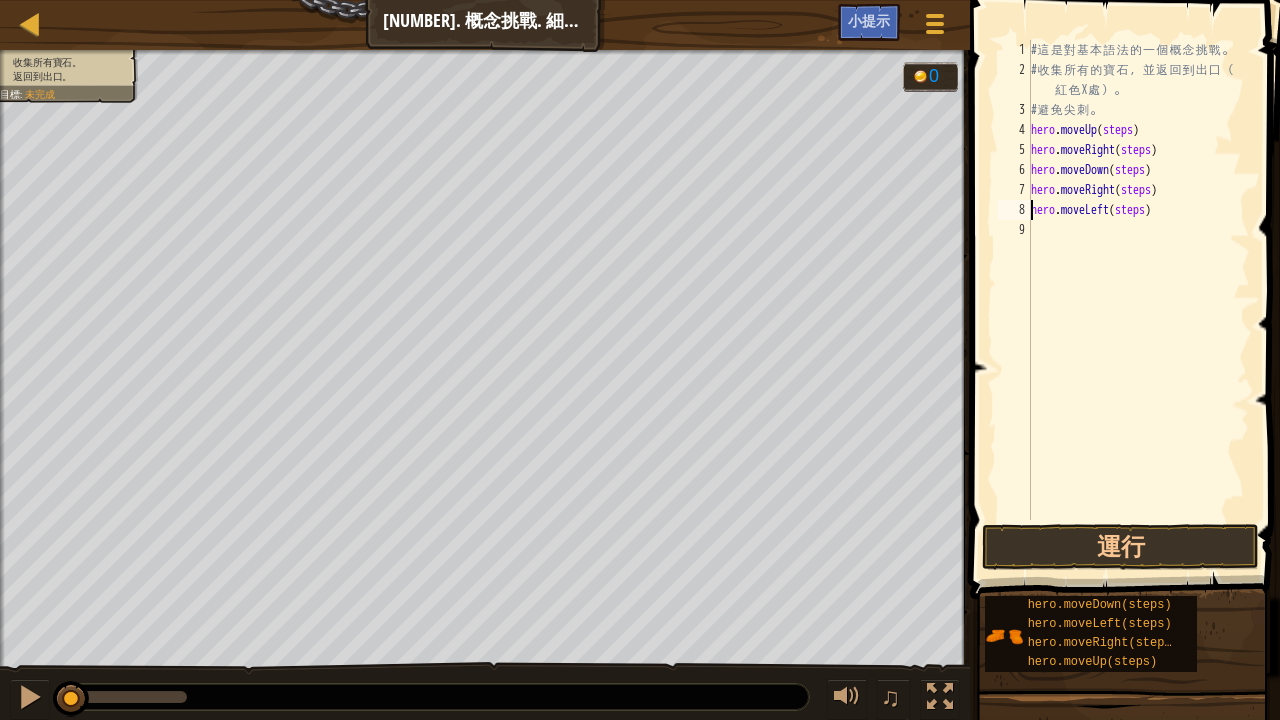click on "#  這 是 對 基 本 語 法 的 一 個 概 念 挑 戰 。 #  收 集 所 有 的 寶 石 ， 並 返 回 到 出 口 （      紅 色 X 處 ） 。 #  避 免 尖 刺 。 hero . moveUp ( steps ) hero . moveRight ( steps ) hero . moveDown ( steps ) hero . moveRight ( steps ) hero . moveLeft ( steps )" at bounding box center [1138, 300] 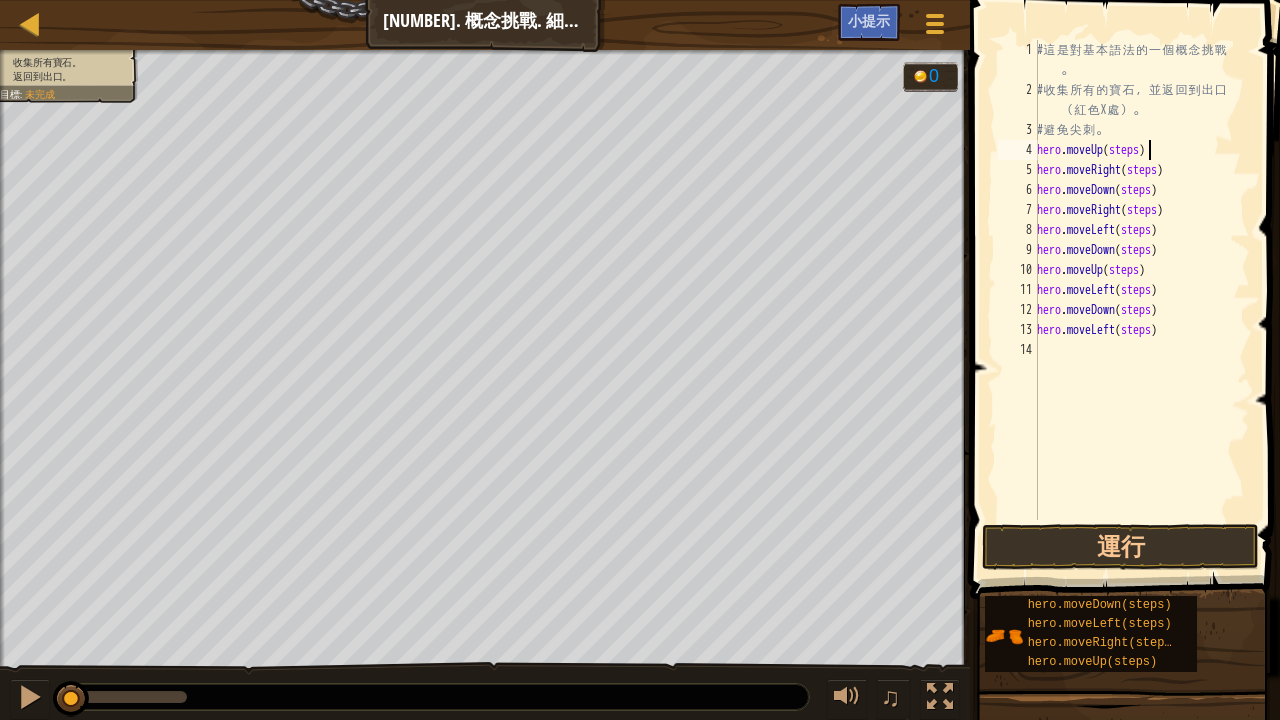 click on "#  這 是 對 基 本 語 法 的 一 個 概 念 挑 戰      。 #  收 集 所 有 的 寶 石 ， 並 返 回 到 出 口      （ 紅 色 X 處 ） 。 #  避 免 尖 刺 。 hero . moveUp ( steps ) hero . moveRight ( steps ) hero . moveDown ( steps ) hero . moveRight ( steps ) hero . moveLeft ( steps ) hero . moveDown ( steps ) hero . moveUp ( steps ) hero . moveLeft ( steps ) hero . moveDown ( steps ) hero . moveLeft ( steps )" at bounding box center [1141, 310] 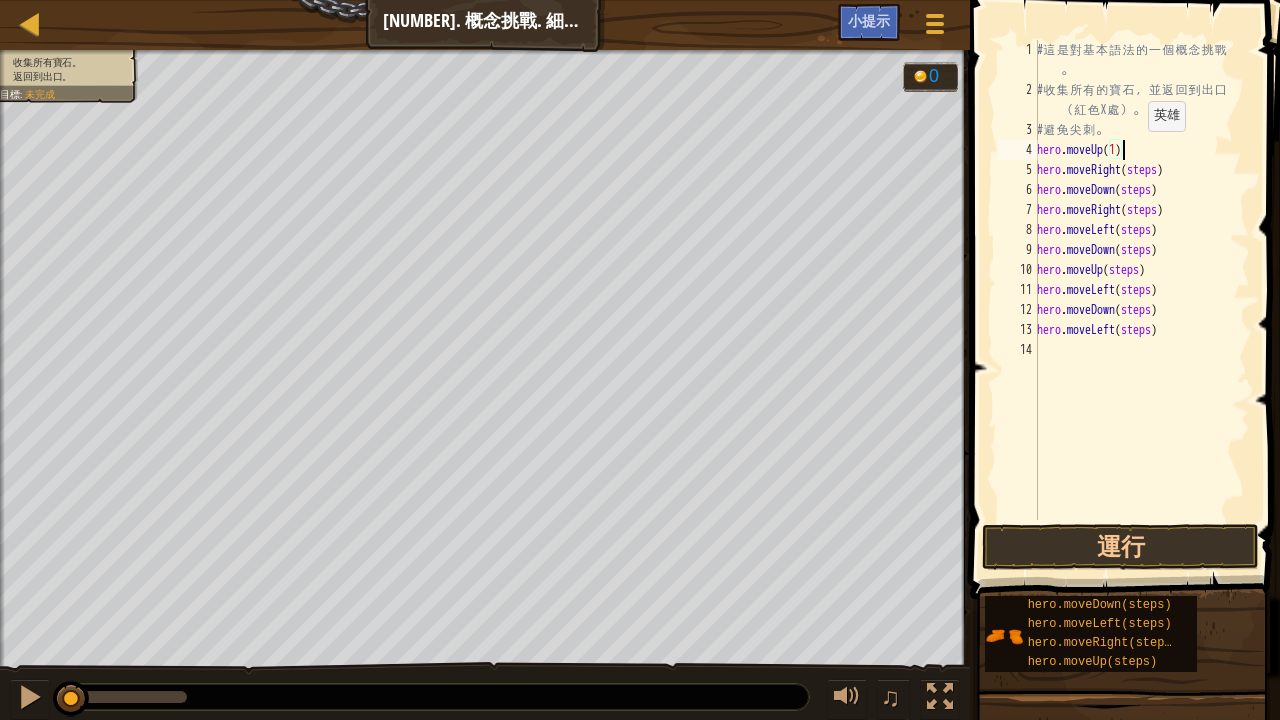 scroll, scrollTop: 9, scrollLeft: 6, axis: both 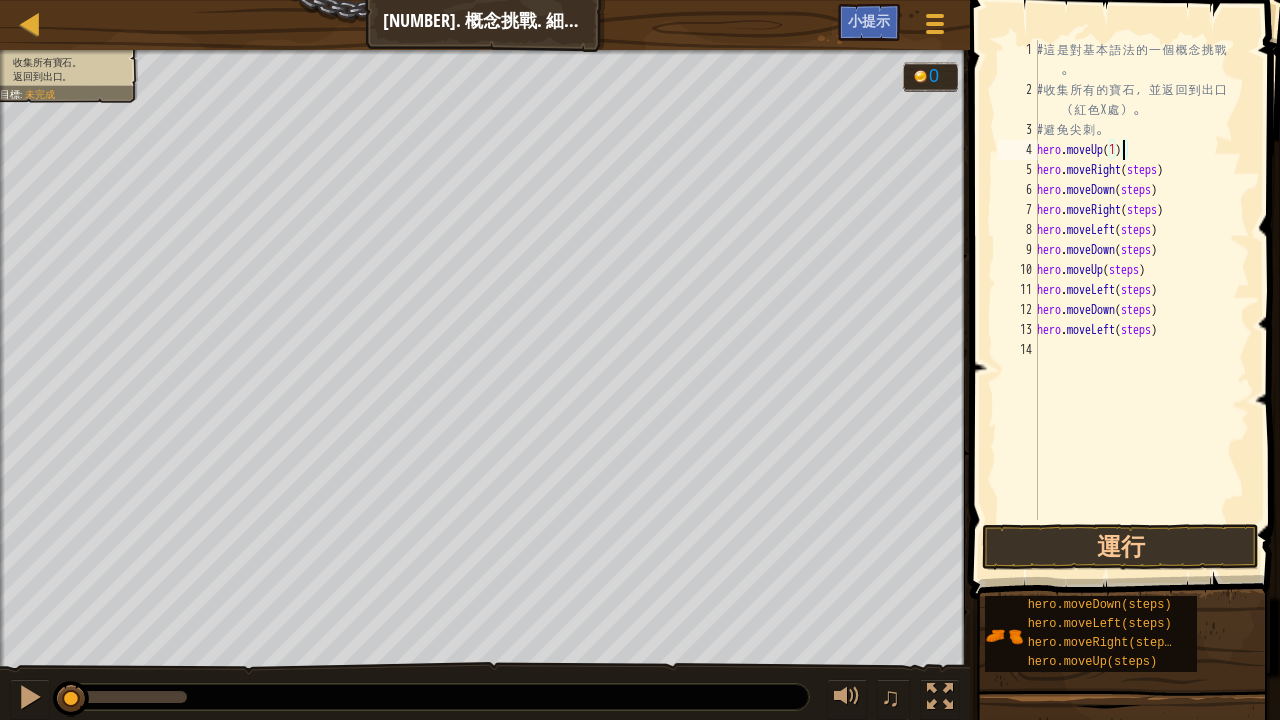 click on "#  這 是 對 基 本 語 法 的 一 個 概 念 挑 戰      。 #  收 集 所 有 的 寶 石 ， 並 返 回 到 出 口      （ 紅 色 X 處 ） 。 #  避 免 尖 刺 。 hero . moveUp ( 1 ) hero . moveRight ( steps ) hero . moveDown ( steps ) hero . moveRight ( steps ) hero . moveLeft ( steps ) hero . moveDown ( steps ) hero . moveUp ( steps ) hero . moveLeft ( steps ) hero . moveDown ( steps ) hero . moveLeft ( steps )" at bounding box center (1141, 310) 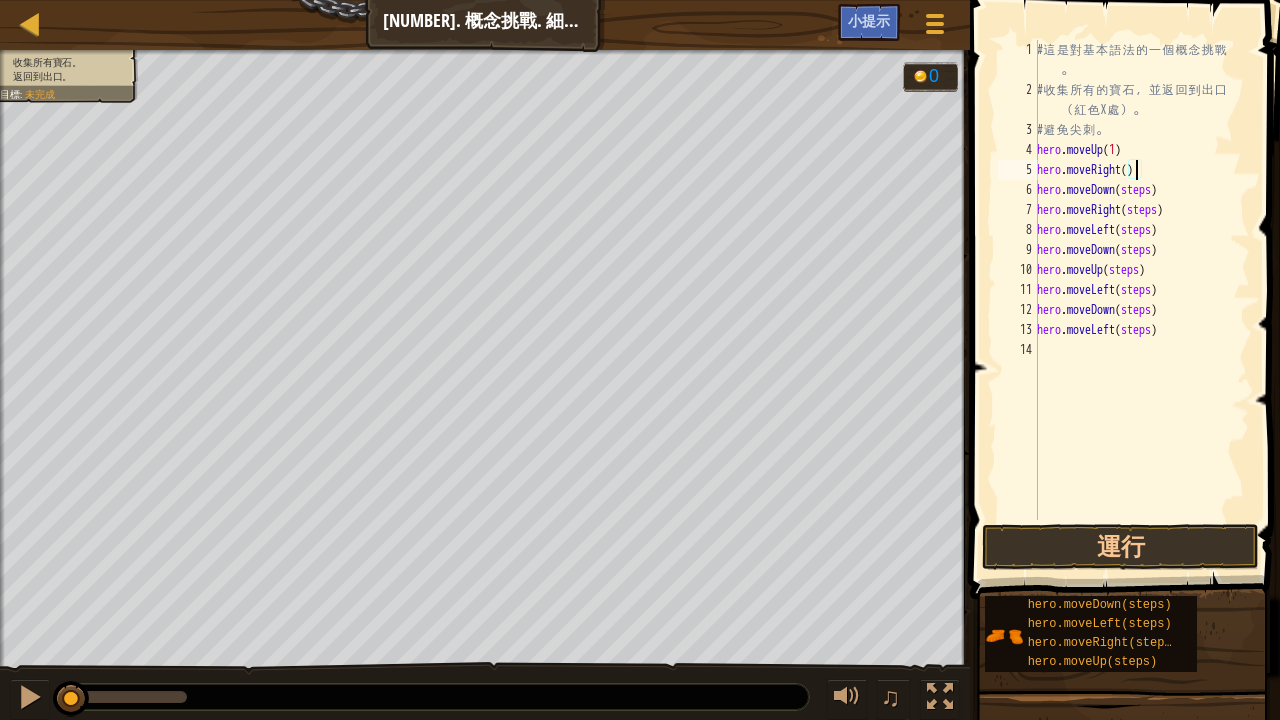 scroll, scrollTop: 9, scrollLeft: 8, axis: both 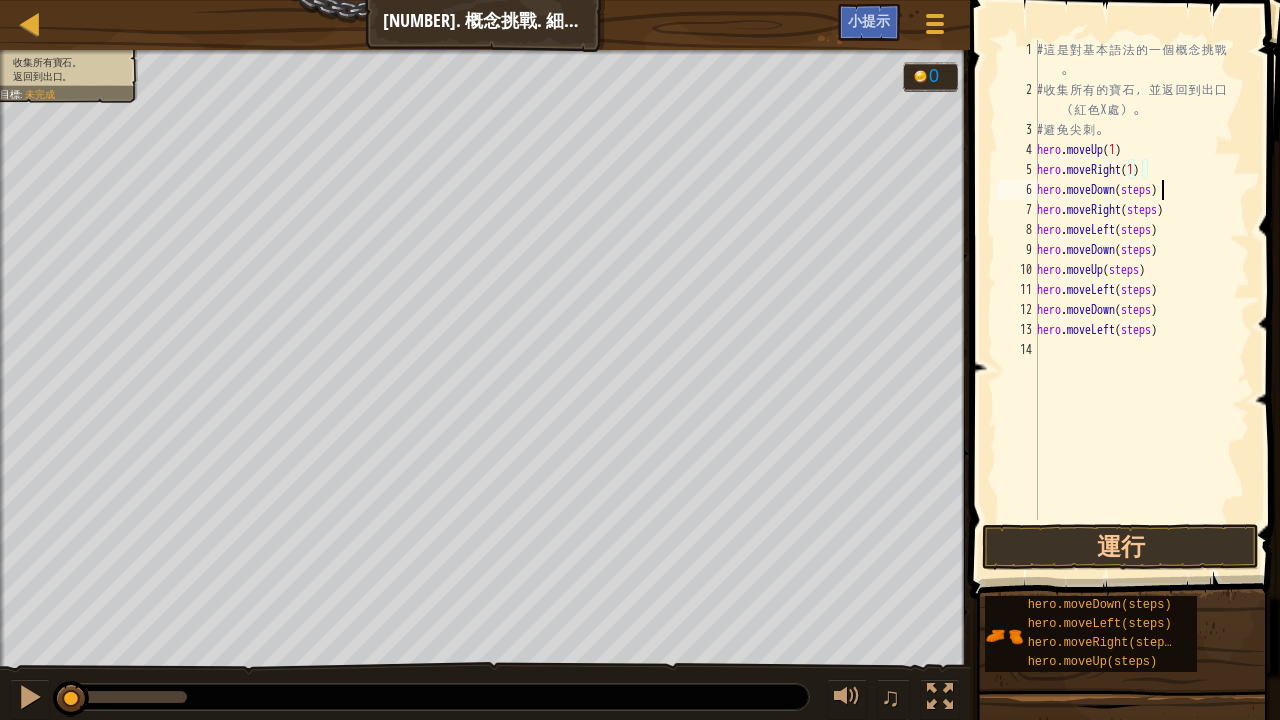click on "#  這 是 對 基 本 語 法 的 一 個 概 念 挑 戰      。 #  收 集 所 有 的 寶 石 ， 並 返 回 到 出 口      （ 紅 色 X 處 ） 。 #  避 免 尖 刺 。 hero . moveUp ( 1 ) hero . moveRight ( 1 ) hero . moveDown ( 1 ) hero . moveRight ( steps ) hero . moveLeft ( steps ) hero . moveDown ( steps ) hero . moveUp ( steps ) hero . moveLeft ( steps ) hero . moveDown ( steps ) hero . moveLeft ( steps )" at bounding box center [1141, 310] 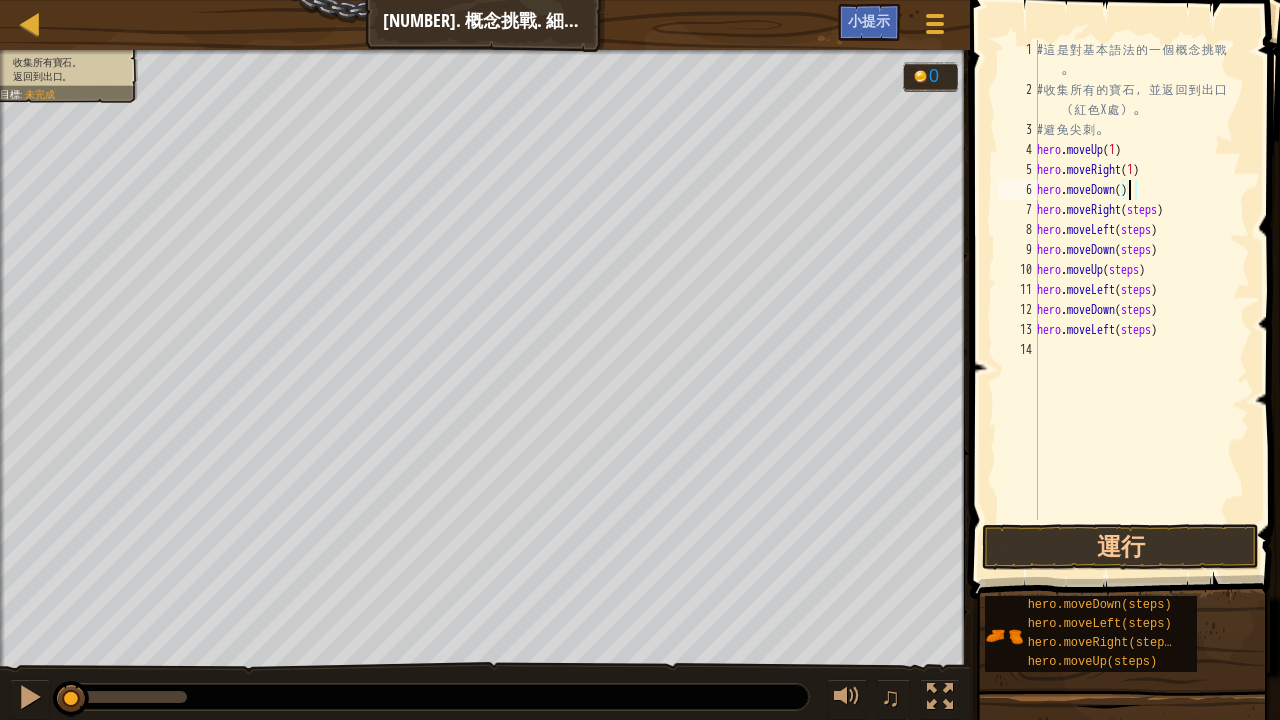 scroll, scrollTop: 9, scrollLeft: 7, axis: both 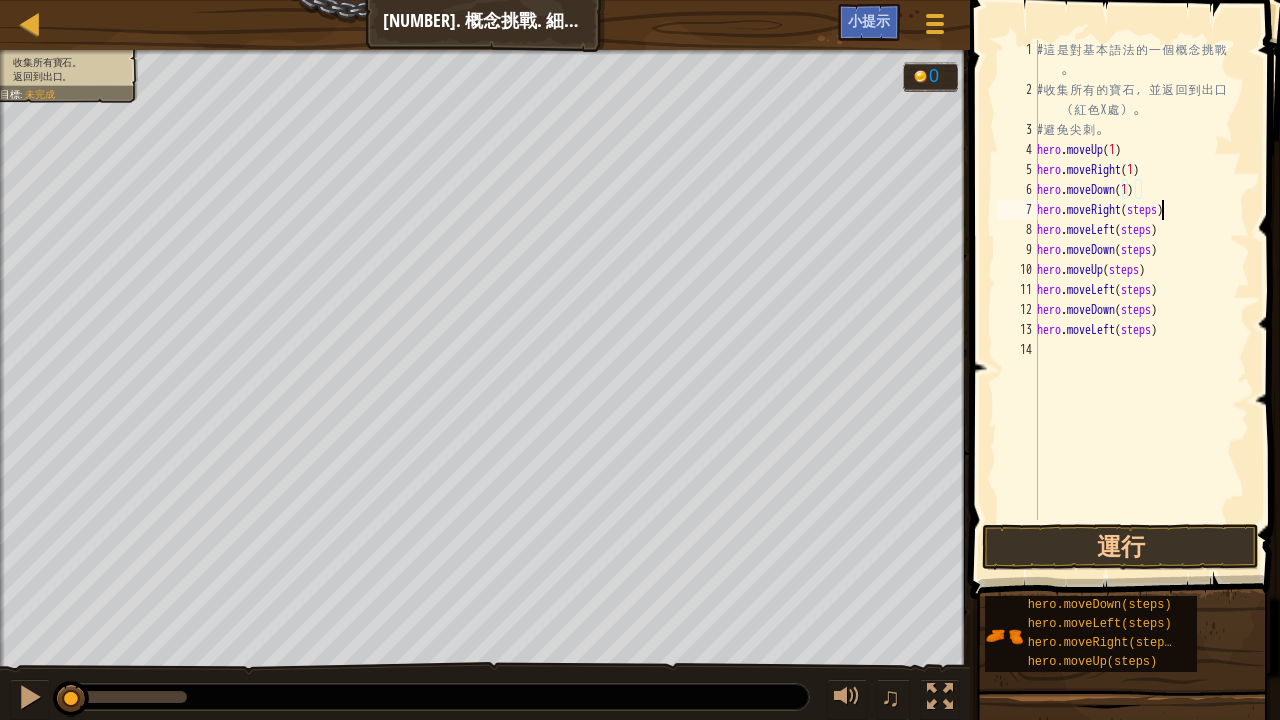 click on "#  這 是 對 基 本 語 法 的 一 個 概 念 挑 戰      。 #  收 集 所 有 的 寶 石 ， 並 返 回 到 出 口      （ 紅 色 X 處 ） 。 #  避 免 尖 刺 。 hero . moveUp ( 1 ) hero . moveRight ( 1 ) hero . moveDown ( 1 ) hero . moveRight ( steps ) hero . moveLeft ( steps ) hero . moveDown ( steps ) hero . moveUp ( steps ) hero . moveLeft ( steps ) hero . moveDown ( steps ) hero . moveLeft ( steps )" at bounding box center (1141, 310) 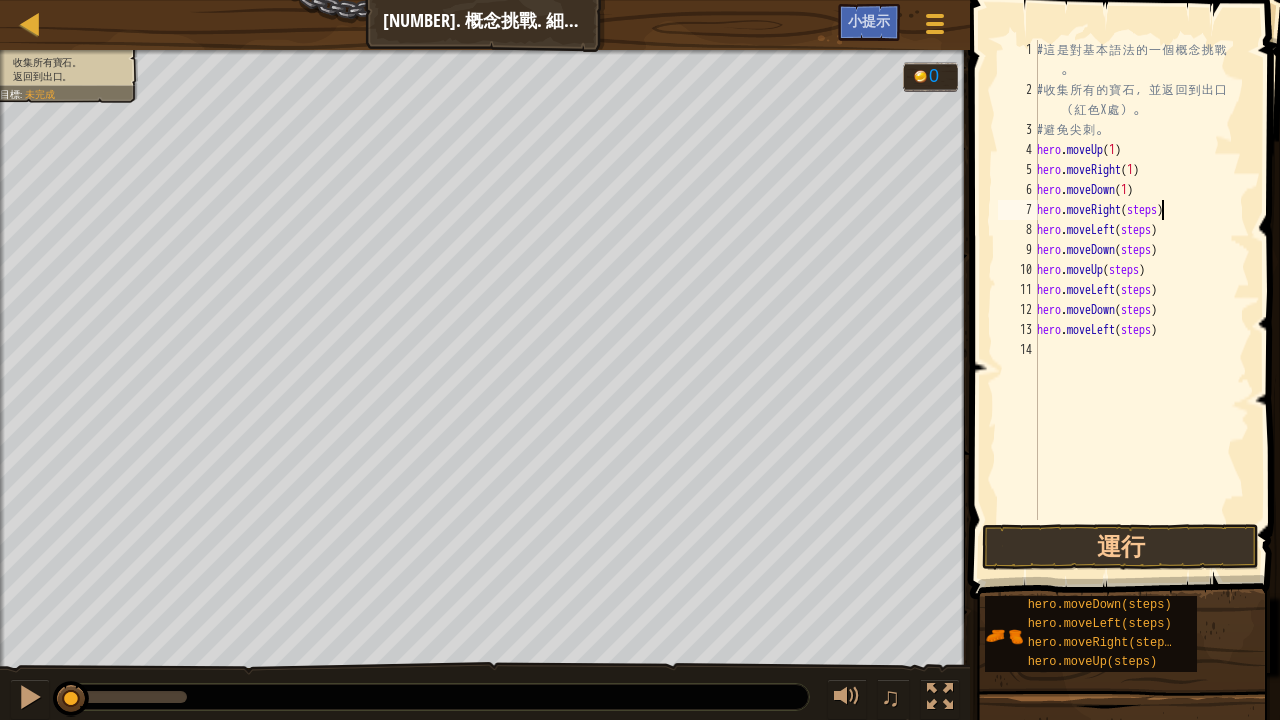 click on "#  這 是 對 基 本 語 法 的 一 個 概 念 挑 戰      。 #  收 集 所 有 的 寶 石 ， 並 返 回 到 出 口      （ 紅 色 X 處 ） 。 #  避 免 尖 刺 。 hero . moveUp ( 1 ) hero . moveRight ( 1 ) hero . moveDown ( 1 ) hero . moveRight ( steps ) hero . moveLeft ( steps ) hero . moveDown ( steps ) hero . moveUp ( steps ) hero . moveLeft ( steps ) hero . moveDown ( steps ) hero . moveLeft ( steps )" at bounding box center [1141, 310] 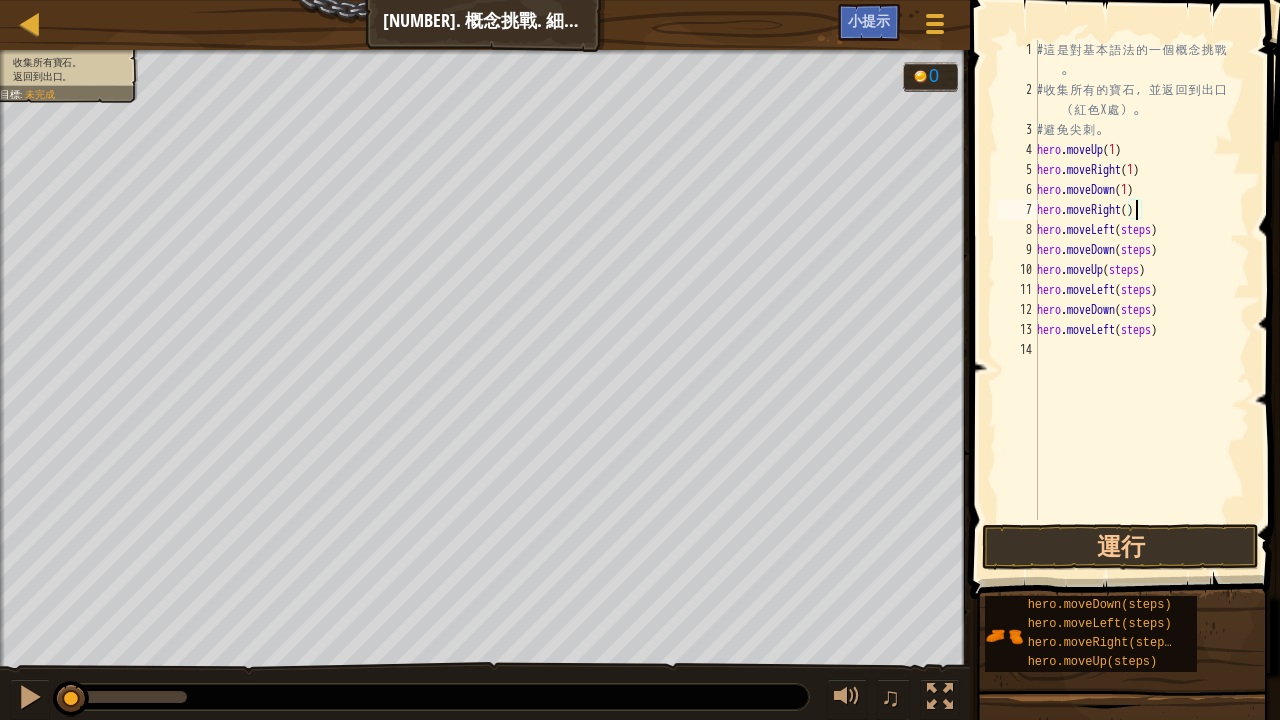 scroll, scrollTop: 9, scrollLeft: 8, axis: both 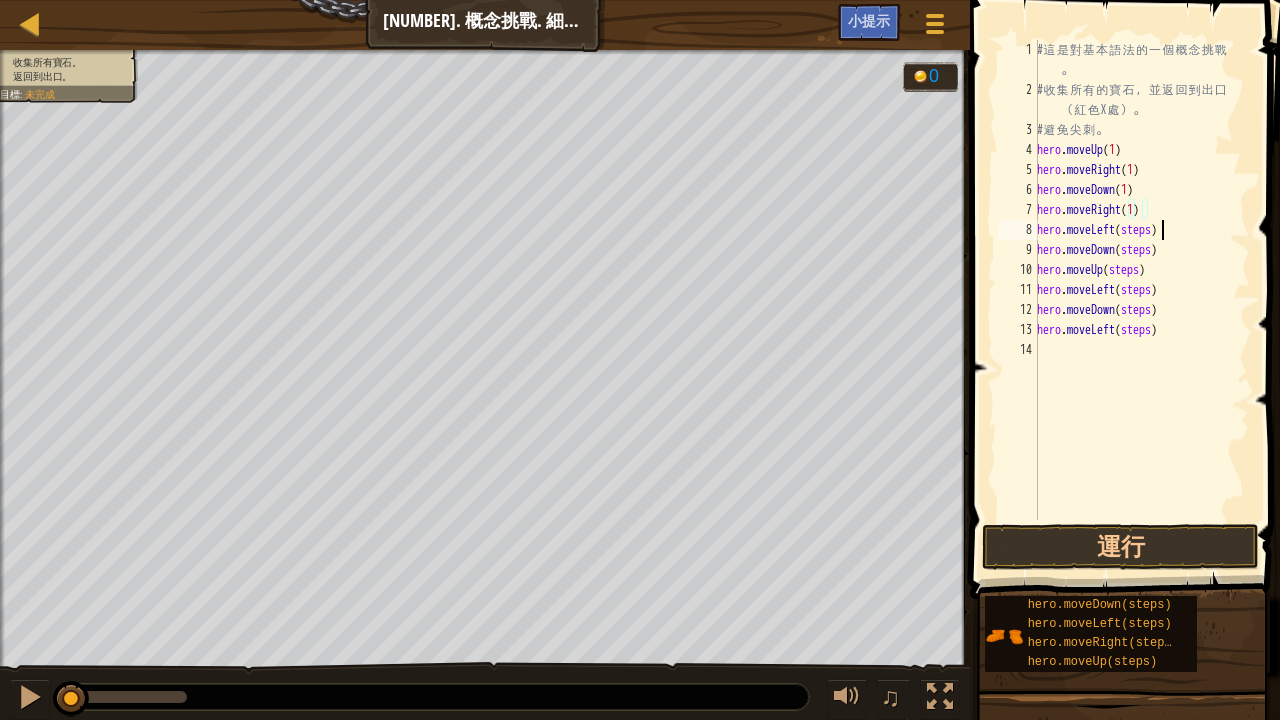 click on "#  這 是 對 基 本 語 法 的 一 個 概 念 挑 戰      。 #  收 集 所 有 的 寶 石 ， 並 返 回 到 出 口      （ 紅 色 X 處 ） 。 #  避 免 尖 刺 。 hero . moveUp ( 1 ) hero . moveRight ( 1 ) hero . moveDown ( 1 ) hero . moveRight ( 1 ) hero . moveLeft ( steps ) hero . moveDown ( steps ) hero . moveUp ( steps ) hero . moveLeft ( steps ) hero . moveDown ( steps ) hero . moveLeft ( steps )" at bounding box center [1141, 310] 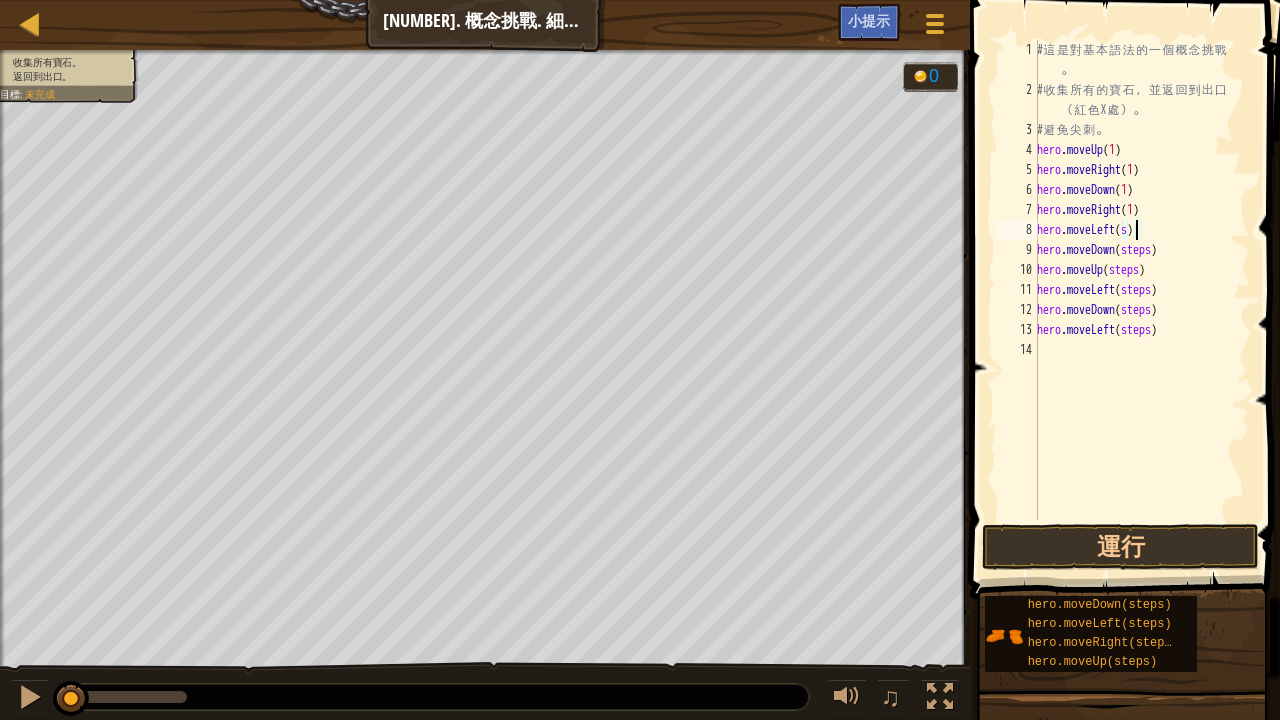 scroll, scrollTop: 9, scrollLeft: 7, axis: both 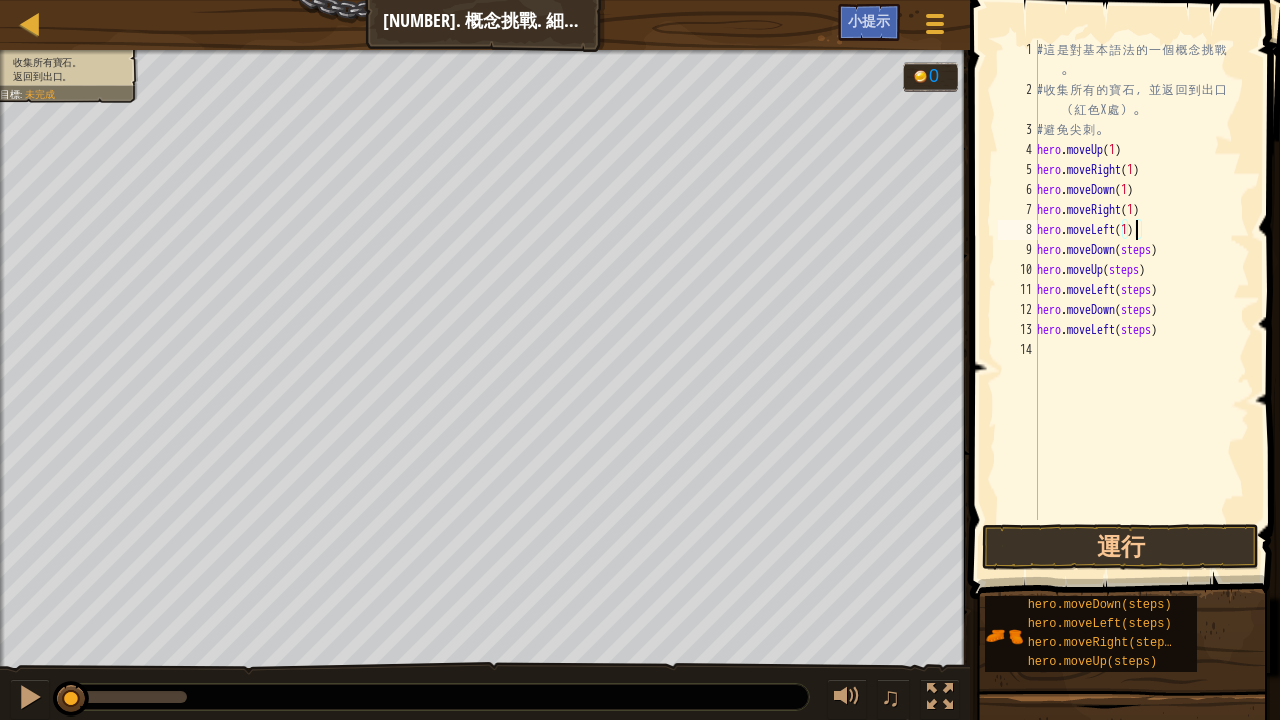 click on "#  這 是 對 基 本 語 法 的 一 個 概 念 挑 戰      。 #  收 集 所 有 的 寶 石 ， 並 返 回 到 出 口      （ 紅 色 X 處 ） 。 #  避 免 尖 刺 。 hero . moveUp ( 1 ) hero . moveRight ( 1 ) hero . moveDown ( 1 ) hero . moveRight ( 1 ) hero . moveLeft ( 1 ) hero . moveDown ( steps ) hero . moveUp ( steps ) hero . moveLeft ( steps ) hero . moveDown ( steps ) hero . moveLeft ( steps )" at bounding box center [1141, 310] 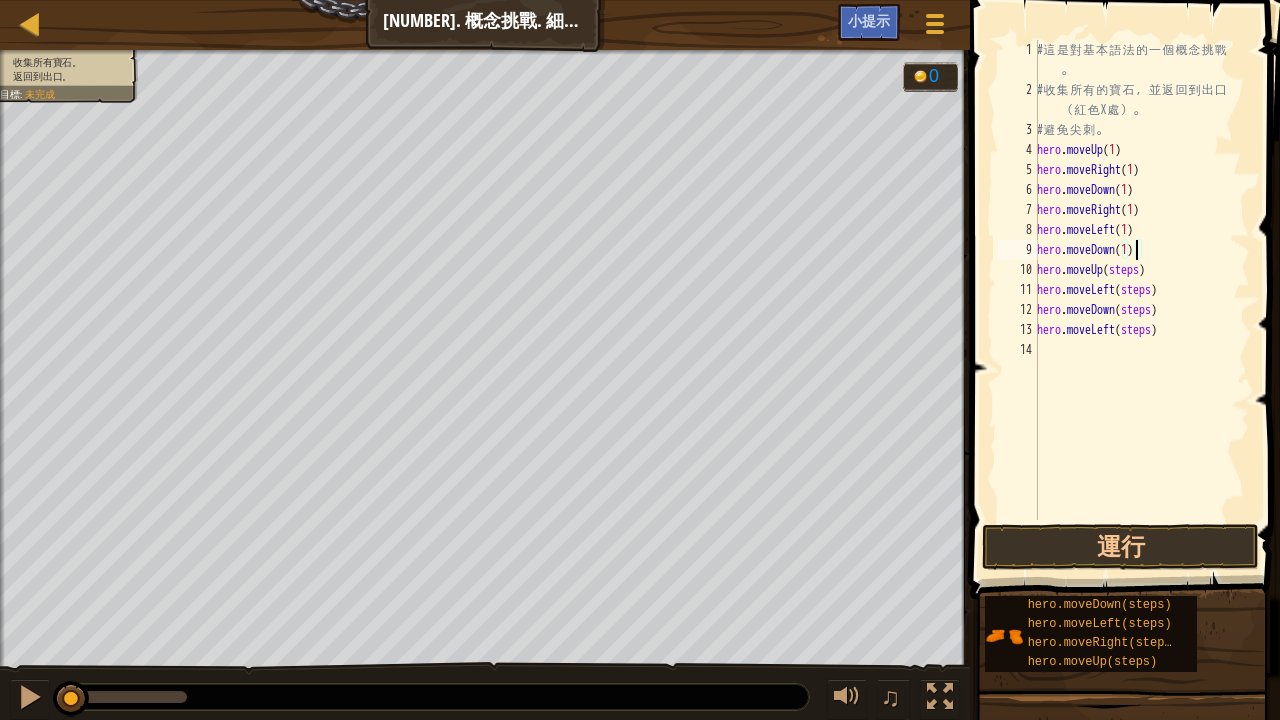 click on "#  這 是 對 基 本 語 法 的 一 個 概 念 挑 戰      。 #  收 集 所 有 的 寶 石 ， 並 返 回 到 出 口      （ 紅 色 X 處 ） 。 #  避 免 尖 刺 。 hero . moveUp ( 1 ) hero . moveRight ( 1 ) hero . moveDown ( 1 ) hero . moveRight ( 1 ) hero . moveLeft ( 1 ) hero . moveDown ( 1 ) hero . moveUp ( steps ) hero . moveLeft ( steps ) hero . moveDown ( steps ) hero . moveLeft ( steps )" at bounding box center (1141, 310) 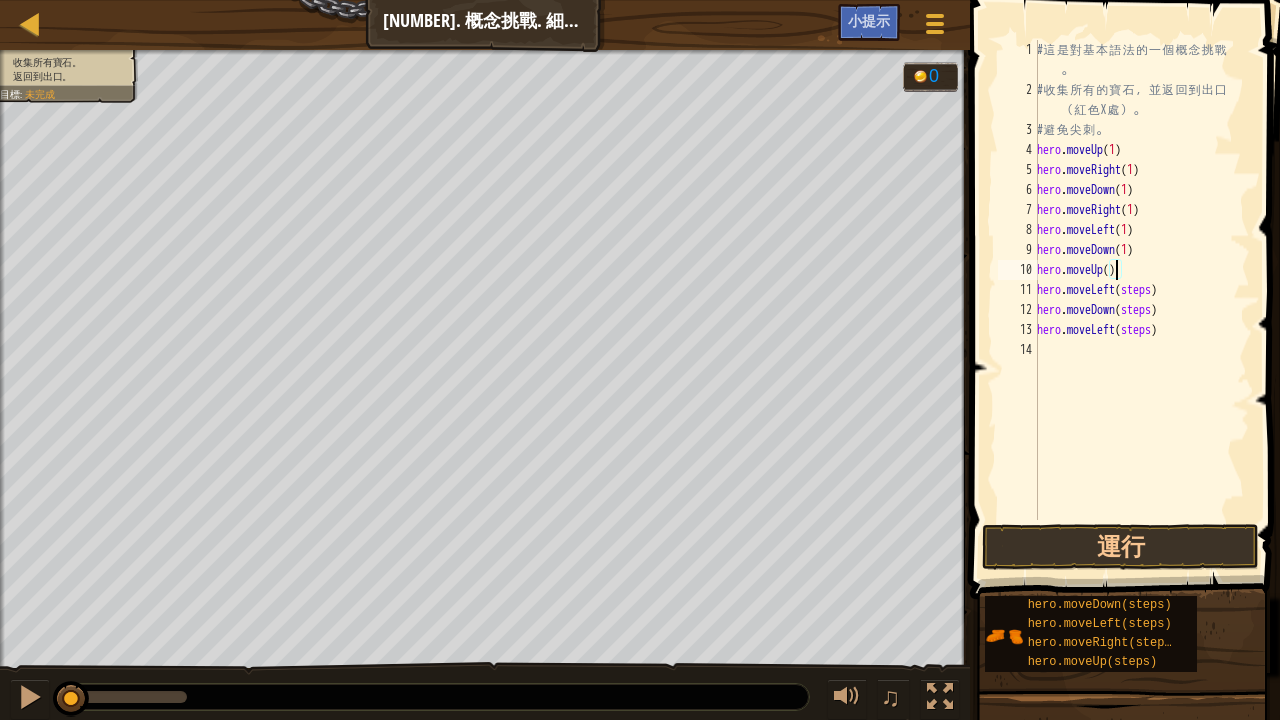 scroll, scrollTop: 9, scrollLeft: 6, axis: both 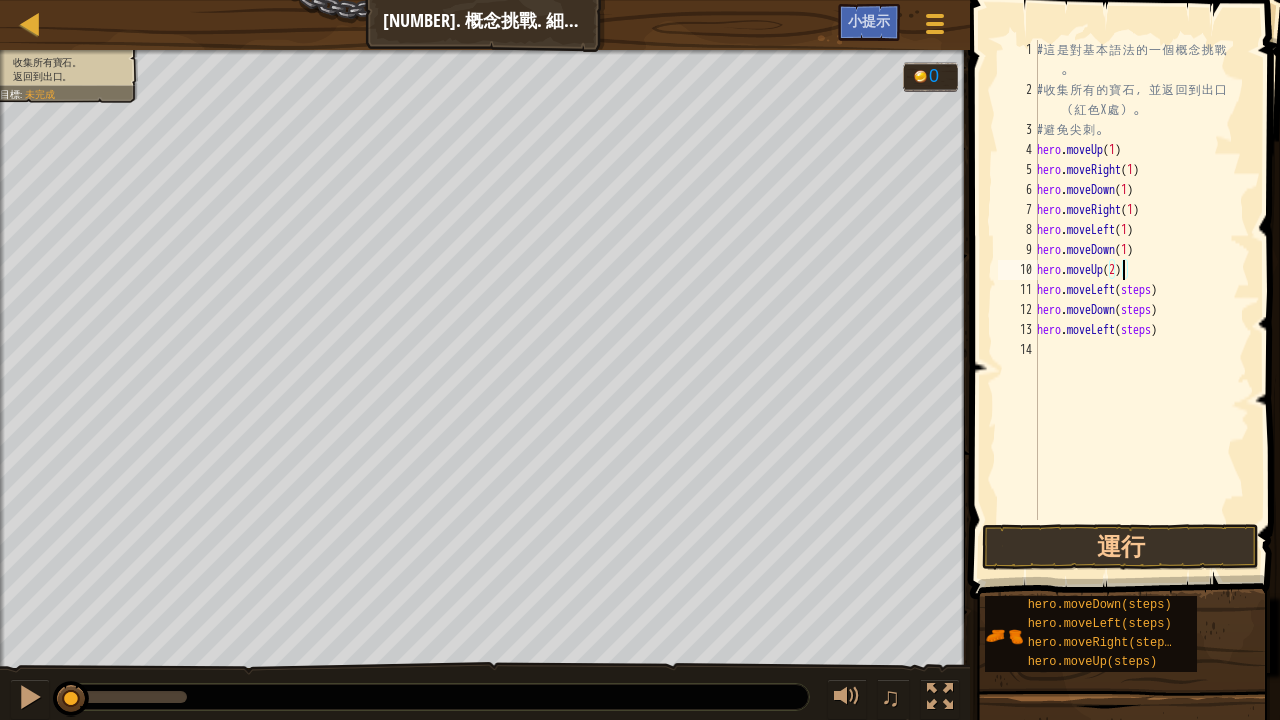 click on "#  這 是 對 基 本 語 法 的 一 個 概 念 挑 戰      。 #  收 集 所 有 的 寶 石 ， 並 返 回 到 出 口      （ 紅 色 X 處 ） 。 #  避 免 尖 刺 。 hero . moveUp ( 1 ) hero . moveRight ( 1 ) hero . moveDown ( 1 ) hero . moveRight ( 1 ) hero . moveLeft ( 1 ) hero . moveDown ( 1 ) hero . moveUp ( 2 ) hero . moveLeft ( steps ) hero . moveDown ( steps ) hero . moveLeft ( steps )" at bounding box center (1141, 310) 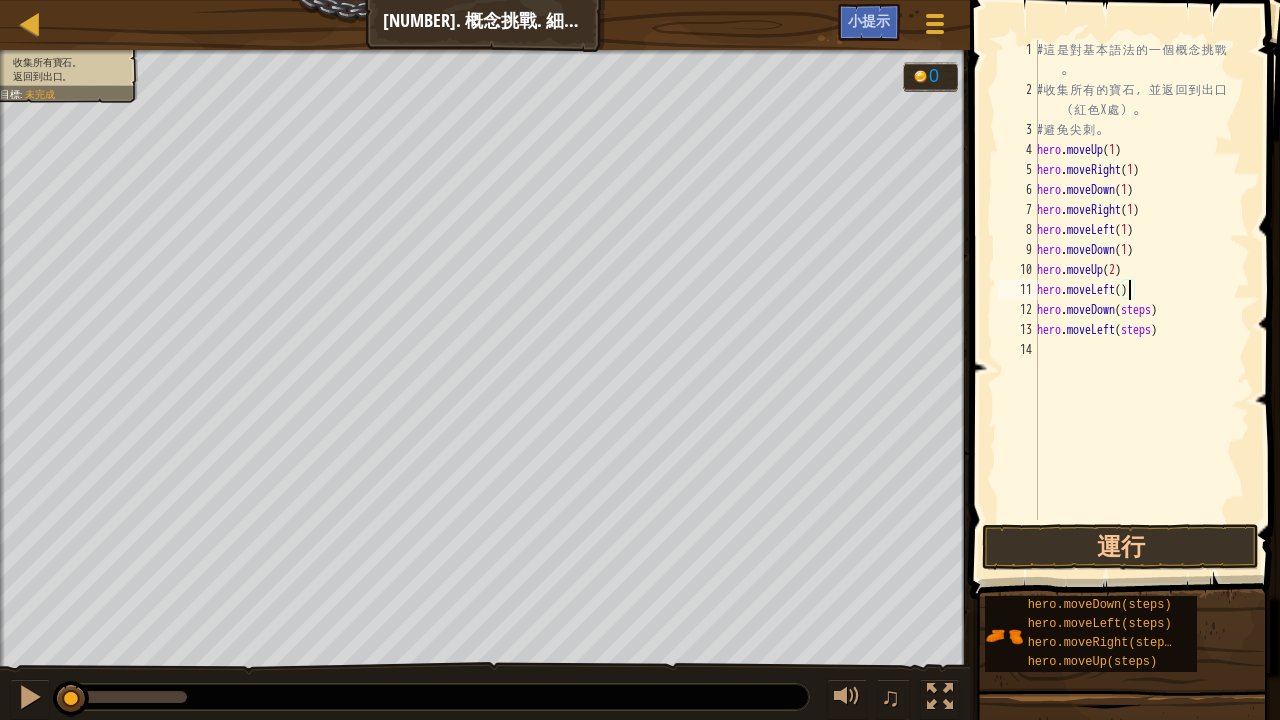 scroll, scrollTop: 9, scrollLeft: 7, axis: both 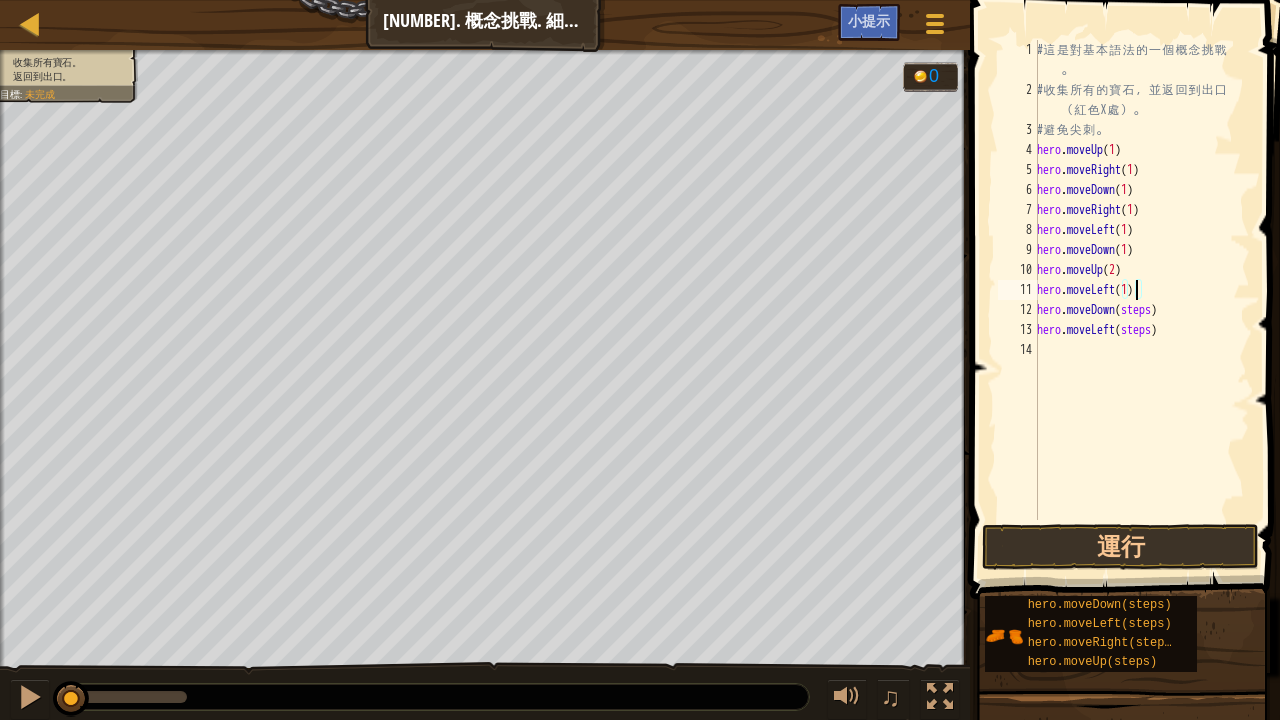 click on "#  這 是 對 基 本 語 法 的 一 個 概 念 挑 戰      。 #  收 集 所 有 的 寶 石 ， 並 返 回 到 出 口      （ 紅 色 X 處 ） 。 #  避 免 尖 刺 。 hero . moveUp ( 1 ) hero . moveRight ( 1 ) hero . moveDown ( 1 ) hero . moveRight ( 1 ) hero . moveLeft ( 1 ) hero . moveDown ( 1 ) hero . moveUp ( 2 ) hero . moveLeft ( 1 ) hero . moveDown ( steps ) hero . moveLeft ( steps )" at bounding box center [1141, 310] 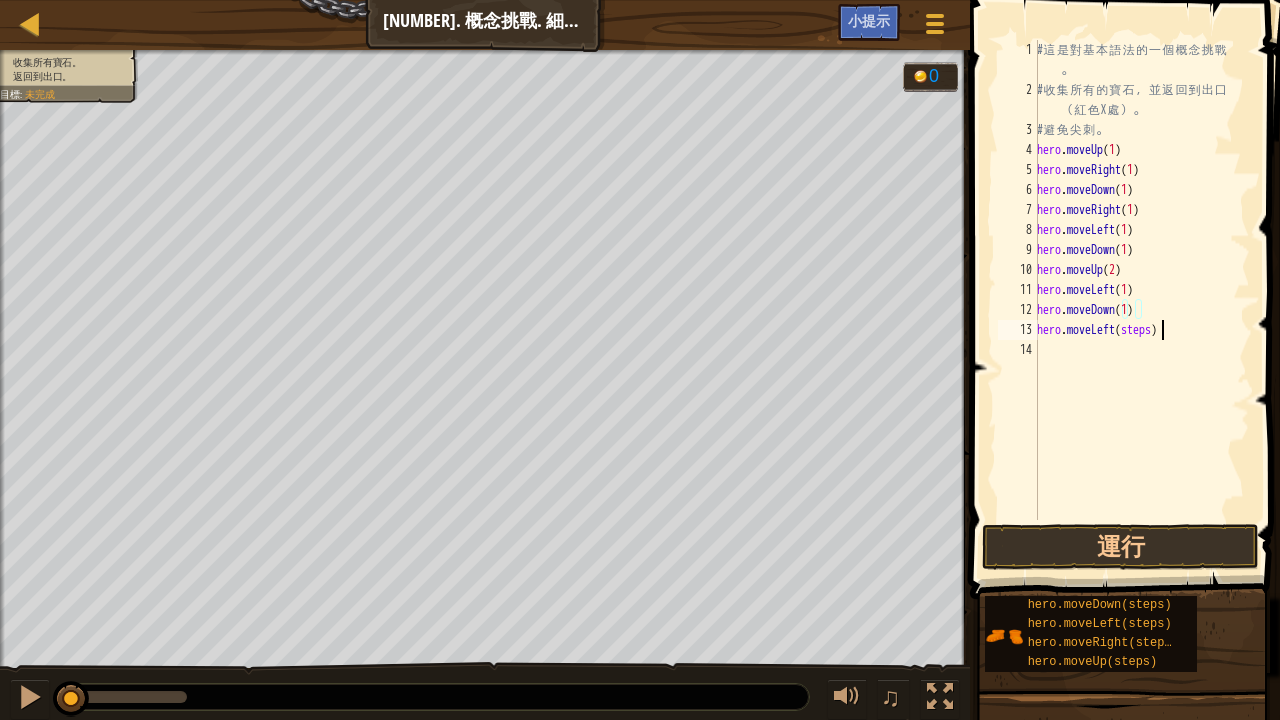 click on "#  這 是 對 基 本 語 法 的 一 個 概 念 挑 戰      。 #  收 集 所 有 的 寶 石 ， 並 返 回 到 出 口      （ 紅 色 X 處 ） 。 #  避 免 尖 刺 。 hero . moveUp ( 1 ) hero . moveRight ( 1 ) hero . moveDown ( 1 ) hero . moveRight ( 1 ) hero . moveLeft ( 1 ) hero . moveDown ( 1 ) hero . moveUp ( 2 ) hero . moveLeft ( 1 ) hero . moveDown ( 1 ) hero . moveLeft ( steps )" at bounding box center (1141, 310) 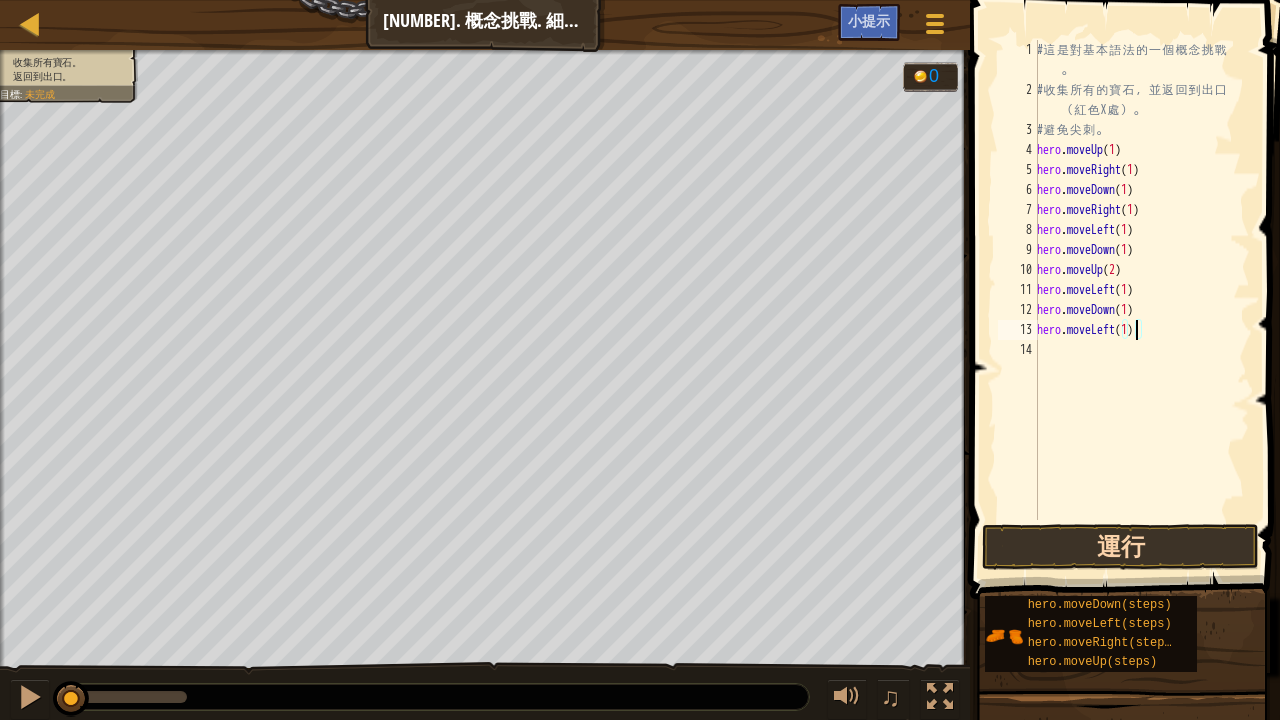 type on "hero.moveLeft(1)" 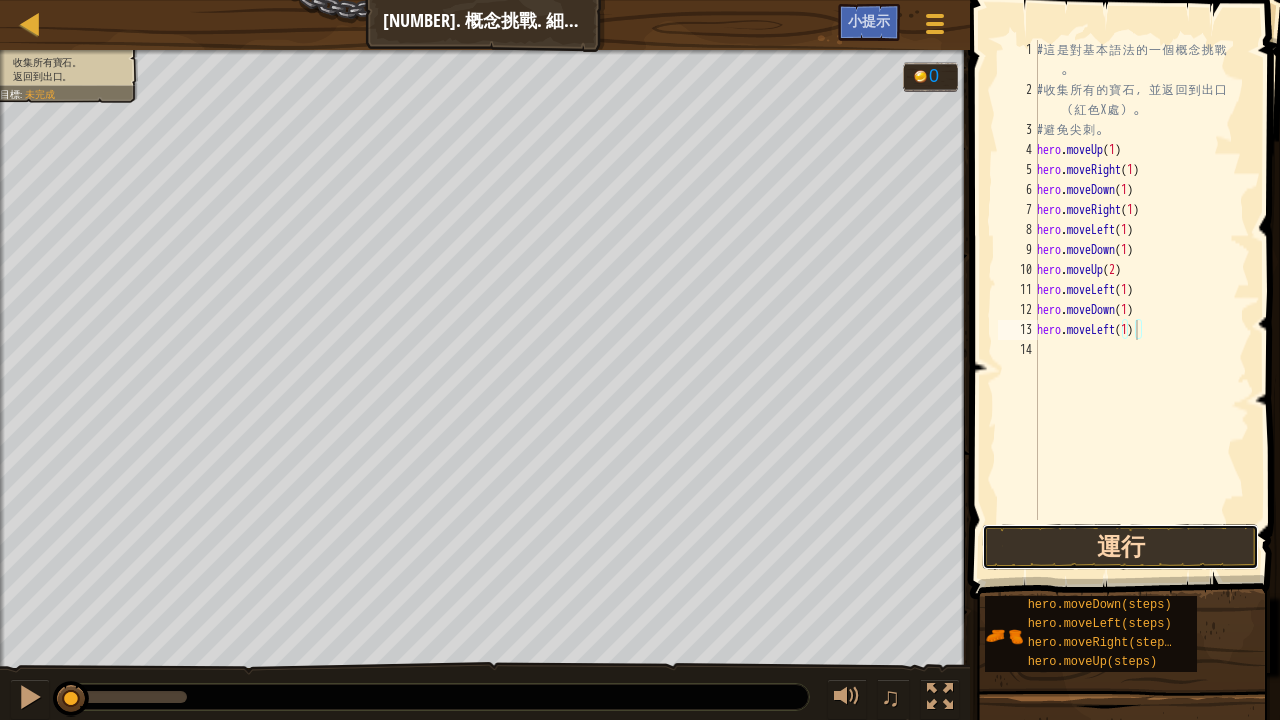 click on "運行" at bounding box center (1120, 547) 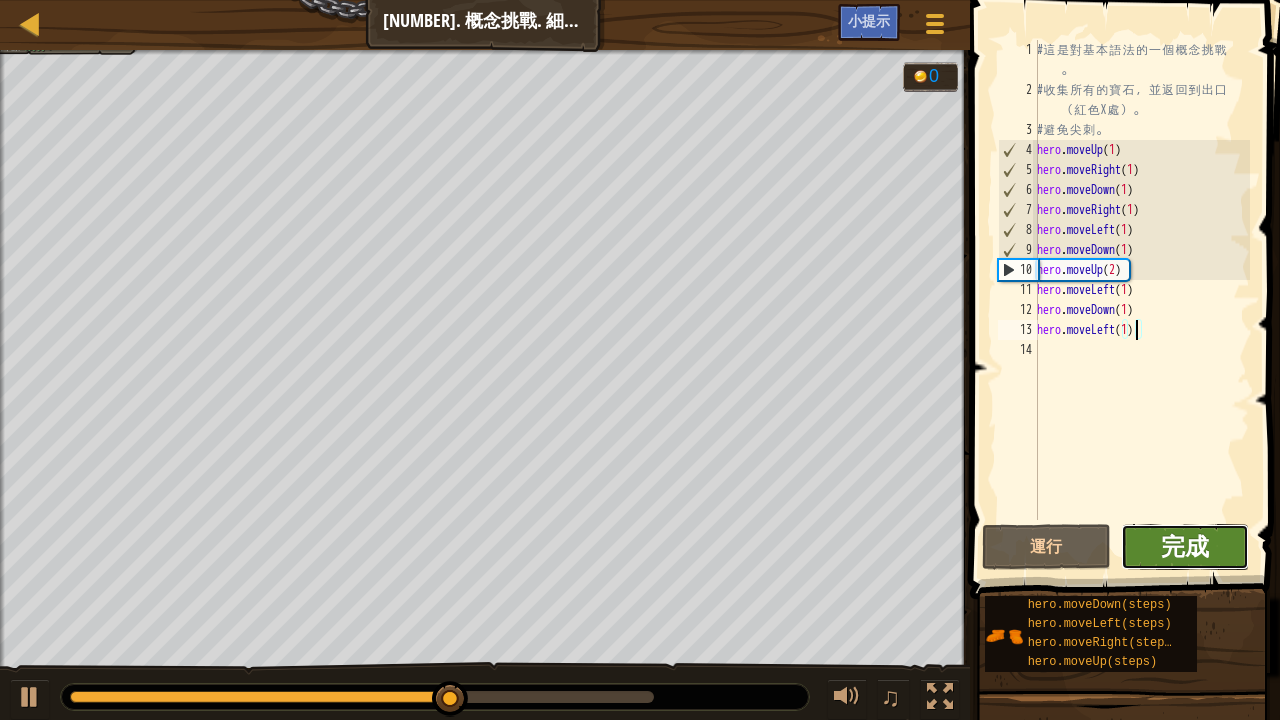 click on "完成" at bounding box center (1185, 546) 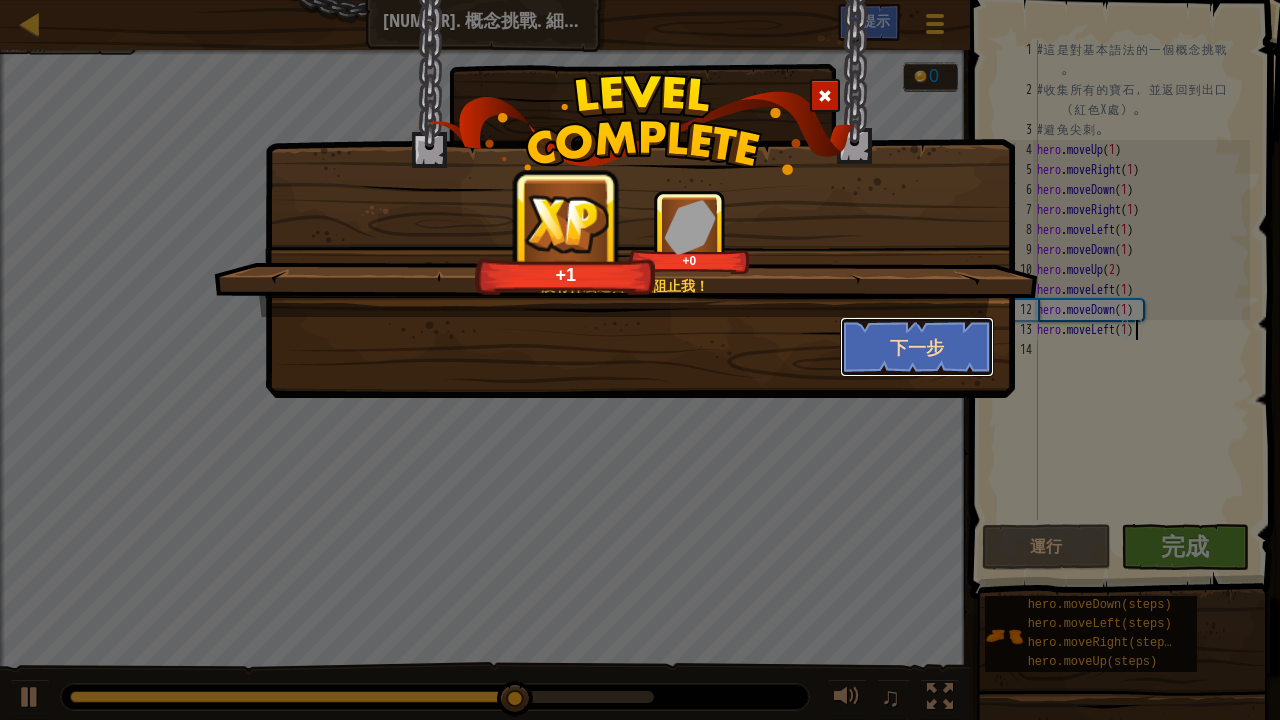 click on "下一步" at bounding box center (917, 347) 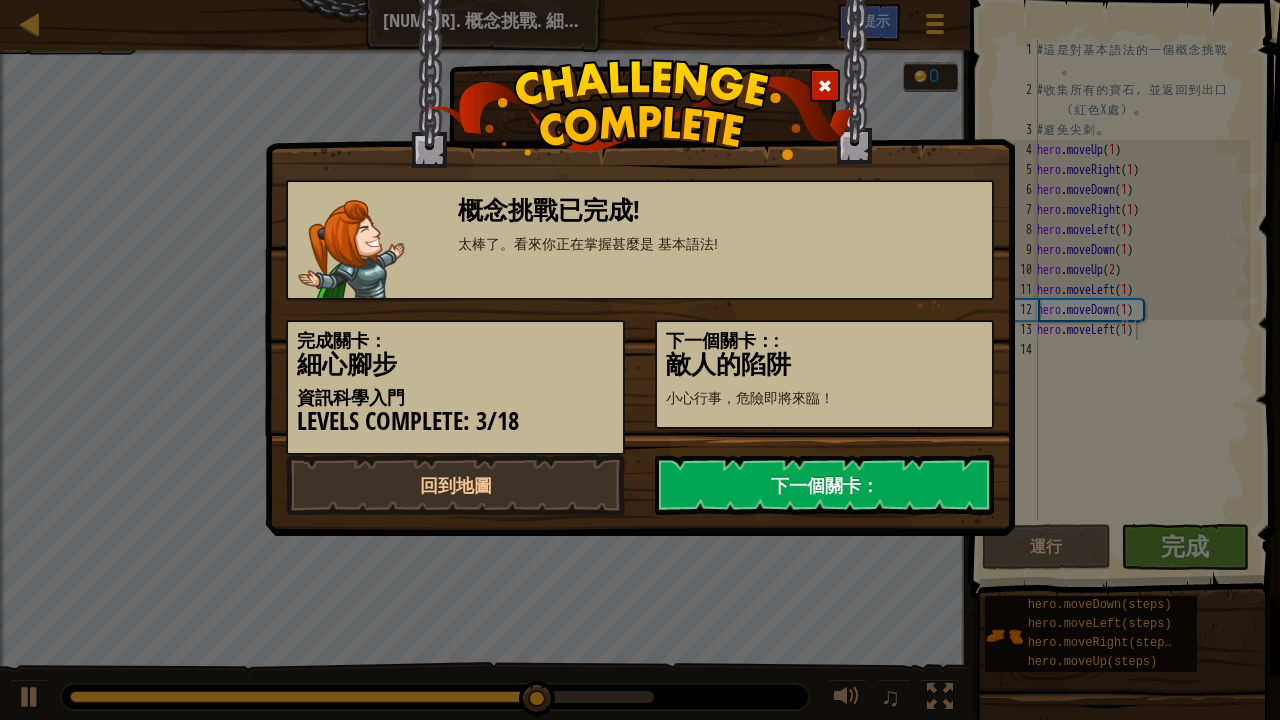 click on "下一個關卡：:" at bounding box center (824, 341) 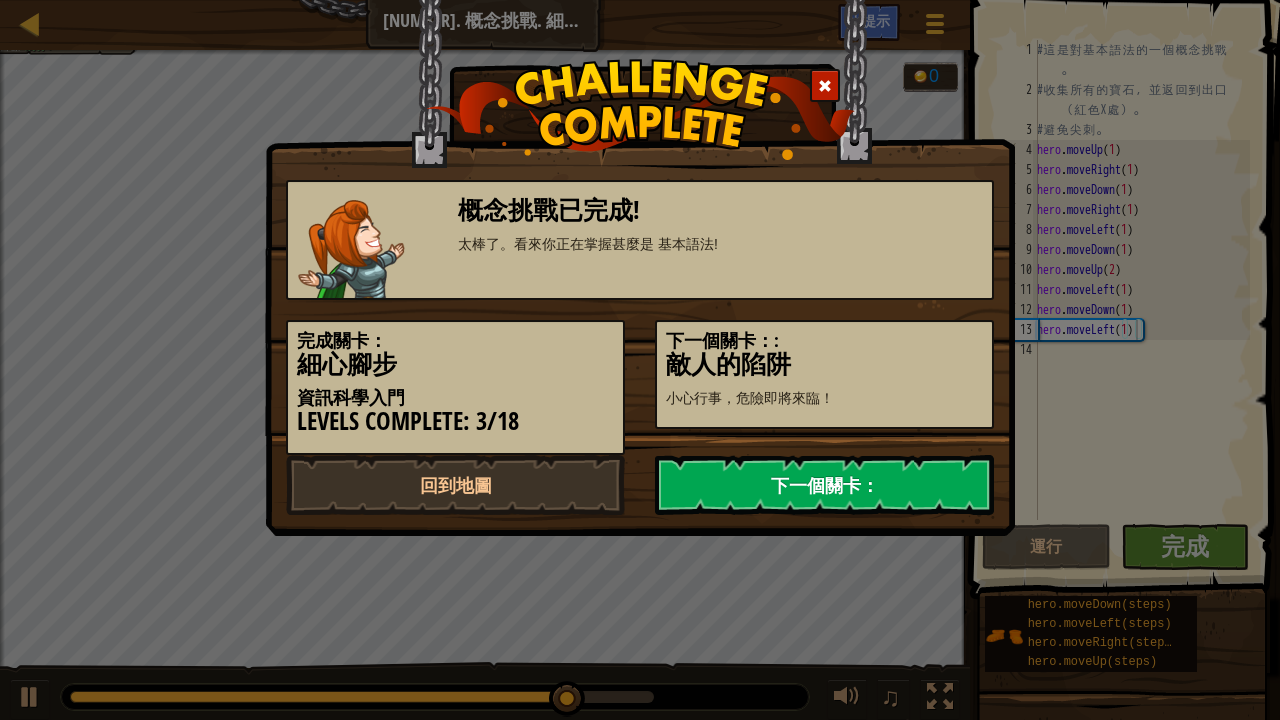 click on "下一個關卡：" at bounding box center (824, 485) 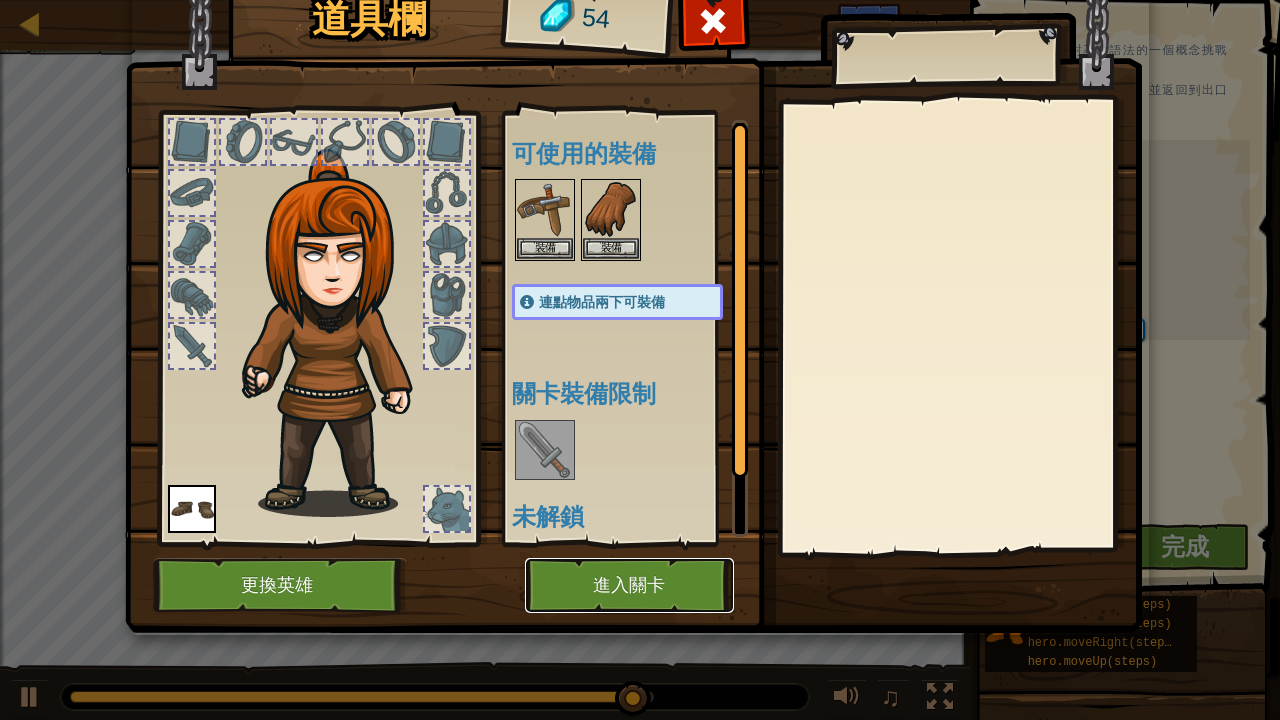 click on "進入關卡" at bounding box center (629, 585) 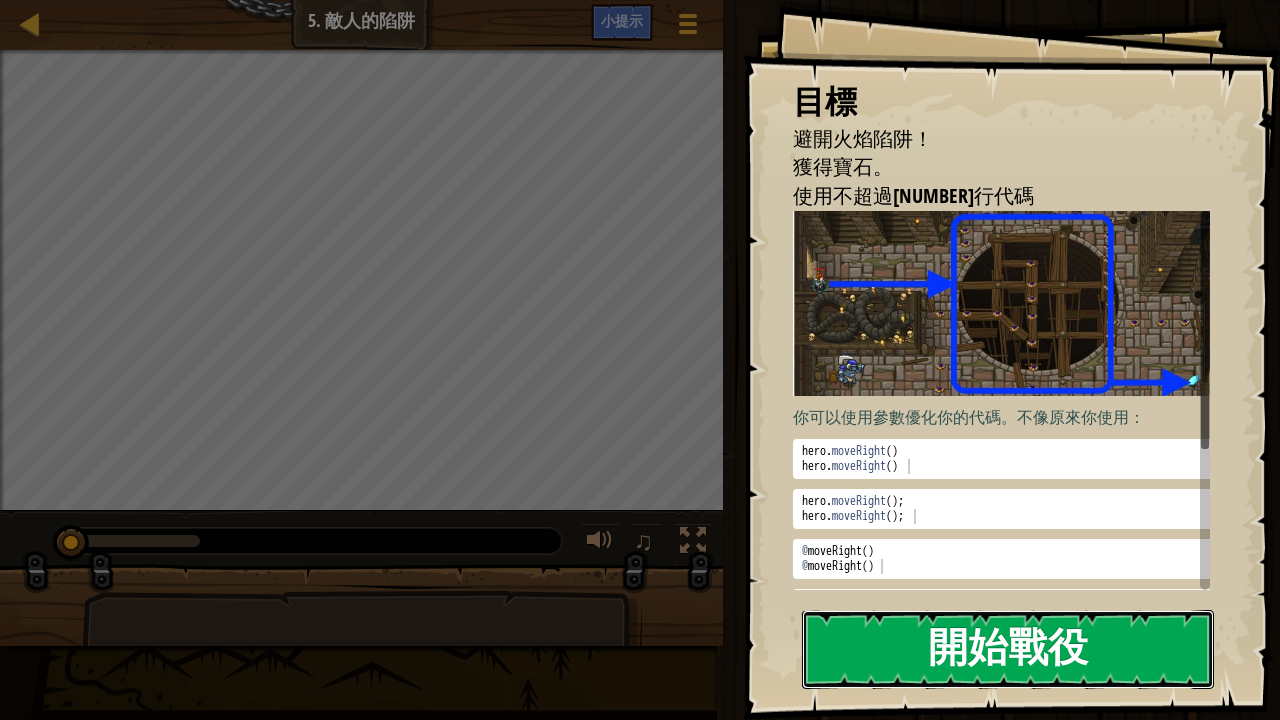 click on "開始戰役" at bounding box center (1008, 649) 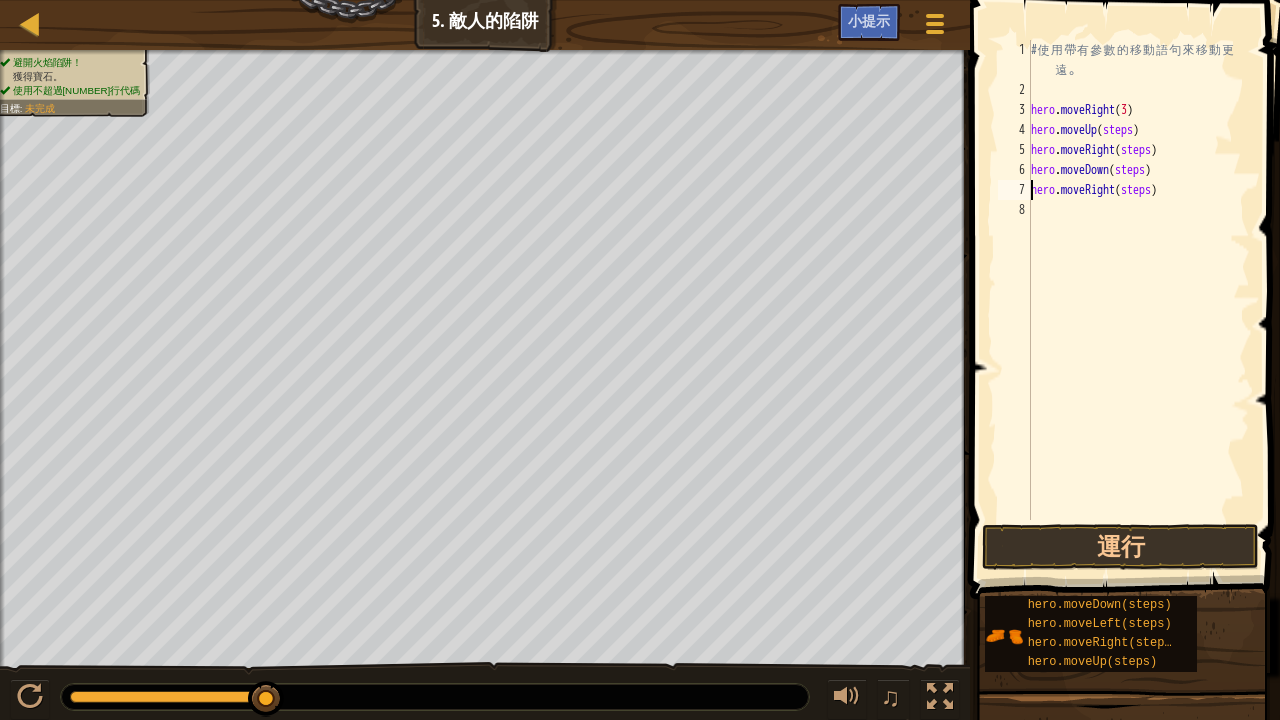 click on "#  使 用 帶 有 參 數 的 移 動 語 句 來 移 動 更      遠 。 hero . moveRight ( 3 ) hero . moveUp ( steps ) hero . moveRight ( steps ) hero . moveDown ( steps ) hero . moveRight ( steps )" at bounding box center (1138, 310) 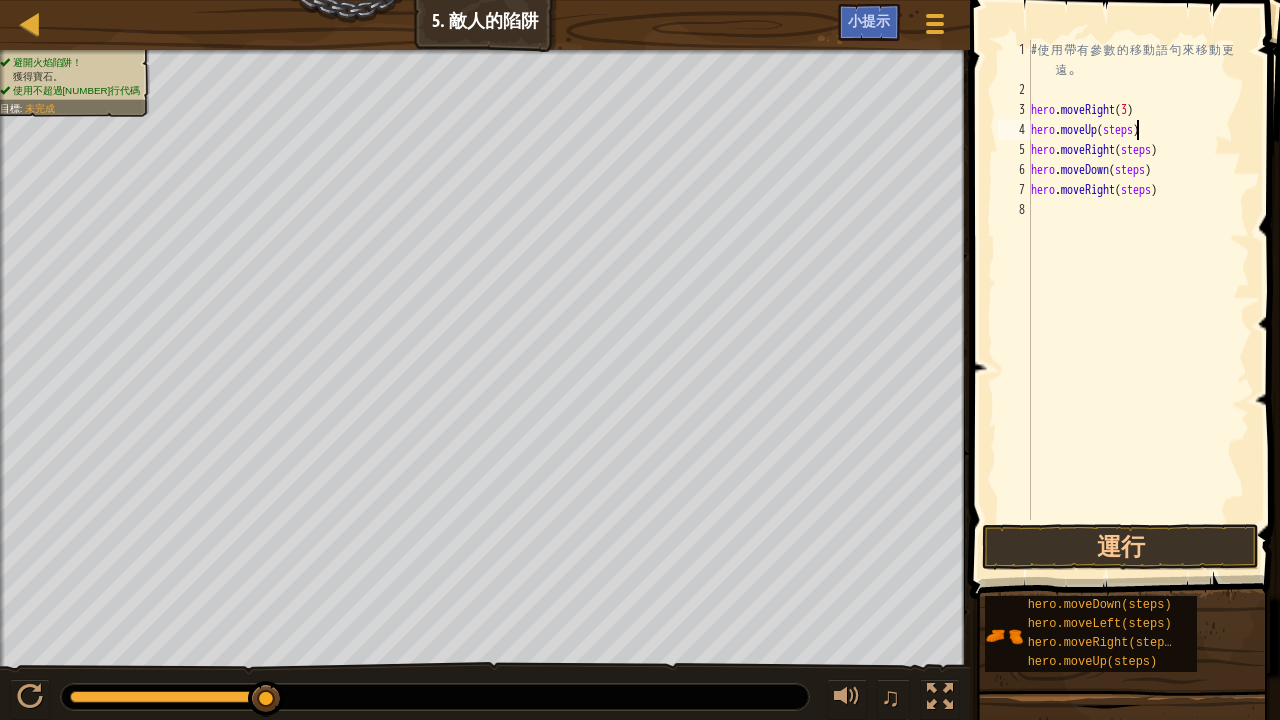 click on "#  使 用 帶 有 參 數 的 移 動 語 句 來 移 動 更      遠 。 hero . moveRight ( 3 ) hero . moveUp ( steps ) hero . moveRight ( steps ) hero . moveDown ( steps ) hero . moveRight ( steps )" at bounding box center [1138, 310] 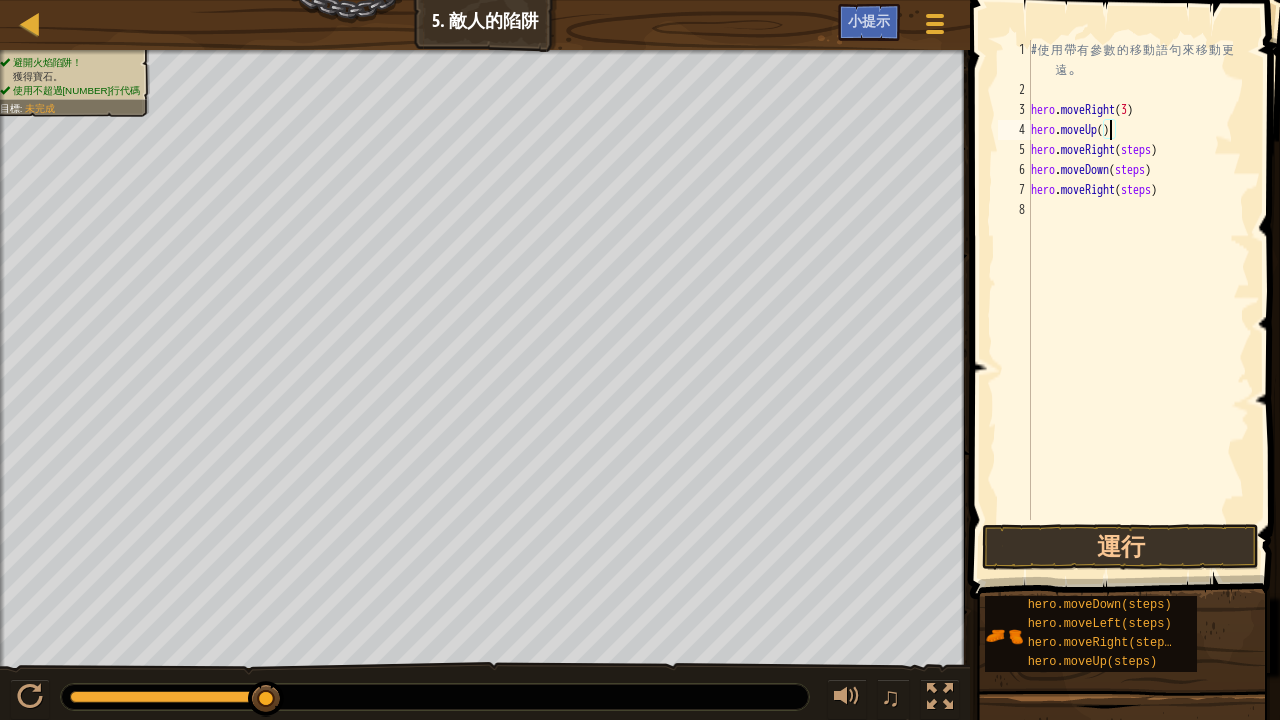 scroll, scrollTop: 9, scrollLeft: 6, axis: both 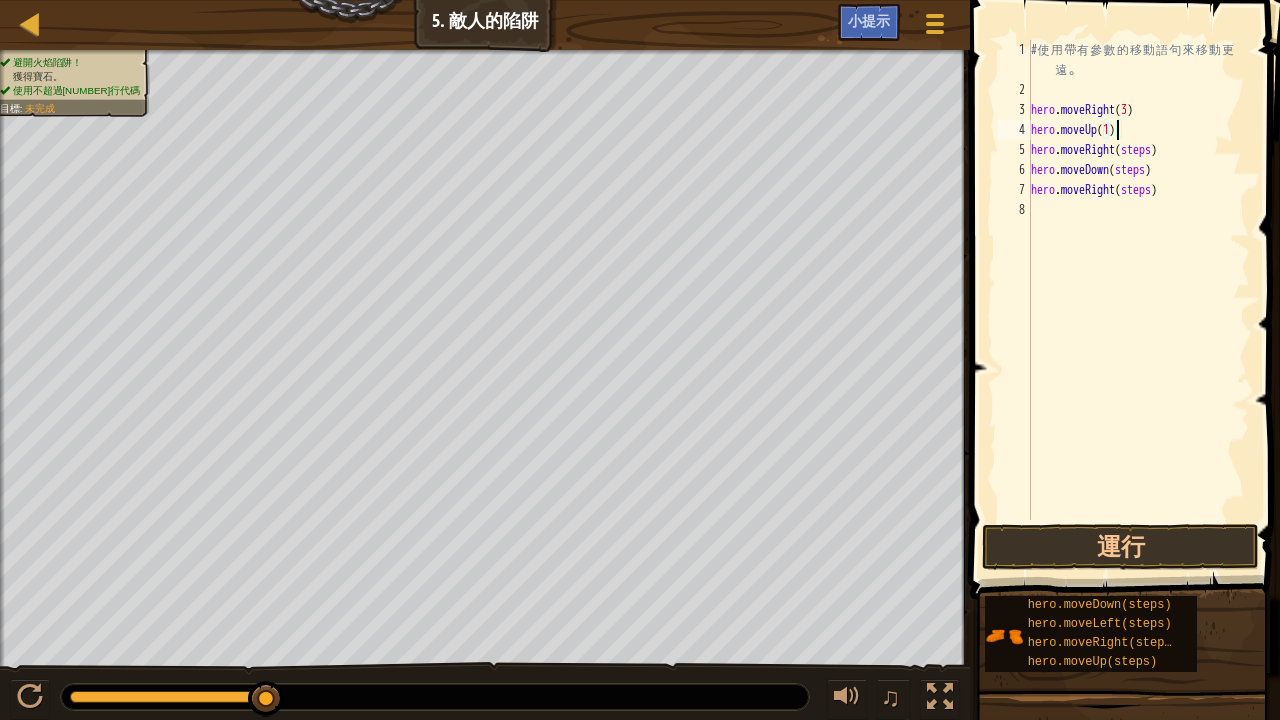 click on "#  使 用 帶 有 參 數 的 移 動 語 句 來 移 動 更      遠 。 hero . moveRight ( 3 ) hero . moveUp ( 1 ) hero . moveRight ( steps ) hero . moveDown ( steps ) hero . moveRight ( steps )" at bounding box center [1138, 310] 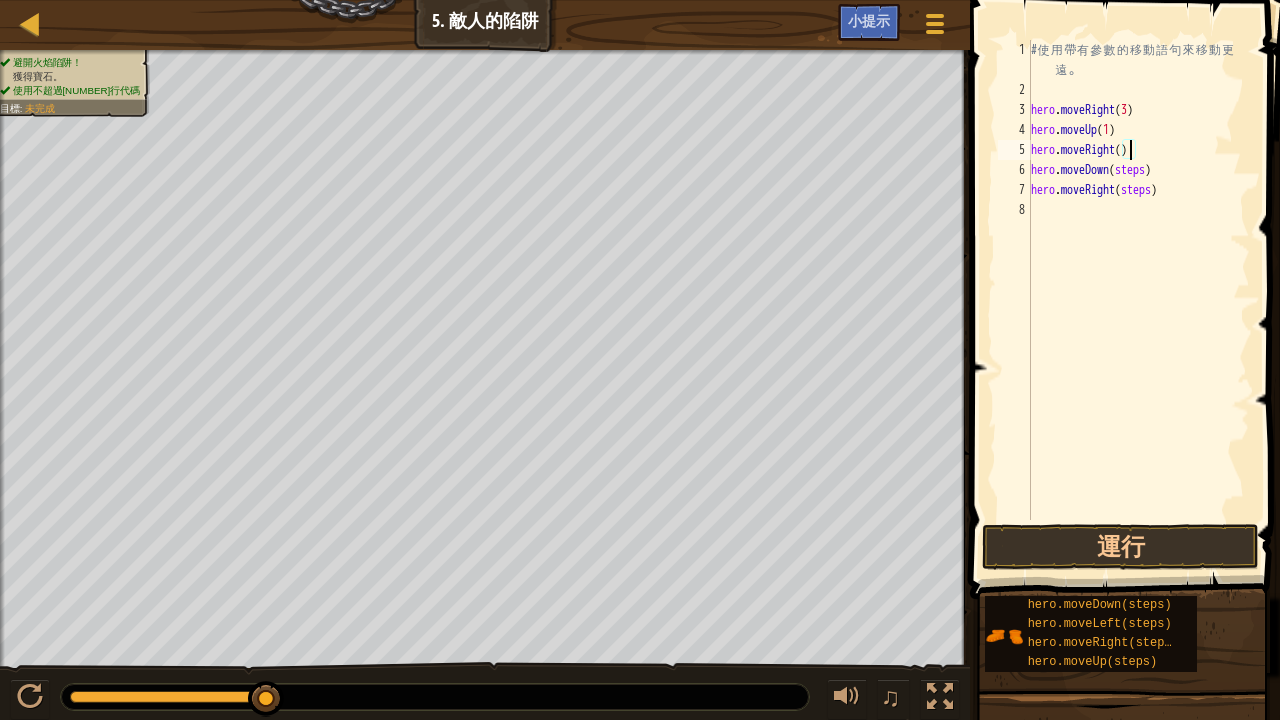 scroll, scrollTop: 9, scrollLeft: 8, axis: both 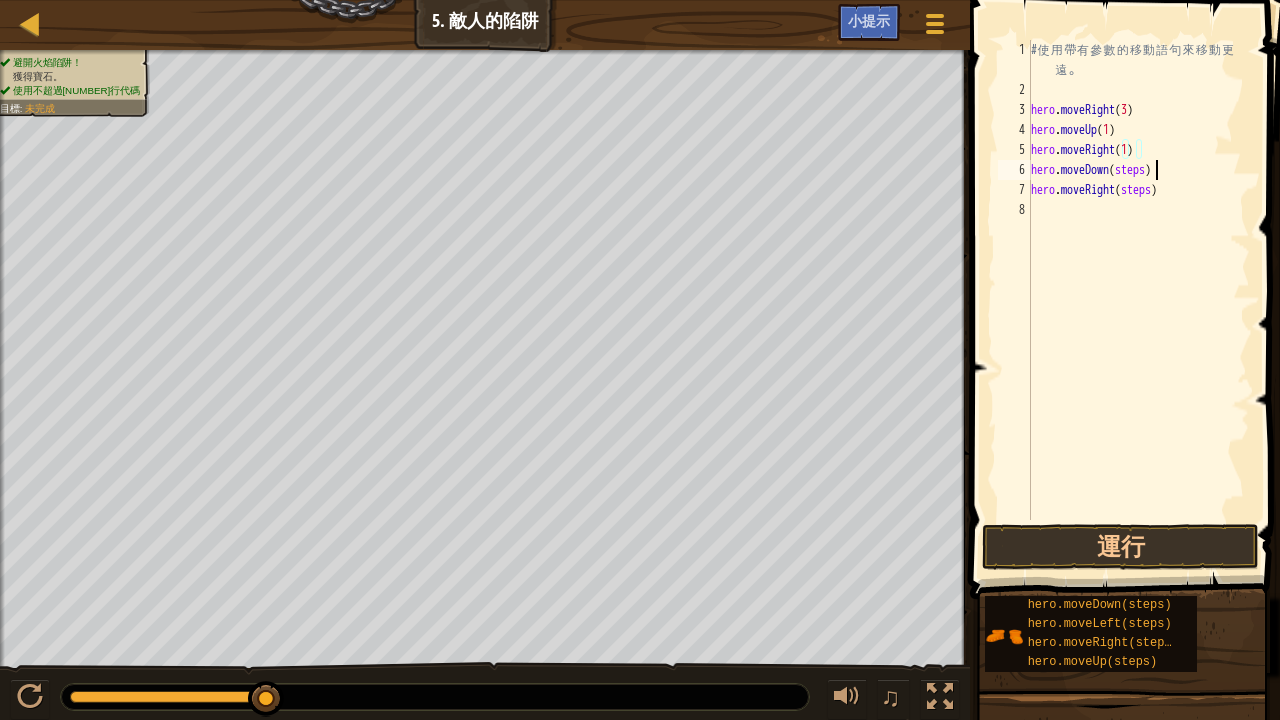 click on "#  向 寶 石 進 發 。 #  小 心 撞 牆 ！ #  在 下 面 輸 入 你 的 代 碼 。 hero . moveRight ( 1 ) hero . moveDown ( ) hero . moveRight ( steps )" at bounding box center (1138, 310) 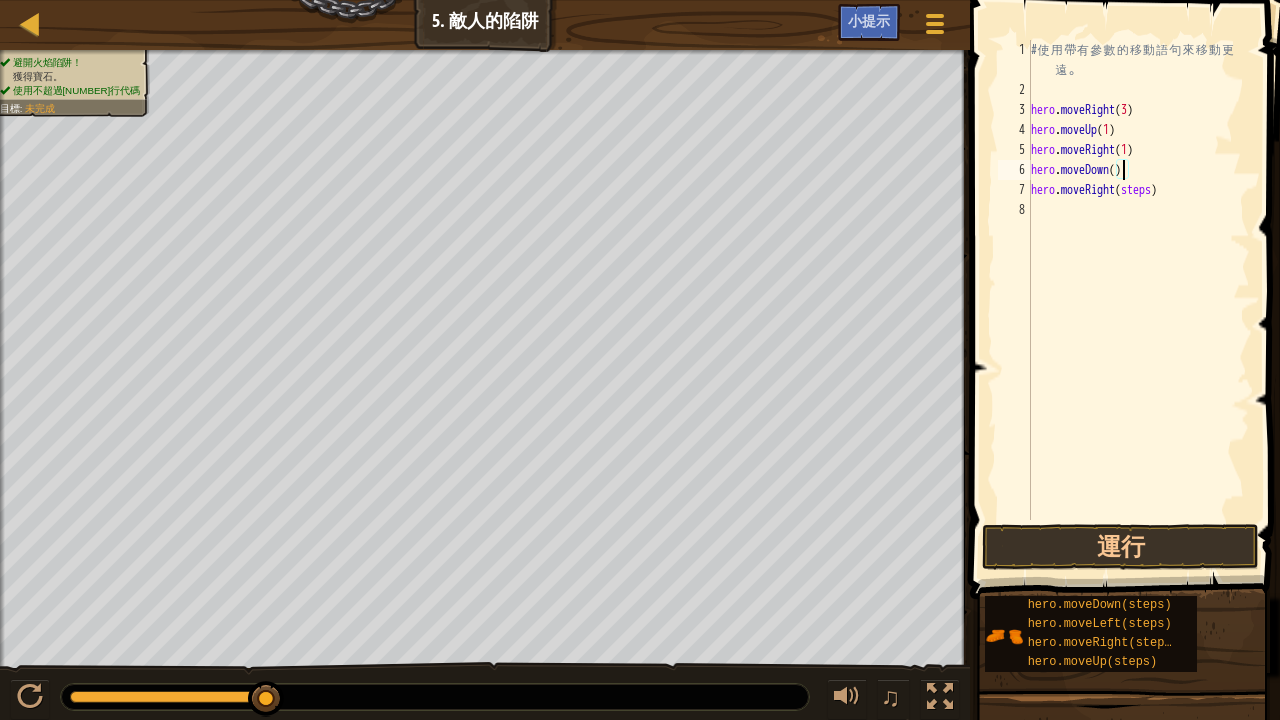 scroll, scrollTop: 9, scrollLeft: 8, axis: both 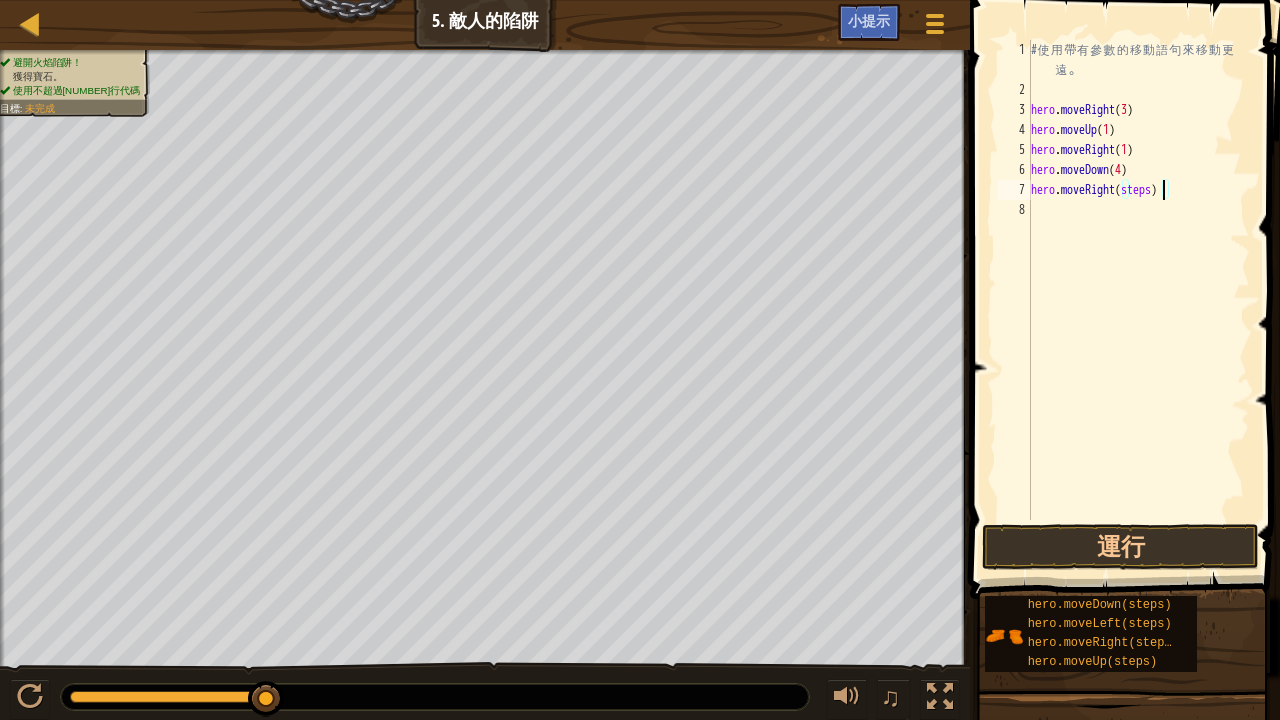click on "#  使 用 帶 有 參 數 的 移 動 語 句 來 移 動 更      遠 。 hero . moveRight ( 3 ) hero . moveUp ( 1 ) hero . moveRight ( 1 ) hero . moveDown ( 4 ) hero . moveRight ( steps )" at bounding box center (1138, 310) 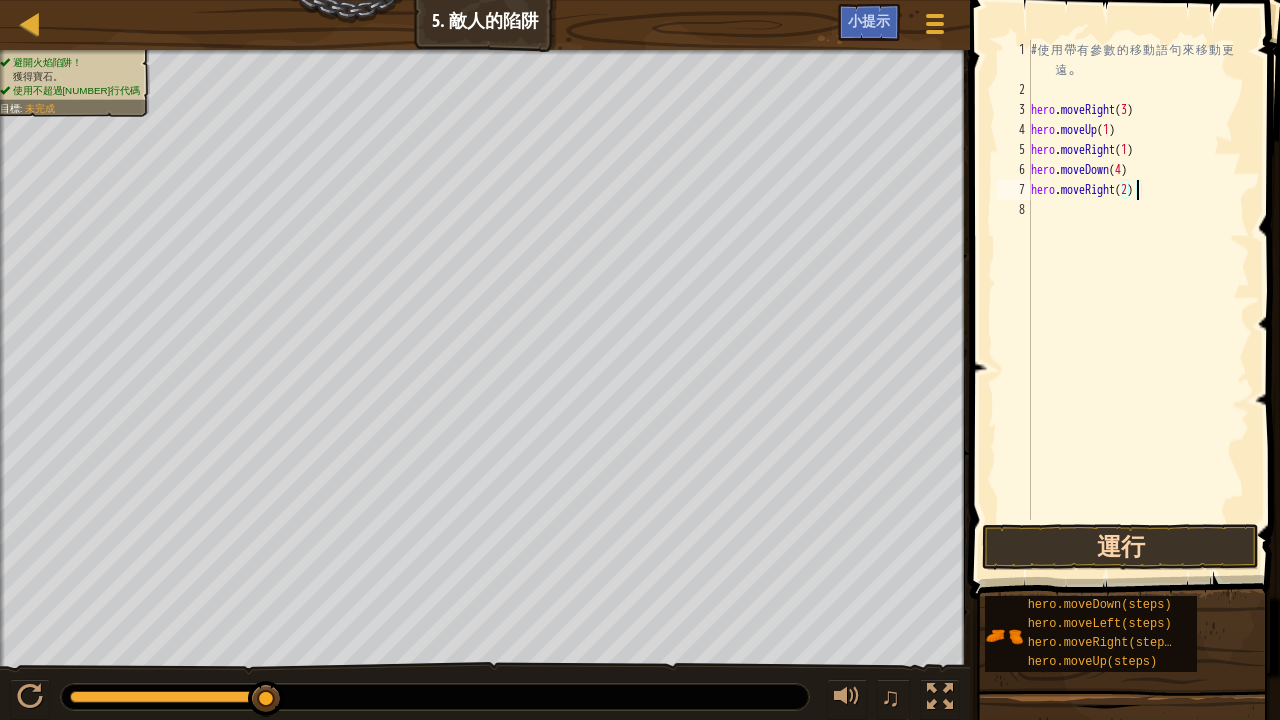 type on "hero.moveRight(2)" 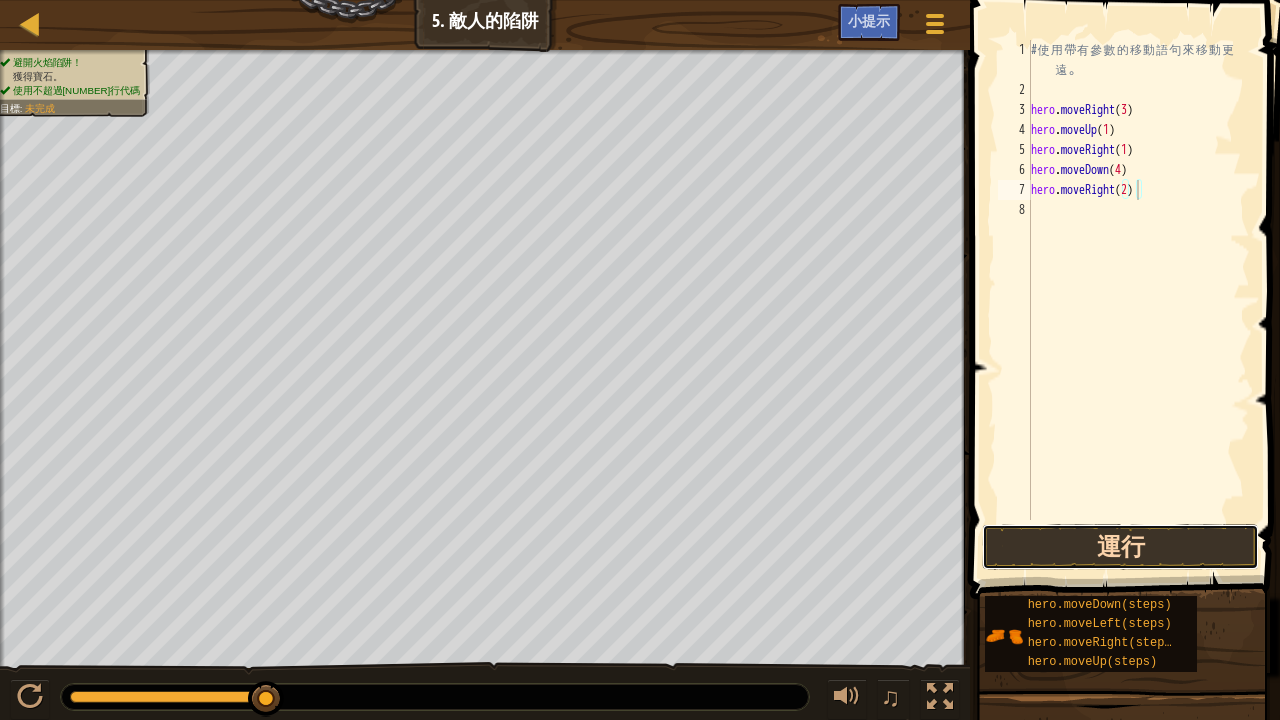 click on "運行" at bounding box center [1120, 547] 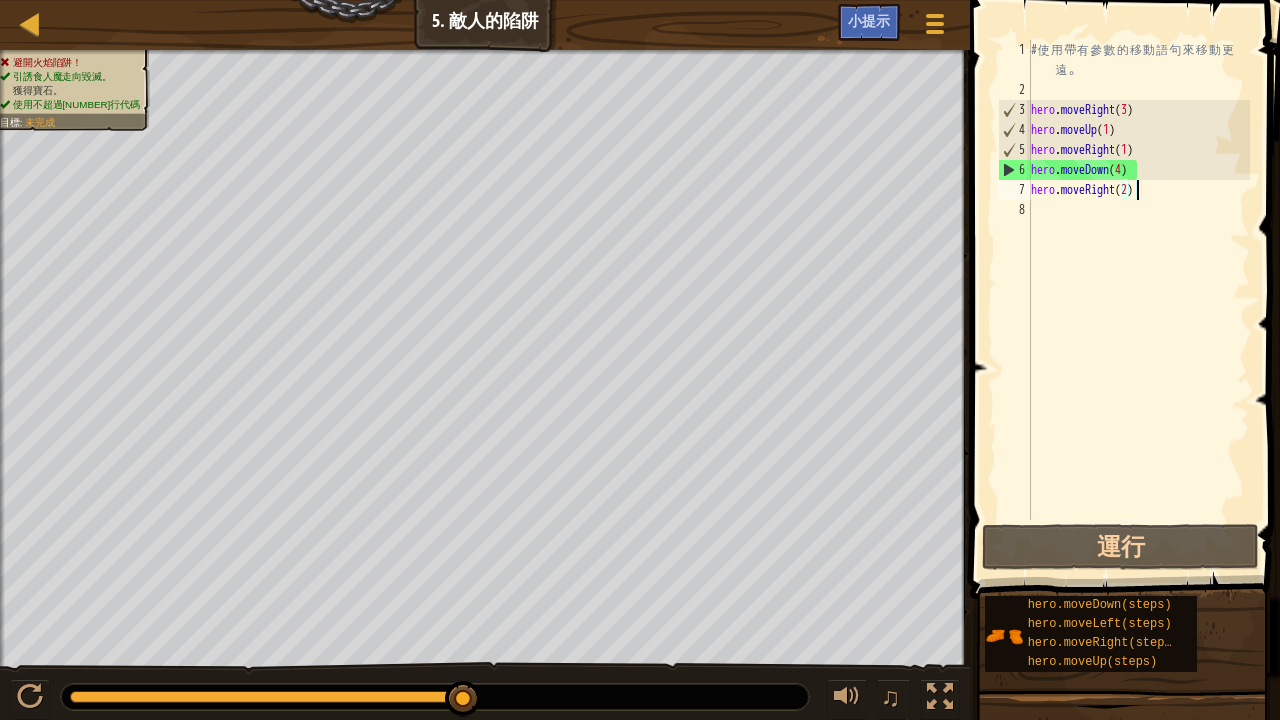 click on "#  使 用 帶 有 參 數 的 移 動 語 句 來 移 動 更      遠 。 hero . moveRight ( 3 ) hero . moveUp ( 1 ) hero . moveRight ( 1 ) hero . moveDown ( 4 ) hero . moveRight ( 2 )" at bounding box center [1138, 310] 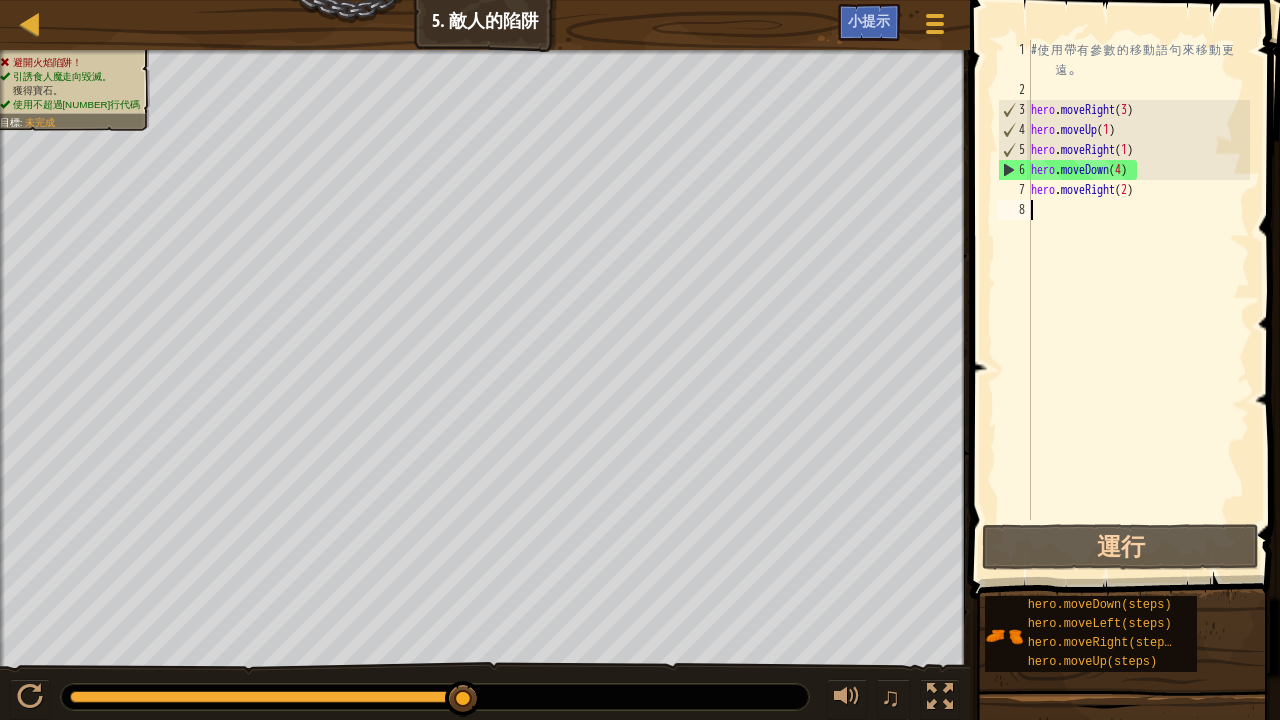 click on "#  使 用 帶 有 參 數 的 移 動 語 句 來 移 動 更      遠 。 hero . moveRight ( 3 ) hero . moveUp ( 1 ) hero . moveRight ( 1 ) hero . moveDown ( 4 ) hero . moveRight ( 2 )" at bounding box center [1138, 310] 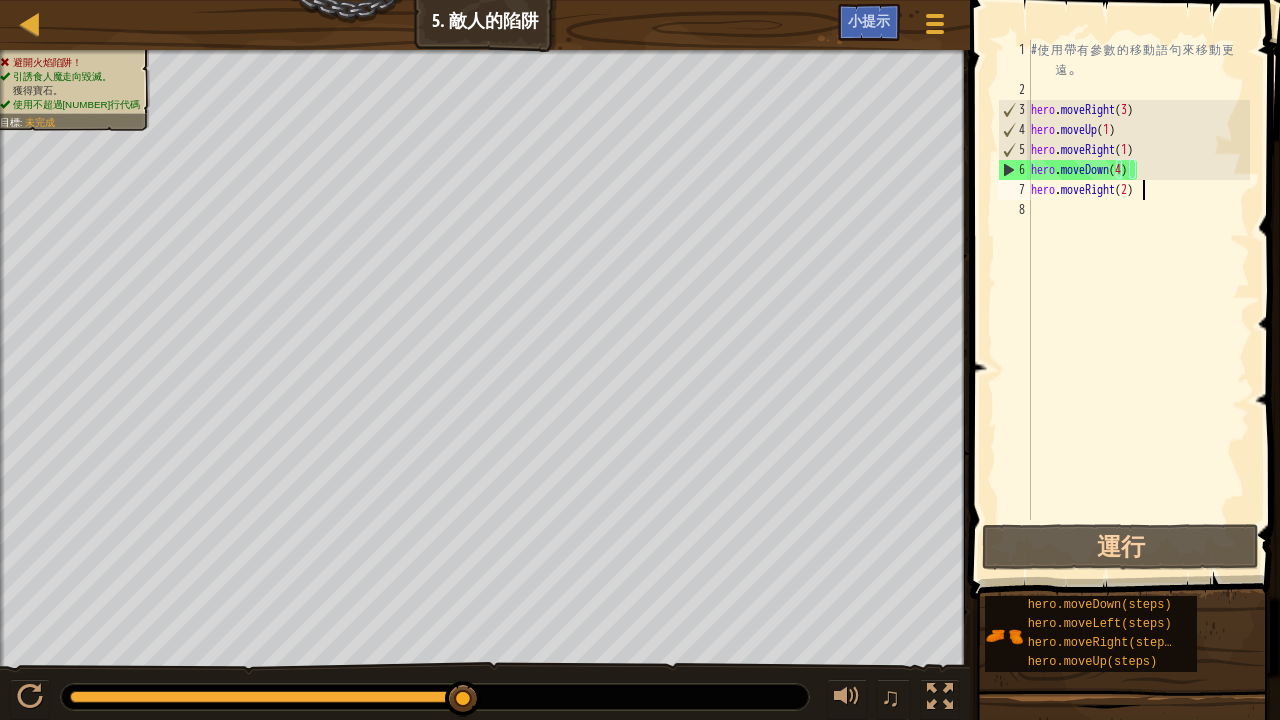click on "#  使 用 帶 有 參 數 的 移 動 語 句 來 移 動 更      遠 。 hero . moveRight ( 3 ) hero . moveUp ( 1 ) hero . moveRight ( 1 ) hero . moveDown ( 4 ) hero . moveRight ( 2 )" at bounding box center [1138, 310] 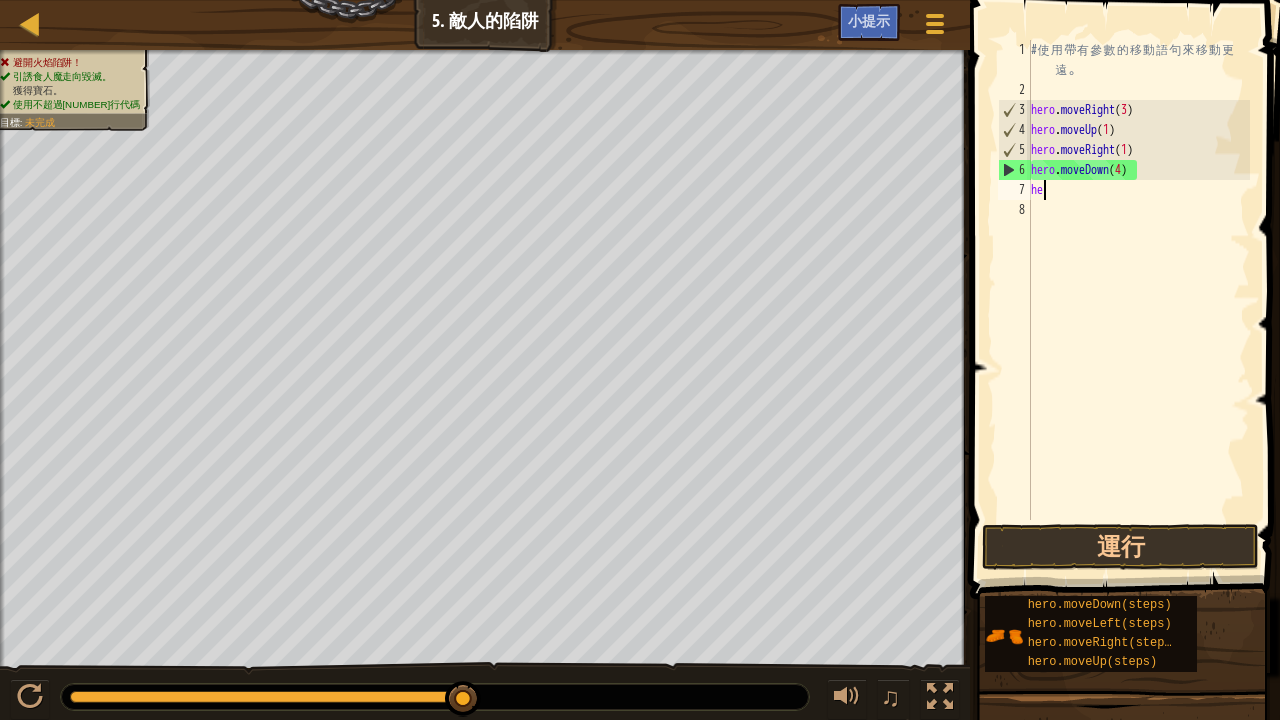 type on "h" 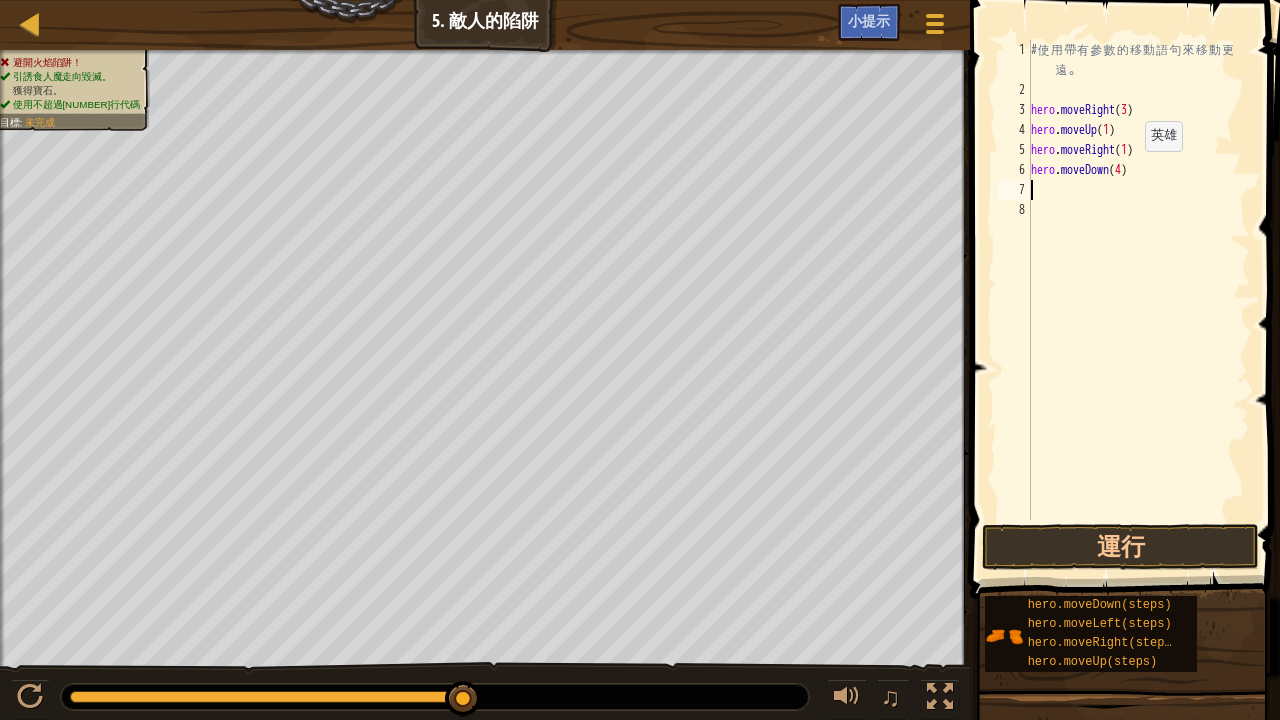 click on "#  使 用 帶 有 參 數 的 移 動 語 句 來 移 動 更      遠 。 hero . moveRight ( 3 ) hero . moveUp ( 1 ) hero . moveRight ( 1 ) hero . moveDown ( 4 )" at bounding box center [1138, 310] 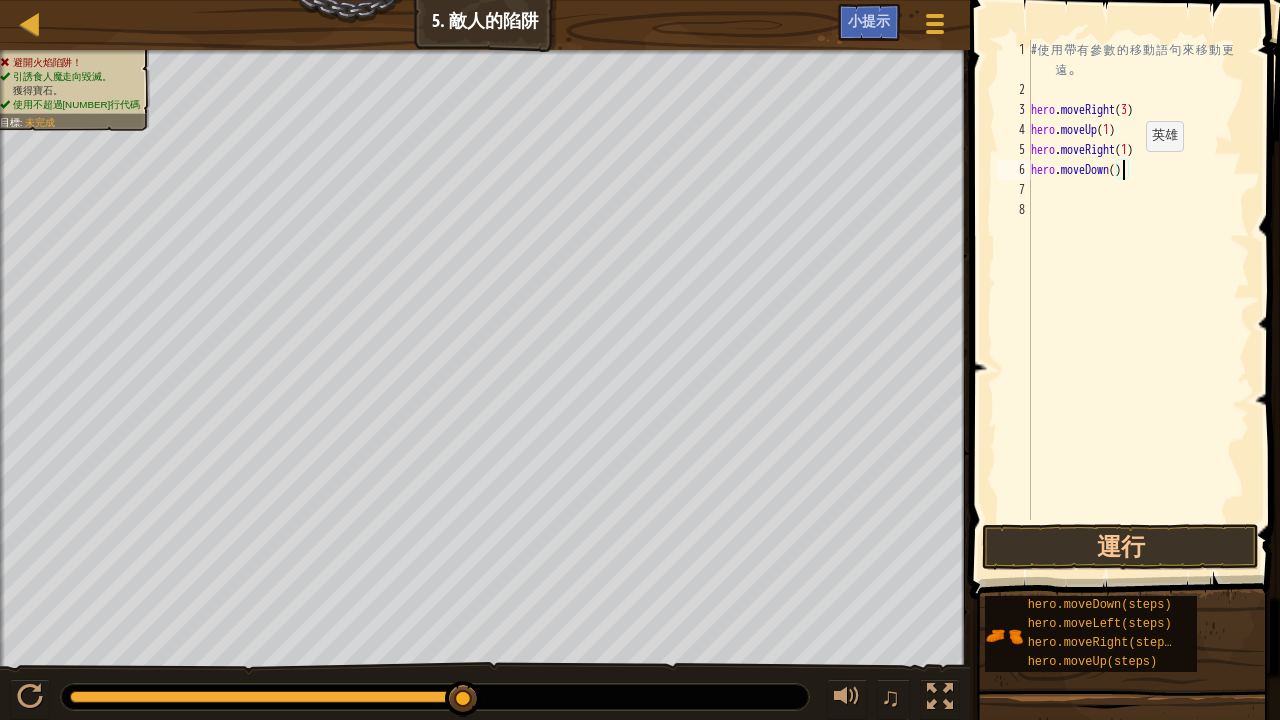 scroll, scrollTop: 9, scrollLeft: 8, axis: both 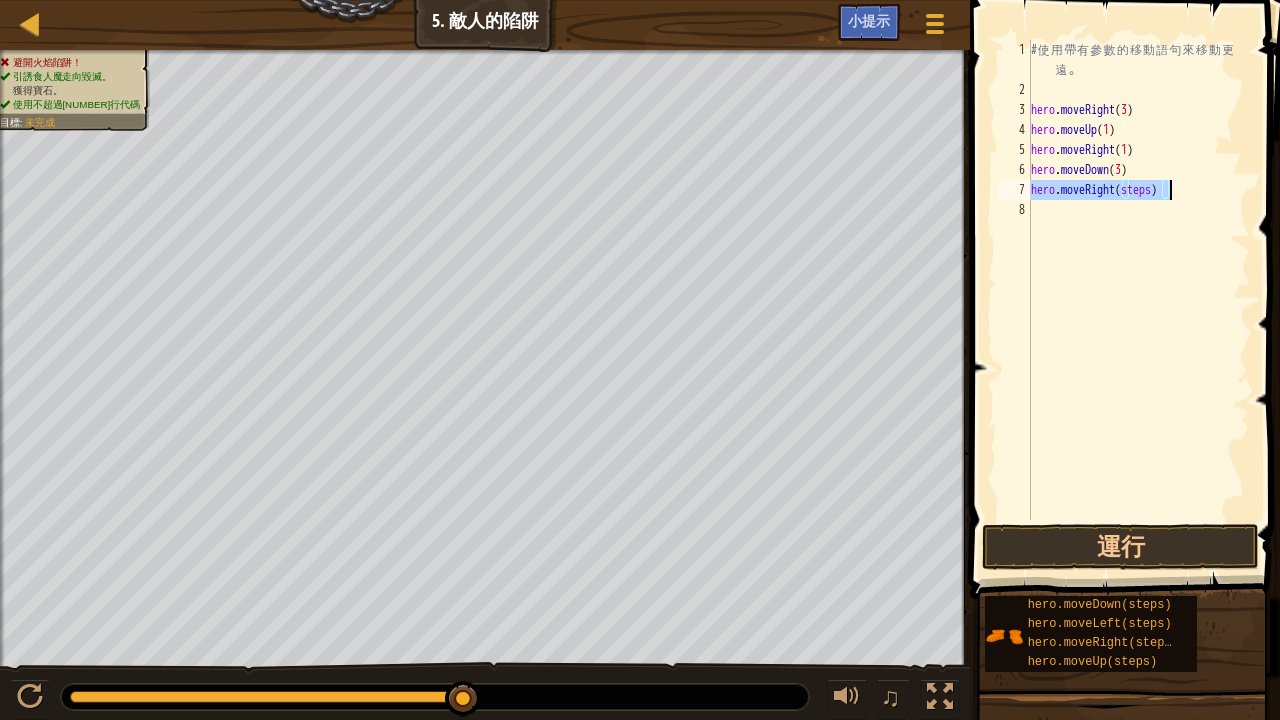 click on "#  使 用 帶 有 參 數 的 移 動 語 句 來 移 動 更      遠 。 hero . moveRight ( 3 ) hero . moveUp ( 1 ) hero . moveRight ( 1 ) hero . moveDown ( 3 ) hero . moveRight ( steps )" at bounding box center (1138, 280) 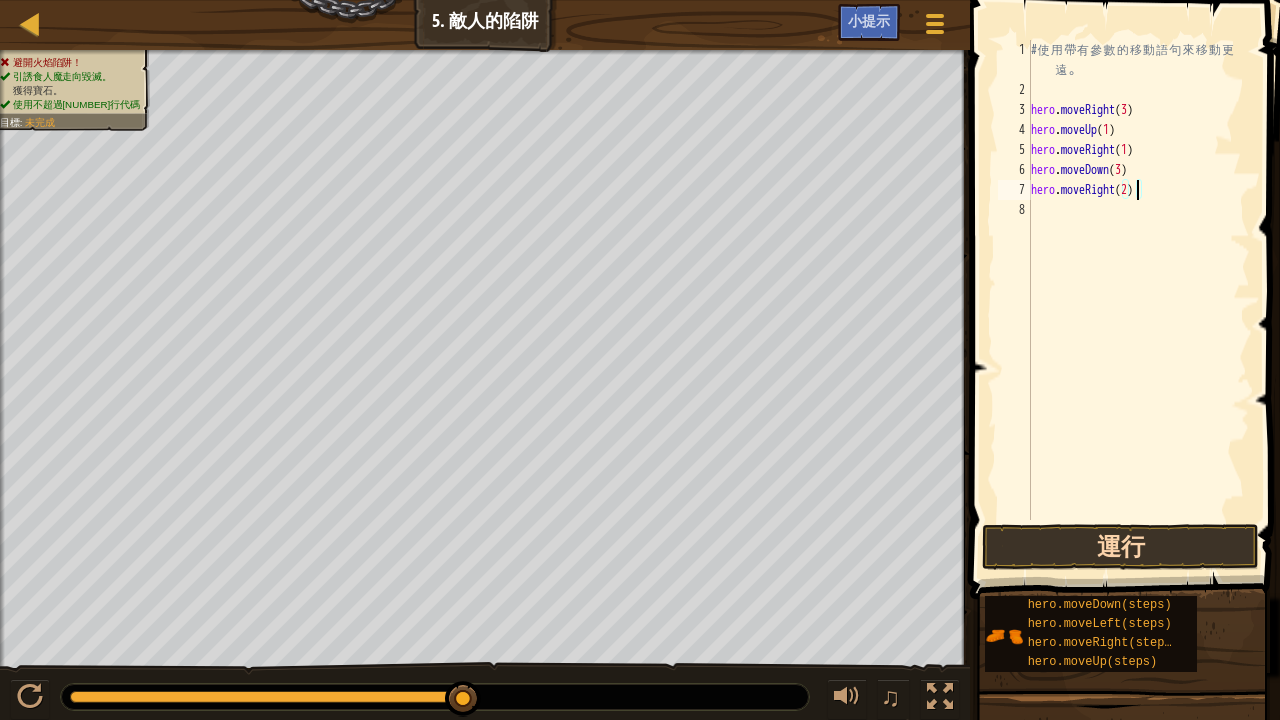 type on "hero.moveRight(2)" 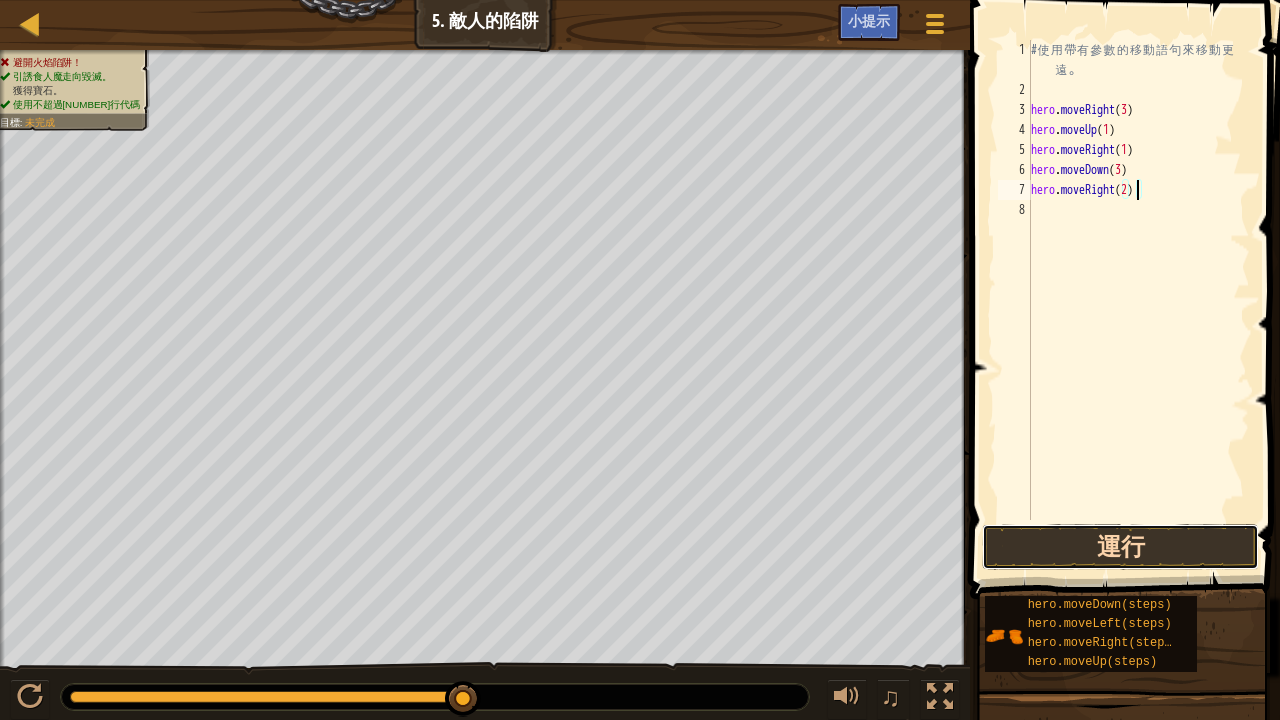 click on "運行" at bounding box center [1120, 547] 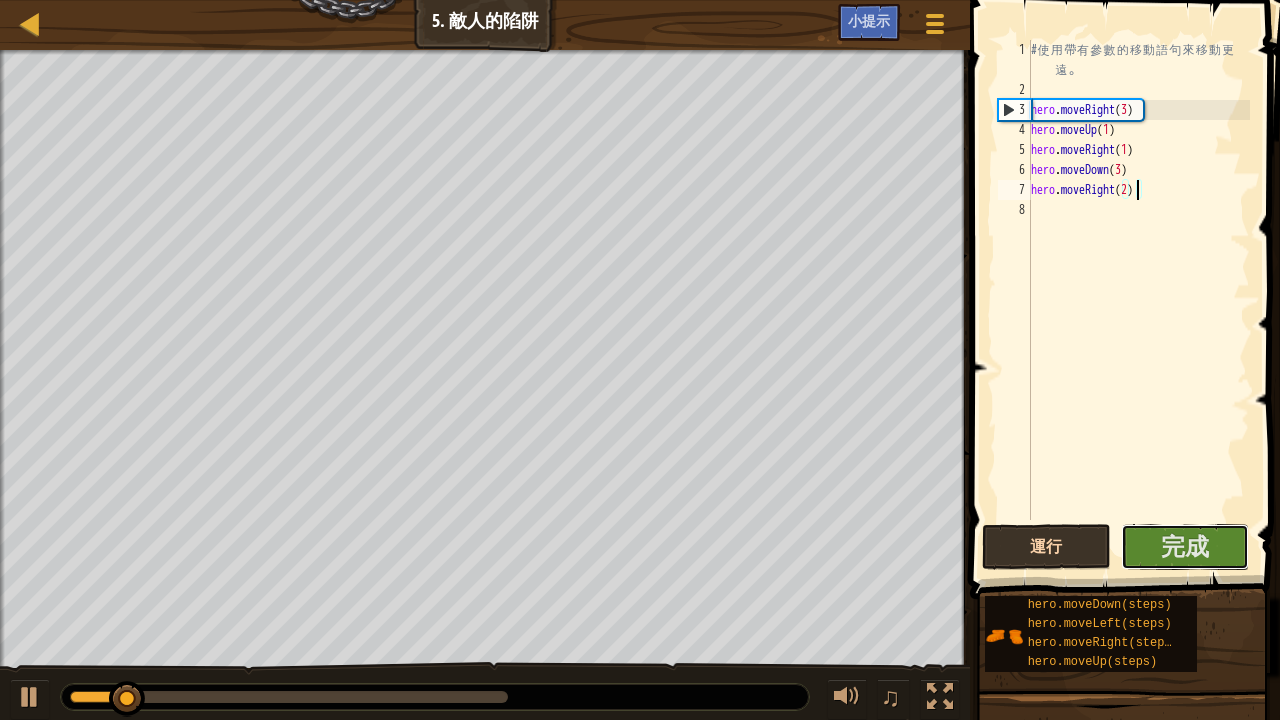 click on "完成" at bounding box center [1185, 547] 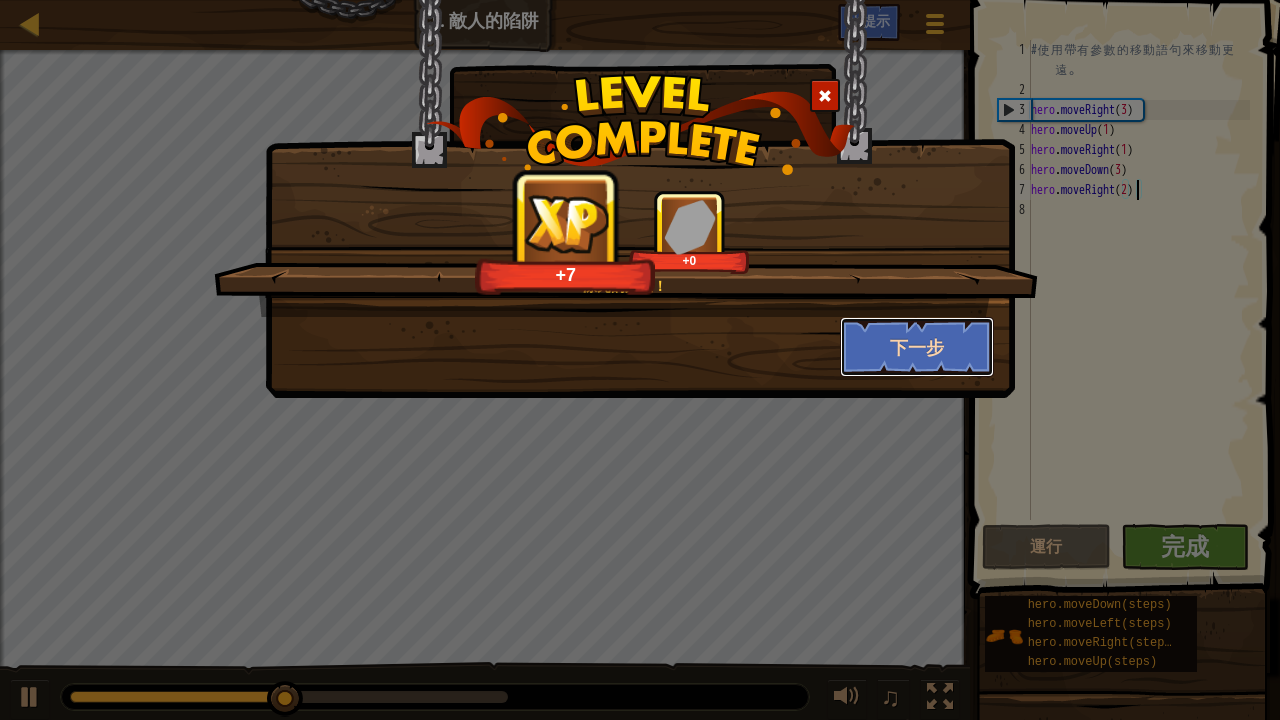 click on "下一步" at bounding box center (917, 347) 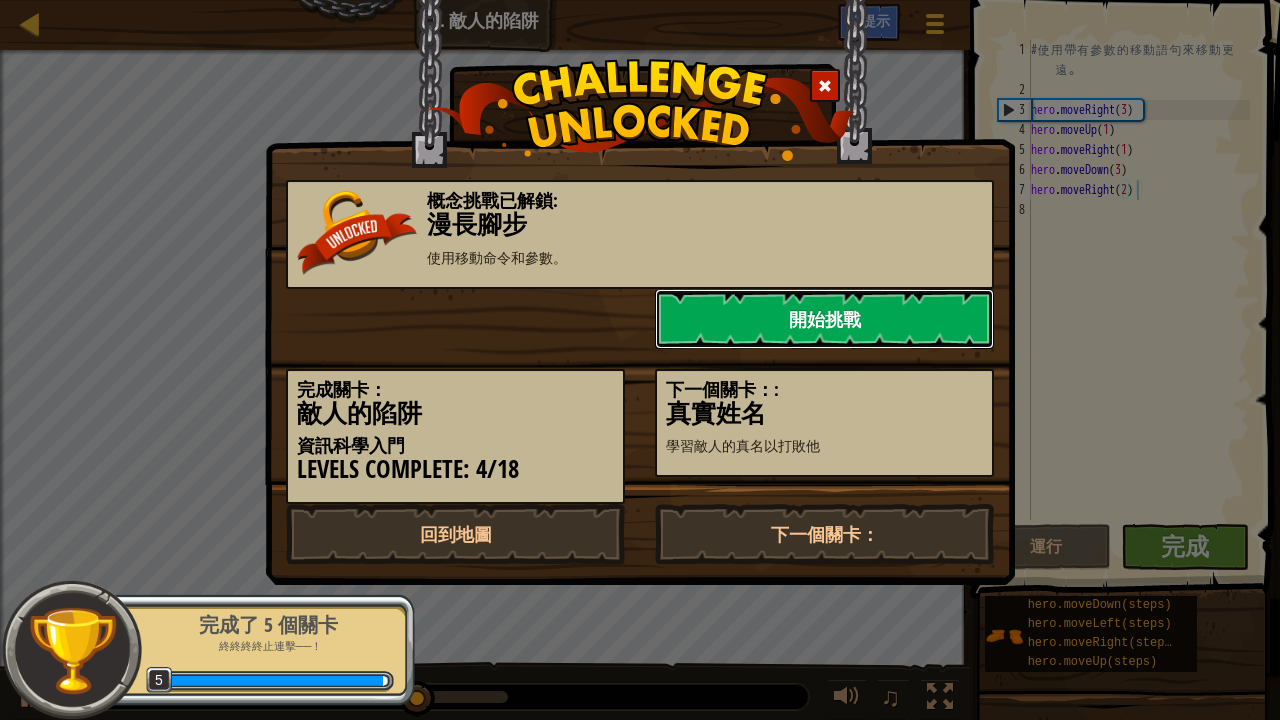 click on "開始挑戰" at bounding box center (824, 319) 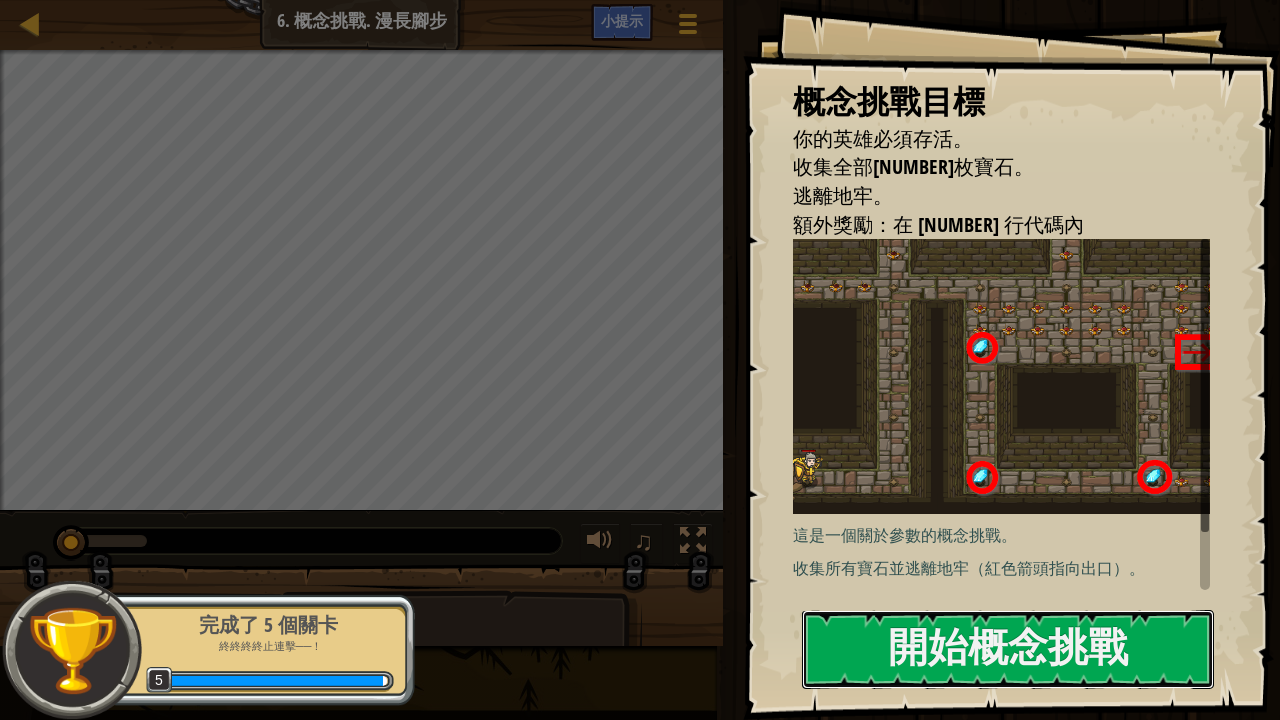 click on "開始概念挑戰" at bounding box center [1008, 649] 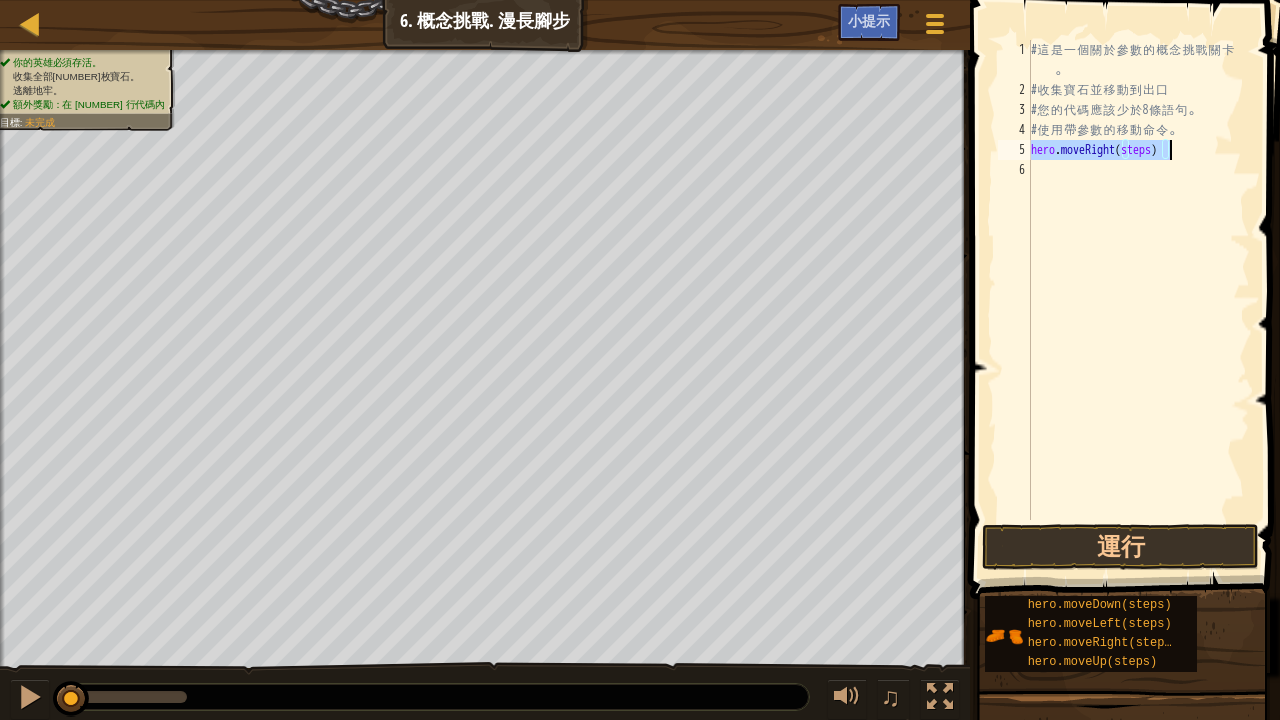 click on "#  這 是 一 個 關 於 參 數 的 概 念 挑 戰 關 卡      。 #  收 集 寶 石 並 移 動 到 出 口 #  您 的 代 碼 應 該 少 於 8 條 語 句 。 #  使 用 帶 參 數 的 移 動 命 令 。 hero . moveRight ( steps )" at bounding box center (1138, 280) 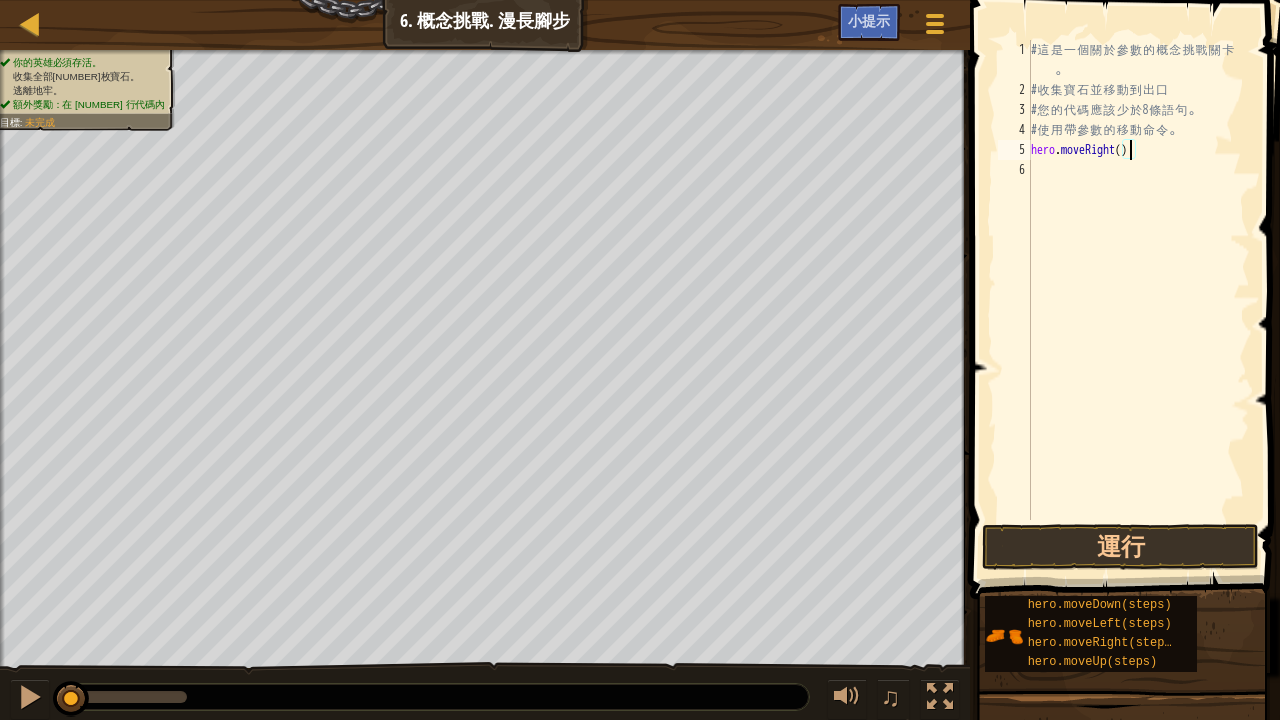 type on "hero.moveRight(1)" 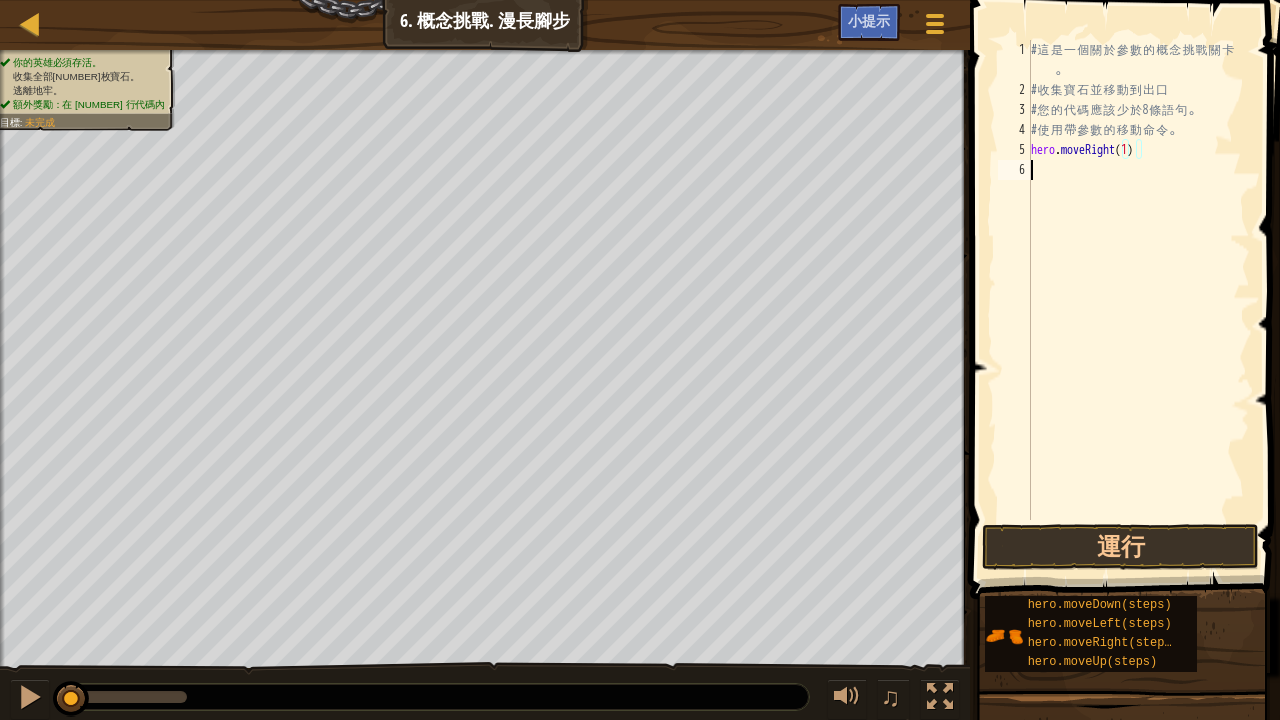 click on "#  這 是 一 個 關 於 參 數 的 概 念 挑 戰 關 卡      。 #  收 集 寶 石 並 移 動 到 出 口 #  您 的 代 碼 應 該 少 於 8 條 語 句 。 #  使 用 帶 參 數 的 移 動 命 令 。 hero . moveRight ( 1 )" at bounding box center (1138, 310) 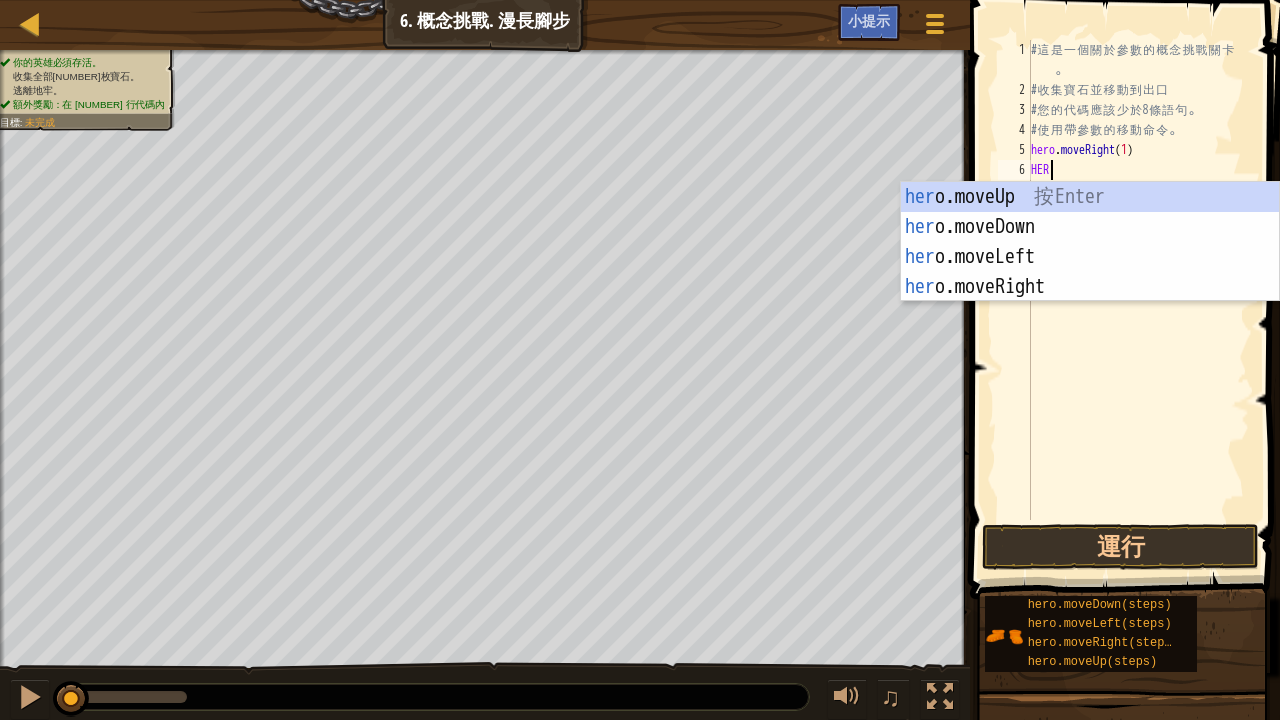 scroll, scrollTop: 9, scrollLeft: 0, axis: vertical 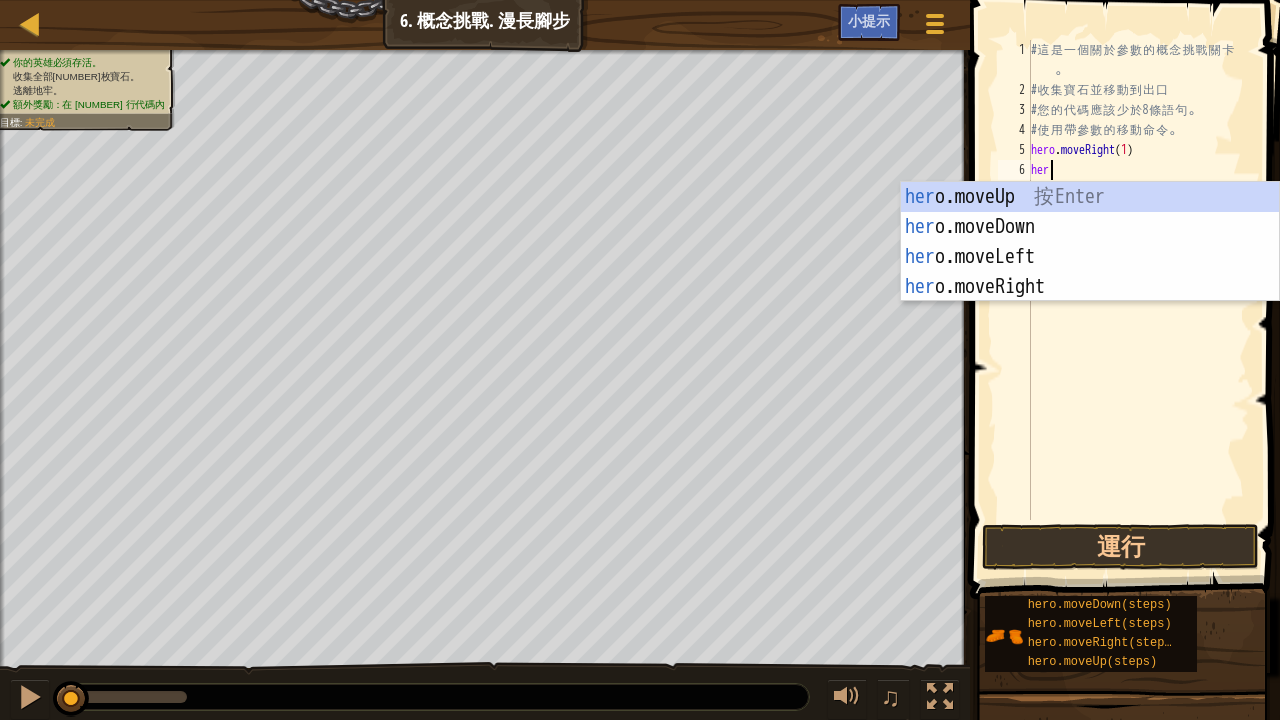 type on "hero" 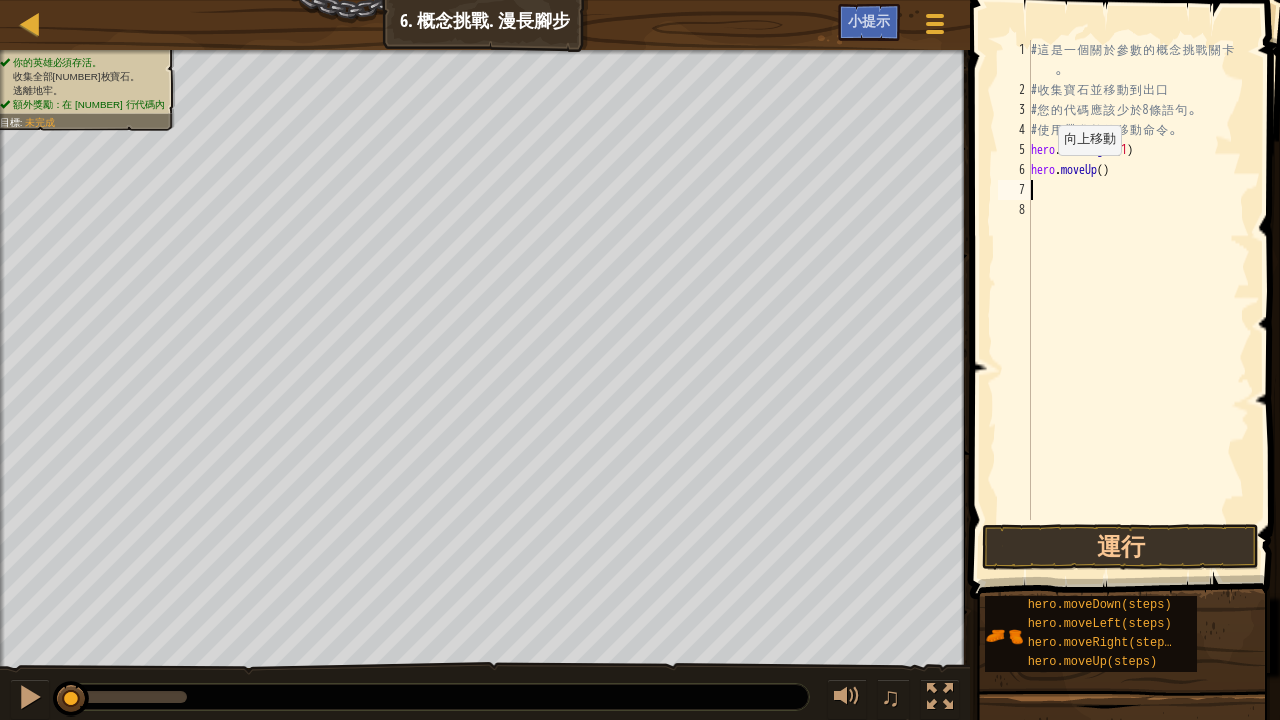 scroll, scrollTop: 9, scrollLeft: 0, axis: vertical 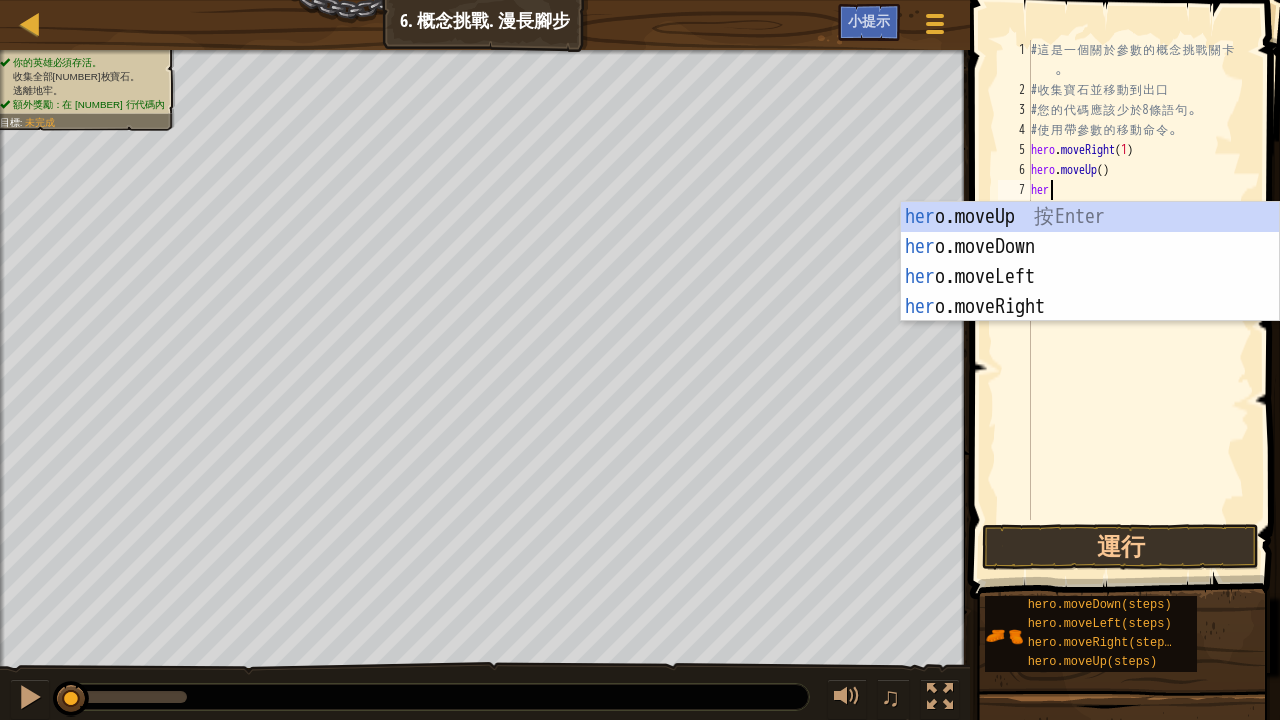 type on "hero" 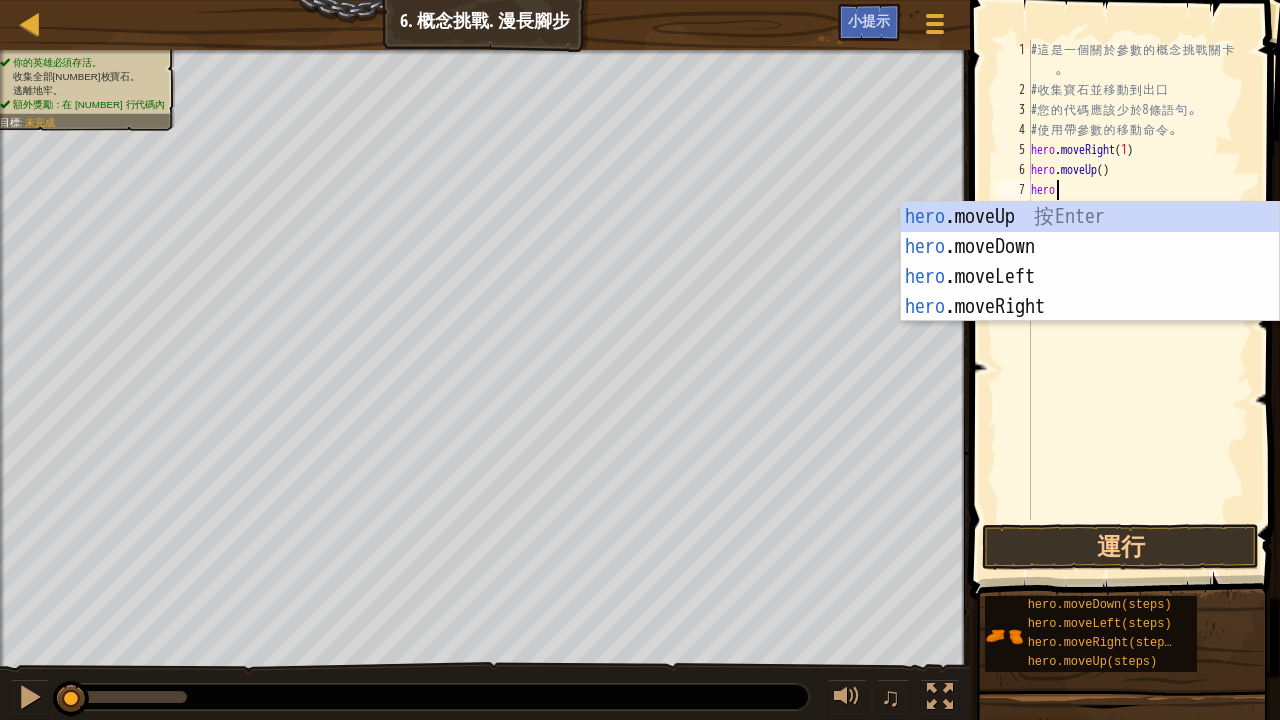 scroll, scrollTop: 9, scrollLeft: 1, axis: both 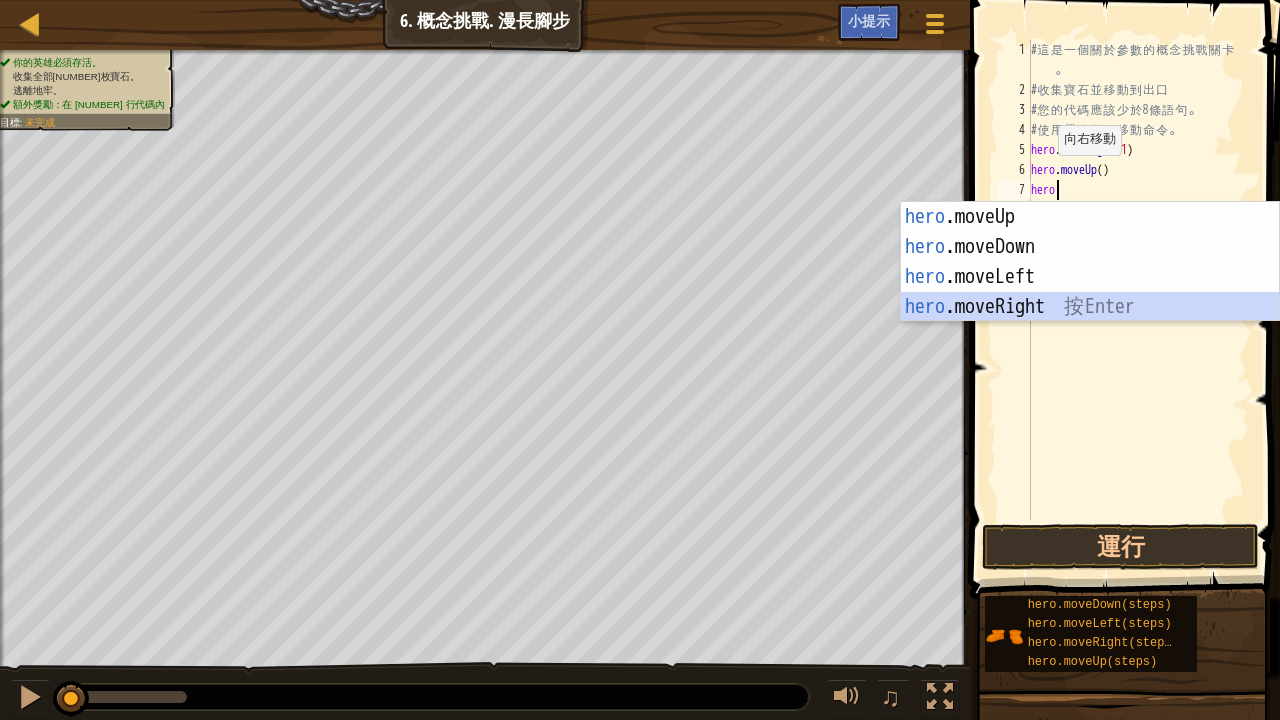 click on "hero.moveUp 按 Enter hero.moveDown 按 Enter hero.moveLeft 按 Enter hero.moveRight 按 Enter" at bounding box center (1090, 292) 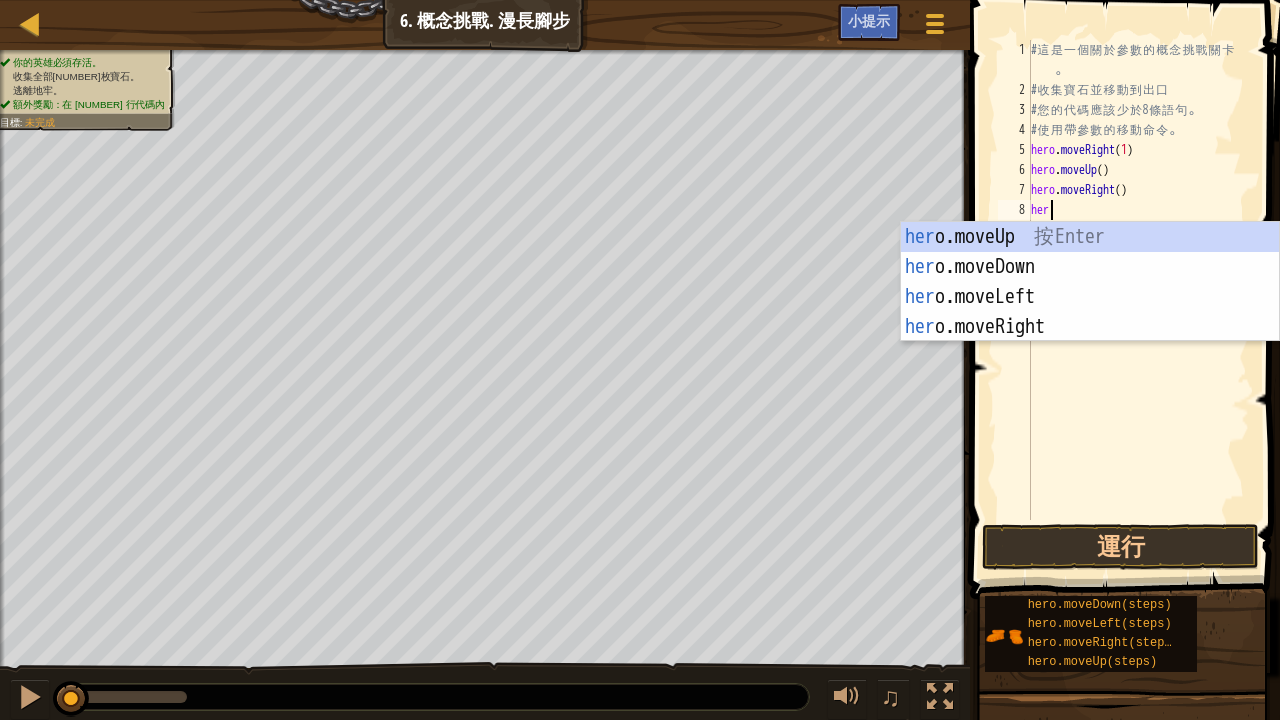 type on "hero" 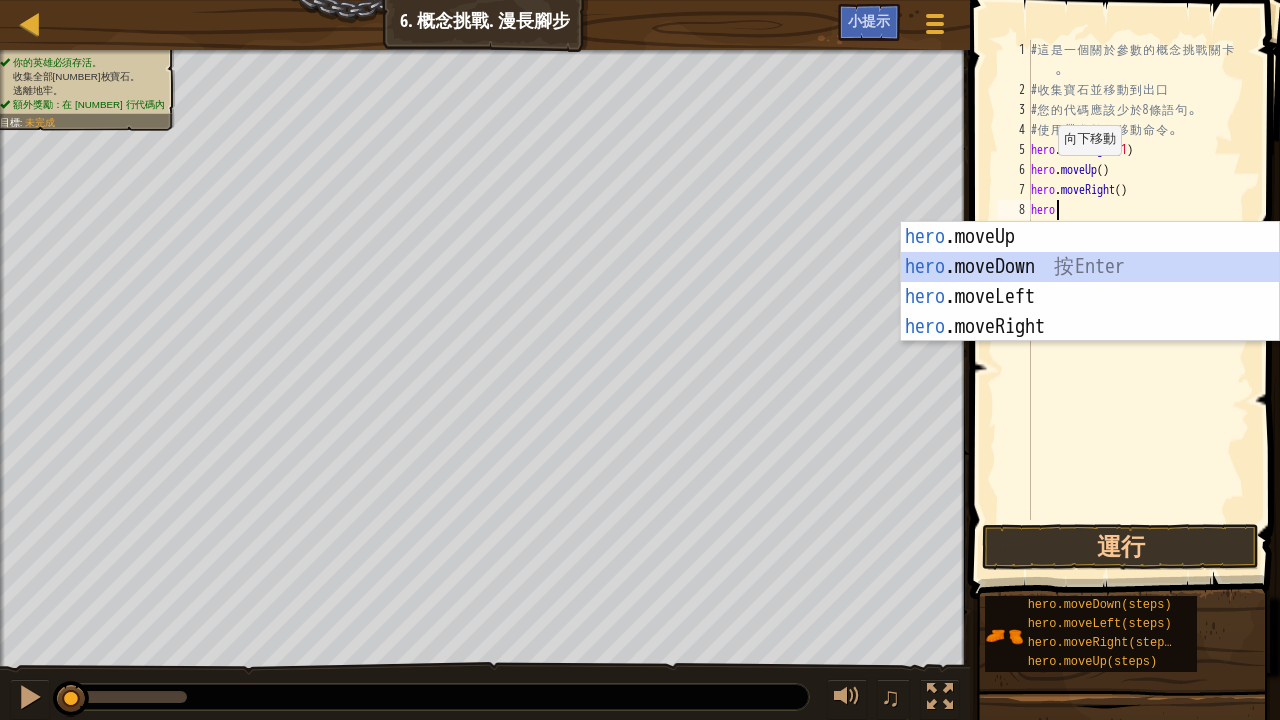 click on "hero.moveUp 按 Enter hero.moveDown 按 Enter hero.moveLeft 按 Enter hero.moveRight 按 Enter" at bounding box center (1090, 312) 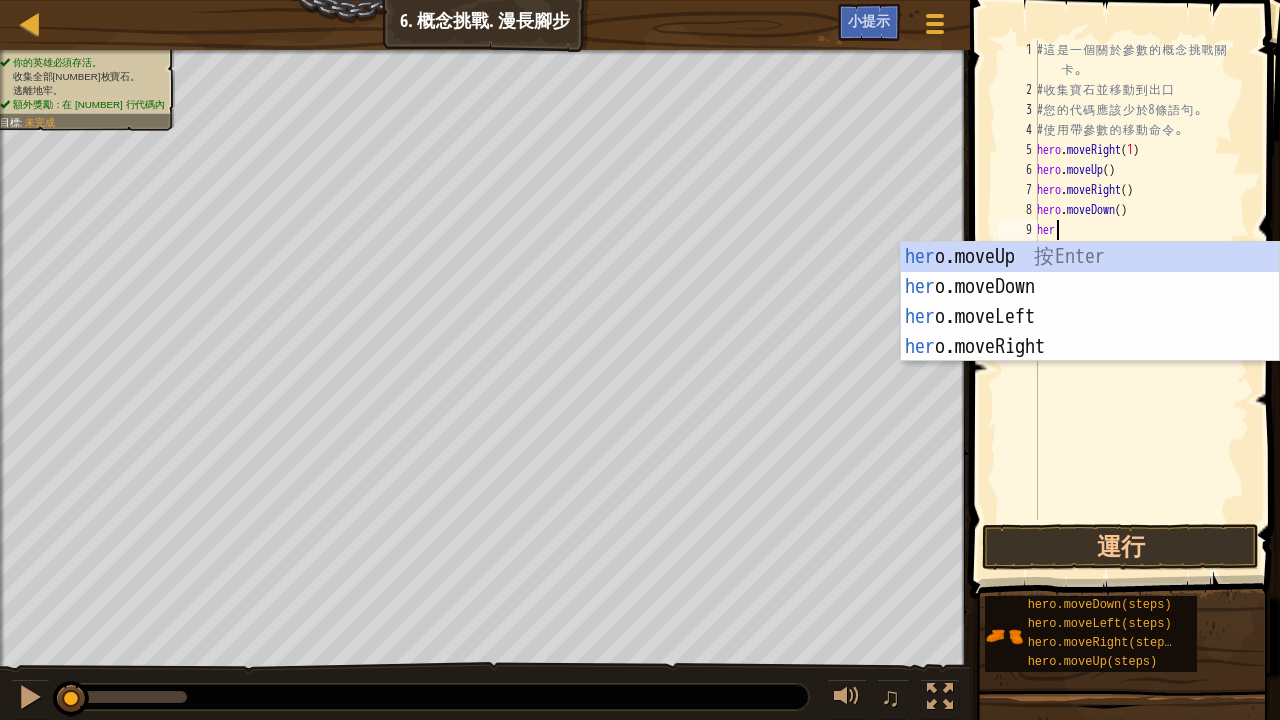 type on "hero" 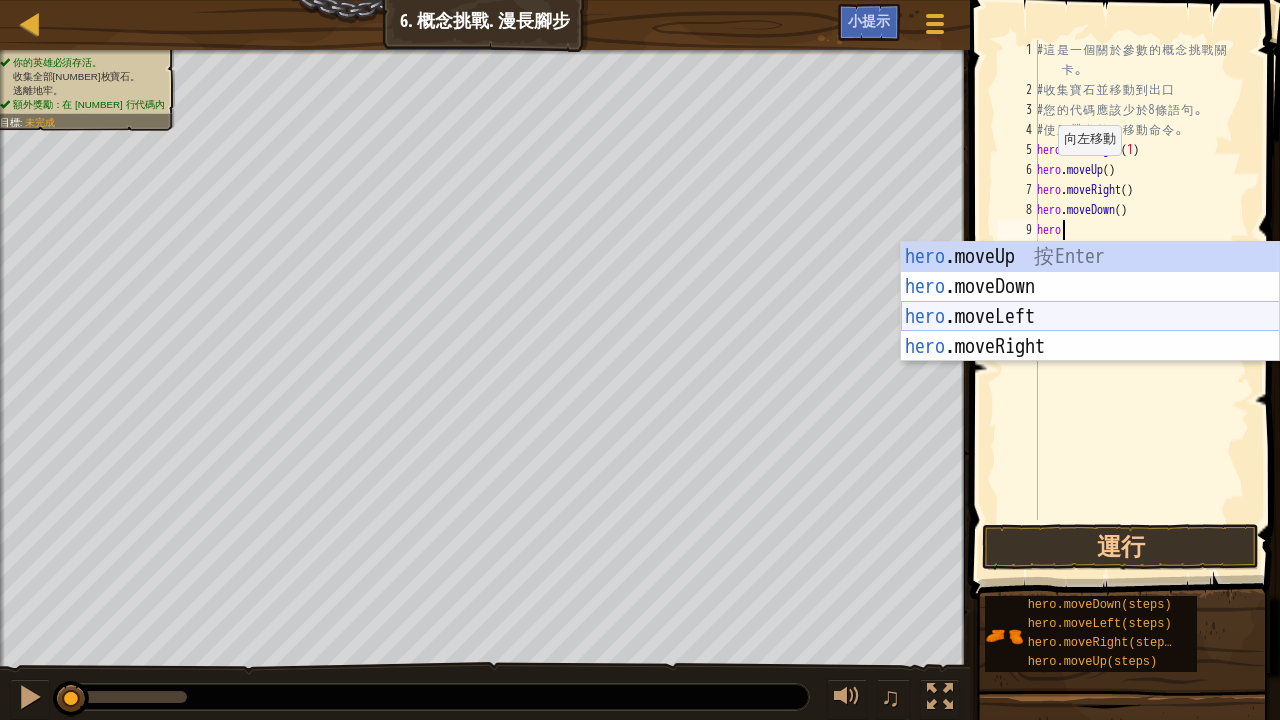 click on "hero.moveUp 按 Enter hero.moveDown 按 Enter hero.moveLeft 按 Enter hero.moveRight 按 Enter" at bounding box center [1090, 332] 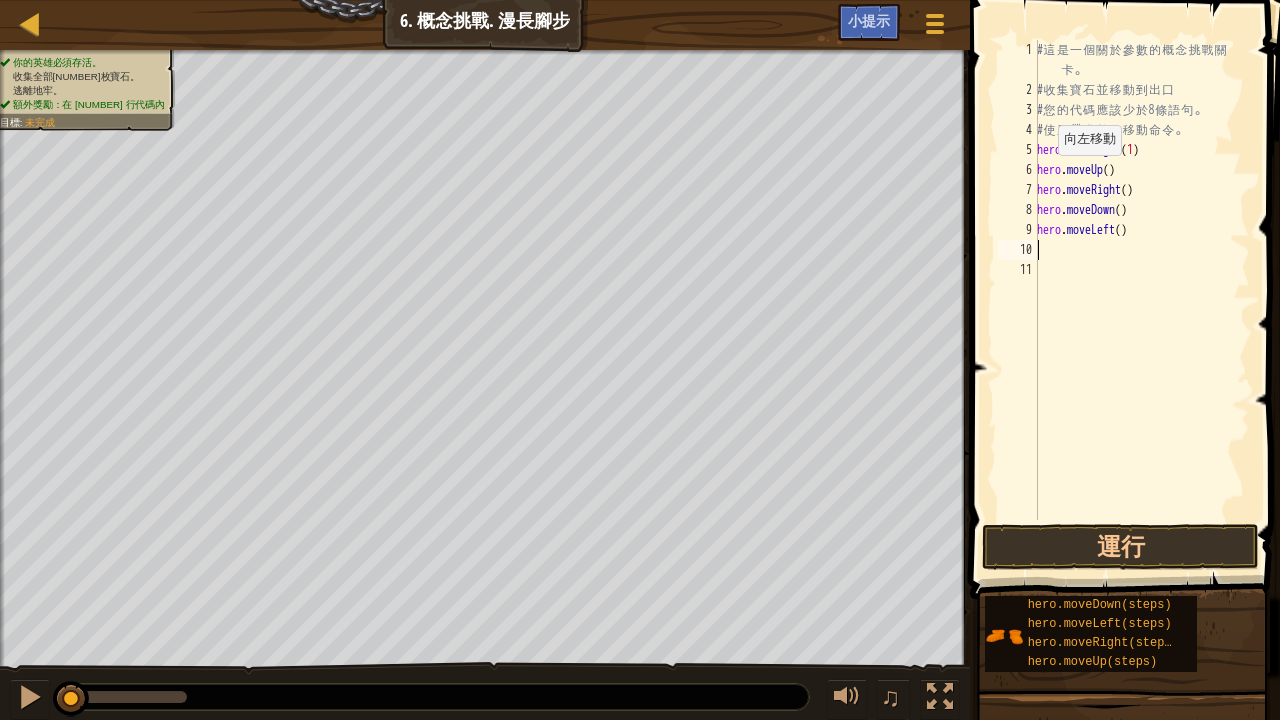 scroll, scrollTop: 9, scrollLeft: 0, axis: vertical 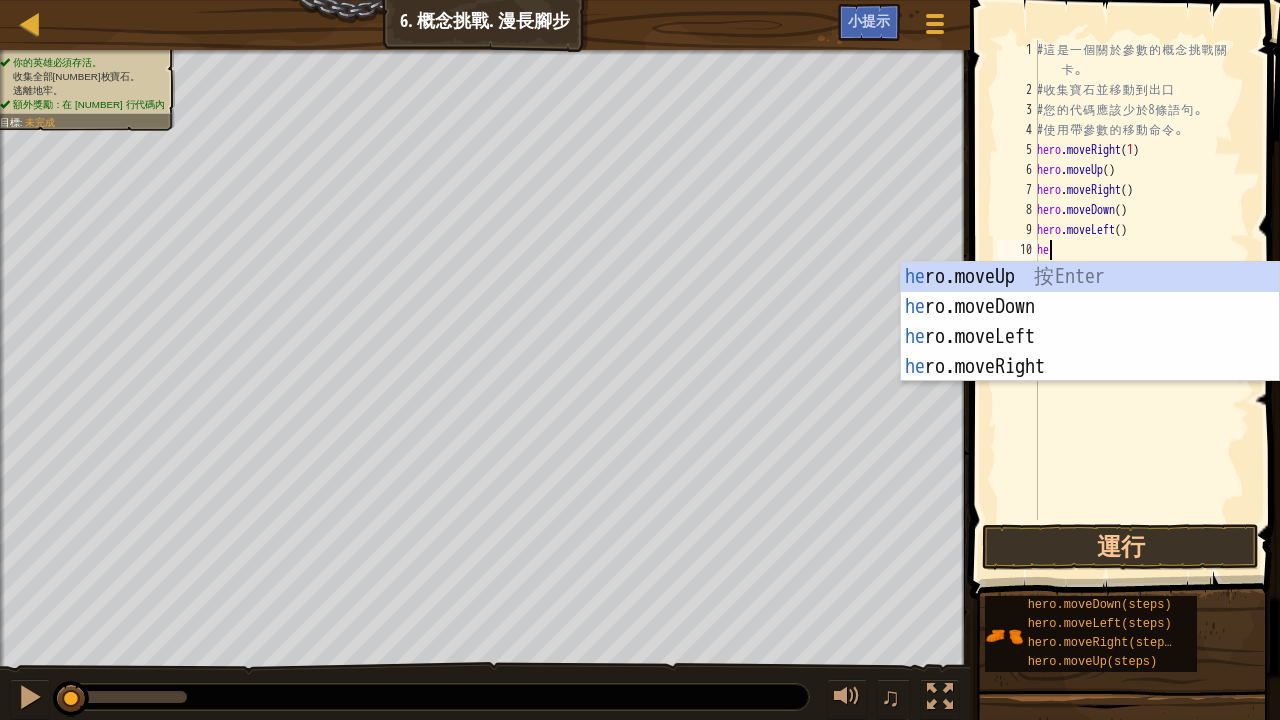 type on "hero" 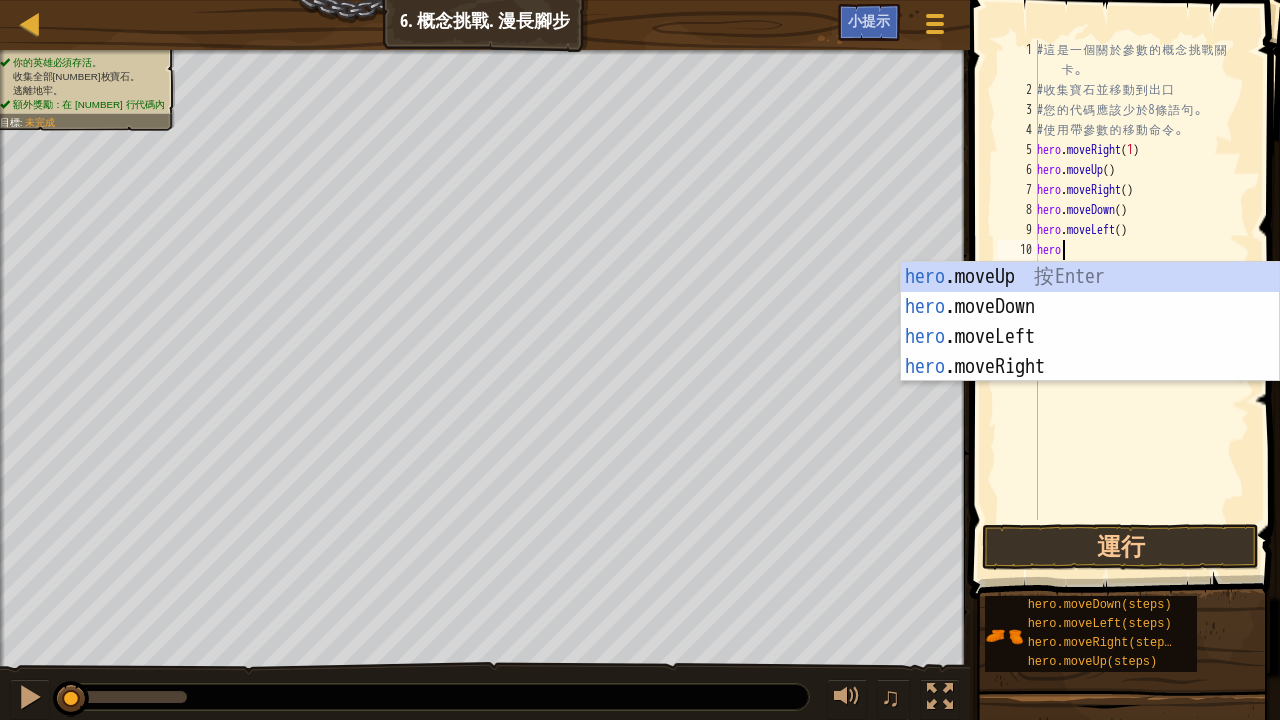scroll, scrollTop: 9, scrollLeft: 1, axis: both 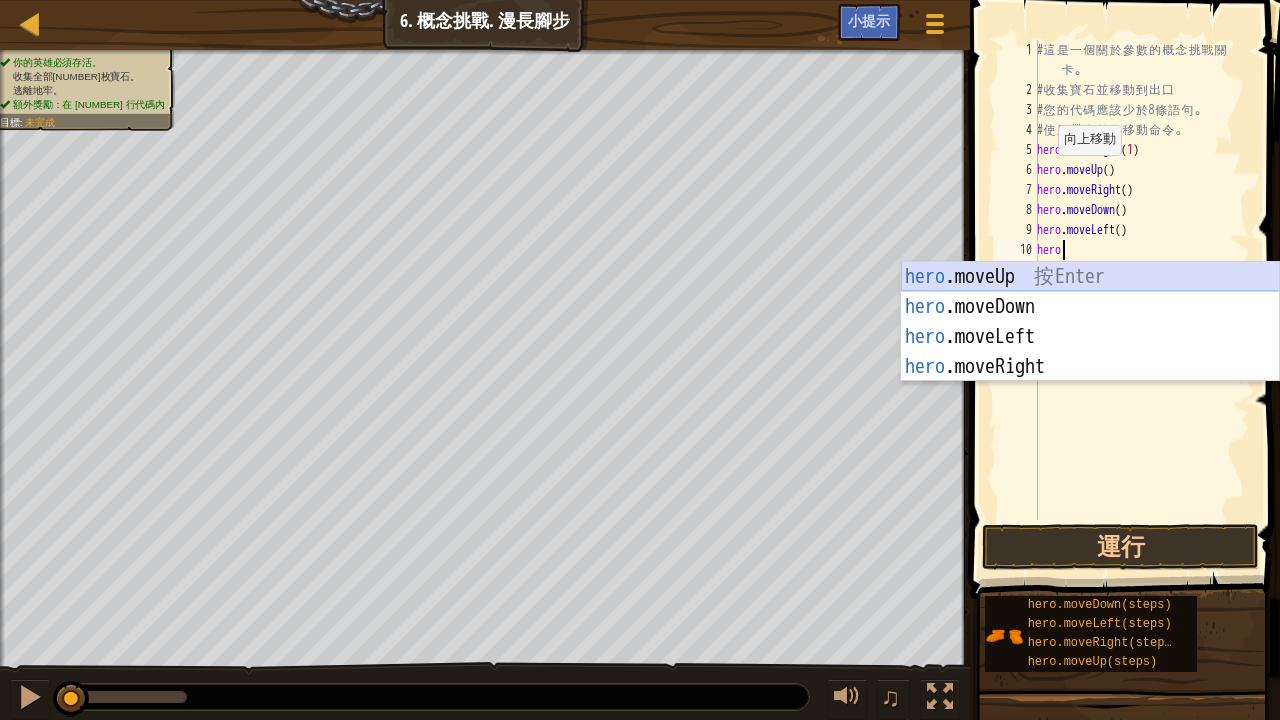 click on "hero.moveUp 按 Enter hero.moveDown 按 Enter hero.moveLeft 按 Enter hero.moveRight 按 Enter" at bounding box center (1090, 352) 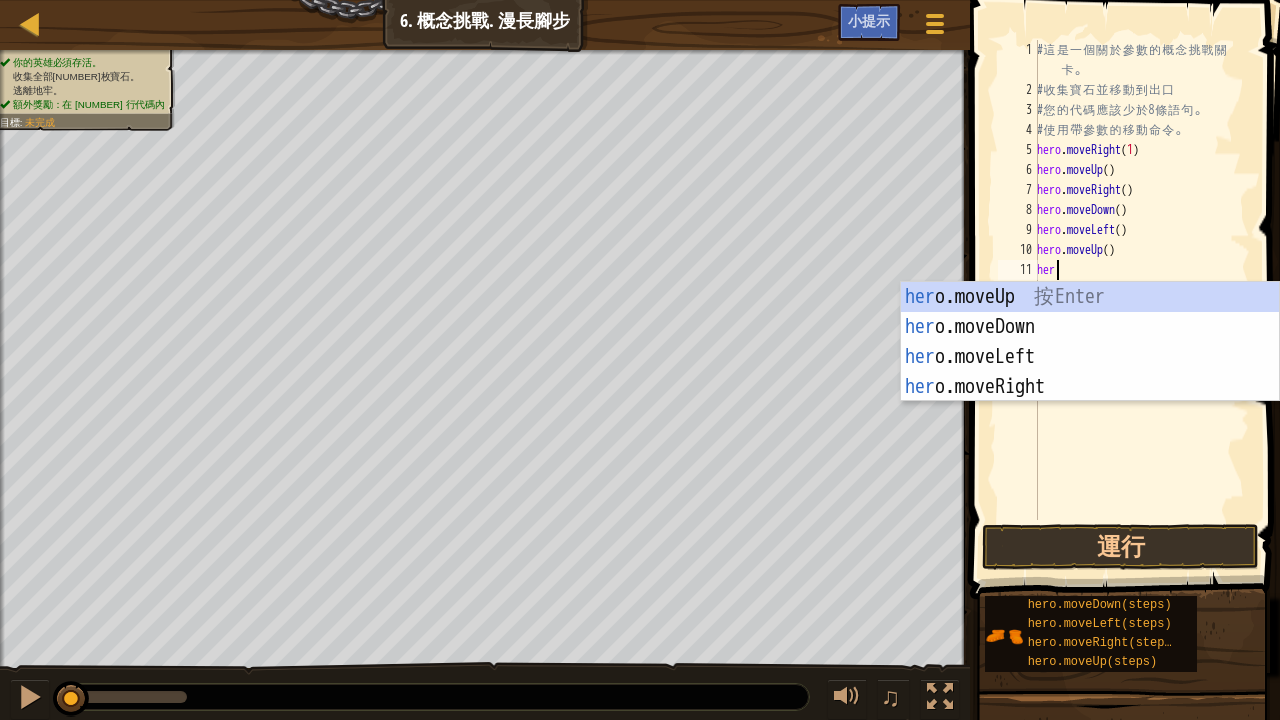 type on "hero" 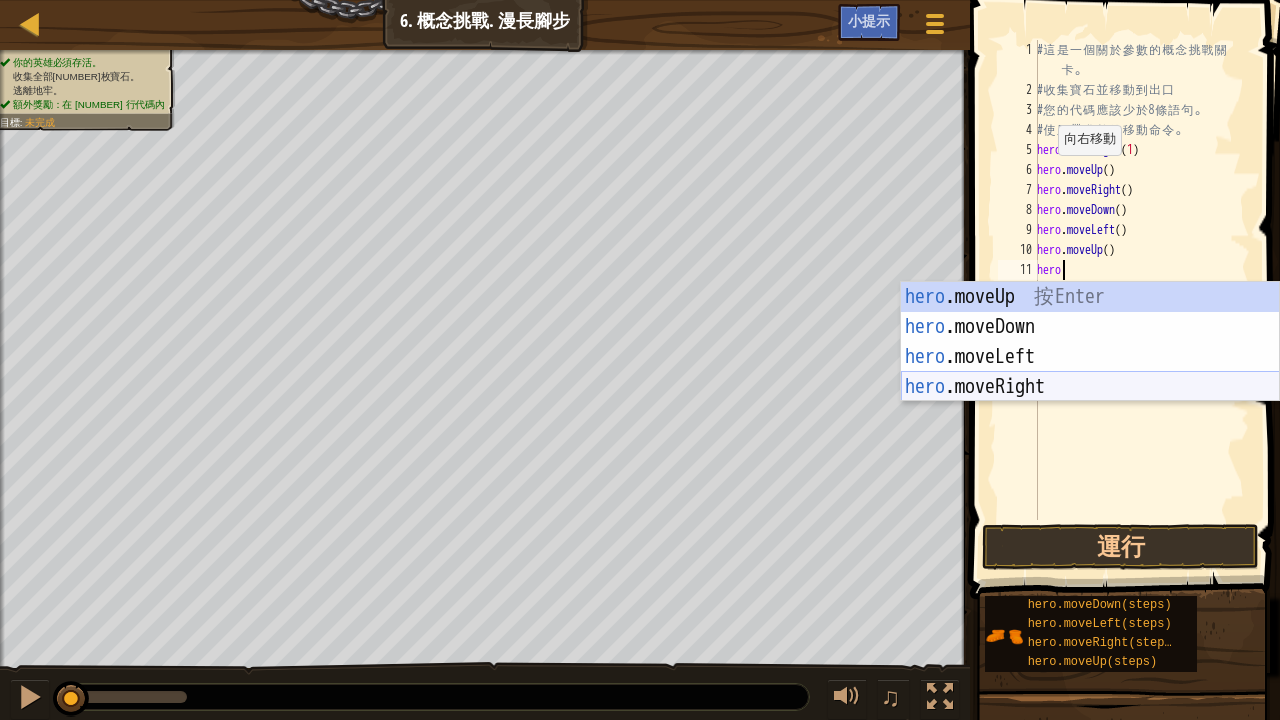 click on "hero.moveUp 按 Enter hero.moveDown 按 Enter hero.moveLeft 按 Enter hero.moveRight 按 Enter" at bounding box center (1090, 372) 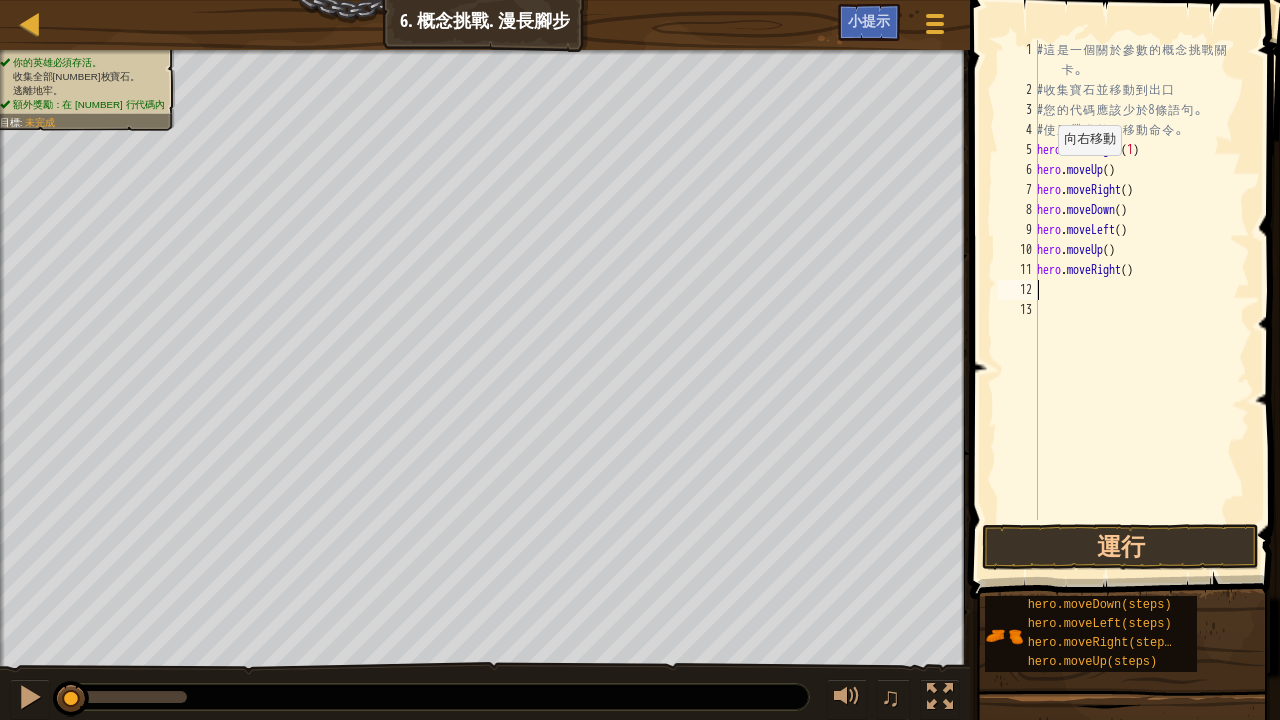 scroll, scrollTop: 9, scrollLeft: 0, axis: vertical 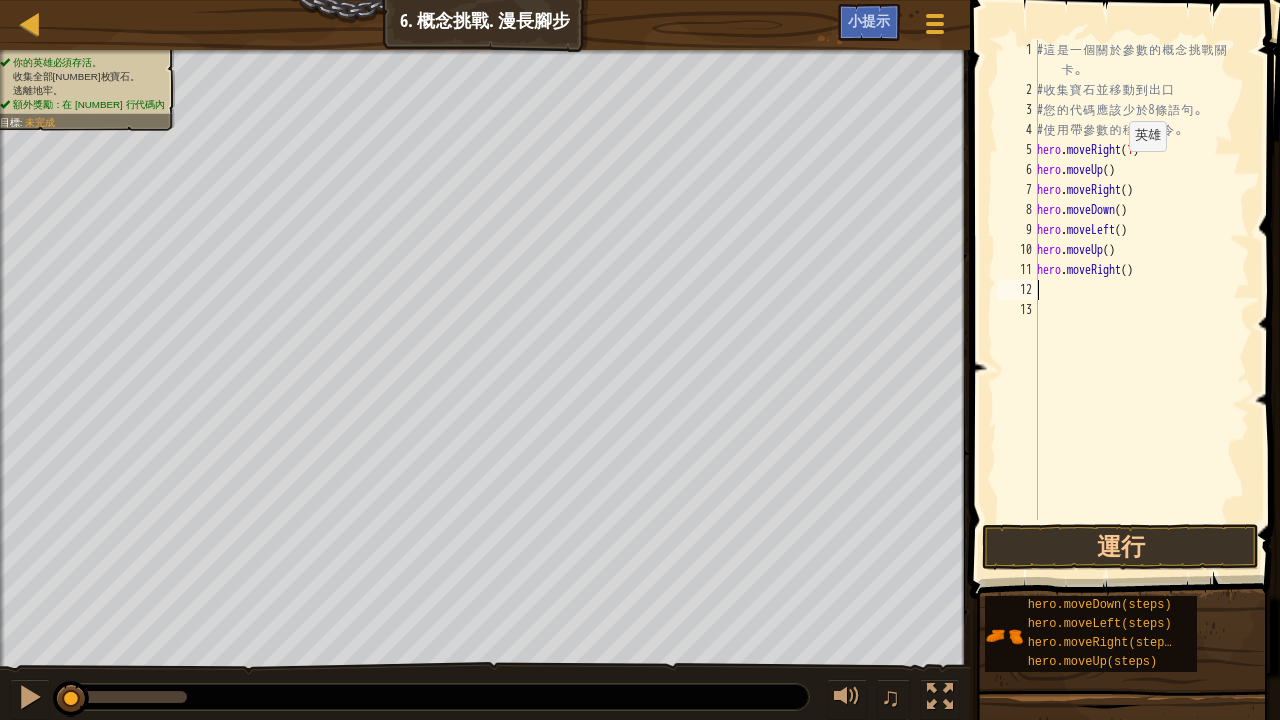 click on "#  這 是 一 個 關 於 參 數 的 概 念 挑 戰 關      卡 。 #  收 集 寶 石 並 移 動 到 出 口 #  您 的 代 碼 應 該 少 於 8 條 語 句 。 #  使 用 帶 參 數 的 移 動 命 令 。 hero . moveRight ( 1 ) hero . moveUp ( ) hero . moveRight ( ) hero . moveDown ( ) hero . moveLeft ( ) hero . moveUp ( ) hero . moveRight ( )" at bounding box center (1141, 310) 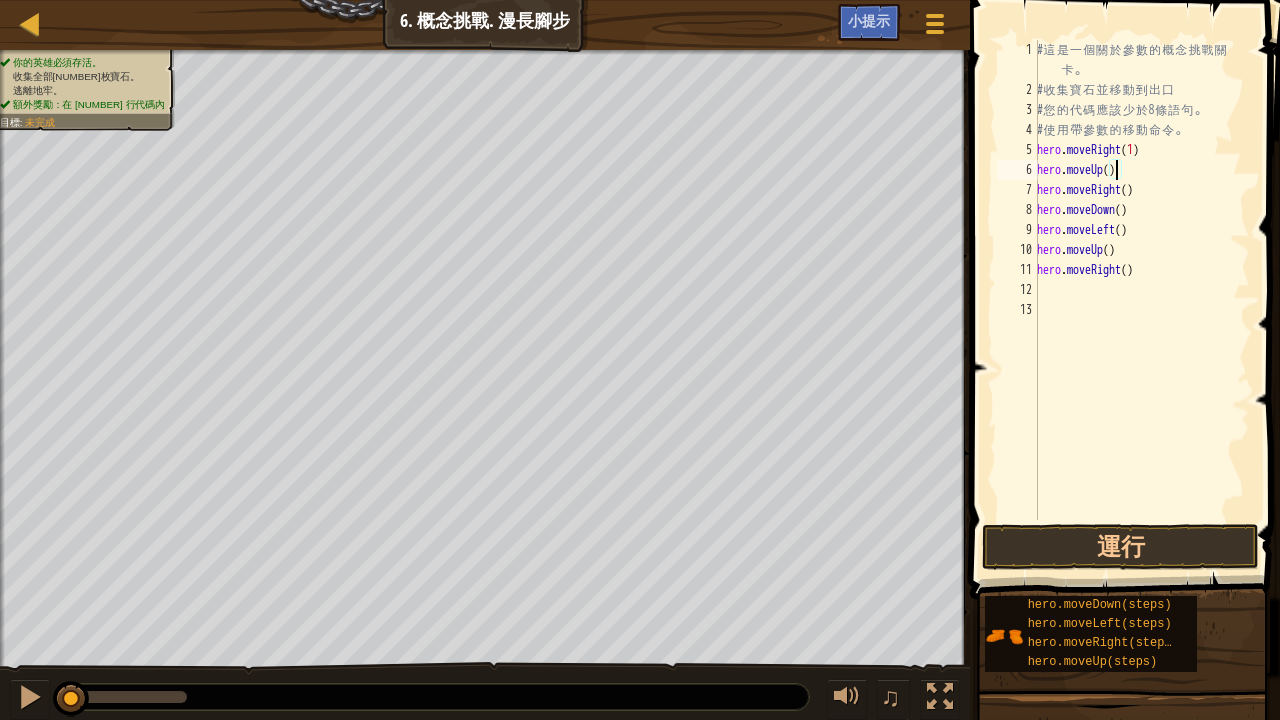 scroll, scrollTop: 9, scrollLeft: 6, axis: both 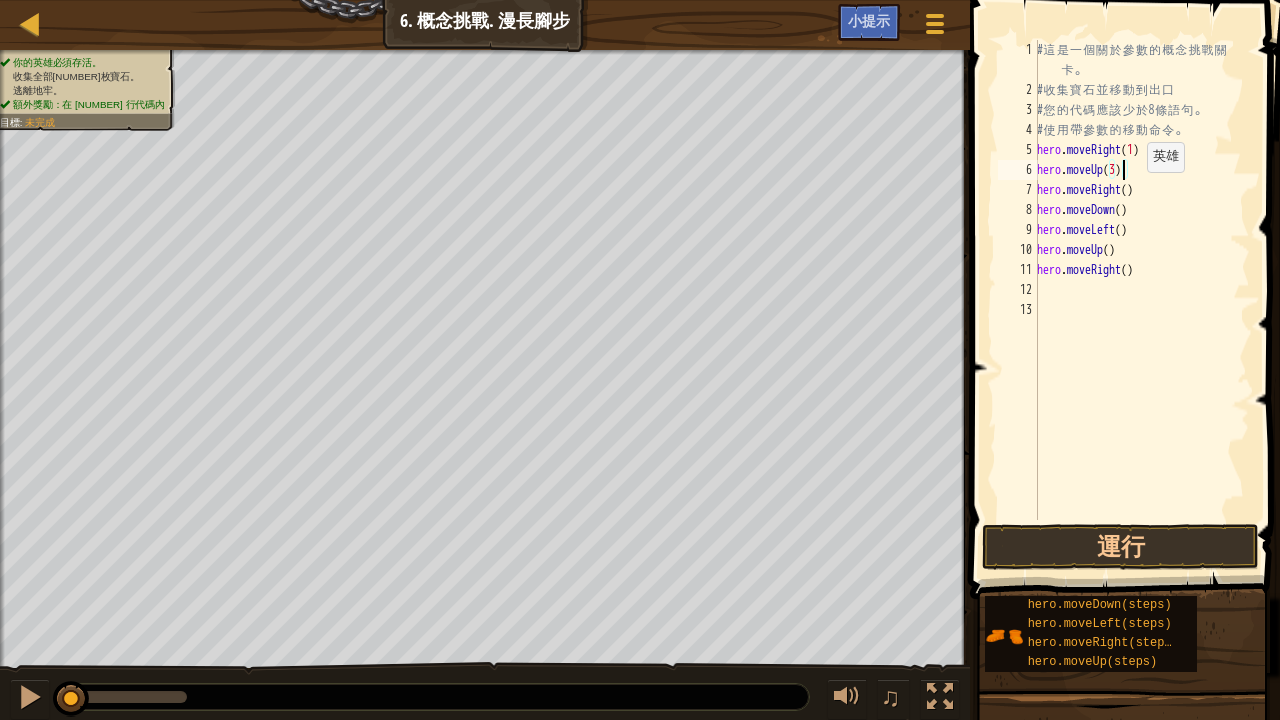 click on "#  這 是 一 個 關 於 參 數 的 概 念 挑 戰 關      卡 。 #  收 集 寶 石 並 移 動 到 出 口 #  您 的 代 碼 應 該 少 於 8 條 語 句 。 #  使 用 帶 參 數 的 移 動 命 令 。 hero . moveRight ( 1 ) hero . moveUp ( 3 ) hero . moveRight ( ) hero . moveDown ( ) hero . moveLeft ( ) hero . moveUp ( ) hero . moveRight ( )" at bounding box center [1141, 310] 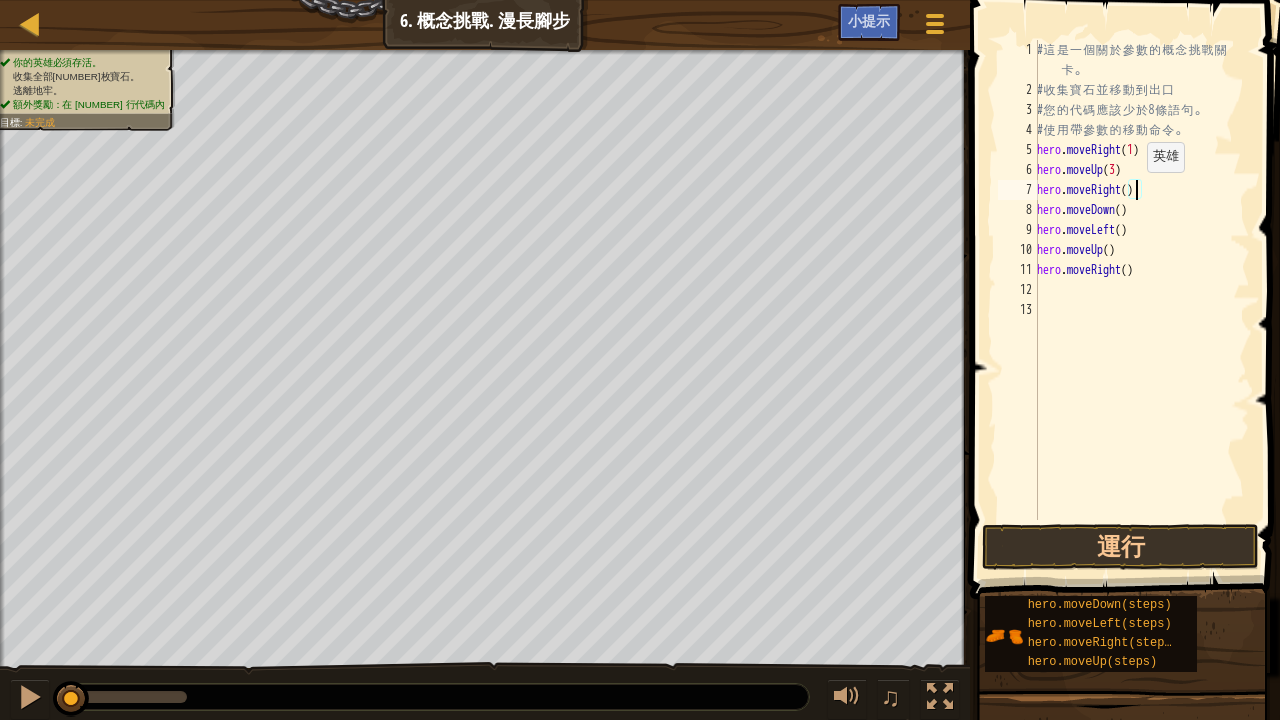 scroll, scrollTop: 9, scrollLeft: 8, axis: both 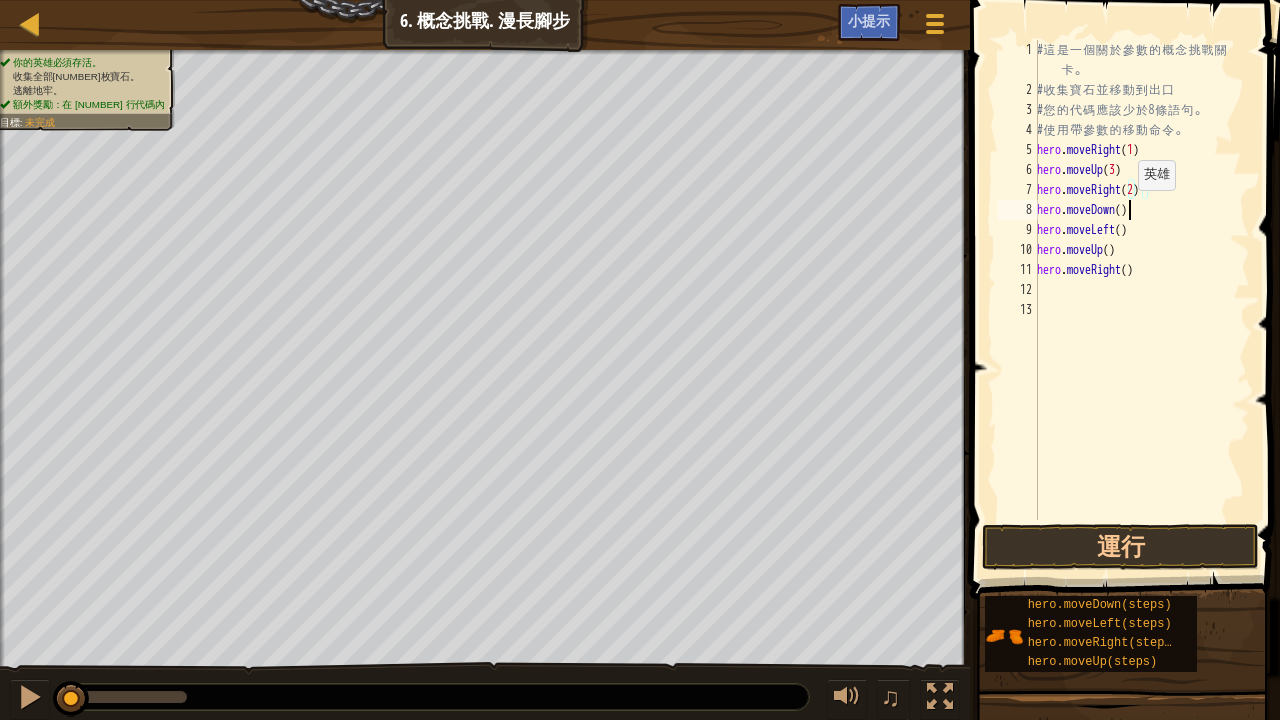 click on "#  這 是 一 個 關 於 參 數 的 概 念 挑 戰 關      卡 。 #  收 集 寶 石 並 移 動 到 出 口 #  您 的 代 碼 應 該 少 於 8 條 語 句 。 #  使 用 帶 參 數 的 移 動 命 令 。 hero . moveRight ( 1 ) hero . moveUp ( 3 ) hero . moveRight ( 2 ) hero . moveDown ( ) hero . moveLeft ( ) hero . moveUp ( ) hero . moveRight ( )" at bounding box center (1141, 310) 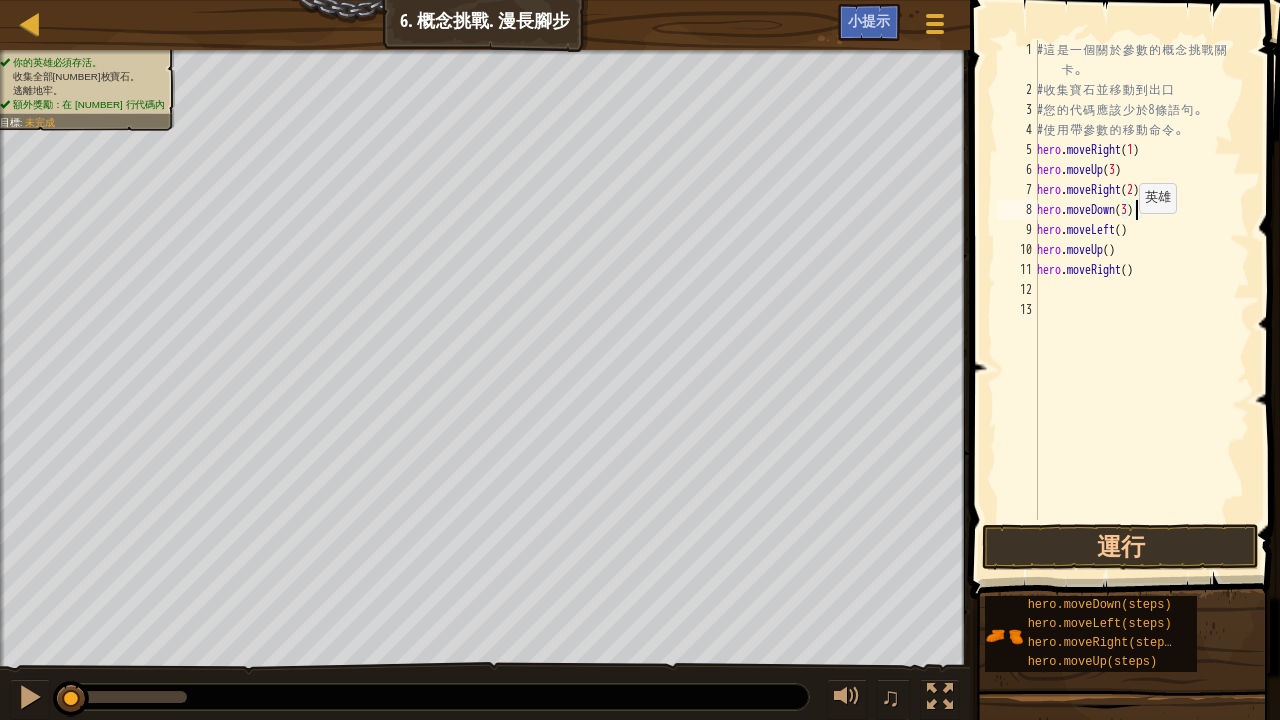 click on "#  這 是 一 個 關 於 參 數 的 概 念 挑 戰 關      卡 。 #  收 集 寶 石 並 移 動 到 出 口 #  您 的 代 碼 應 該 少 於 [NUMBER] 條 語 句 。 #  使 用 帶 參 數 的 移 動 命 令 。 hero . moveRight ( [NUMBER] ) hero . moveUp ( [NUMBER] ) hero . moveRight ( [NUMBER] ) hero . moveDown ( [NUMBER] ) hero . moveLeft ( ) hero . moveUp ( ) hero . moveRight ( )" at bounding box center (1141, 310) 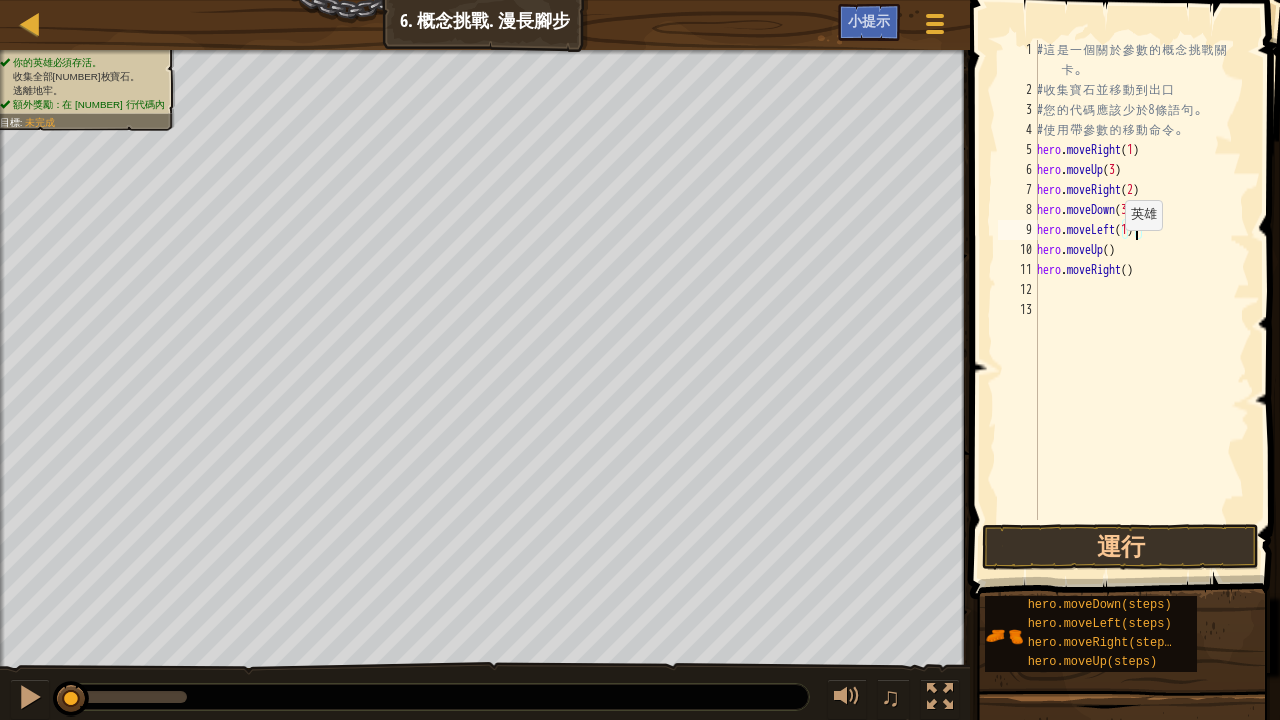click on "#  這 是 一 個 關 於 參 數 的 概 念 挑 戰 關      卡 。 #  收 集 寶 石 並 移 動 到 出 口 #  您 的 代 碼 應 該 少 於 8 條 語 句 。 #  使 用 帶 參 數 的 移 動 命 令 。 hero . moveRight ( 1 ) hero . moveUp ( 3 ) hero . moveRight ( 2 ) hero . moveDown ( 3 ) hero . moveLeft ( 1 ) hero . moveUp ( ) hero . moveRight ( )" at bounding box center [1141, 310] 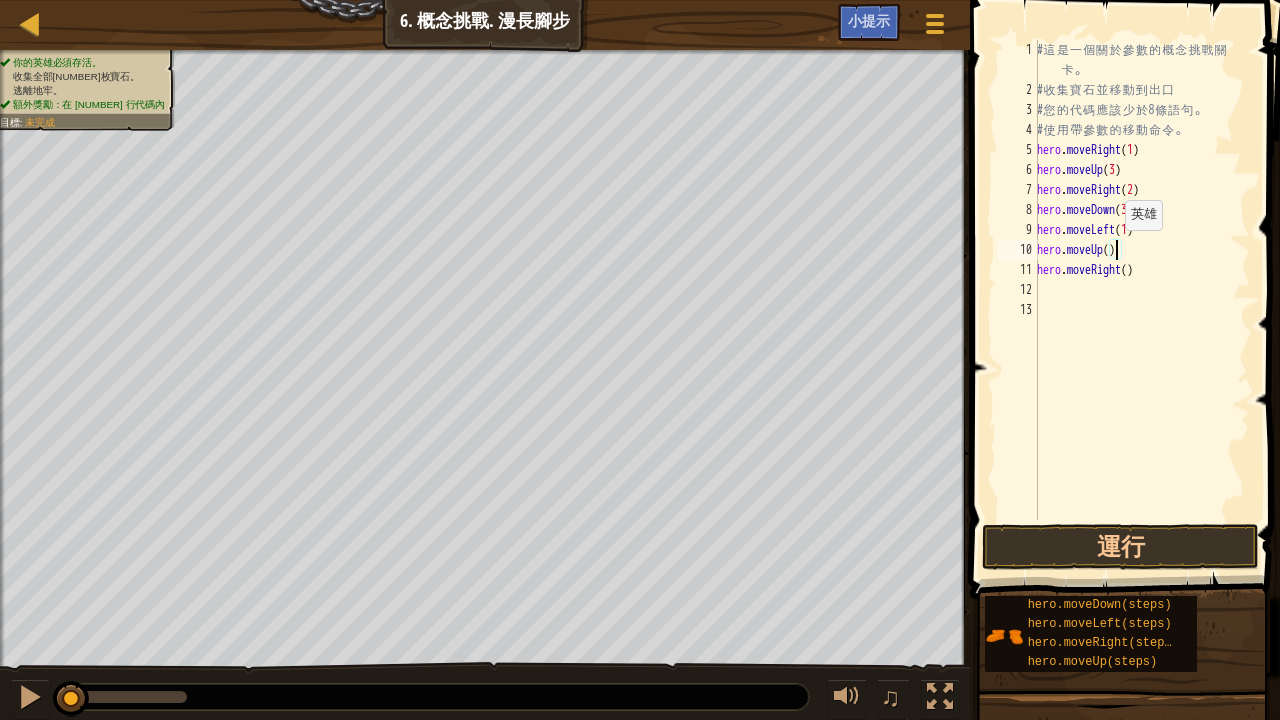 scroll, scrollTop: 9, scrollLeft: 6, axis: both 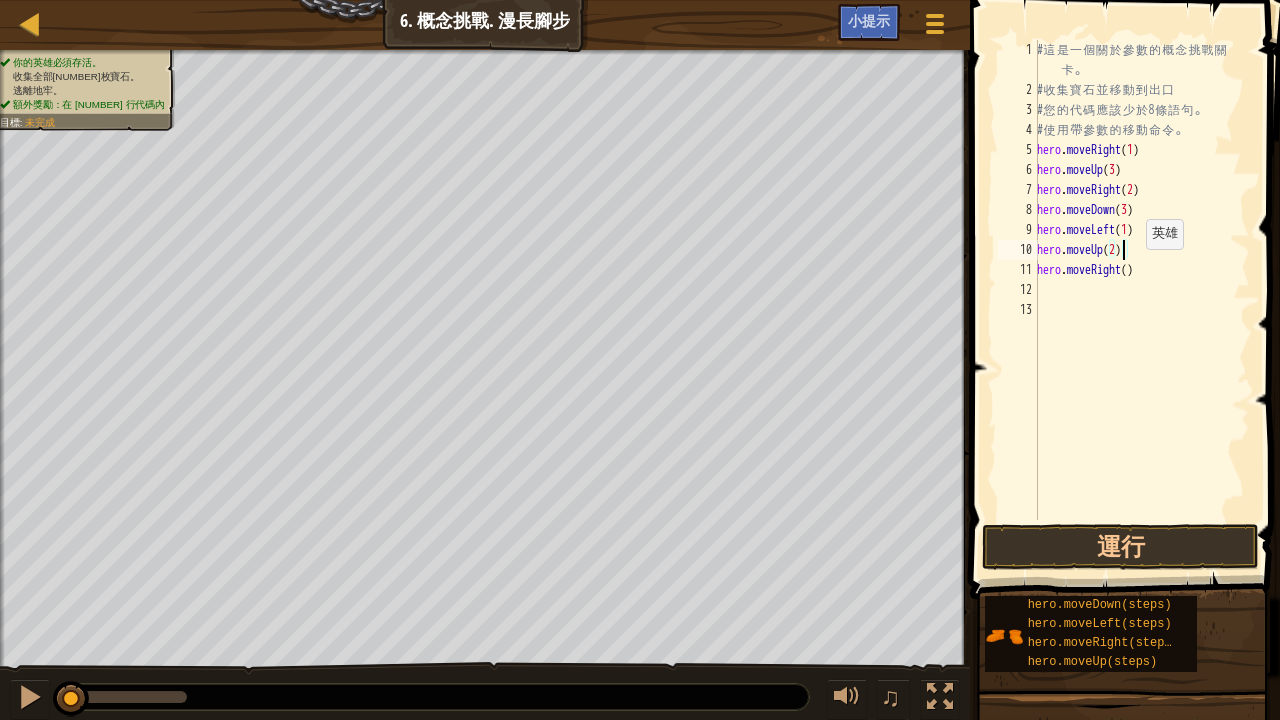 click on "#  這 是 一 個 關 於 參 數 的 概 念 挑 戰 關      卡 。 #  收 集 寶 石 並 移 動 到 出 口 #  您 的 代 碼 應 該 少 於 [NUMBER] 條 語 句 。 #  使 用 帶 參 數 的 移 動 命 令 。 hero . moveRight ( 1 ) hero . moveUp ( 3 ) hero . moveRight ( 2 ) hero . moveDown ( 3 ) hero . moveLeft ( 1 ) hero . moveUp ( 2 ) hero . moveRight ( )" at bounding box center (1141, 310) 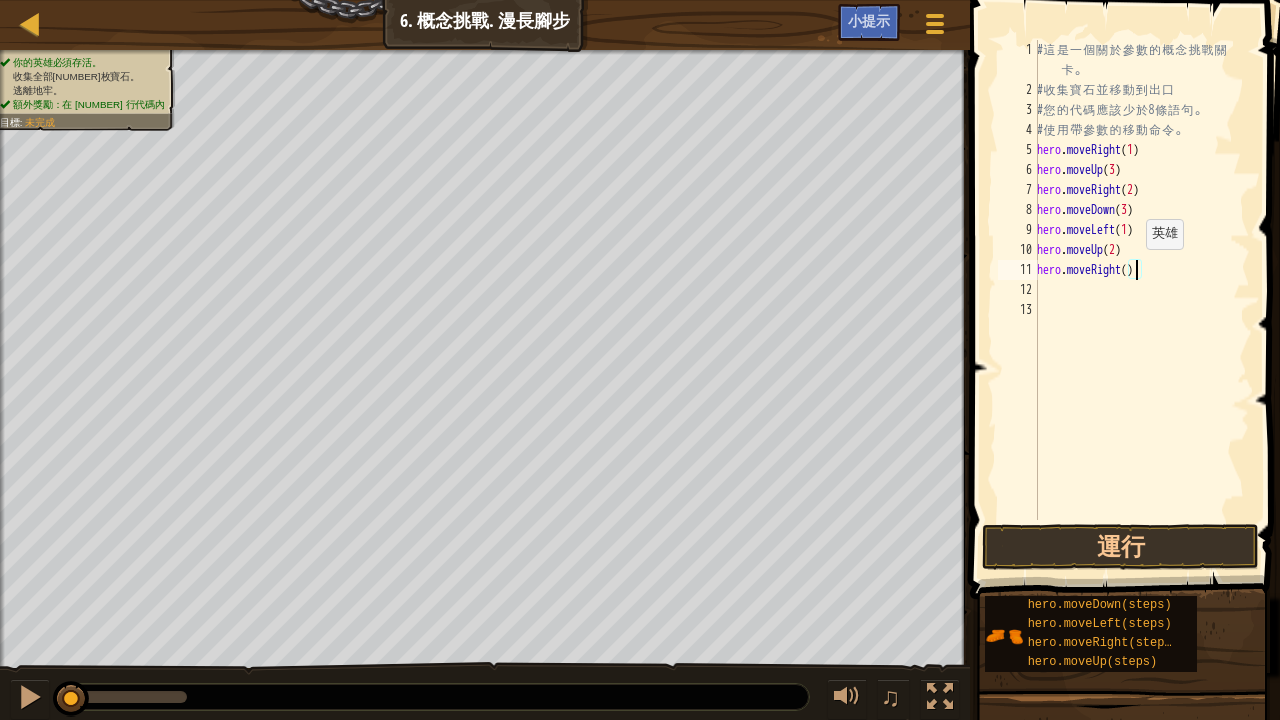scroll, scrollTop: 9, scrollLeft: 8, axis: both 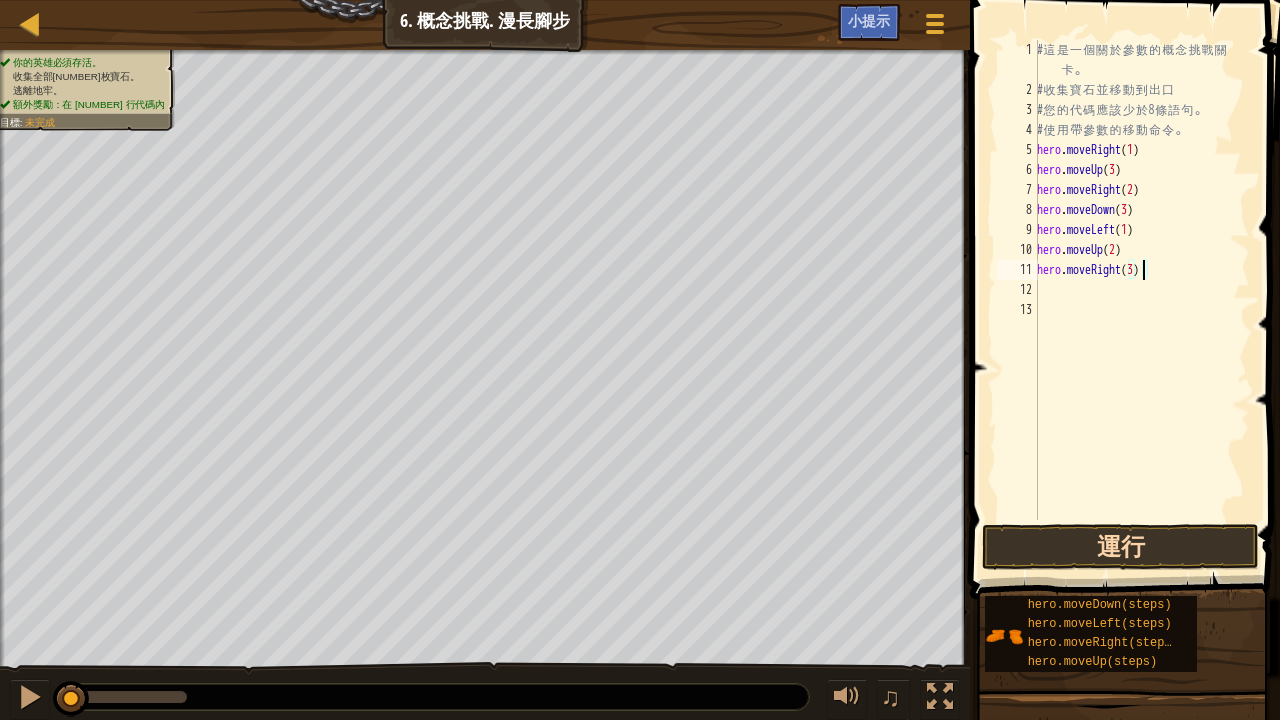type on "hero.moveRight(3)" 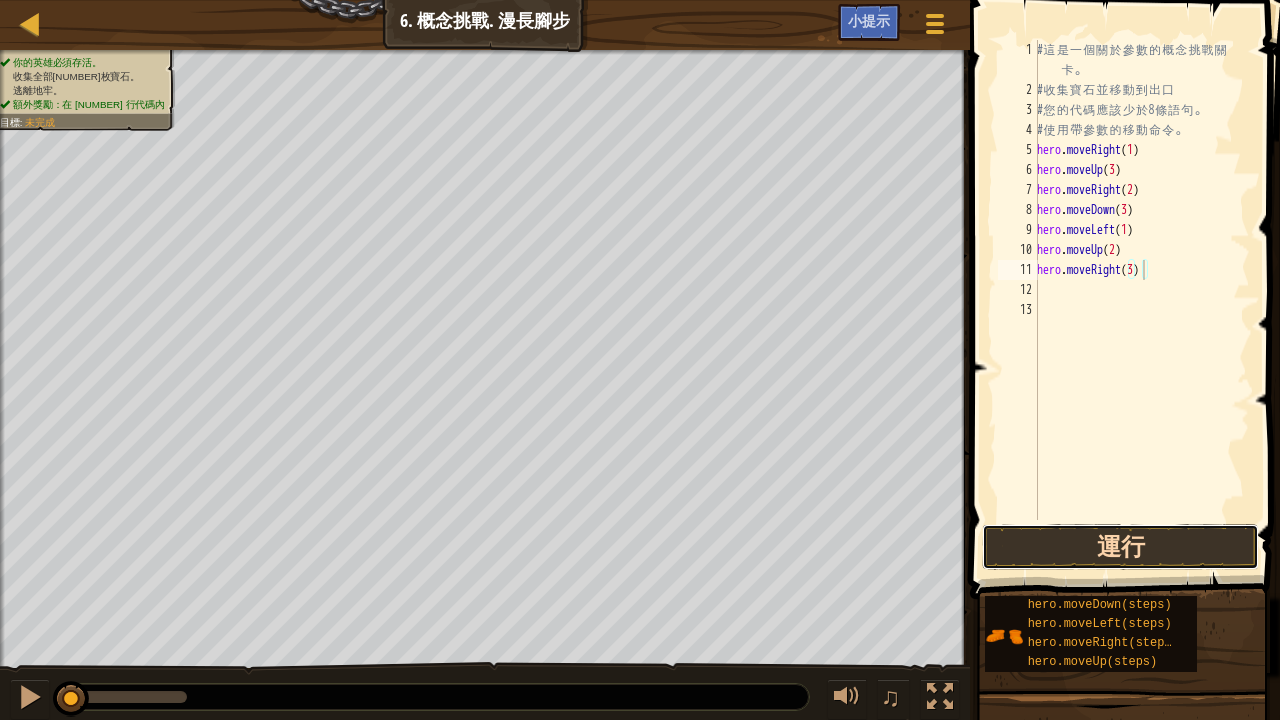 click on "運行" at bounding box center [1120, 547] 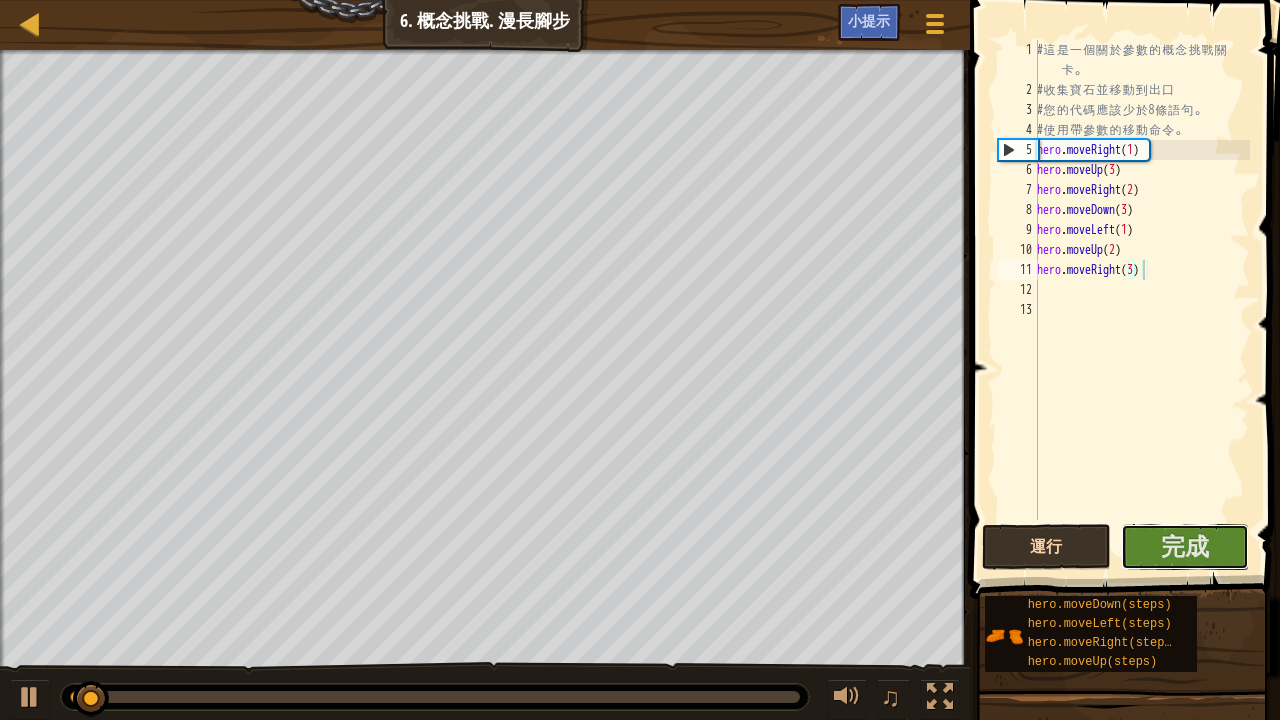 click on "完成" at bounding box center [1185, 546] 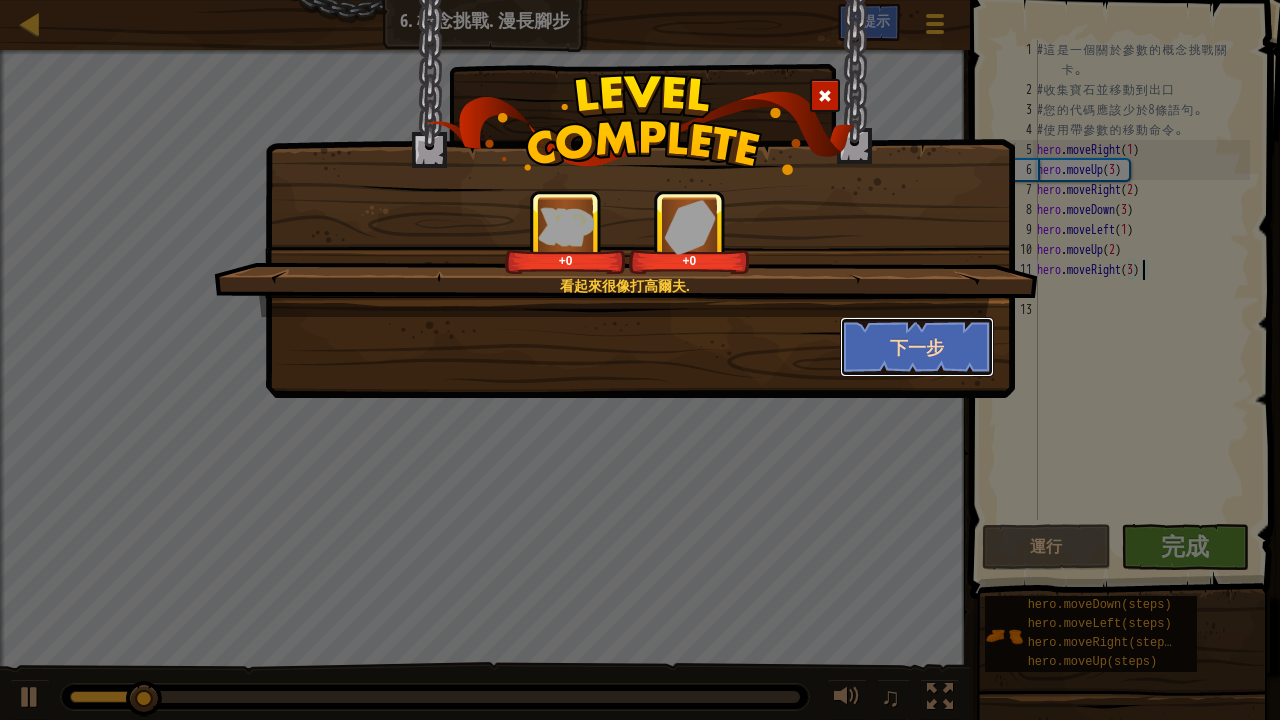 click on "下一步" at bounding box center [917, 347] 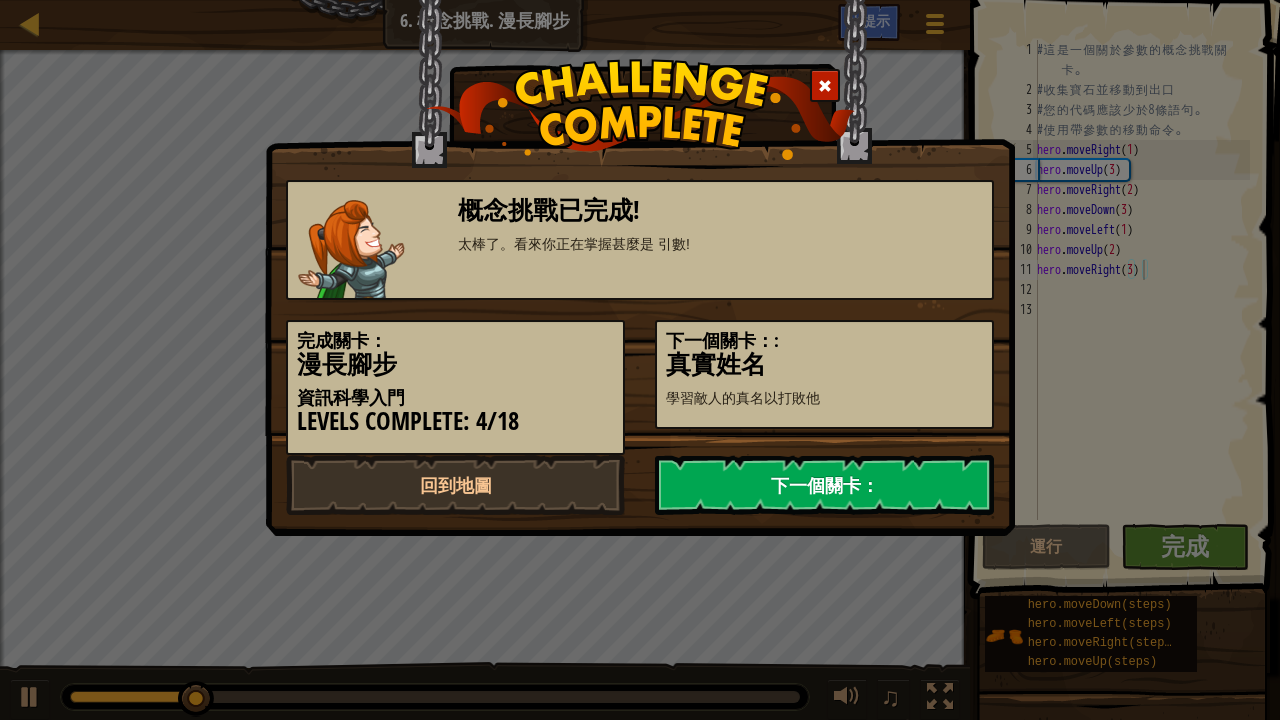 click on "下一個關卡：" at bounding box center [824, 485] 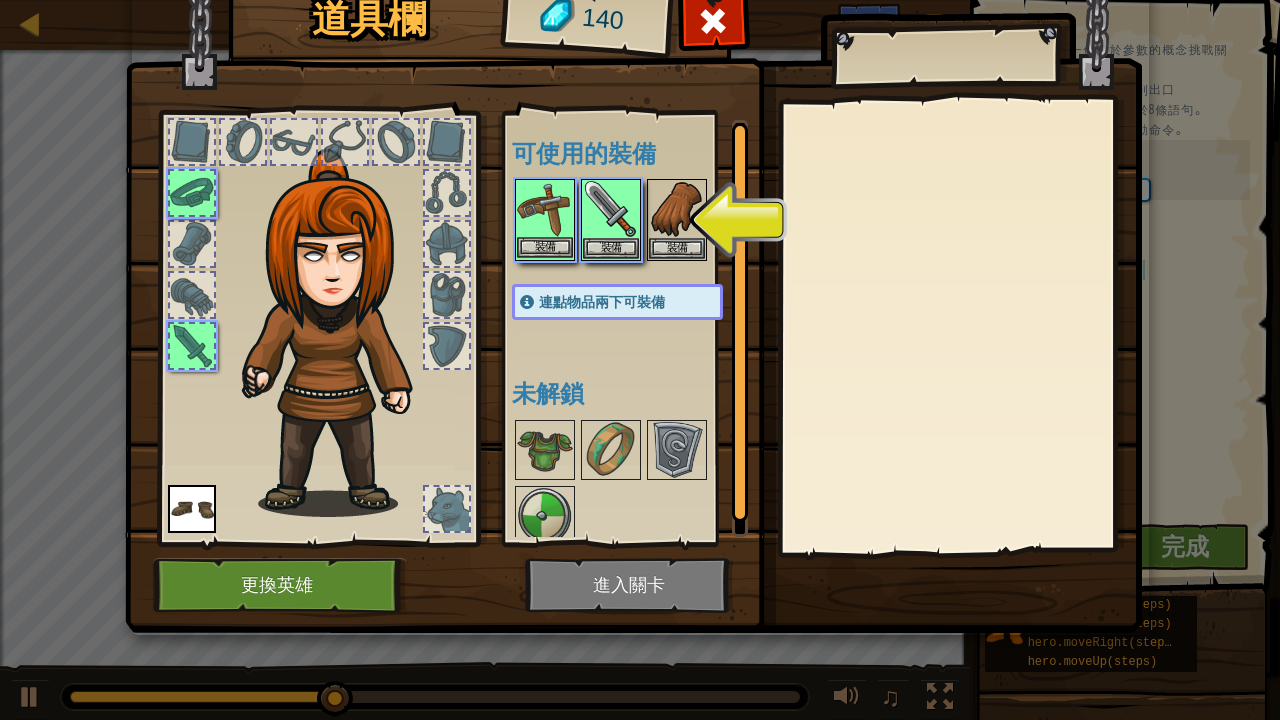 click at bounding box center [545, 209] 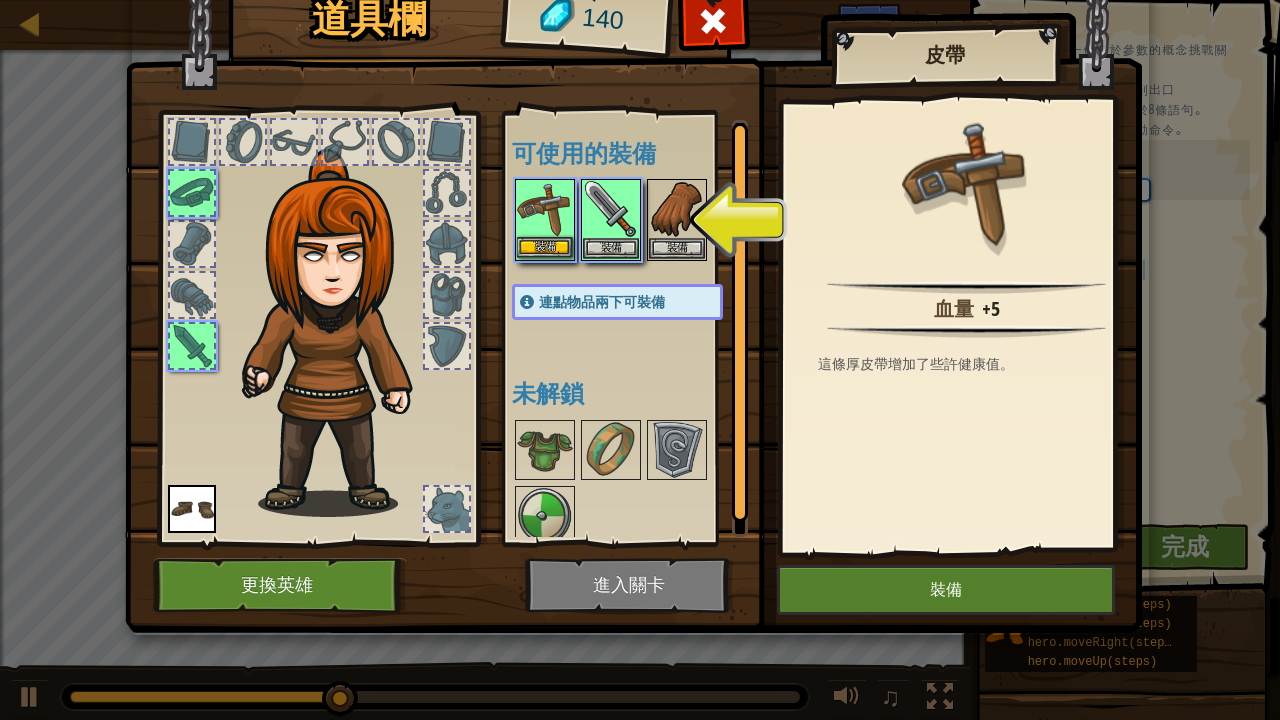 click at bounding box center (545, 209) 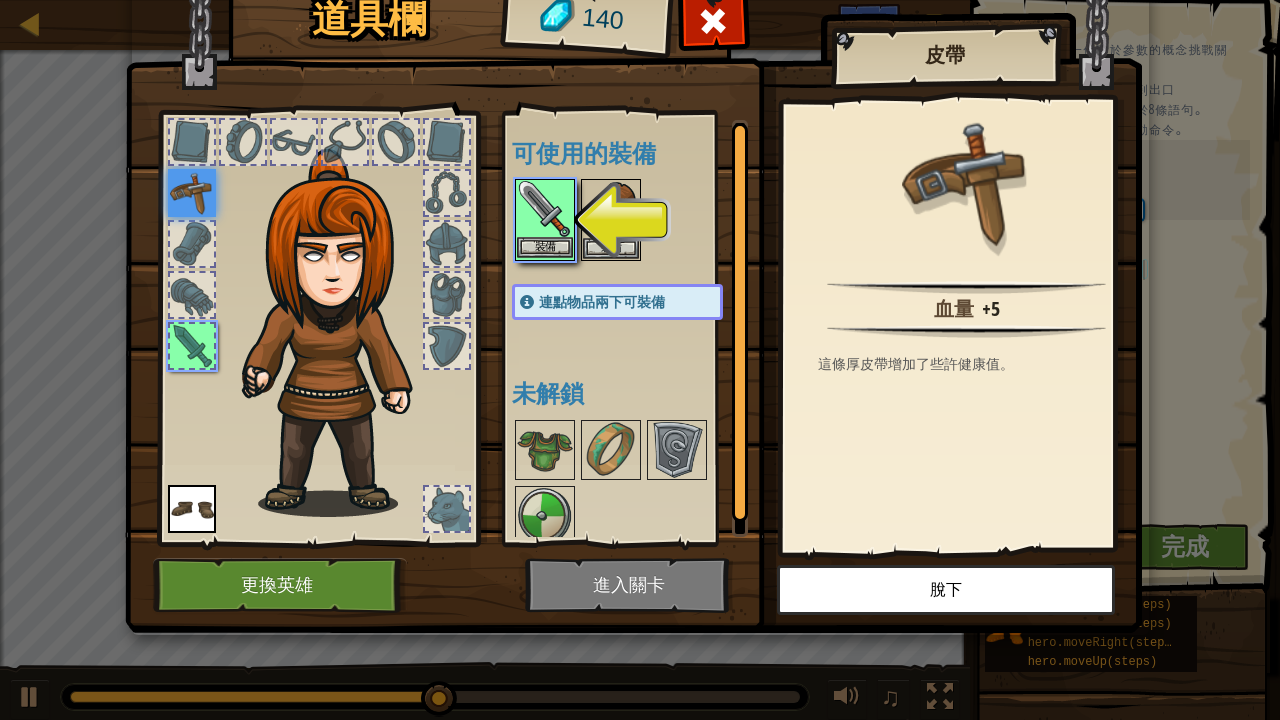 click at bounding box center (545, 209) 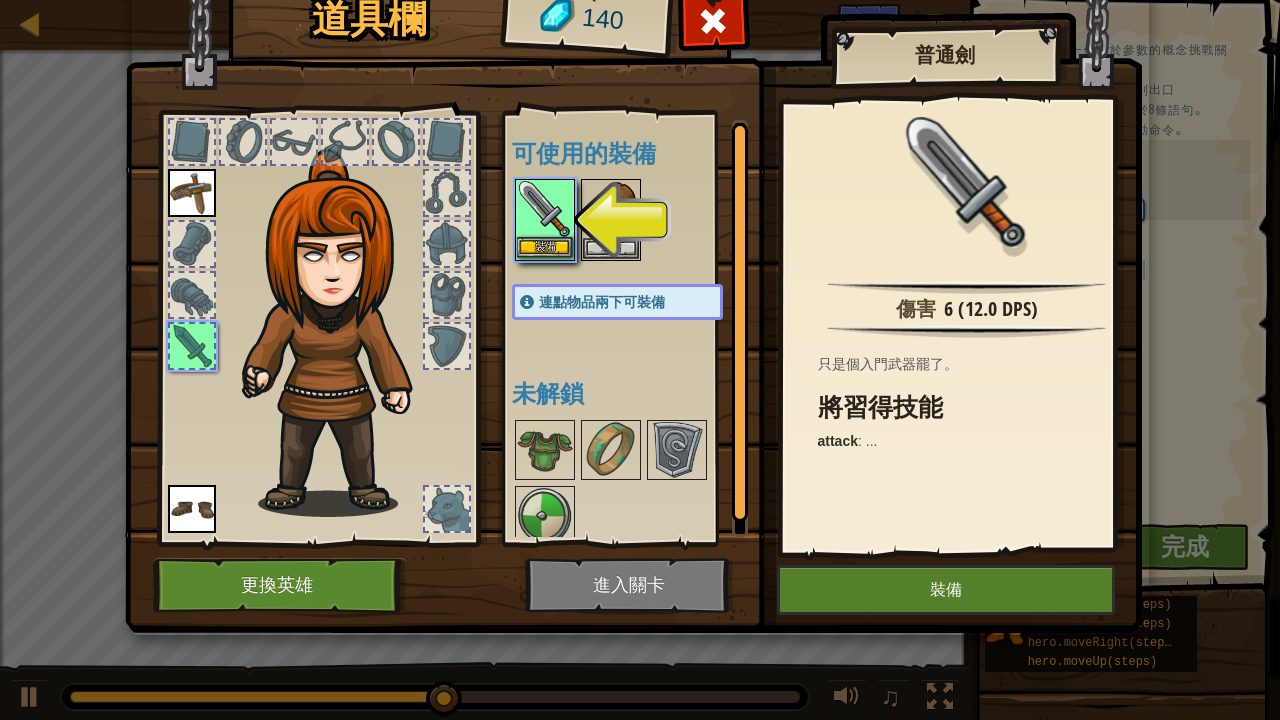 click at bounding box center [545, 209] 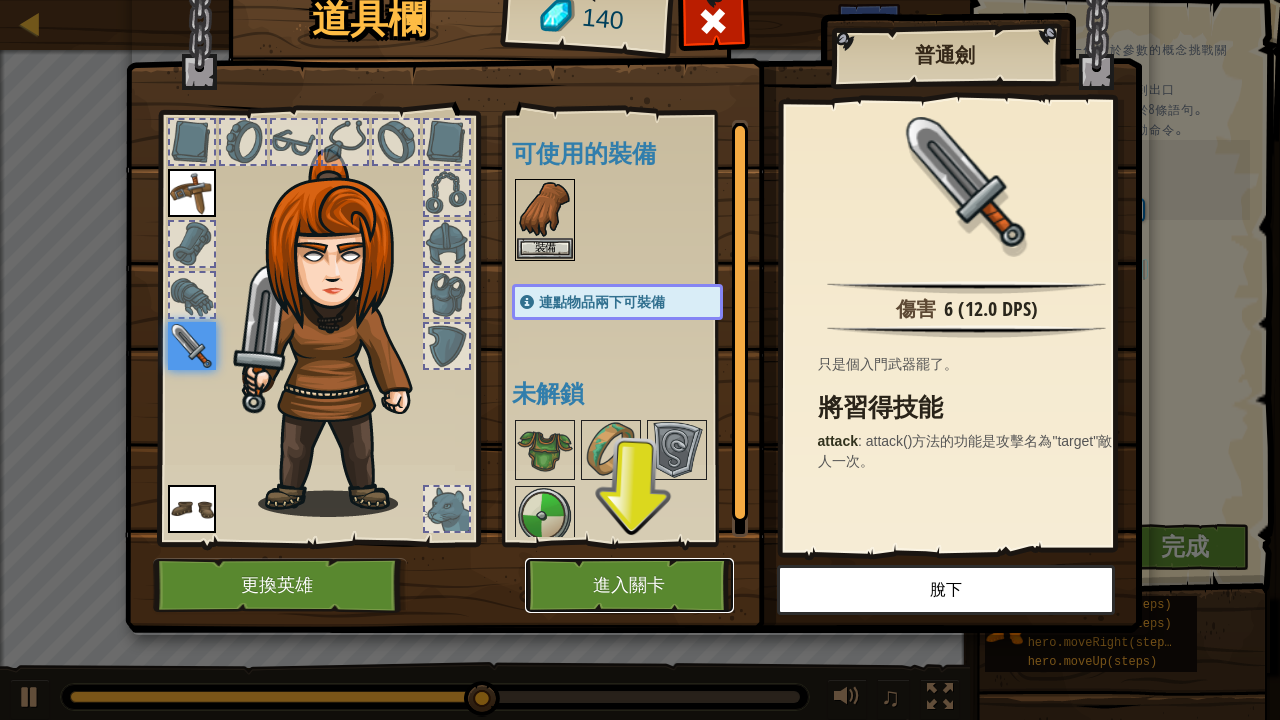 click on "進入關卡" at bounding box center [629, 585] 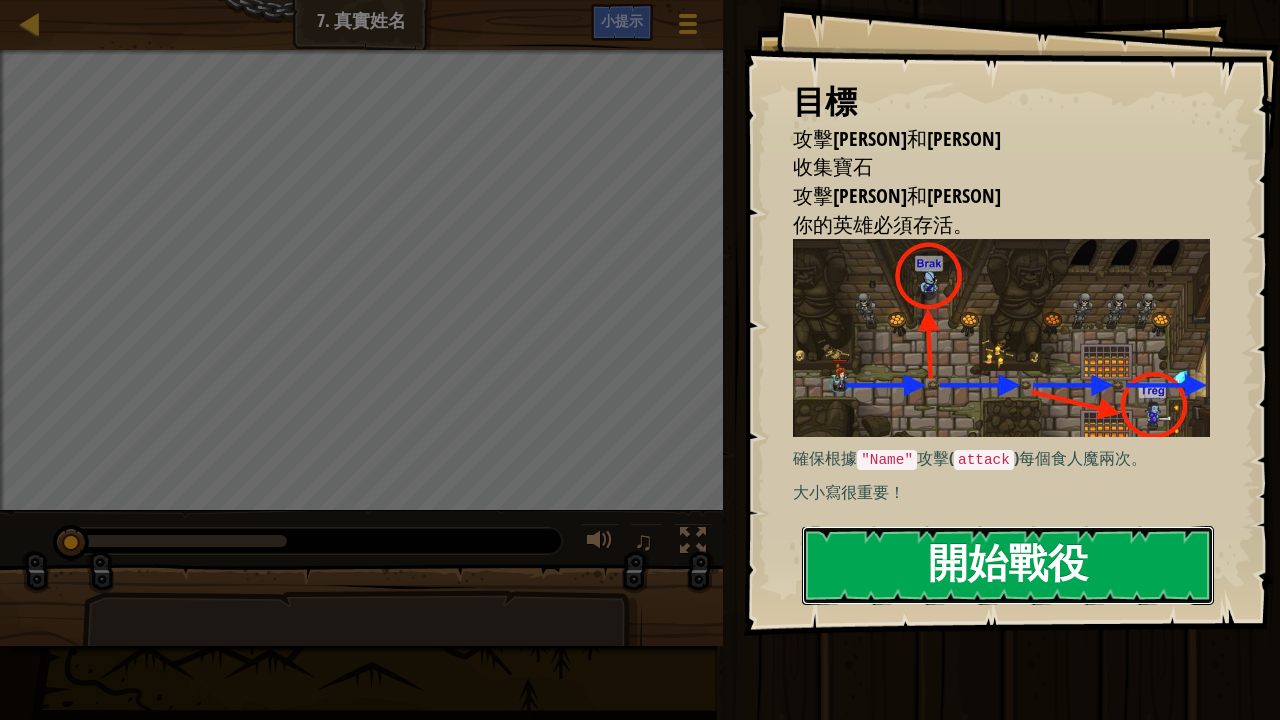 click on "開始戰役" at bounding box center [1008, 565] 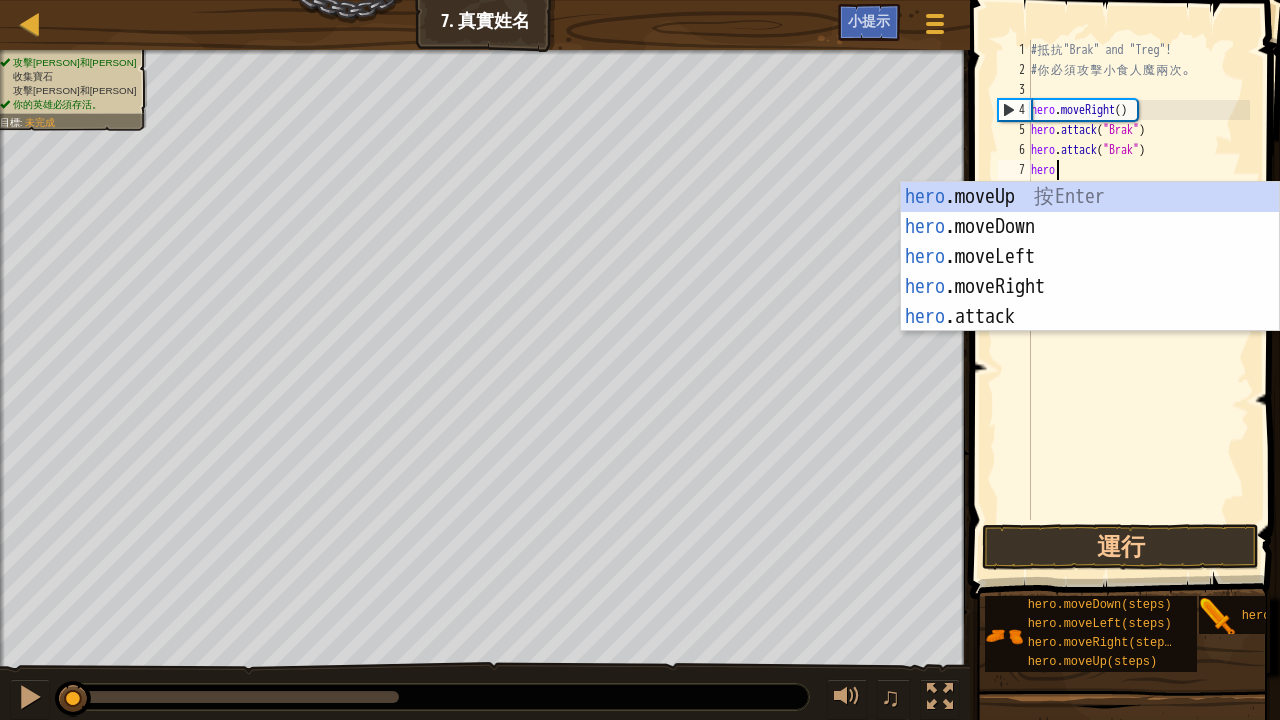 scroll, scrollTop: 9, scrollLeft: 1, axis: both 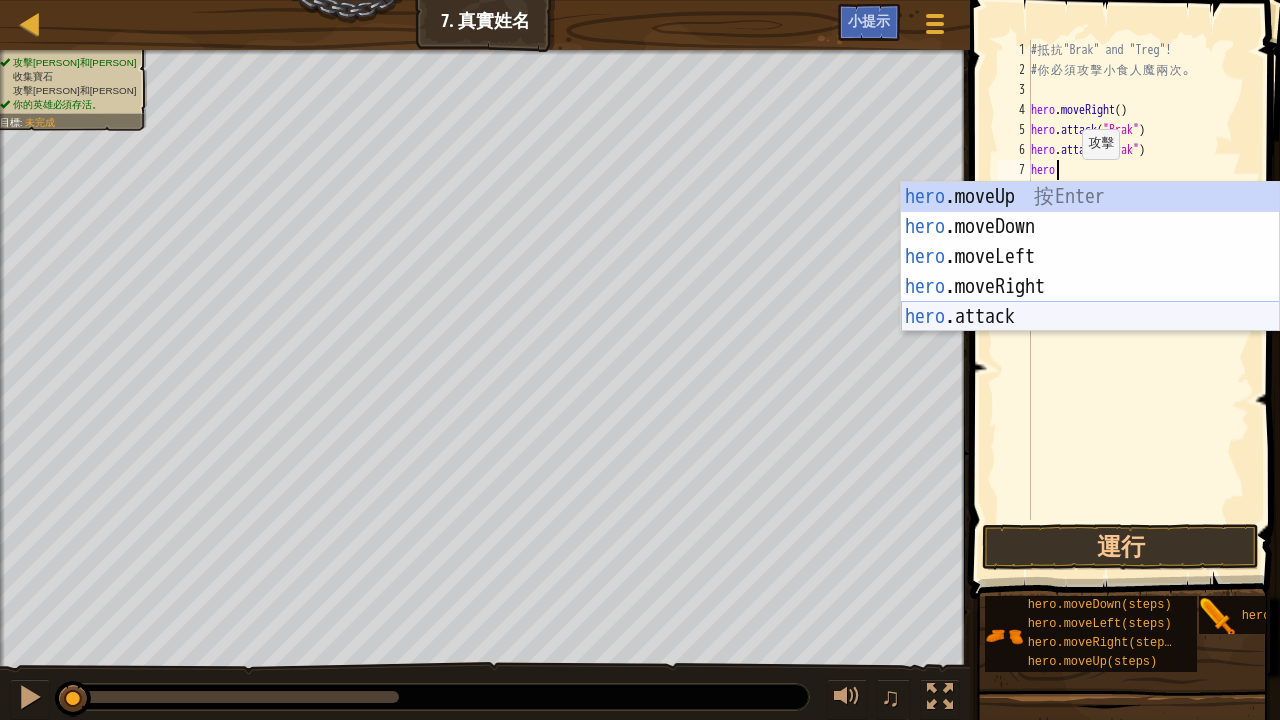 click on "hero .moveUp 按 Enter hero .moveDown 按 Enter hero .moveLeft 按 Enter hero .moveRight 按 Enter hero .attack 按 Enter" at bounding box center [1090, 287] 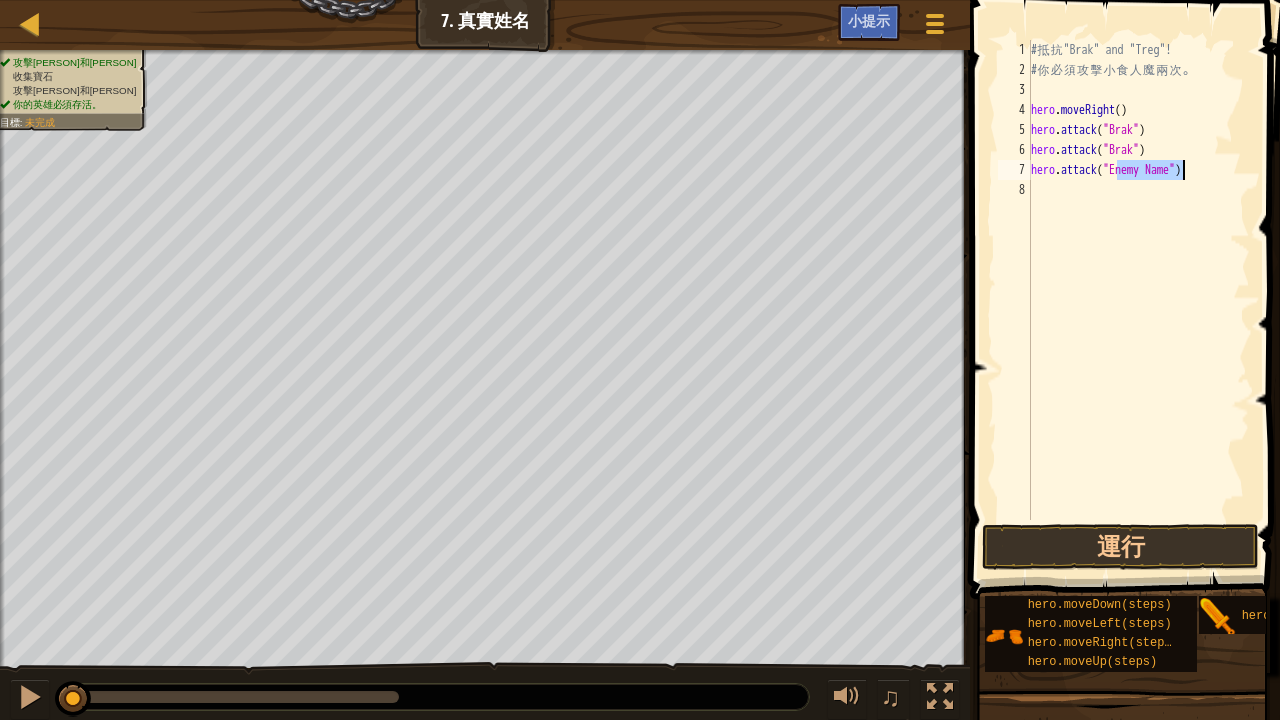 scroll, scrollTop: 9, scrollLeft: 8, axis: both 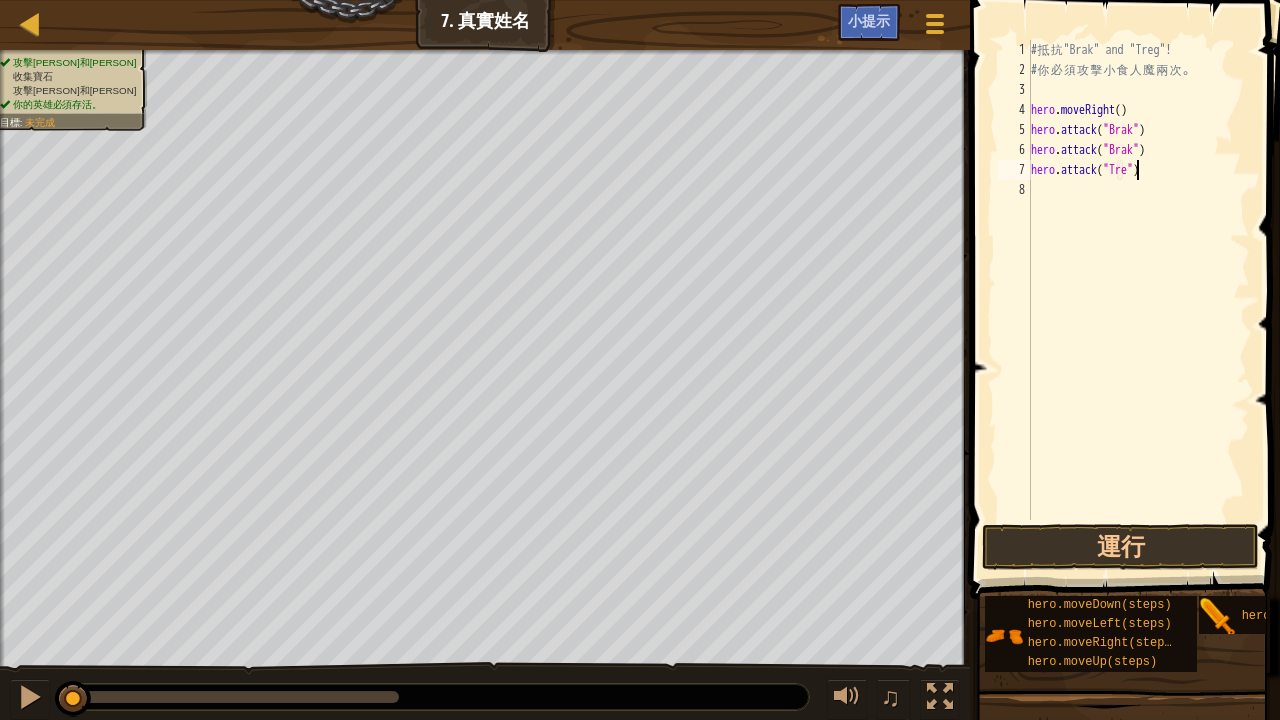 type on "hero.attack("Treg")" 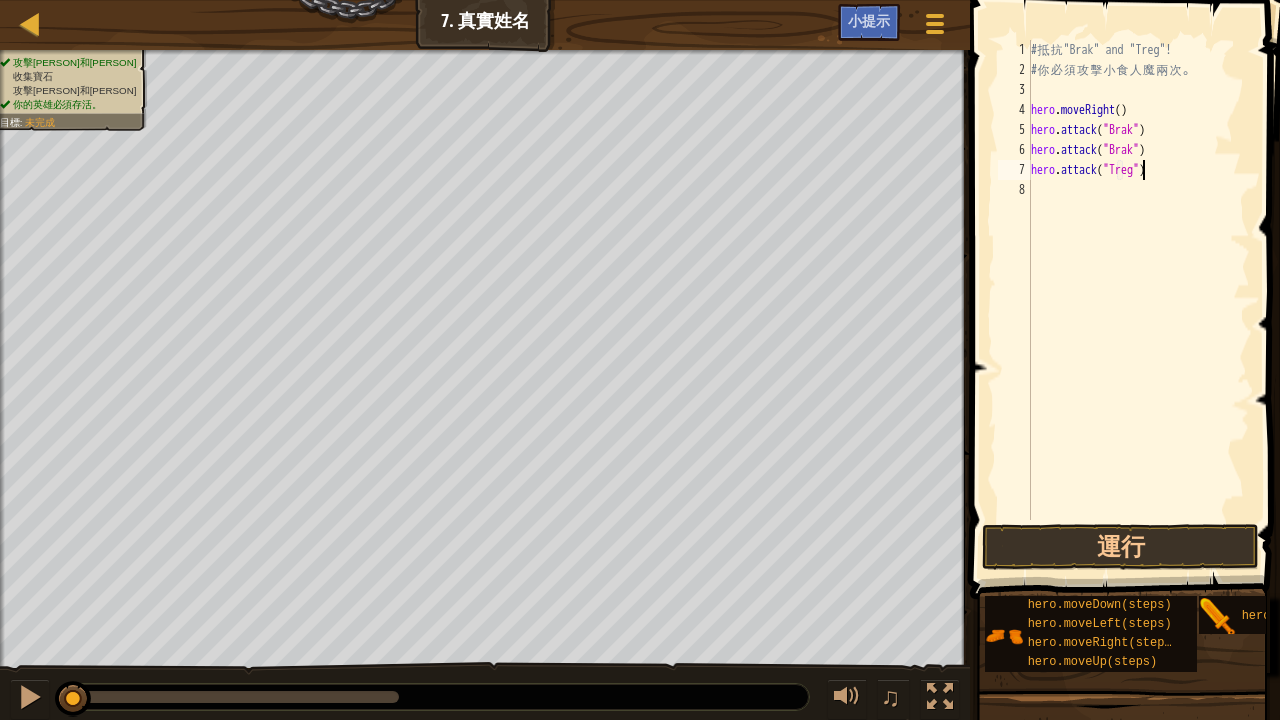 scroll, scrollTop: 9, scrollLeft: 9, axis: both 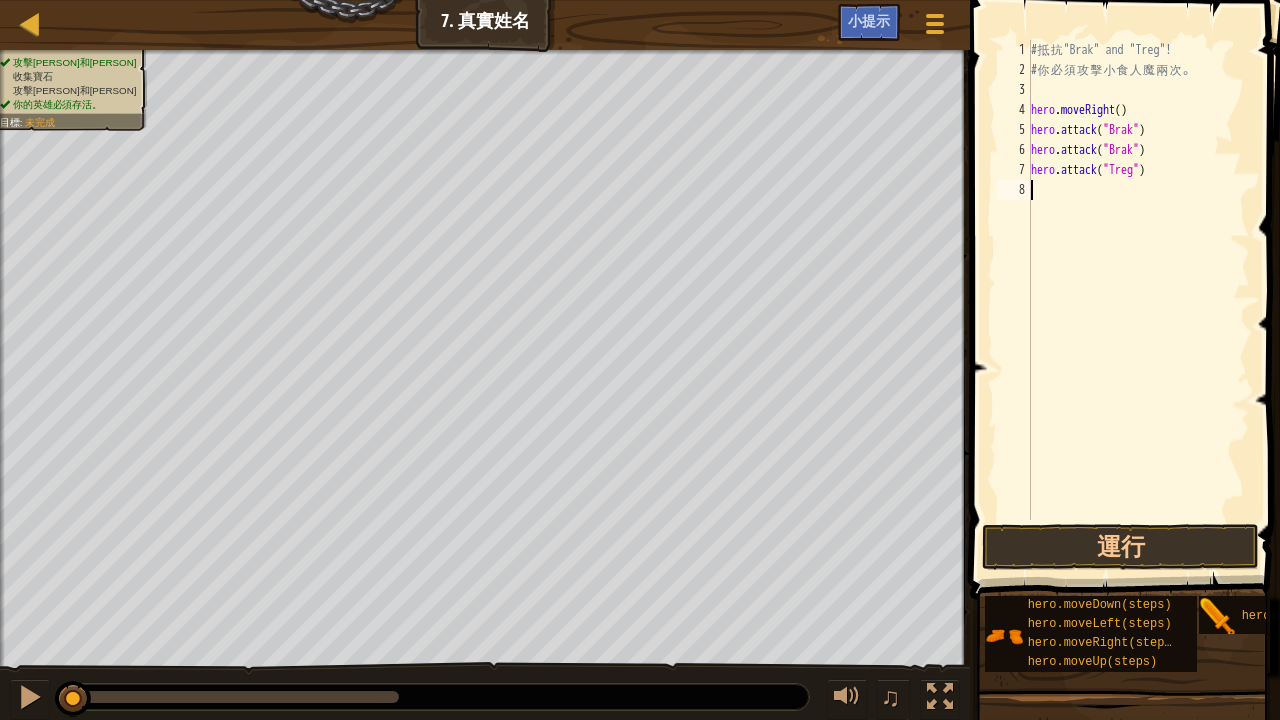 click on "#  抵 抗 "[ENEMY]" and "[ENEMY]"! #  你 必 須 攻 擊 小 食 人 魔 兩 次 。 hero . moveRight ( ) hero . attack ( "[ENEMY]" ) hero . attack ( "[ENEMY]" ) hero . attack ( "[ENEMY]" )" at bounding box center (1138, 300) 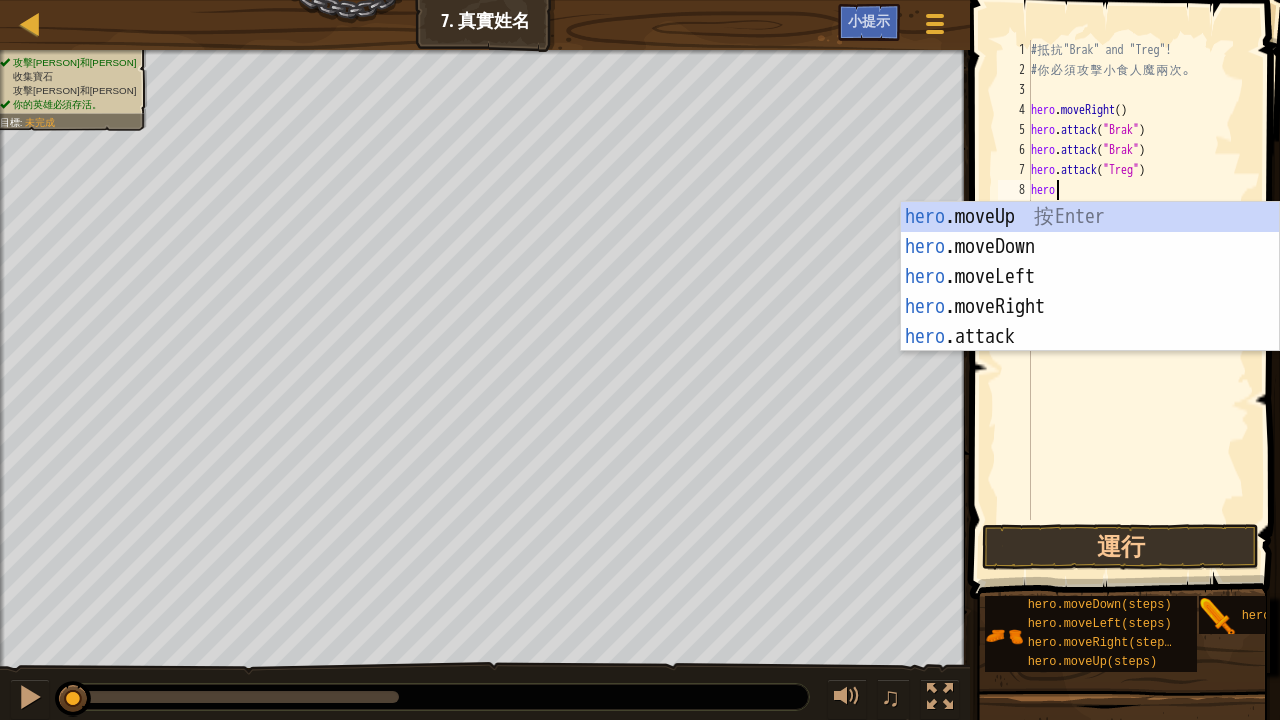 scroll, scrollTop: 9, scrollLeft: 1, axis: both 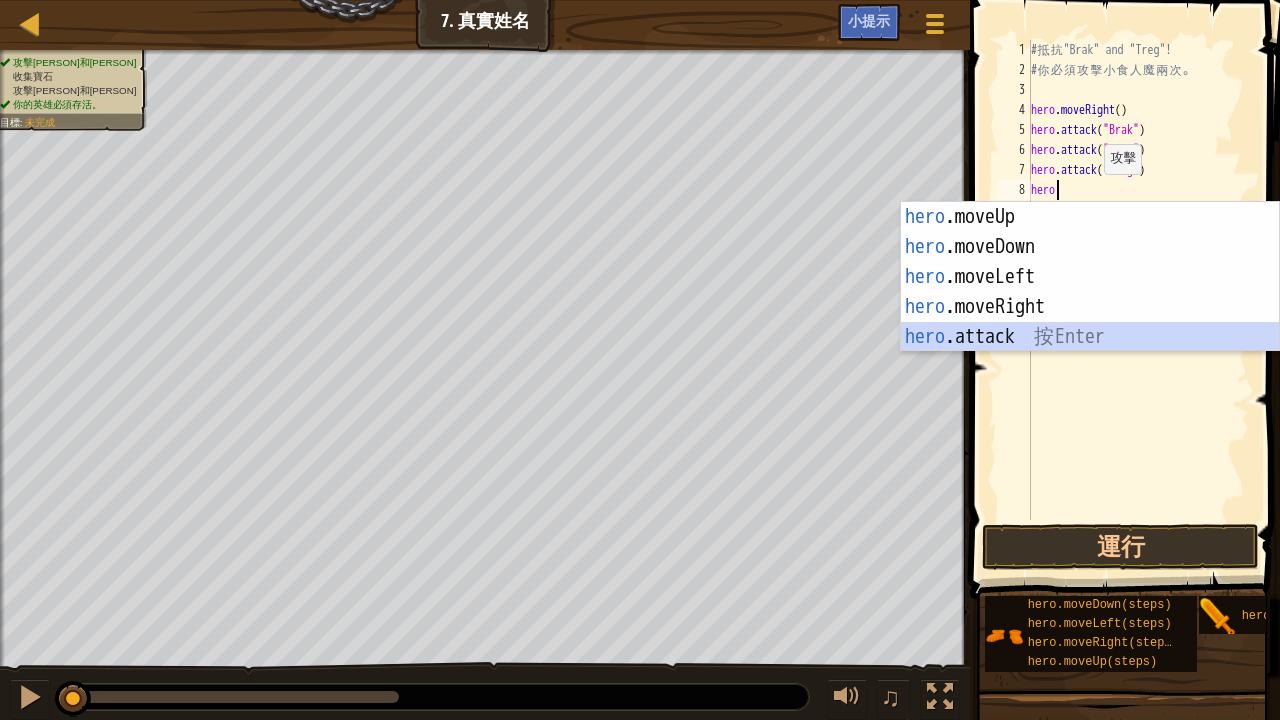 click on "hero .moveUp 按 Enter hero .moveDown 按 Enter hero .moveLeft 按 Enter hero .moveRight 按 Enter hero .attack 按 Enter" at bounding box center [1090, 307] 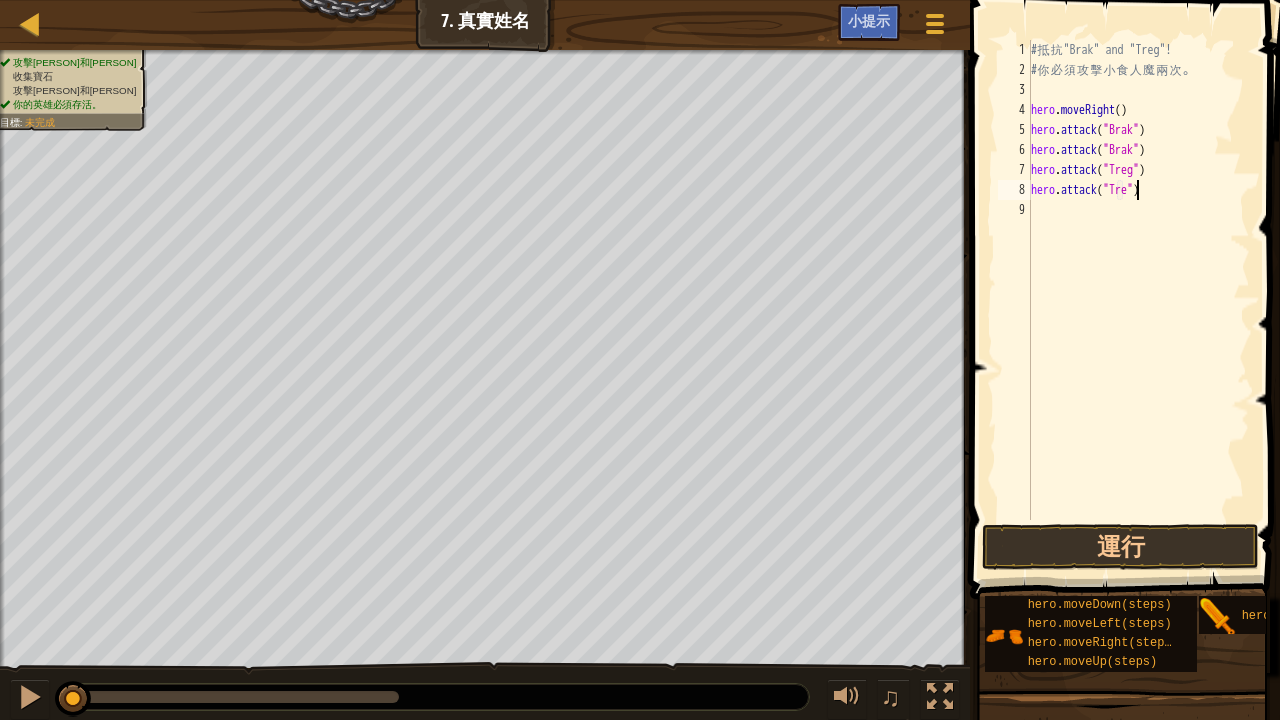 scroll, scrollTop: 9, scrollLeft: 9, axis: both 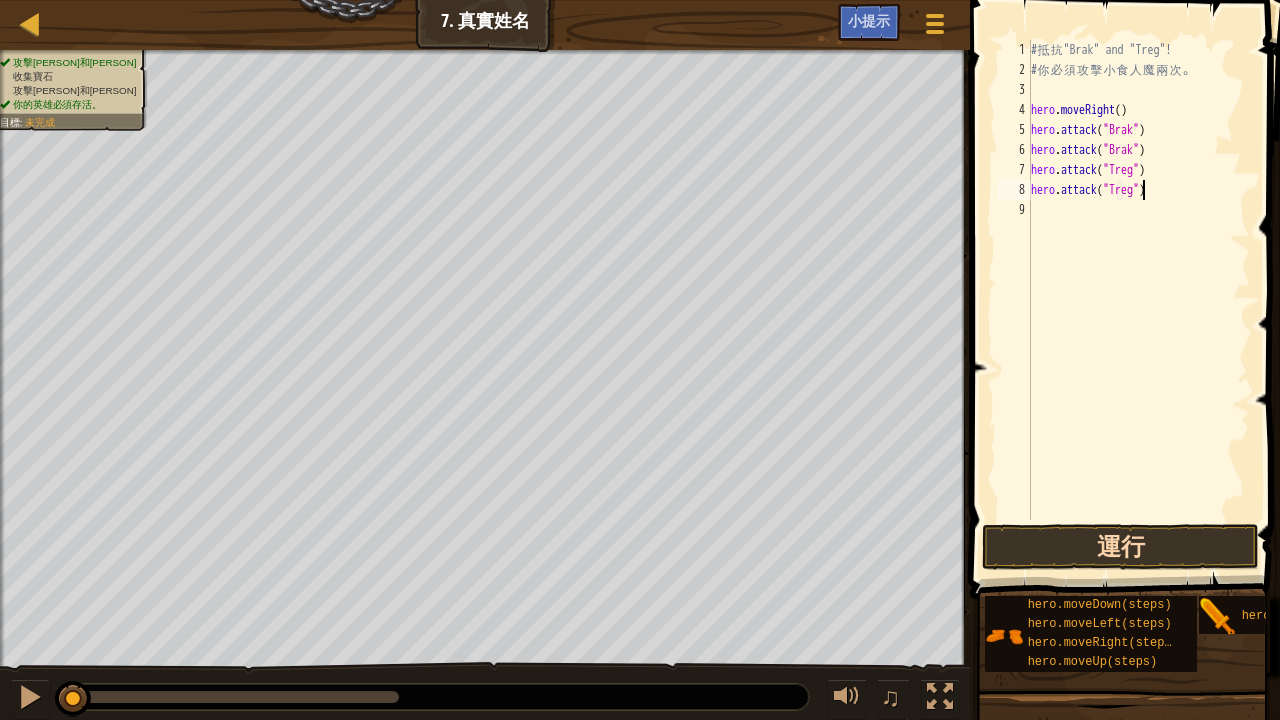 type on "hero.attack("Treg")" 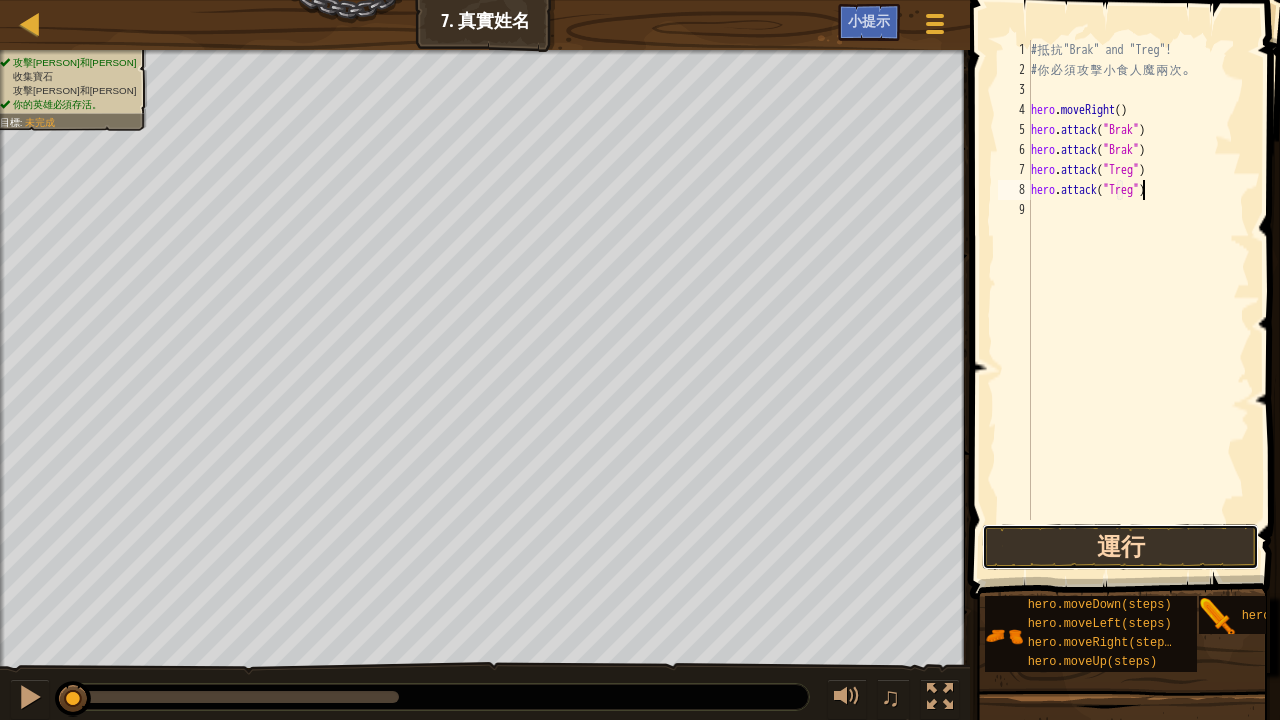 click on "運行" at bounding box center [1120, 547] 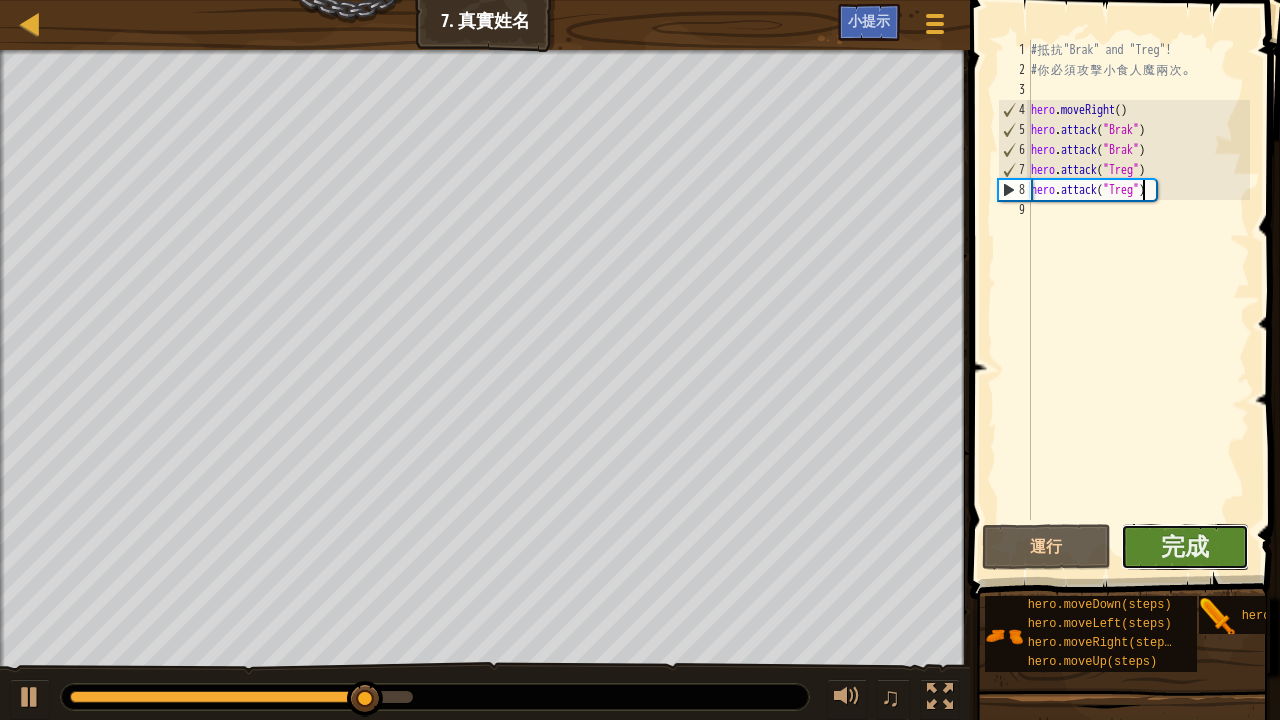 drag, startPoint x: 1178, startPoint y: 540, endPoint x: 1152, endPoint y: 566, distance: 36.769554 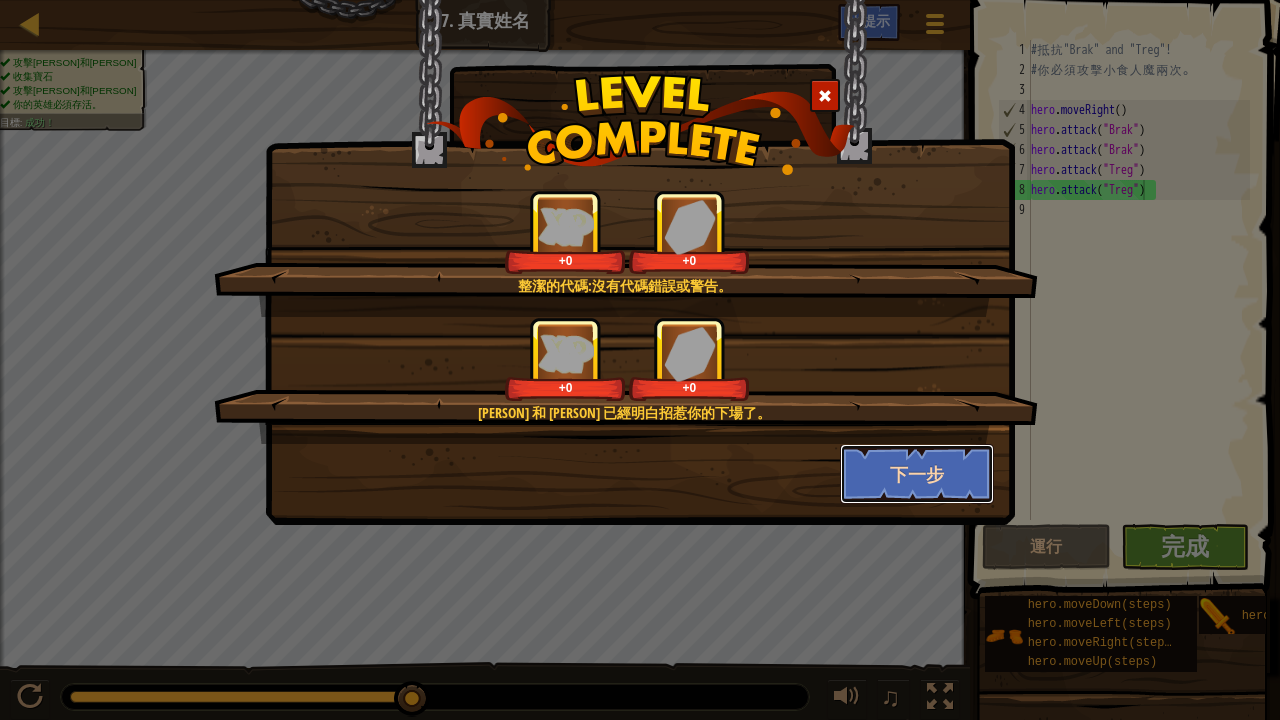click on "下一步" at bounding box center [917, 474] 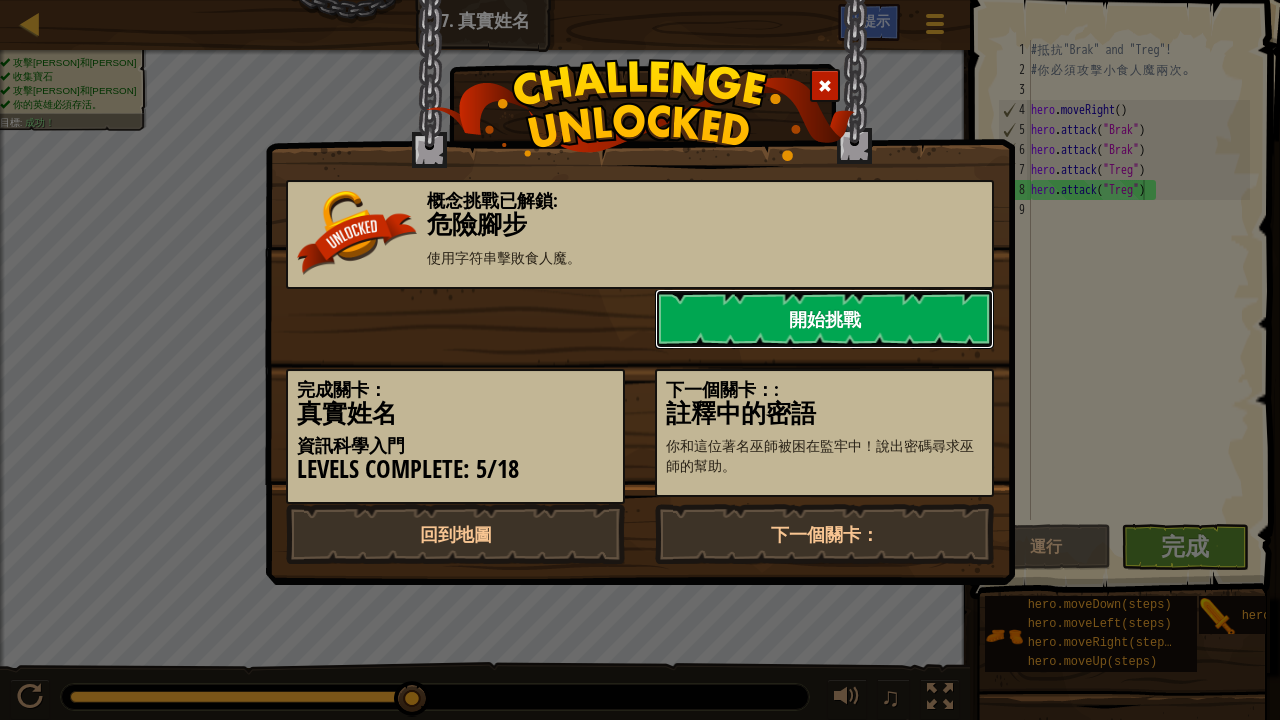 click on "開始挑戰" at bounding box center (824, 319) 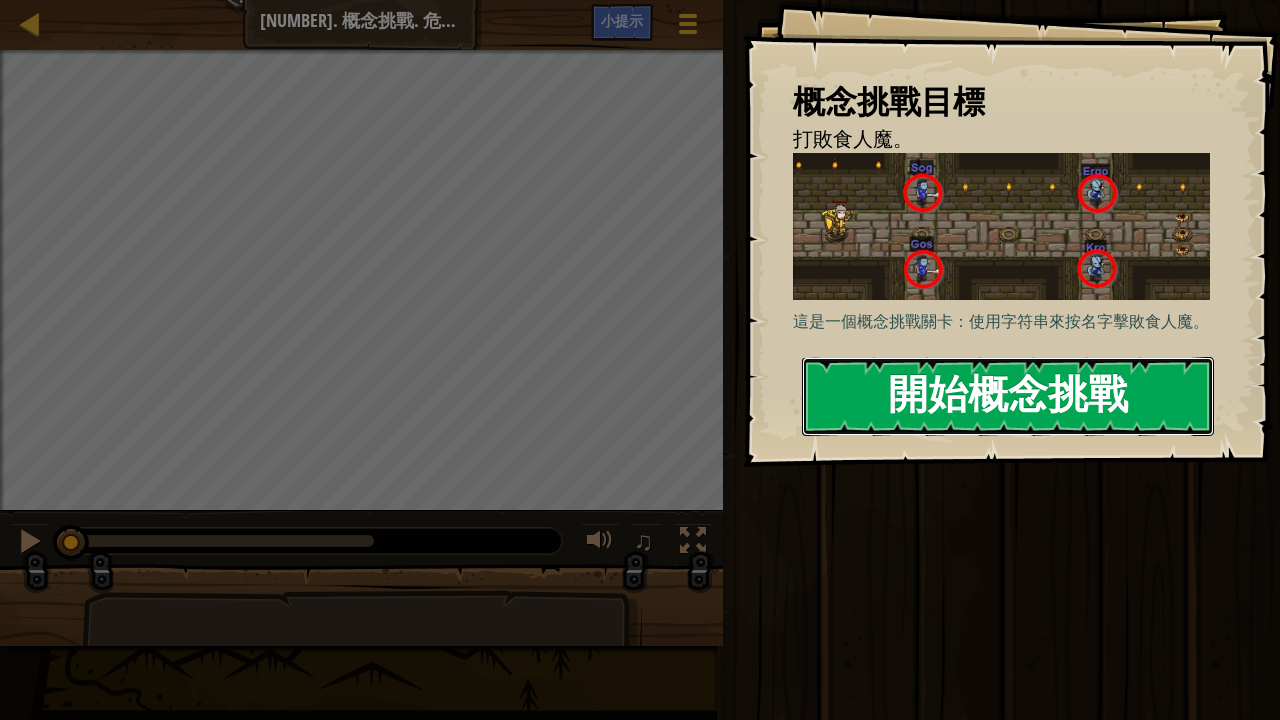 click on "開始概念挑戰" at bounding box center [1008, 396] 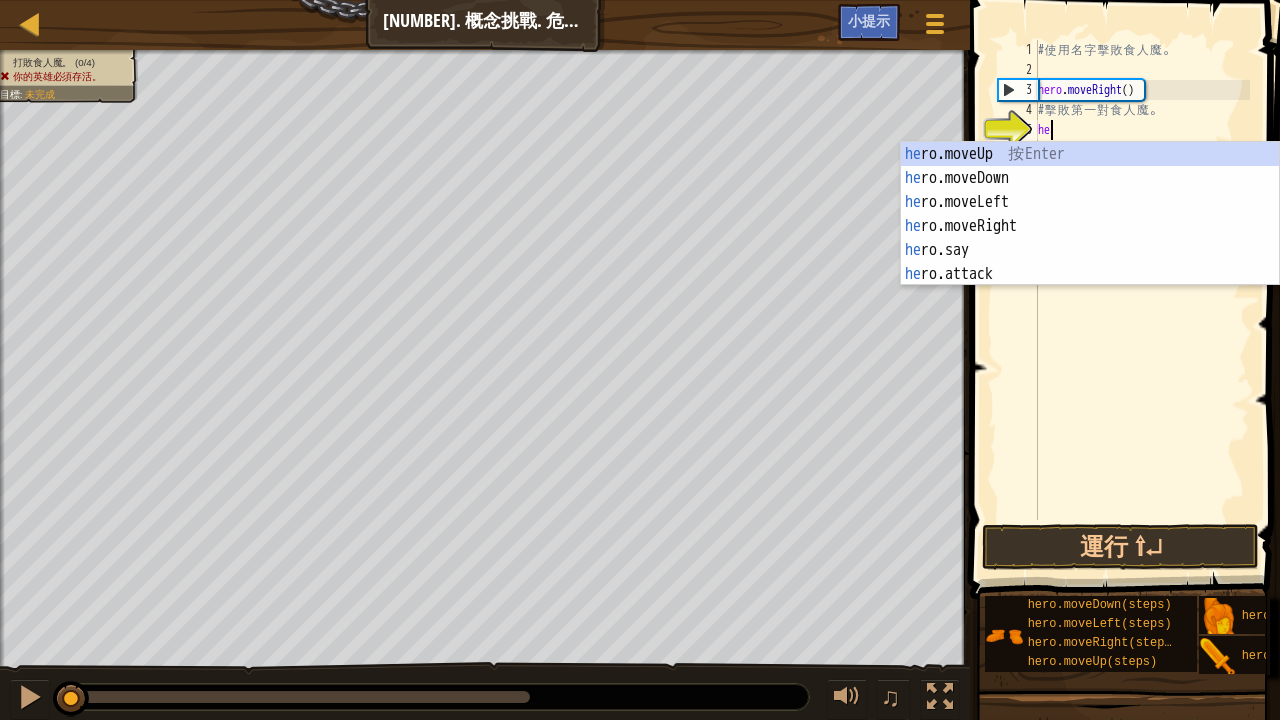 scroll, scrollTop: 9, scrollLeft: 0, axis: vertical 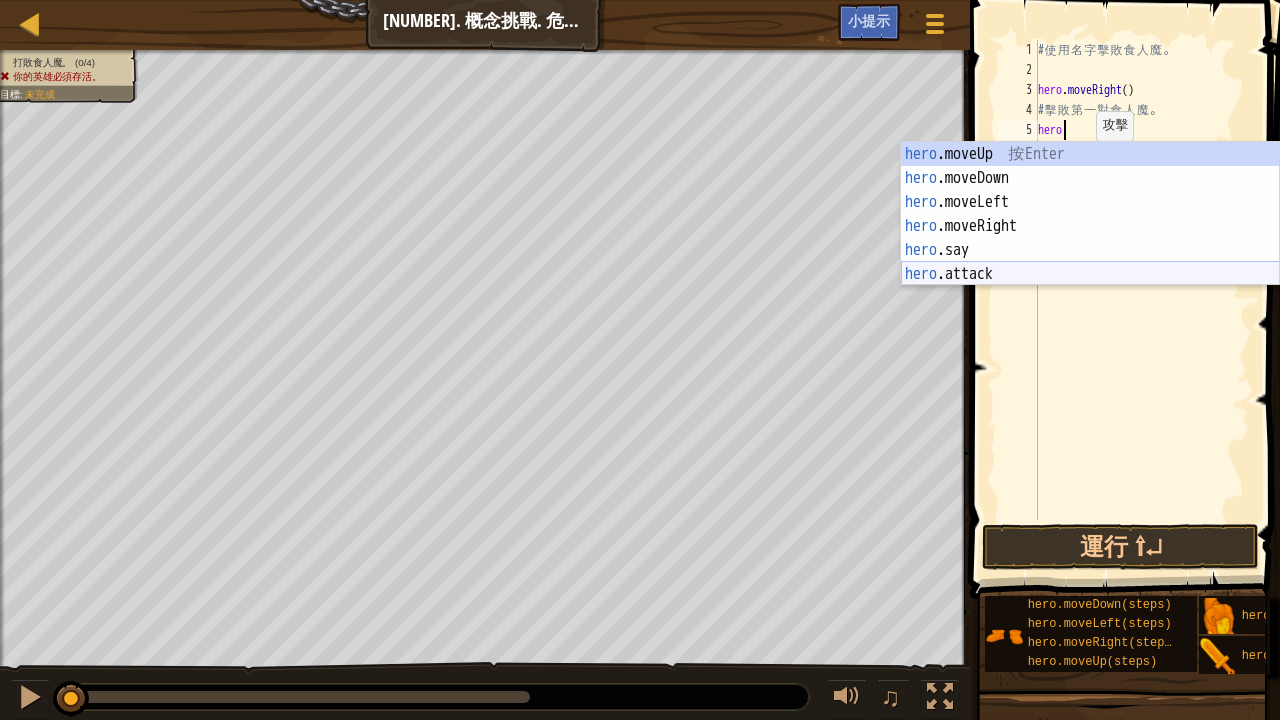 click on "hero .moveUp 按 Enter hero .moveDown 按 Enter hero .moveLeft 按 Enter hero .moveRight 按 Enter hero .say 按 Enter hero .attack 按 Enter" at bounding box center (1090, 238) 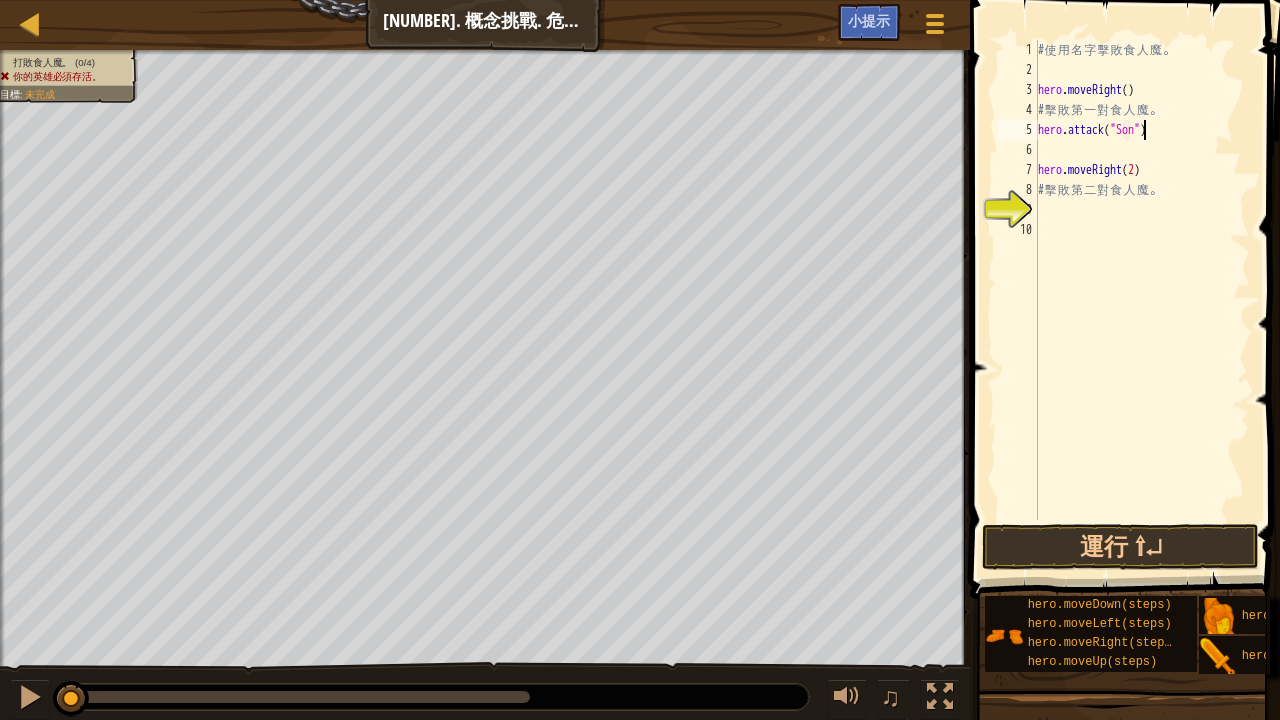 scroll, scrollTop: 9, scrollLeft: 8, axis: both 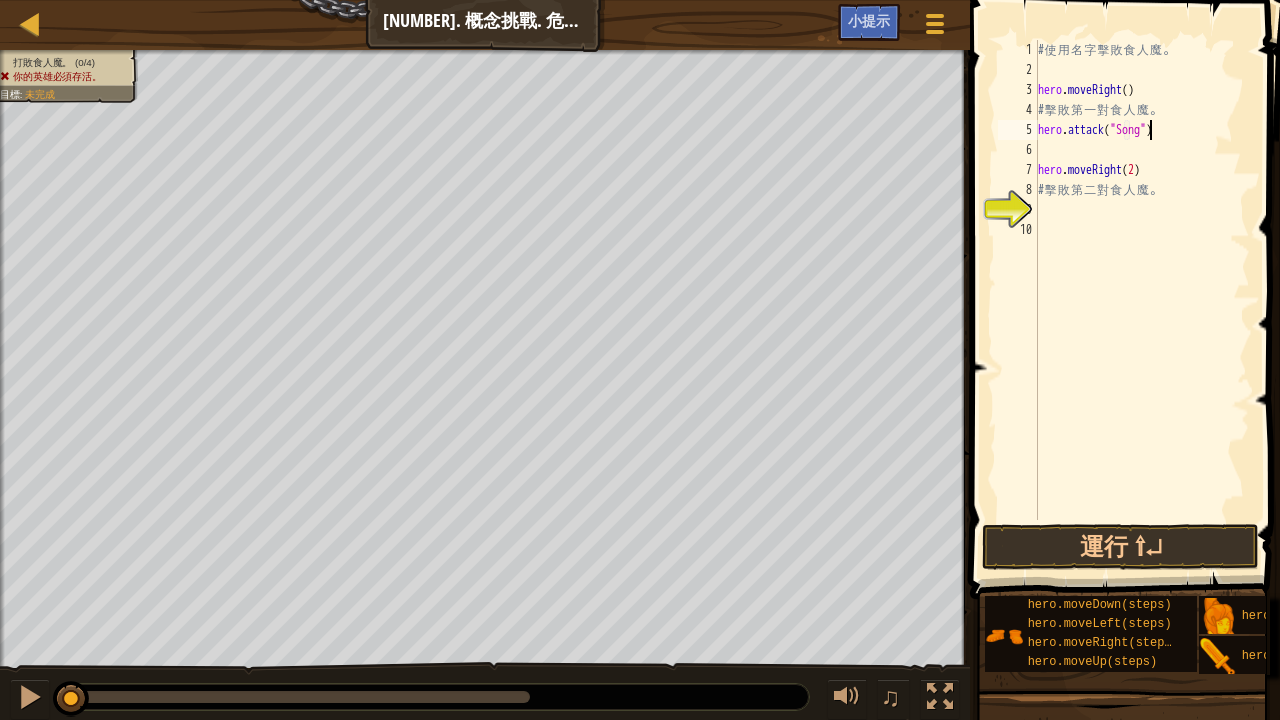 click on "#  使 用 名 字 擊 敗 食 人 魔 。 hero . moveRight ( ) #  擊 敗 第 一 對 食 人 魔 。 hero . attack ( "[NAME]" ) hero . moveRight ( [NUMBER] ) #  擊 敗 第 二 對 食 人 魔 。" at bounding box center (1142, 300) 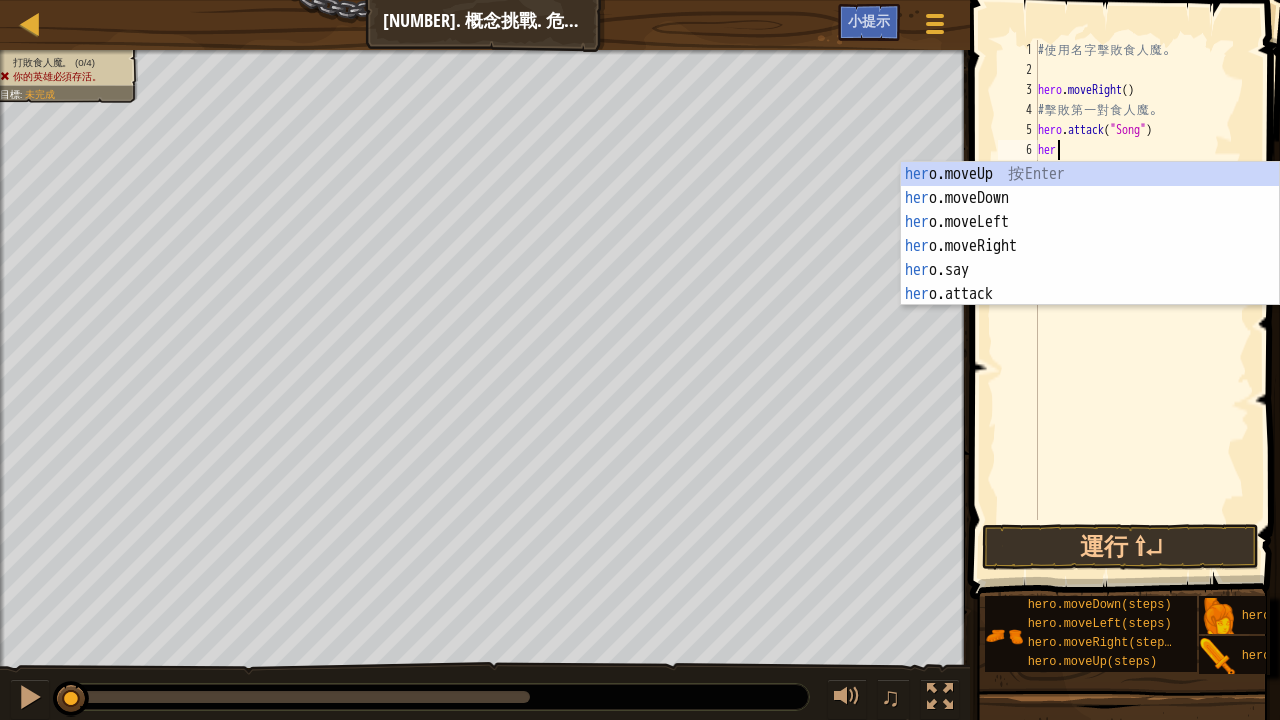 scroll, scrollTop: 9, scrollLeft: 0, axis: vertical 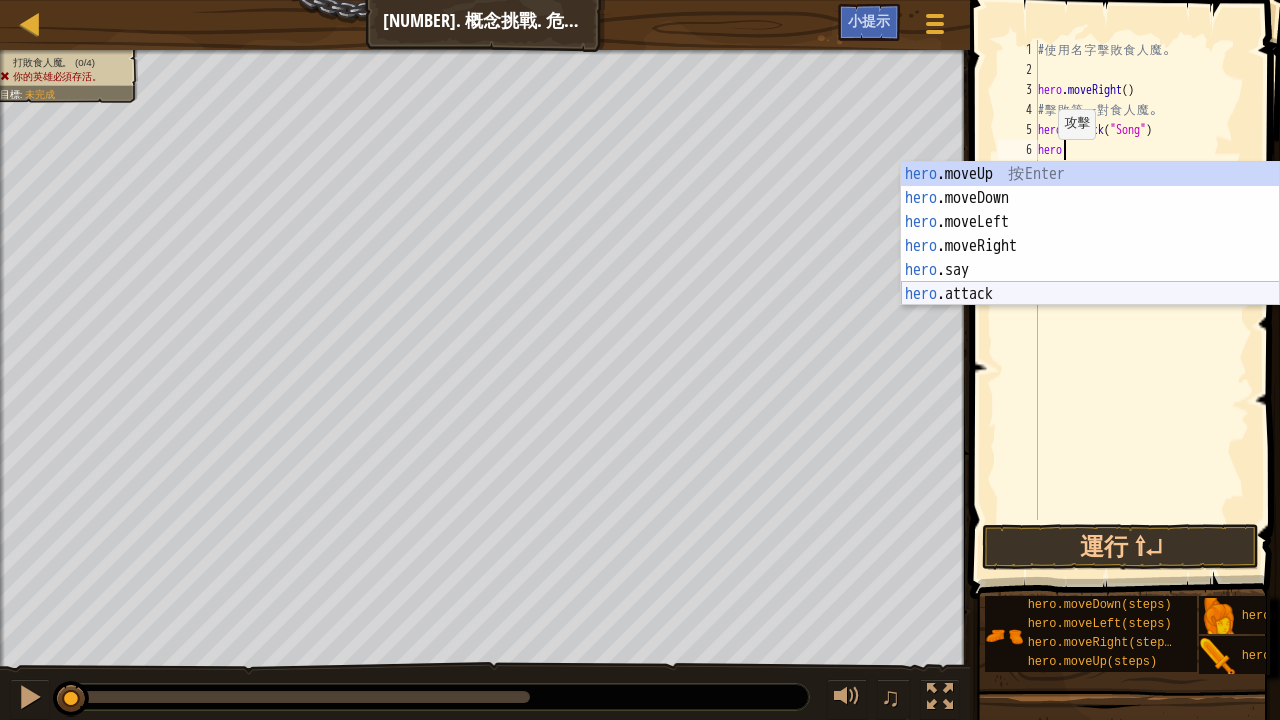 click on "hero .moveUp 按 Enter hero .moveDown 按 Enter hero .moveLeft 按 Enter hero .moveRight 按 Enter hero .say 按 Enter hero .attack 按 Enter" at bounding box center [1090, 258] 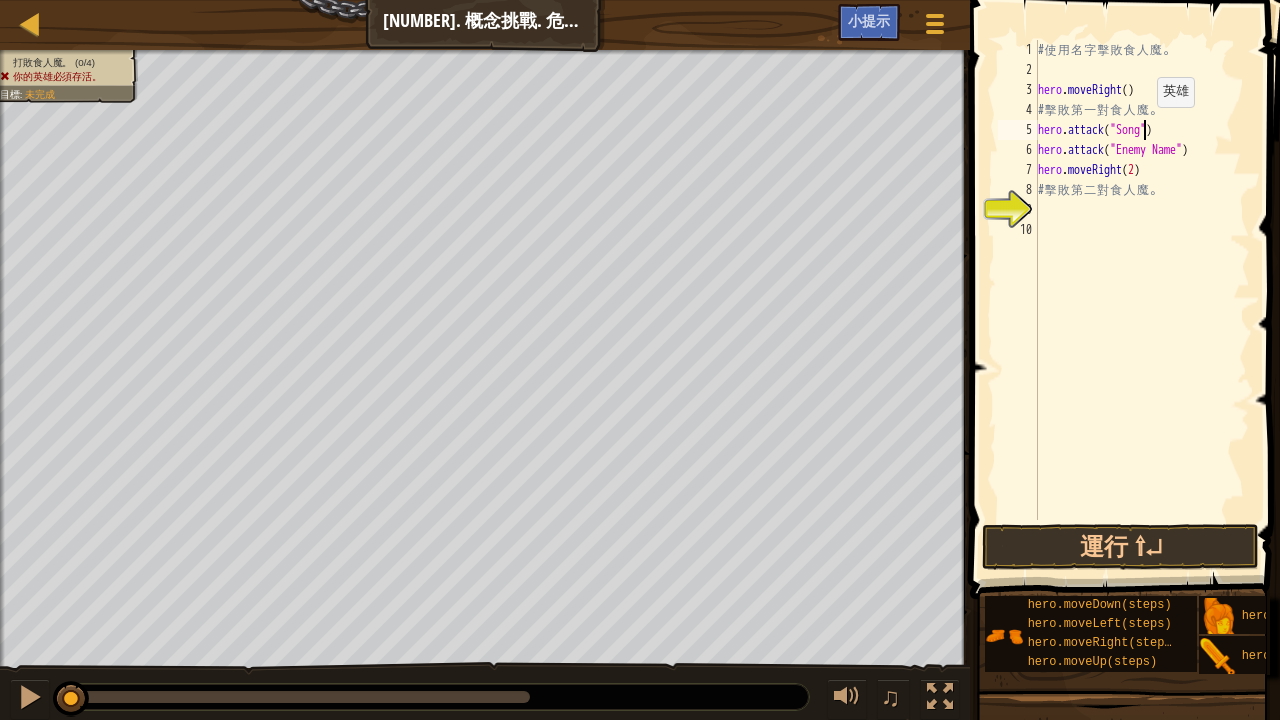 click on "#  使 用 名 字 擊 敗 食 人 魔 。 hero . moveRight ( ) #  擊 敗 第 一 對 食 人 魔 。 hero . attack ( "[NAME]" ) hero . attack ( "[NAME]" ) hero . moveRight ( [NUMBER] ) #  擊 敗 第 二 對 食 人 魔 。" at bounding box center (1142, 300) 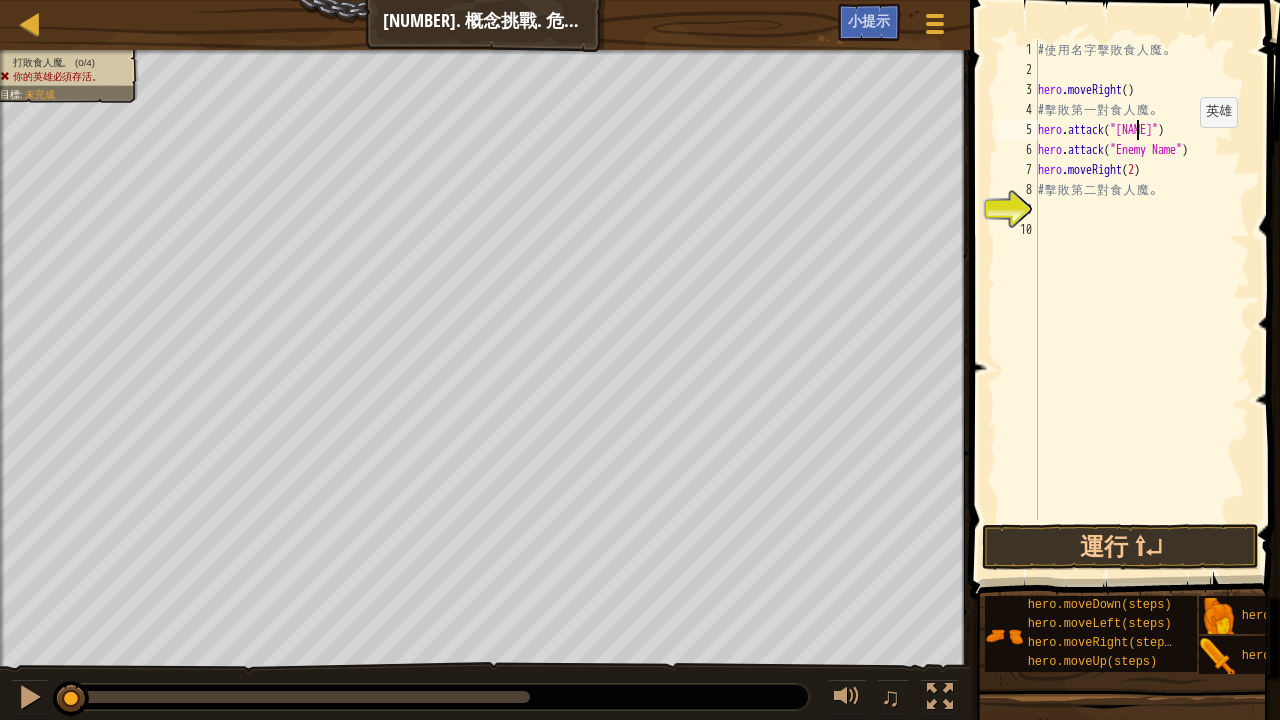 click on "#  使 用 名 字 擊 敗 食 人 魔 。 hero . moveRight ( ) #  擊 敗 第 一 對 食 人 魔 。 hero . attack ( "[NAME]" ) hero . attack ( "[ENEMY NAME]" ) hero . moveRight ( 2 ) #  擊 敗 第 二 對 食 人 魔 。" at bounding box center (1142, 300) 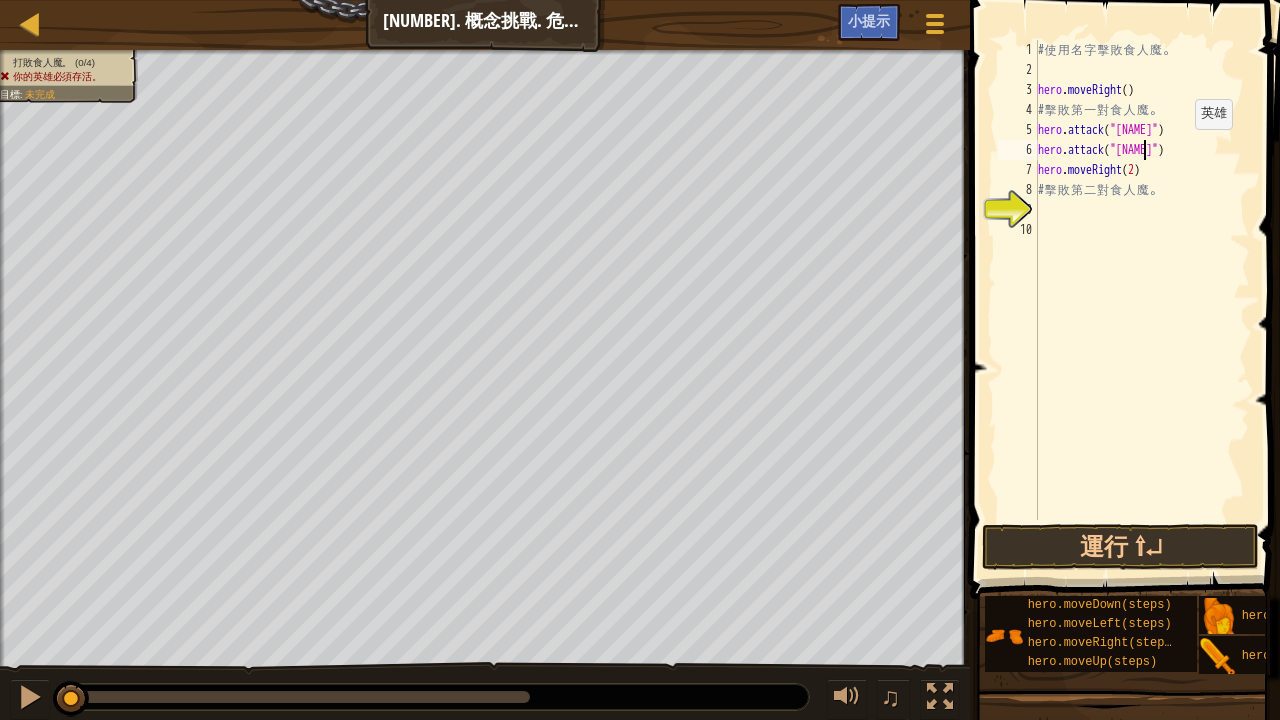 scroll, scrollTop: 9, scrollLeft: 8, axis: both 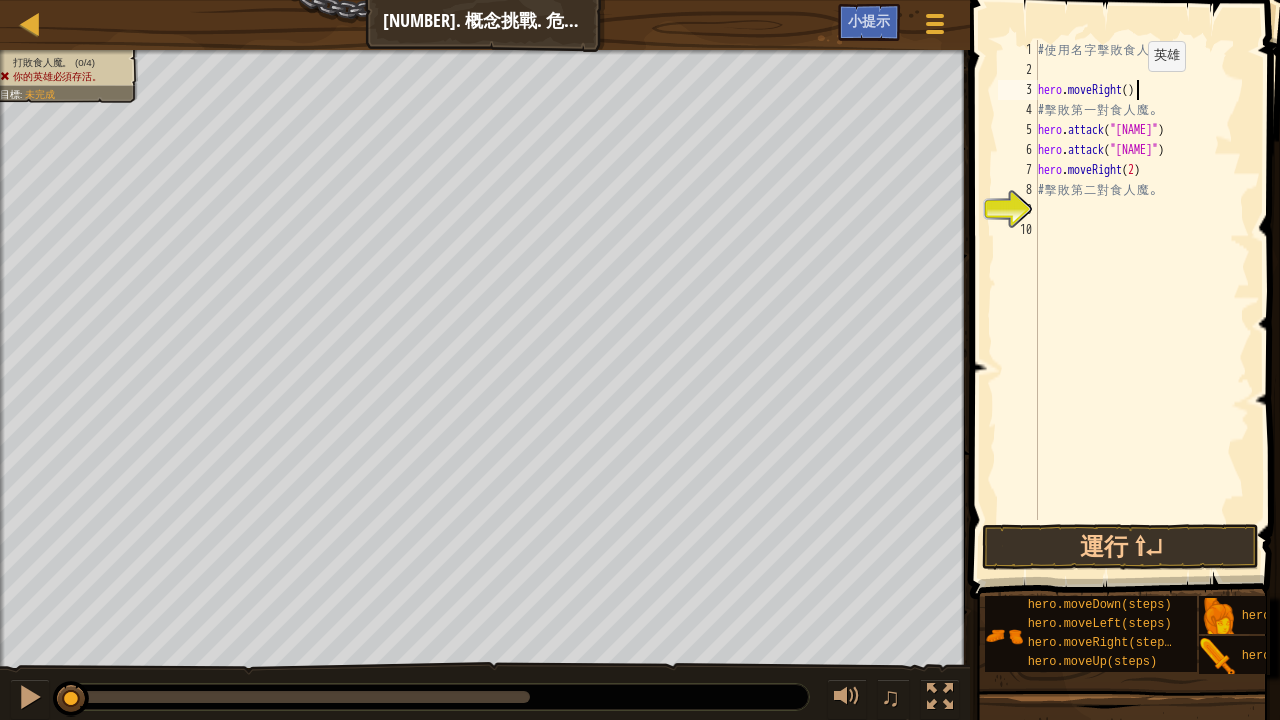 click on "#  使 用 名 字 擊 敗 食 人 魔 。 hero . moveRight ( ) #  擊 敗 第 一 對 食 人 魔 。 hero . attack ( "Sog" ) hero . attack ( "Sog" ) hero . moveRight ( 2 ) #  擊 敗 第 二 對 食 人 魔 。" at bounding box center [1142, 300] 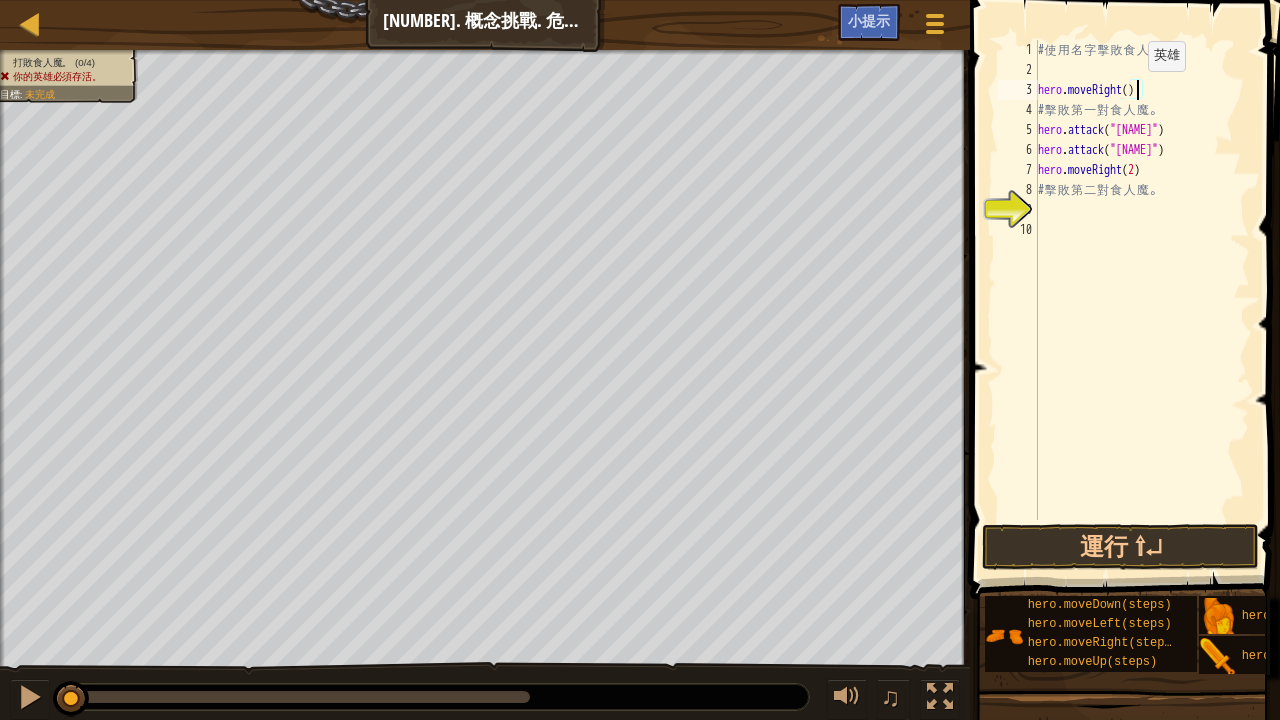 type on "hero.moveRight(1)" 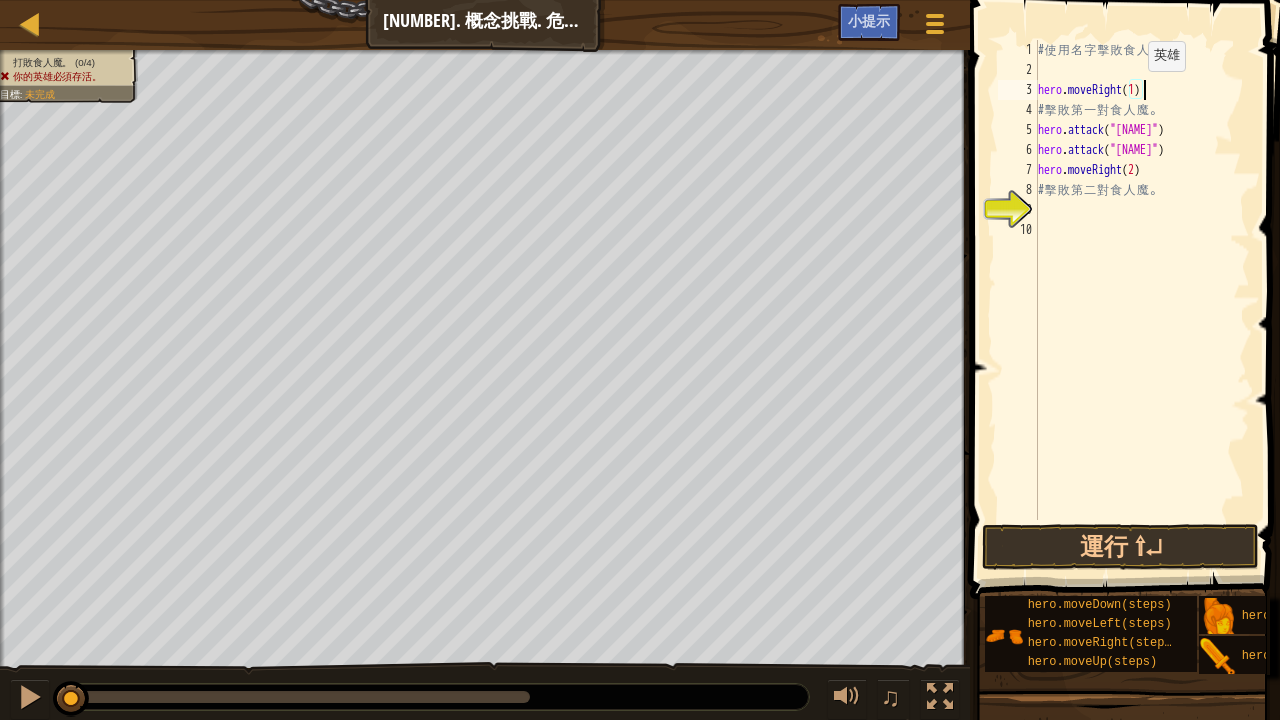scroll, scrollTop: 9, scrollLeft: 8, axis: both 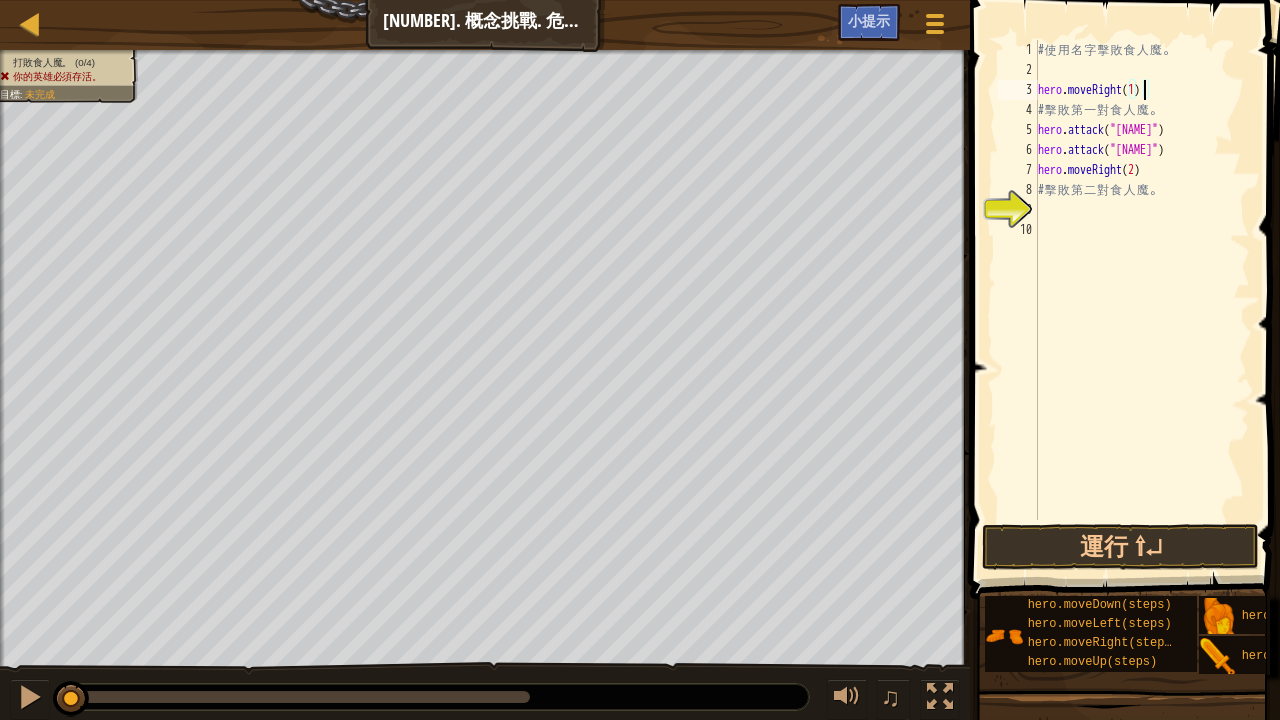 click on "#  使 用 名 字 擊 敗 食 人 魔 。 hero . moveRight ( 1 ) #  擊 敗 第 一 對 食 人 魔 。 hero . attack ( "[ENEMY]" ) hero . attack ( "[ENEMY]" ) hero . moveRight ( 2 ) #  擊 敗 第 二 對 食 人 魔 。" at bounding box center [1142, 300] 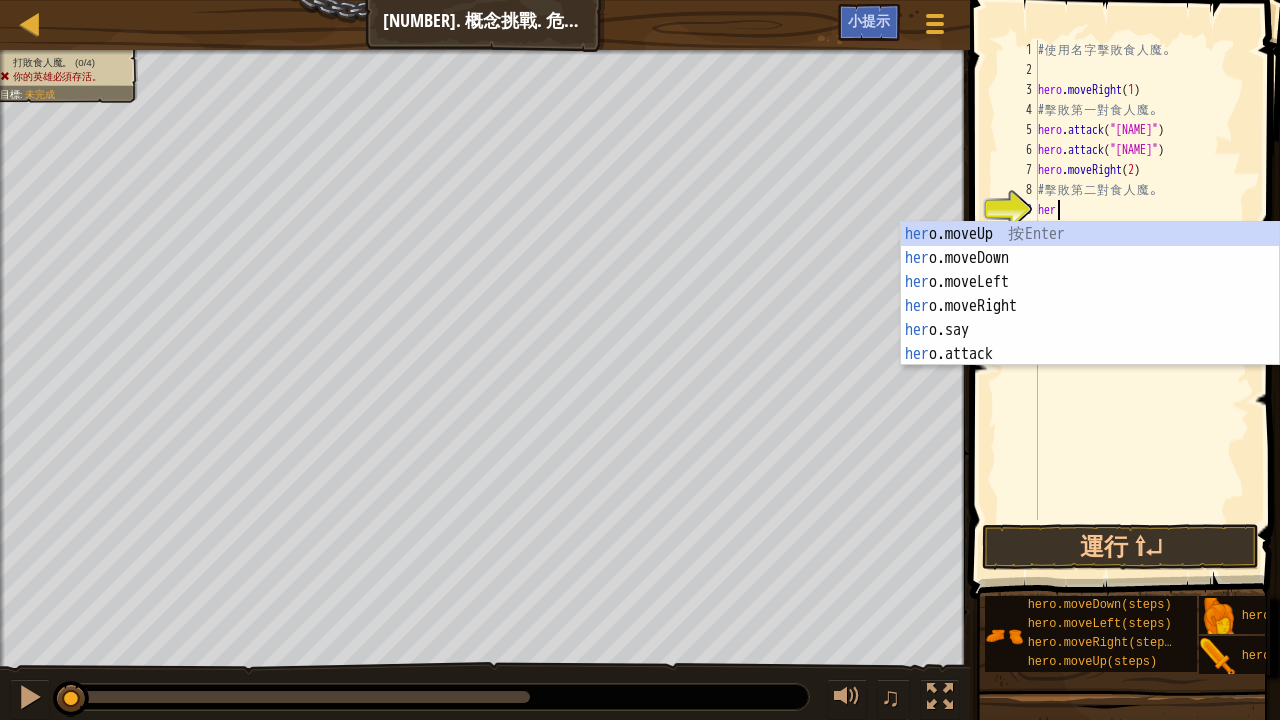 scroll, scrollTop: 9, scrollLeft: 0, axis: vertical 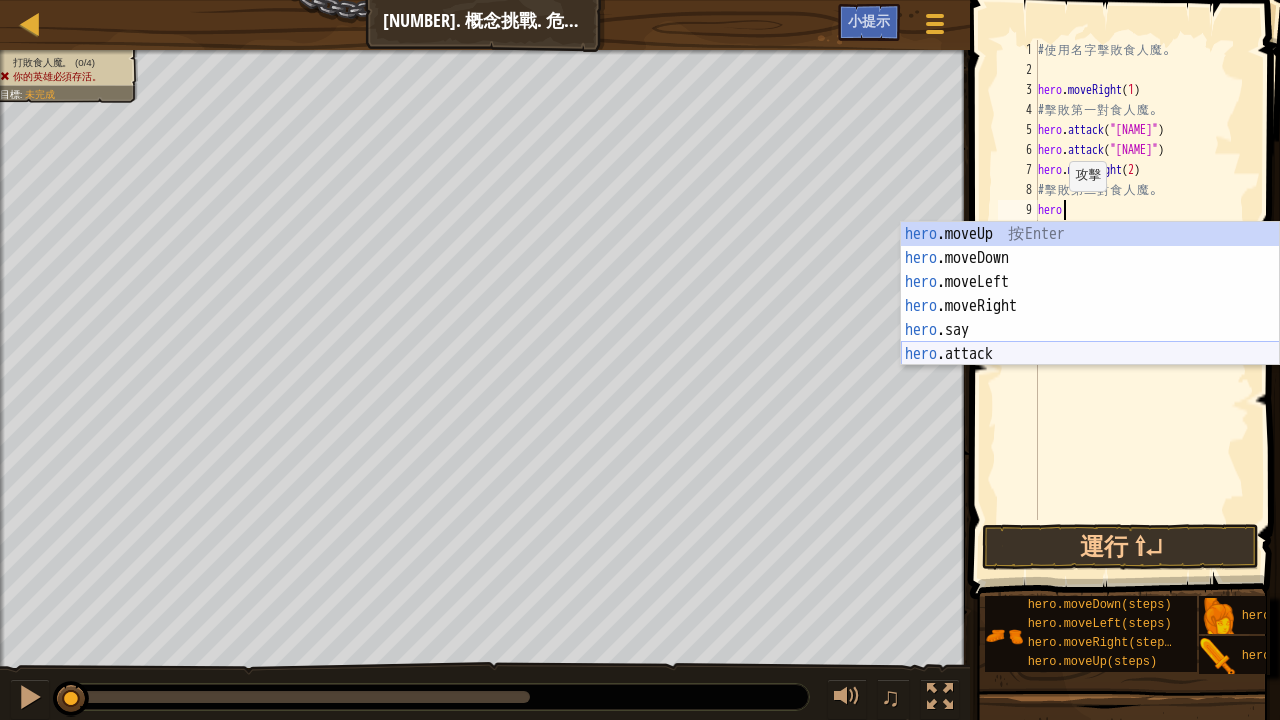 click on "hero .moveUp 按 Enter hero .moveDown 按 Enter hero .moveLeft 按 Enter hero .moveRight 按 Enter hero .say 按 Enter hero .attack 按 Enter" at bounding box center (1090, 318) 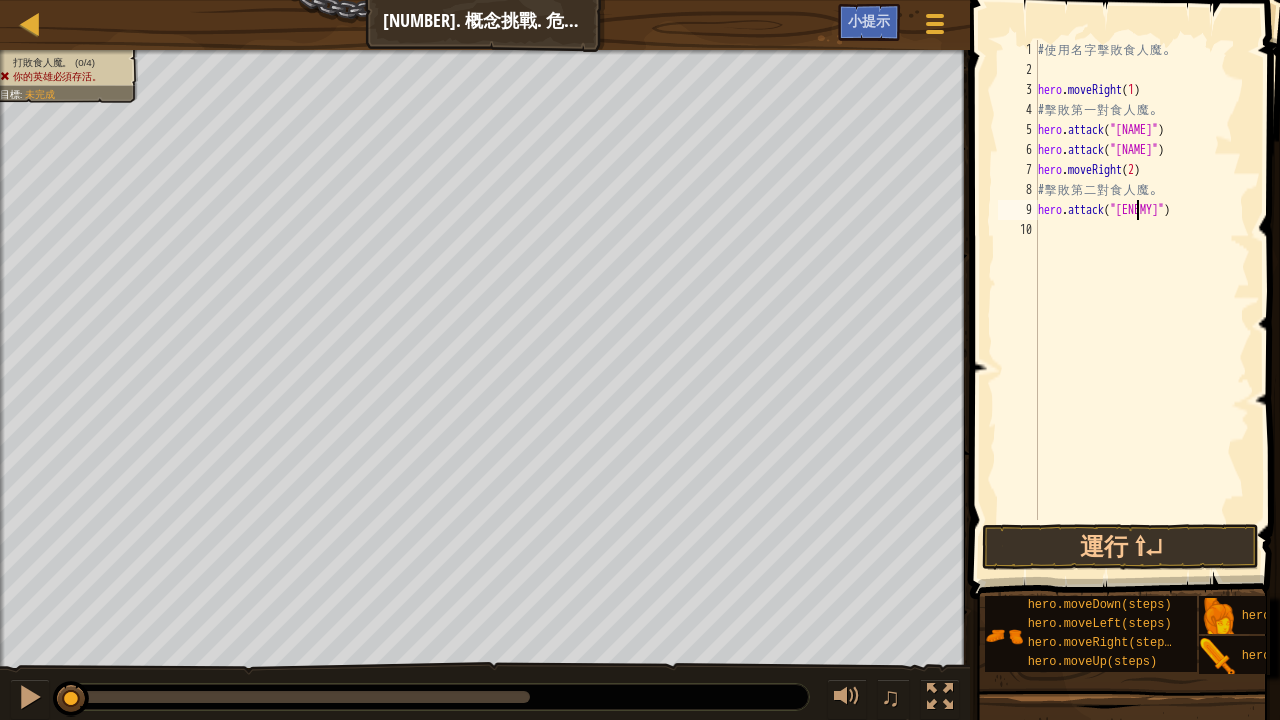 scroll, scrollTop: 9, scrollLeft: 8, axis: both 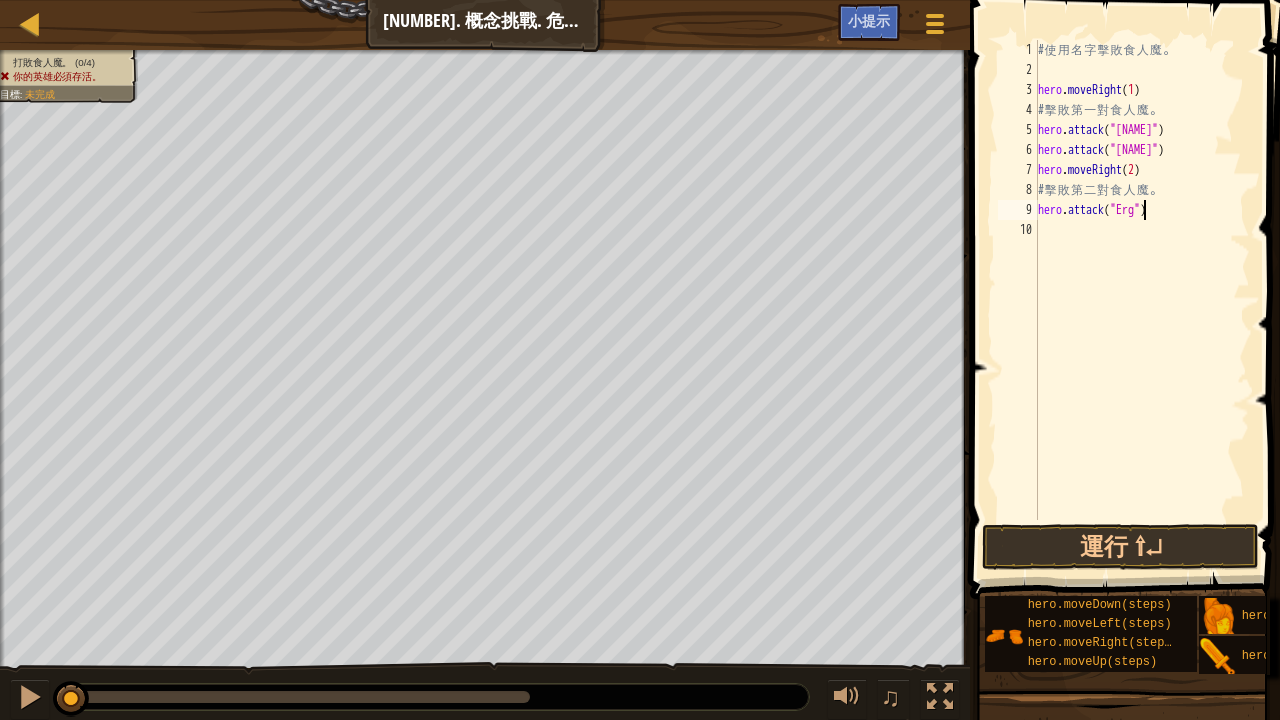 type on "hero.attack("[ENEMY_NAME]")" 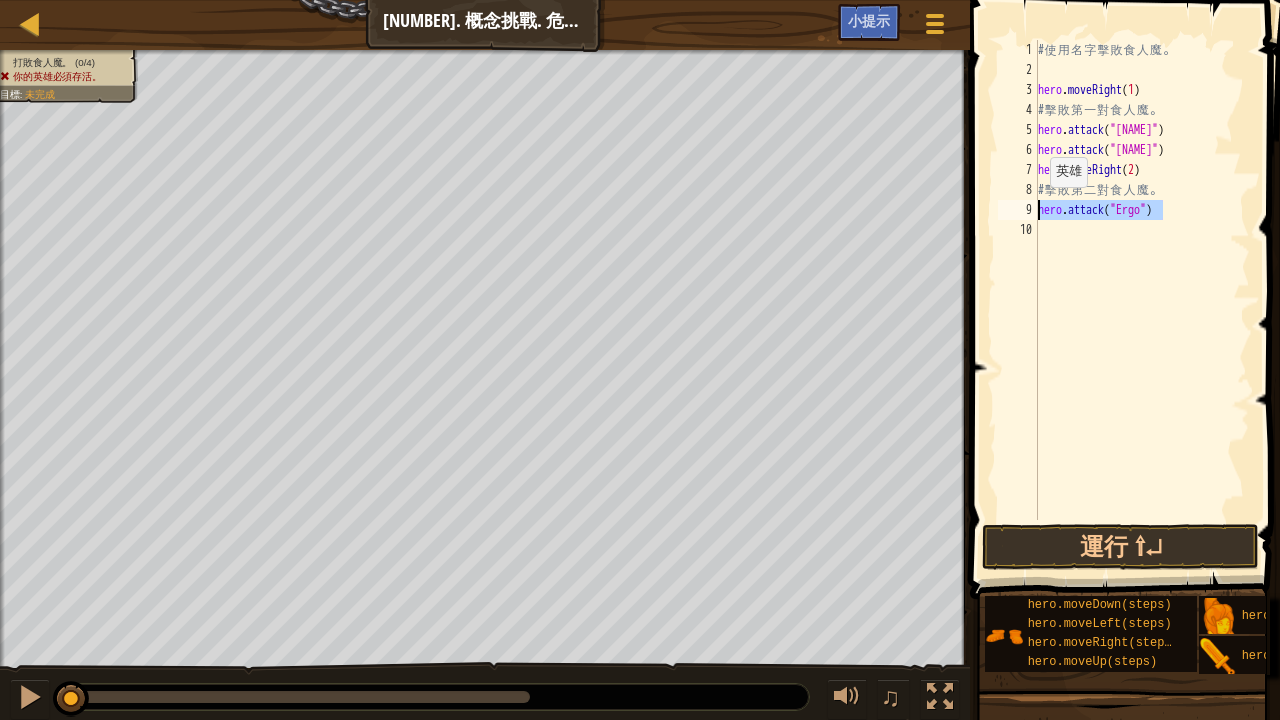 drag, startPoint x: 1168, startPoint y: 211, endPoint x: 1036, endPoint y: 206, distance: 132.09467 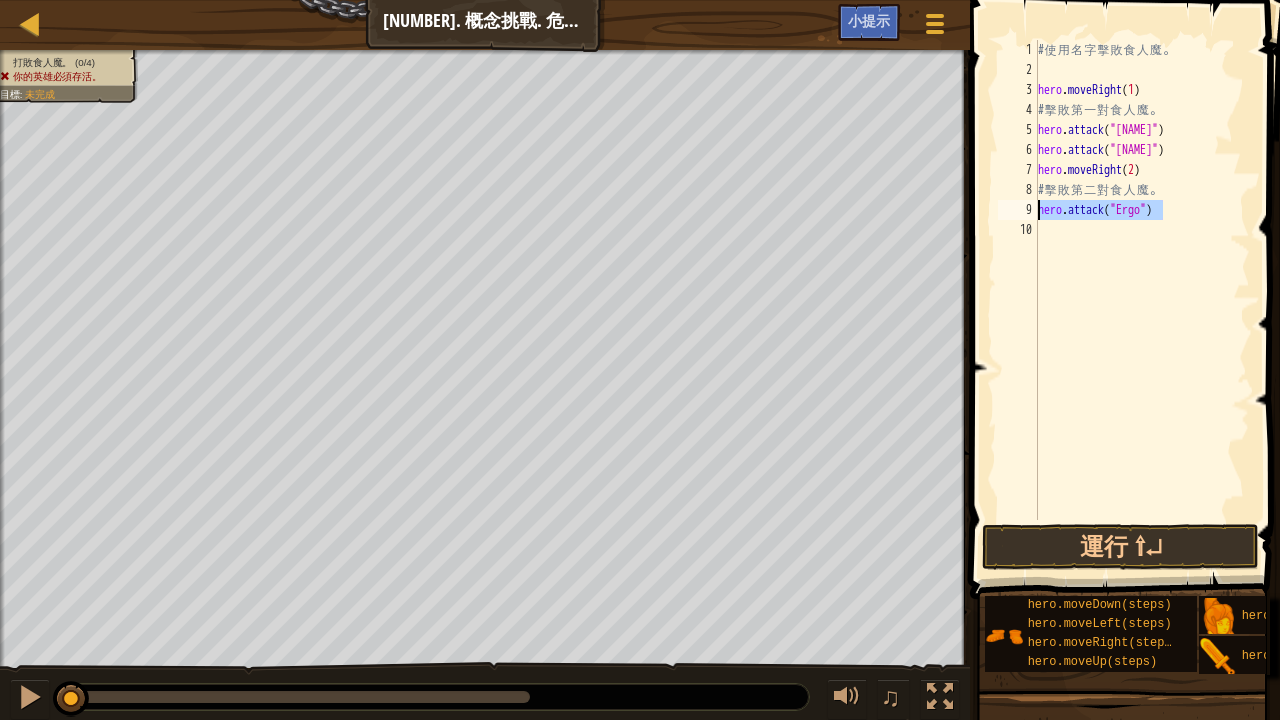 click on "#  使 用 名 字 擊 敗 食 人 魔 。 hero . moveRight ( 1 ) #  擊 敗 第 一 對 食 人 魔 。 hero . attack ( "[NAME]" ) hero . attack ( "[NAME]" ) hero . moveRight ( 2 ) #  擊 敗 第 二 對 食 人 魔 。 hero . attack ( "[NAME]" )" at bounding box center [1142, 300] 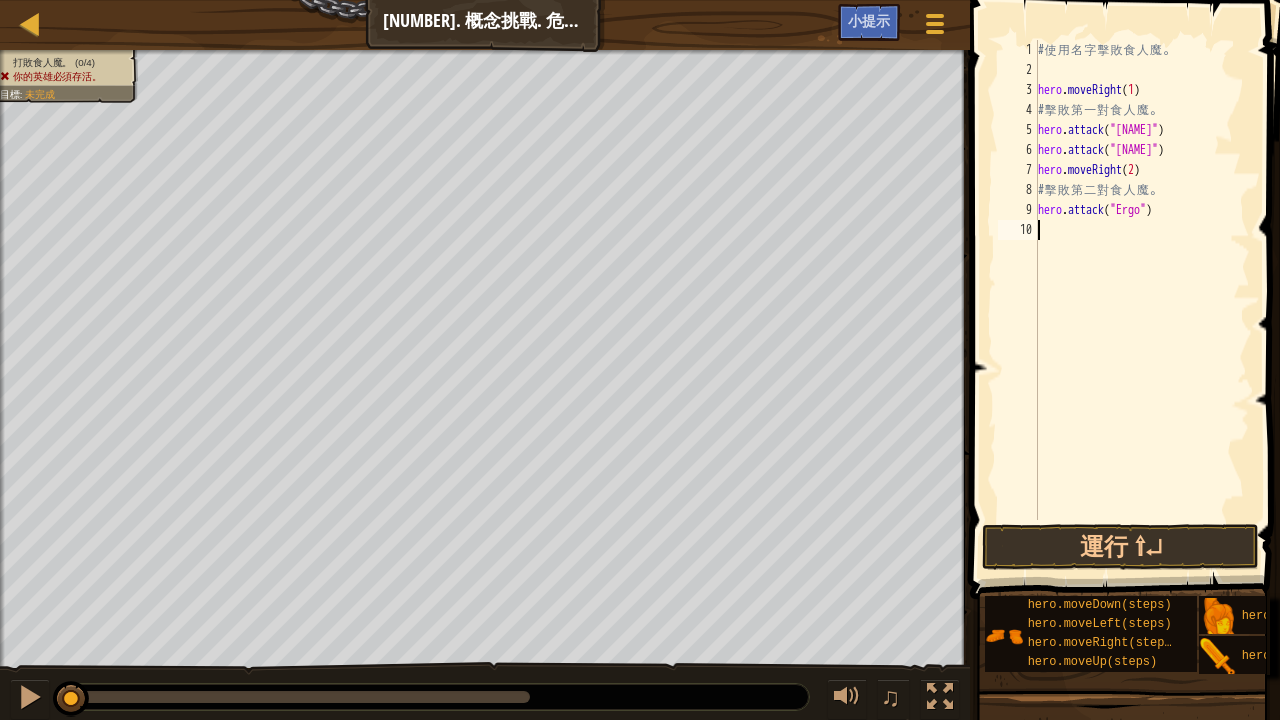 scroll, scrollTop: 9, scrollLeft: 0, axis: vertical 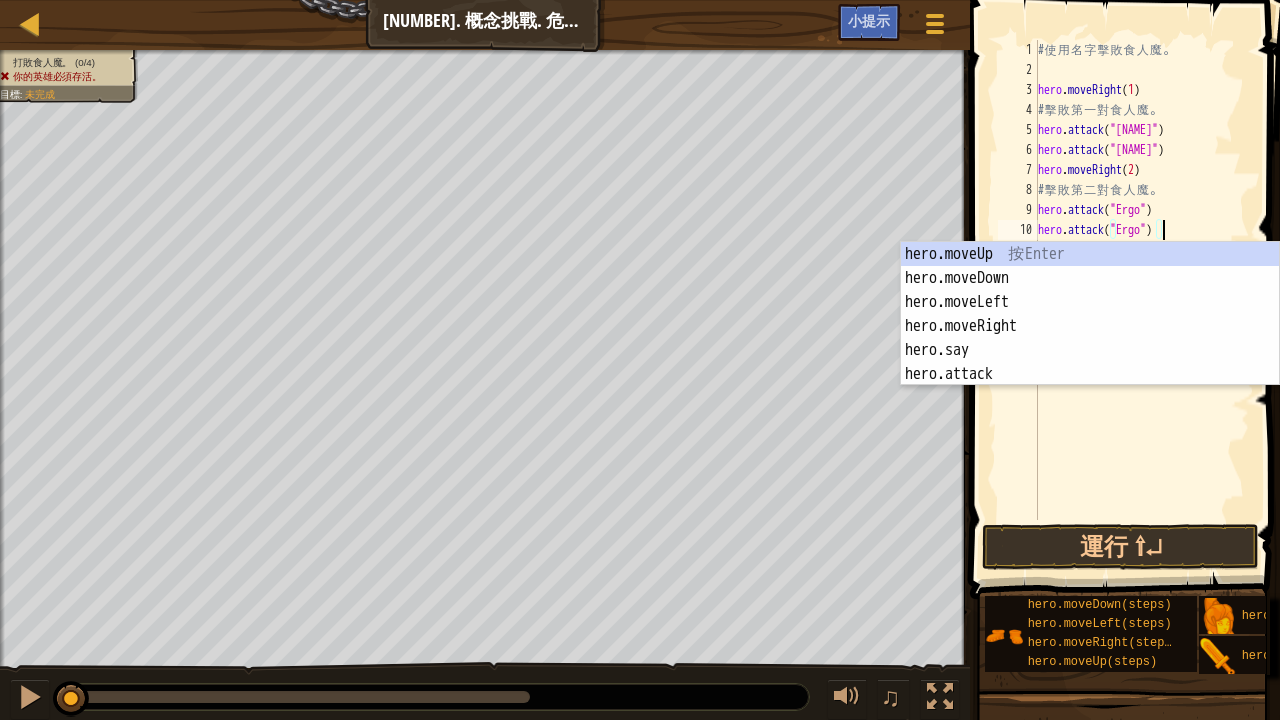 click on "#  使 用 名 字 擊 敗 食 人 魔 。 hero . moveRight ( 1 ) #  擊 敗 第 一 對 食 人 魔 。 hero . attack ( "[NAME]" ) hero . attack ( "[NAME]" ) hero . moveRight ( 2 ) #  擊 敗 第 二 對 食 人 魔 。 hero . attack ( "[NAME]" ) hero . attack ( "[NAME]" )" at bounding box center (1142, 300) 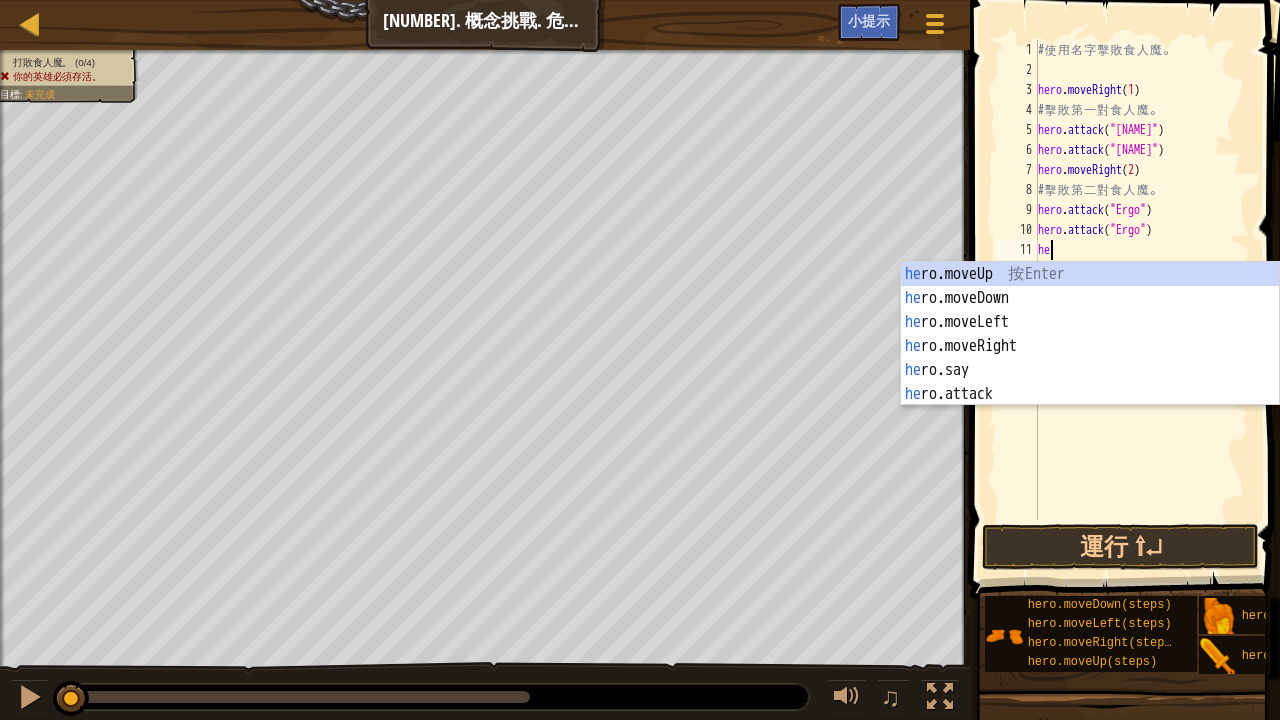 scroll, scrollTop: 9, scrollLeft: 0, axis: vertical 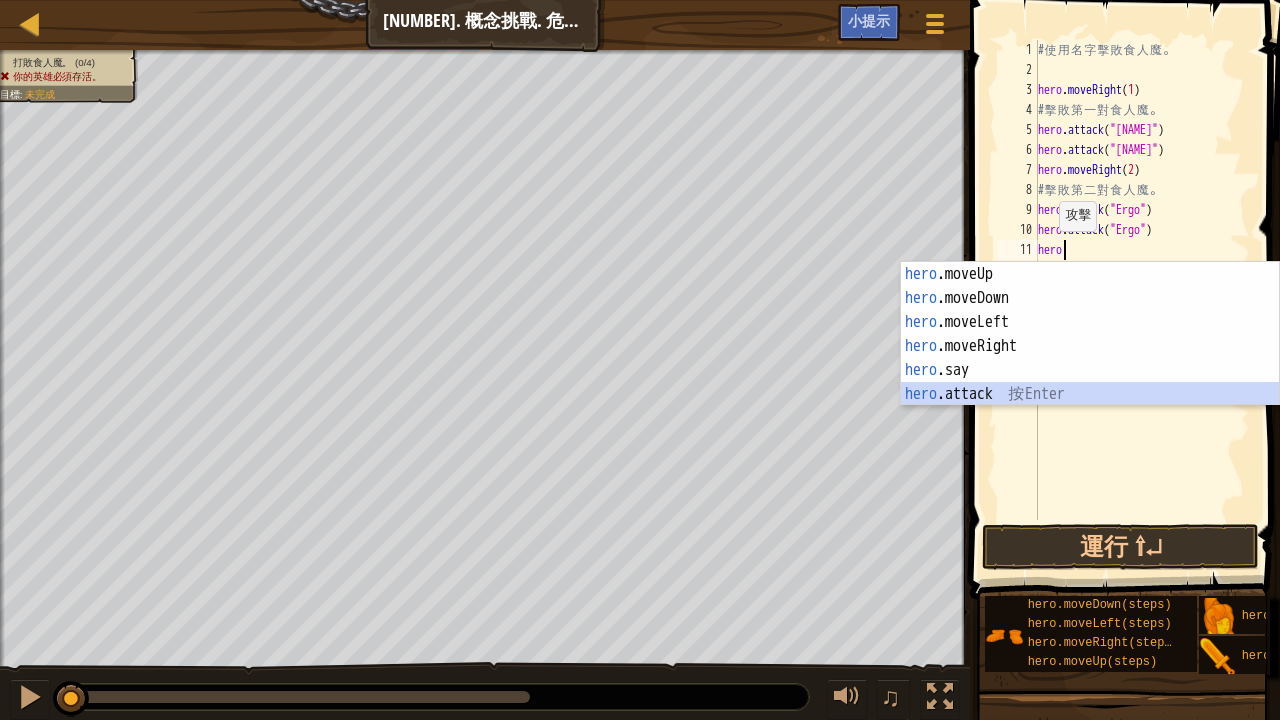 click on "hero .moveUp 按 Enter hero .moveDown 按 Enter hero .moveLeft 按 Enter hero .moveRight 按 Enter hero .say 按 Enter hero .attack 按 Enter" at bounding box center (1090, 358) 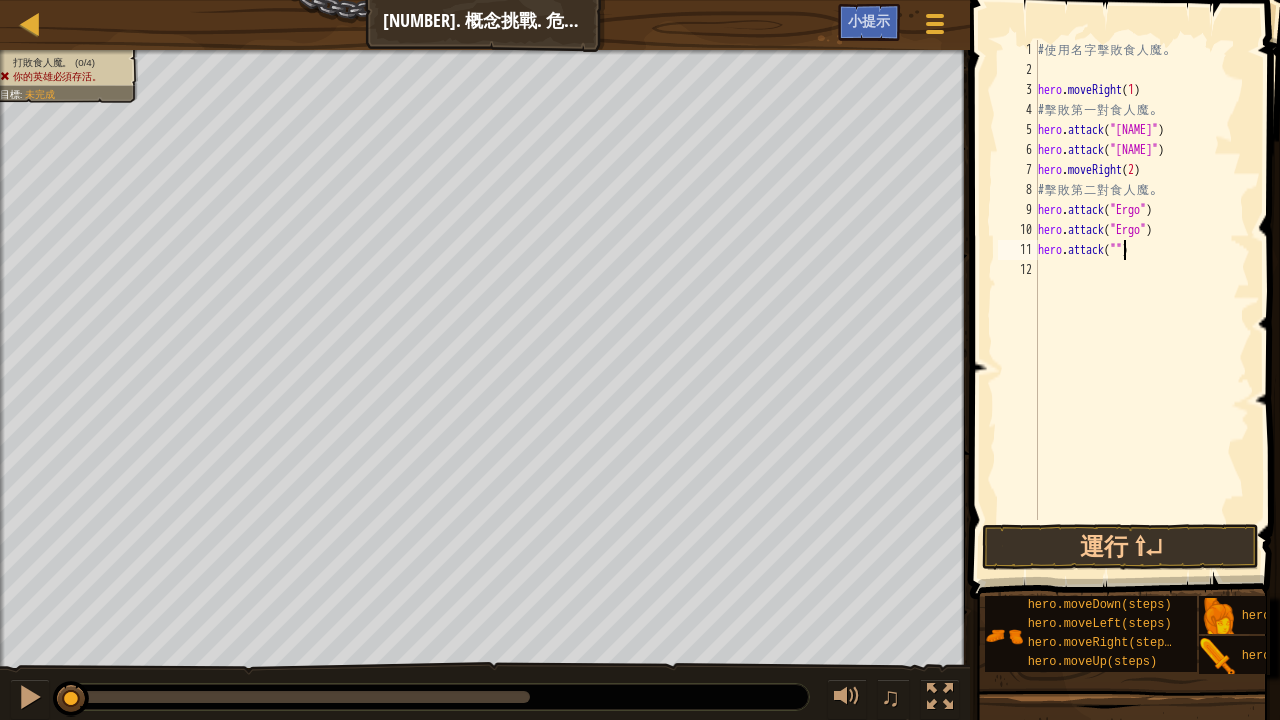 scroll, scrollTop: 9, scrollLeft: 7, axis: both 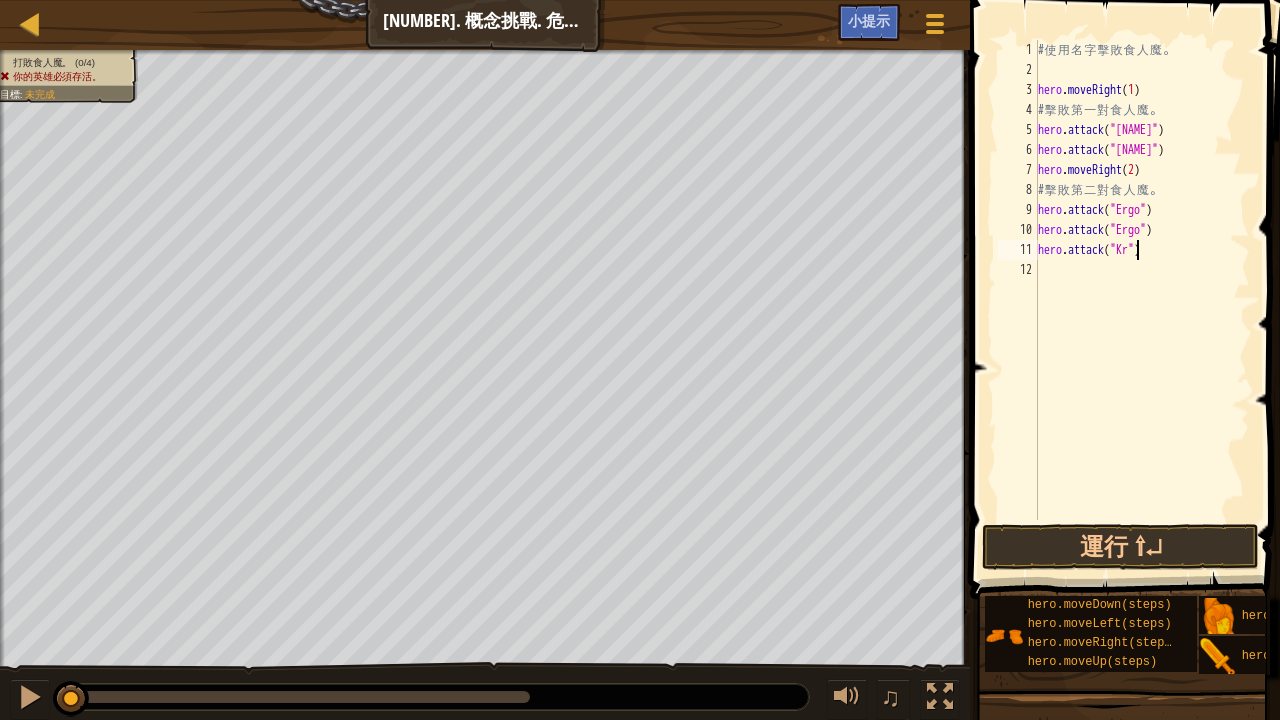 type on "hero.attack("[ENEMY]")" 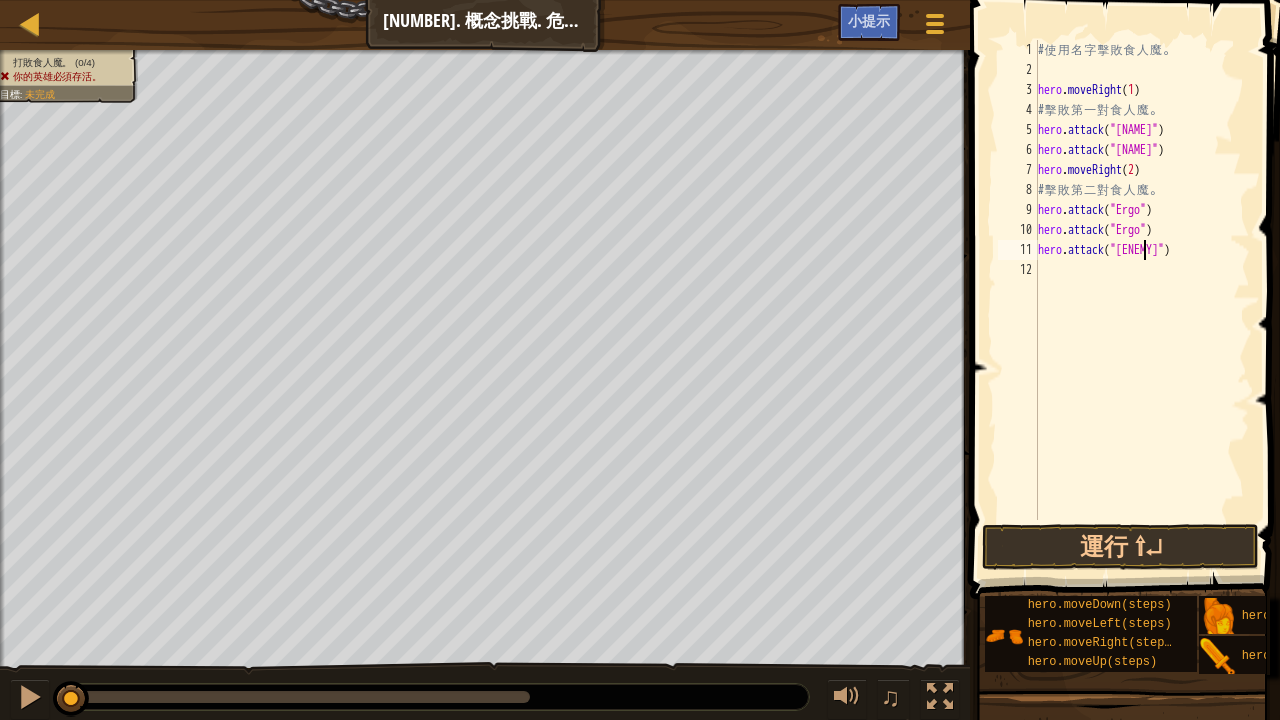 scroll, scrollTop: 9, scrollLeft: 8, axis: both 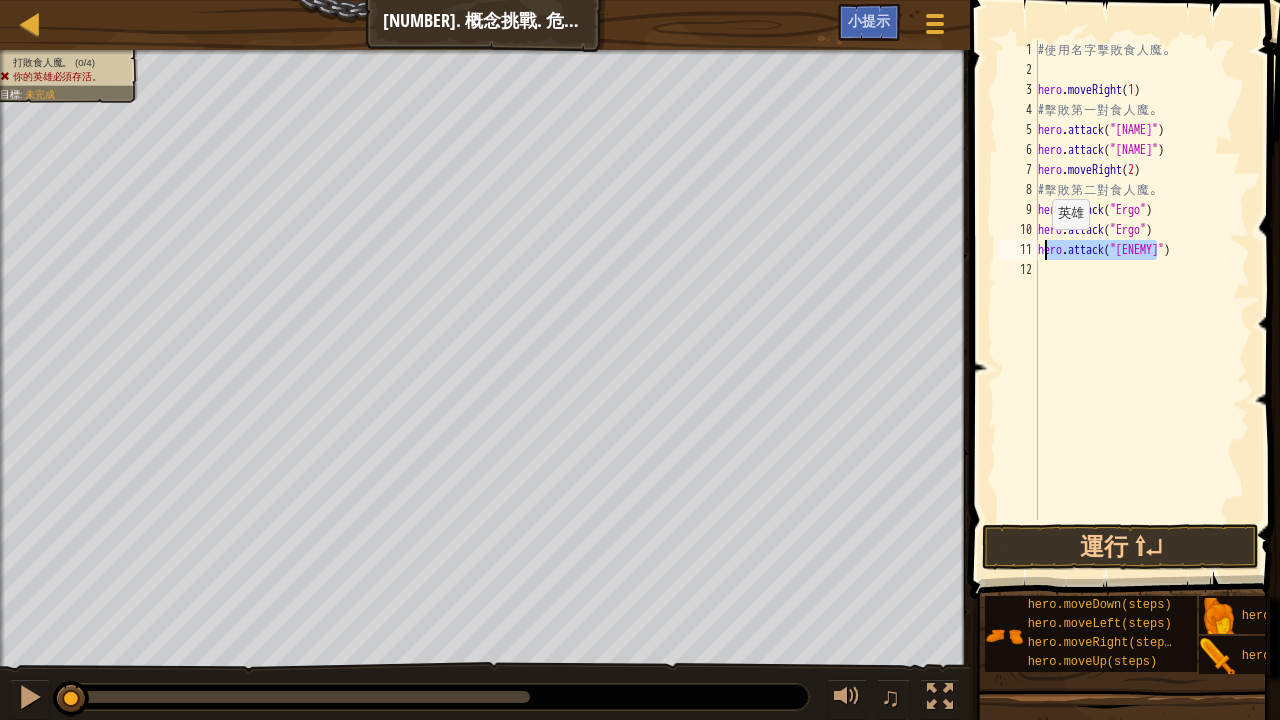 drag, startPoint x: 1159, startPoint y: 254, endPoint x: 1037, endPoint y: 249, distance: 122.10242 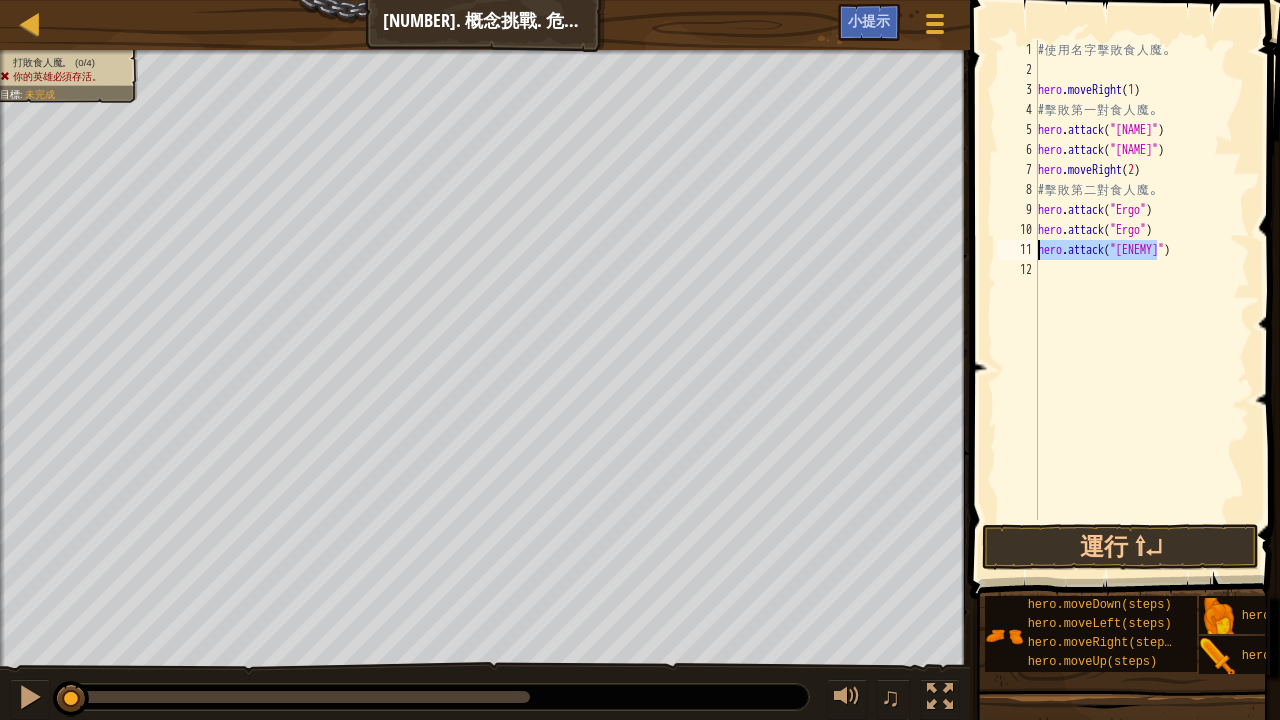 click on "#  使 用 名 字 擊 敗 食 人 魔 。 hero . moveRight ( 1 ) #  擊 敗 第 一 對 食 人 魔 。 hero . attack ( "[ENEMY]" ) hero . attack ( "[ENEMY]" ) hero . moveRight ( 2 ) #  擊 敗 第 二 對 食 人 魔 。 hero . attack ( "[ENEMY]" ) hero . attack ( "[ENEMY]" ) hero . attack ( "[ENEMY]" )" at bounding box center (1142, 300) 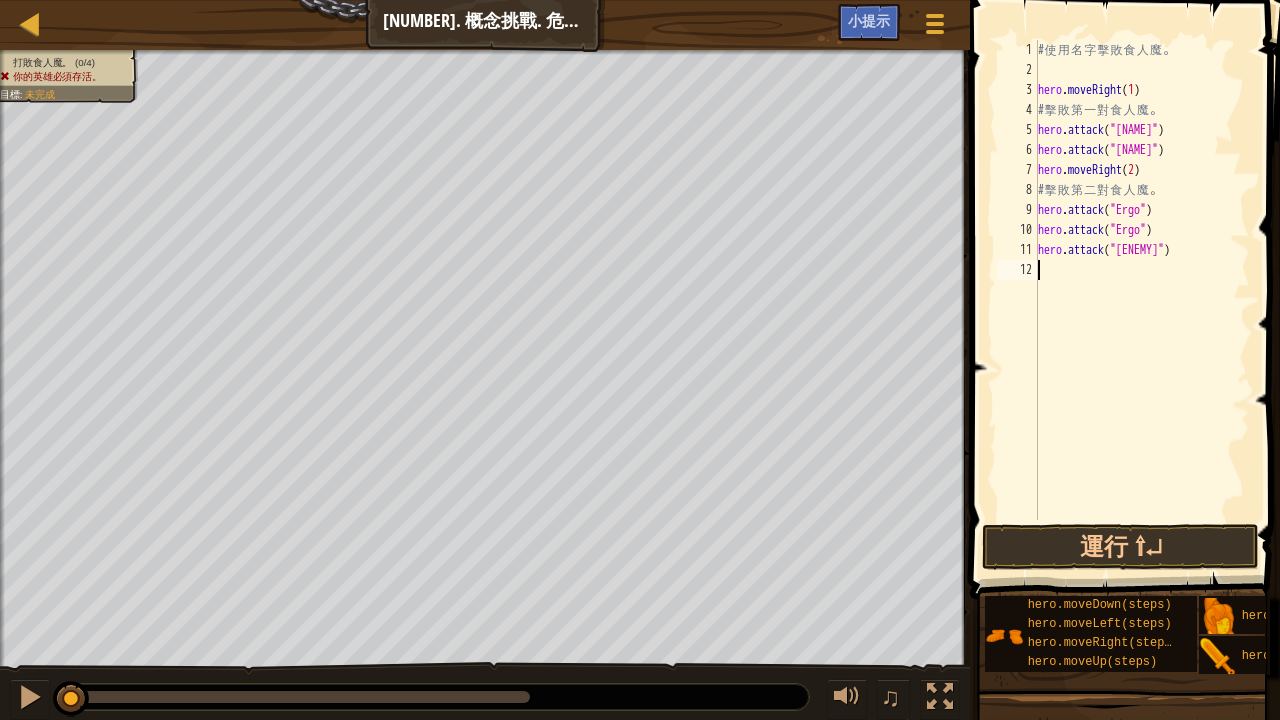 scroll, scrollTop: 9, scrollLeft: 0, axis: vertical 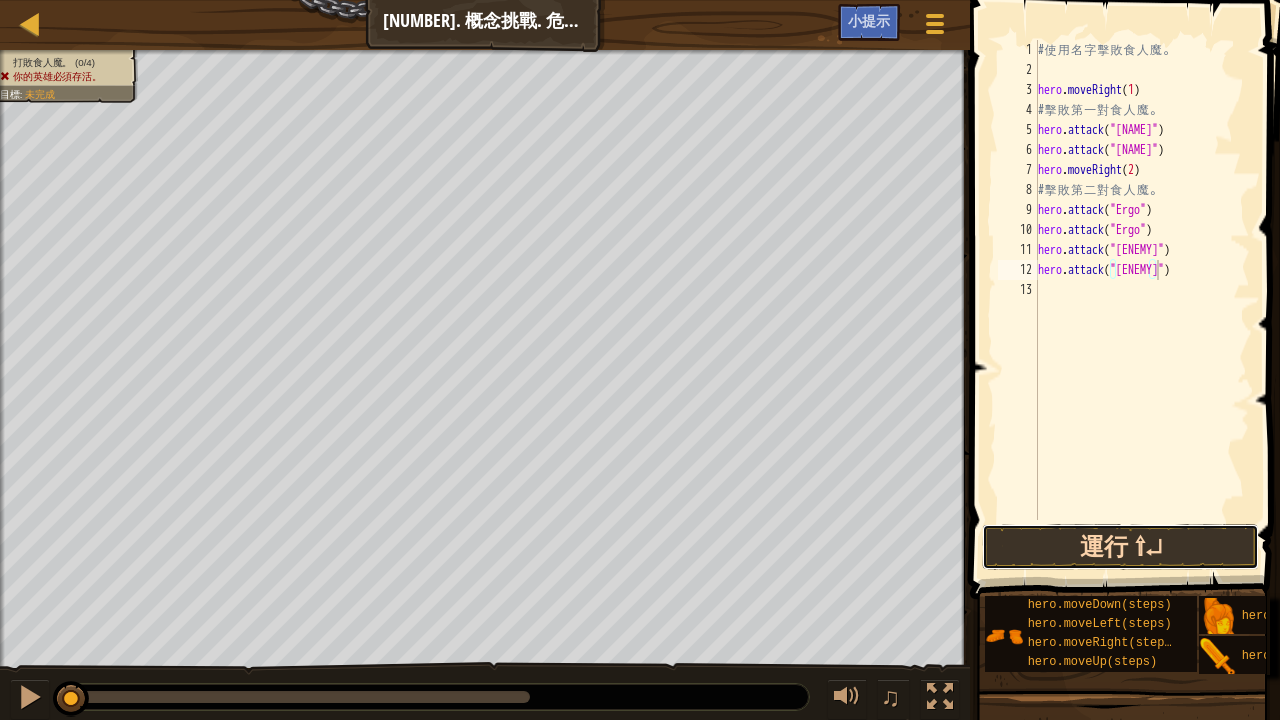 click on "運行 ⇧↵" at bounding box center (1120, 547) 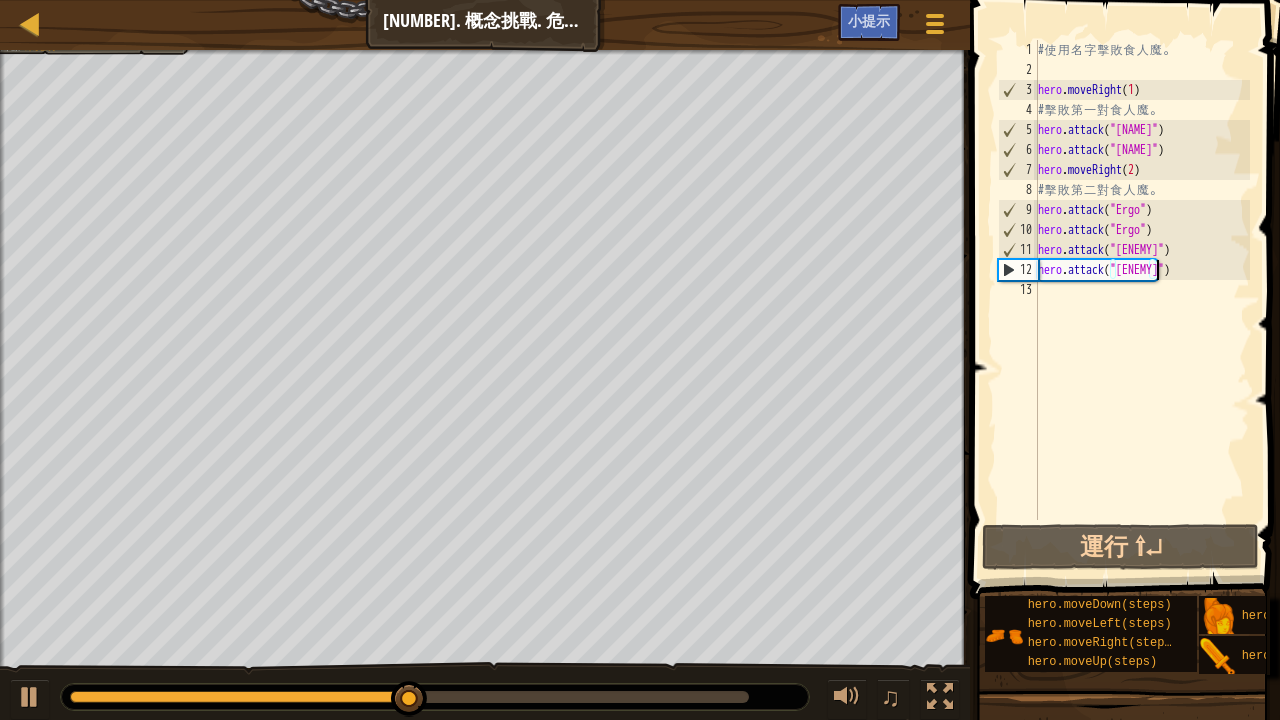 click on "#  使 用 名 字 擊 敗 食 人 魔 。 hero . moveRight ( 1 ) #  擊 敗 第 一 對 食 人 魔 。 hero . attack ( "Sog" ) hero . attack ( "Sog" ) hero . moveRight ( 2 ) #  擊 敗 第 二 對 食 人 魔 。 hero . attack ( "Ergo" ) hero . attack ( "Ergo" ) hero . attack ( "Kro" ) hero . attack ( "Kro" )" at bounding box center (1142, 300) 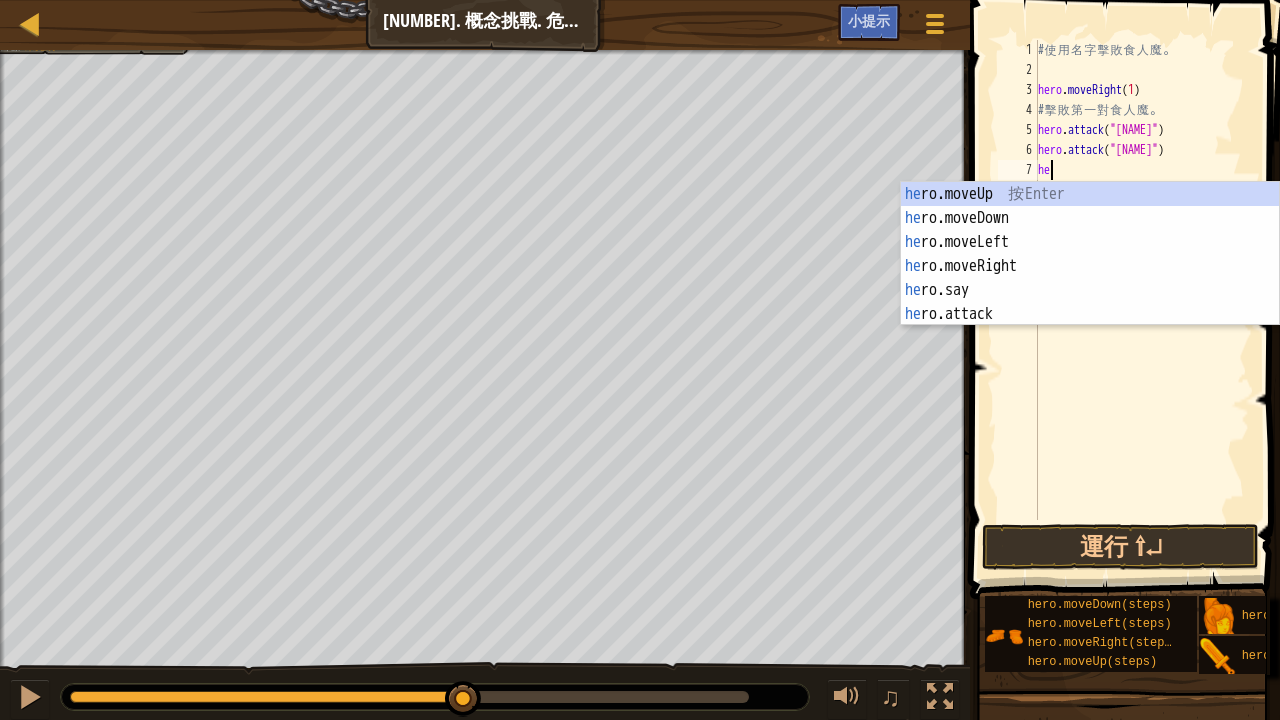 scroll, scrollTop: 9, scrollLeft: 0, axis: vertical 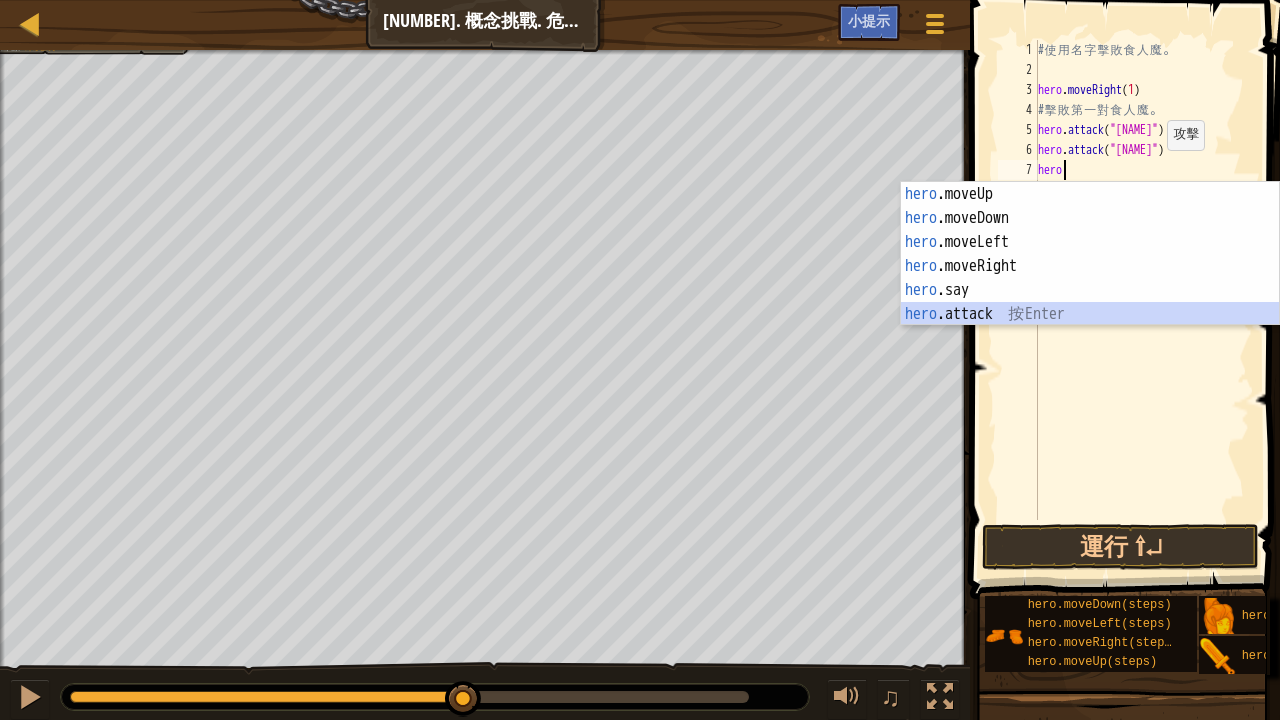 click on "hero .moveUp 按 Enter hero .moveDown 按 Enter hero .moveLeft 按 Enter hero .moveRight 按 Enter hero .say 按 Enter hero .attack 按 Enter" at bounding box center (1090, 278) 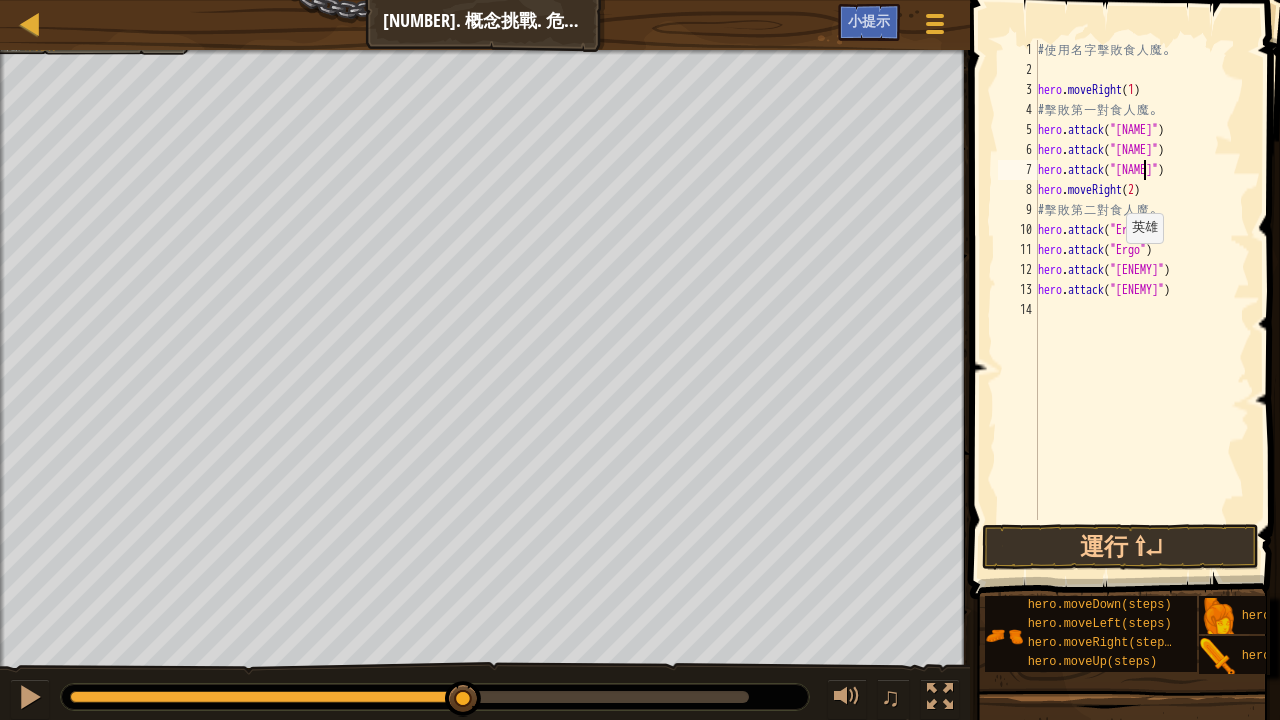 scroll, scrollTop: 9, scrollLeft: 8, axis: both 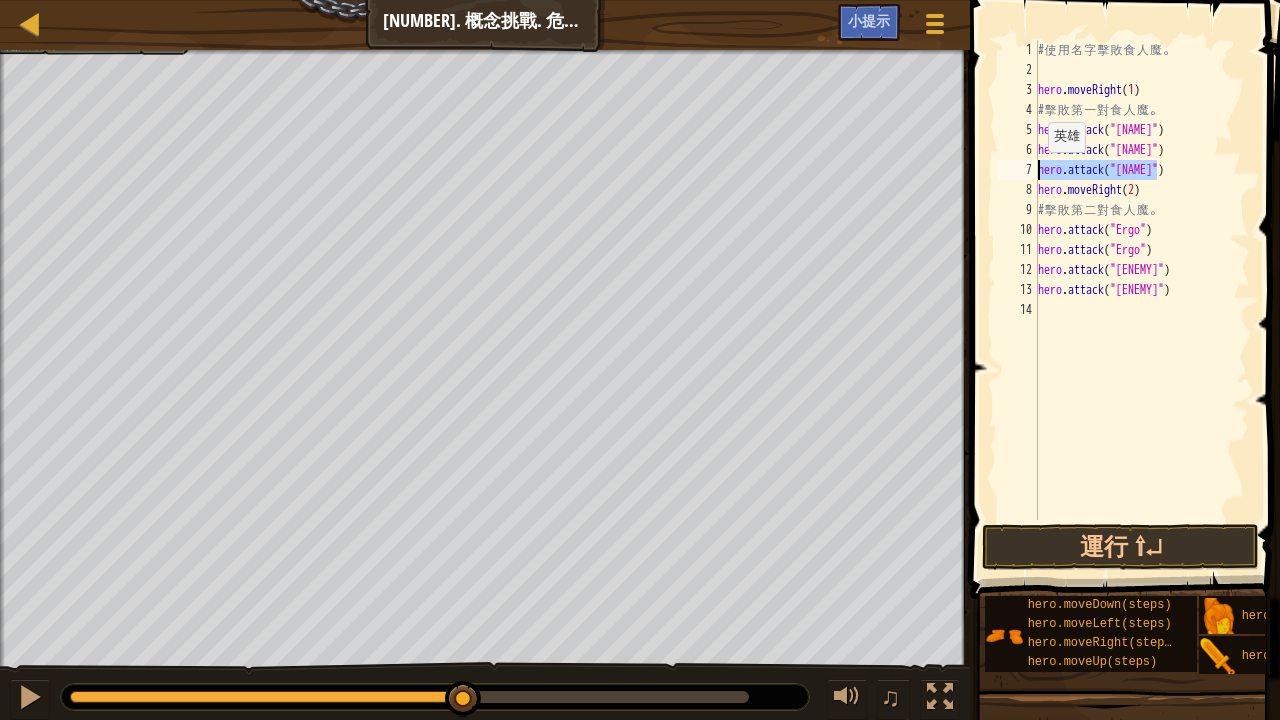 drag, startPoint x: 1164, startPoint y: 170, endPoint x: 1038, endPoint y: 172, distance: 126.01587 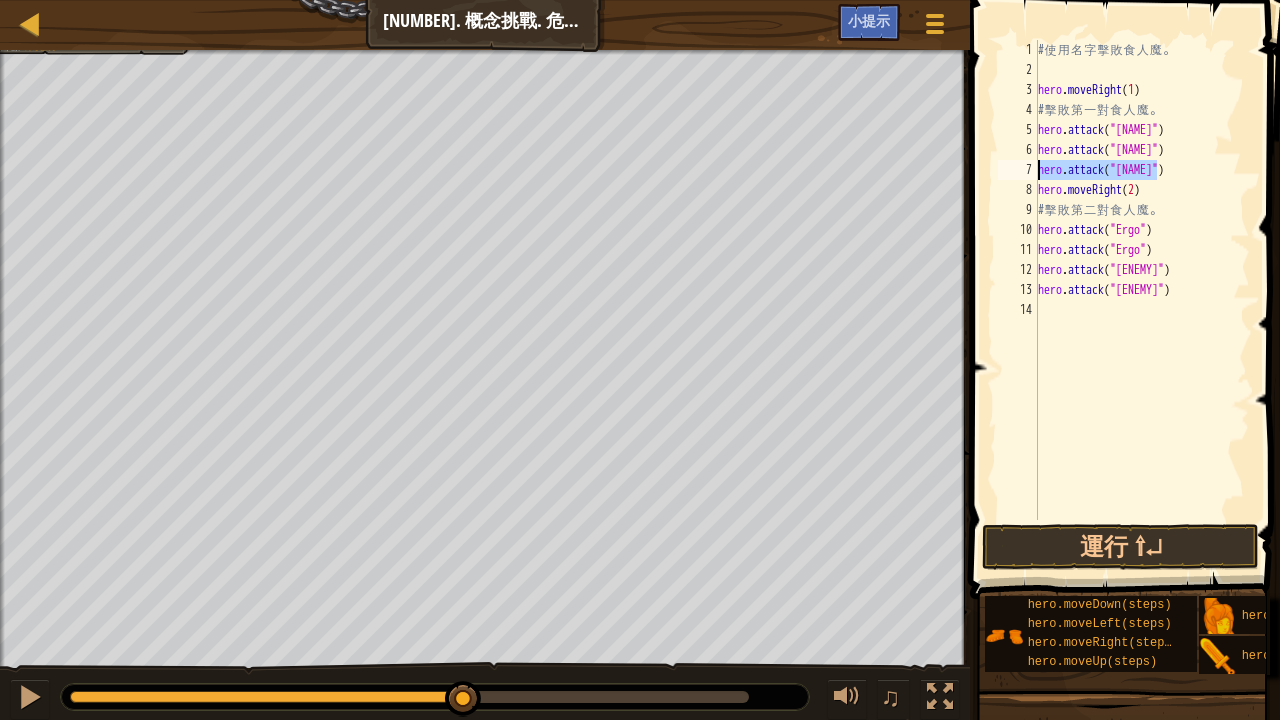 type on "hero.attack("[NAME]")" 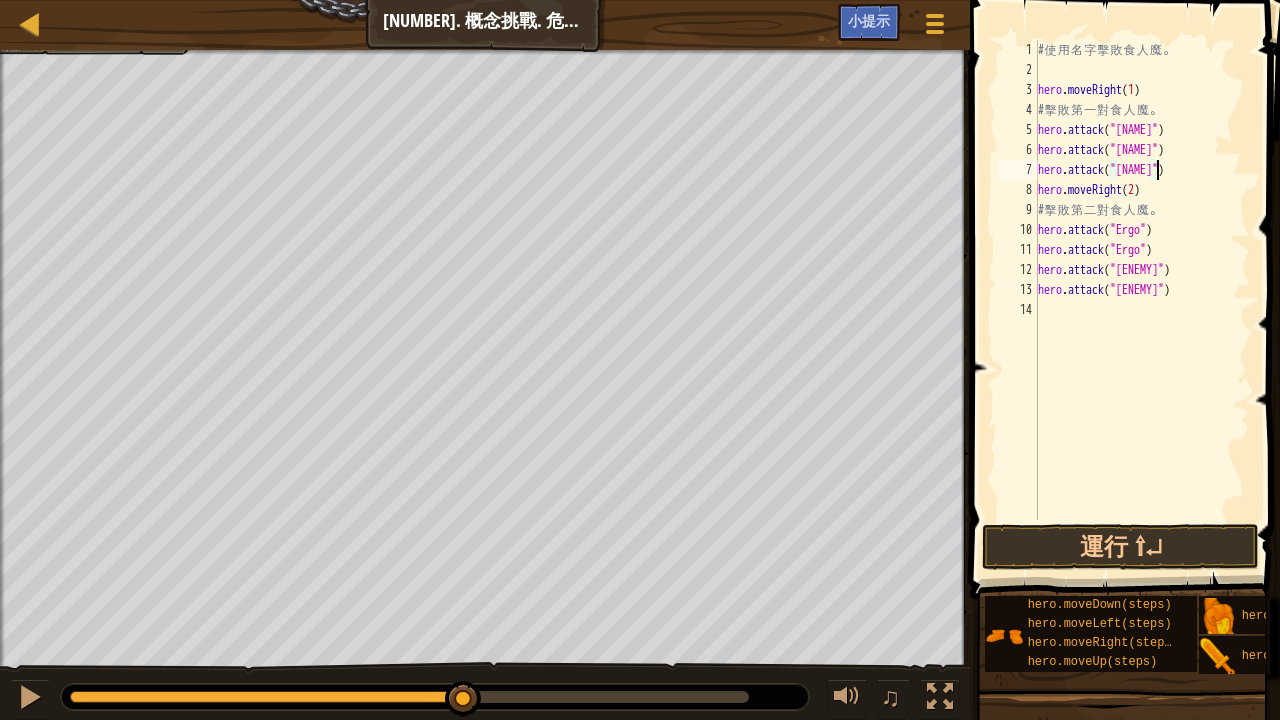 scroll, scrollTop: 9, scrollLeft: 0, axis: vertical 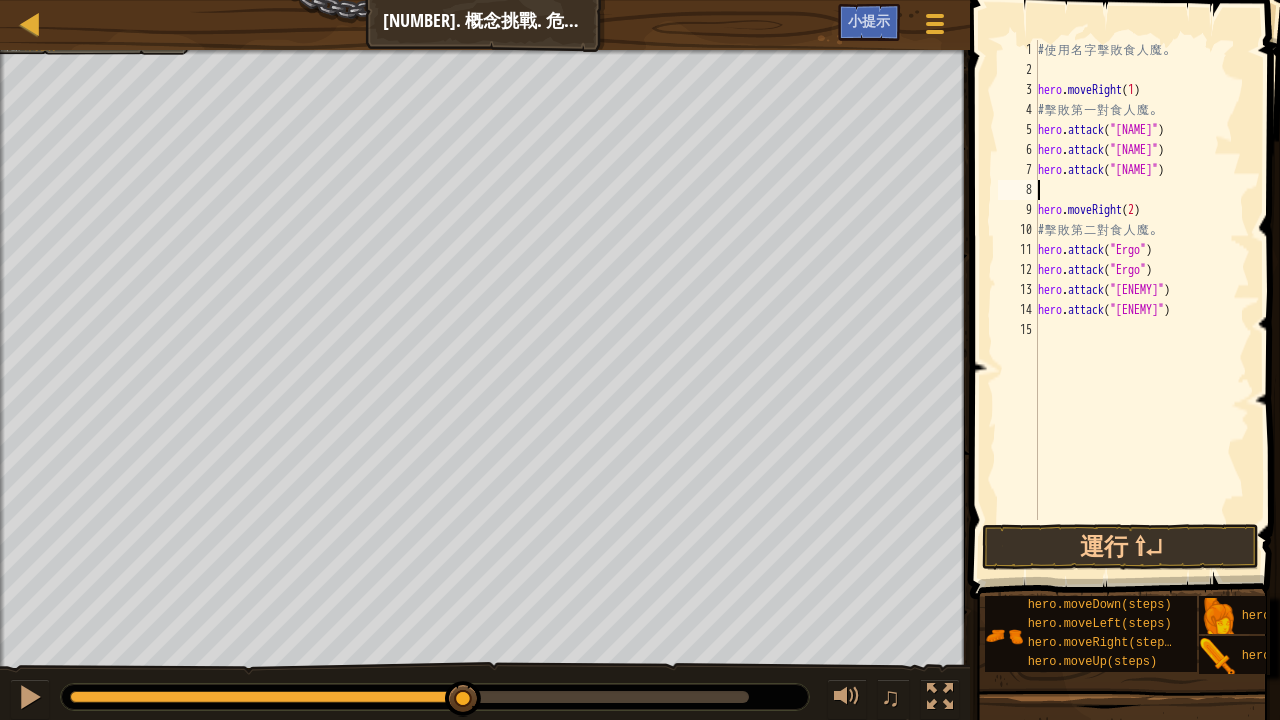 paste on "hero.attack("[NAME]")" 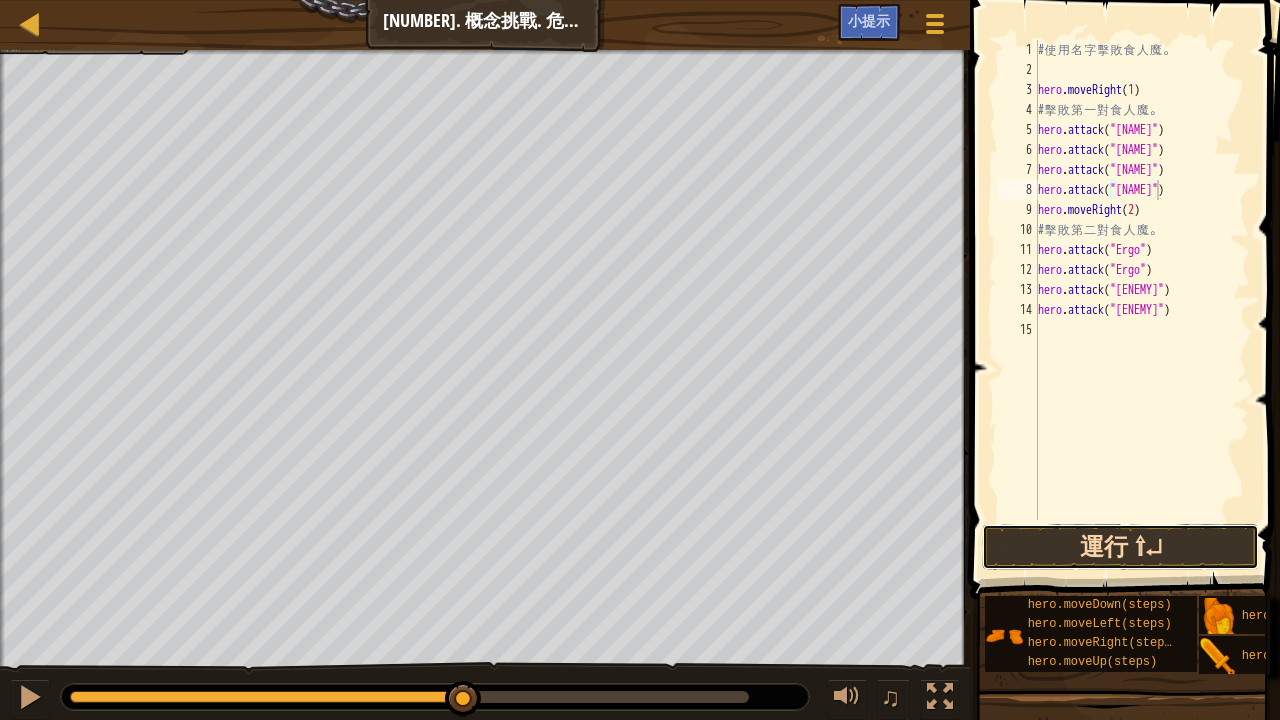 click on "運行 ⇧↵" at bounding box center (1120, 547) 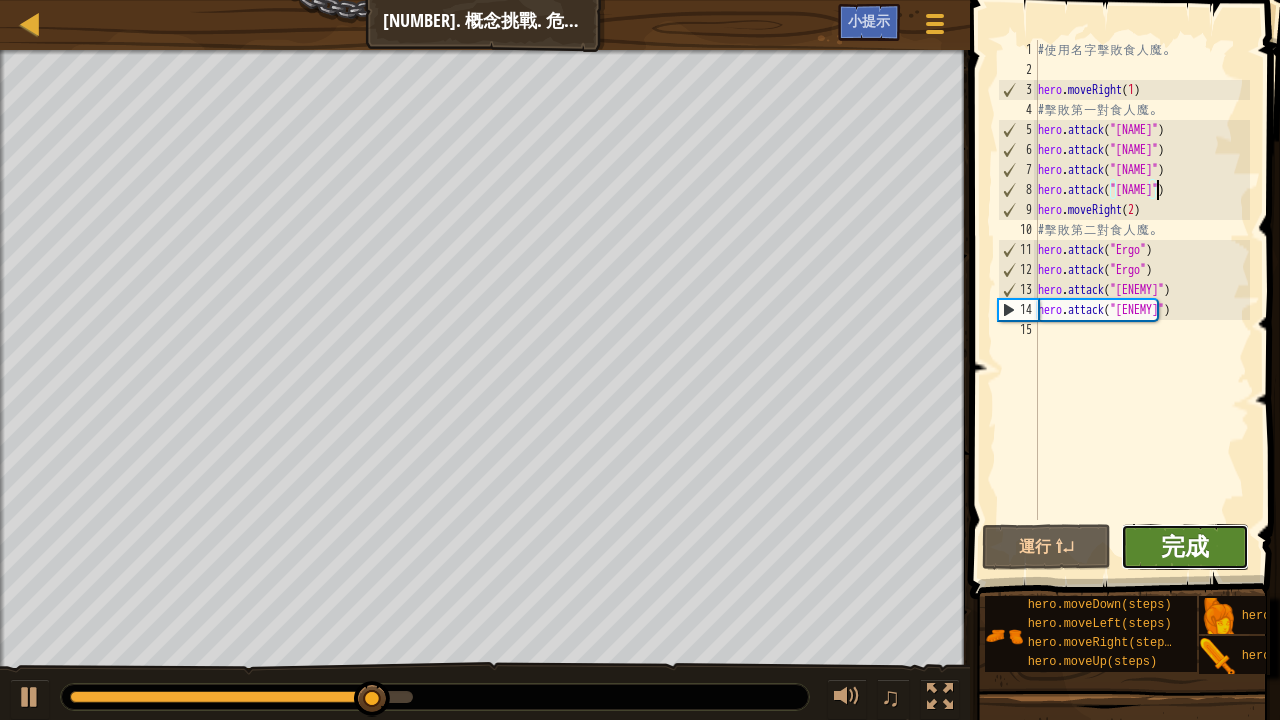 click on "完成" at bounding box center (1185, 546) 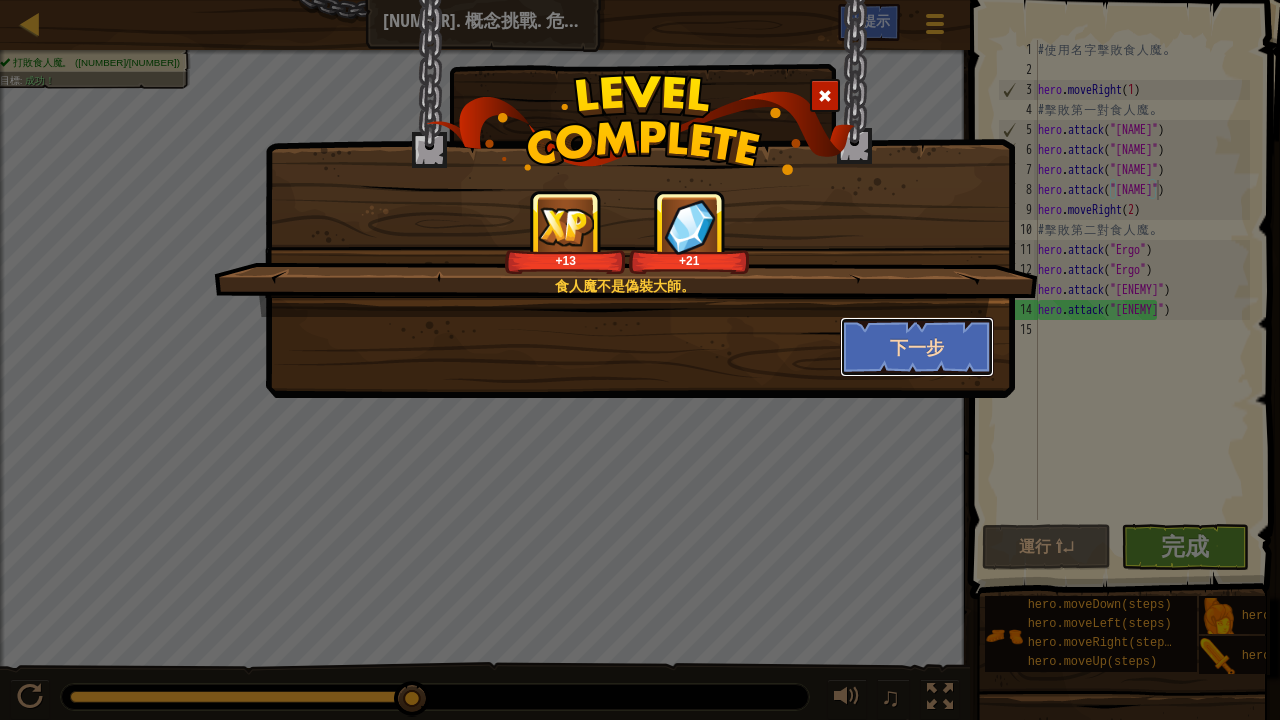 click on "下一步" at bounding box center [917, 347] 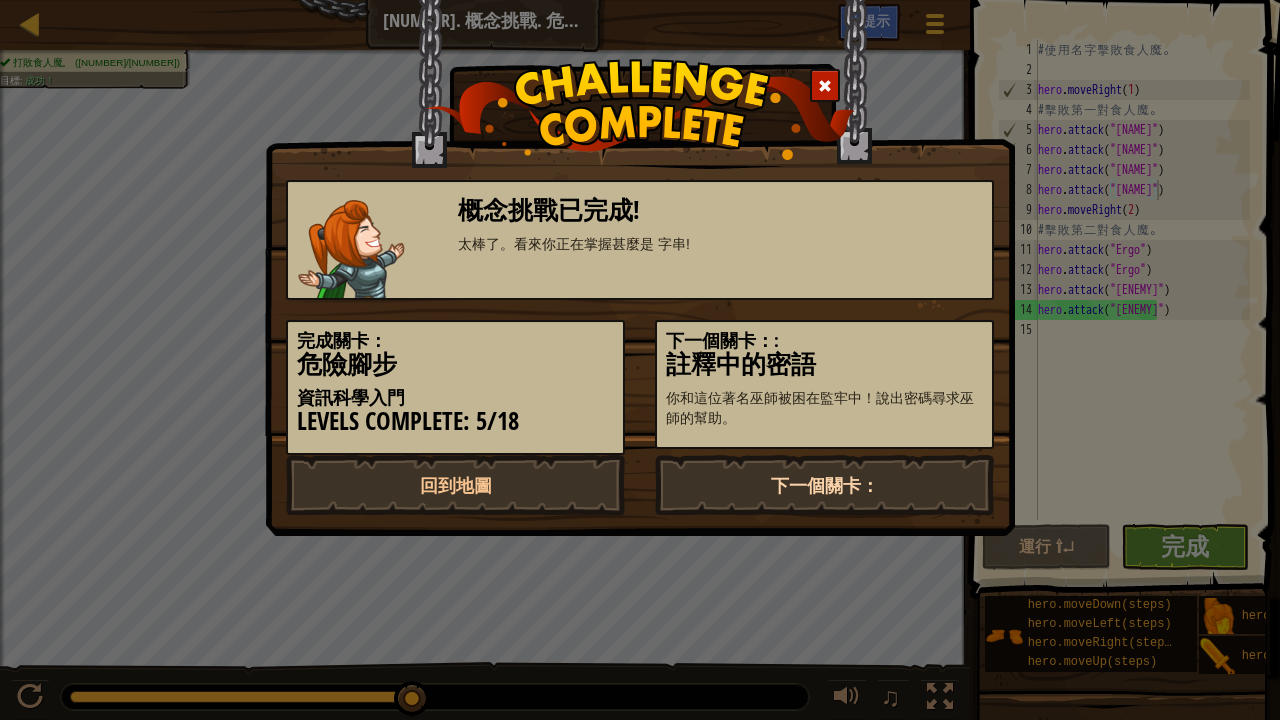 click on "下一個關卡：" at bounding box center [824, 485] 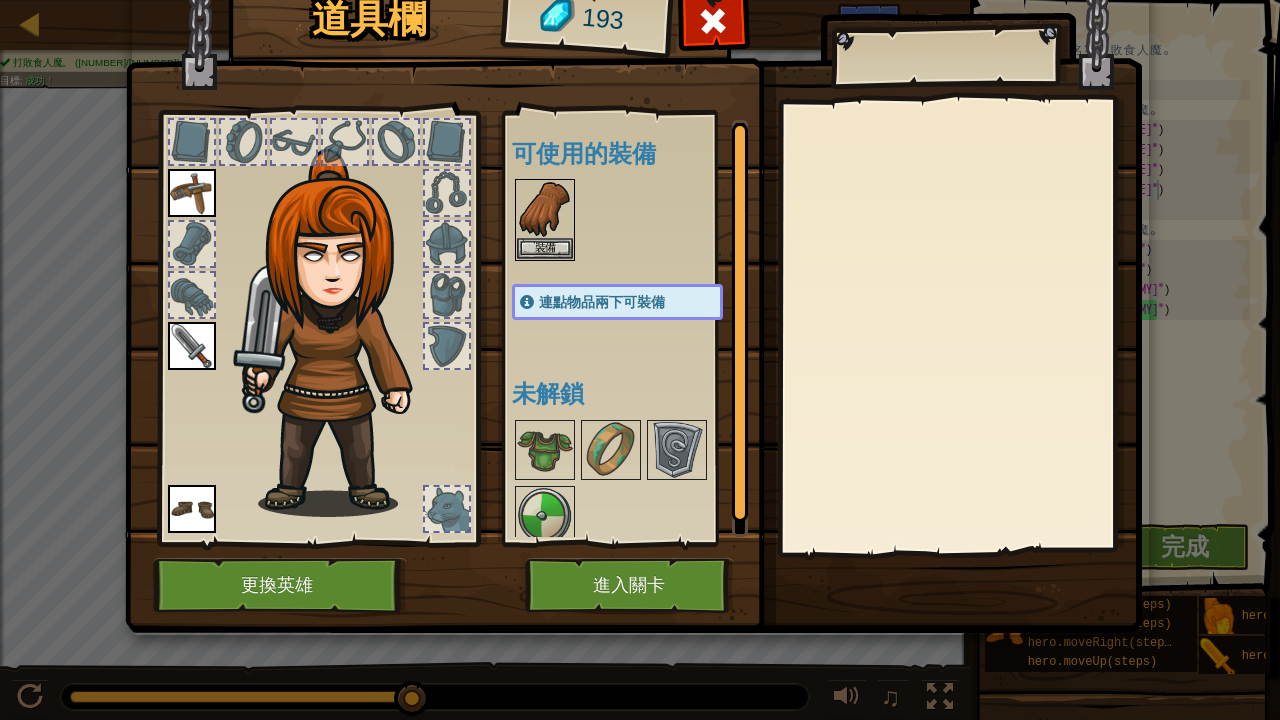 drag, startPoint x: 763, startPoint y: 483, endPoint x: 806, endPoint y: 488, distance: 43.289722 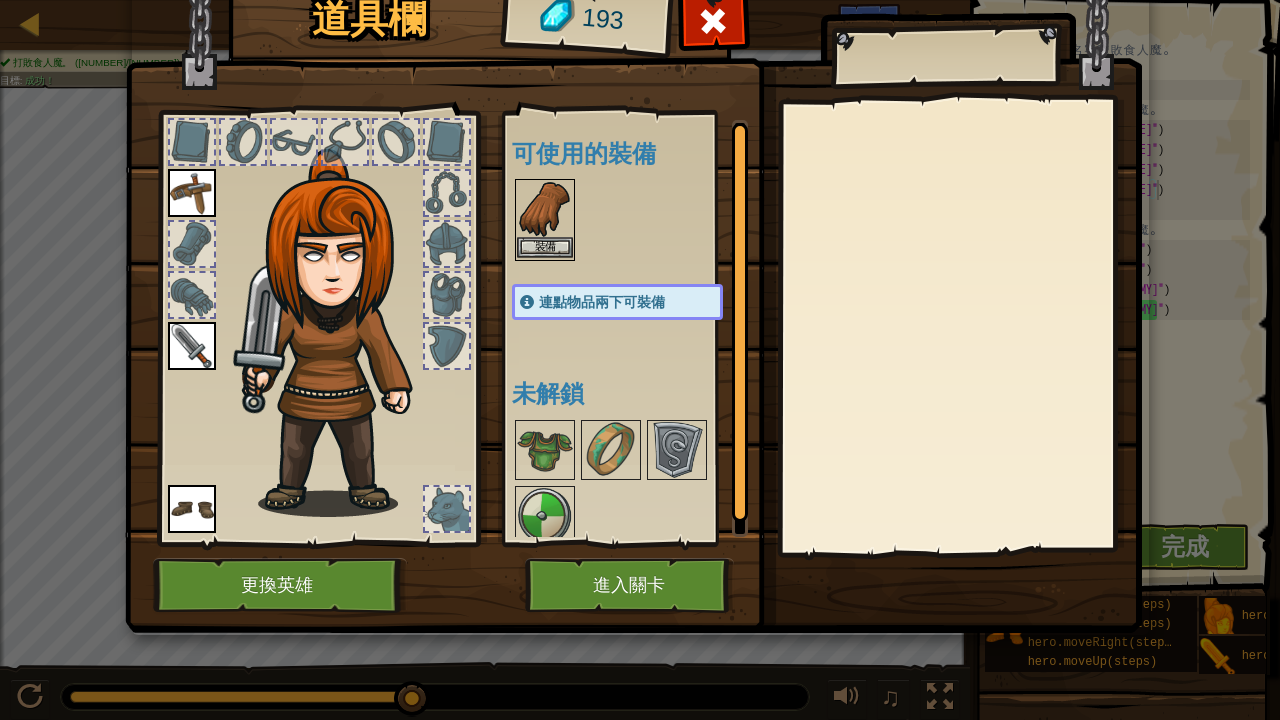 click at bounding box center (545, 209) 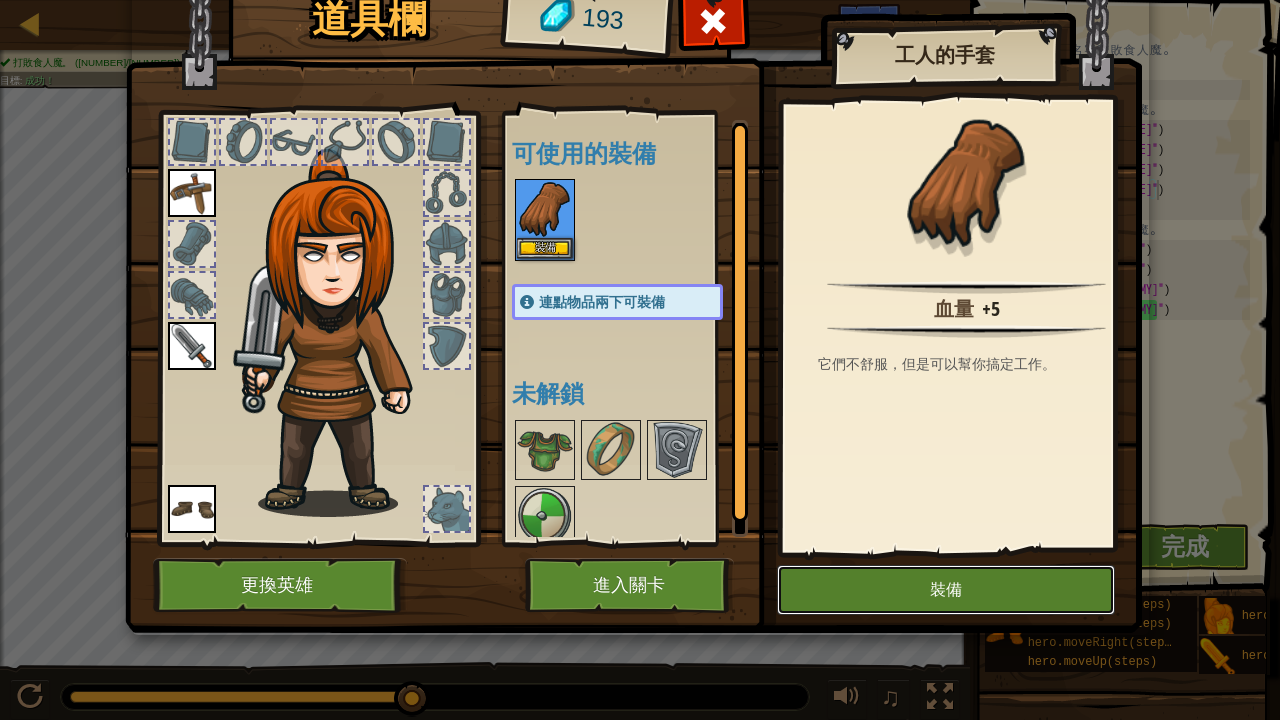 click on "裝備" at bounding box center (946, 590) 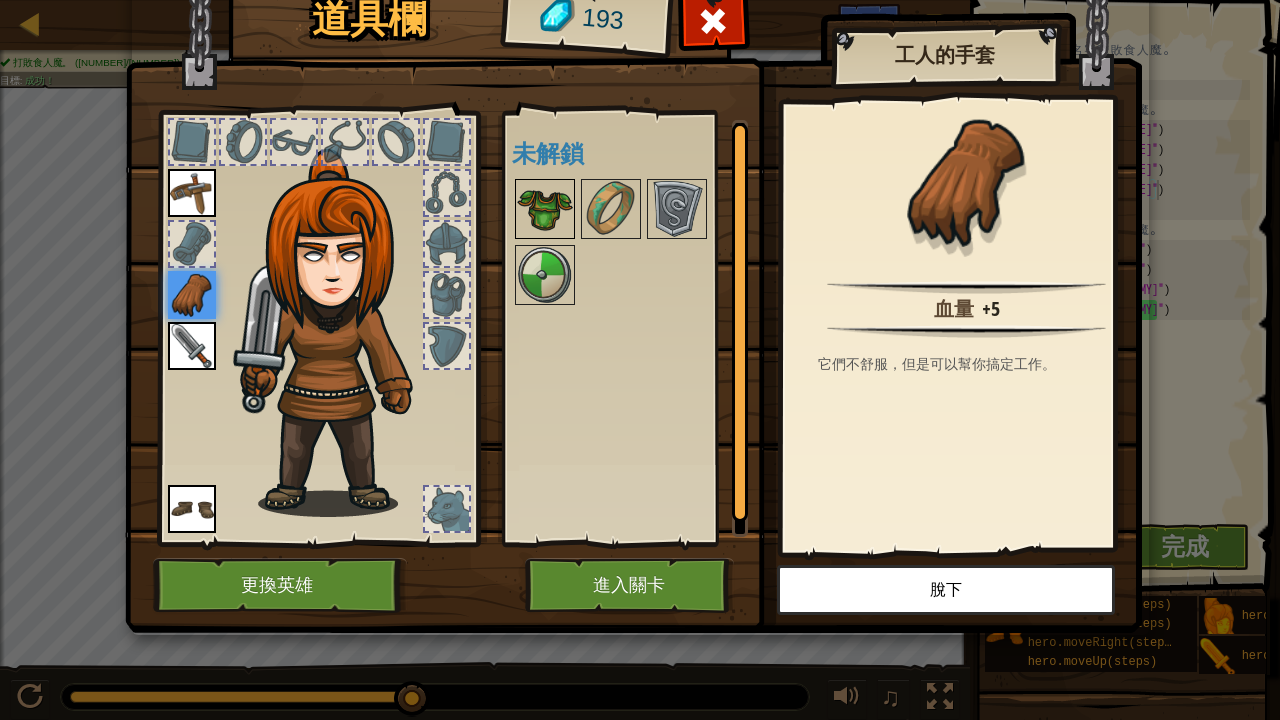 click at bounding box center (545, 209) 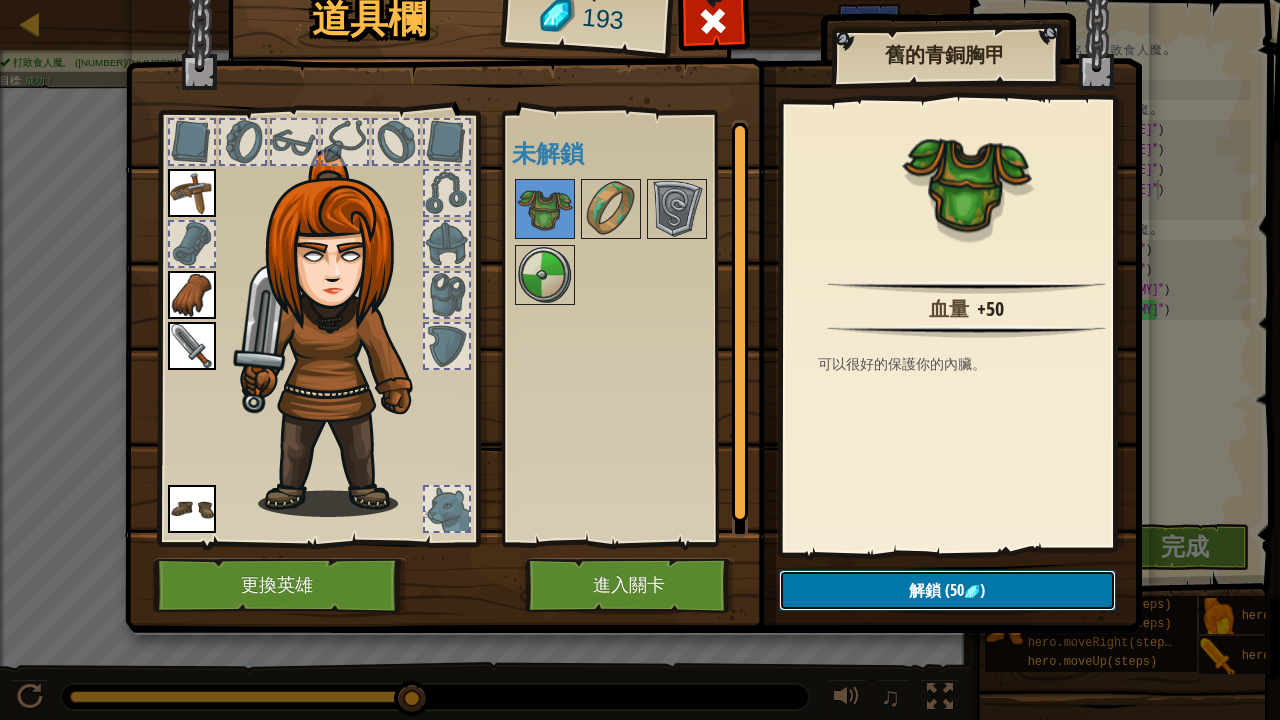 click on "解鎖 (50 )" at bounding box center [947, 590] 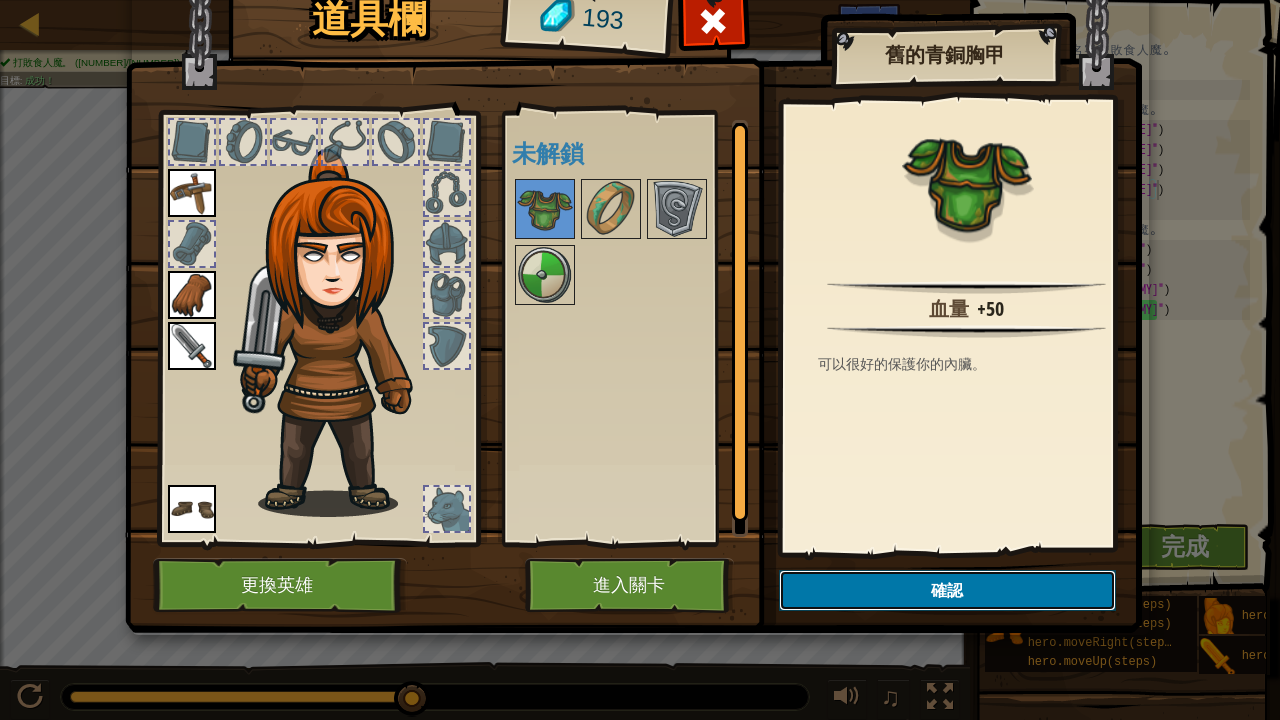 click on "確認" at bounding box center [947, 590] 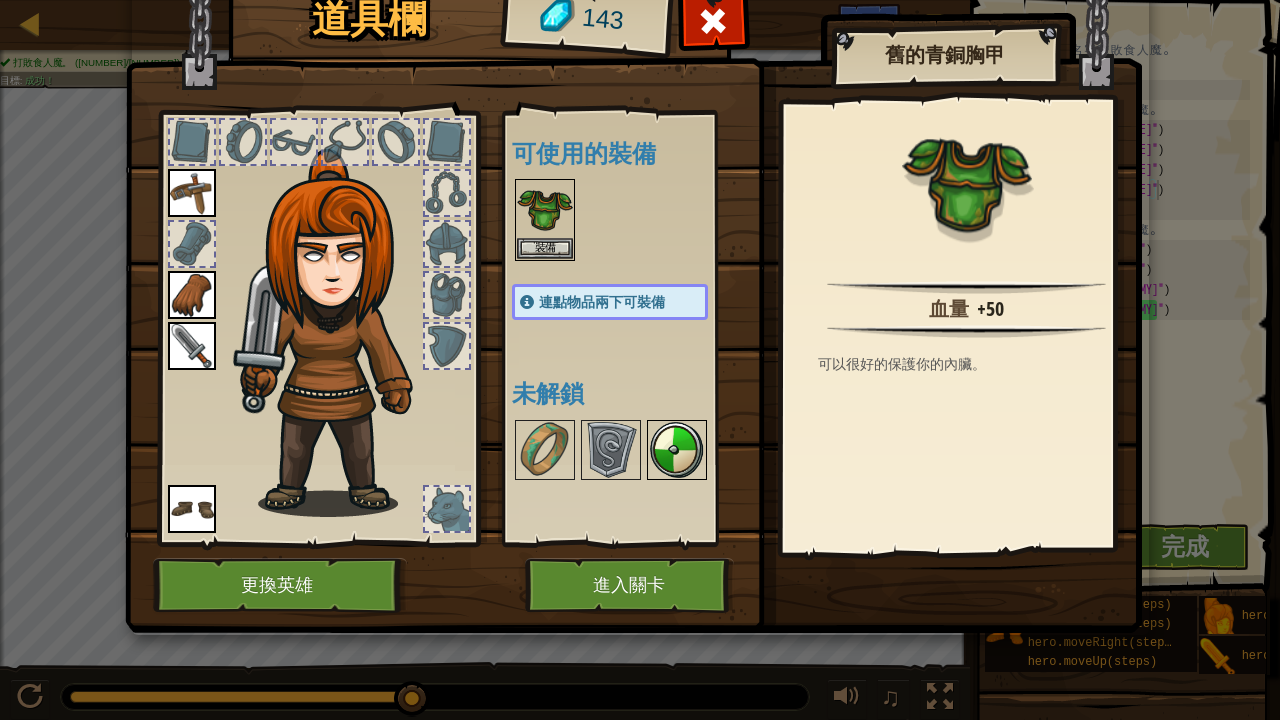 click at bounding box center (677, 450) 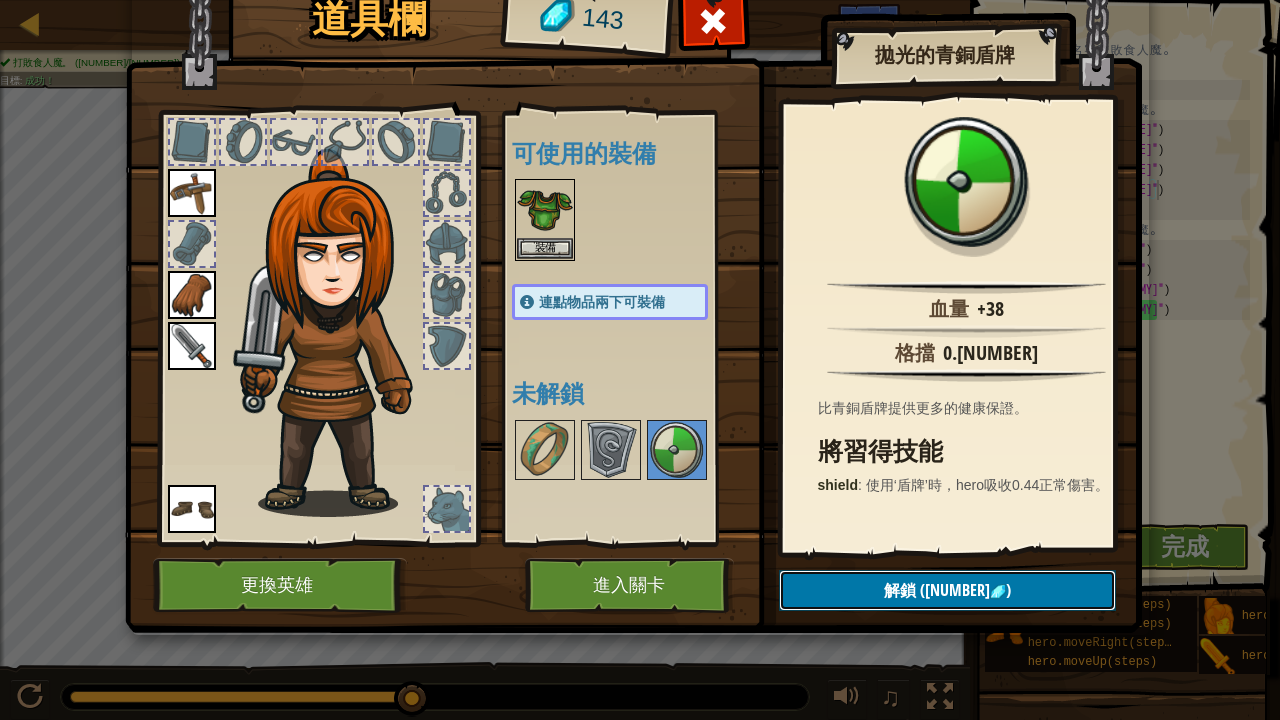 click on ")" at bounding box center (1008, 590) 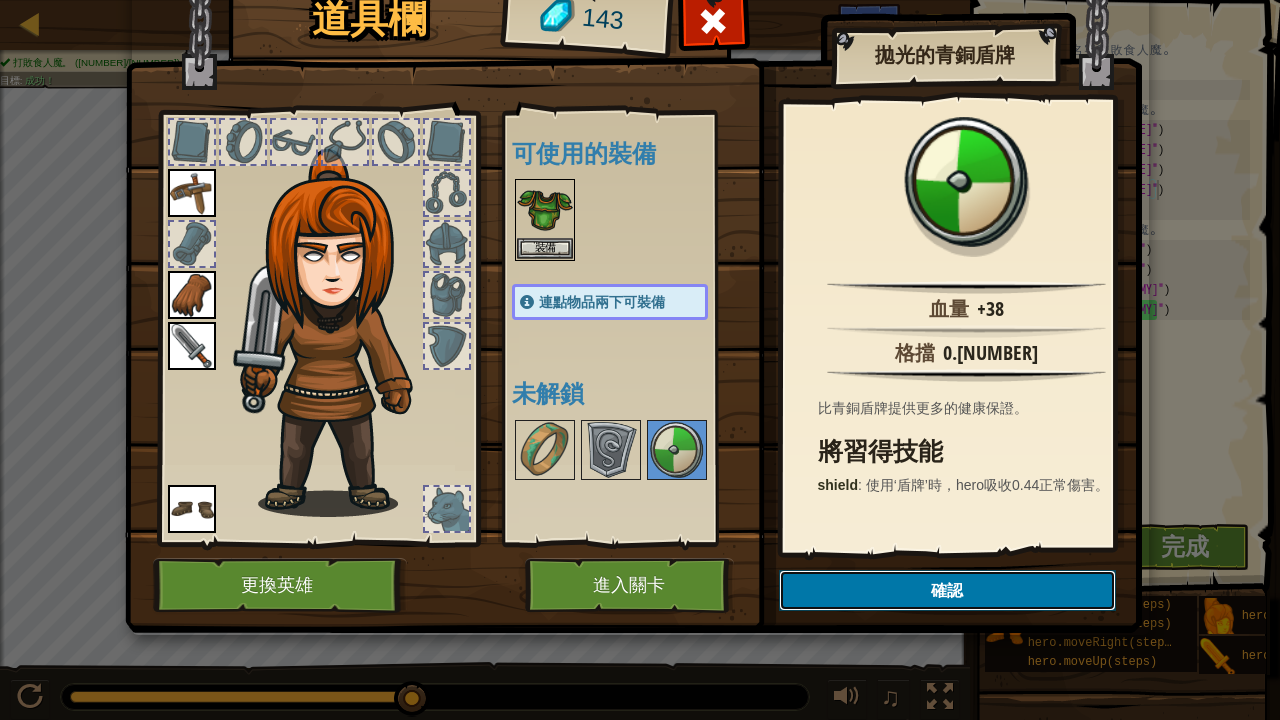 click on "確認" at bounding box center (947, 590) 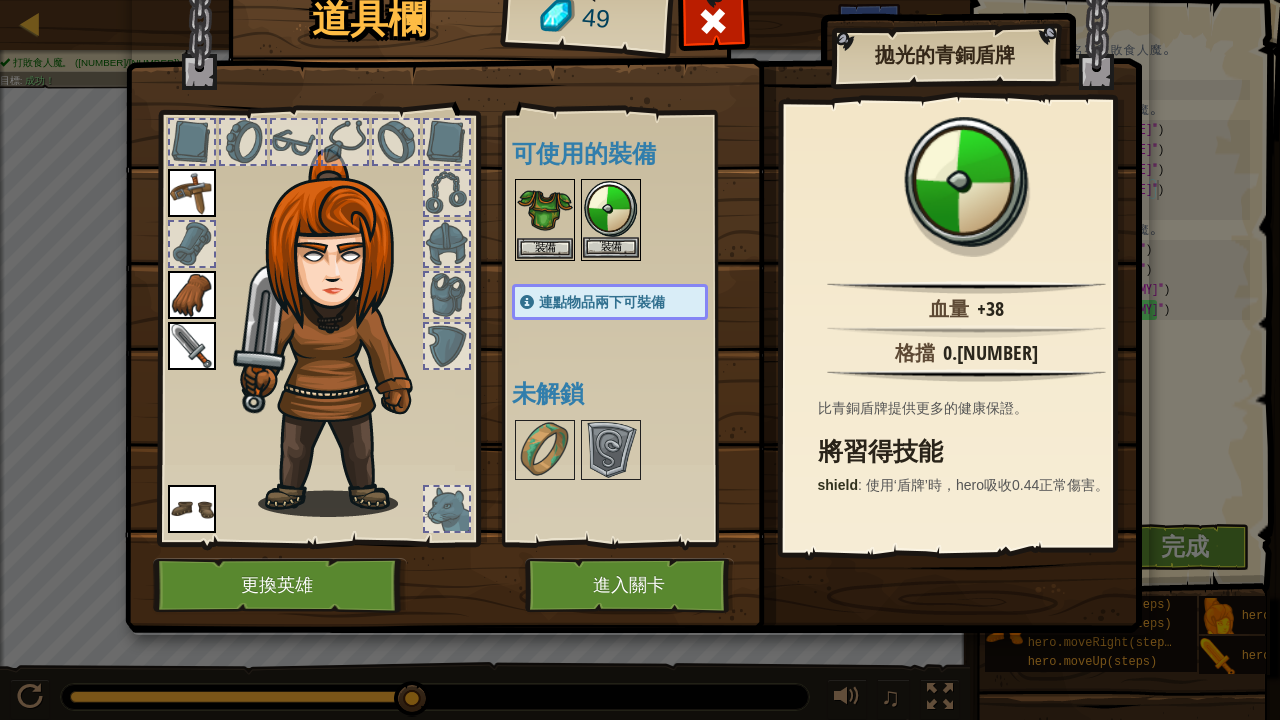 click at bounding box center (611, 209) 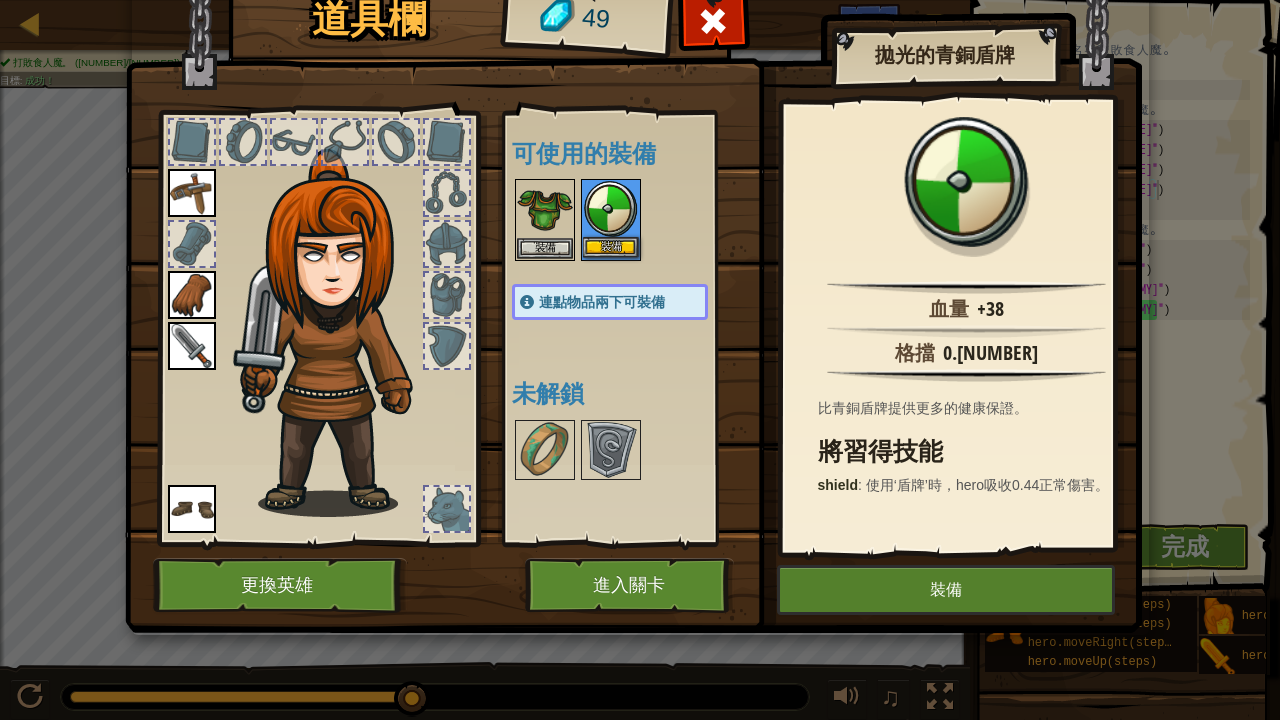 click at bounding box center (611, 209) 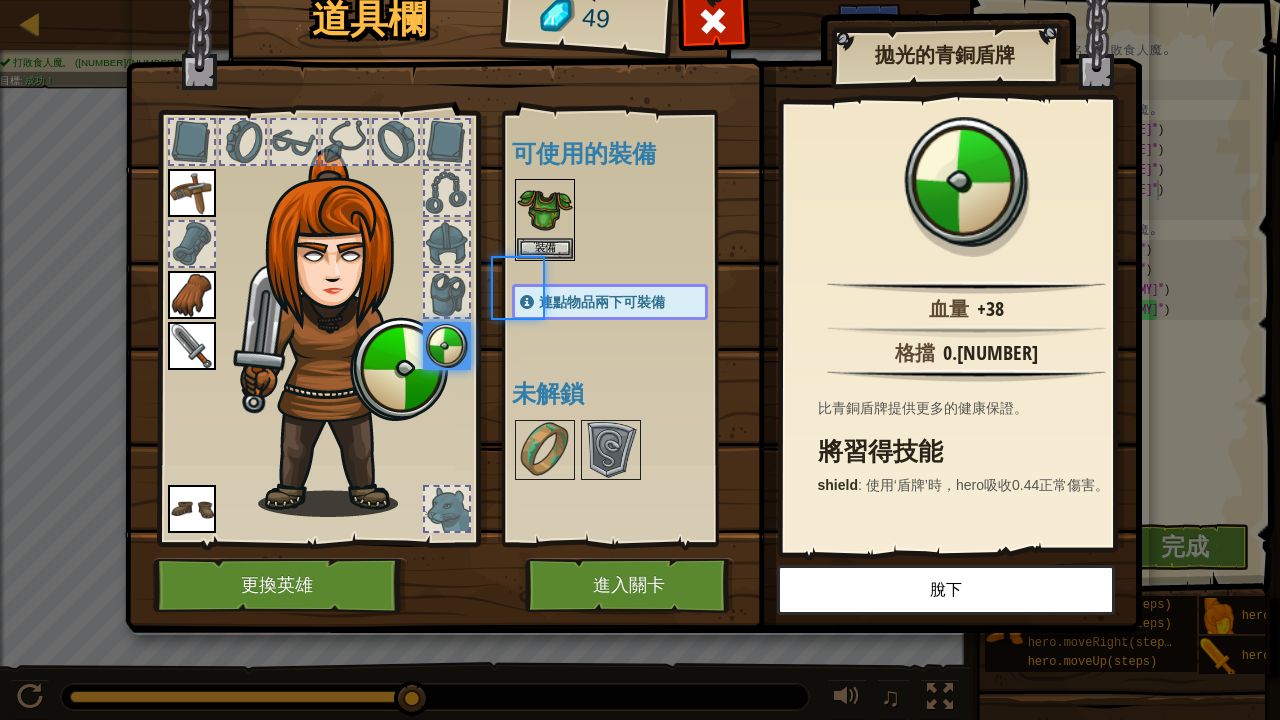 click at bounding box center (630, 220) 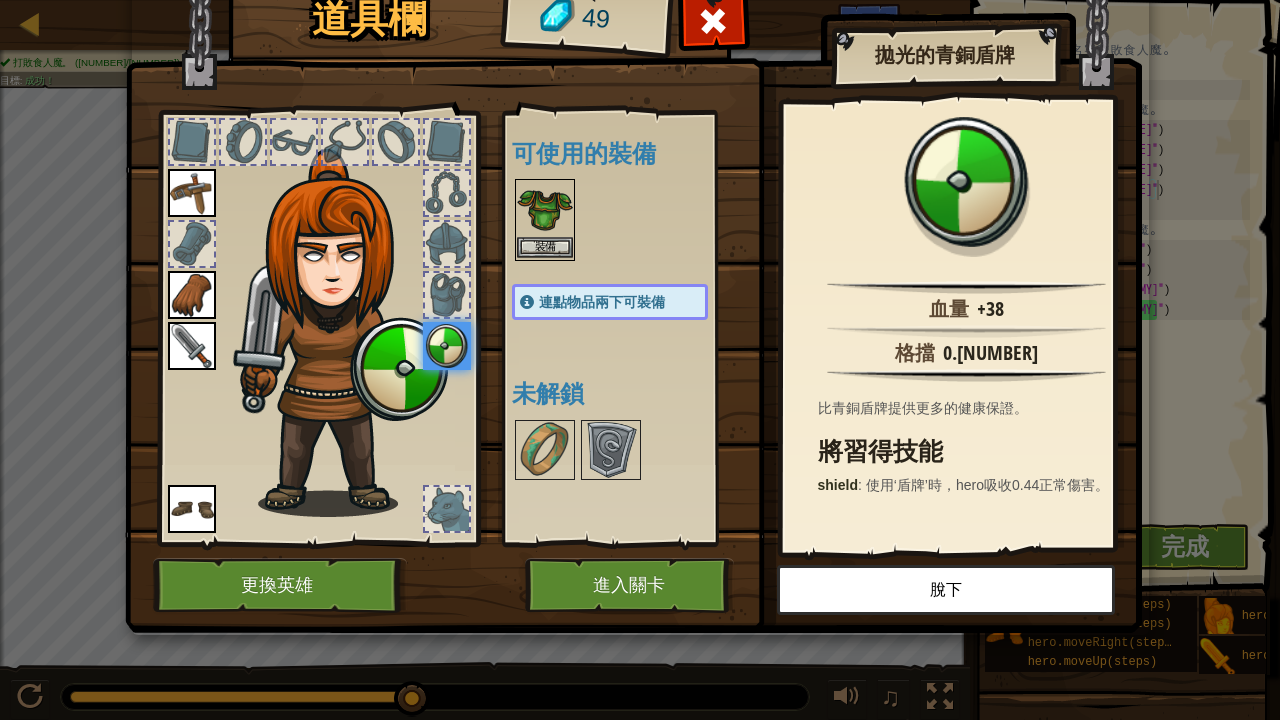 click at bounding box center [545, 209] 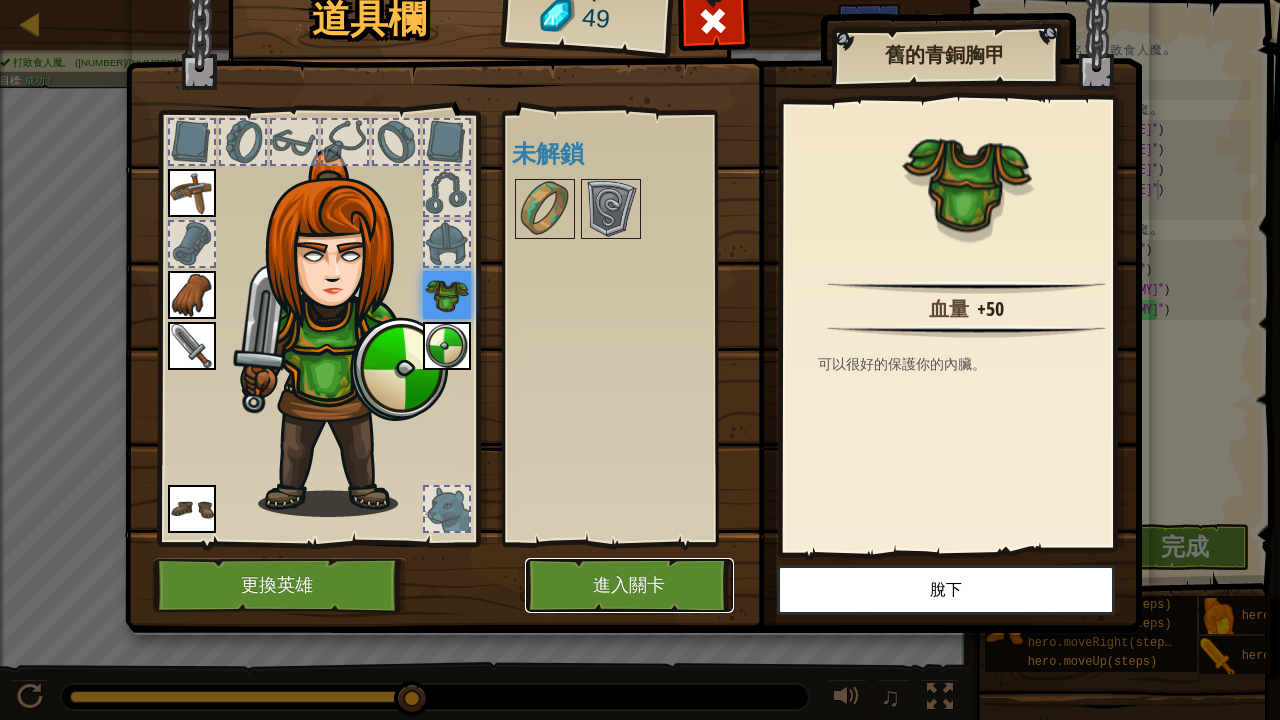 click on "進入關卡" at bounding box center (629, 585) 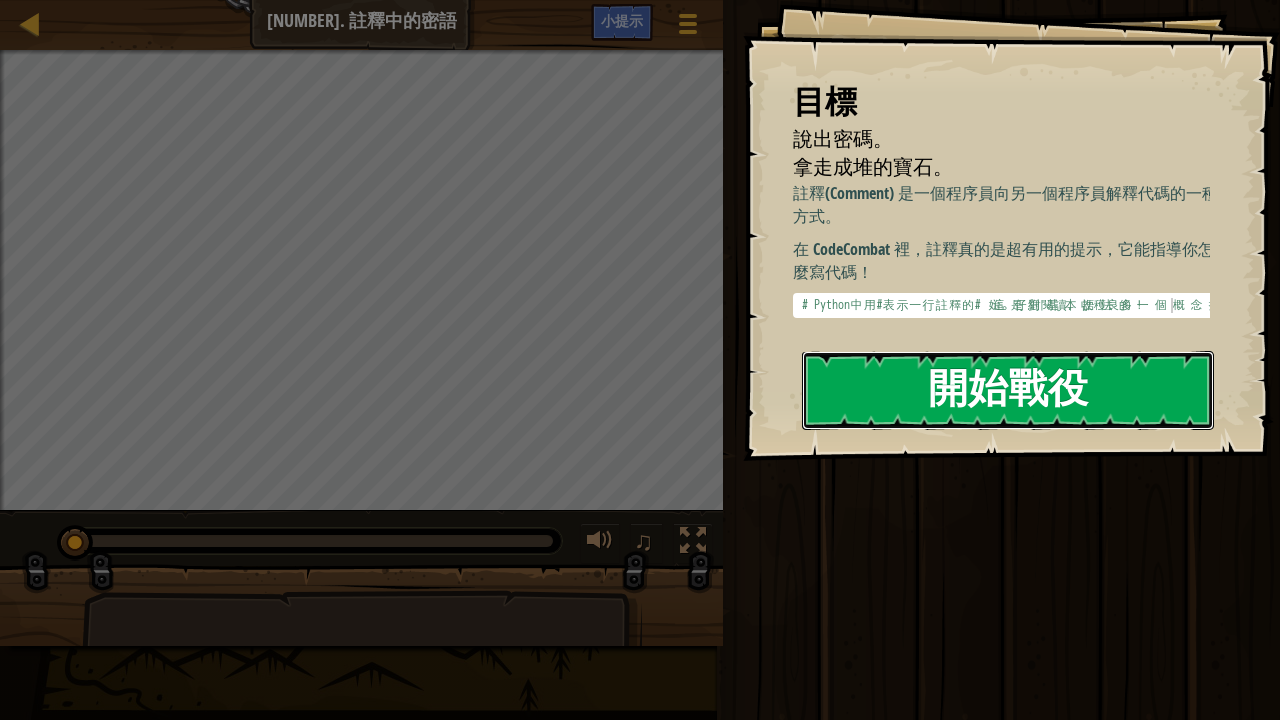 click on "開始戰役" at bounding box center (1008, 390) 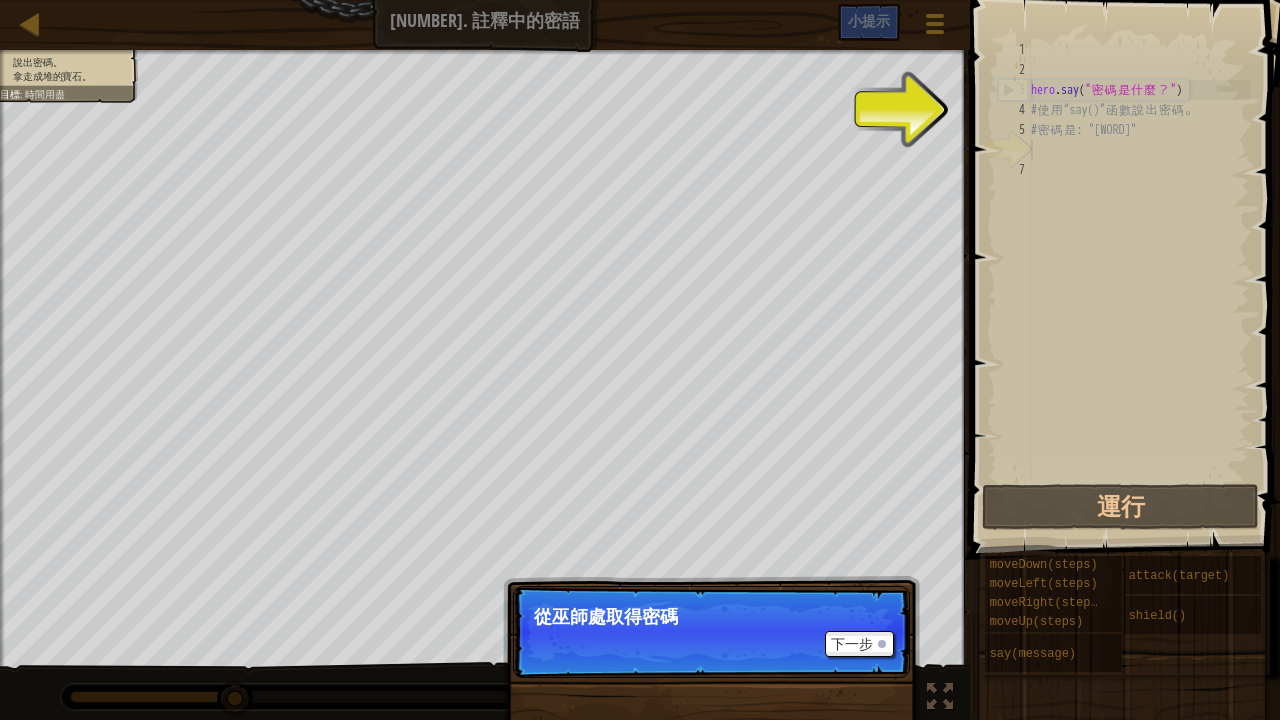 click on "hero . say ( " [PASSWORD] " ) #  使 用  “say()”  函 數 說 出 密 碼 。 #  密 碼 是 : "[PASSWORD]"" at bounding box center (1138, 280) 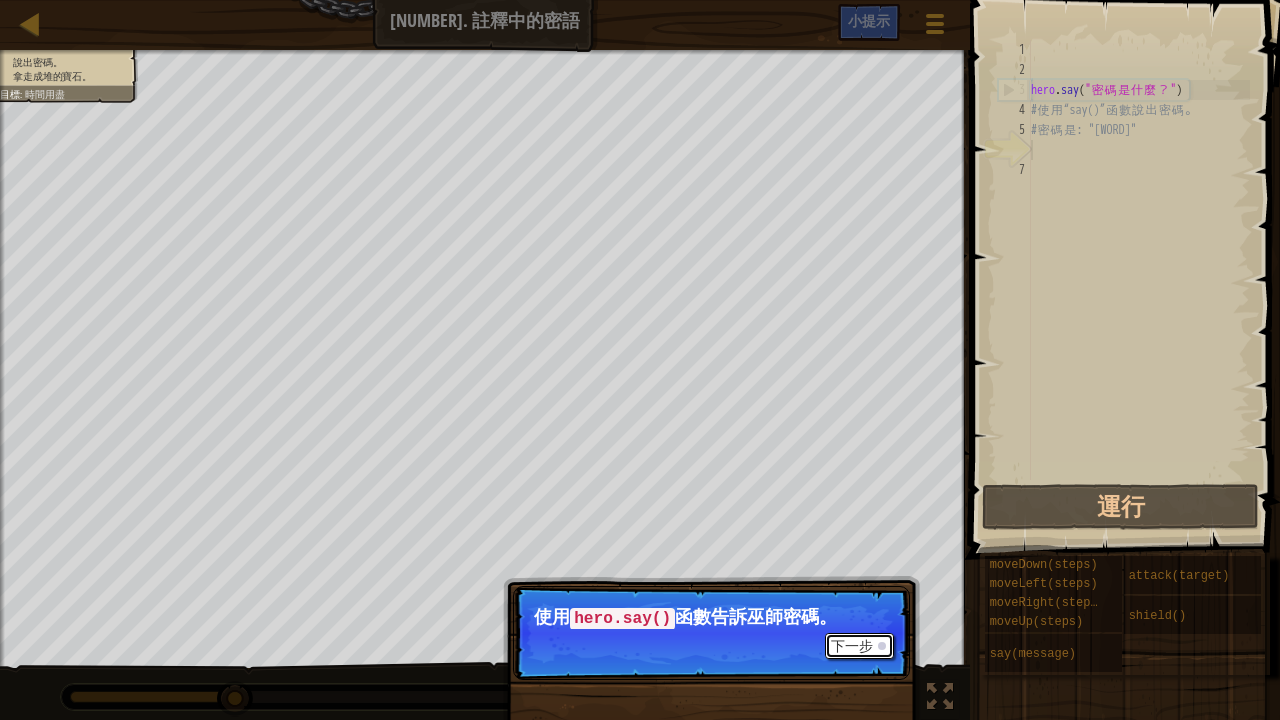 click on "下一步" at bounding box center [859, 646] 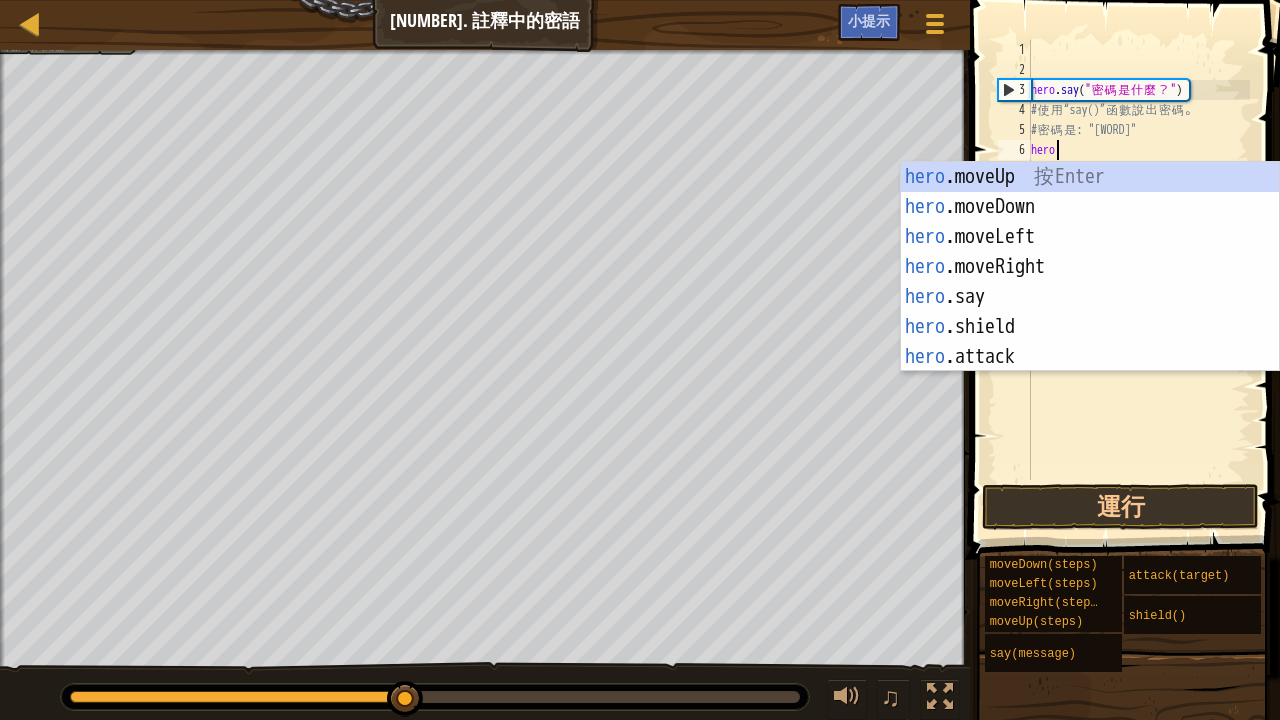 scroll, scrollTop: 9, scrollLeft: 1, axis: both 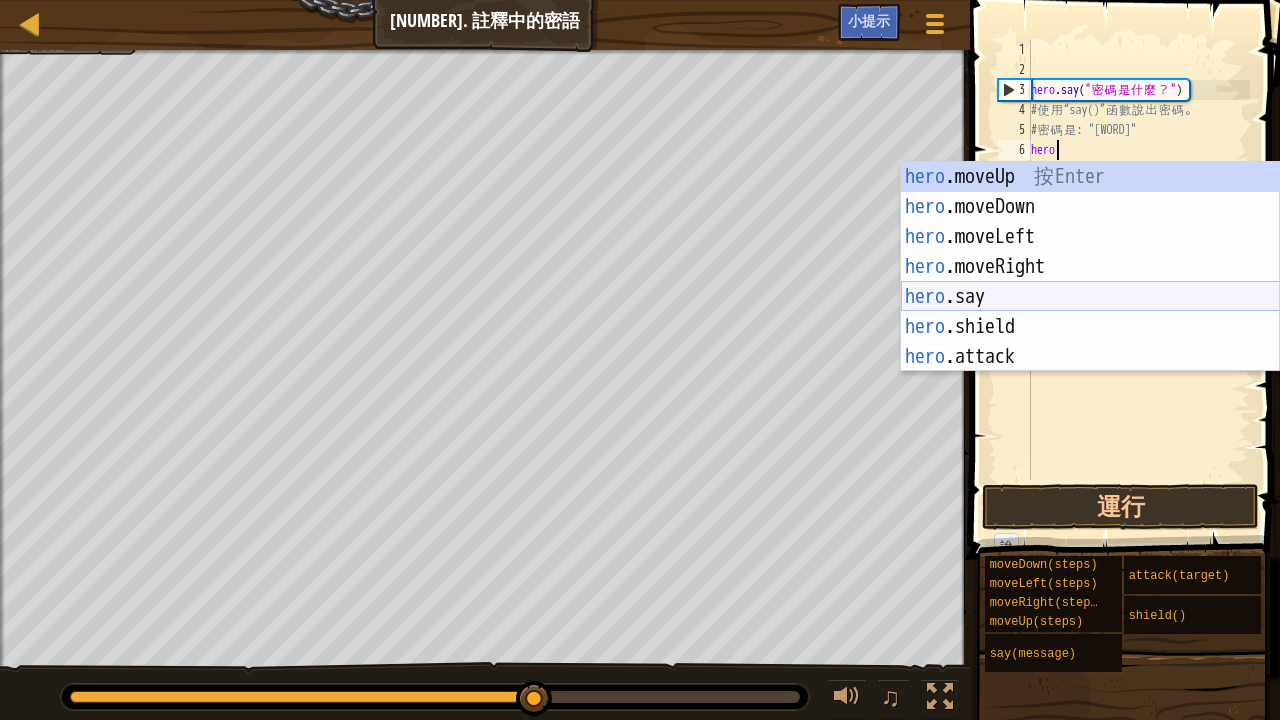 click on "hero .moveUp 按 Enter hero .moveDown 按 Enter hero .moveLeft 按 Enter hero .moveRight 按 Enter hero .say 按 Enter hero .shield 按 Enter hero .attack 按 Enter" at bounding box center [1090, 297] 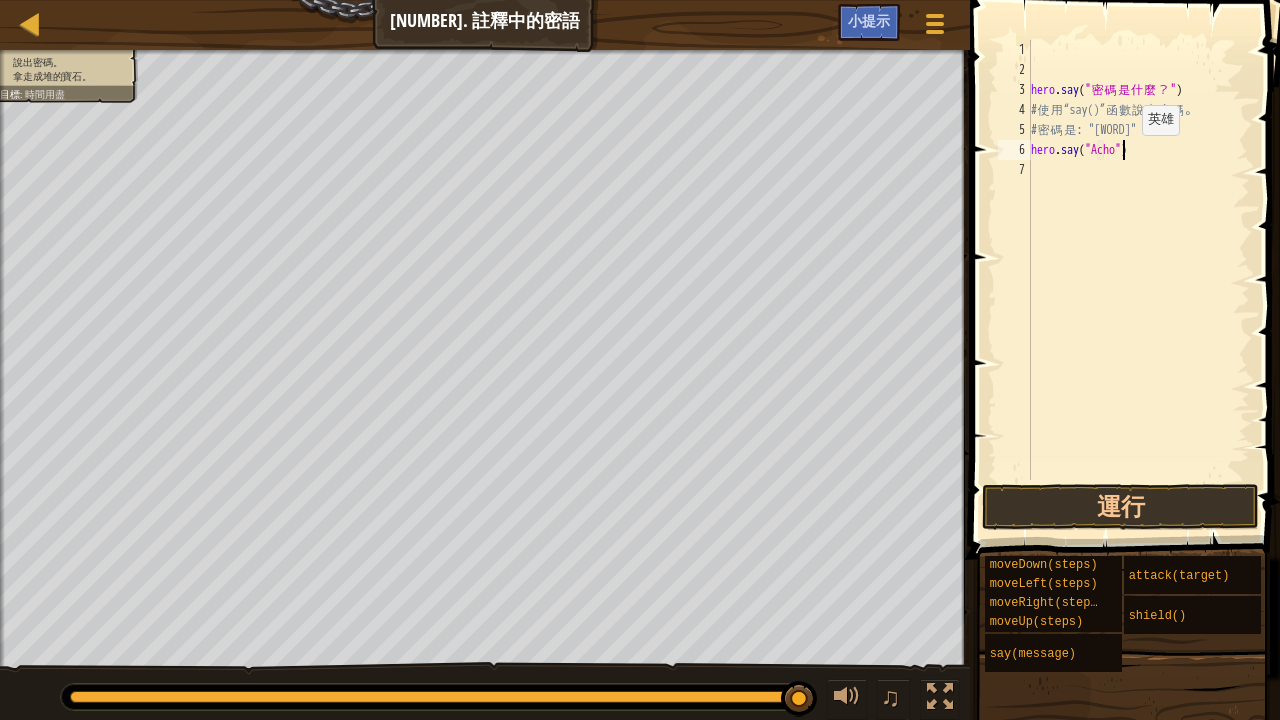 scroll, scrollTop: 9, scrollLeft: 8, axis: both 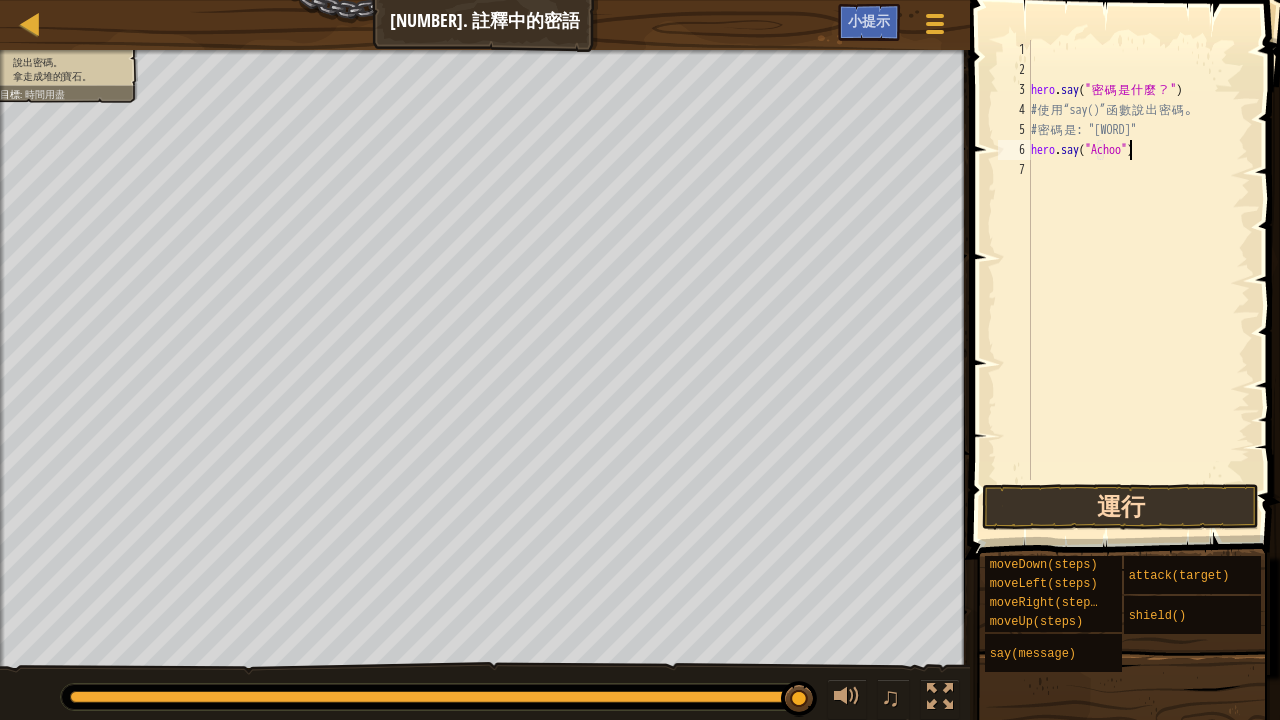 type on "hero.say("[PASSWORD]")" 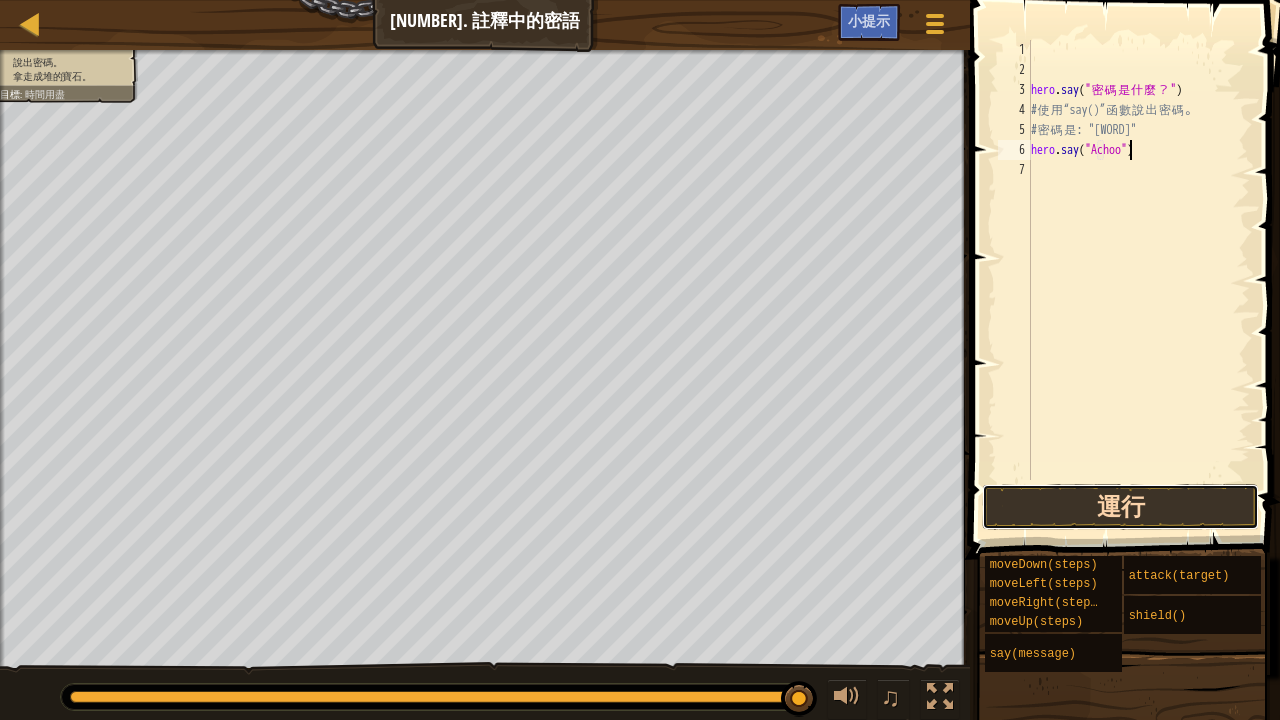 click on "運行" at bounding box center (1120, 507) 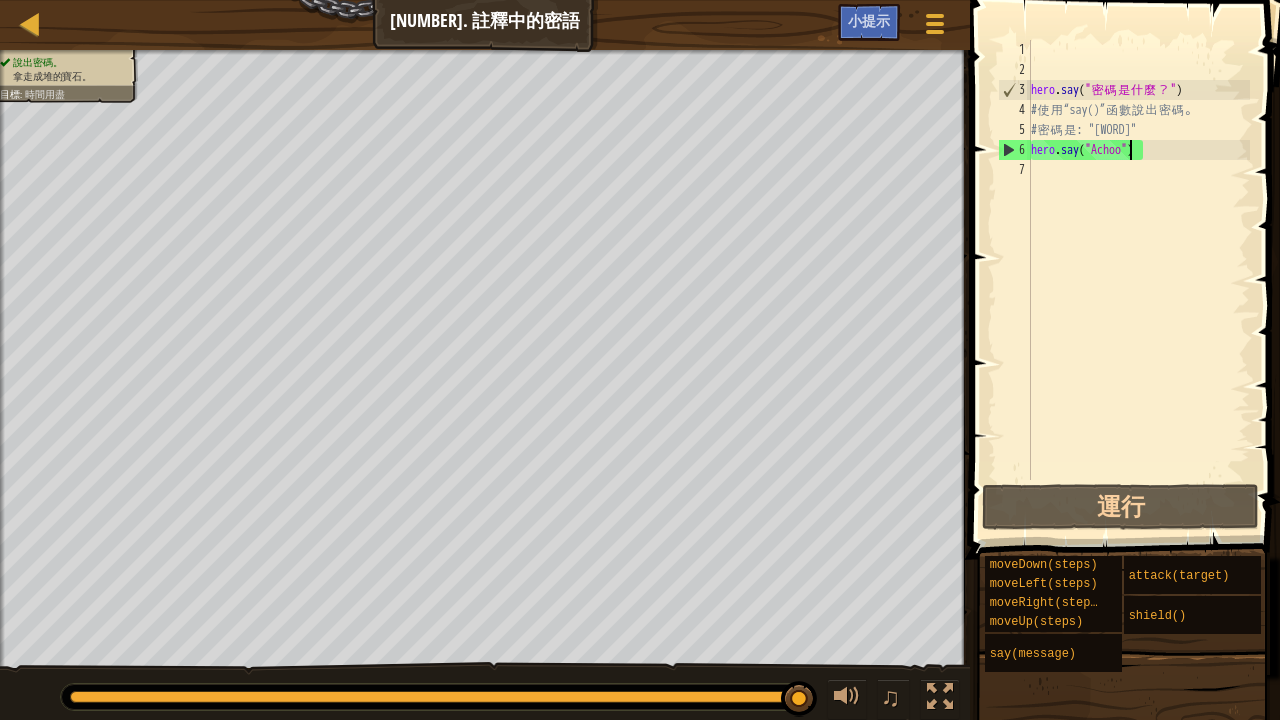 click on "hero . say ( " 密 碼 是 什 麼 ？ " ) #  使 用  “say()”  函 數 說 出 密 碼 。 #  密 碼 是 : "Achoo" hero . say ( "Achoo" )" at bounding box center (1138, 280) 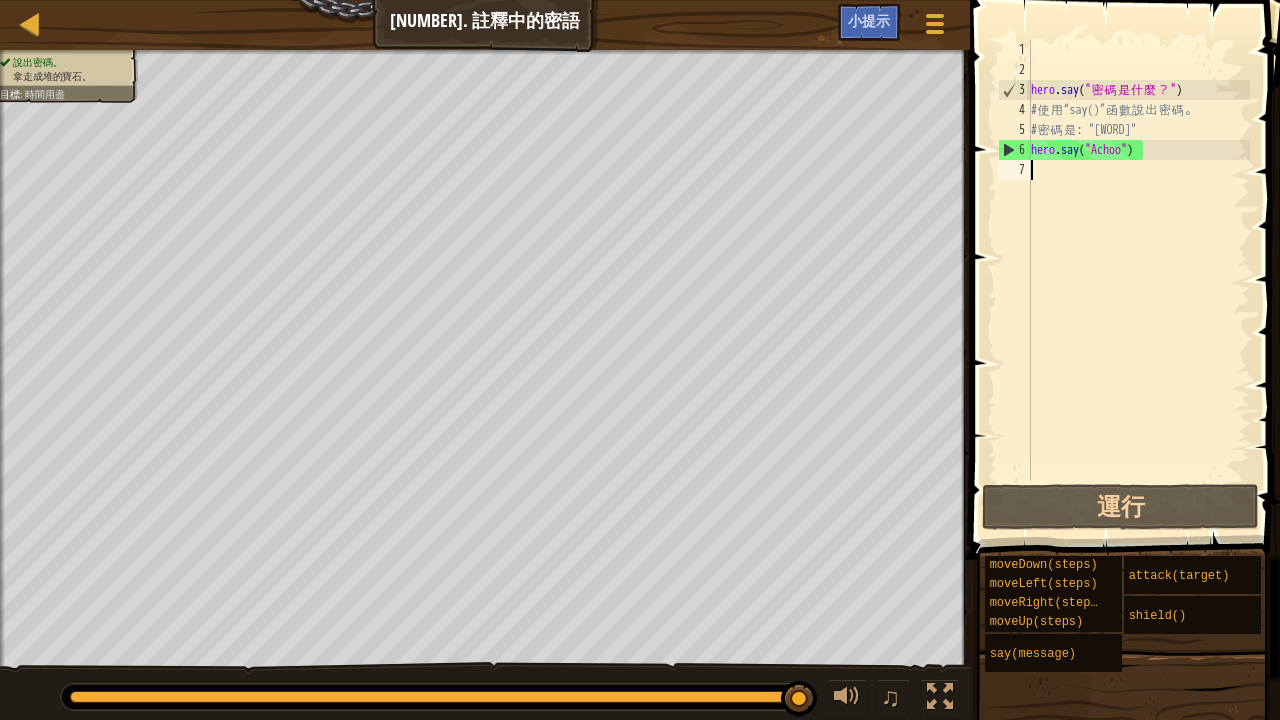 scroll, scrollTop: 9, scrollLeft: 0, axis: vertical 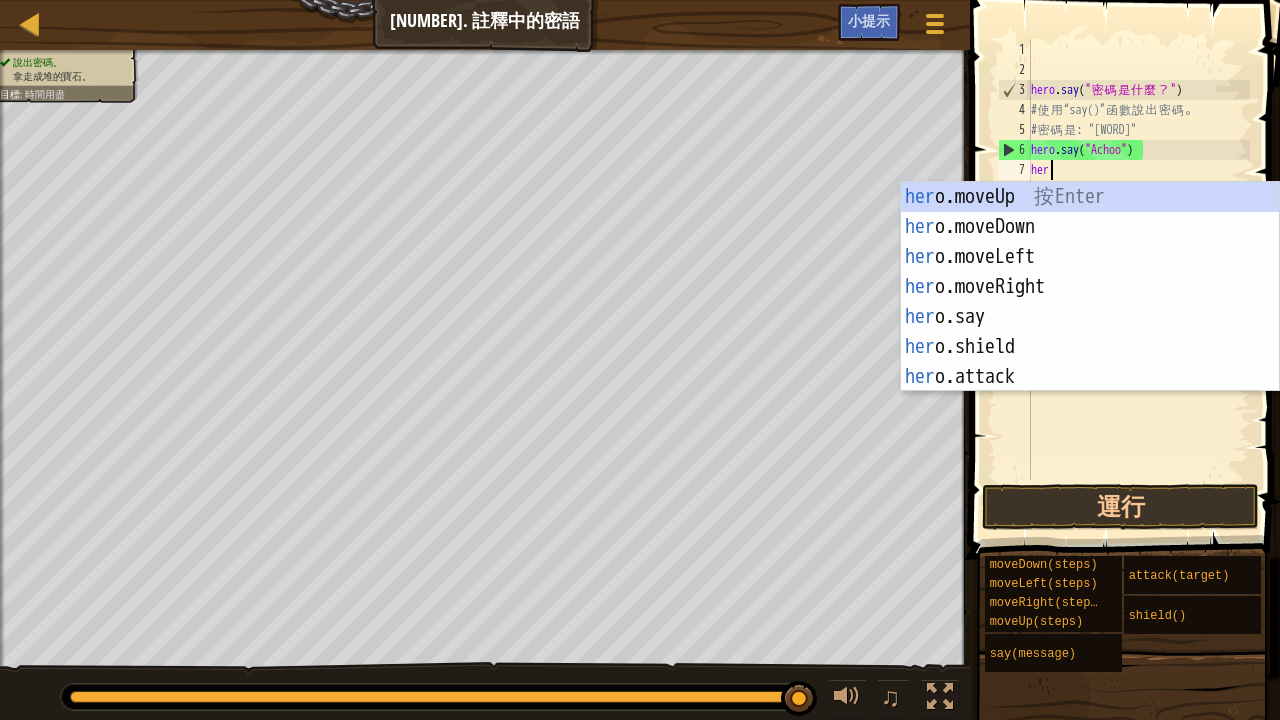 type on "hero" 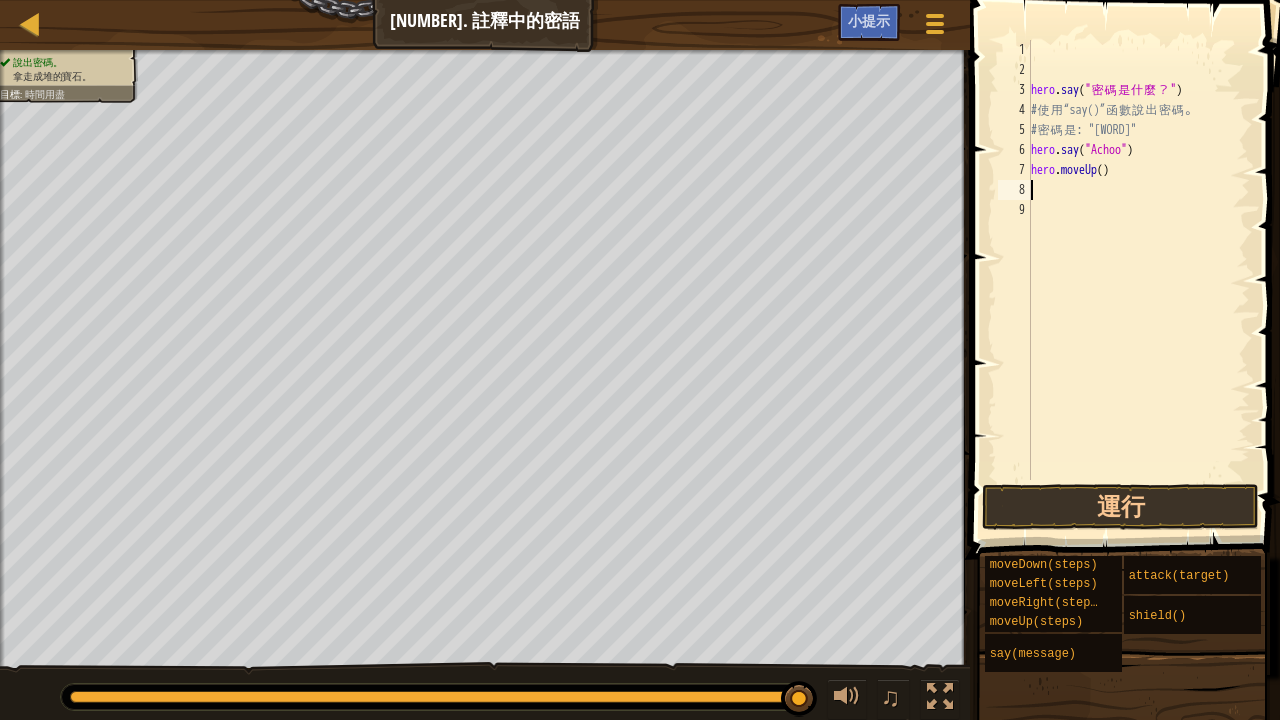 scroll, scrollTop: 9, scrollLeft: 0, axis: vertical 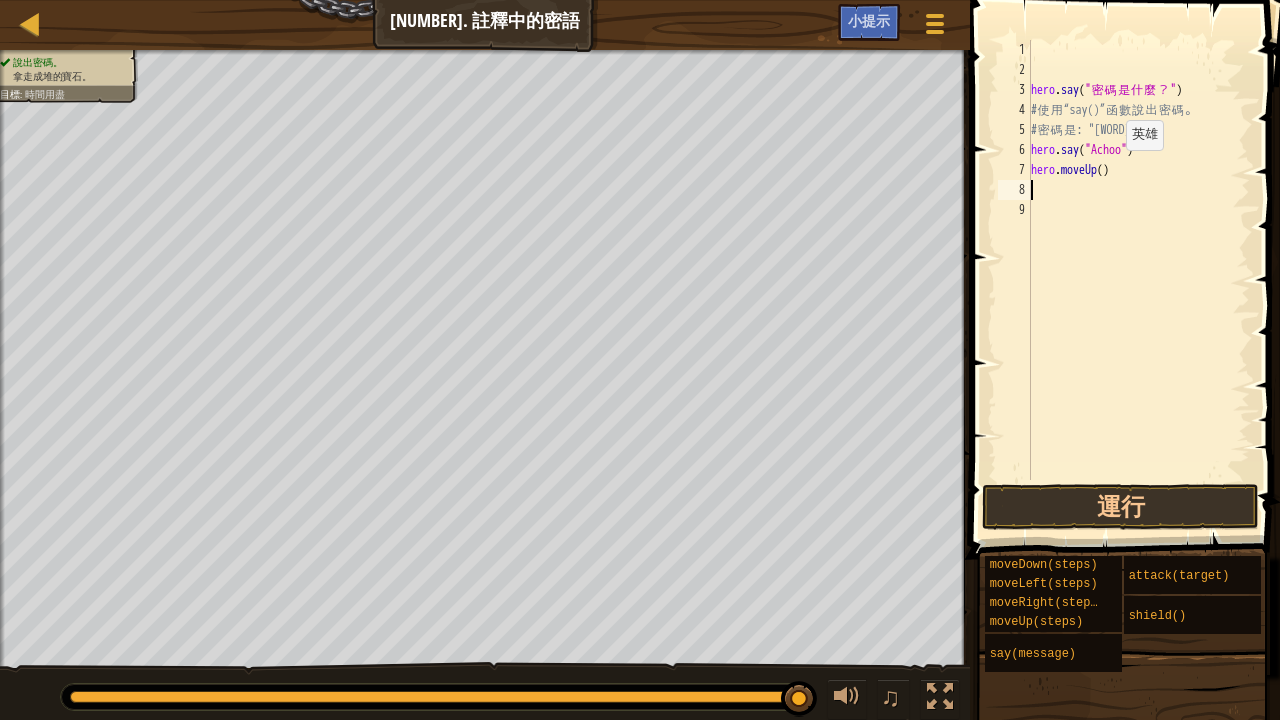 click on "hero . say ( " [PASSWORD] " ) #  使 用  “say()”  函 數 說 出 密 碼 。 #  密 碼 是 : "[PASSWORD]" hero . say ( "[PASSWORD]" ) hero . moveUp ( )" at bounding box center (1138, 280) 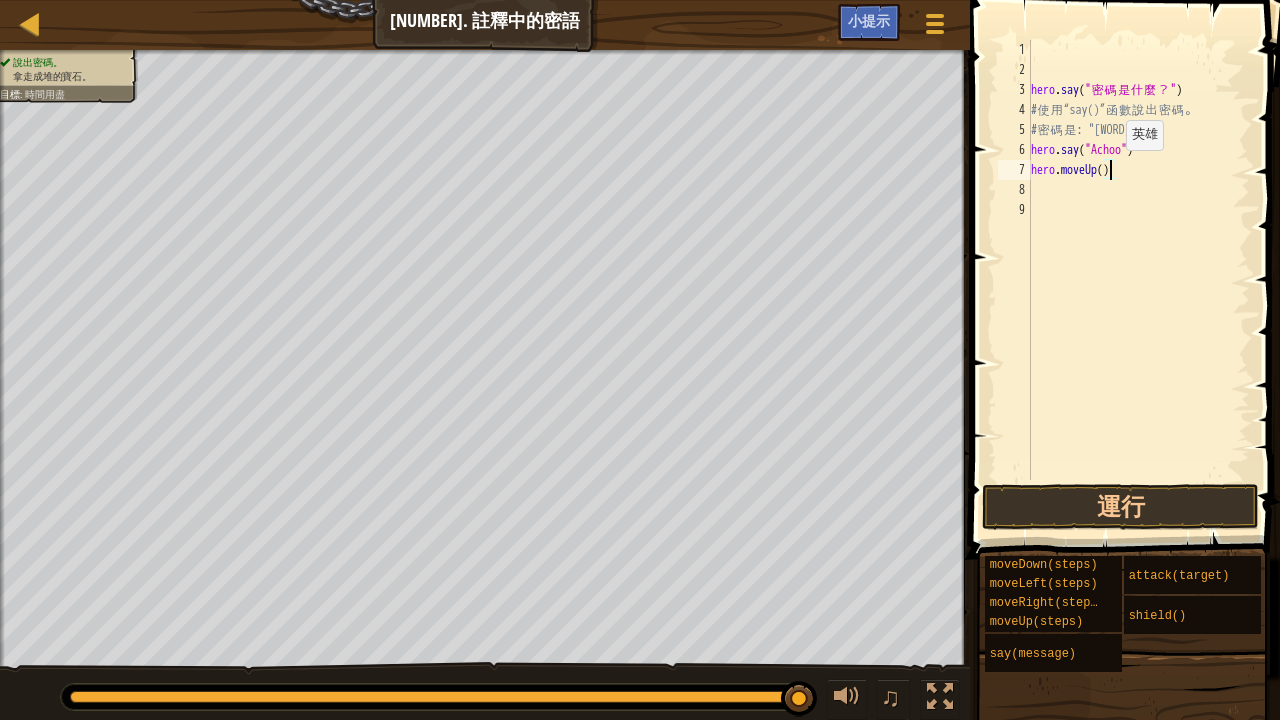 scroll, scrollTop: 9, scrollLeft: 6, axis: both 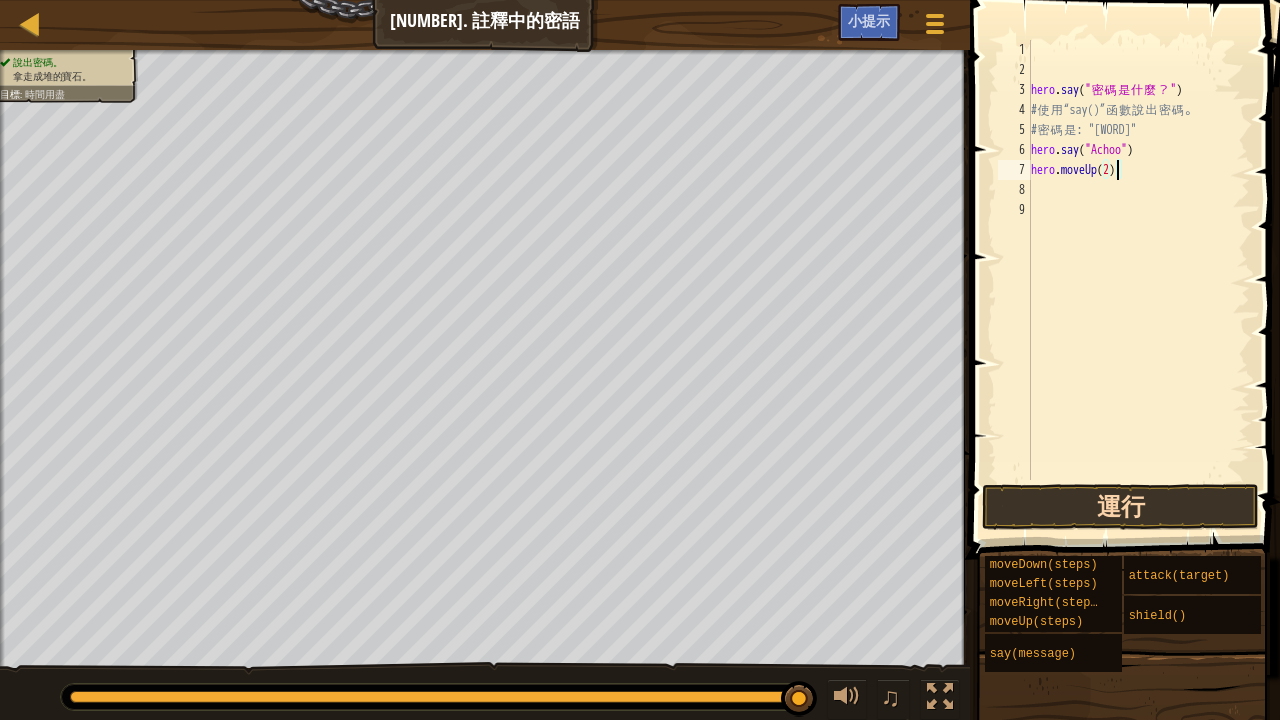 type on "hero.moveUp(2)" 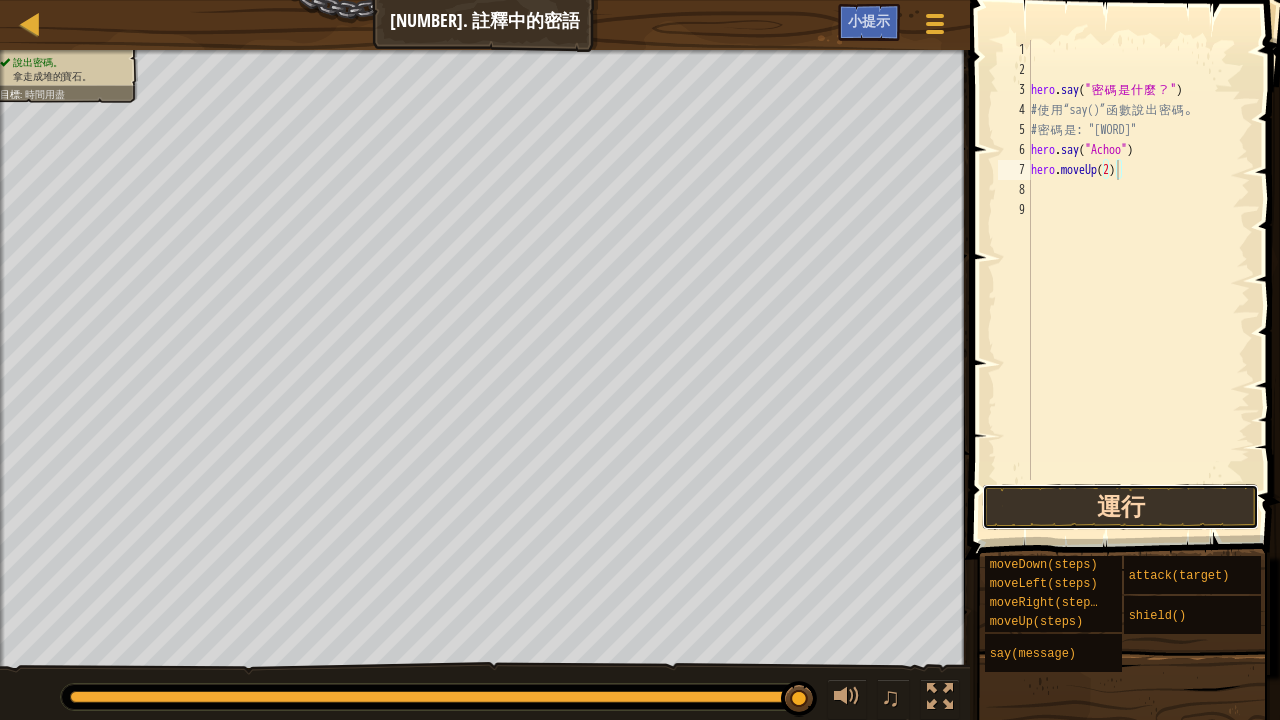 click on "運行" at bounding box center (1120, 507) 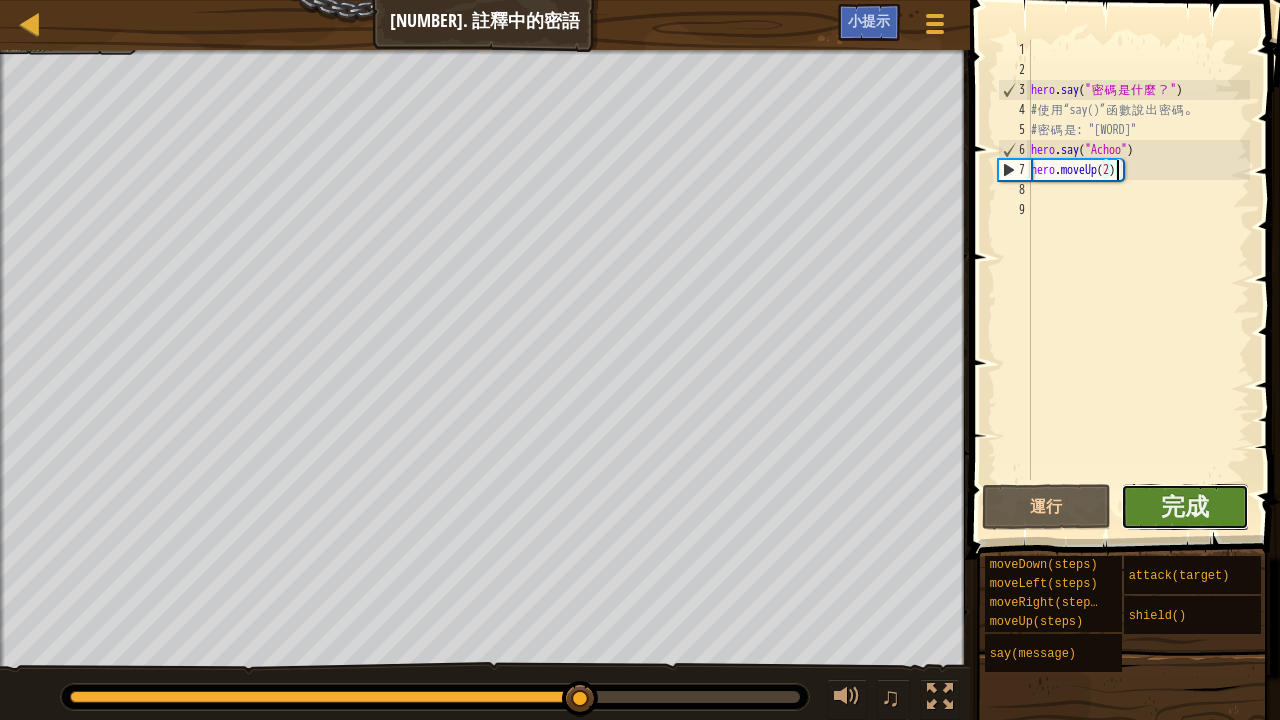 click on "完成" at bounding box center [1185, 507] 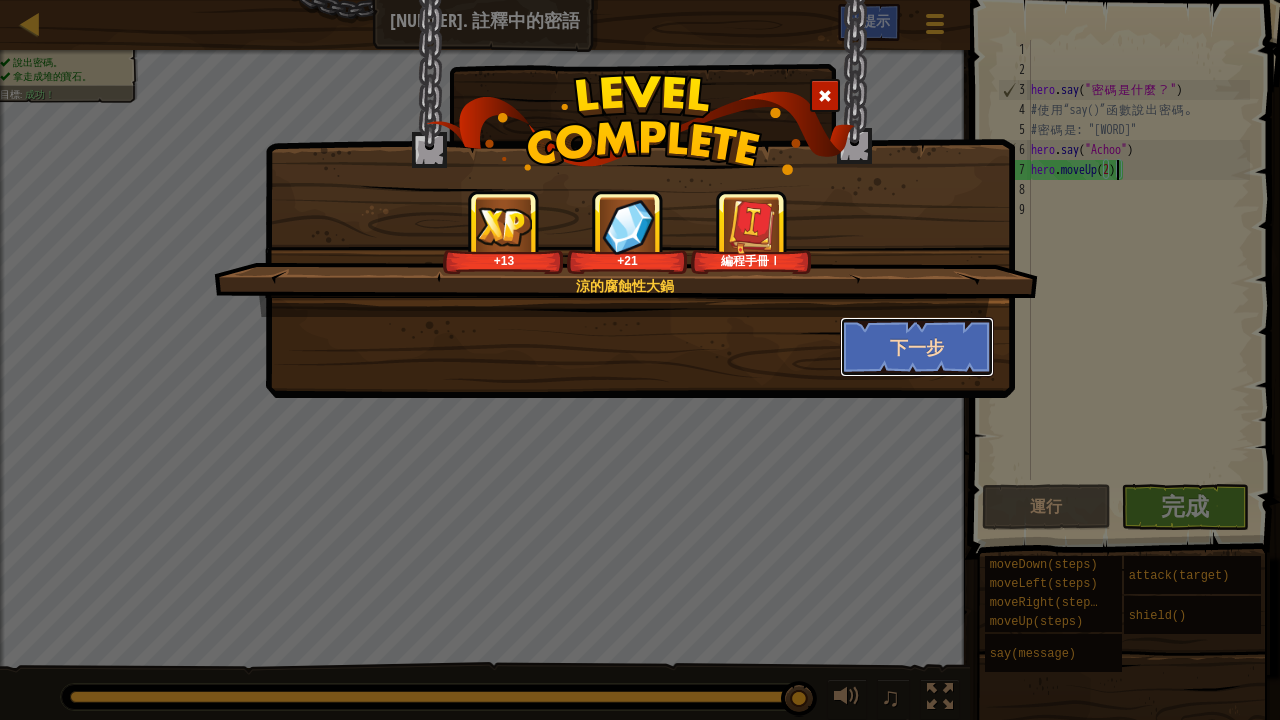 click on "下一步" at bounding box center [917, 347] 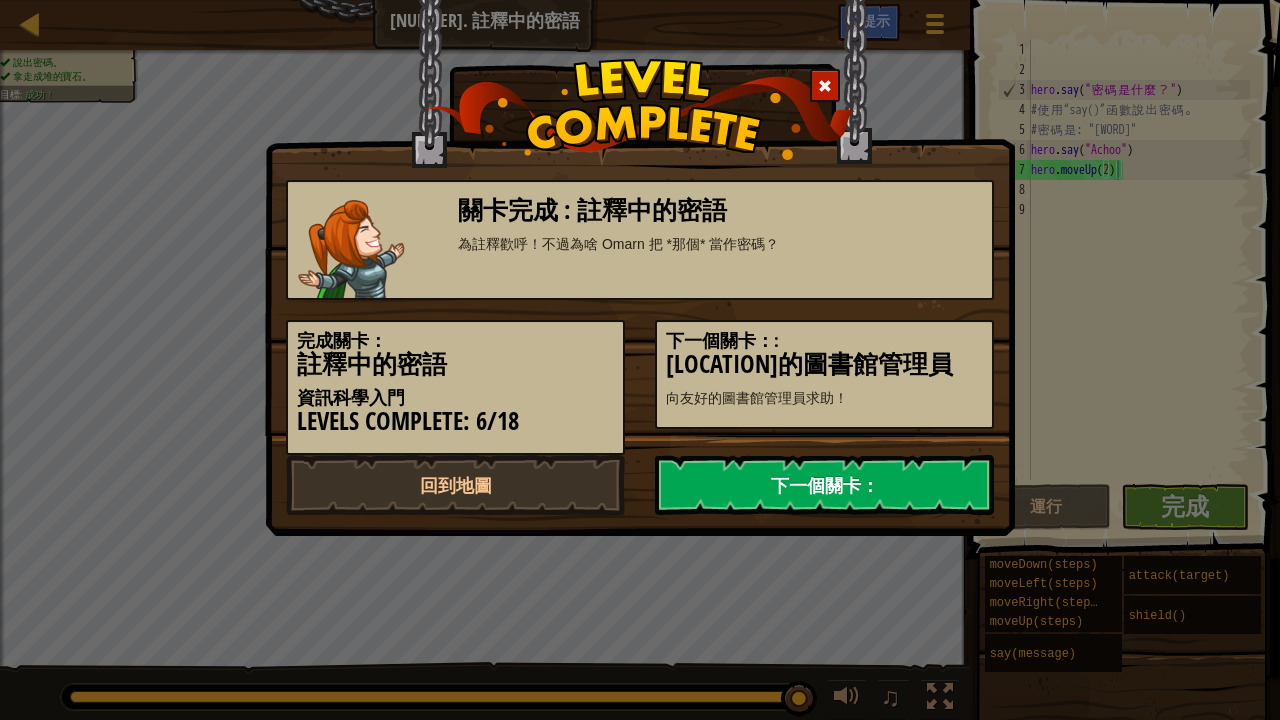 click on "下一個關卡：" at bounding box center [824, 485] 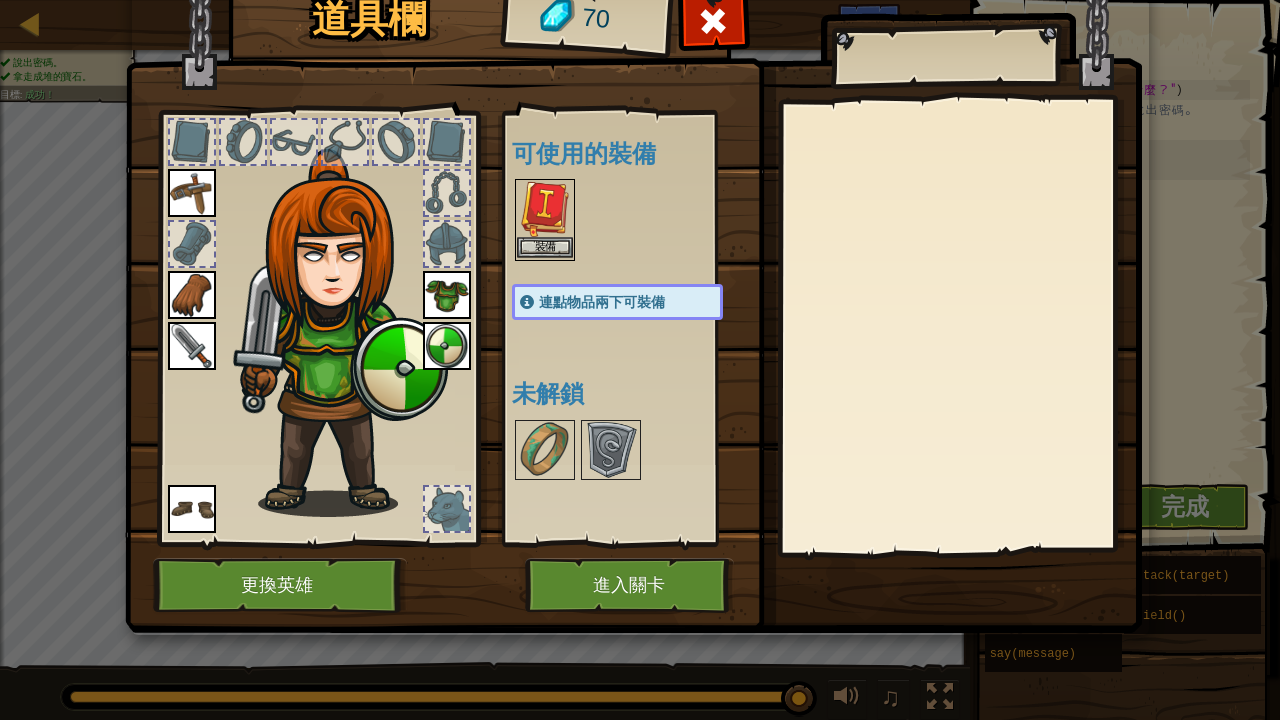 click at bounding box center (545, 209) 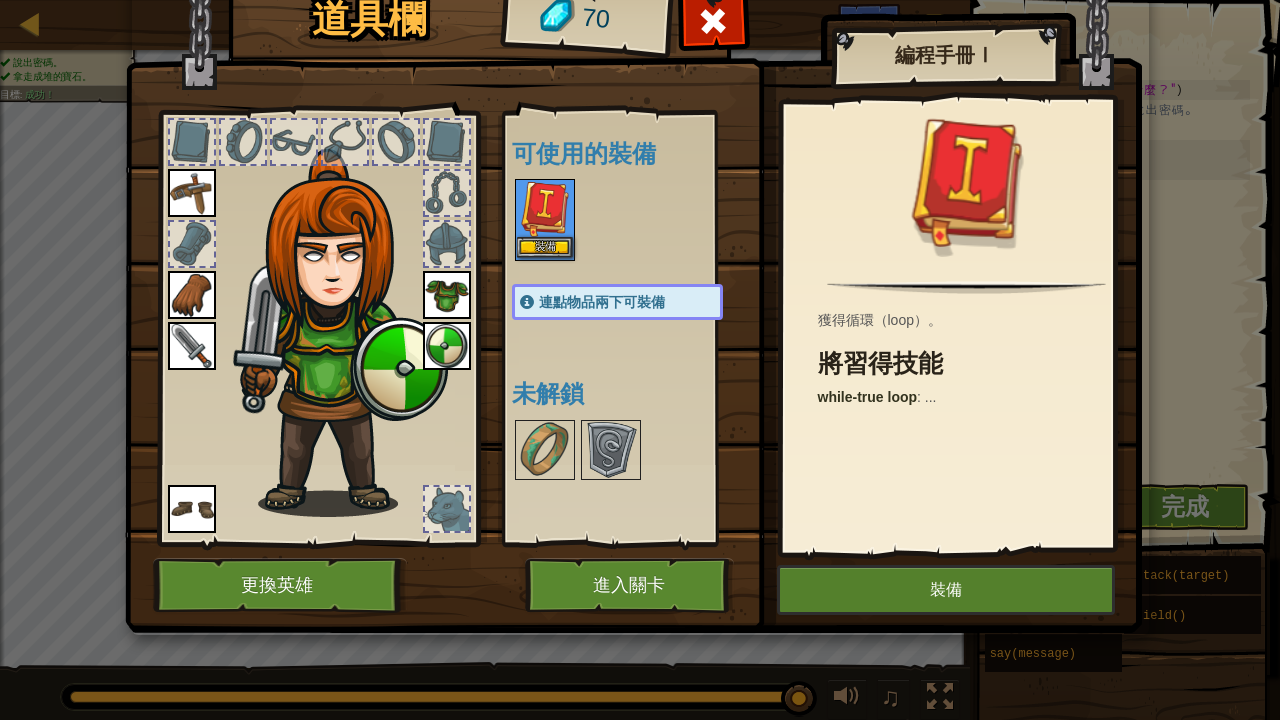 click at bounding box center [545, 209] 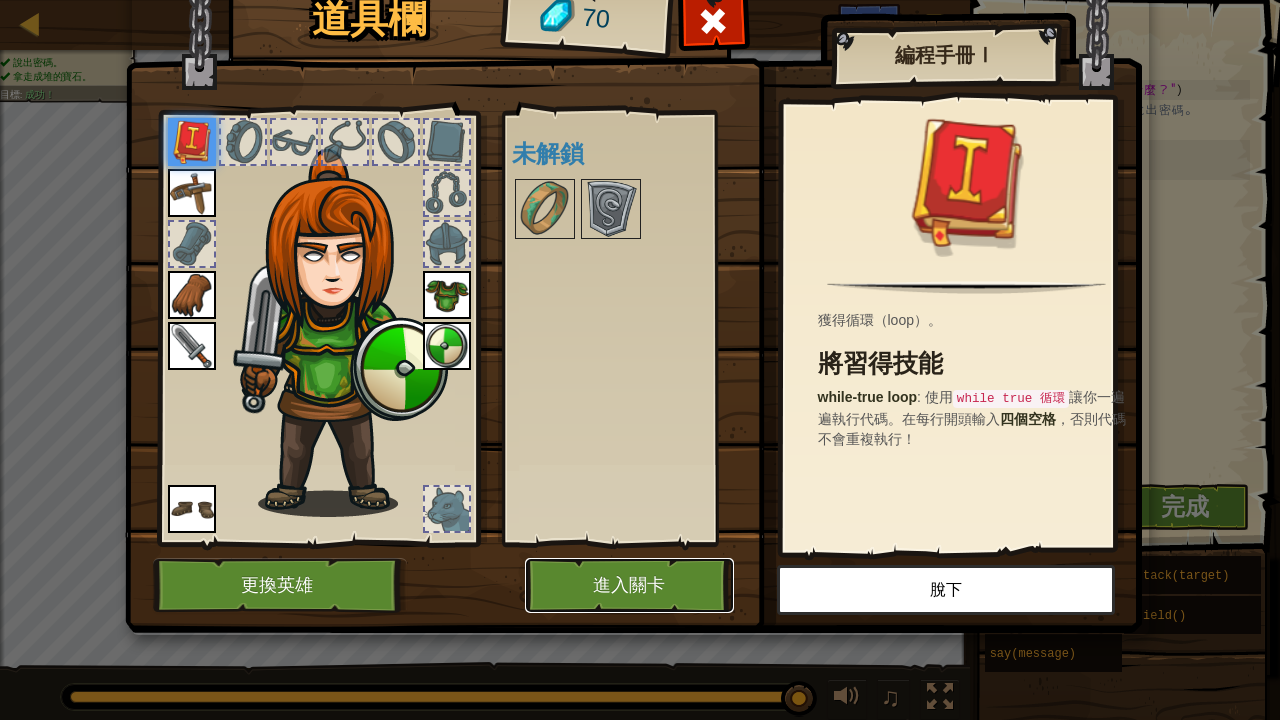 click on "進入關卡" at bounding box center [629, 585] 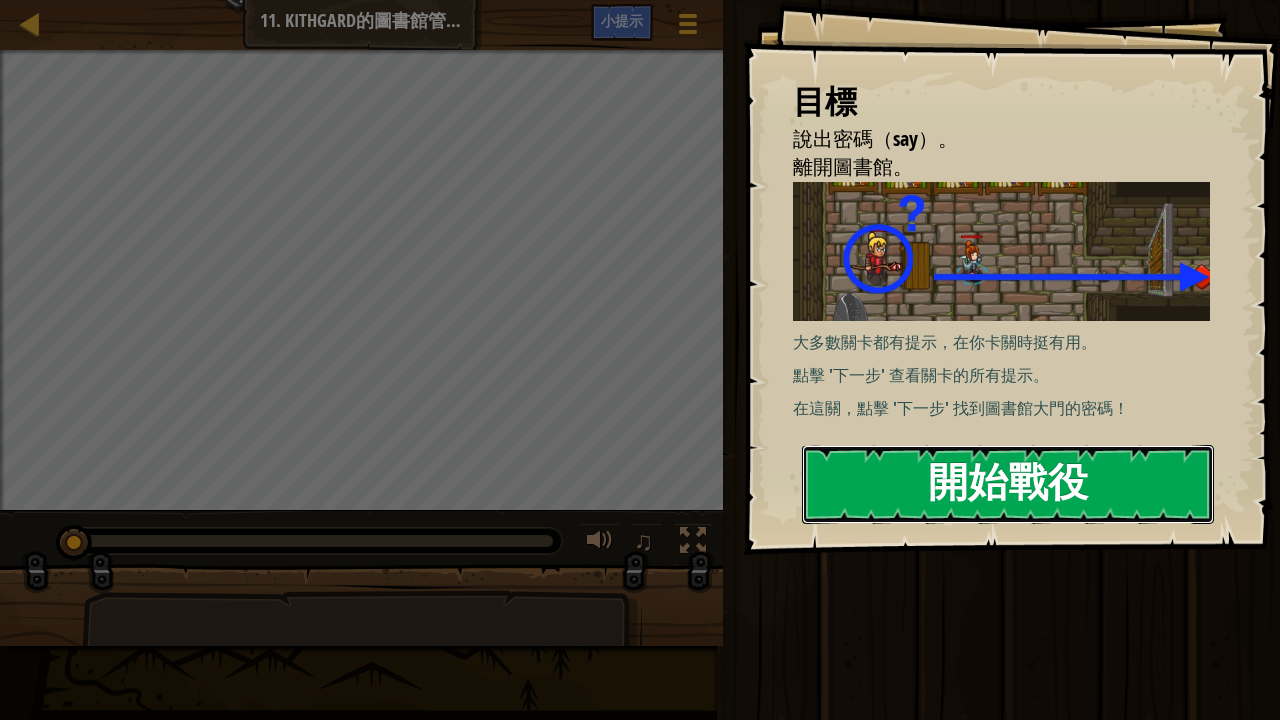click on "開始戰役" at bounding box center [1008, 484] 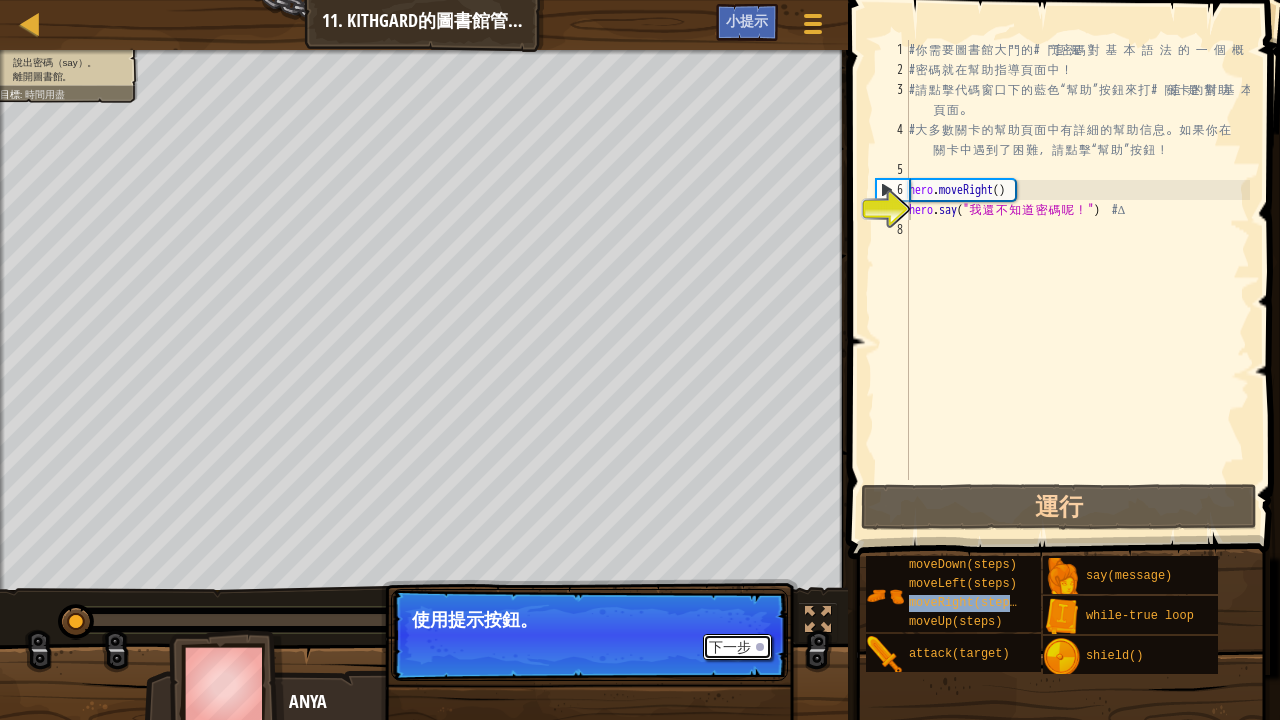 click on "下一步" at bounding box center [737, 647] 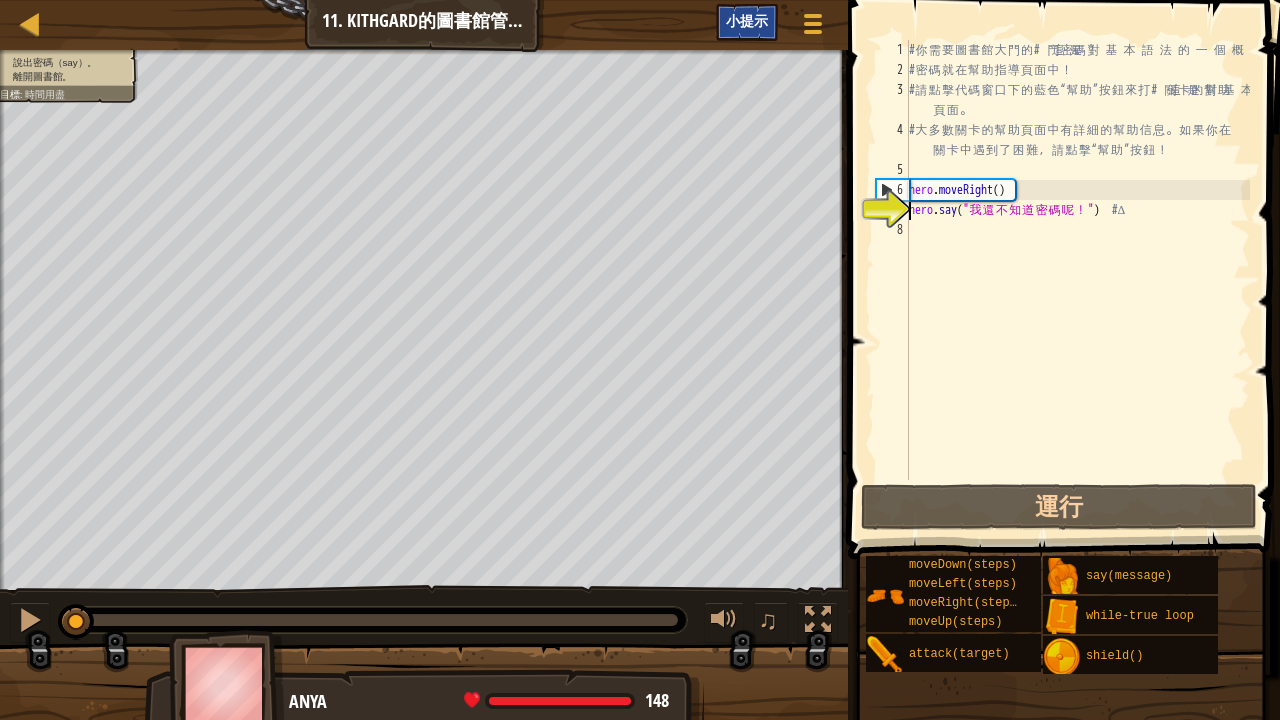 click on "小提示" at bounding box center [747, 20] 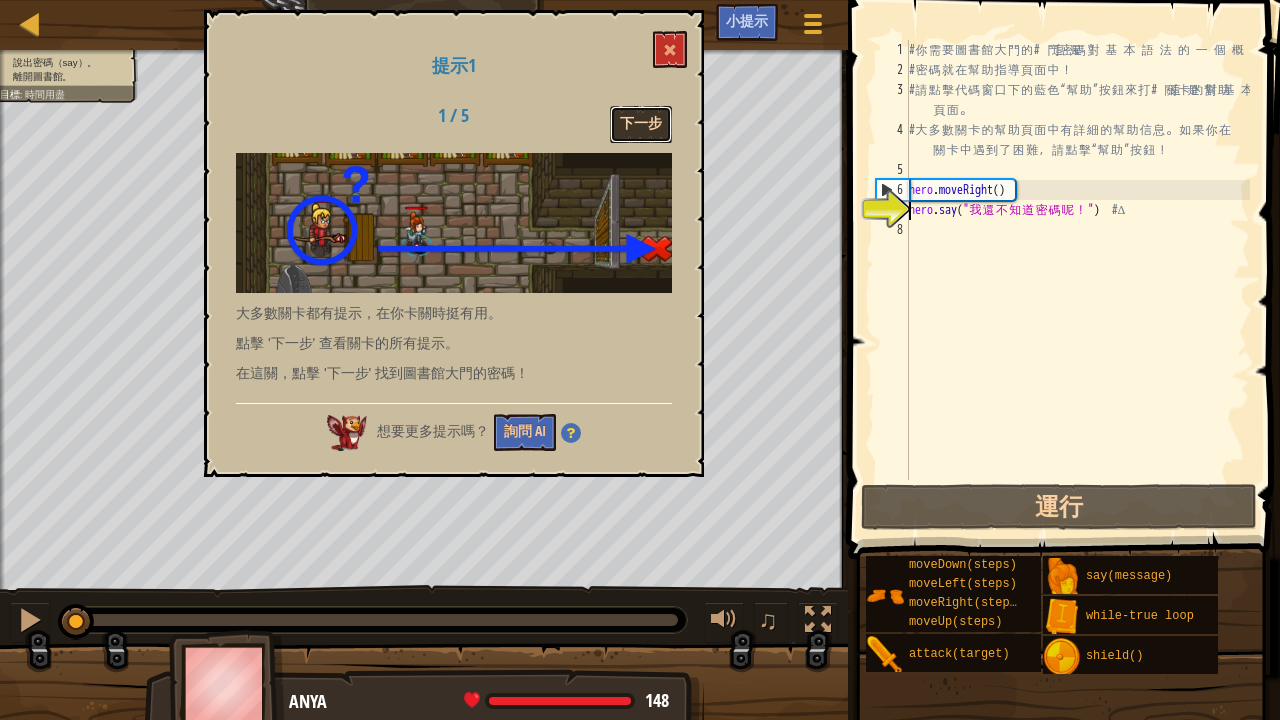 click on "下一步" at bounding box center [641, 124] 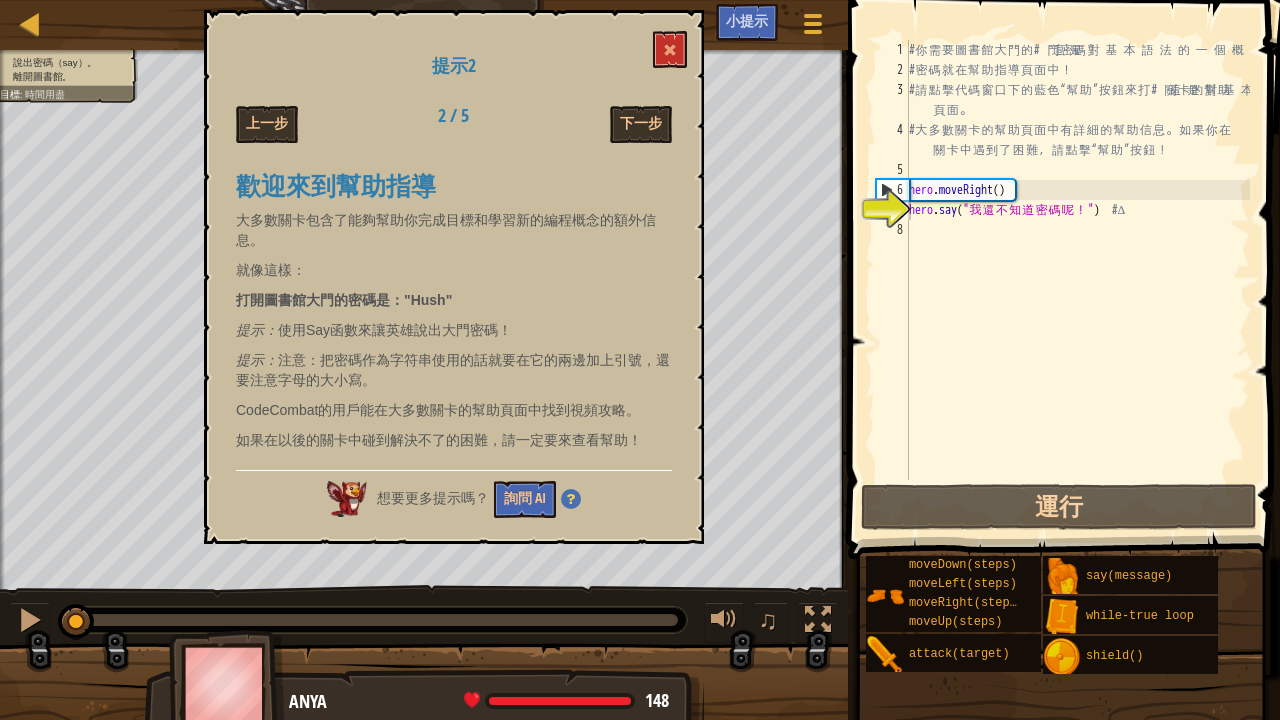 click on "#  你 需 要 圖 書 館 大 門 的 開 門 密 碼 ！ #  密 碼 就 在 幫 助 指 導 頁 面 中 ！ #  請 點 擊 代 碼 窗 口 下 的 藍 色 “ 幫 助 ” 按 鈕 來 打 開 關 卡 的 幫 助      頁 面 。 #  大 多 數 關 卡 的 幫 助 頁 面 中 有 詳 細 的 幫 助 信 息 。 如 果 你 在      關 卡 中 遇 到 了 困 難 ， 請 點 擊 “ 幫 助 ” 按 鈕 ！ hero . moveRight ( ) hero . say ( " 我 還 不 知 道 密 碼 呢 ！ " )    # ∆" at bounding box center (1077, 280) 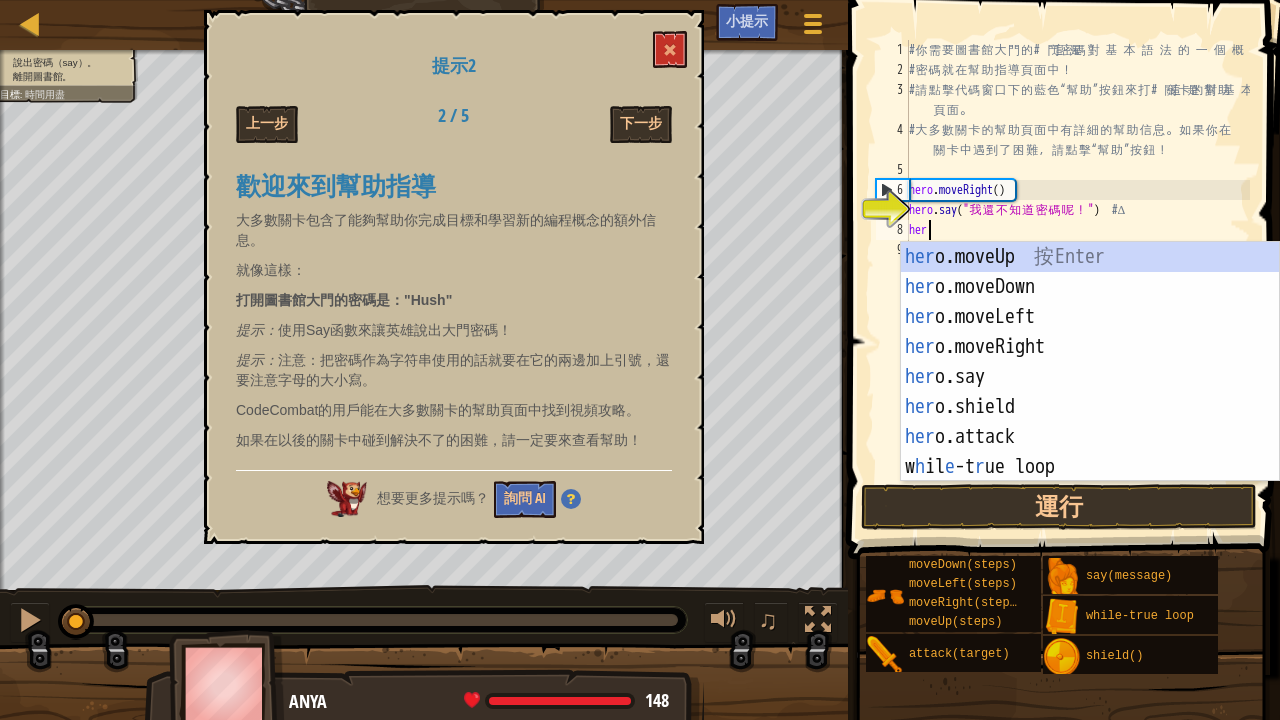 scroll, scrollTop: 9, scrollLeft: 0, axis: vertical 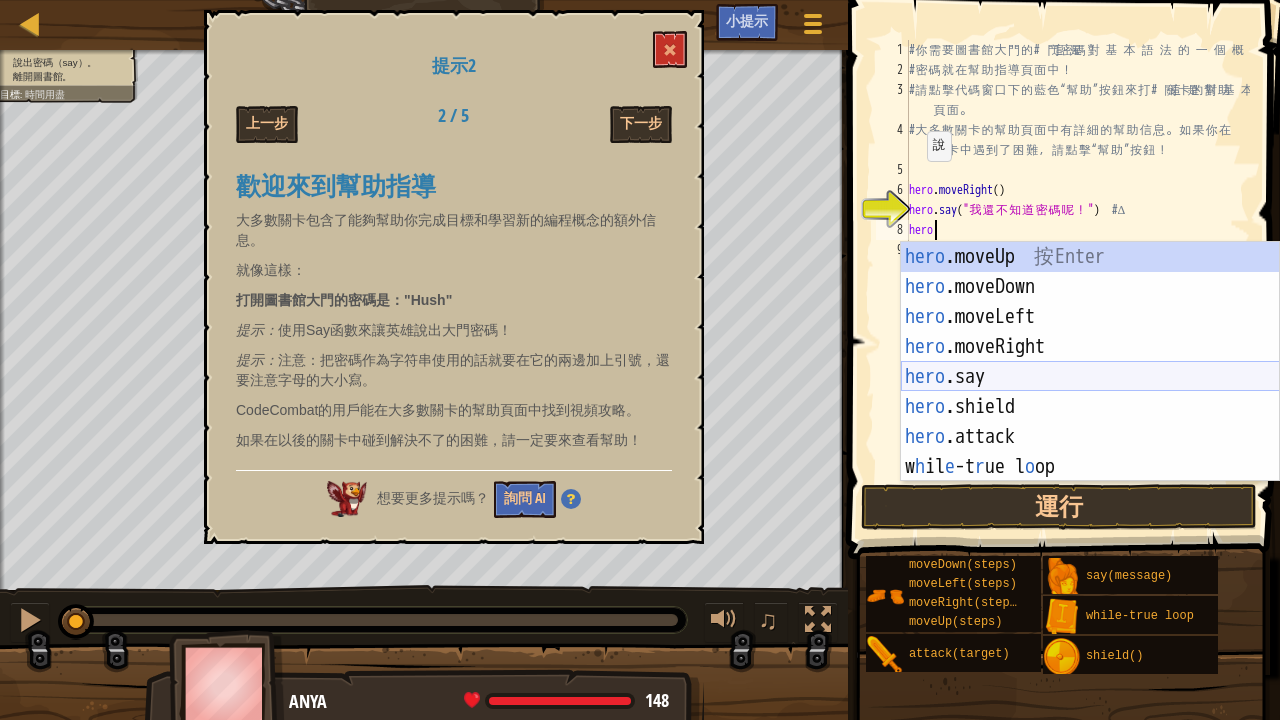 click on "hero .moveUp 按 Enter hero .moveDown 按 Enter hero .moveLeft 按 Enter hero .moveRight 按 Enter hero .say 按 Enter hero .shield 按 Enter hero .attack 按 Enter w h il e -t r ue l o op 按 Enter" at bounding box center [1090, 392] 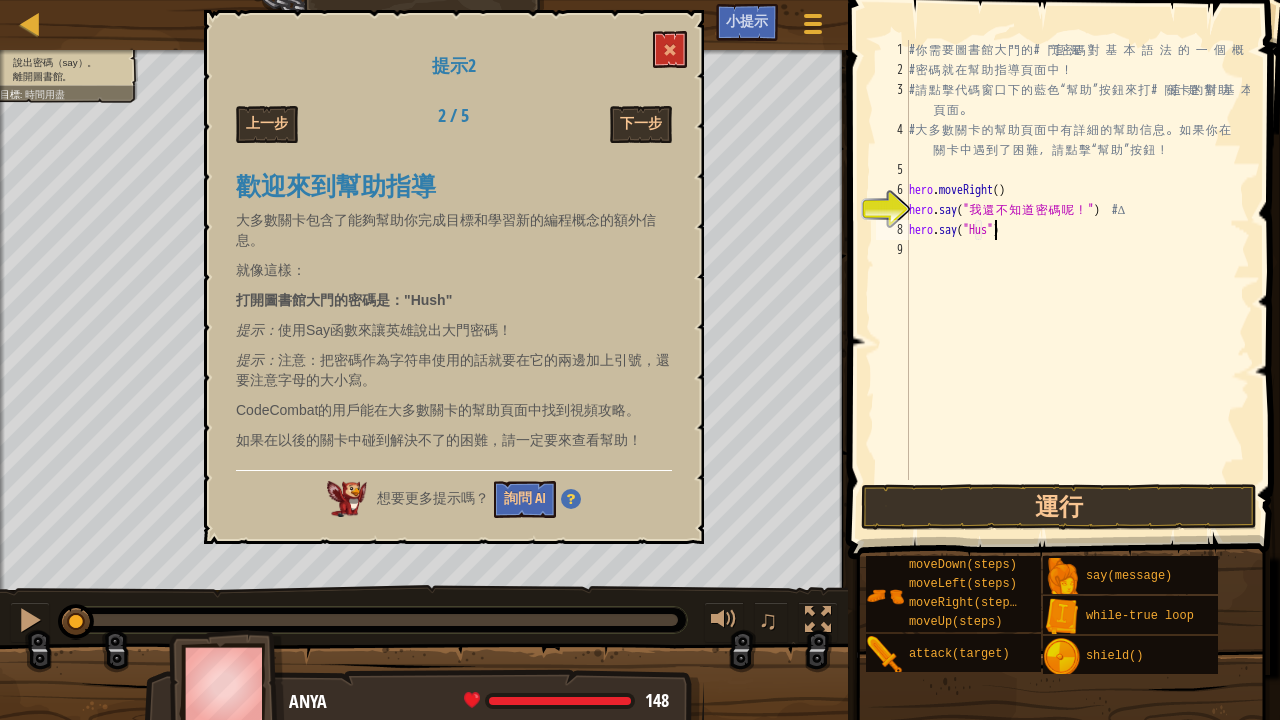 scroll, scrollTop: 9, scrollLeft: 7, axis: both 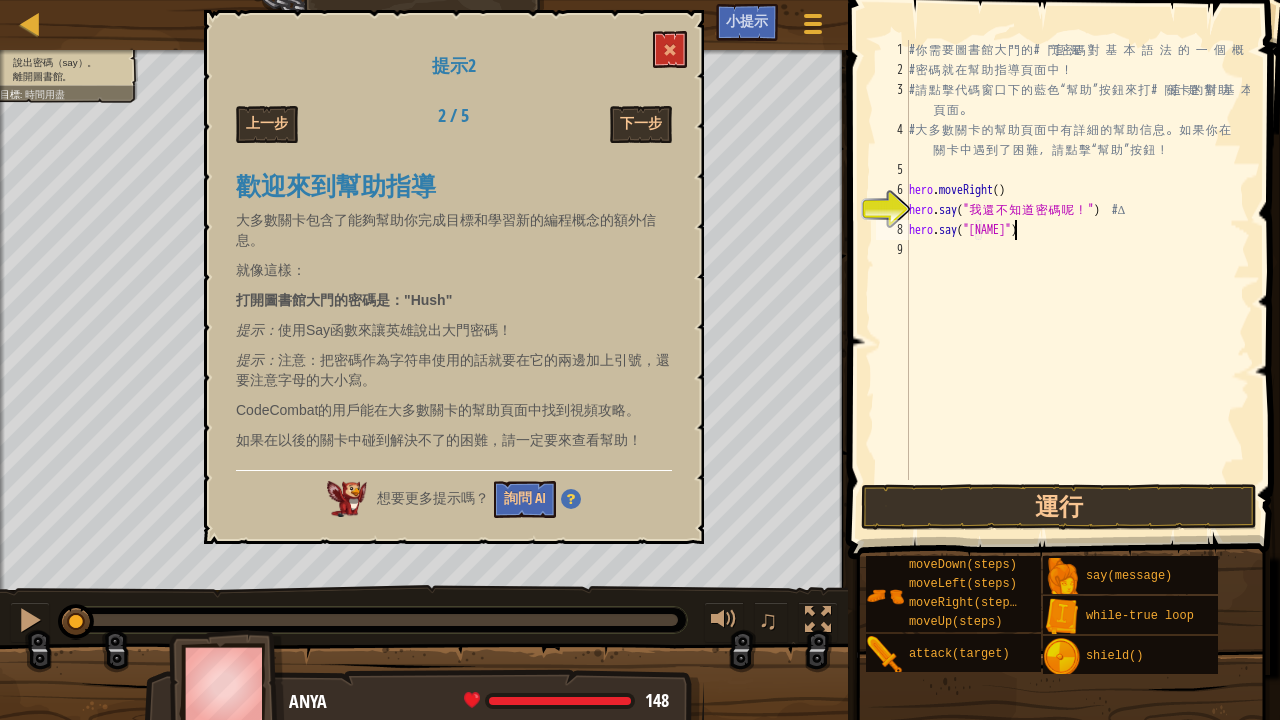 click on "#  你 需 要 圖 書 館 大 門 的 開 門 密 碼 ！ #  密 碼 就 在 幫 助 指 導 頁 面 中 ！ #  請 點 擊 代 碼 窗 口 下 的 藍 色 “ 幫 助 ” 按 鈕 來 打 開 關 卡 的 幫 助      頁 面 。 #  大 多 數 關 卡 的 幫 助 頁 面 中 有 詳 細 的 幫 助 信 息 。 如 果 你 在      關 卡 中 遇 到 了 困 難 ， 請 點 擊 “ 幫 助 ” 按 鈕 ！ hero . moveRight ( ) hero . say ( " 我 還 不 知 道 密 碼 呢 ！ " )    # ∆ hero . say ( "Hush" )" at bounding box center (1077, 280) 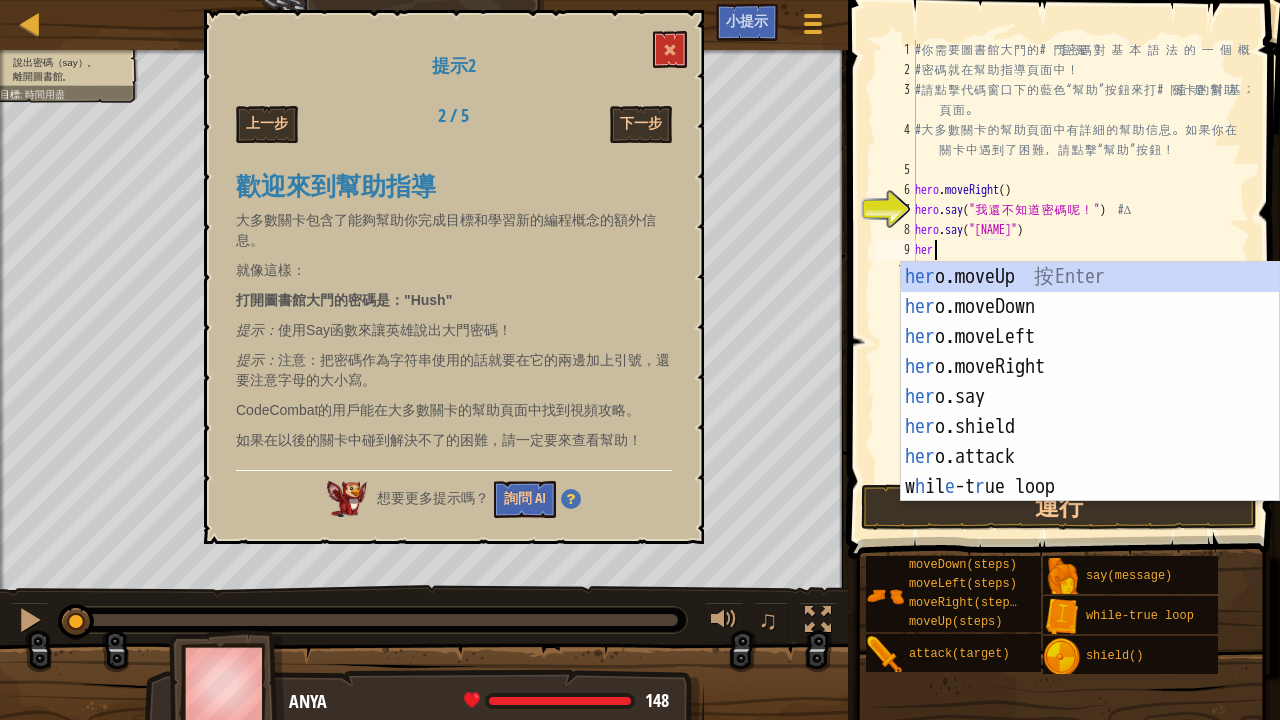scroll, scrollTop: 9, scrollLeft: 0, axis: vertical 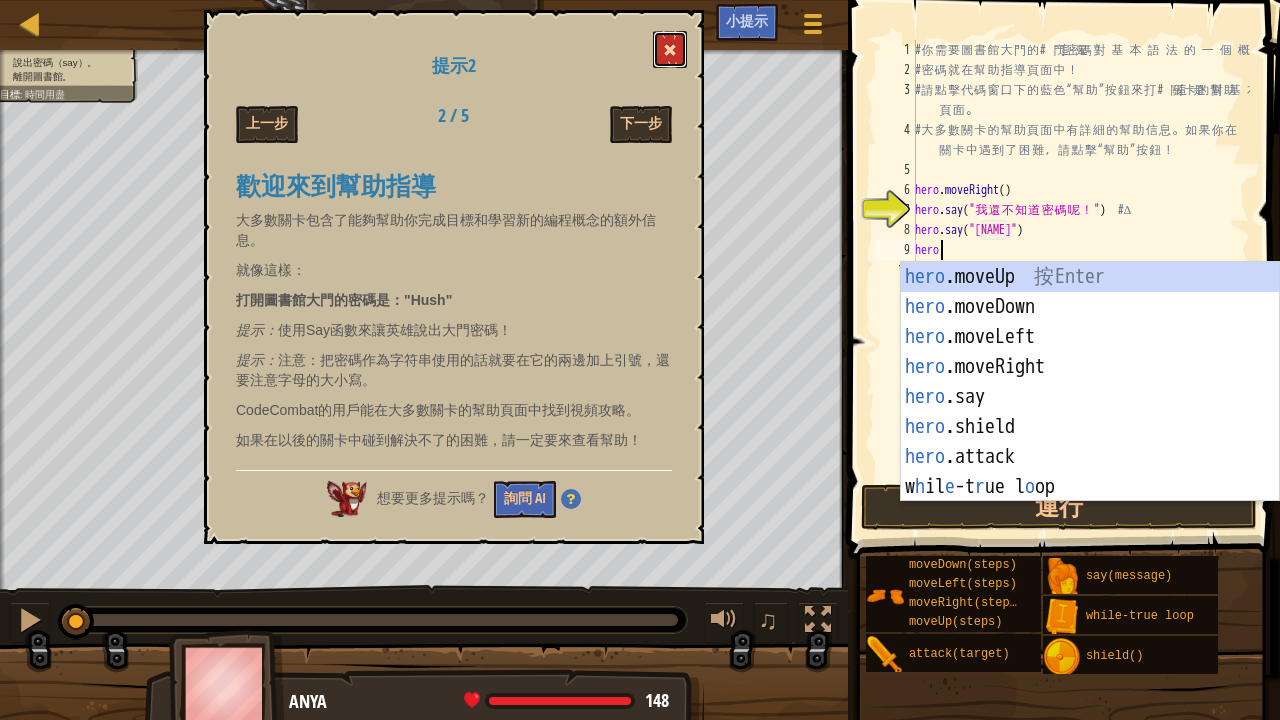 click at bounding box center (670, 49) 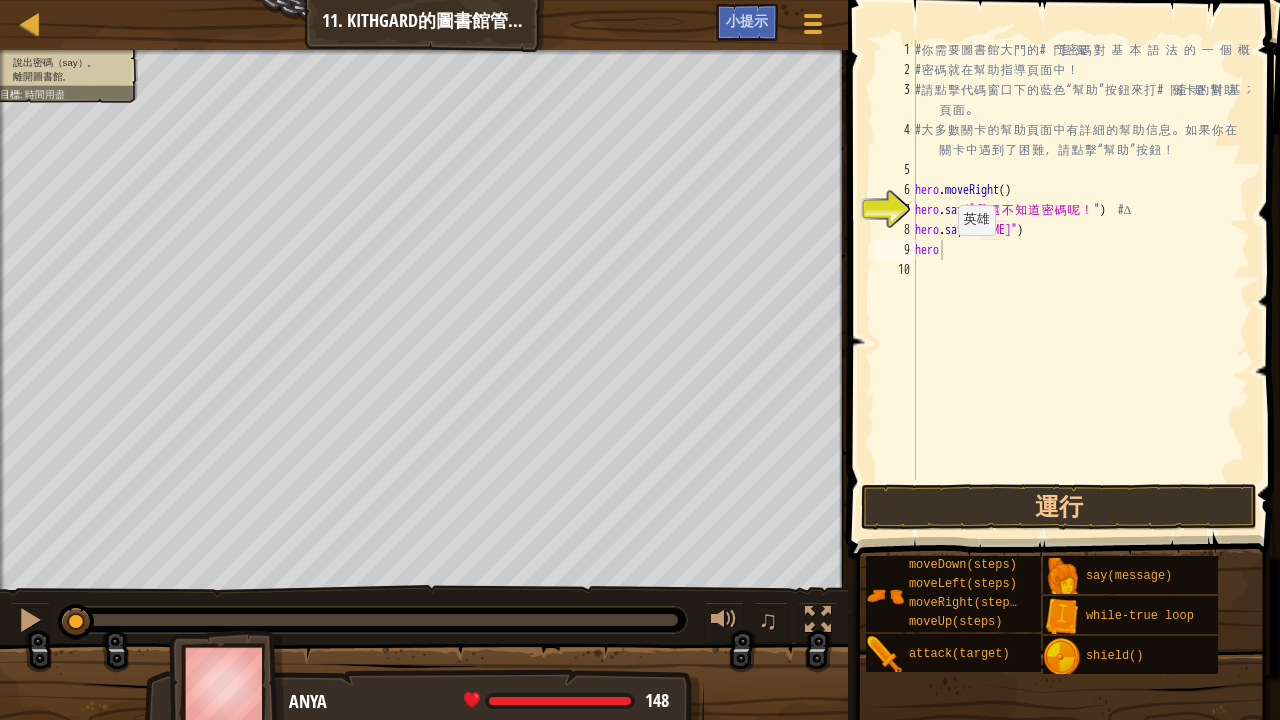 click on "#  你 需 要 圖 書 館 大 門 的 開 門 密 碼 ！ #  密 碼 就 在 幫 助 指 導 頁 面 中 ！ #  請 點 擊 代 碼 窗 口 下 的 藍 色 “ 幫 助 ” 按 鈕 來 打 開 關 卡 的 幫 助      頁 面 。 #  大 多 數 關 卡 的 幫 助 頁 面 中 有 詳 細 的 幫 助 信 息 。 如 果 你 在      關 卡 中 遇 到 了 困 難 ， 請 點 擊 “ 幫 助 ” 按 鈕 ！ hero . moveRight ( ) hero . say ( " 我 還 不 知 道 密 碼 呢 ！ " )    # ∆ hero . say ( "Hush" ) hero" at bounding box center [1080, 280] 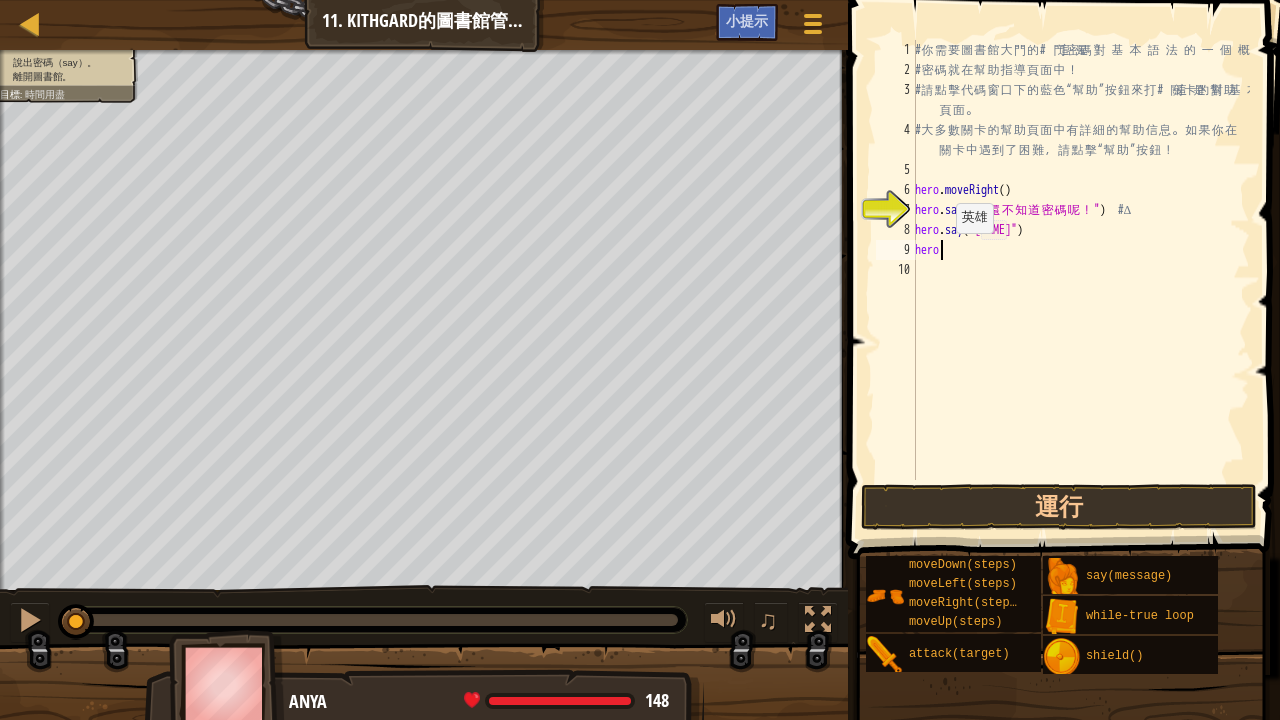 type on "hero." 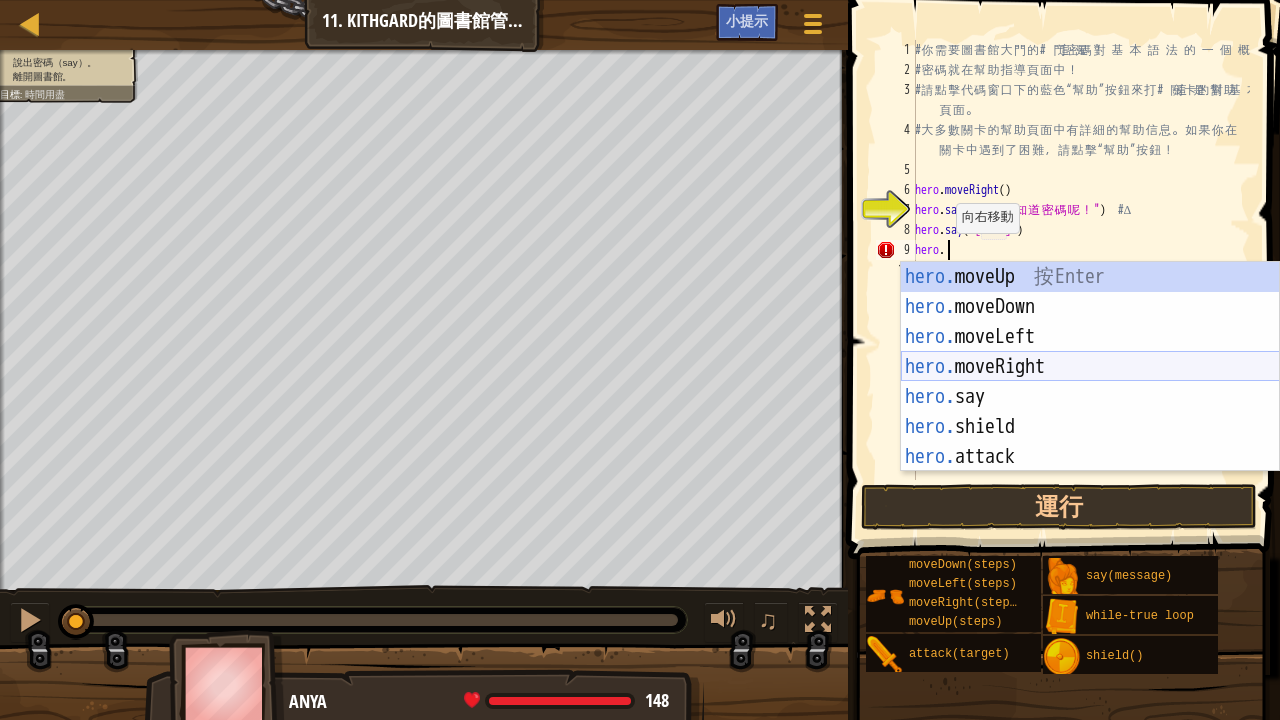 click on "hero. moveUp 按 Enter hero. moveDown 按 Enter hero. moveLeft 按 Enter hero. moveRight 按 Enter hero. say 按 Enter hero. shield 按 Enter hero. attack 按 Enter" at bounding box center (1090, 397) 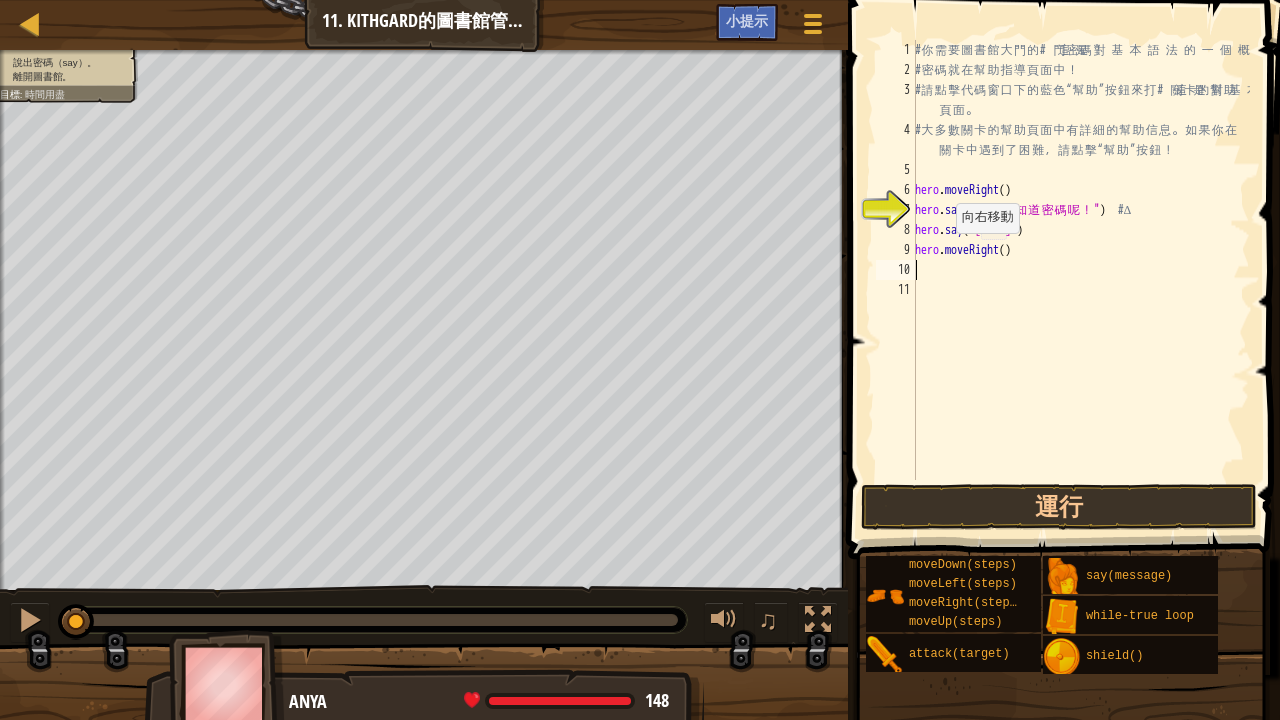 scroll, scrollTop: 9, scrollLeft: 0, axis: vertical 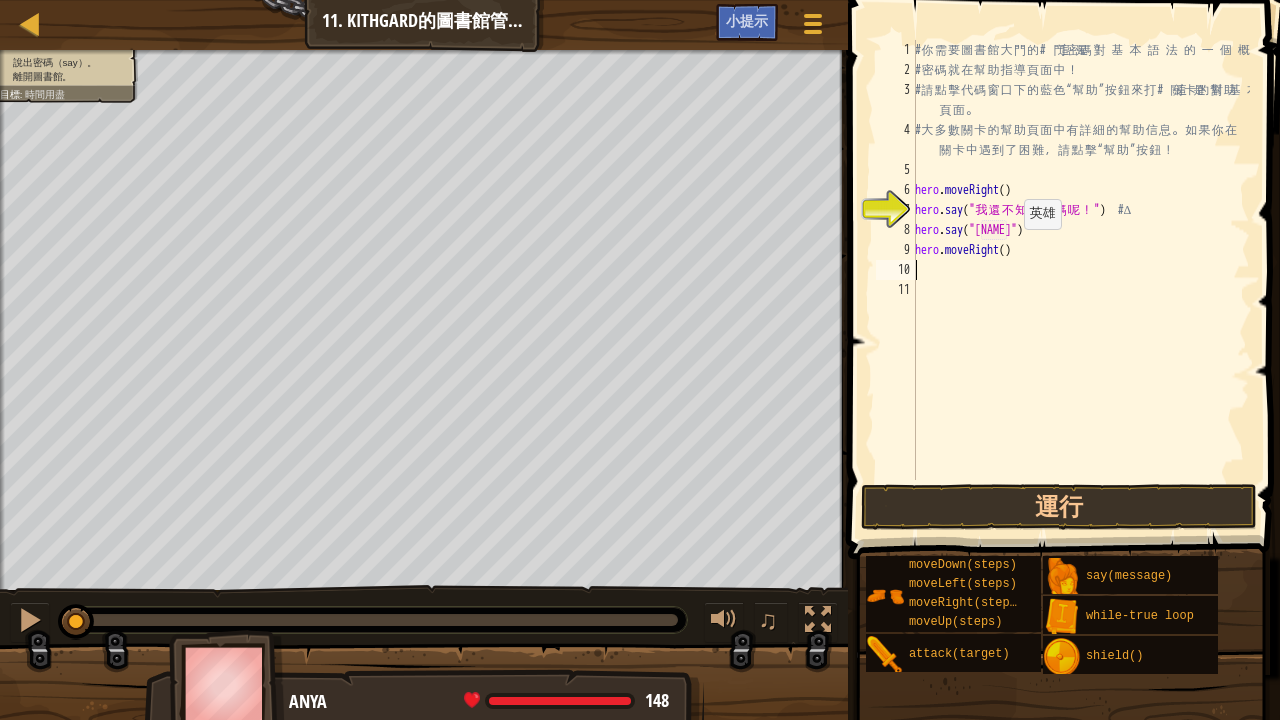 click on "#  你 需 要 圖 書 館 大 門 的 開 門 密 碼 ！ #  密 碼 就 在 幫 助 指 導 頁 面 中 ！ #  請 點 擊 代 碼 窗 口 下 的 藍 色 “ 幫 助 ” 按 鈕 來 打 開 關 卡 的 幫 助      頁 面 。 #  大 多 數 關 卡 的 幫 助 頁 面 中 有 詳 細 的 幫 助 信 息 。 如 果 你 在      關 卡 中 遇 到 了 困 難 ， 請 點 擊 “ 幫 助 ” 按 鈕 ！ hero . moveRight ( ) hero . say ( " 我 還 不 知 道 密 碼 呢 ！ " )    # ∆ hero . say ( "Hush" ) hero . moveRight ( )" at bounding box center [1080, 280] 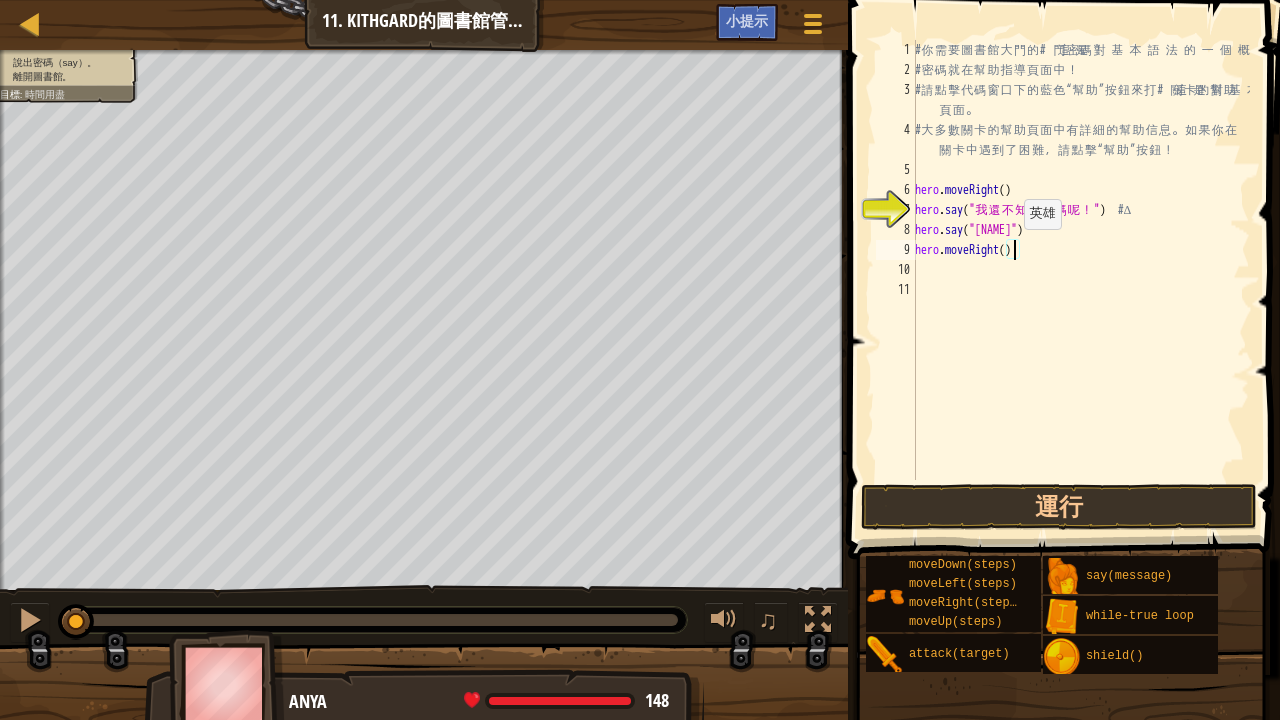 scroll, scrollTop: 9, scrollLeft: 8, axis: both 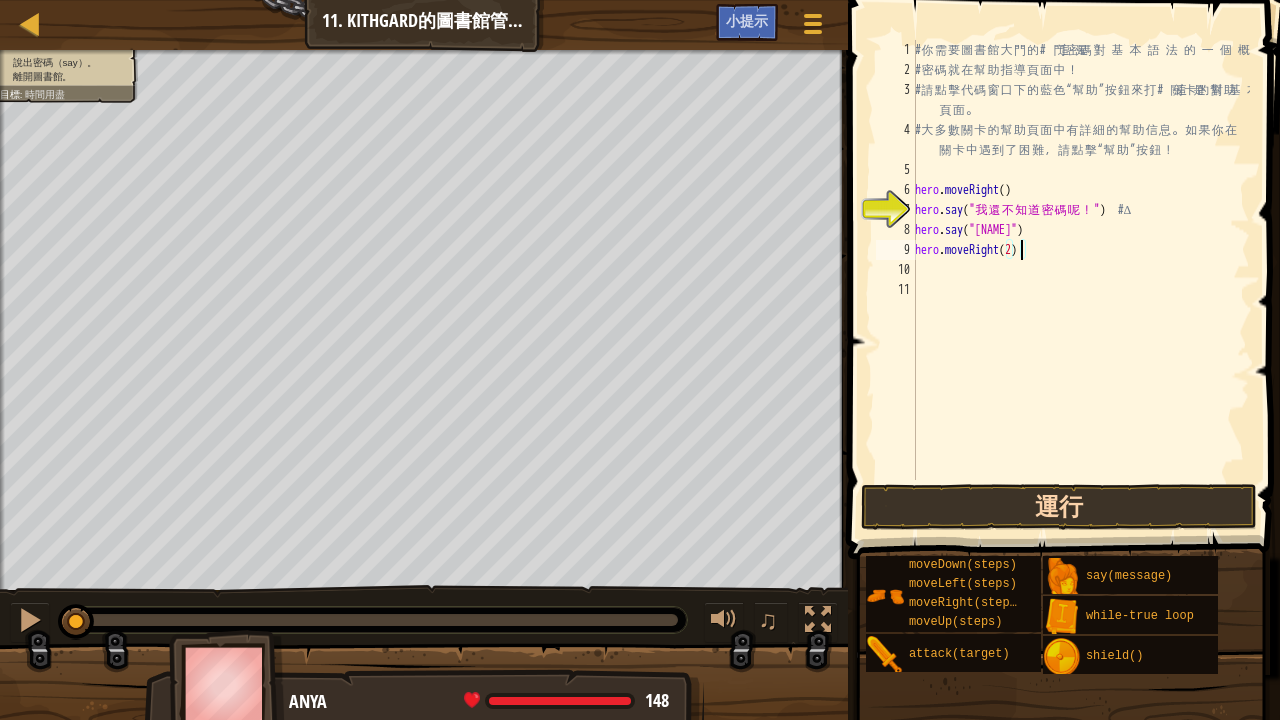 type on "hero.moveRight(2)" 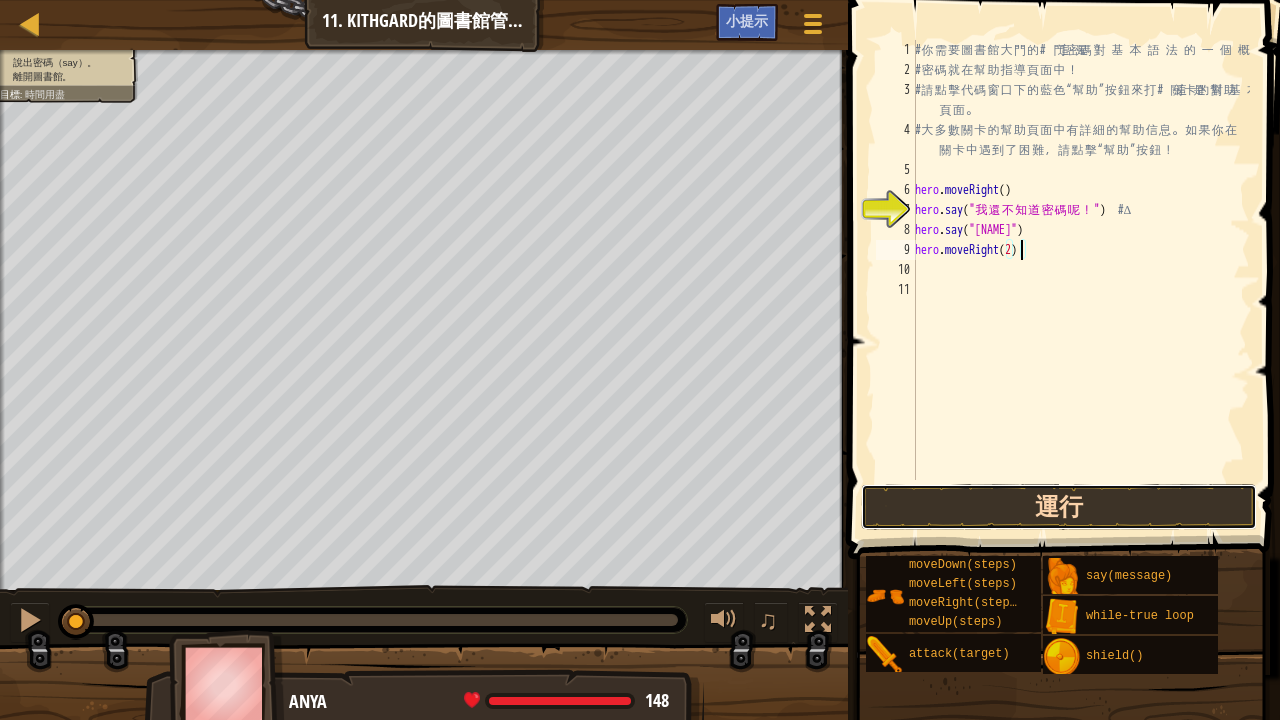click on "運行" at bounding box center (1059, 507) 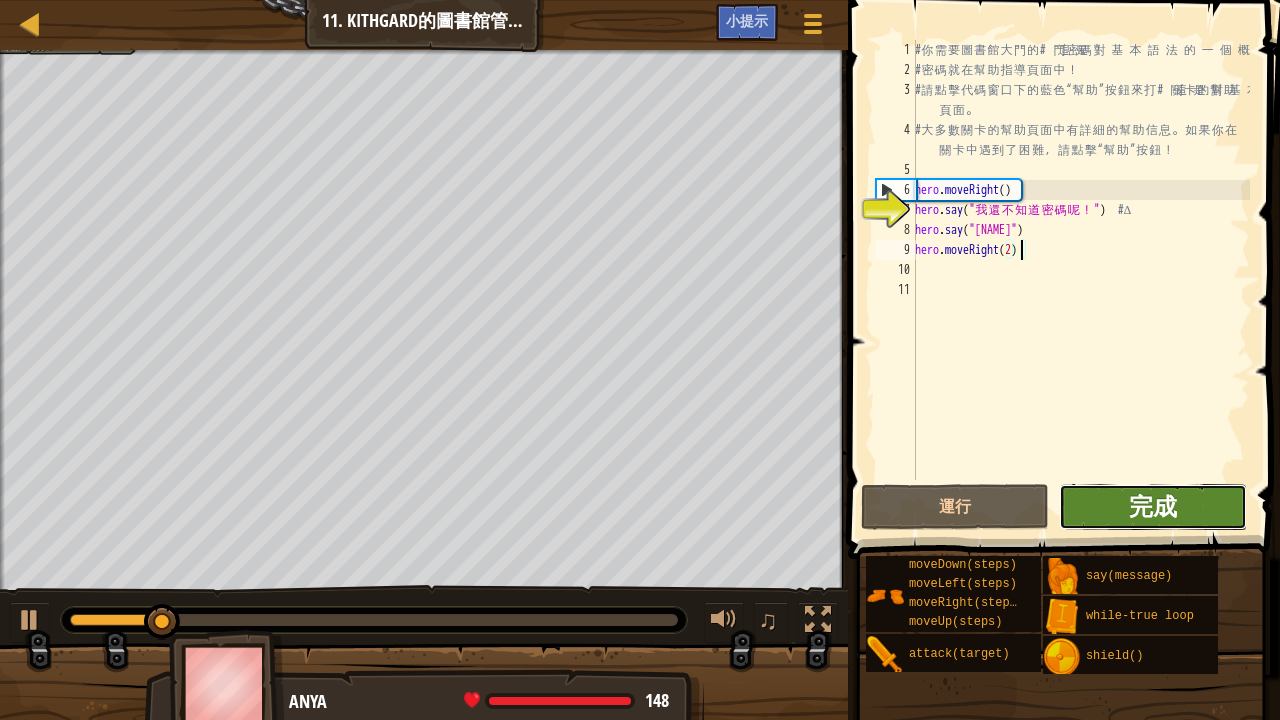 click on "完成" at bounding box center (1153, 506) 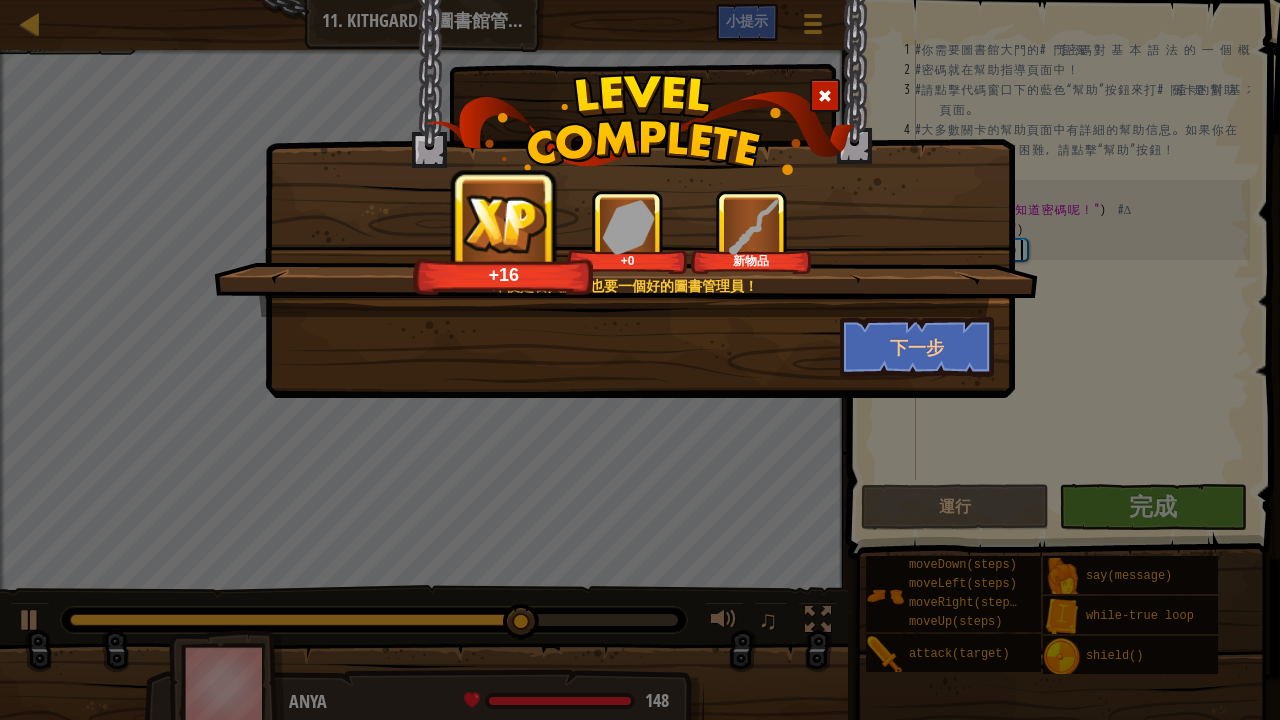 click on "即便是食人魔，也要一個好的圖書管理員！ +[NUMBER] +[NUMBER] 新的物品 下一步" at bounding box center (640, 360) 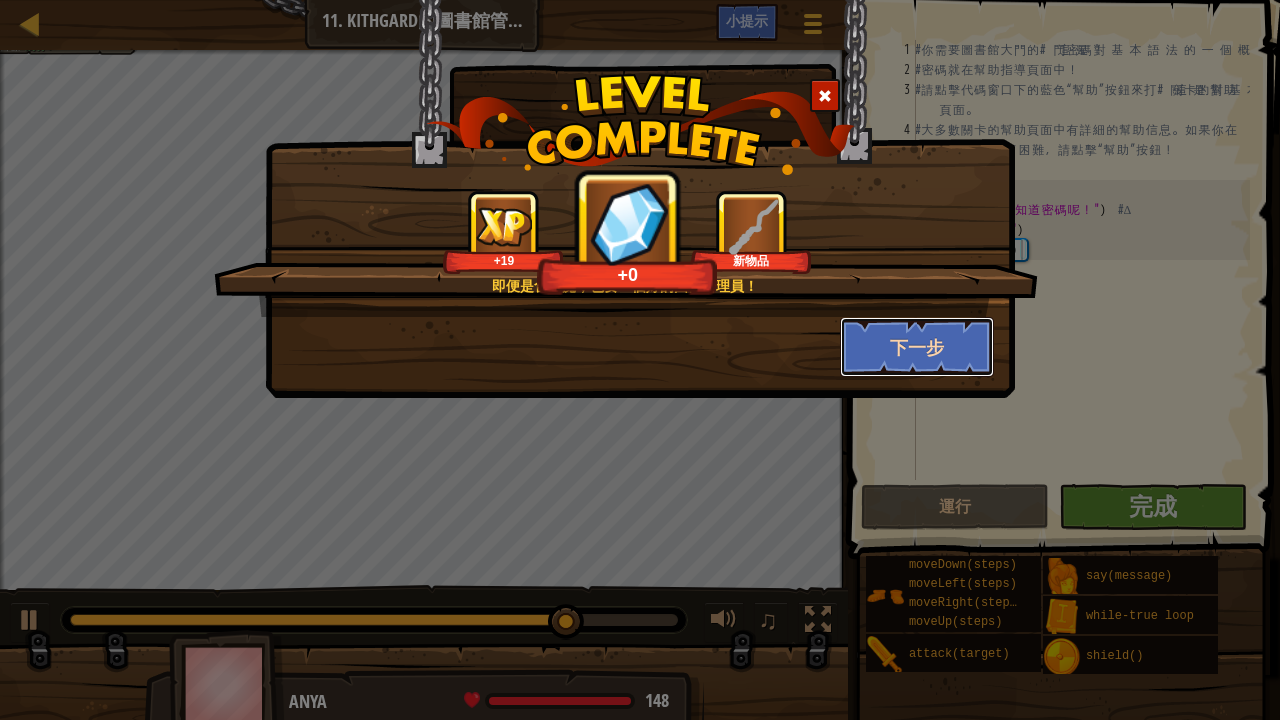 click on "下一步" at bounding box center (917, 347) 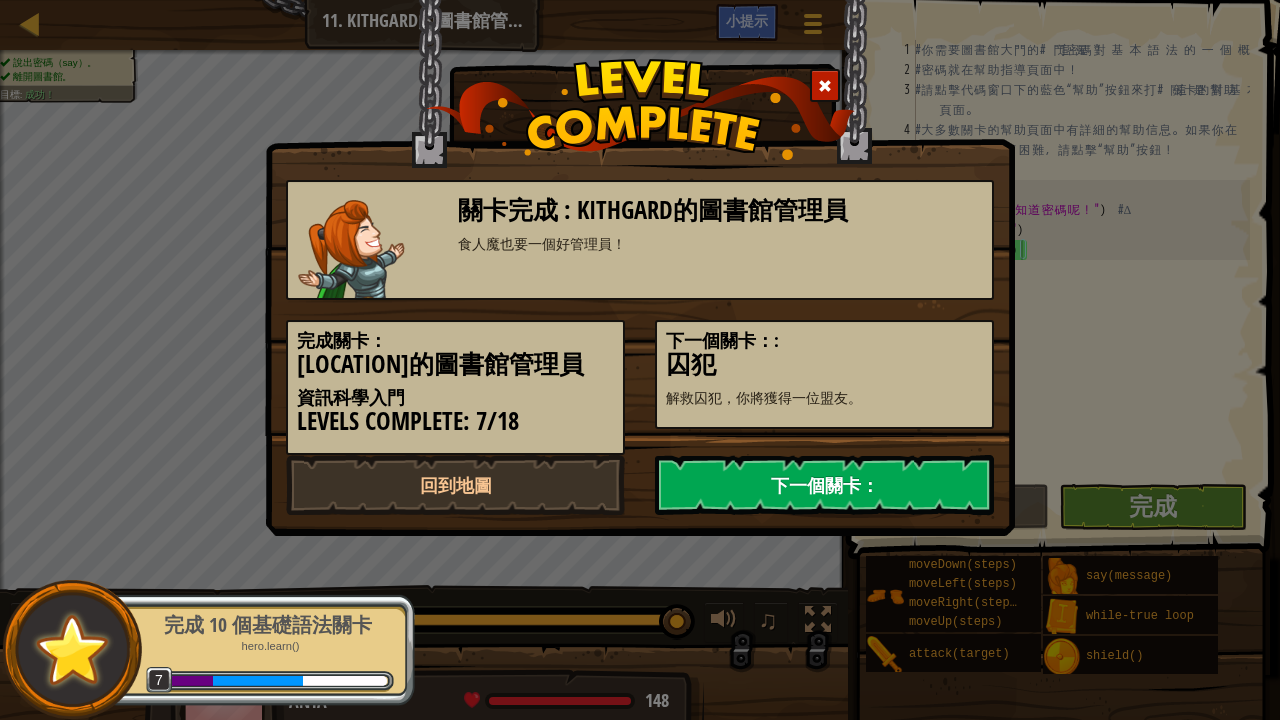 click on "下一個關卡：" at bounding box center [824, 485] 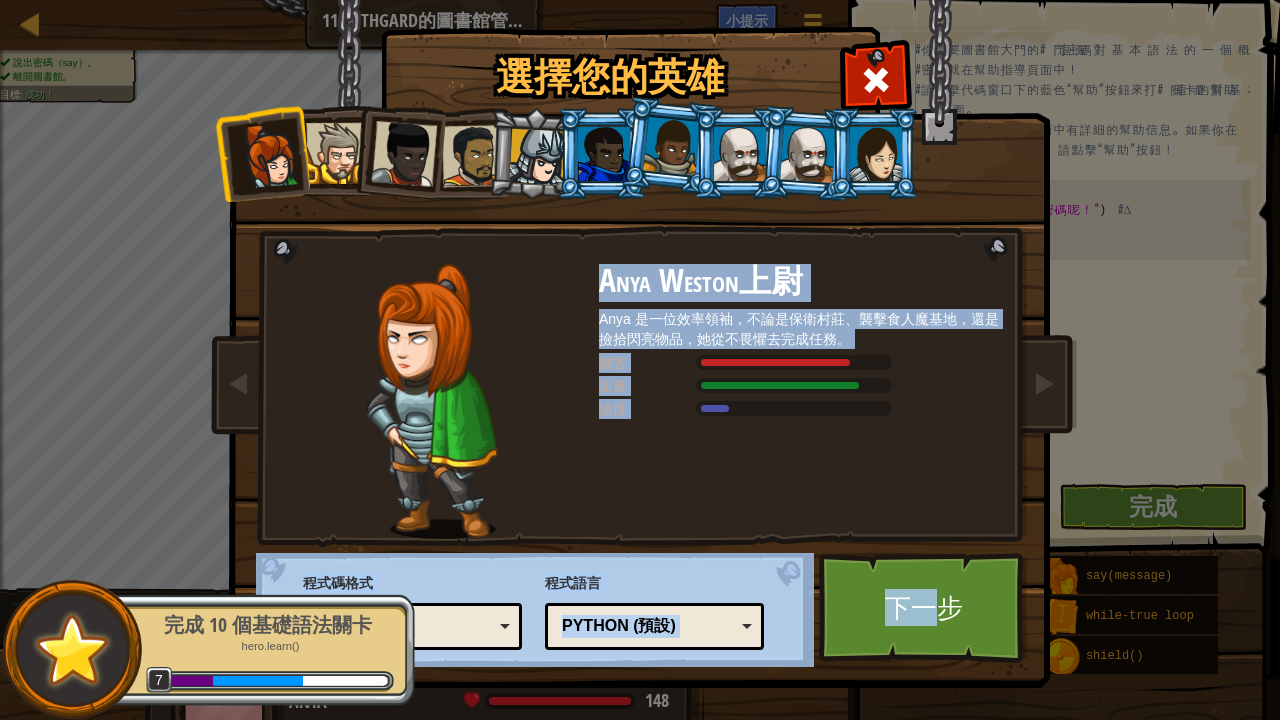 drag, startPoint x: 948, startPoint y: 606, endPoint x: 553, endPoint y: 343, distance: 474.5461 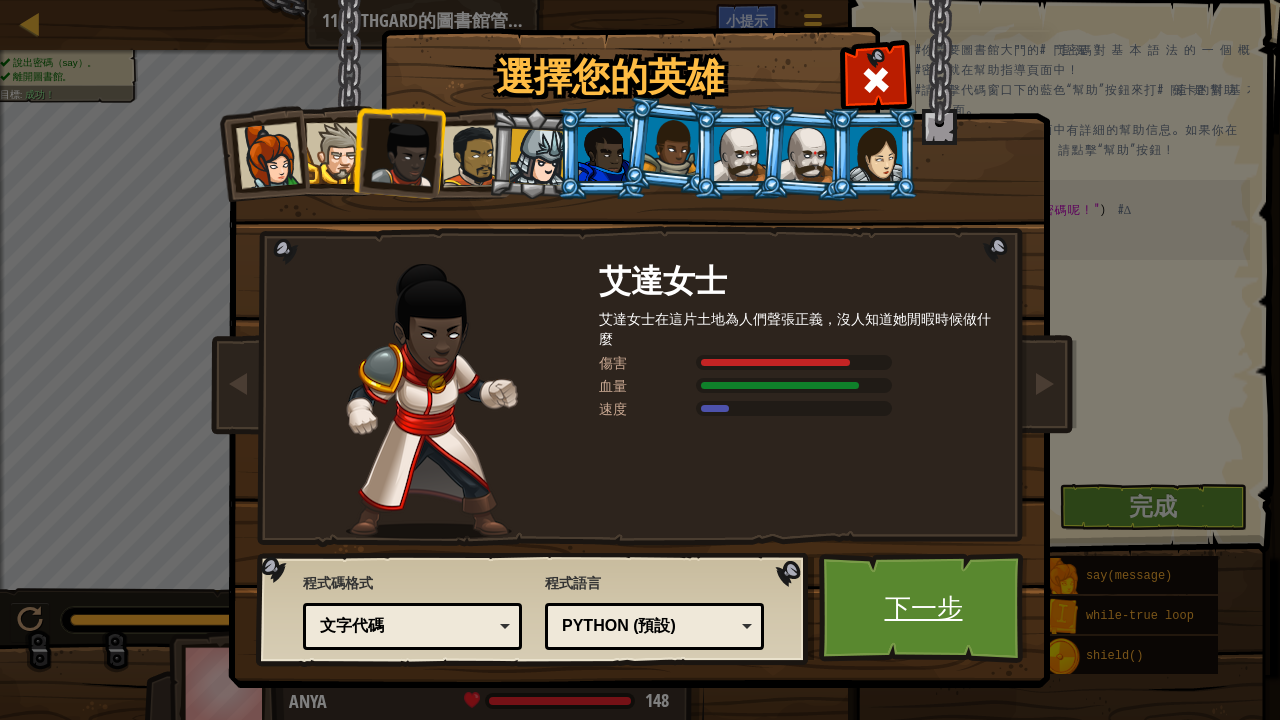 click on "下一步" at bounding box center (923, 608) 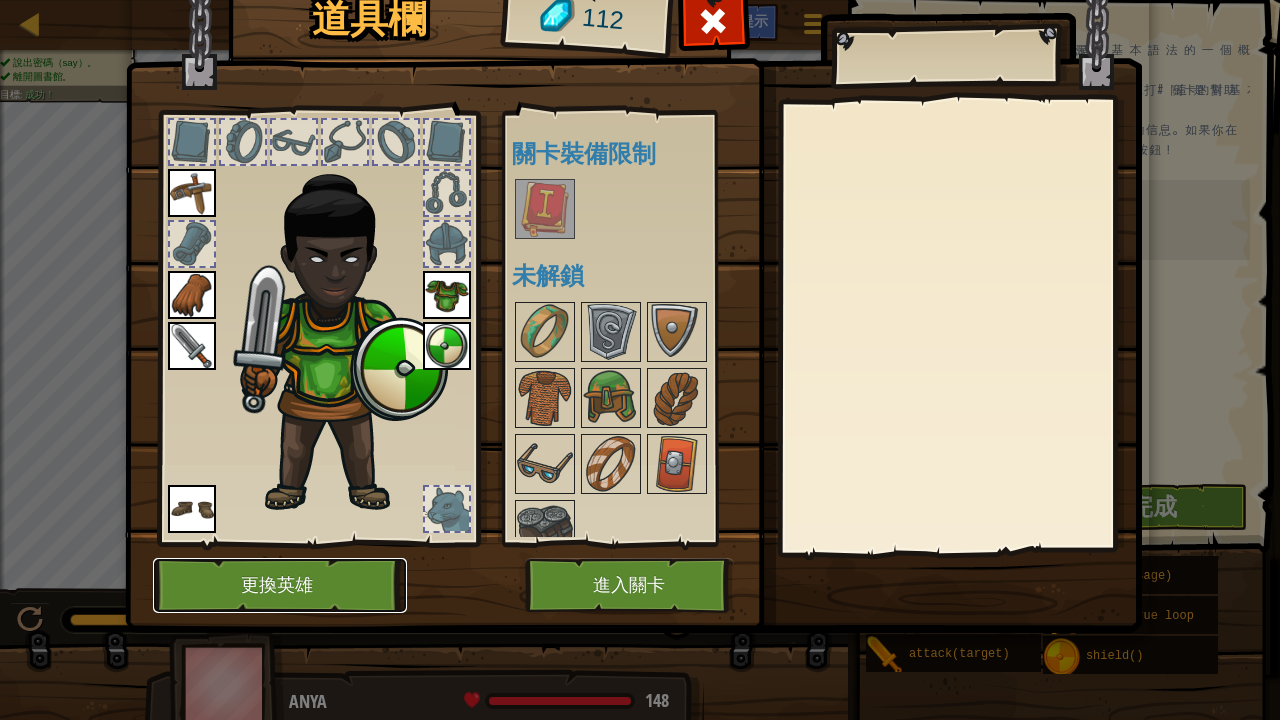 click on "更換英雄" at bounding box center [280, 585] 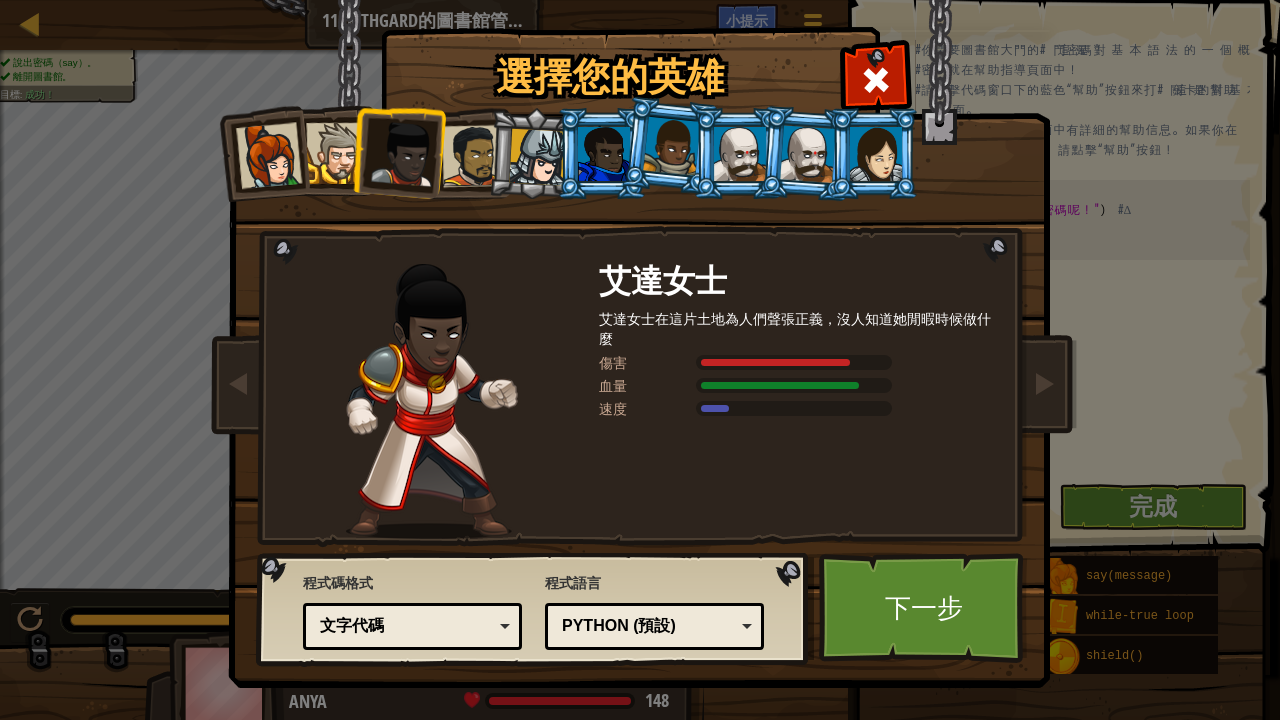click at bounding box center (336, 153) 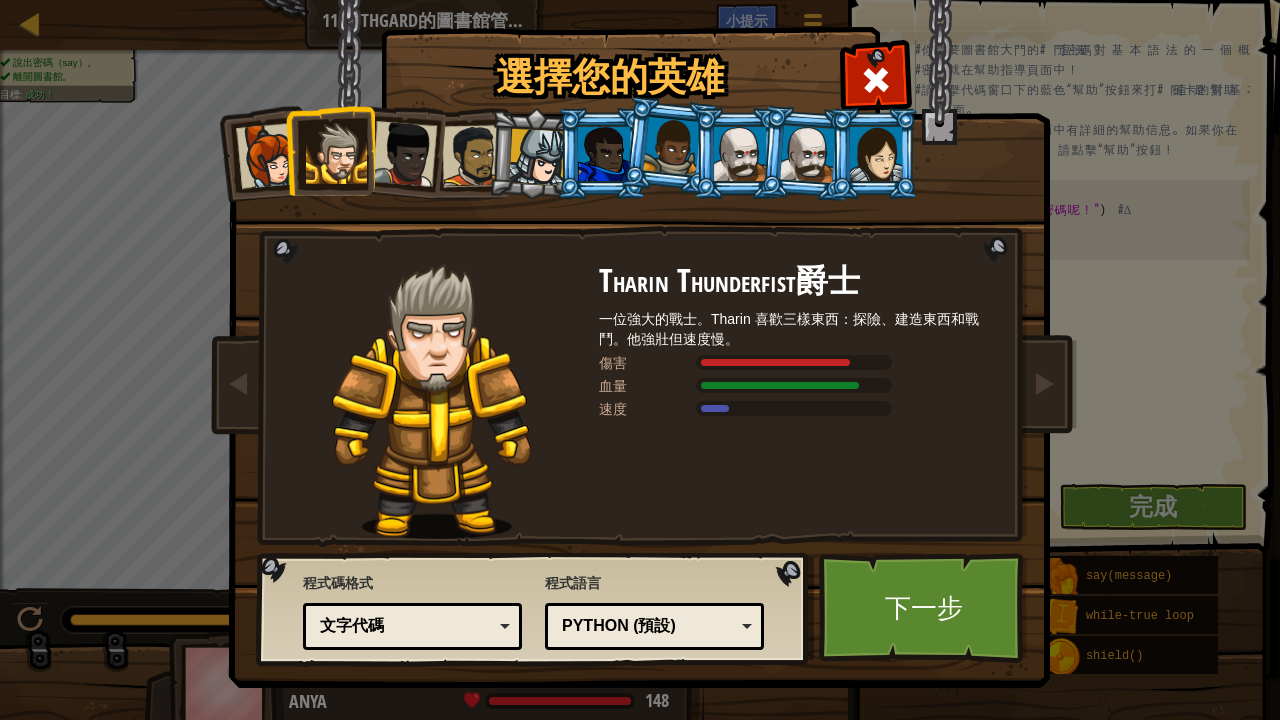 click at bounding box center (537, 157) 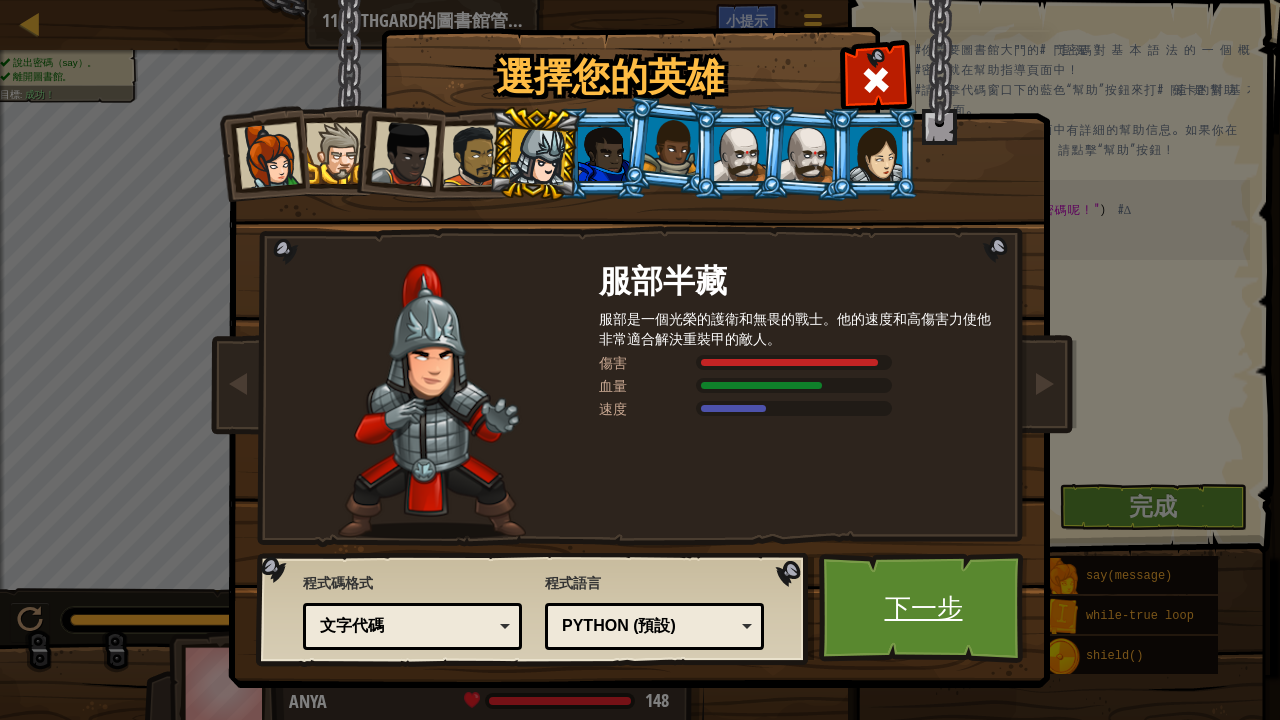 click on "下一步" at bounding box center [923, 608] 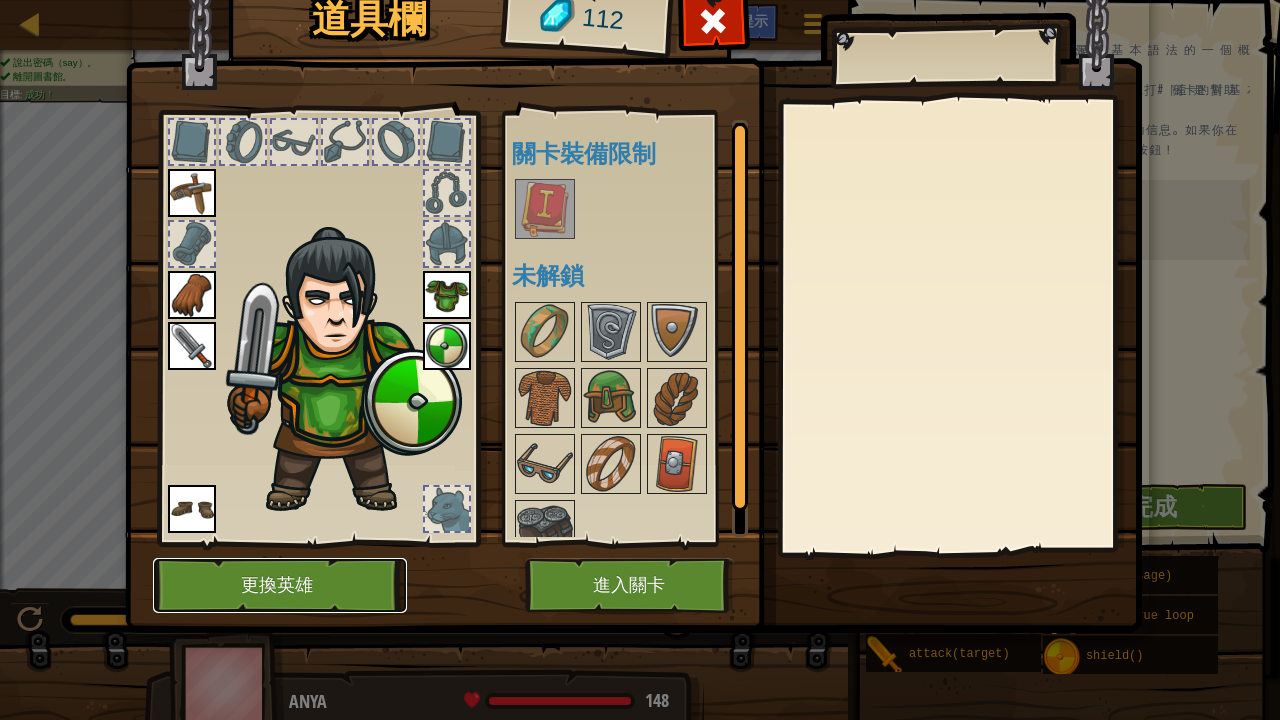 click on "更換英雄" at bounding box center [280, 585] 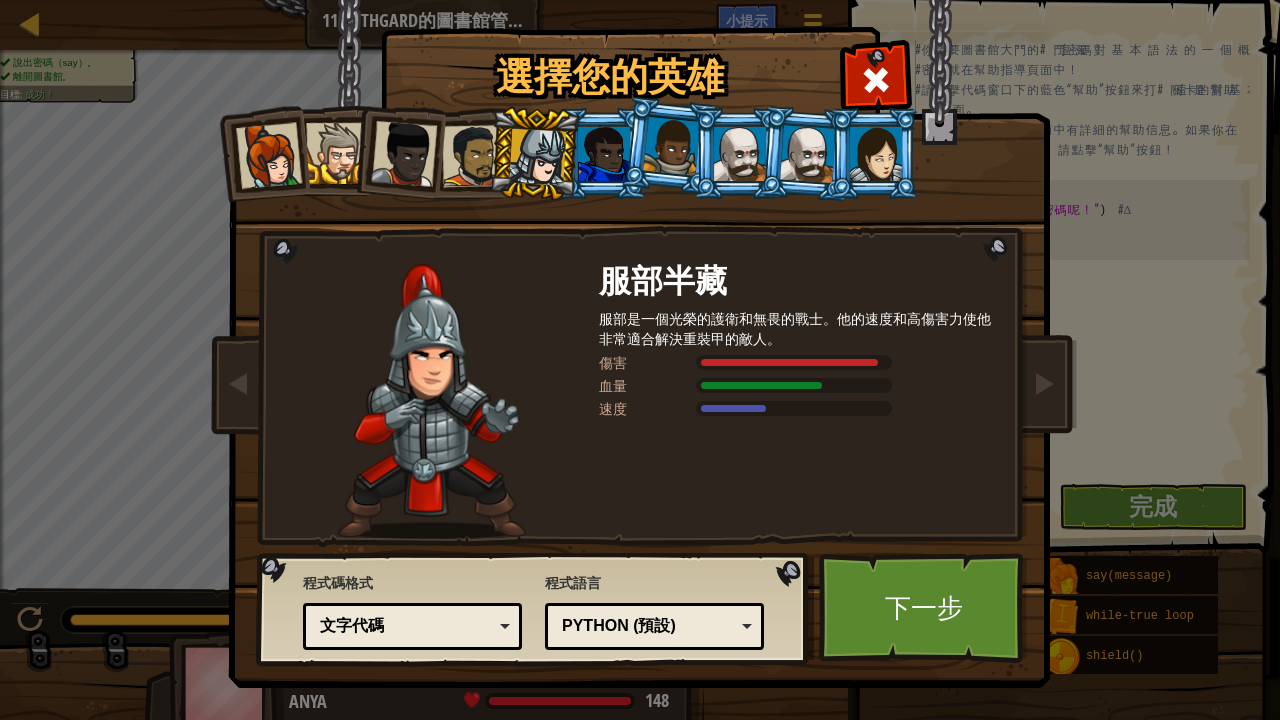 click at bounding box center (876, 154) 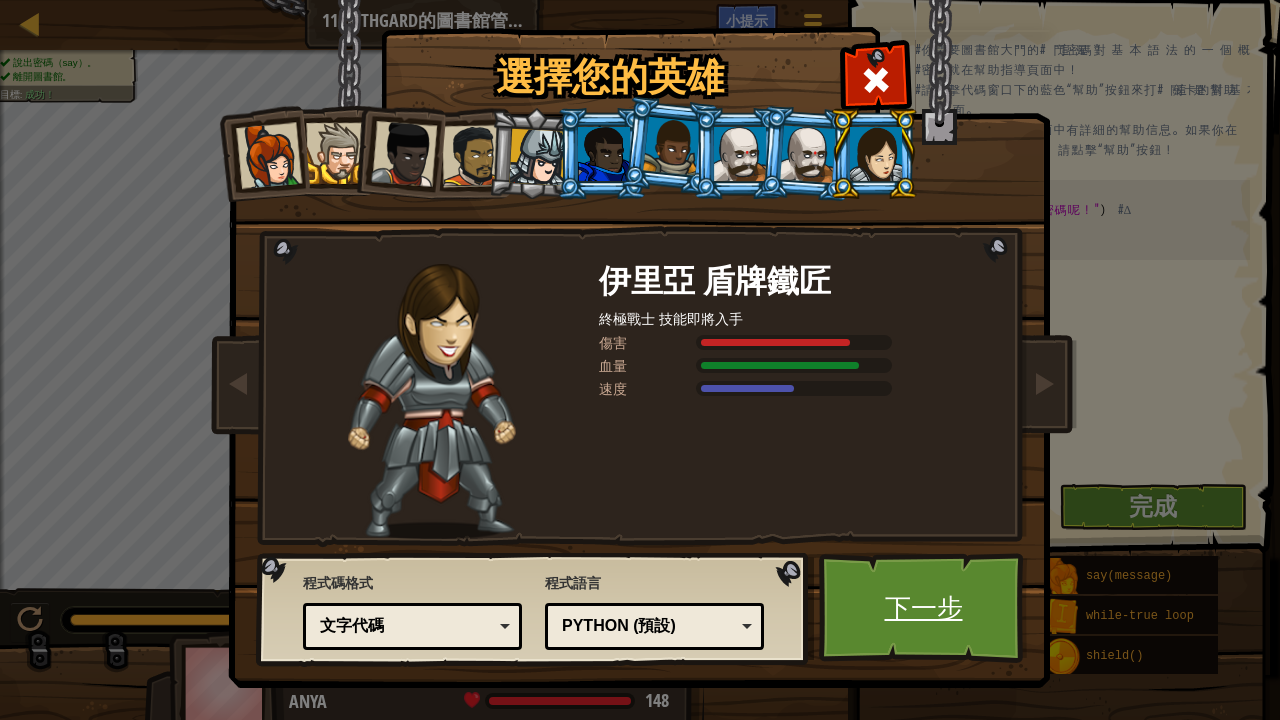 click on "下一步" at bounding box center (923, 608) 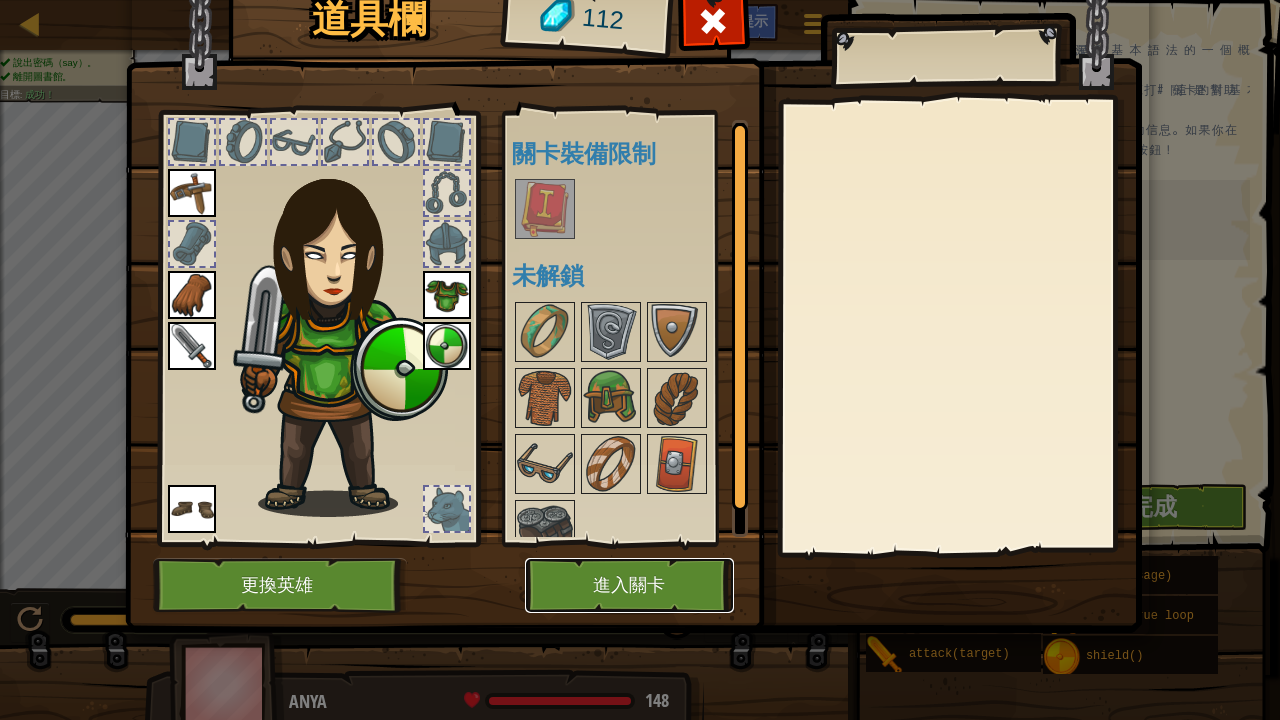 click on "進入關卡" at bounding box center (629, 585) 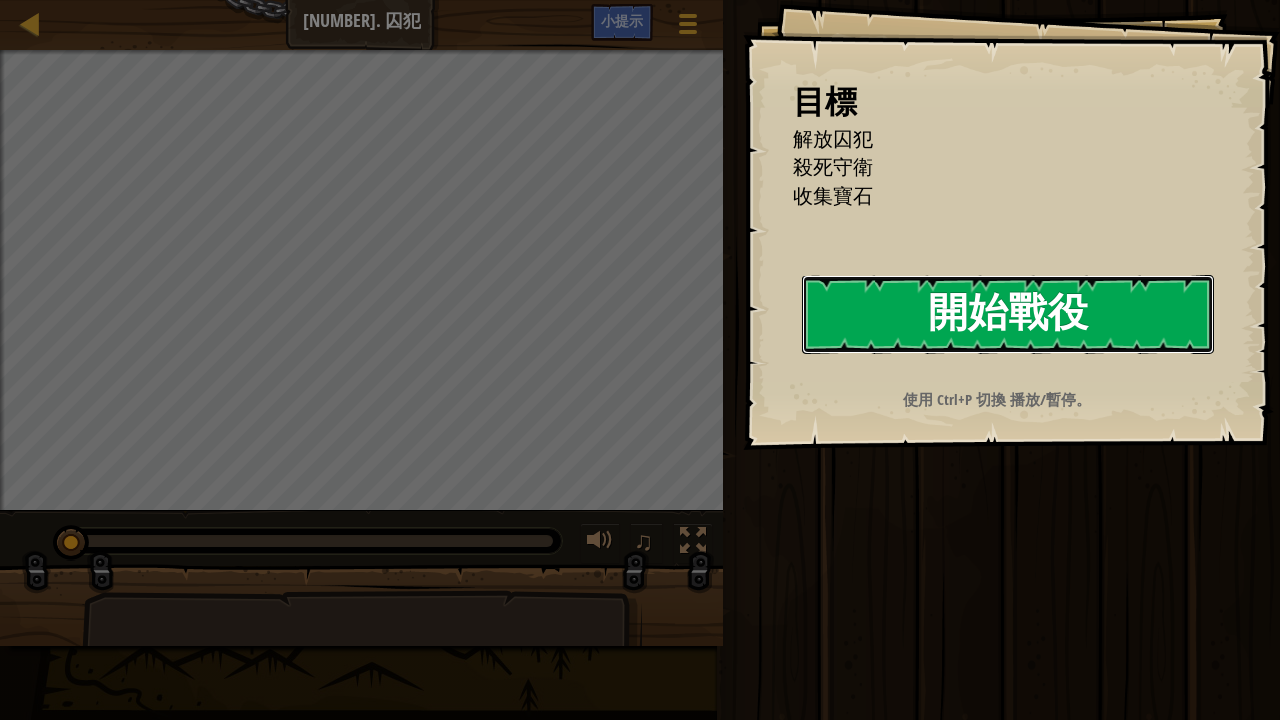 click on "開始戰役" at bounding box center [1008, 314] 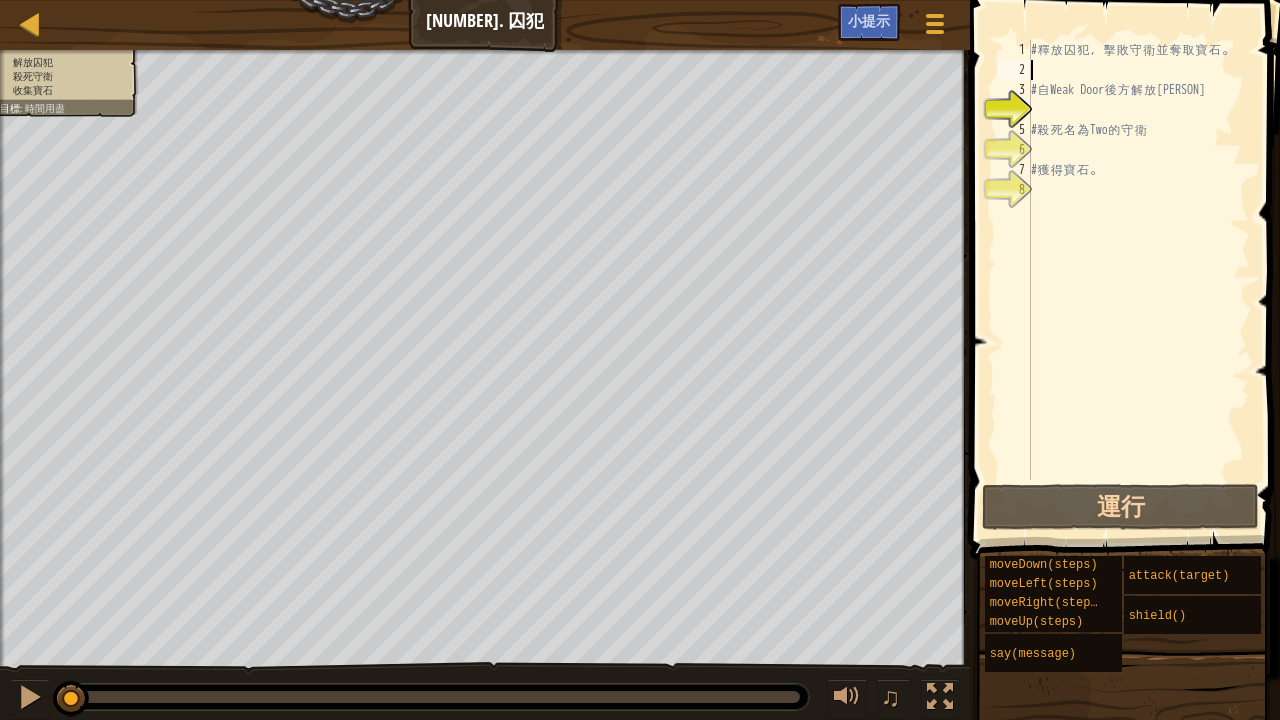 click on "#  釋 放 囚 犯 ， 擊 敗 守 衛 並 奪 取 寶 石 。 #  自 Weak Door 後 方 解 放 Patrick #  殺 死 名 為 Two 的 守 衛 #  獲 得 寶 石 。" at bounding box center (1138, 280) 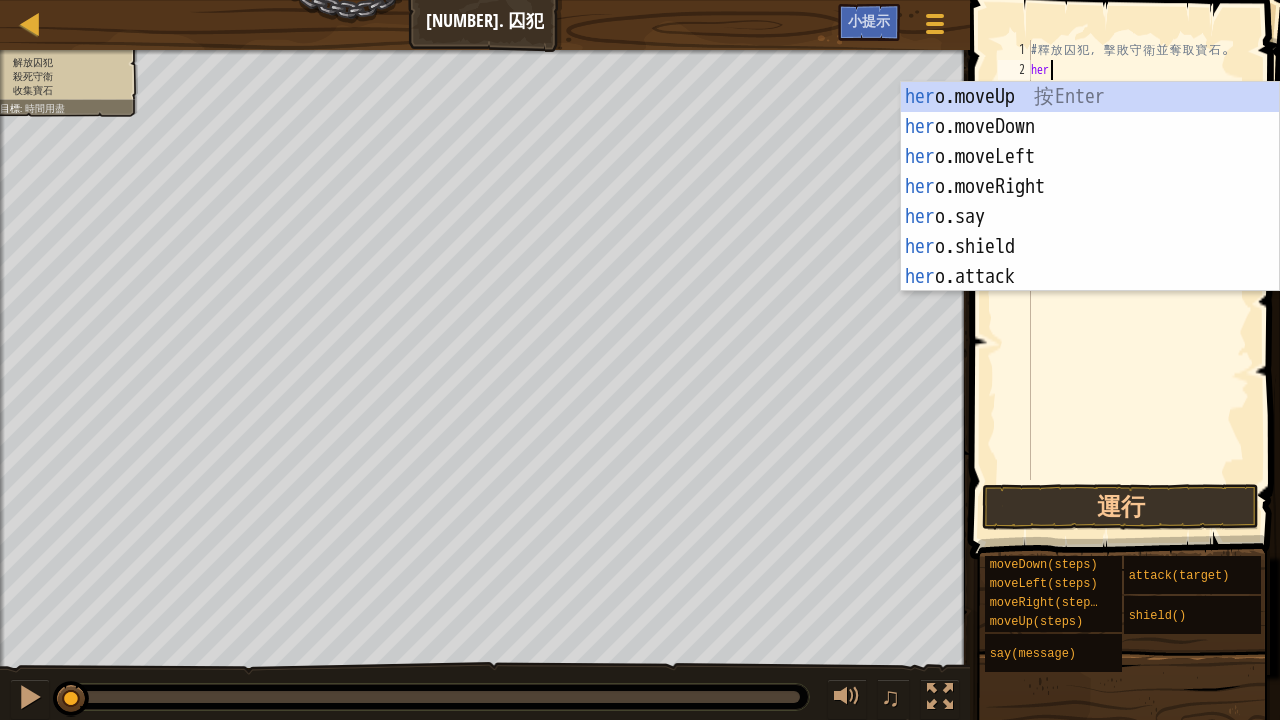 type on "hero" 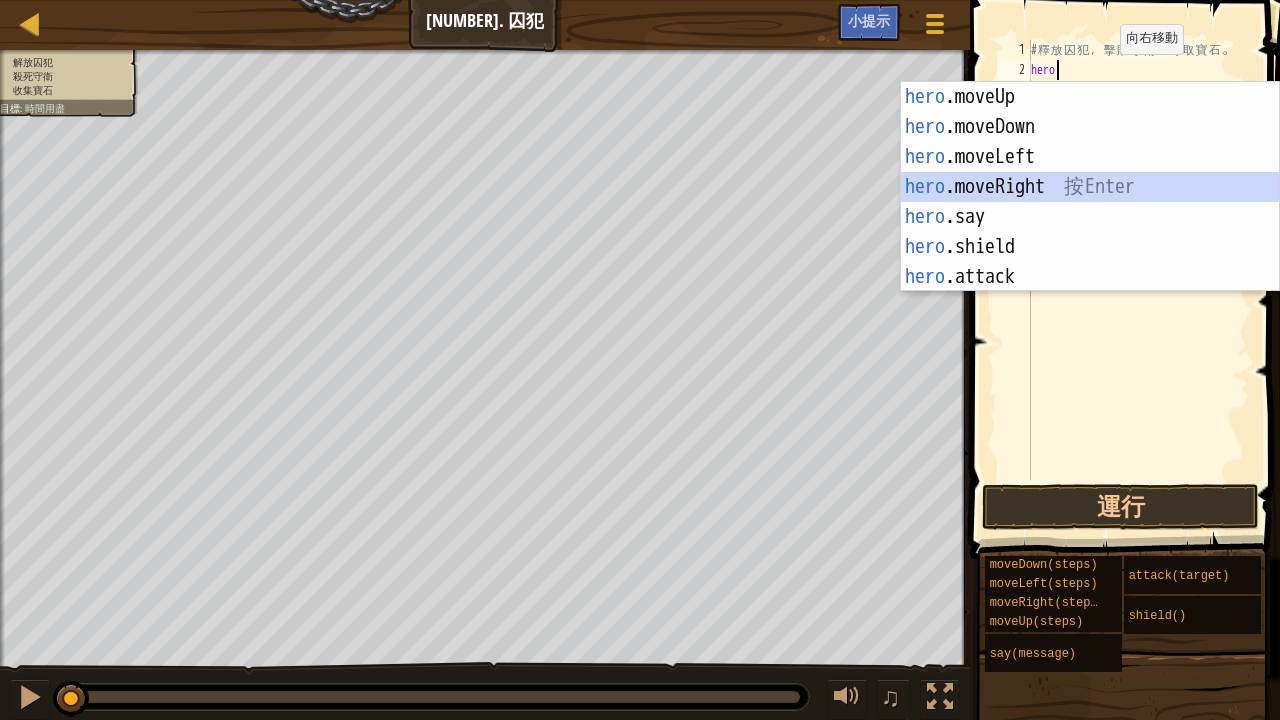 click on "hero .moveUp 按 Enter hero .moveDown 按 Enter hero .moveLeft 按 Enter hero .moveRight 按 Enter hero .say 按 Enter hero .shield 按 Enter hero .attack 按 Enter" at bounding box center (1090, 217) 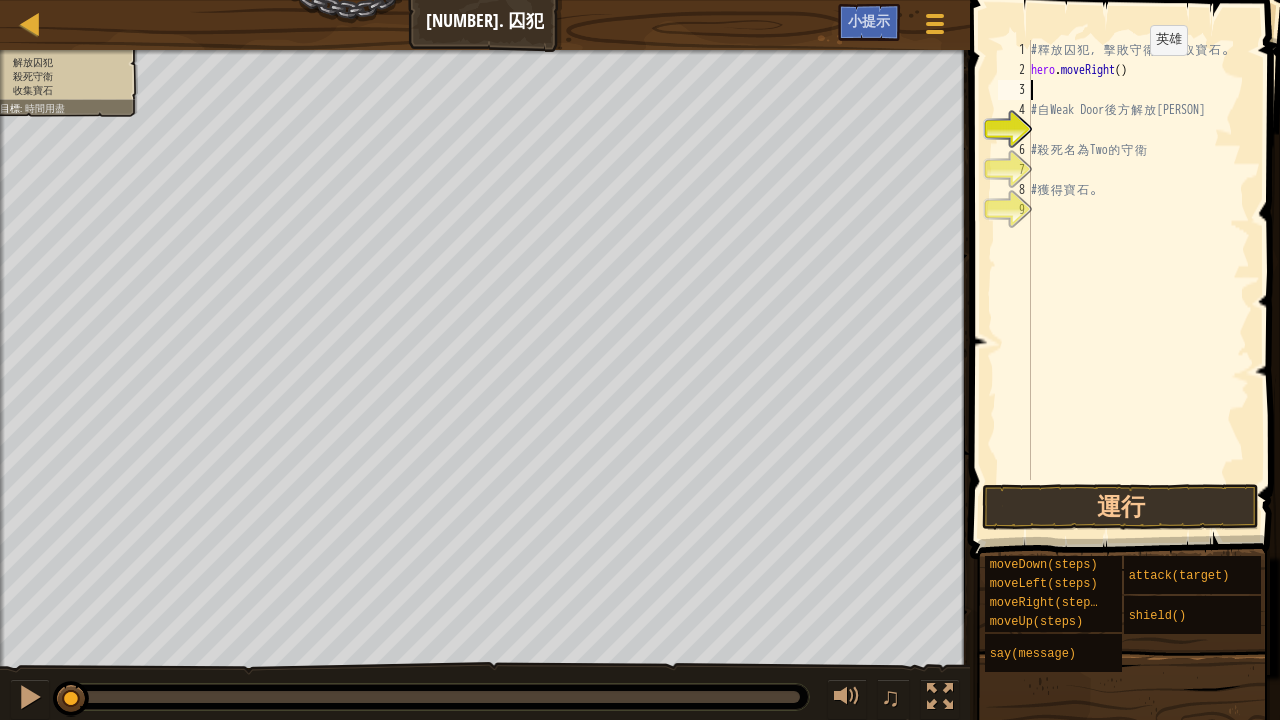 click on "#  釋 放 囚 犯 ， 擊 敗 守 衛 並 奪 取 寶 石 。 hero . moveRight ( ) #  自 [TEXT] 後 方 解 放 Patrick #  殺 死 名 為 [NAME] 的 守 衛 #  獲 得 寶 石 。" at bounding box center (1138, 280) 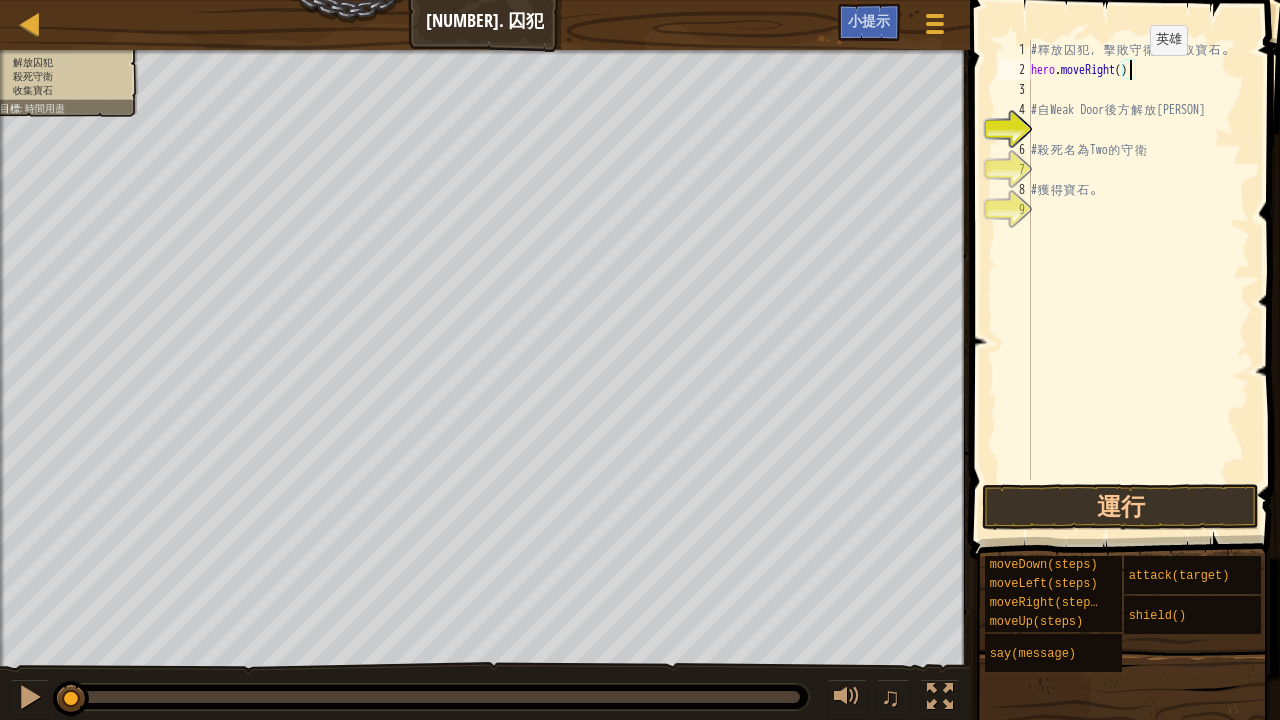 type on "hero.moveRight(1)" 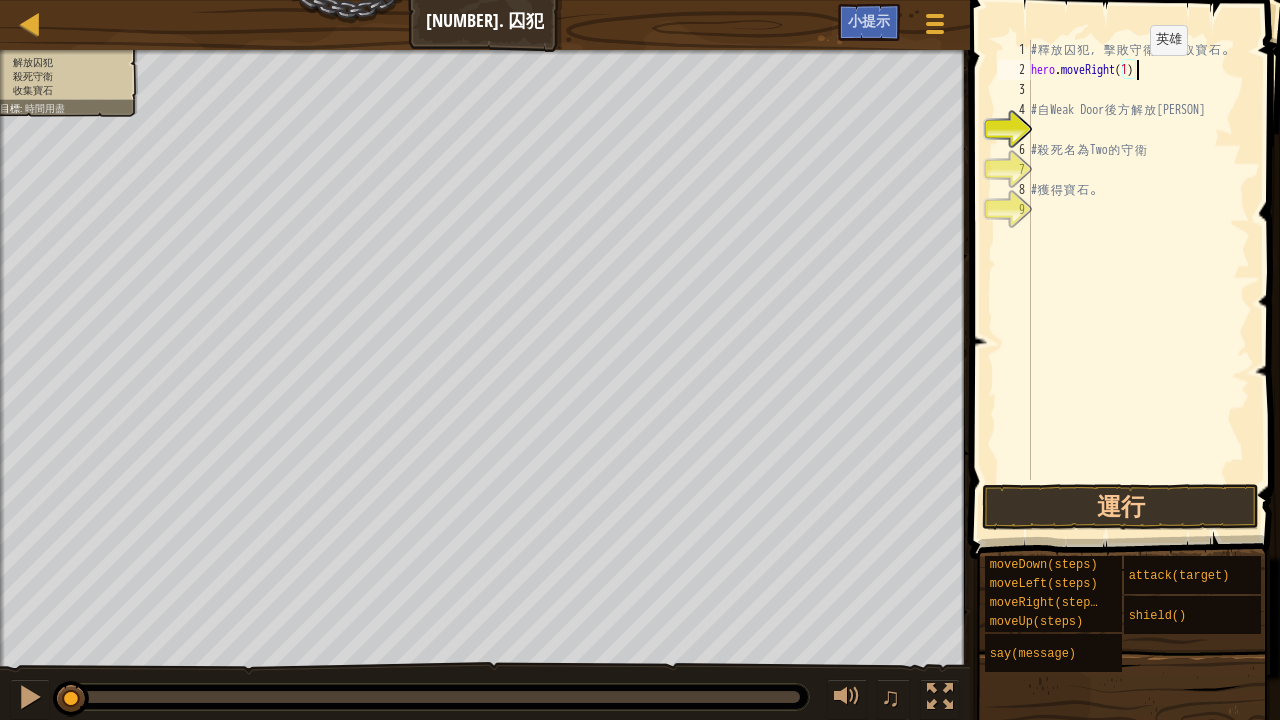 scroll, scrollTop: 9, scrollLeft: 8, axis: both 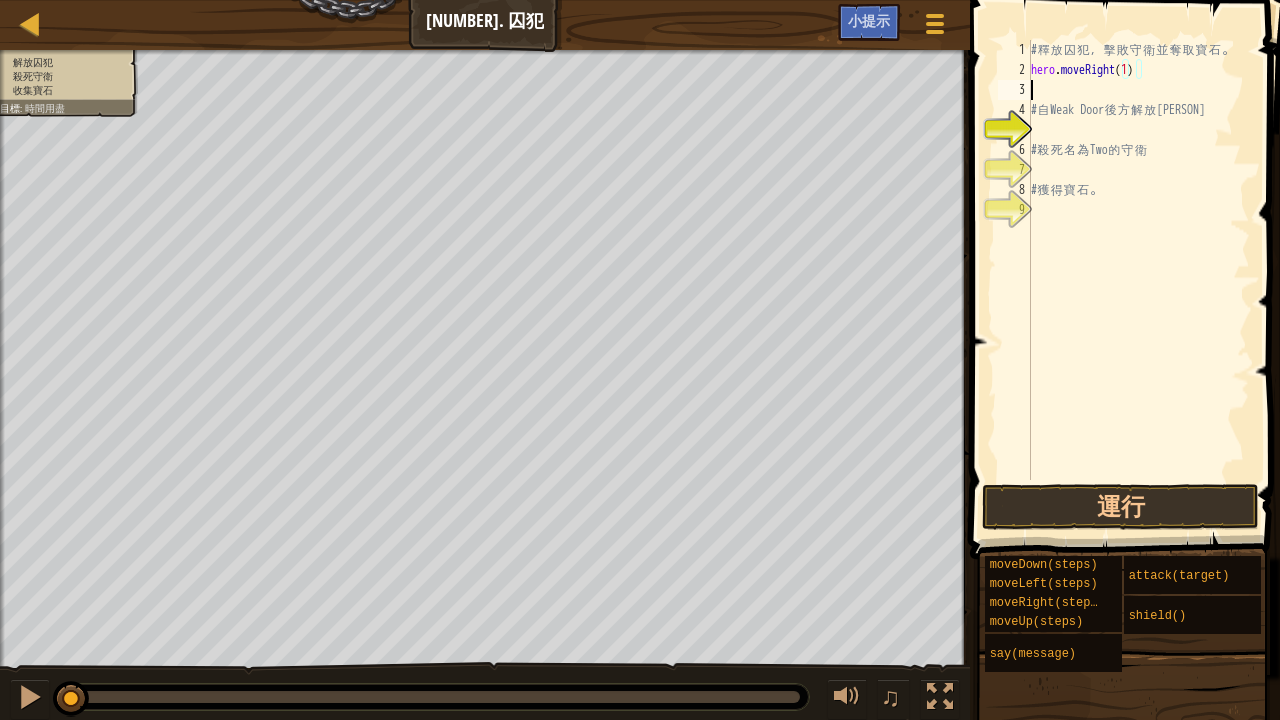 click on "#  釋 放 囚 犯 ， 擊 敗 守 衛 並 奪 取 寶 石 。 hero . moveRight ( 1 ) #  自 Weak Door 後 方 解 放 Patrick #  殺 死 名 為 Two 的 守 衛 #  獲 得 寶 石 。" at bounding box center [1138, 280] 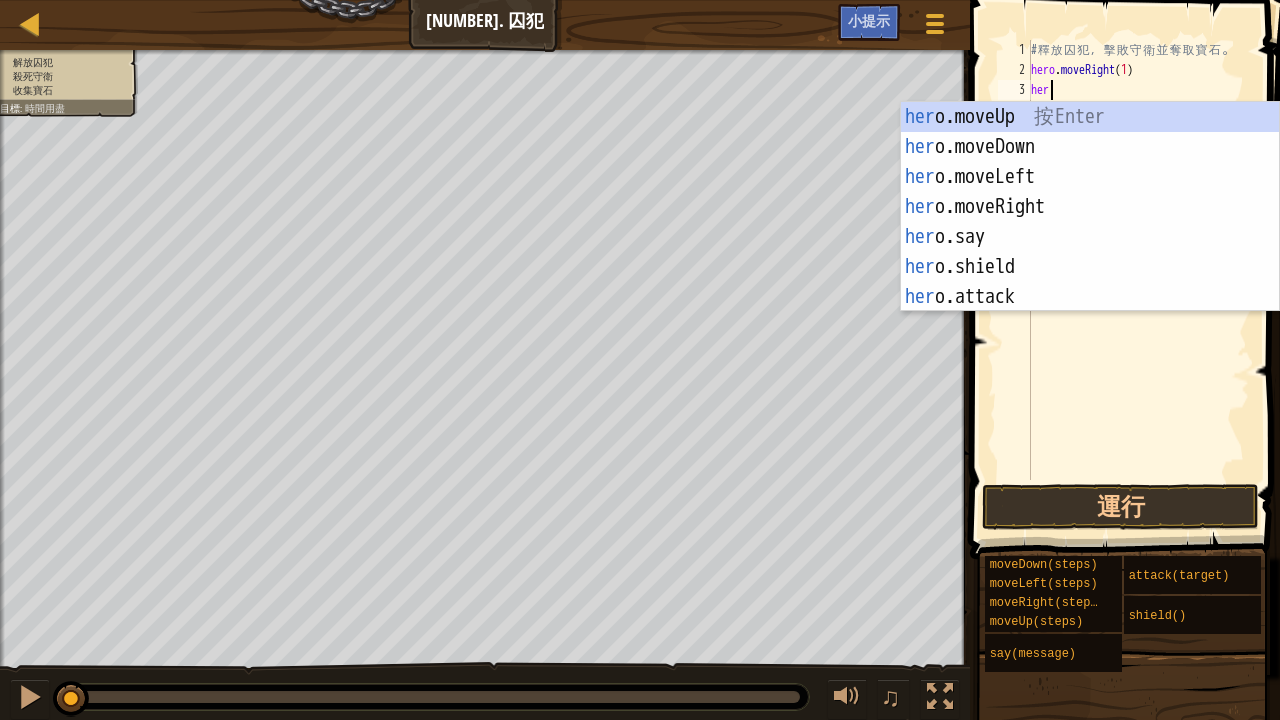 scroll, scrollTop: 9, scrollLeft: 1, axis: both 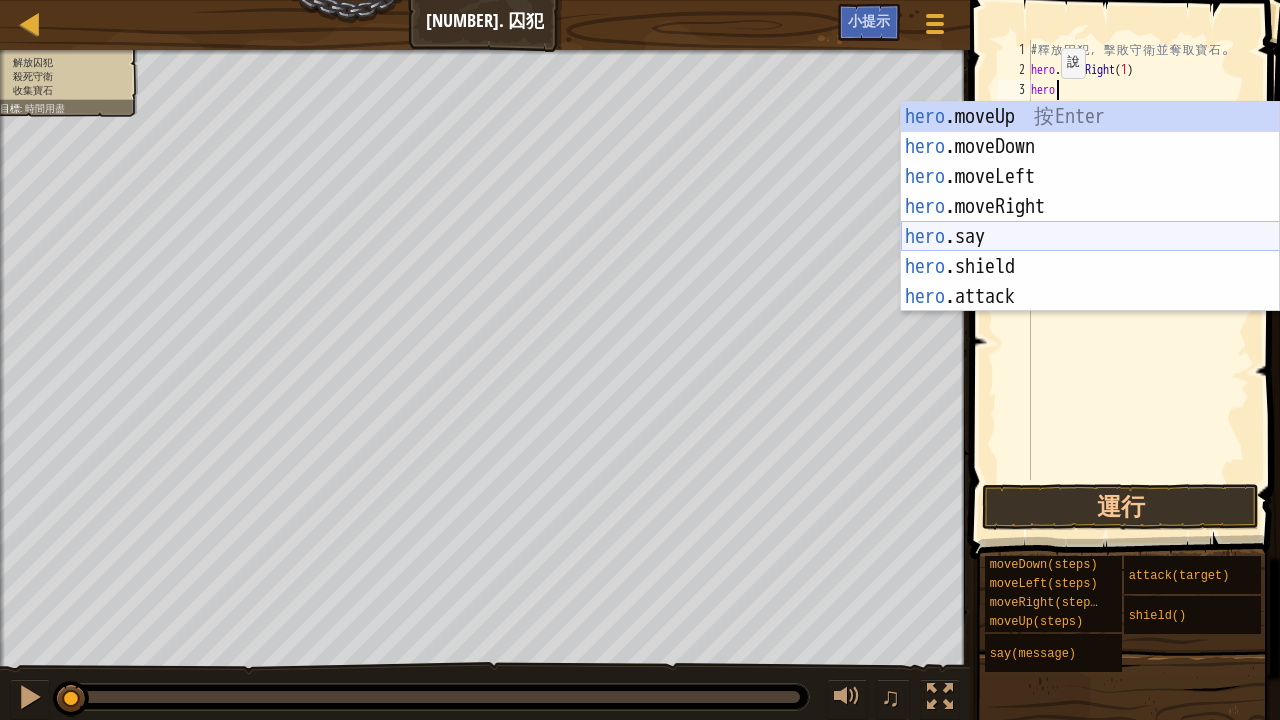 click on "hero .moveUp 按 Enter hero .moveDown 按 Enter hero .moveLeft 按 Enter hero .moveRight 按 Enter hero .say 按 Enter hero .shield 按 Enter hero .attack 按 Enter" at bounding box center [1090, 237] 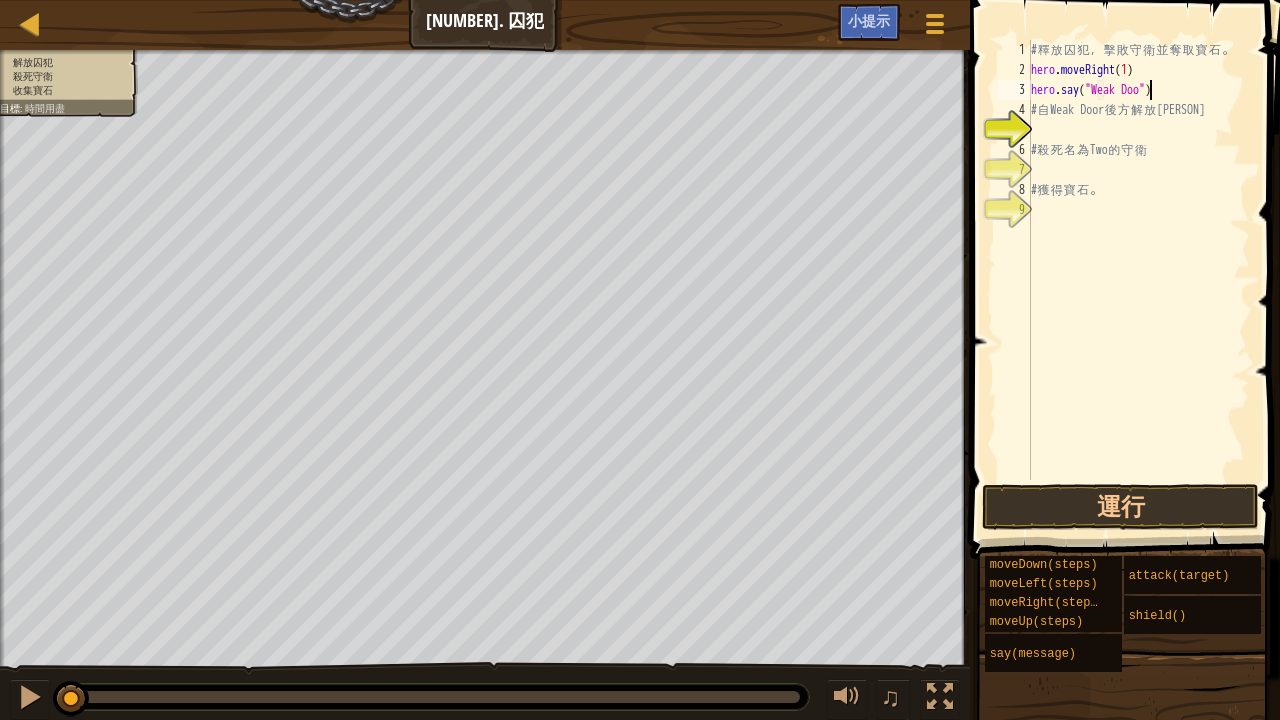 scroll, scrollTop: 9, scrollLeft: 10, axis: both 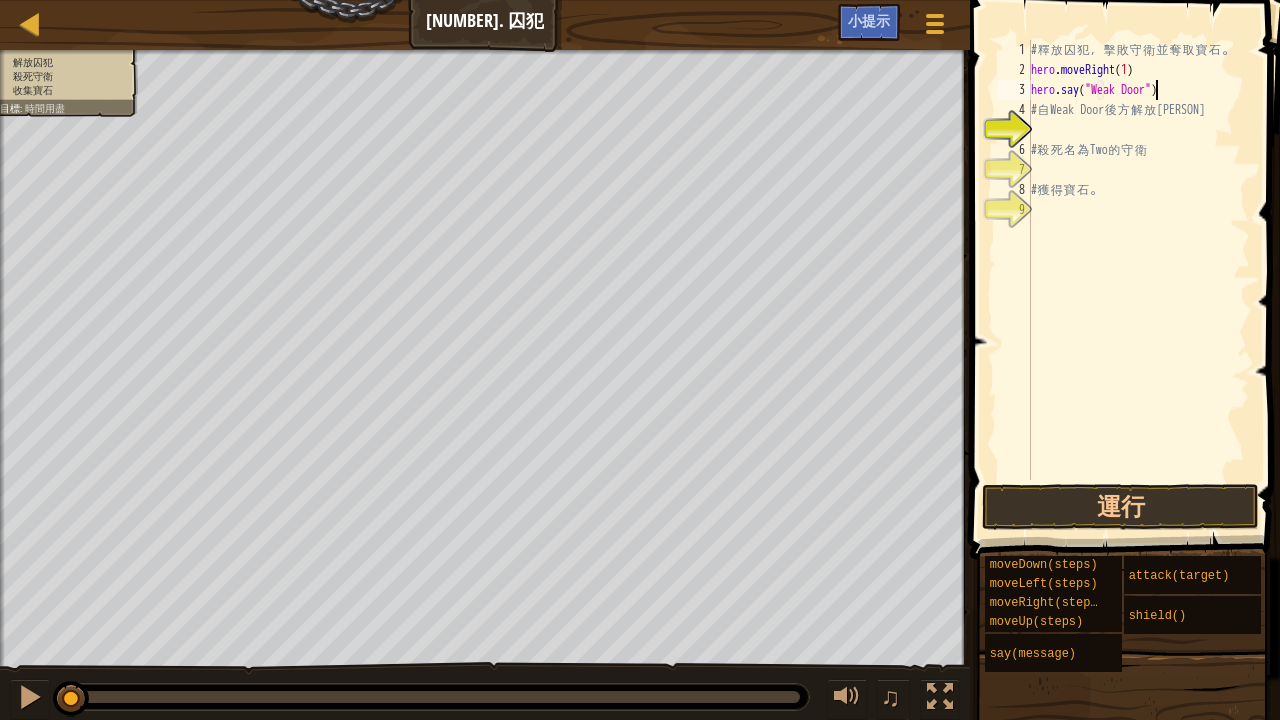 click on "#  釋 放 囚 犯 ， 擊 敗 守 衛 並 奪 取 寶 石      。 hero . moveRight ( 1 ) hero . say ( "Weak Door" ) #  自 Weak Door 後 方 解 放 Patrick #  殺 死 名 為 Two 的 守 衛 #  獲 得 寶 石 。" at bounding box center [1138, 280] 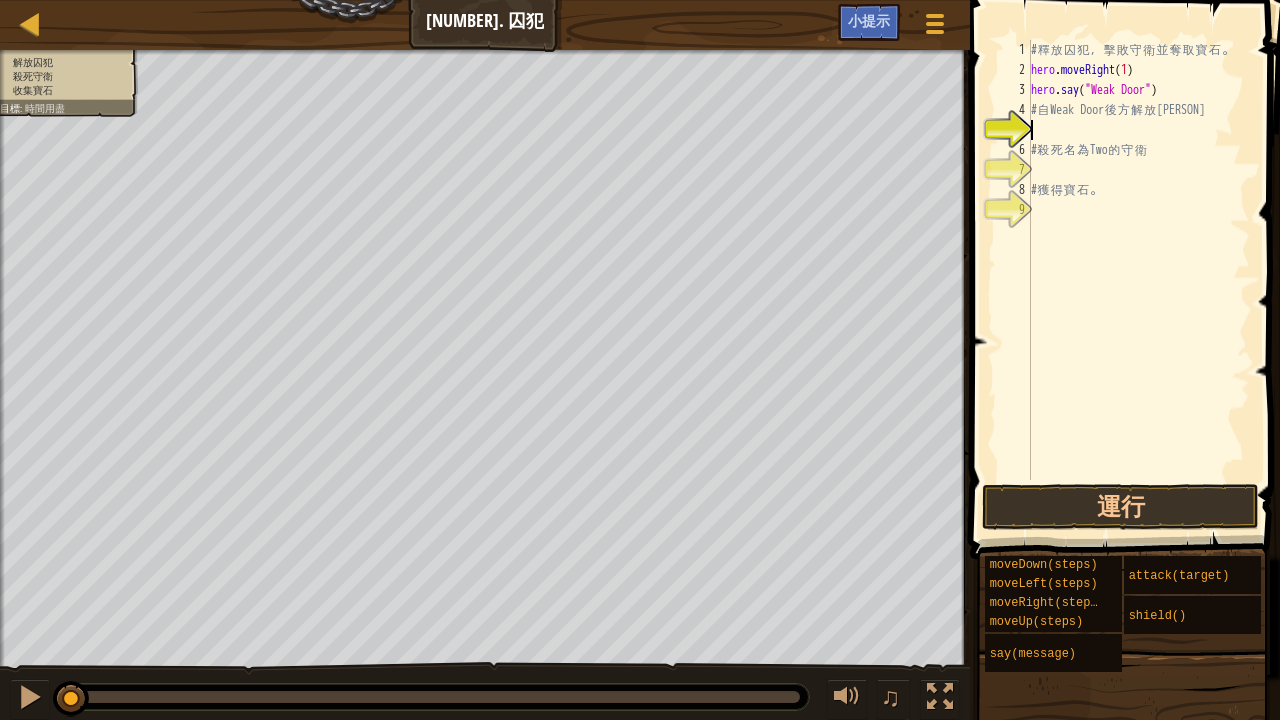 scroll, scrollTop: 9, scrollLeft: 0, axis: vertical 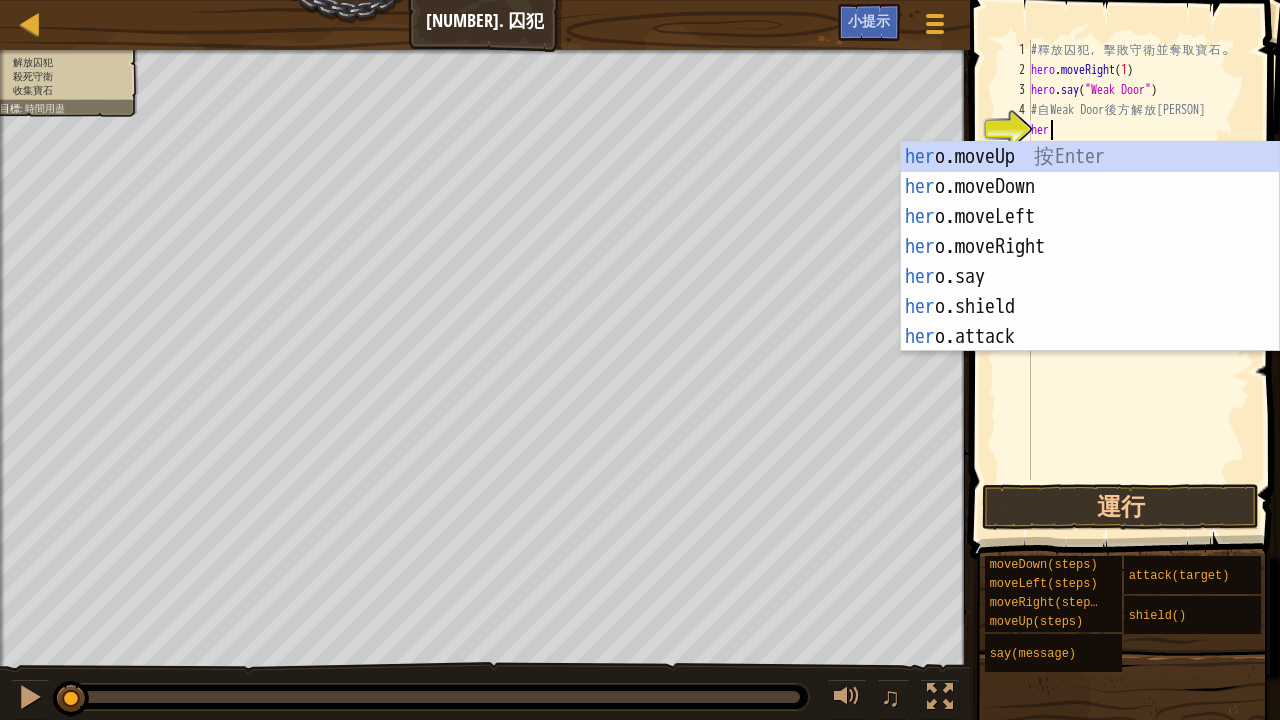 type on "hero" 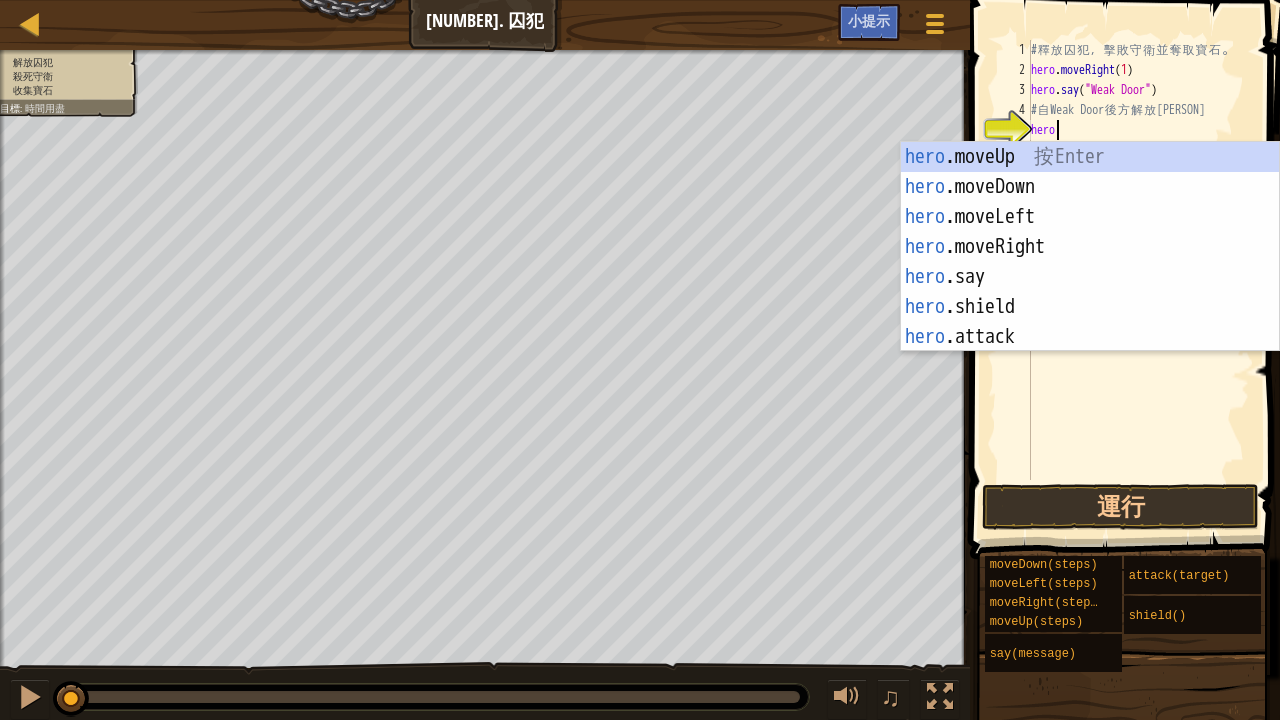 scroll, scrollTop: 9, scrollLeft: 1, axis: both 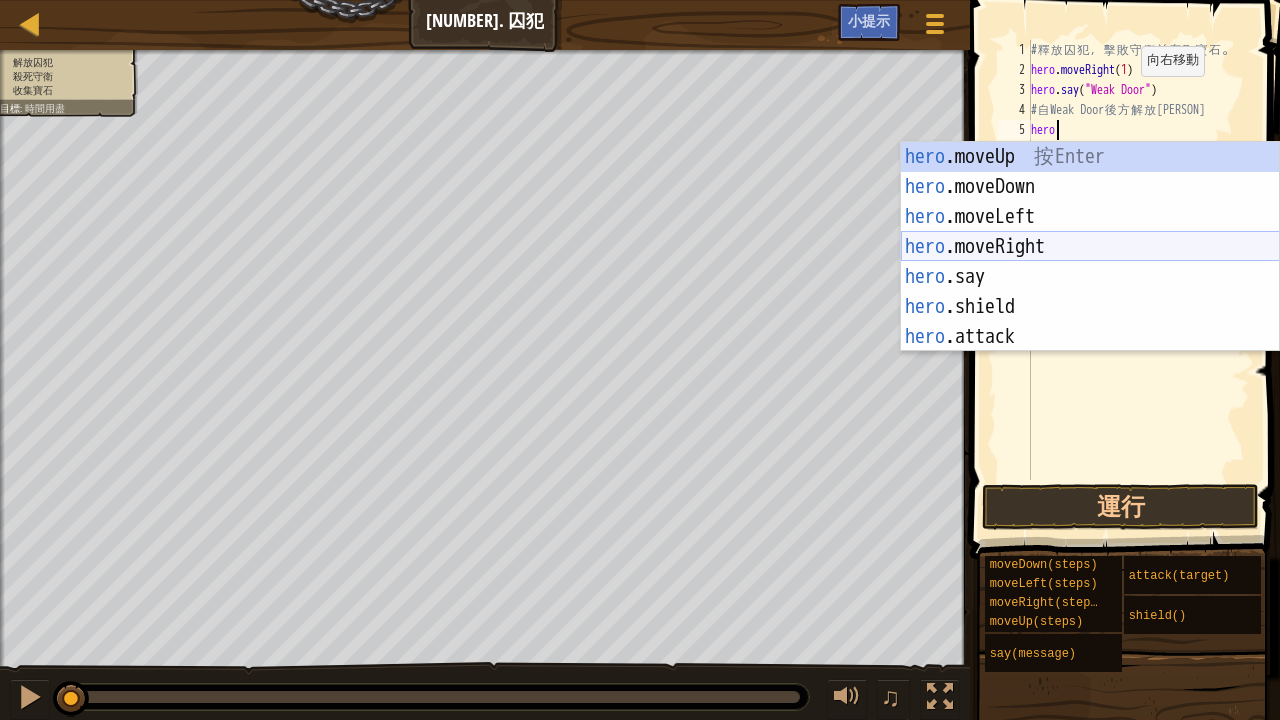 click on "hero .moveUp 按 Enter hero .moveDown 按 Enter hero .moveLeft 按 Enter hero .moveRight 按 Enter hero .say 按 Enter hero .shield 按 Enter hero .attack 按 Enter" at bounding box center (1090, 277) 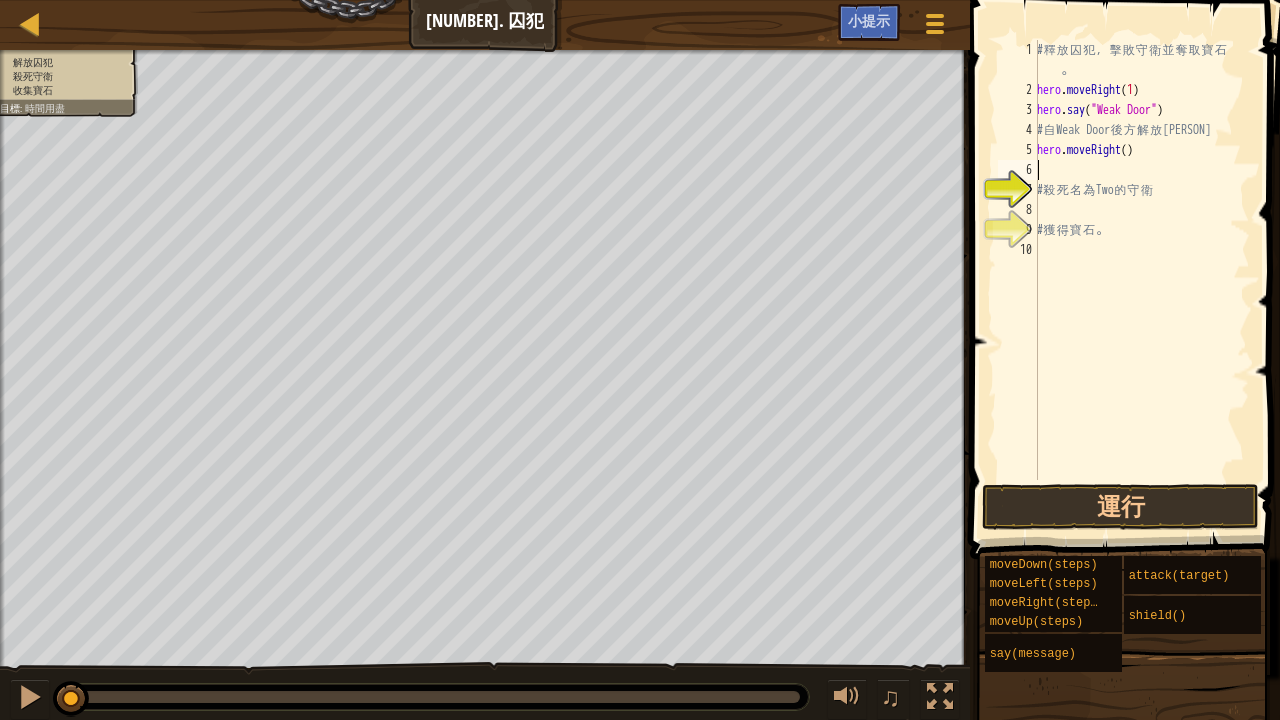 scroll, scrollTop: 9, scrollLeft: 0, axis: vertical 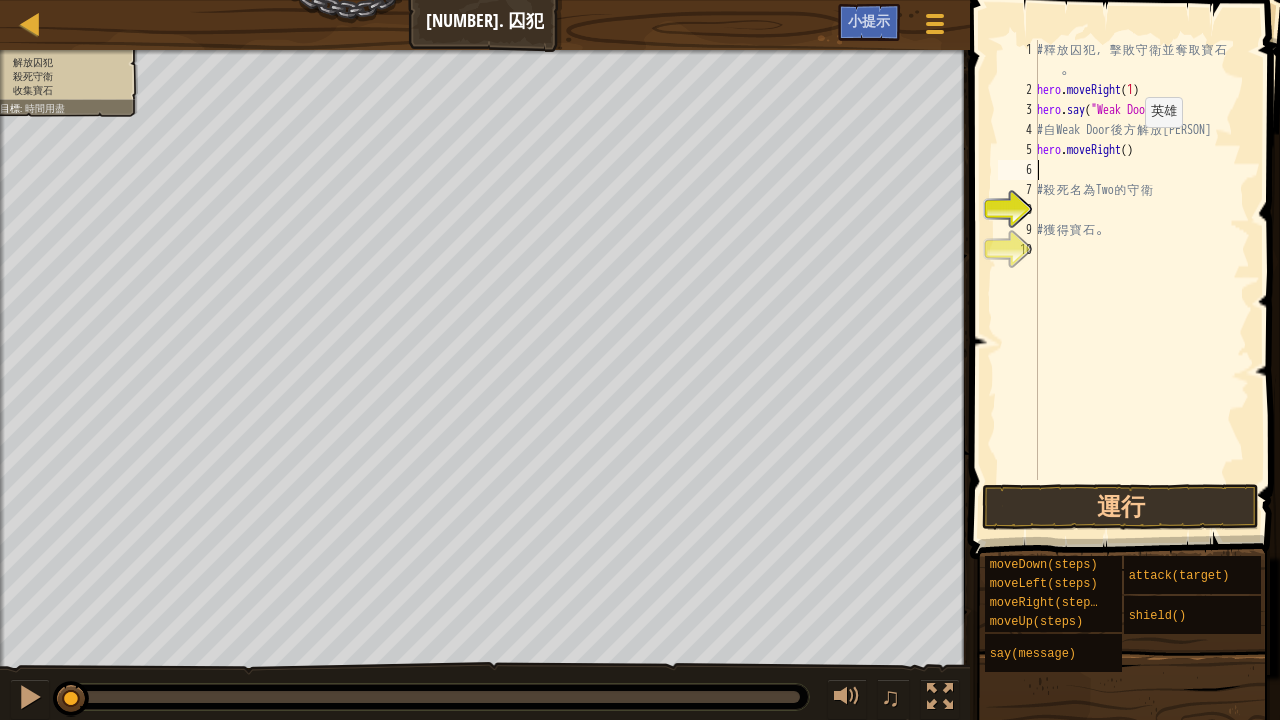 click on "#  釋 放 囚 犯 ， 擊 敗 守 衛 並 奪 取 寶 石      。 hero . moveRight ( 1 ) hero . say ( "Weak Door" ) #  自 Weak Door 後 方 解 放 Patrick hero . moveRight ( ) #  殺 死 名 為 Two 的 守 衛 #  獲 得 寶 石 。" at bounding box center (1141, 290) 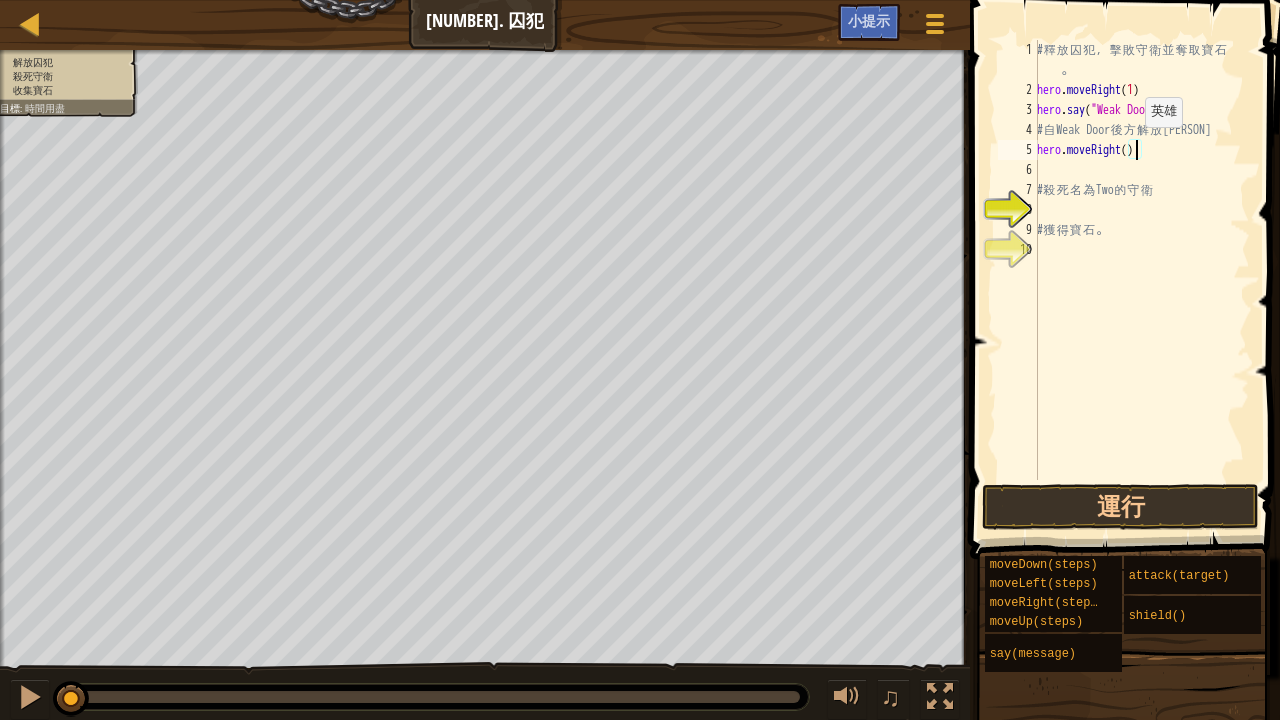 type on "hero.moveRight(3)" 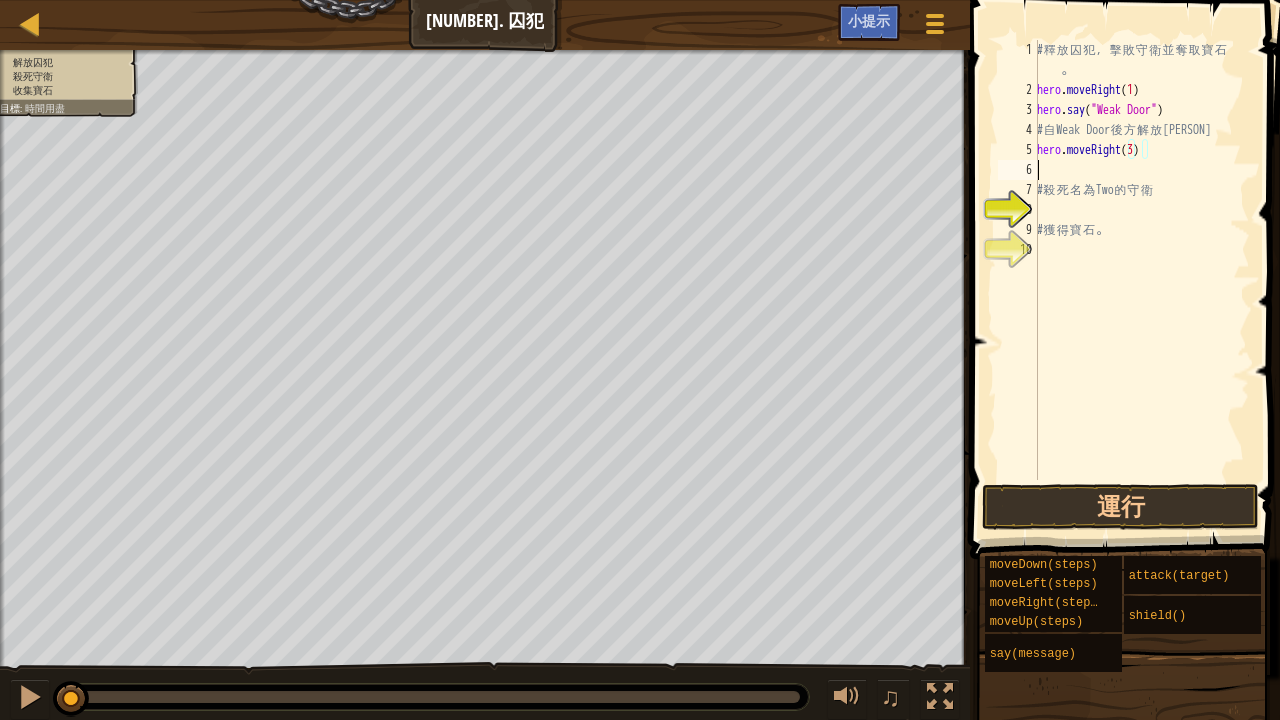 click on "#  釋 放 囚 犯 ， 擊 敗 守 衛 並 奪 取 寶 石      。 hero . moveRight ( 1 ) hero . say ( "Weak Door" ) #  自 Weak Door 後 方 解 放 Patrick hero . moveRight ( 3 ) #  殺 死 名 為 Two 的 守 衛 #  獲 得 寶 石 。" at bounding box center [1141, 290] 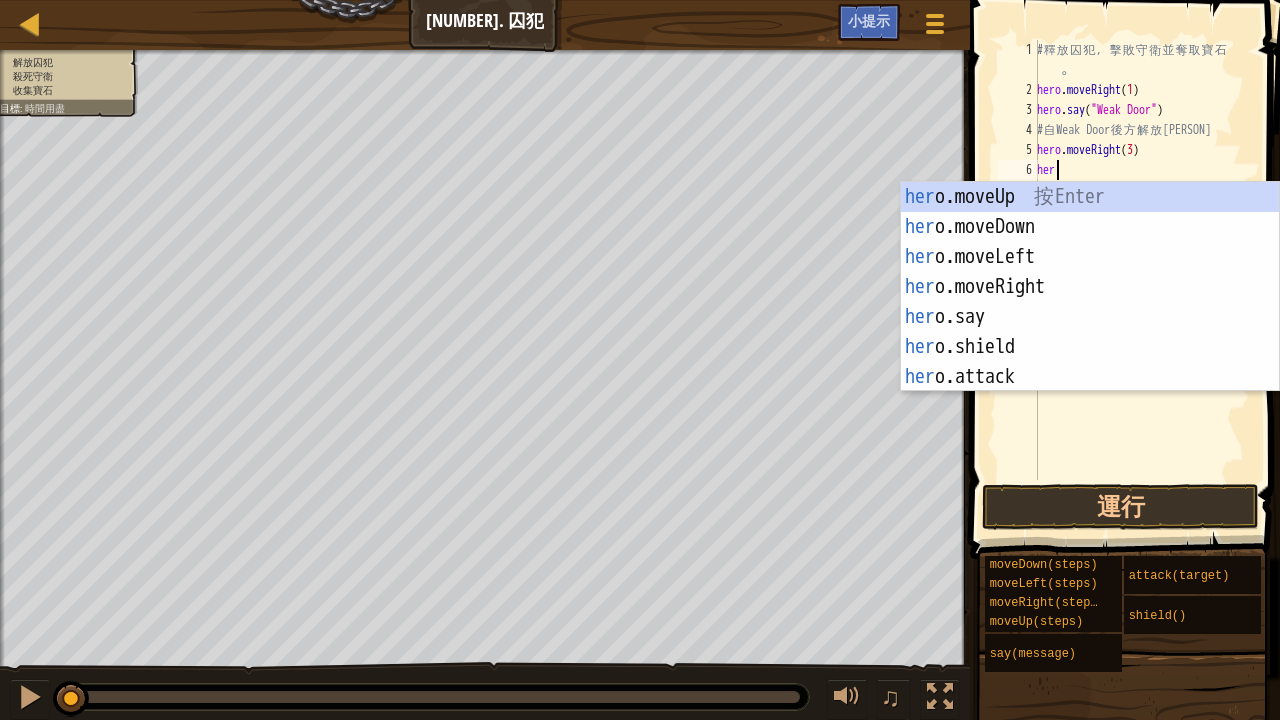 scroll, scrollTop: 9, scrollLeft: 1, axis: both 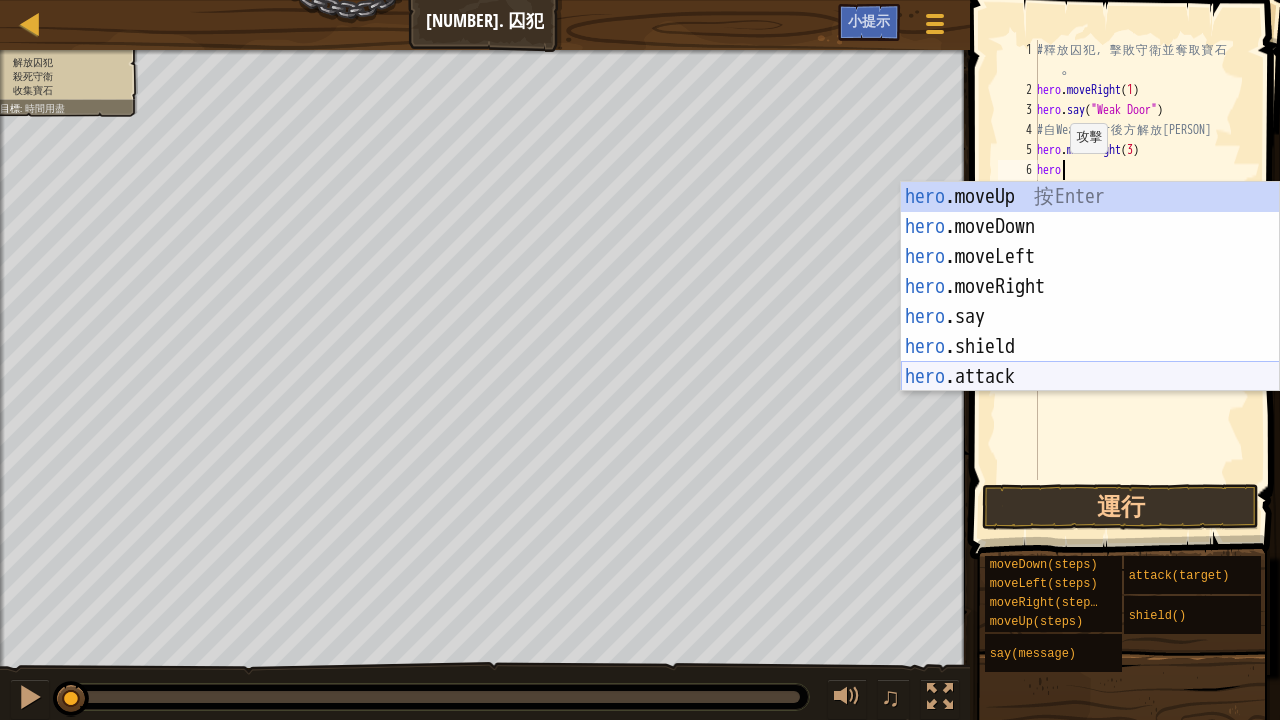 click on "hero .moveUp 按 Enter hero .moveDown 按 Enter hero .moveLeft 按 Enter hero .moveRight 按 Enter hero .say 按 Enter hero .shield 按 Enter hero .attack 按 Enter" at bounding box center (1090, 317) 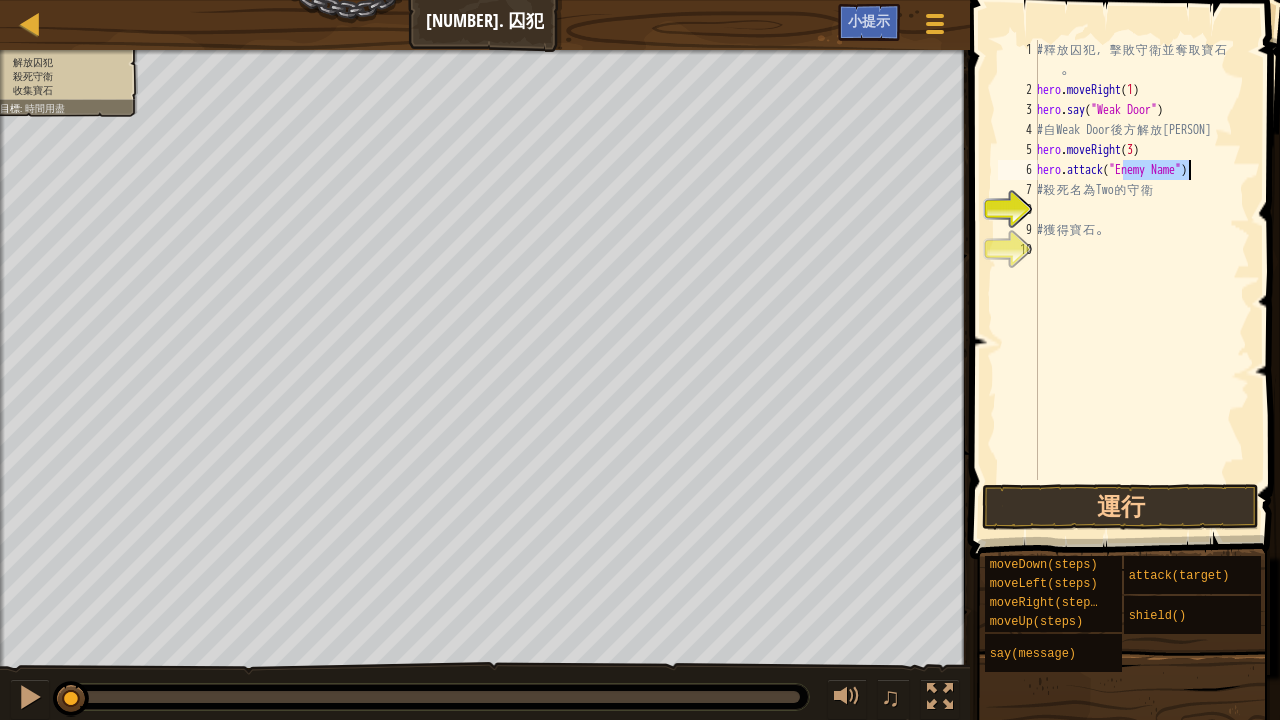 scroll, scrollTop: 9, scrollLeft: 8, axis: both 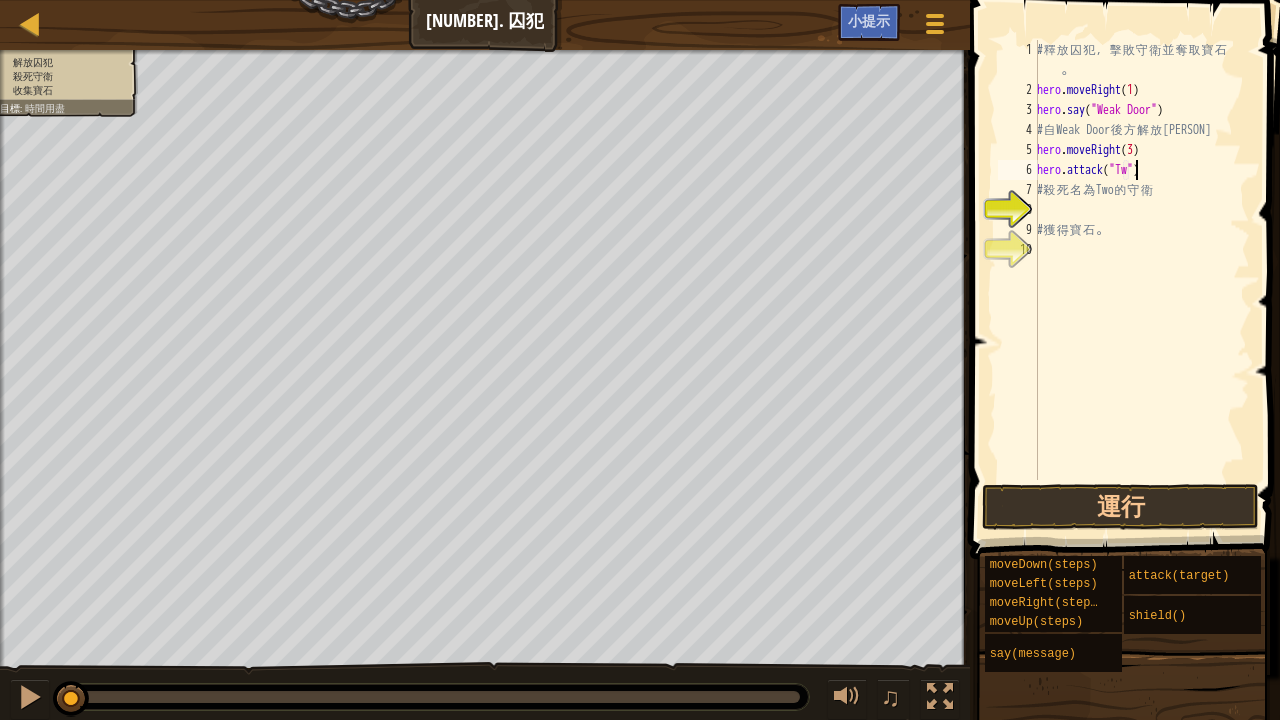 type on "hero.attack("Two")" 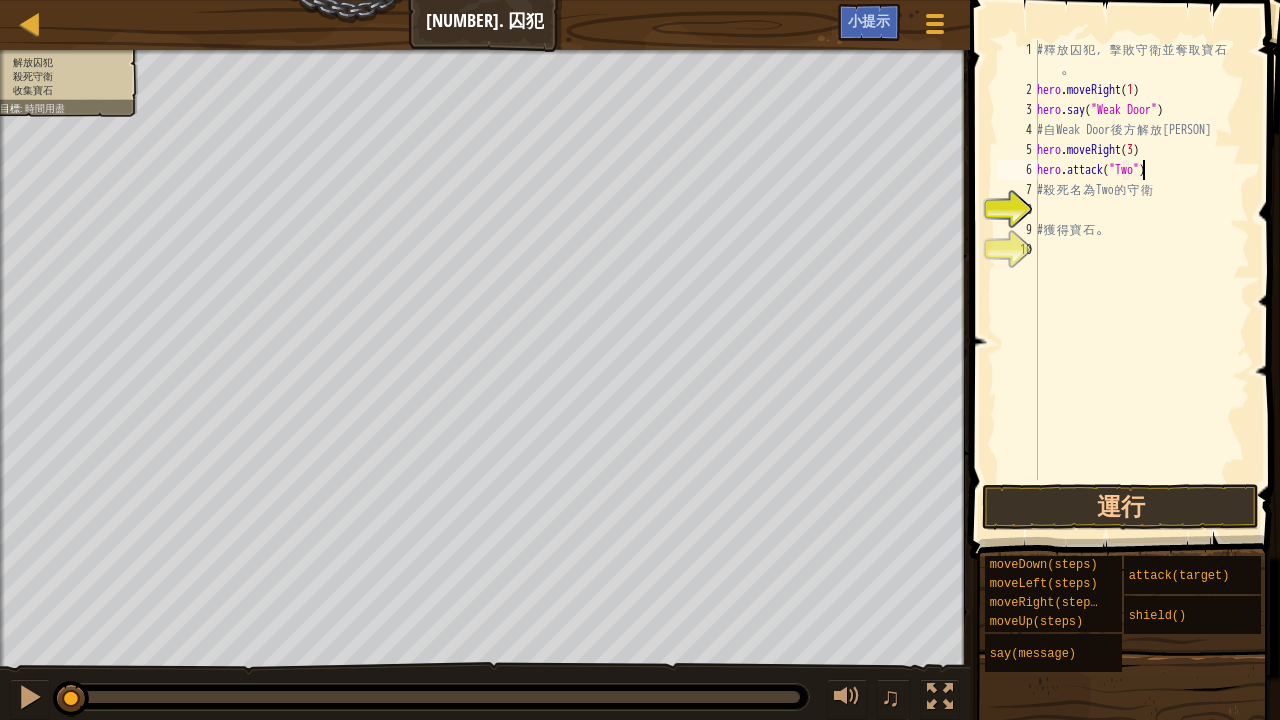 click on "#  釋 放 囚 犯 ， 擊 敗 守 衛 並 奪 取 寶 石      。 hero . moveRight ( 1 ) hero . say ( "[PERSON]" ) #  自 [PERSON] 後 方 解 放 Patrick hero . moveRight ( 3 ) hero . attack ( "Two" ) #  殺 死 名 為 Two 的 守 衛 #  獲 得 寶 石 。" at bounding box center [1141, 290] 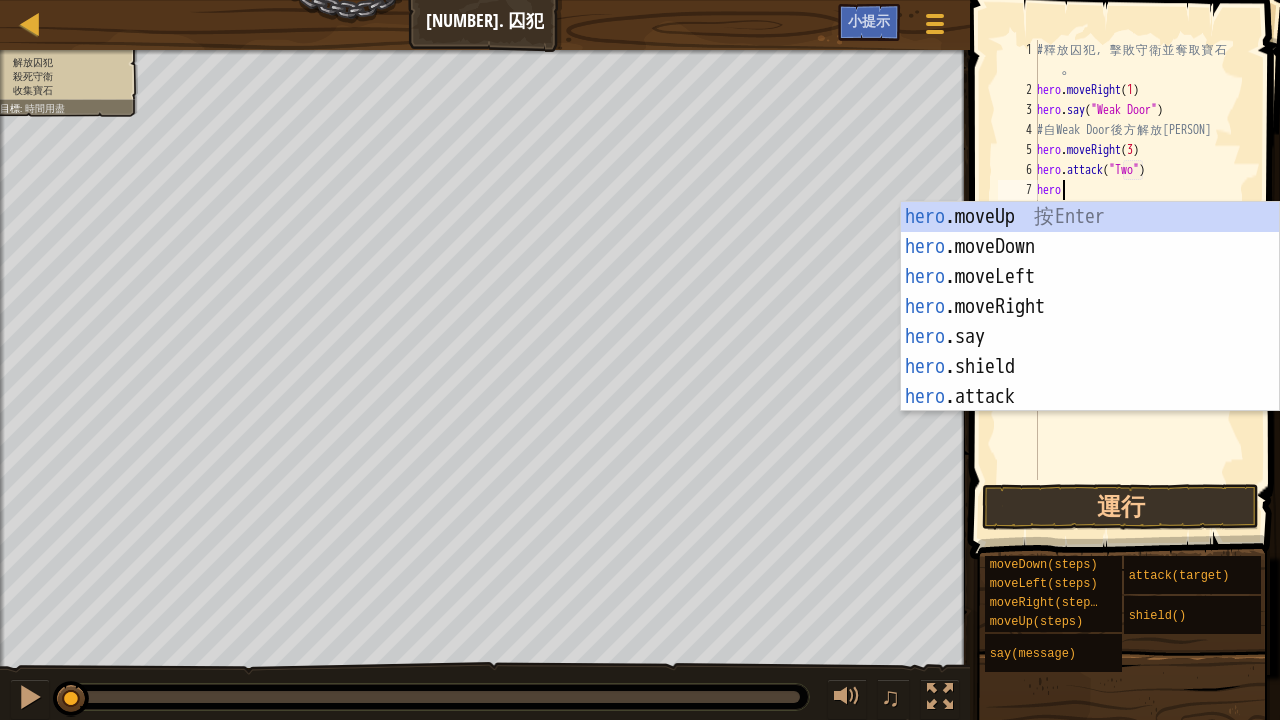 scroll, scrollTop: 9, scrollLeft: 1, axis: both 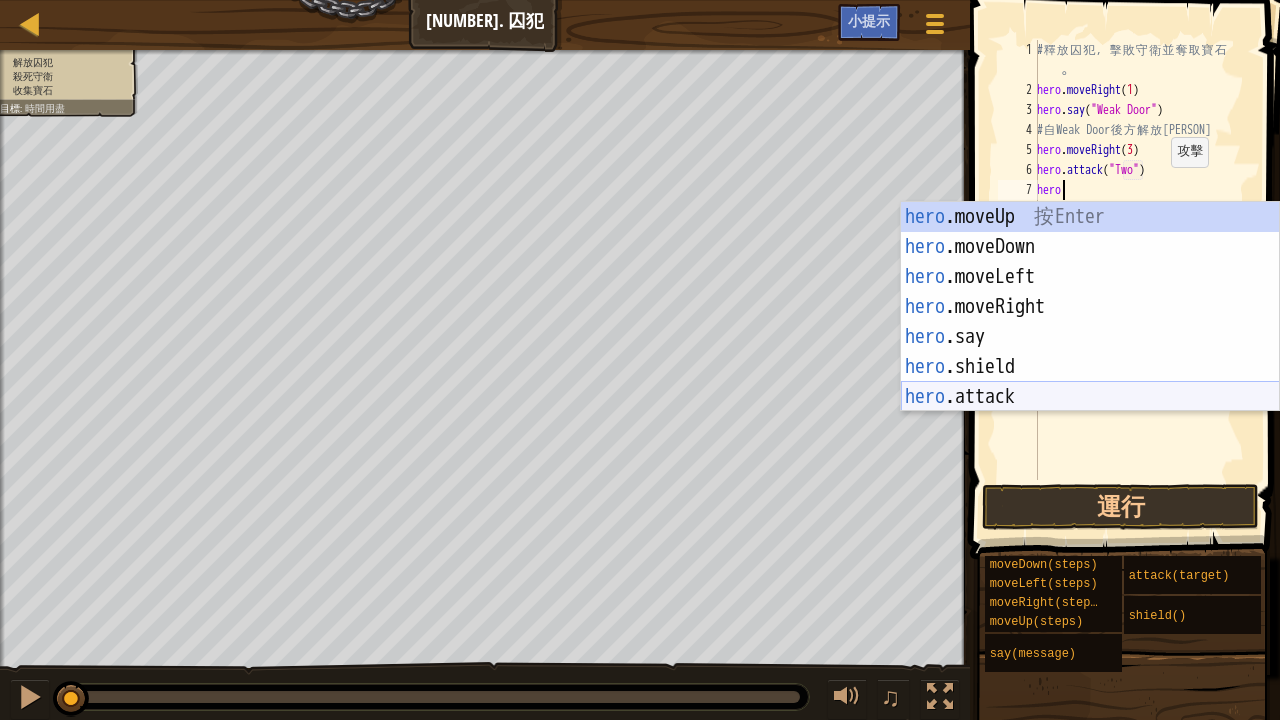 click on "hero .moveUp 按 Enter hero .moveDown 按 Enter hero .moveLeft 按 Enter hero .moveRight 按 Enter hero .say 按 Enter hero .shield 按 Enter hero .attack 按 Enter" at bounding box center (1090, 337) 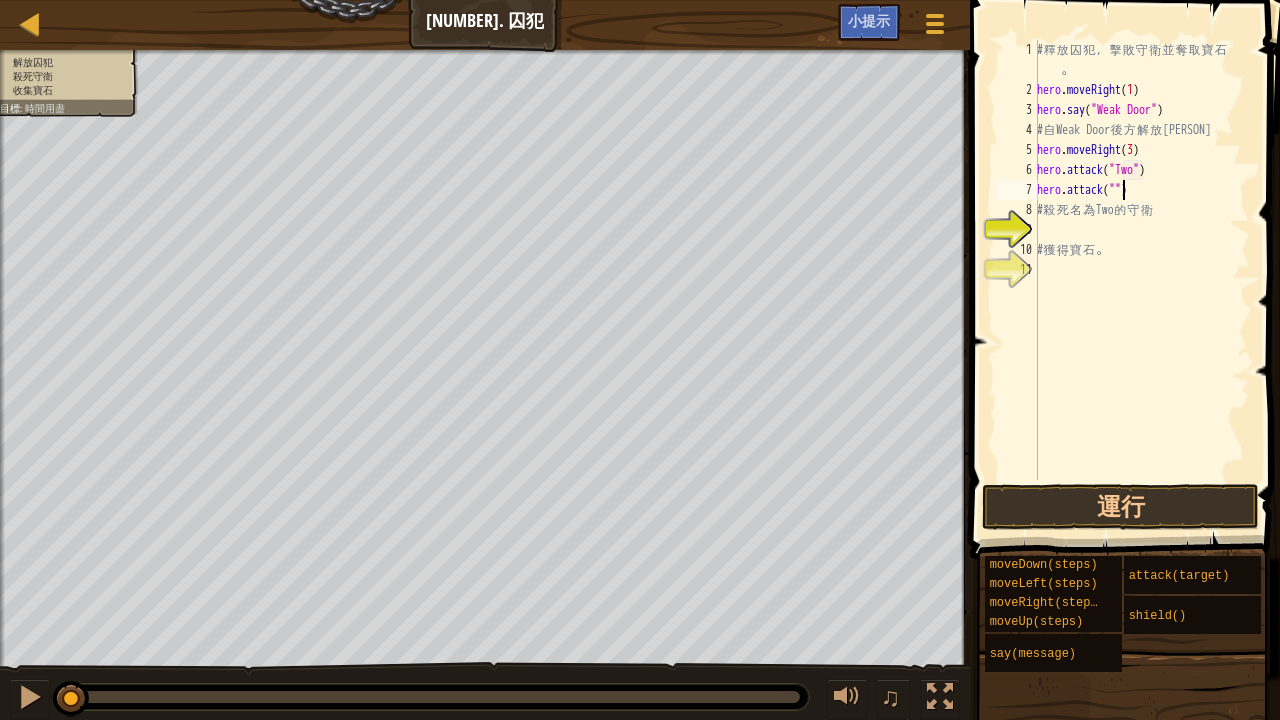 scroll, scrollTop: 9, scrollLeft: 8, axis: both 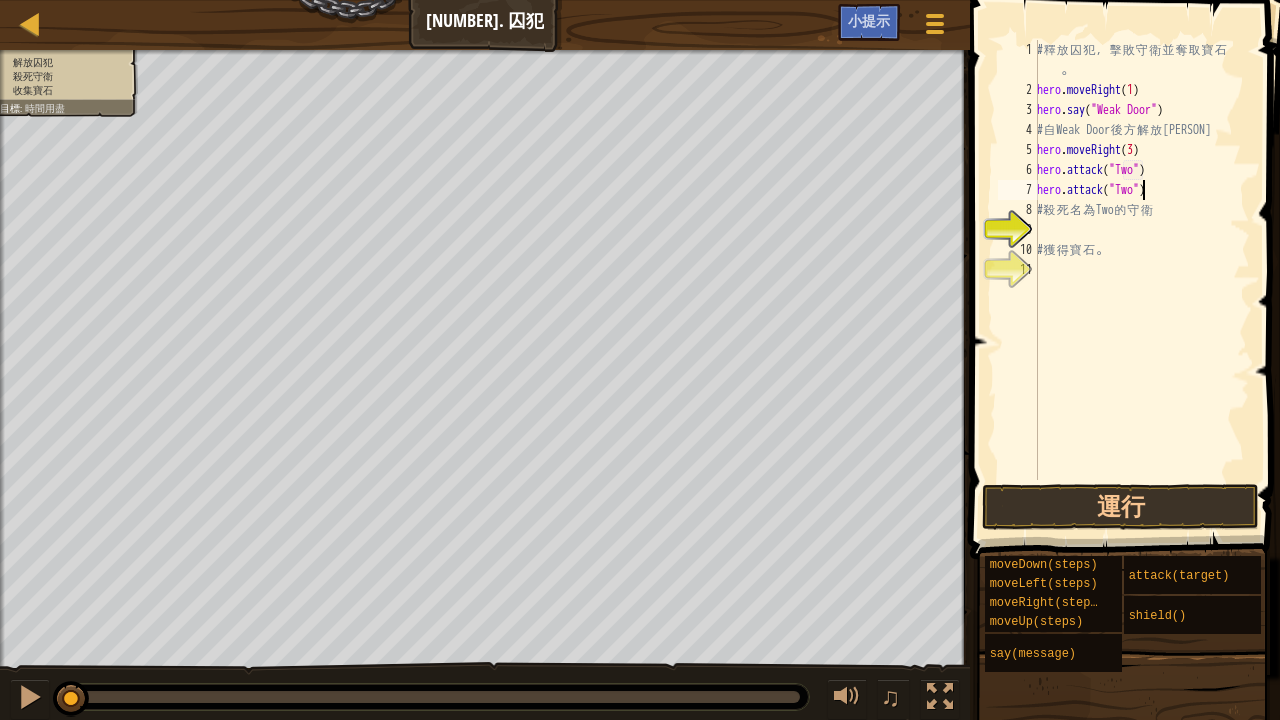 type on "hero.attack("Two")" 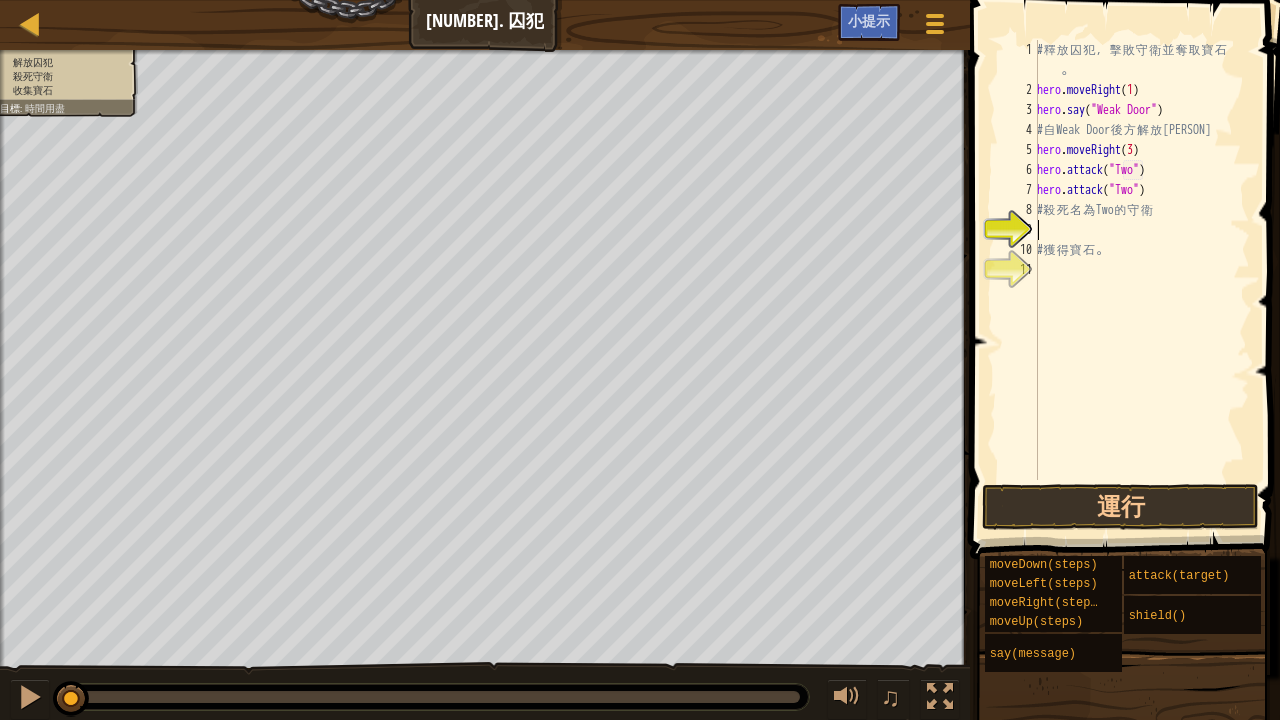 click on "#  釋 放 囚 犯 ， 擊 敗 守 衛 並 奪 取 寶 石      。 hero . moveRight ( [NUMBER] ) hero . say ( "[TEXT]" ) #  自 [TEXT] 後 方 解 放 Patrick hero . moveRight ( [NUMBER] ) hero . attack ( "[NAME]" ) hero . attack ( "[NAME]" ) #  殺 死 名 為 [NAME] 的 守 衛 #  獲 得 寶 石 。" at bounding box center [1141, 290] 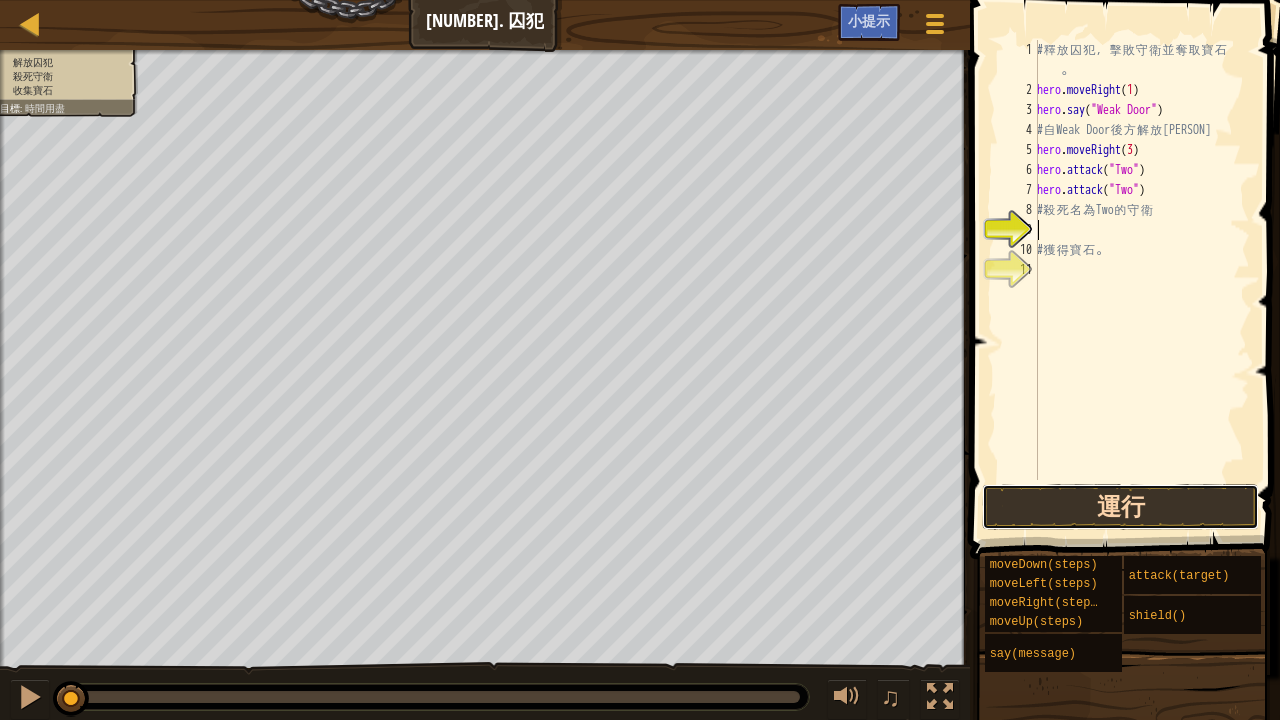 click on "運行" at bounding box center (1120, 507) 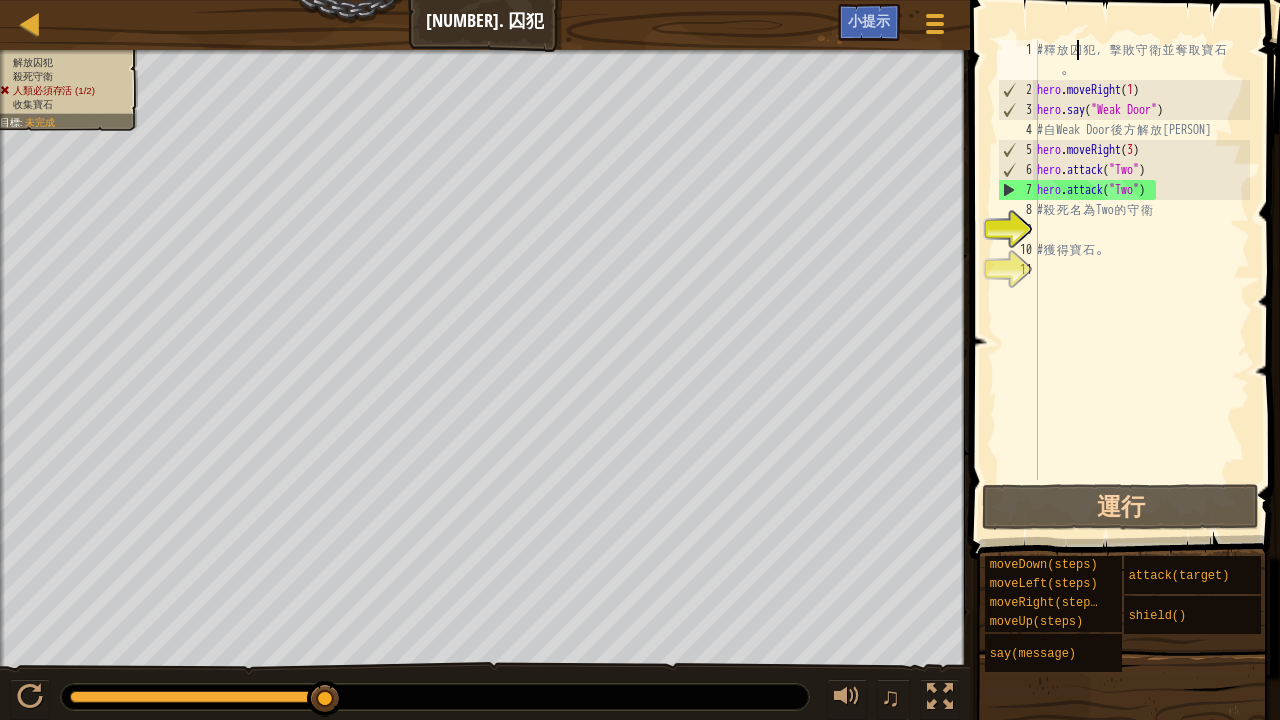 click on "#  釋 放 囚 犯 ， 擊 敗 守 衛 並 奪 取 寶 石      。 hero . moveRight ( [NUMBER] ) hero . say ( "[TEXT]" ) #  自 [TEXT] 後 方 解 放 Patrick hero . moveRight ( [NUMBER] ) hero . attack ( "[NAME]" ) hero . attack ( "[NAME]" ) #  殺 死 名 為 [NAME] 的 守 衛 #  獲 得 寶 石 。" at bounding box center [1141, 290] 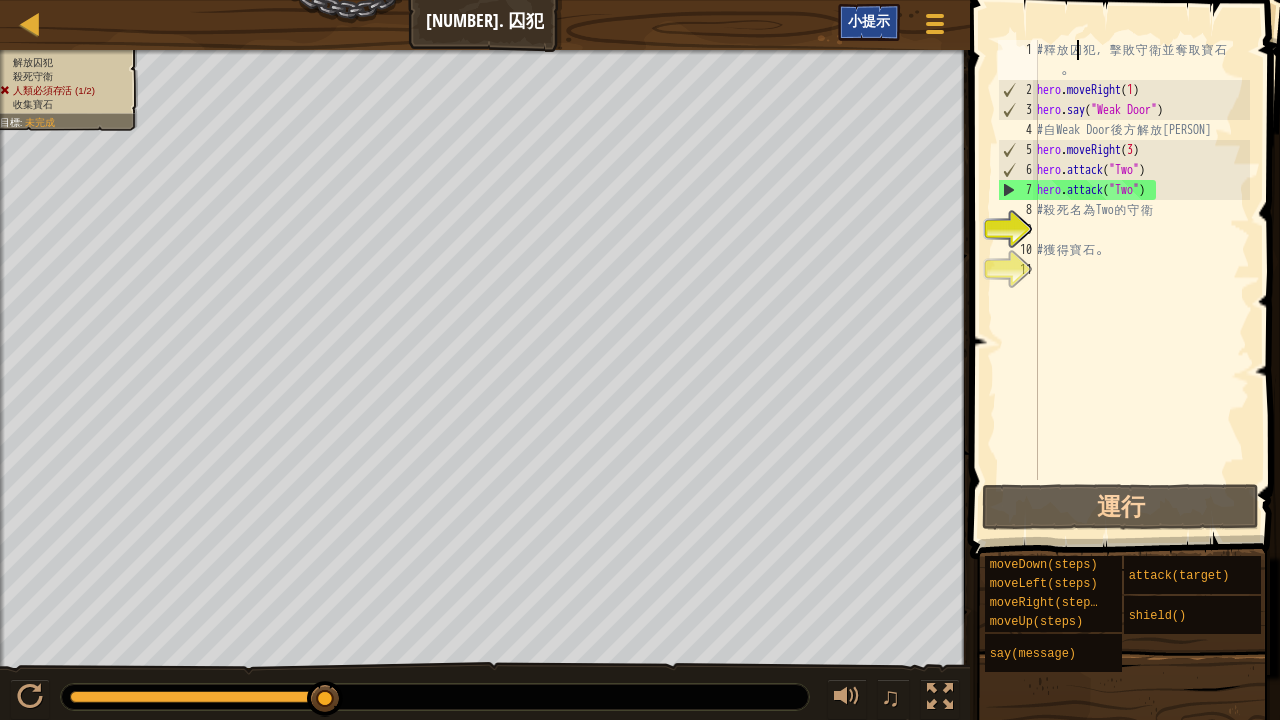 click on "小提示" at bounding box center [869, 20] 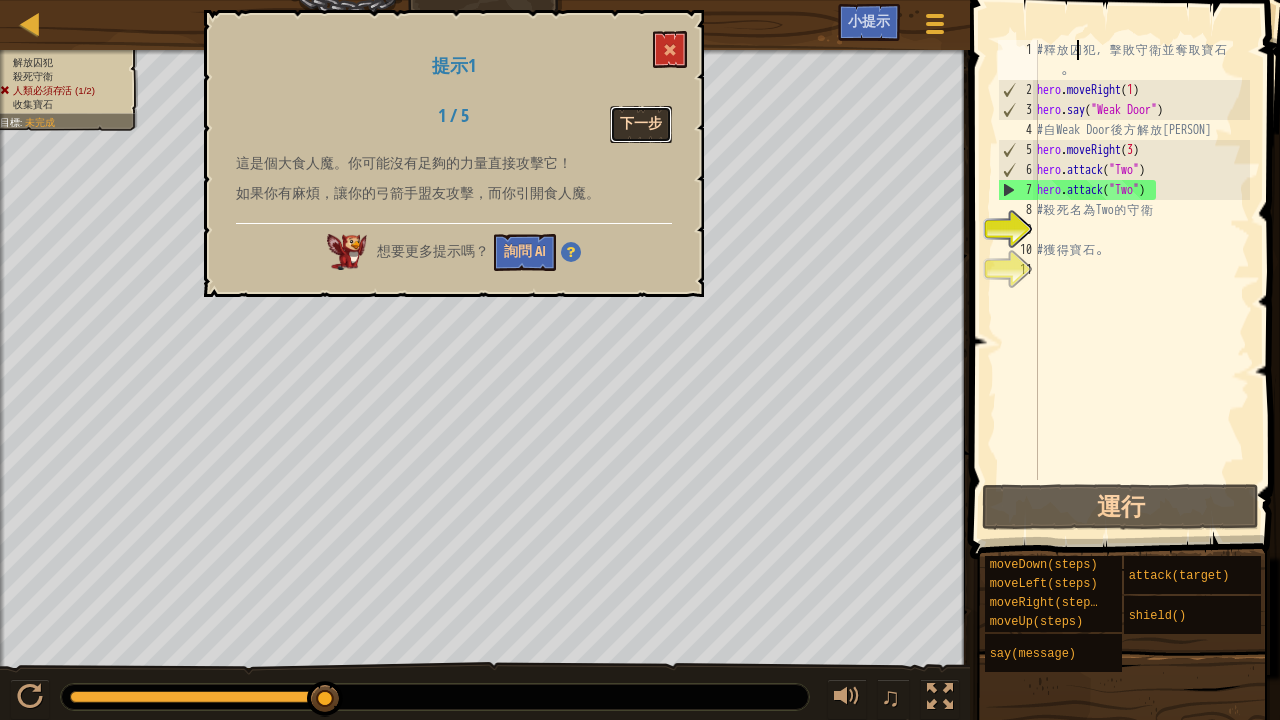click on "下一步" at bounding box center [641, 124] 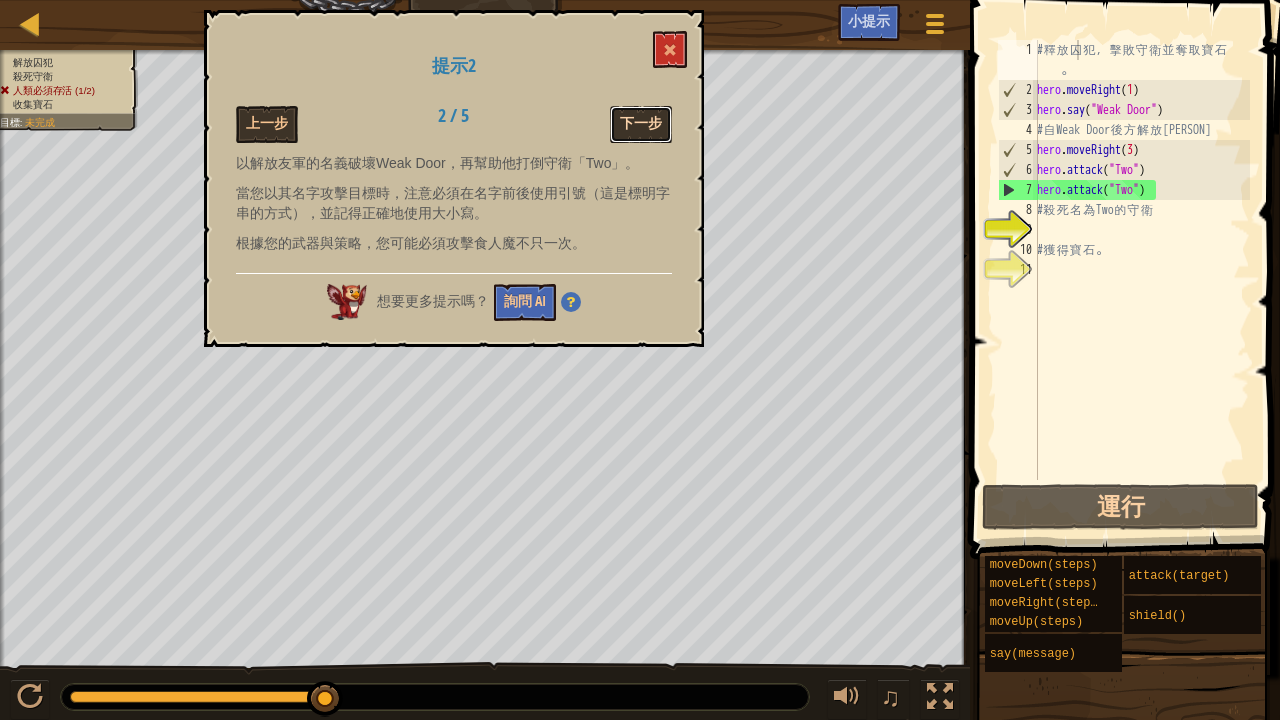 click on "下一步" at bounding box center [641, 124] 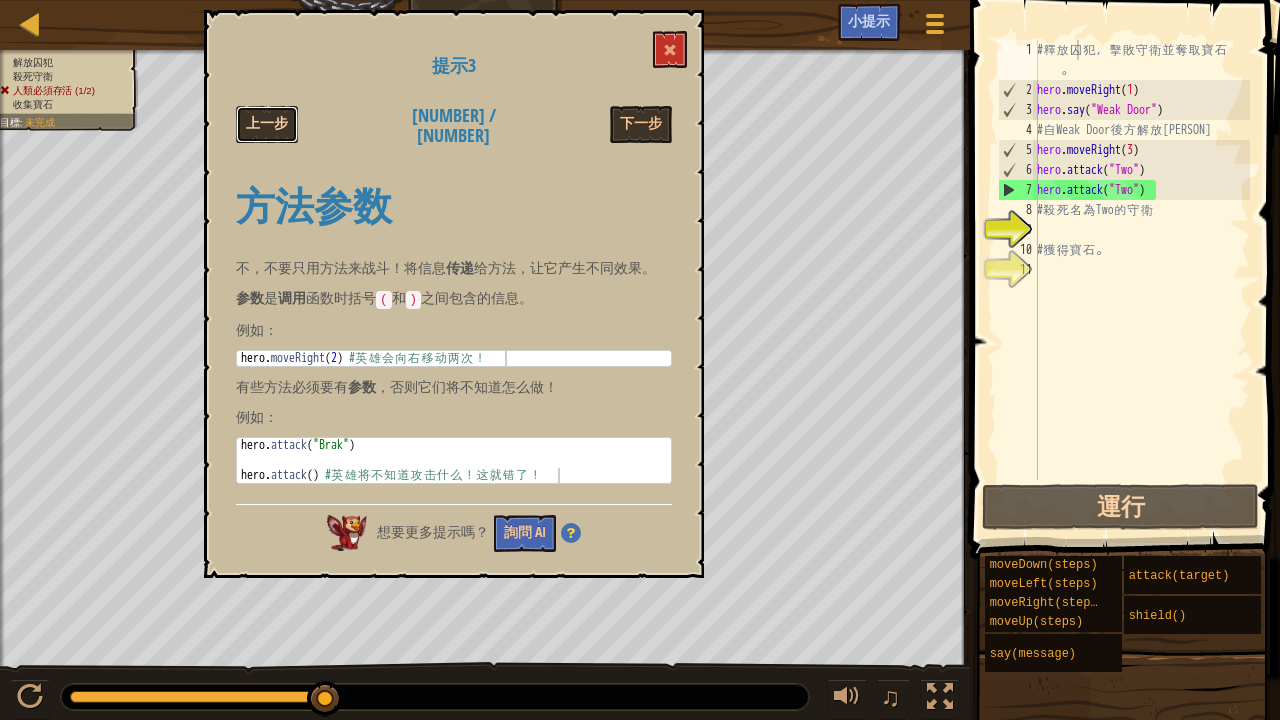 click on "上一步" at bounding box center (267, 124) 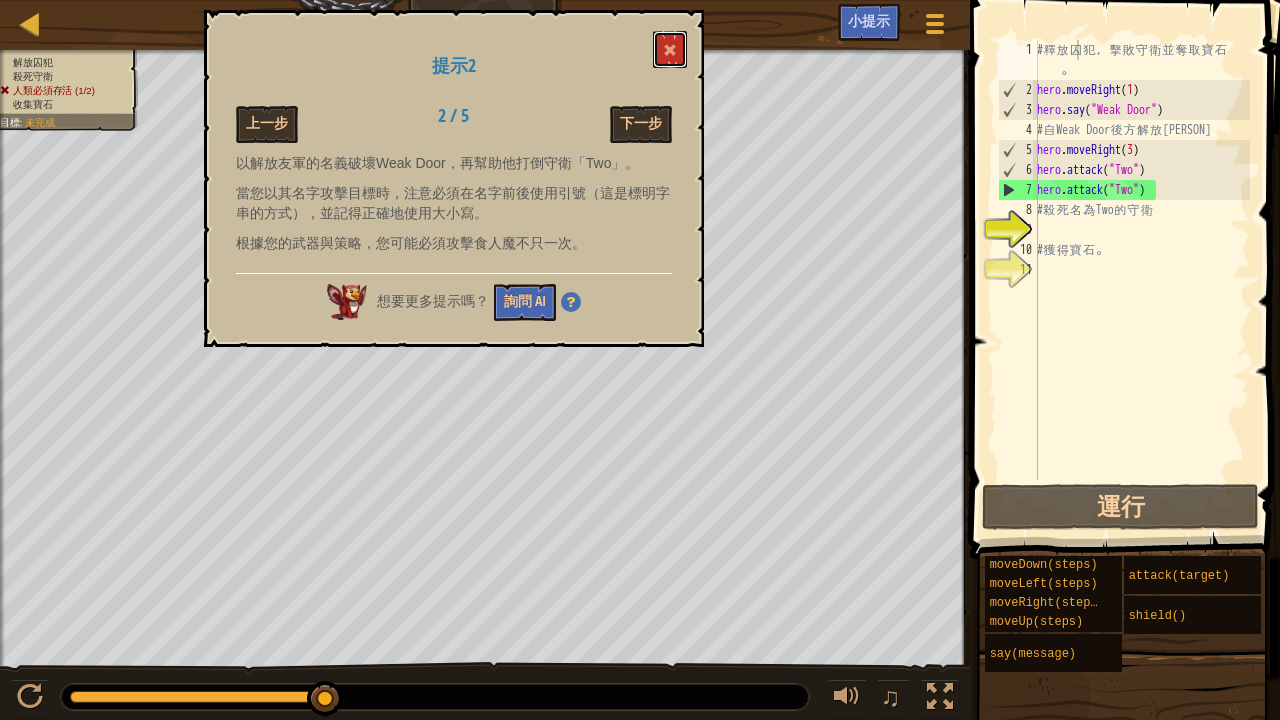 click at bounding box center [670, 50] 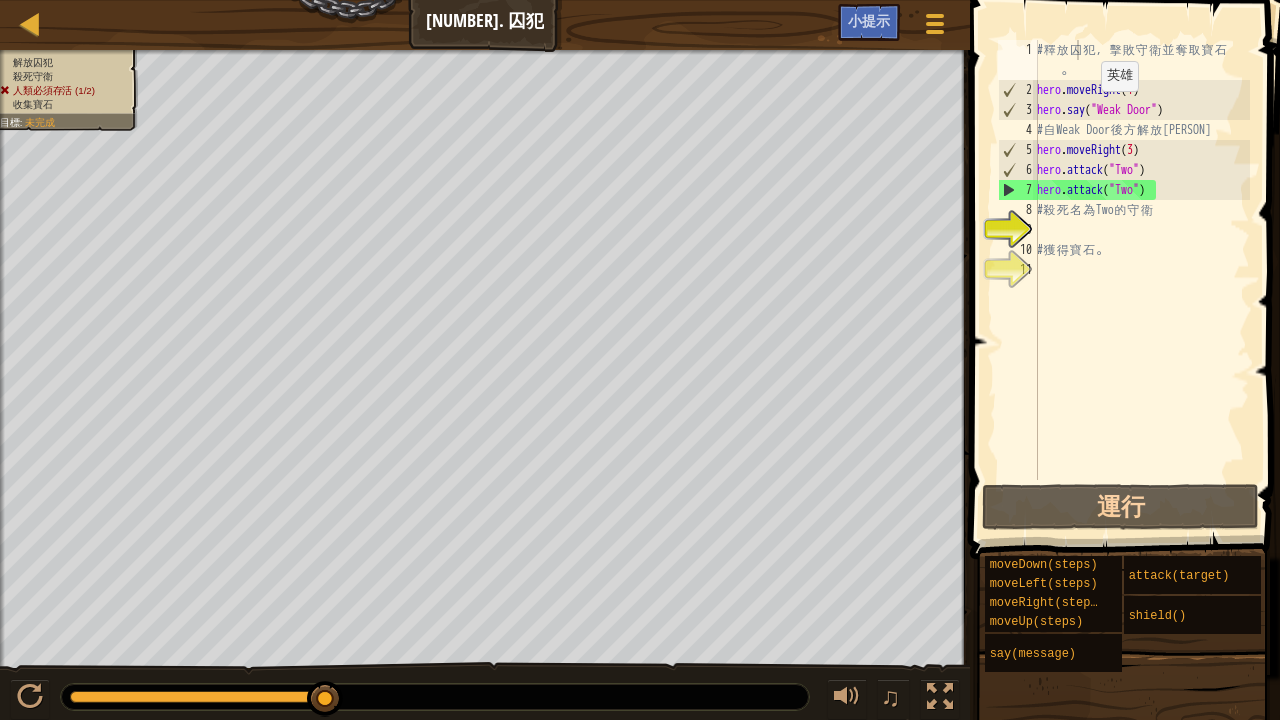 click on "#  釋 放 囚 犯 ， 擊 敗 守 衛 並 奪 取 寶 石      。 hero . moveRight ( [NUMBER] ) hero . say ( "[TEXT]" ) #  自 [TEXT] 後 方 解 放 Patrick hero . moveRight ( [NUMBER] ) hero . attack ( "[NAME]" ) hero . attack ( "[NAME]" ) #  殺 死 名 為 [NAME] 的 守 衛 #  獲 得 寶 石 。" at bounding box center (1141, 290) 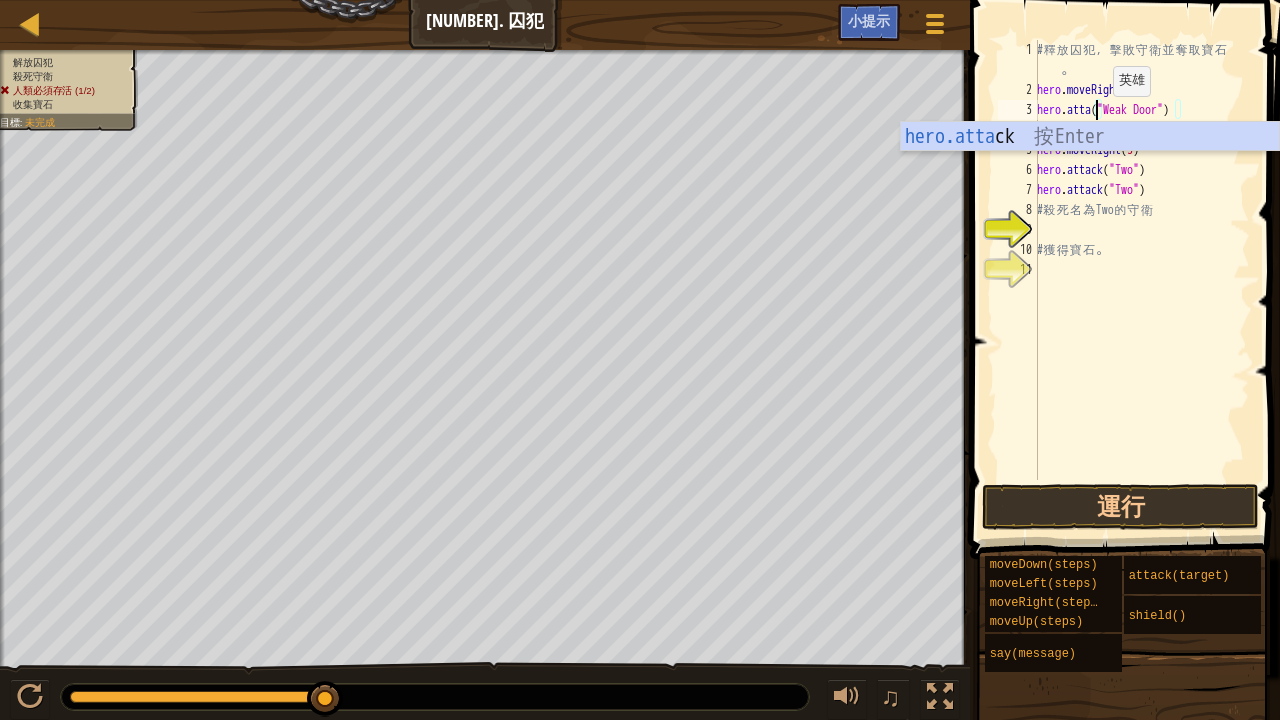 scroll, scrollTop: 9, scrollLeft: 6, axis: both 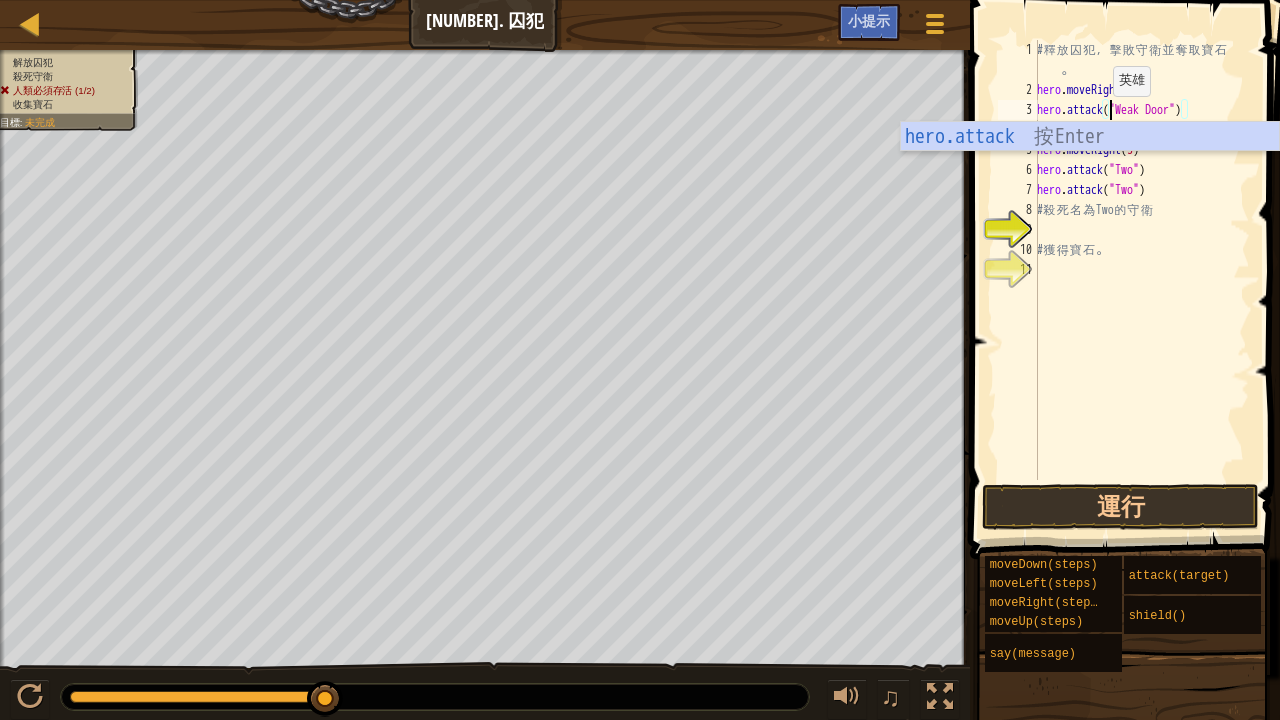 type on "hero.attack("Weak Door")" 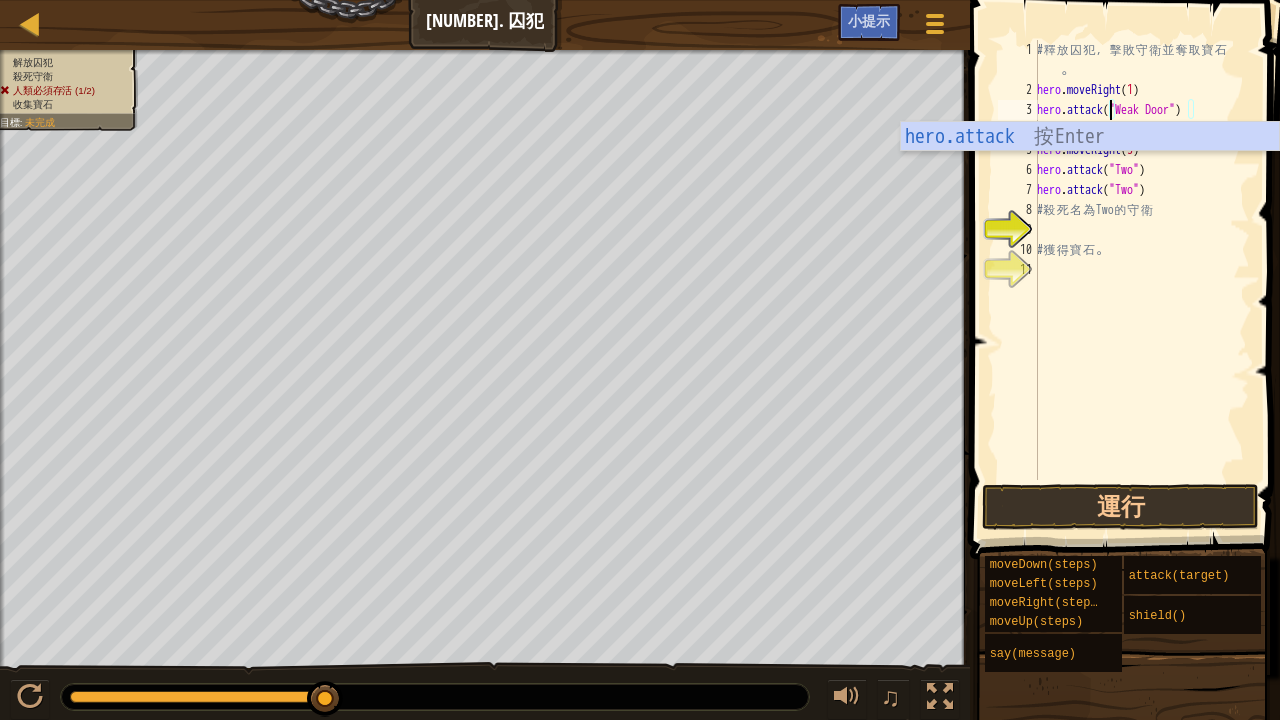 click on "#  釋 放 囚 犯 ， 擊 敗 守 衛 並 奪 取 寶 石      。 hero . moveRight ( 1 ) hero . attack ( "[ENEMY]" ) #  自 [ENEMY] 後 方 解 放 [NAME] hero . moveRight ( 3 ) hero . attack ( "[NAME]" ) hero . attack ( "[NAME]" ) #  殺 死 名 為 [NAME] 的 守 衛 #  獲 得 寶 石 。" at bounding box center [1141, 290] 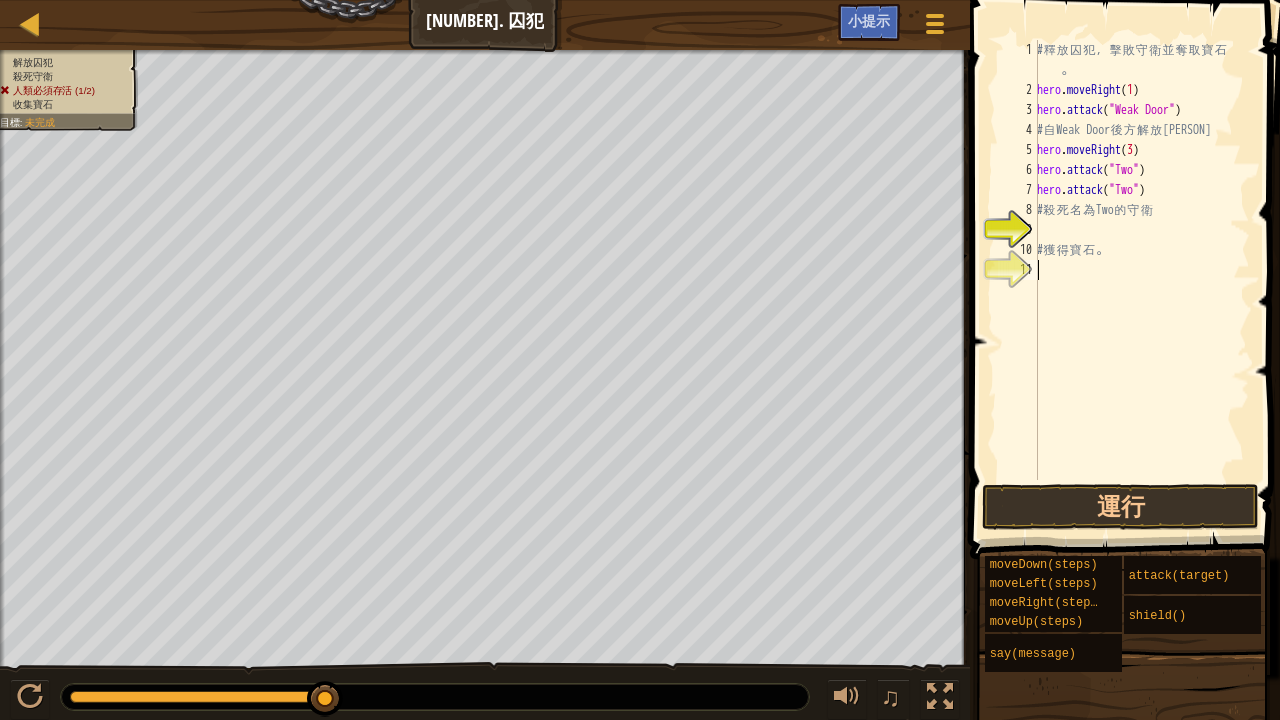 scroll, scrollTop: 9, scrollLeft: 0, axis: vertical 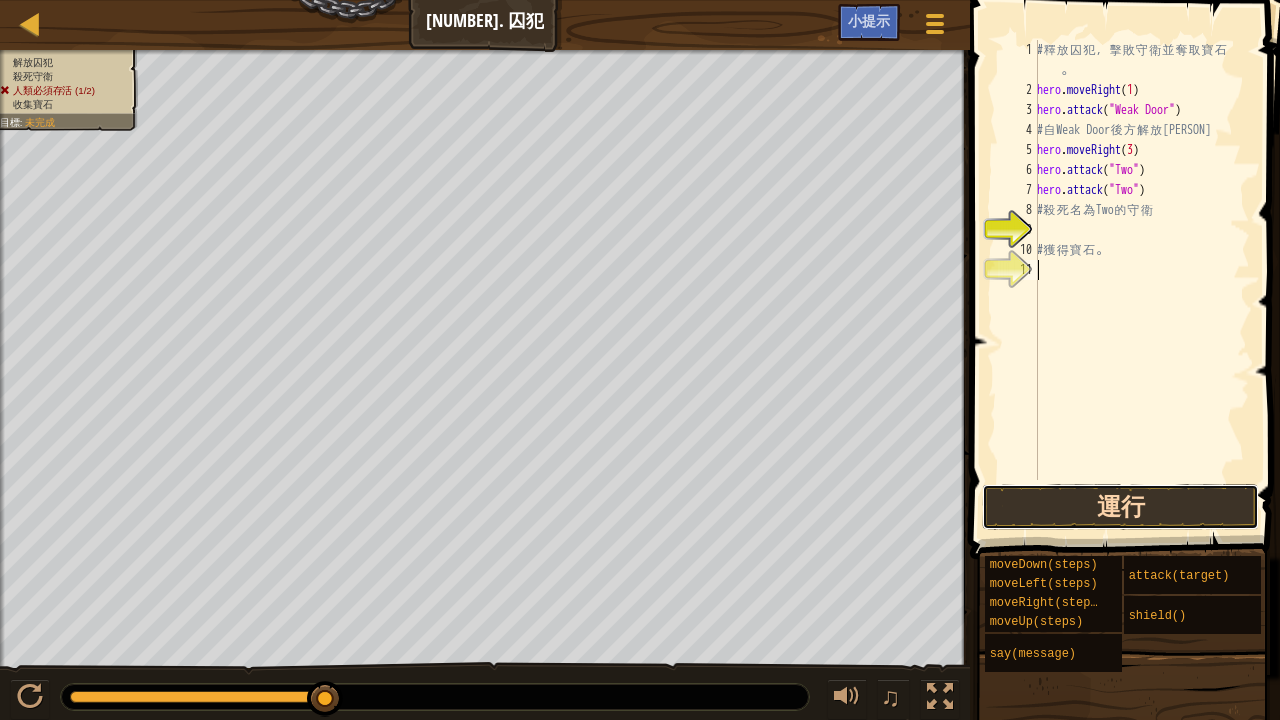 click on "運行" at bounding box center (1120, 507) 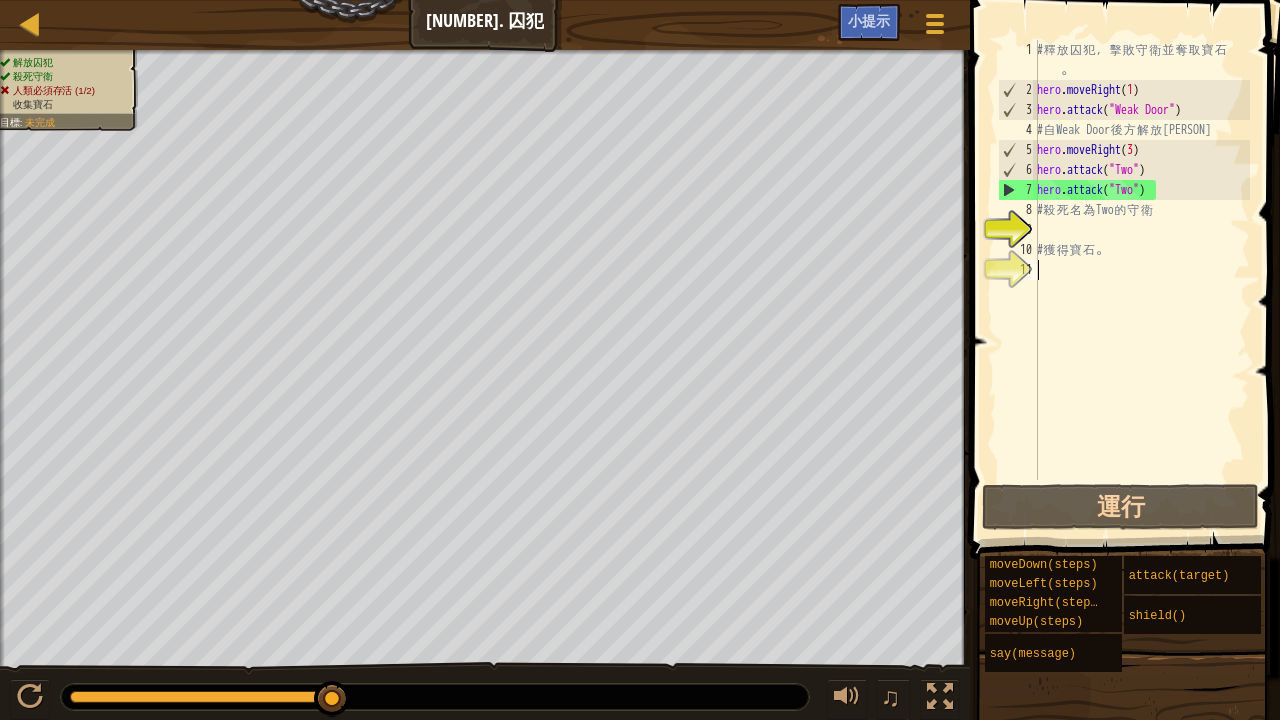 click on "#  釋 放 囚 犯 ， 擊 敗 守 衛 並 奪 取 寶 石      。 hero . moveRight ( 1 ) hero . attack ( "[ENEMY]" ) #  自 [ENEMY] 後 方 解 放 [NAME] hero . moveRight ( 3 ) hero . attack ( "[NAME]" ) hero . attack ( "[NAME]" ) #  殺 死 名 為 [NAME] 的 守 衛 #  獲 得 寶 石 。" at bounding box center (1141, 290) 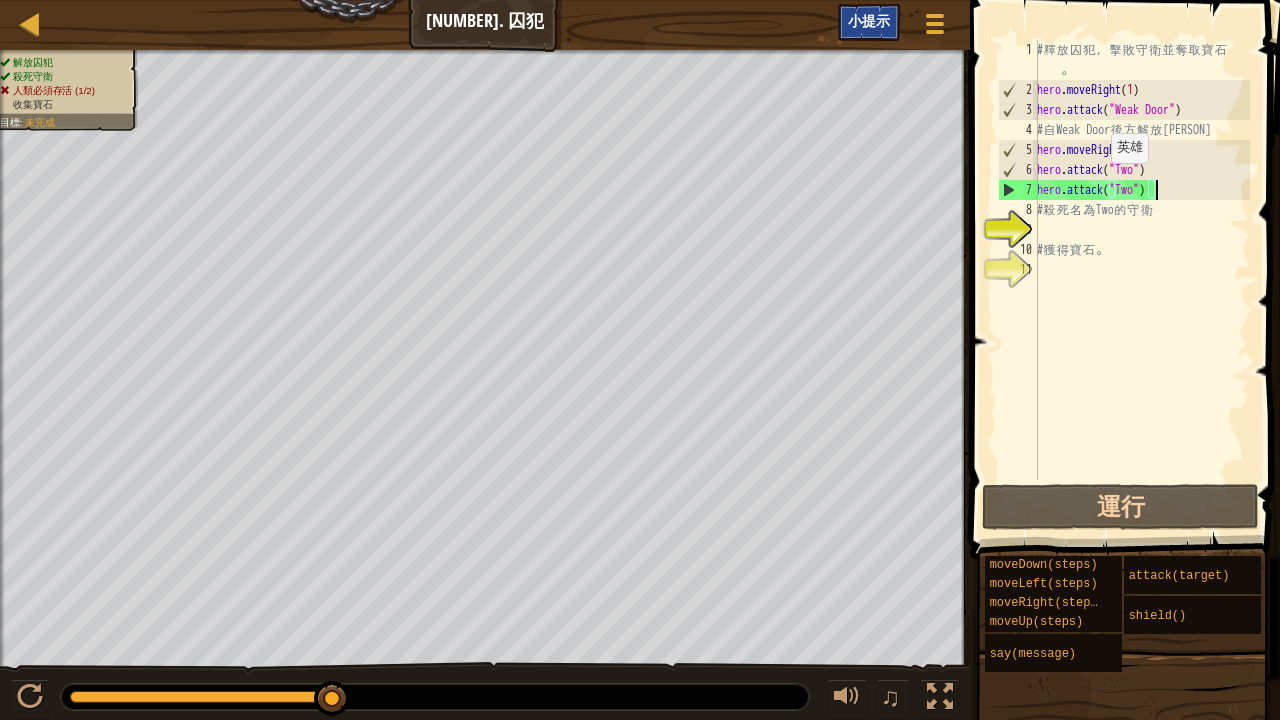 click on "小提示" at bounding box center [869, 20] 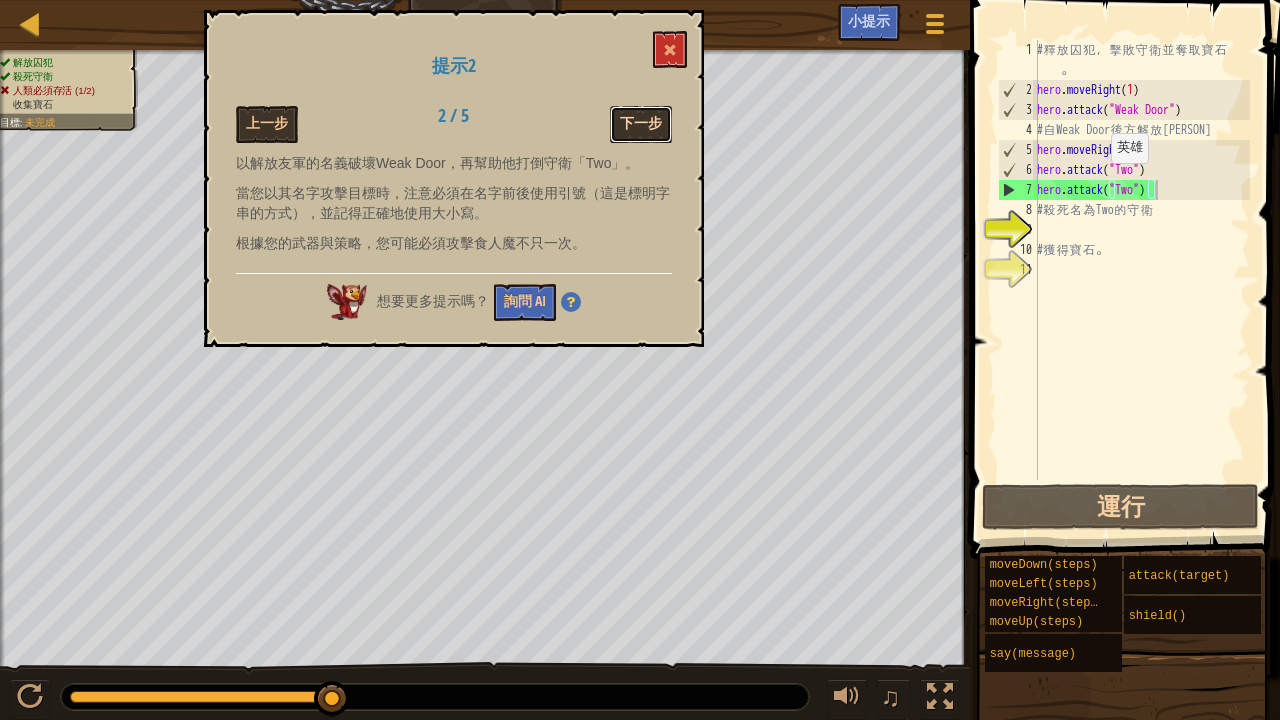 click on "下一步" at bounding box center (641, 124) 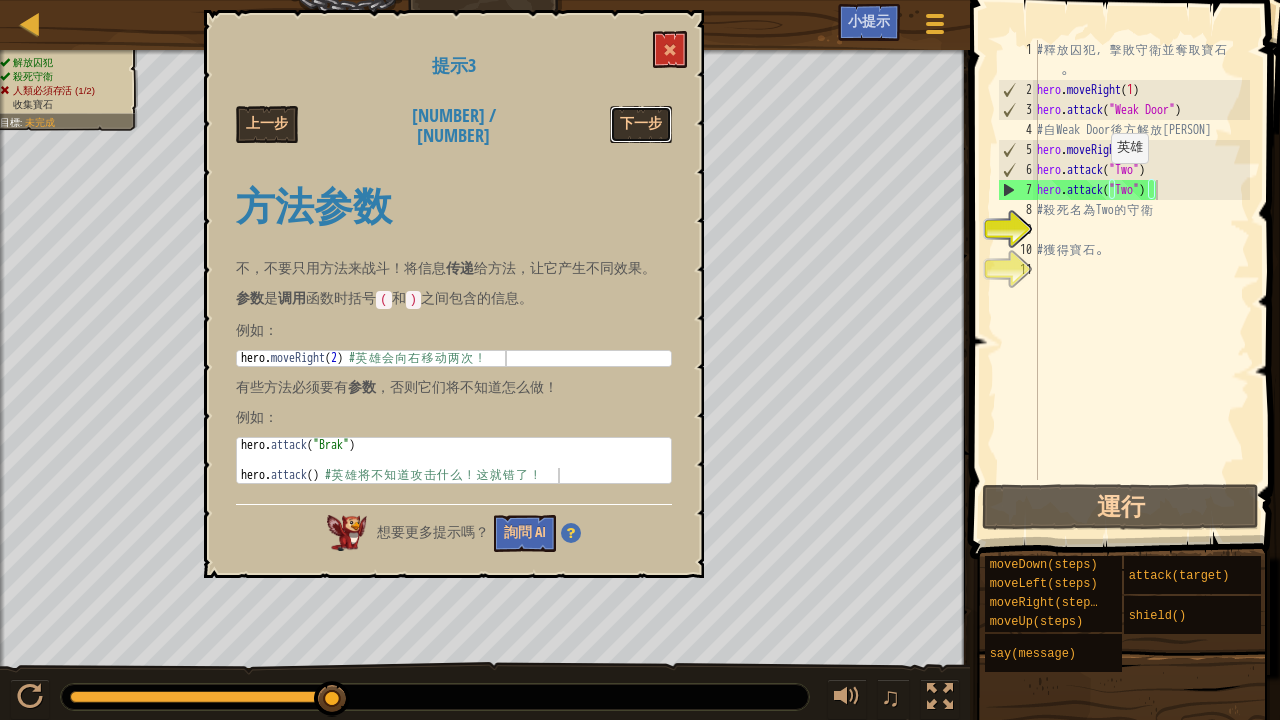 click on "下一步" at bounding box center (641, 124) 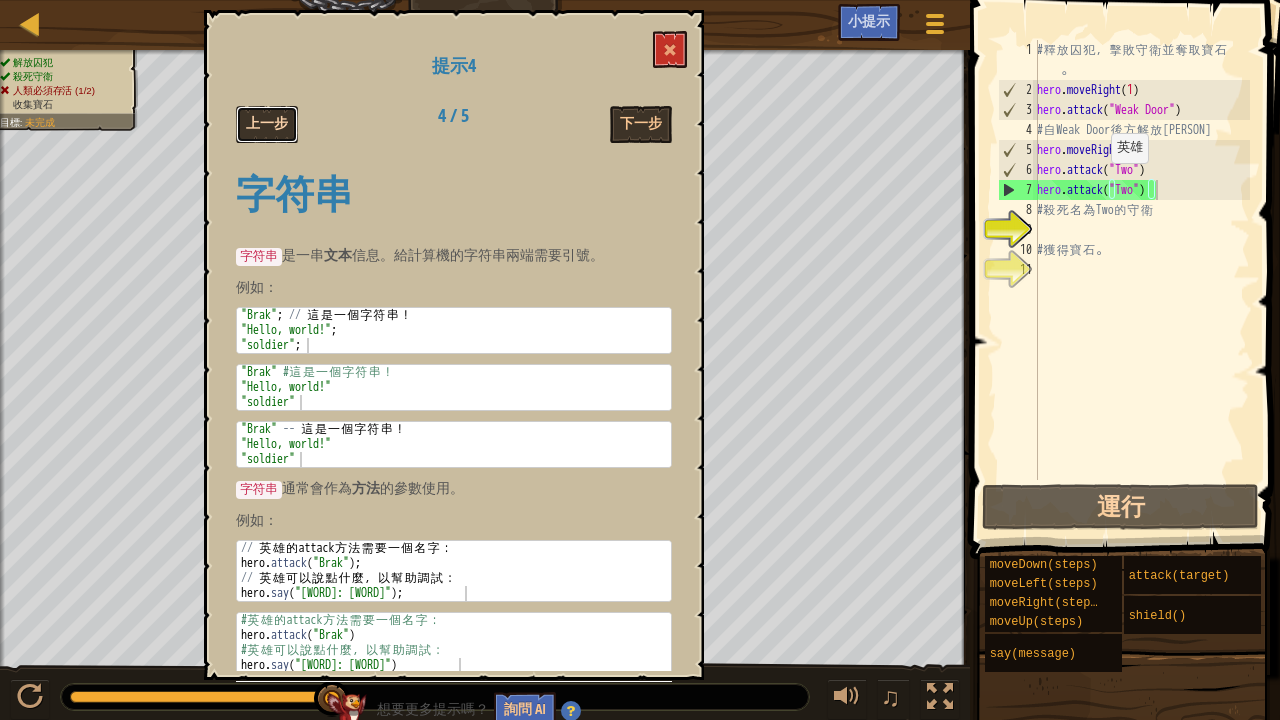 click on "上一步" at bounding box center [267, 124] 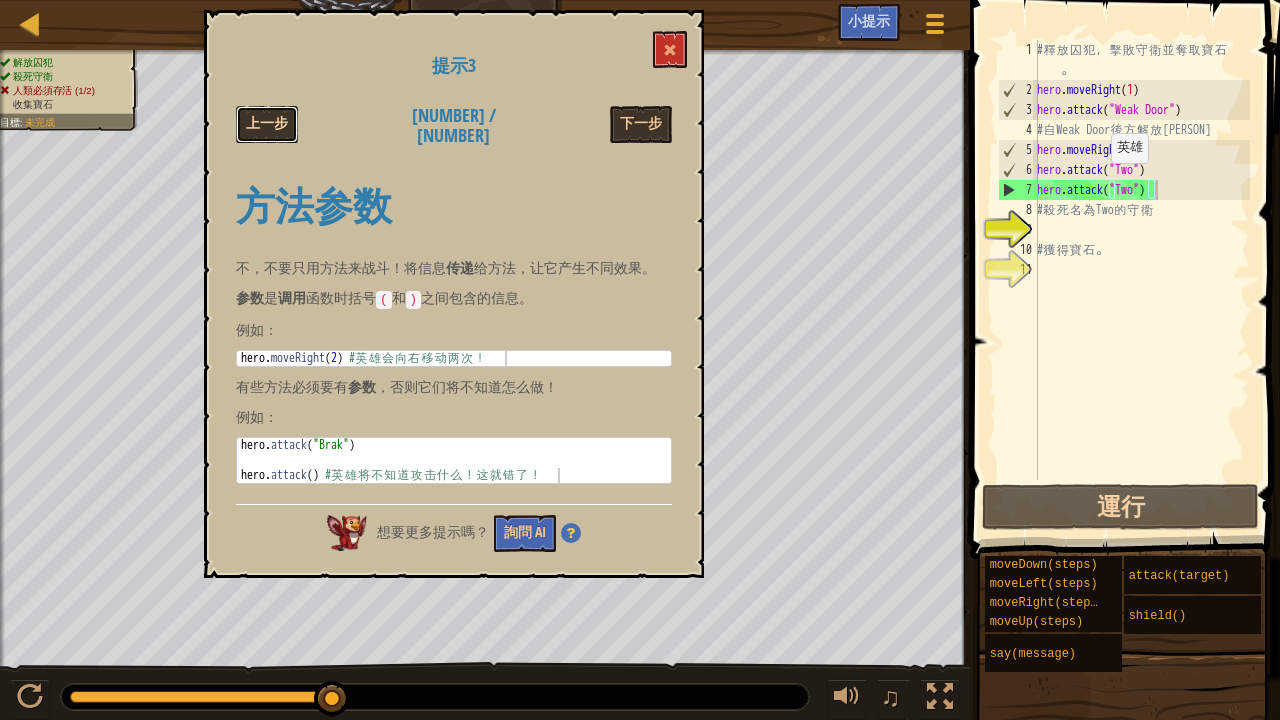 click on "上一步" at bounding box center [267, 124] 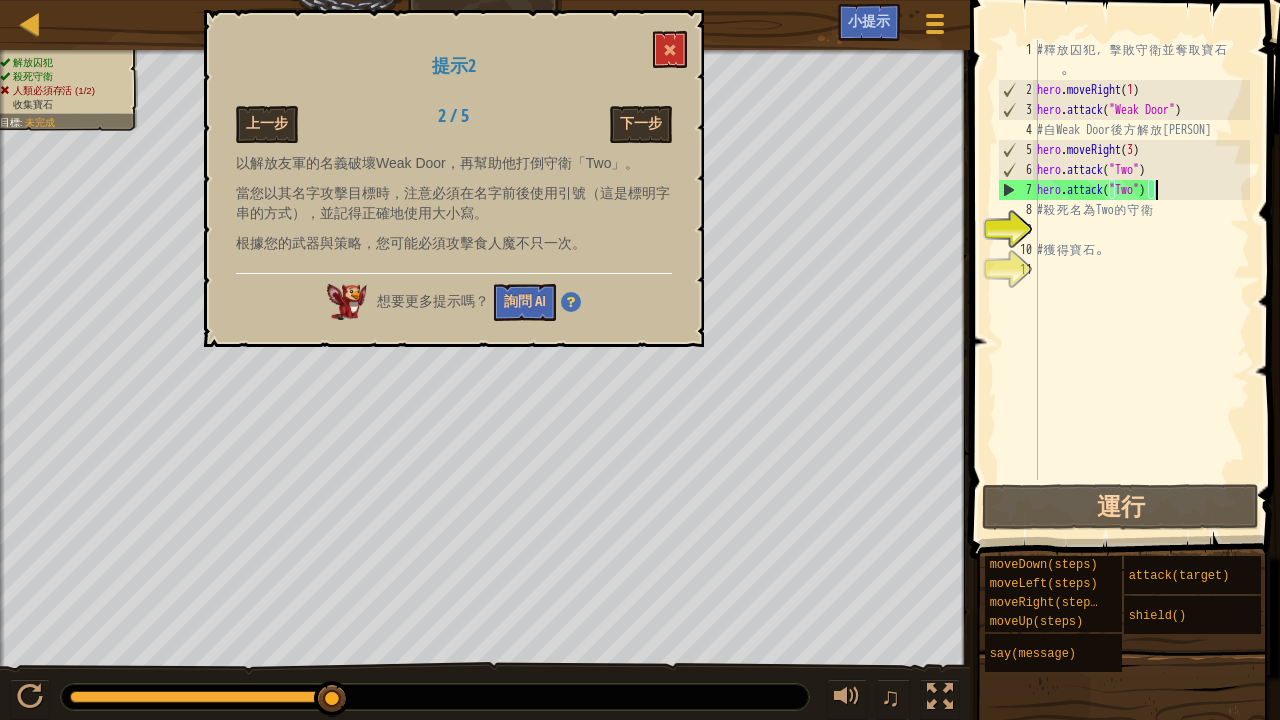 click on "#  釋 放 囚 犯 ， 擊 敗 守 衛 並 奪 取 寶 石      。 hero . moveRight ( 1 ) hero . attack ( "[ENEMY]" ) #  自 [ENEMY] 後 方 解 放 [NAME] hero . moveRight ( 3 ) hero . attack ( "[NAME]" ) hero . attack ( "[NAME]" ) #  殺 死 名 為 [NAME] 的 守 衛 #  獲 得 寶 石 。" at bounding box center (1141, 290) 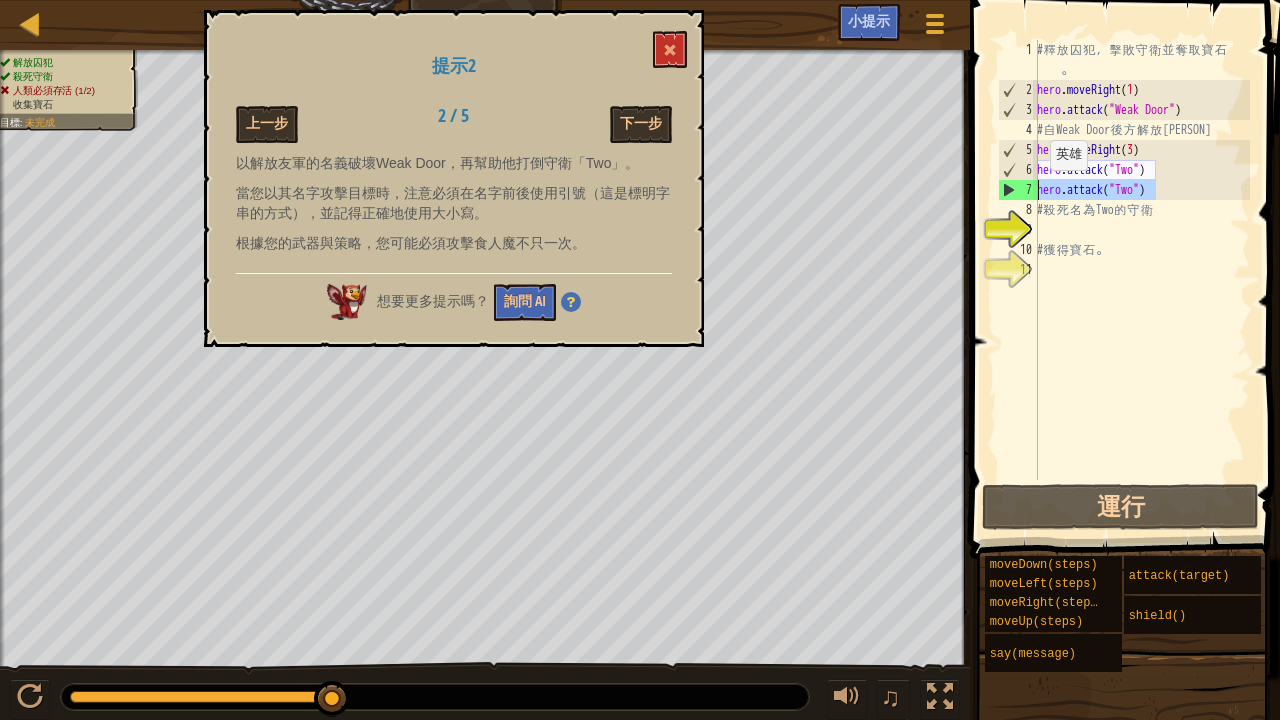 drag, startPoint x: 1160, startPoint y: 189, endPoint x: 1035, endPoint y: 190, distance: 125.004 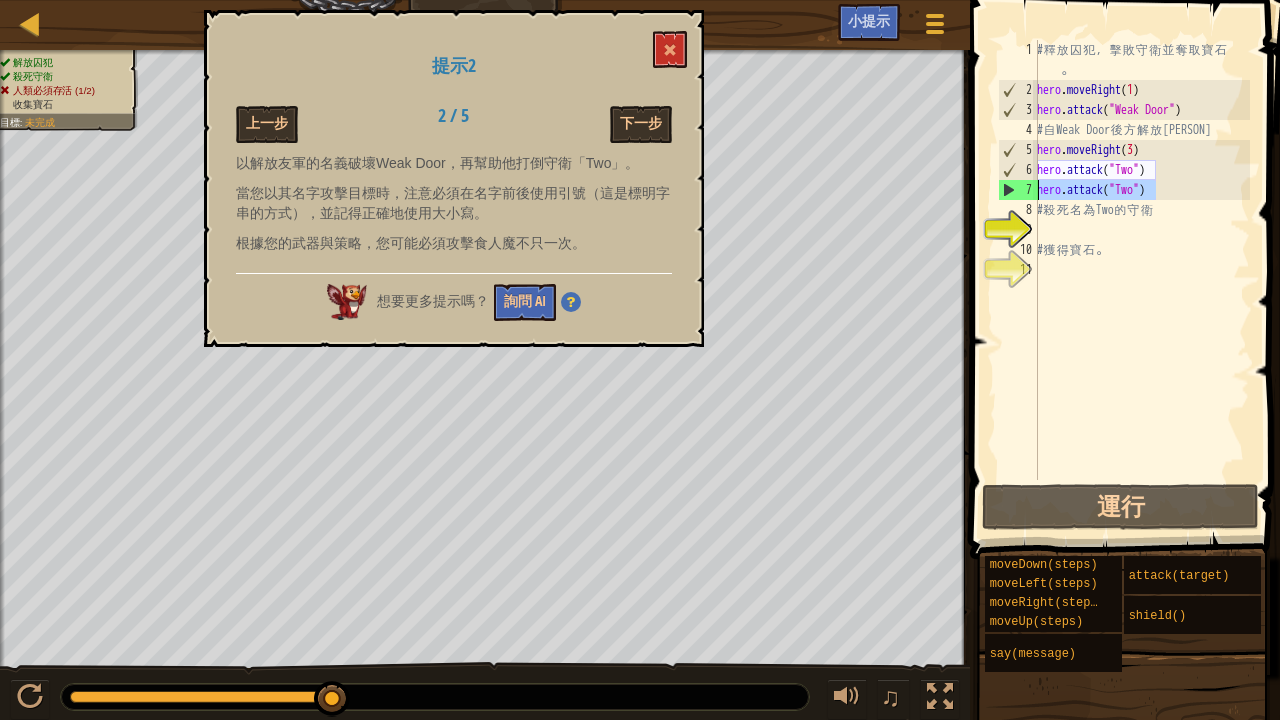 click on "#  釋 放 囚 犯 ， 擊 敗 守 衛 並 奪 取 寶 石      。 hero . moveRight ( 1 ) hero . attack ( "[ENEMY]" ) #  自 [ENEMY] 後 方 解 放 [NAME] hero . moveRight ( 3 ) hero . attack ( "[NAME]" ) hero . attack ( "[NAME]" ) #  殺 死 名 為 [NAME] 的 守 衛 #  獲 得 寶 石 。" at bounding box center (1141, 260) 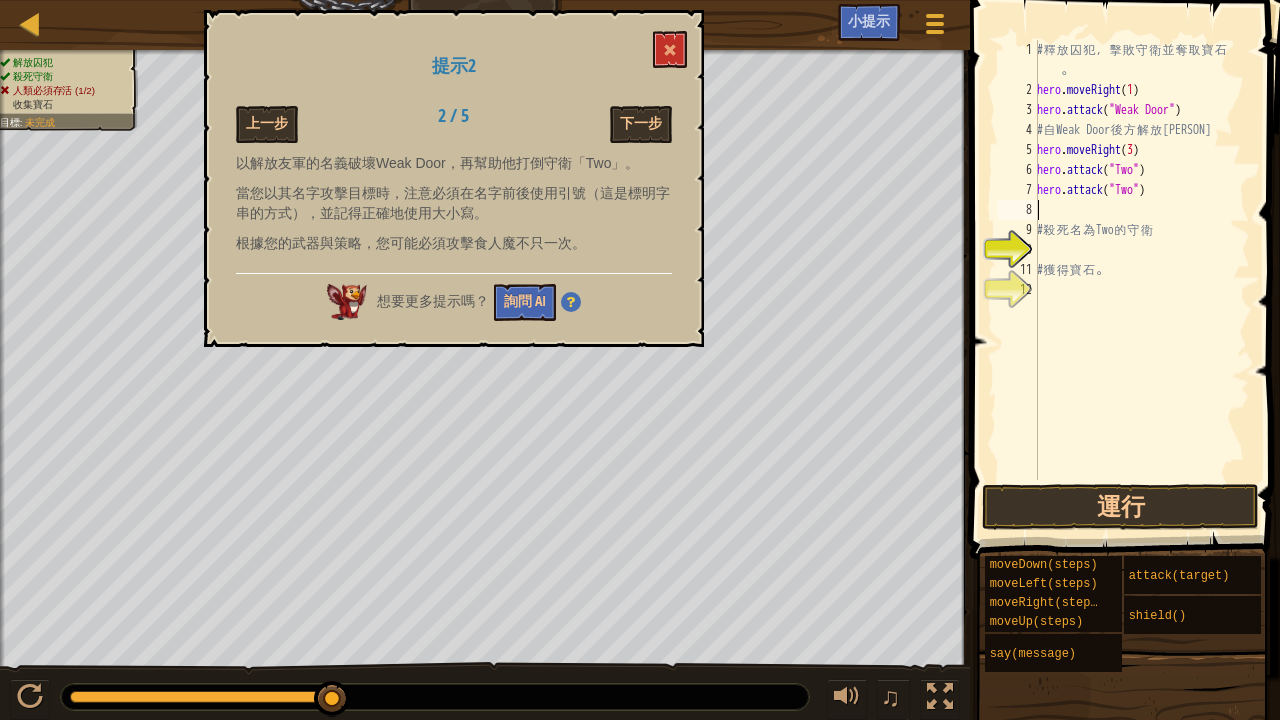 paste on "hero.attack("Two")" 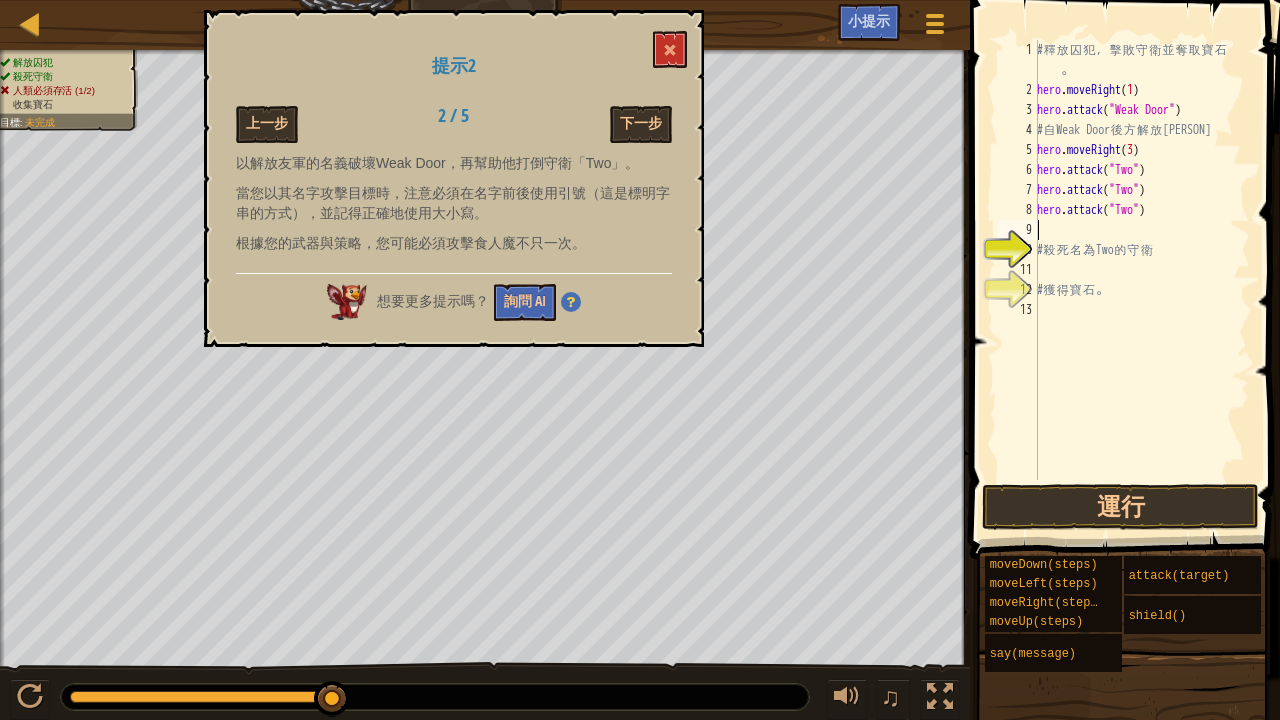 paste on "hero.attack("Two")" 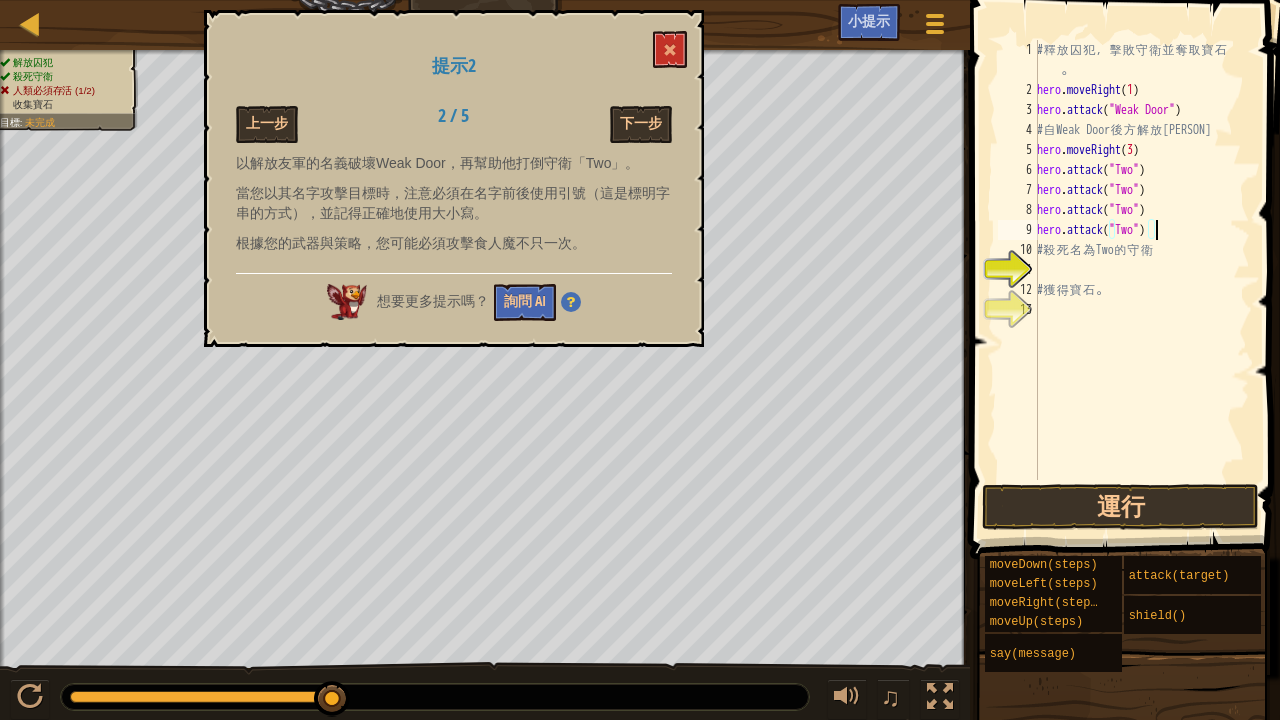 click on "#  釋 放 囚 犯 ， 擊 敗 守 衛 並 奪 取 寶 石      。 hero . moveRight ( 1 ) hero . attack ( "[ENEMY]" ) #  自 [ENEMY] 後 方 解 放 [NAME] hero . moveRight ( 3 ) hero . attack ( "[NAME]" ) hero . attack ( "[NAME]" ) hero . attack ( "[NAME]" ) hero . attack ( "[NAME]" ) #  殺 死 名 為 [NAME] 的 守 衛 #  獲 得 寶 石 。" at bounding box center (1141, 290) 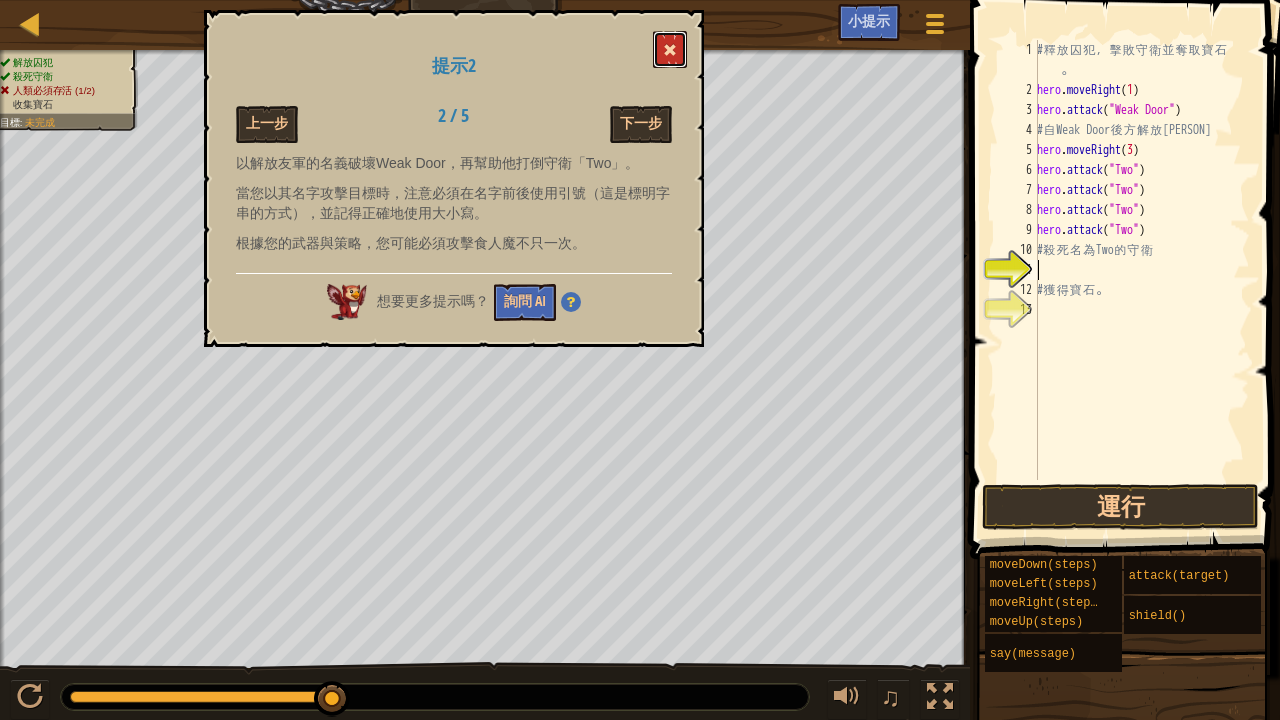 click at bounding box center [670, 50] 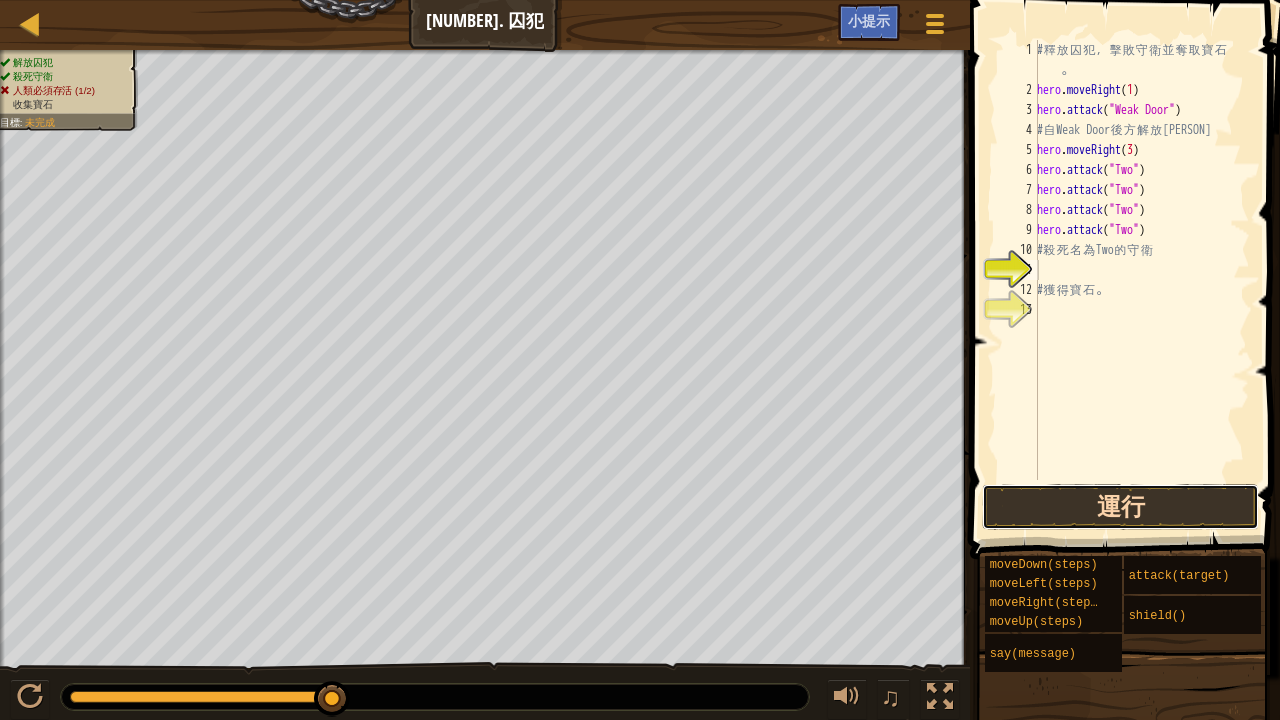 click on "運行" at bounding box center (1120, 507) 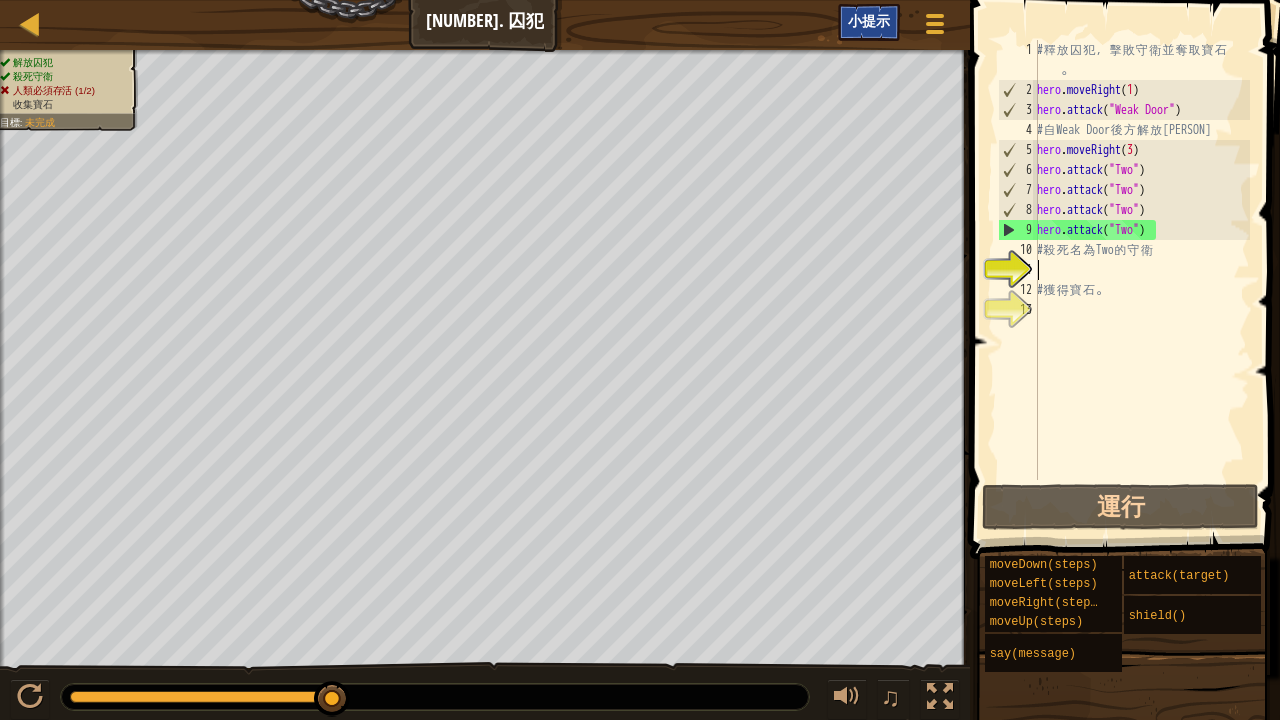 click on "小提示" at bounding box center (869, 20) 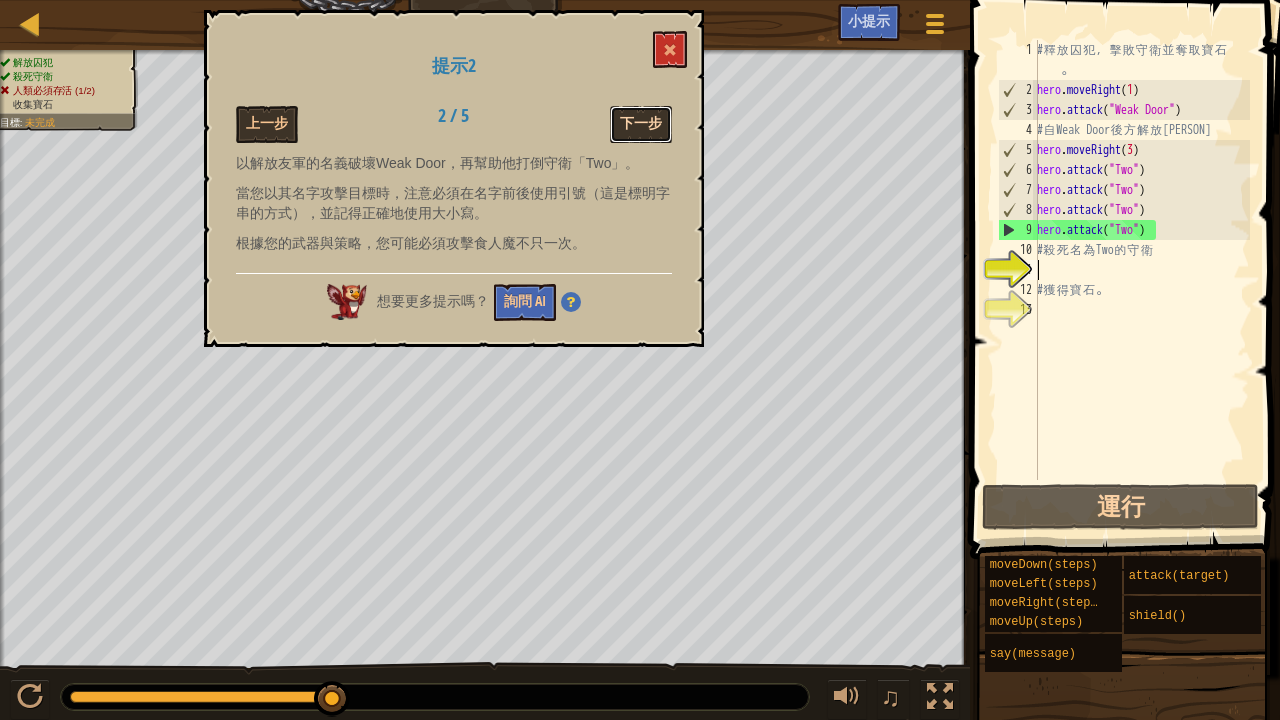 click on "下一步" at bounding box center (641, 124) 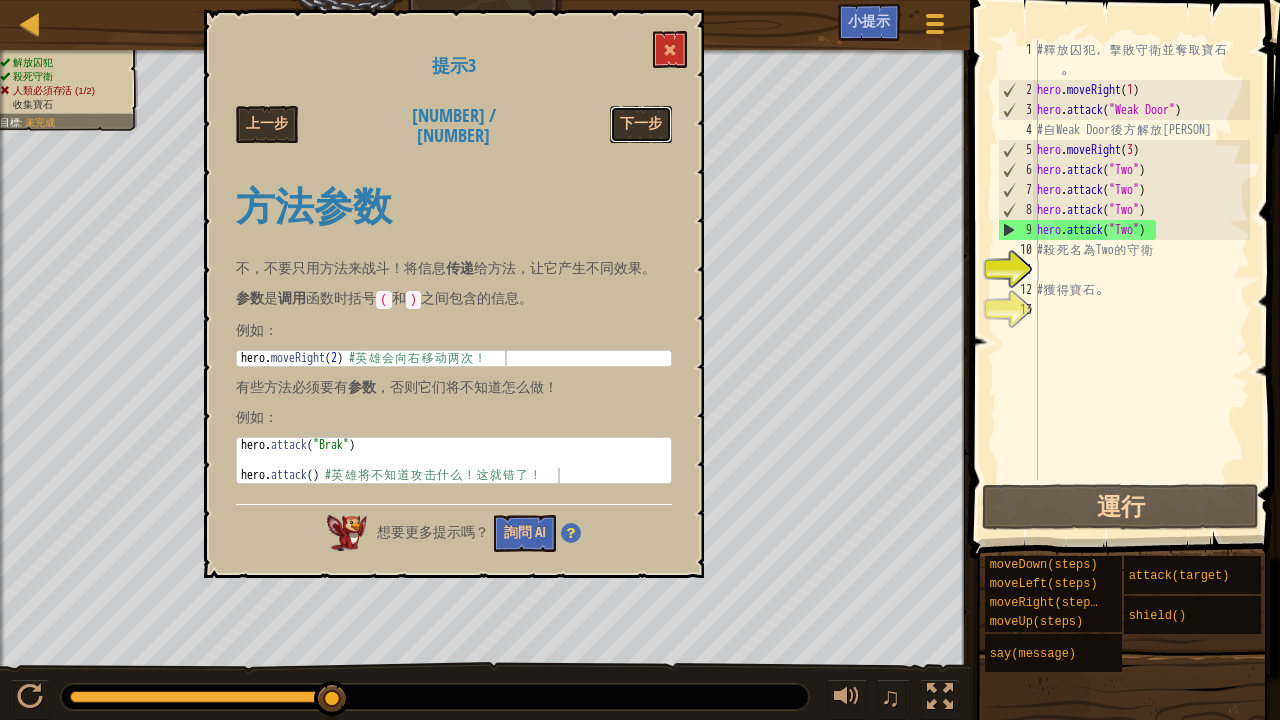 click on "下一步" at bounding box center (641, 124) 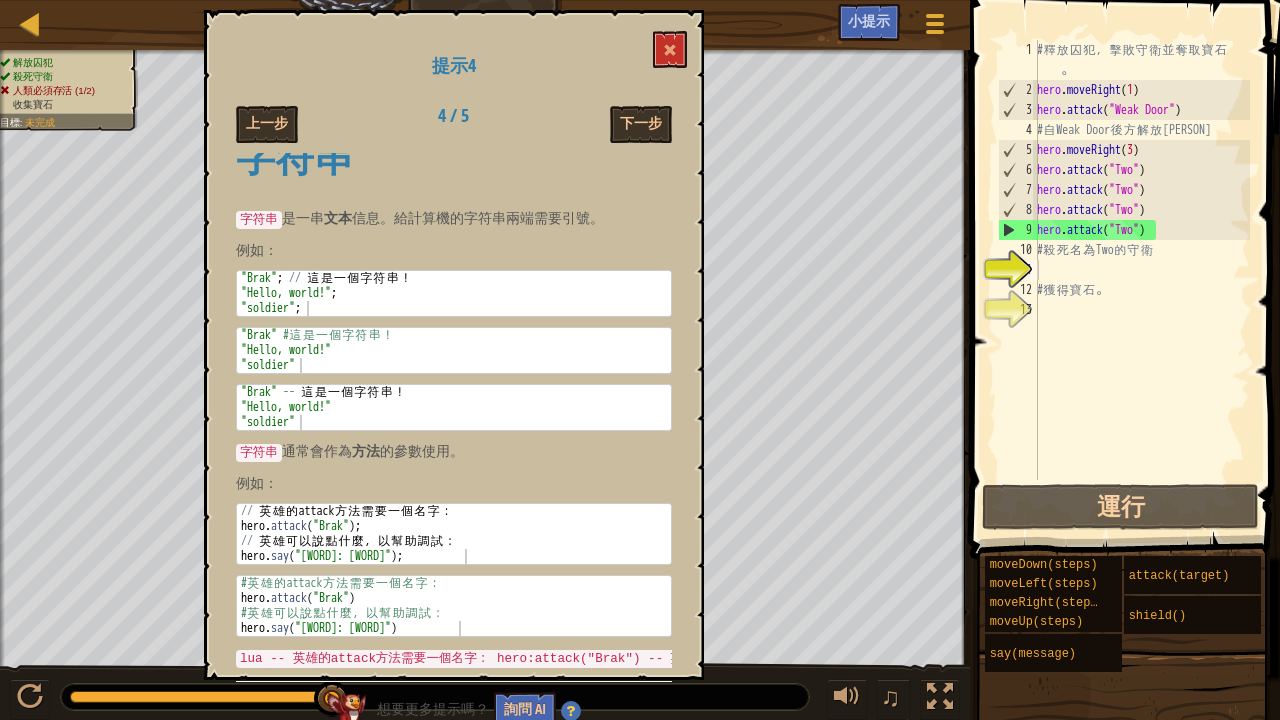 scroll, scrollTop: 50, scrollLeft: 0, axis: vertical 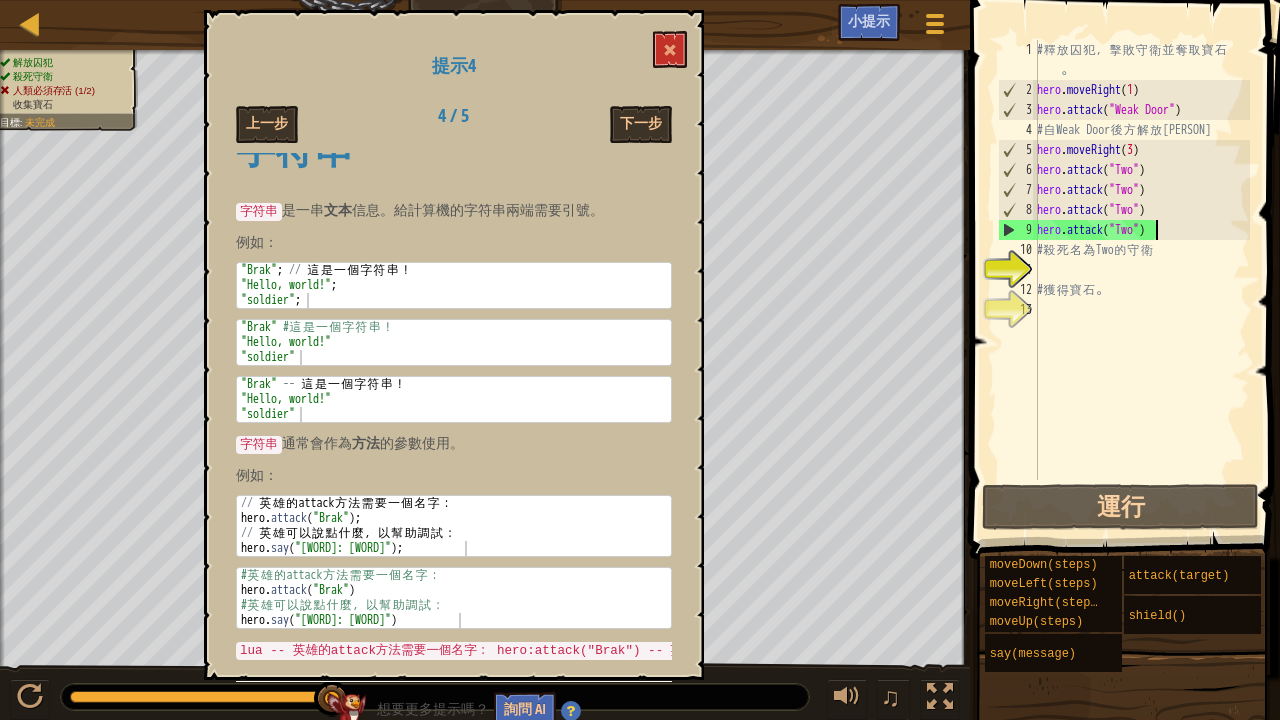 type on "hero.attack("Two")" 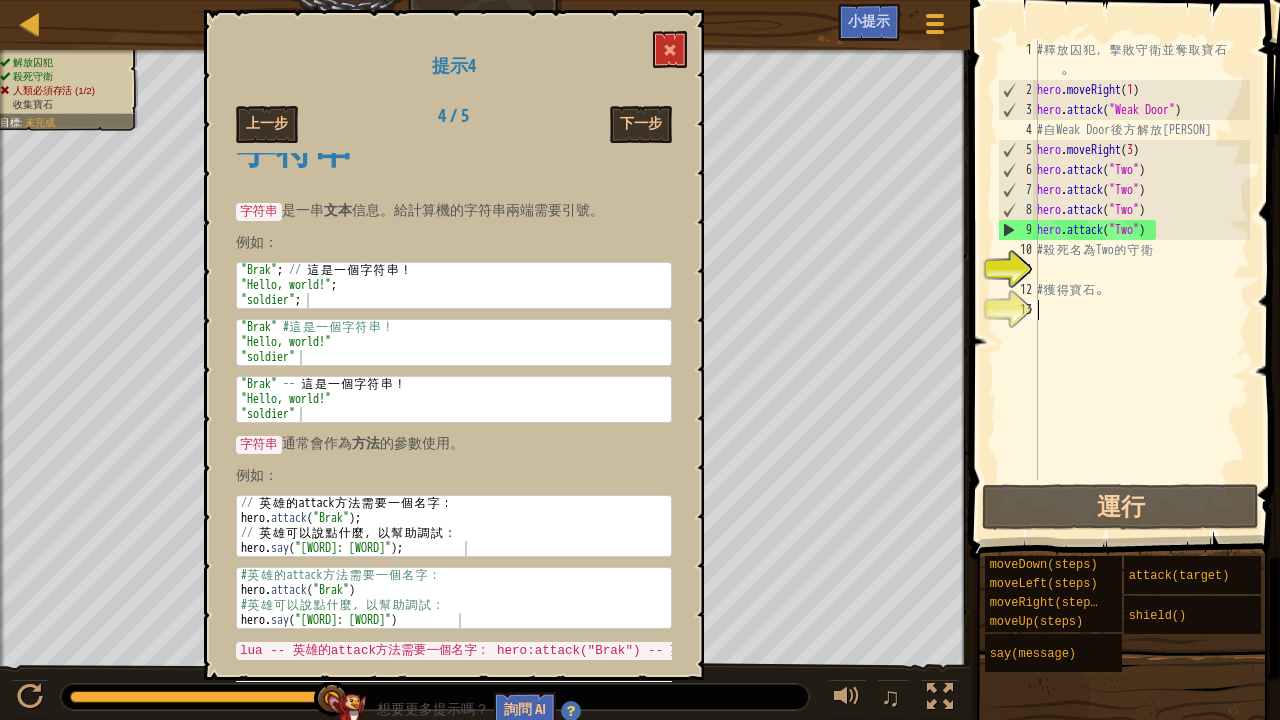 click on "#  釋 放 囚 犯 ， 擊 敗 守 衛 並 奪 取 寶 石      。 hero . moveRight ( 1 ) hero . attack ( "[ENEMY]" ) #  自 [ENEMY] 後 方 解 放 [NAME] hero . moveRight ( 3 ) hero . attack ( "[NAME]" ) hero . attack ( "[NAME]" ) hero . attack ( "[NAME]" ) hero . attack ( "[NAME]" ) #  殺 死 名 為 [NAME] 的 守 衛 #  獲 得 寶 石 。" at bounding box center (1141, 290) 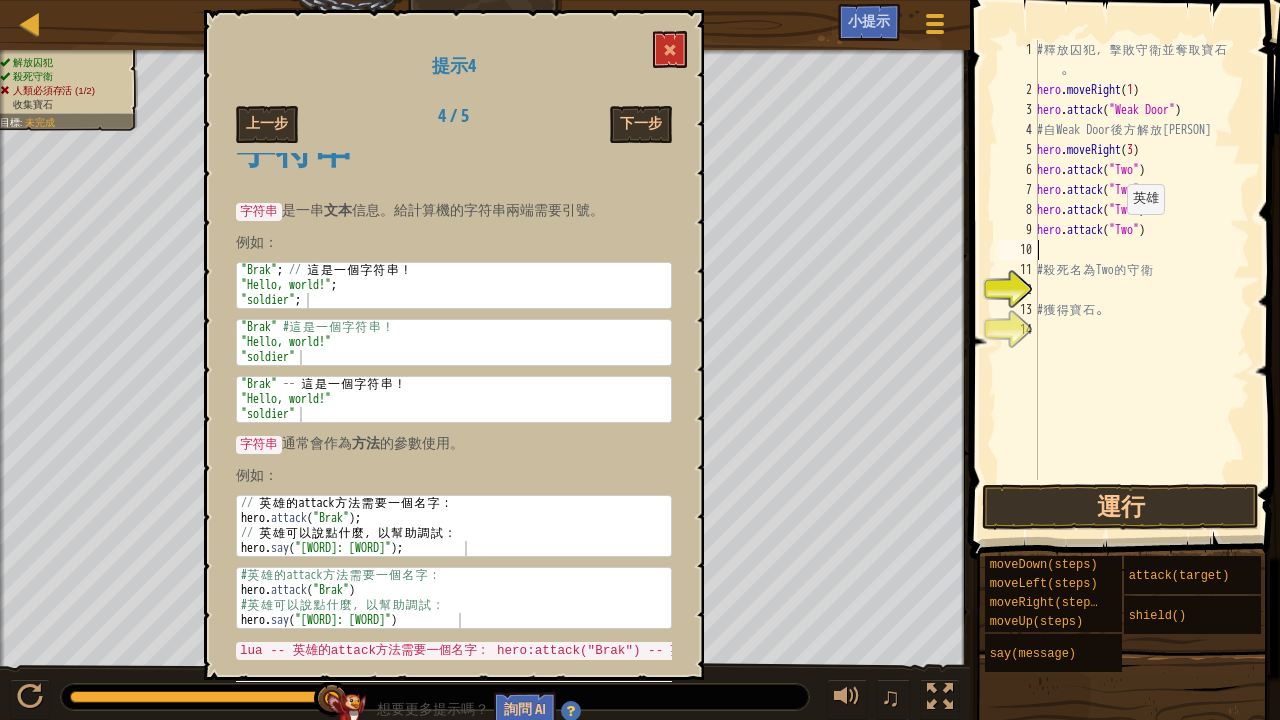 paste on "hero.attack("Two")" 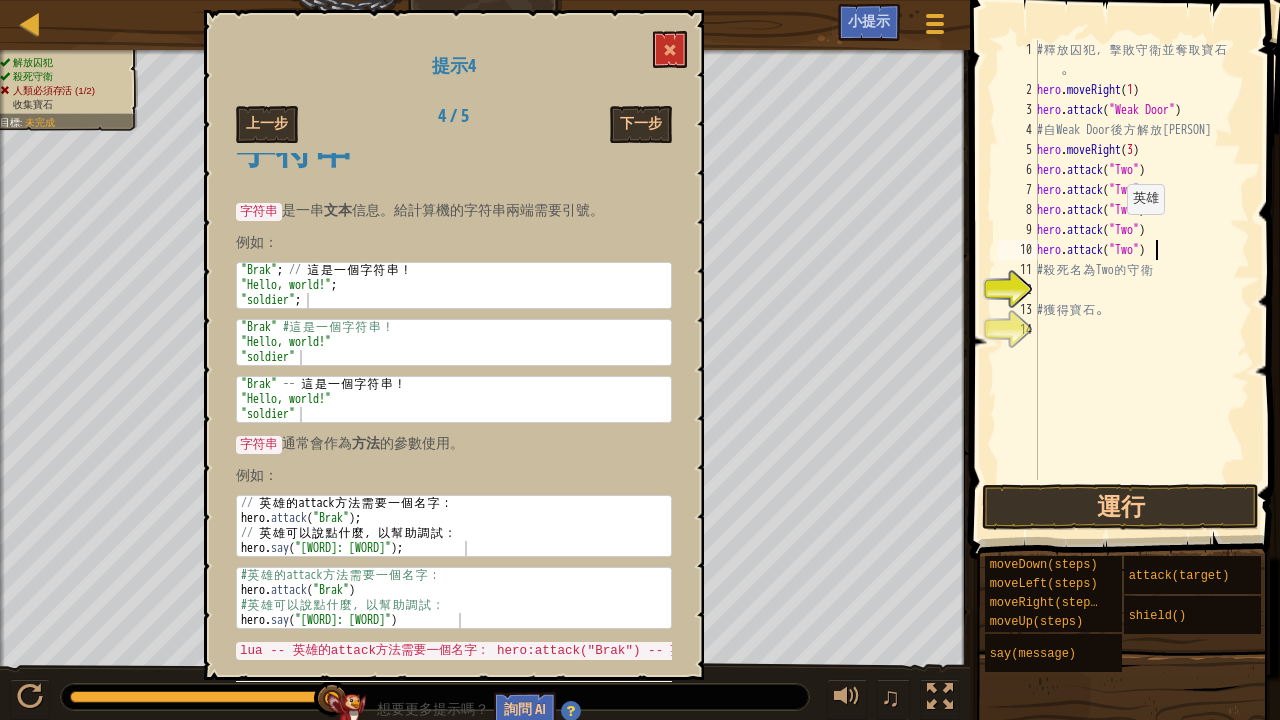 paste on "hero.attack("Two")" 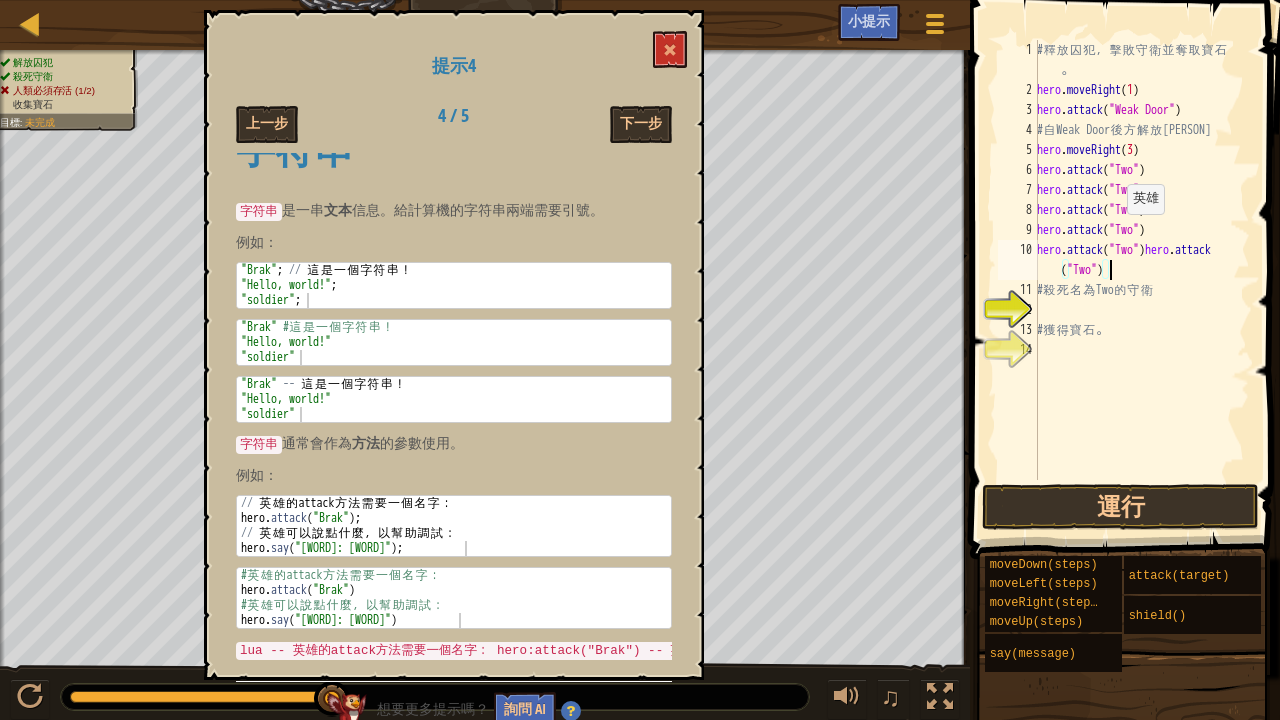 paste on "hero.attack("Two")" 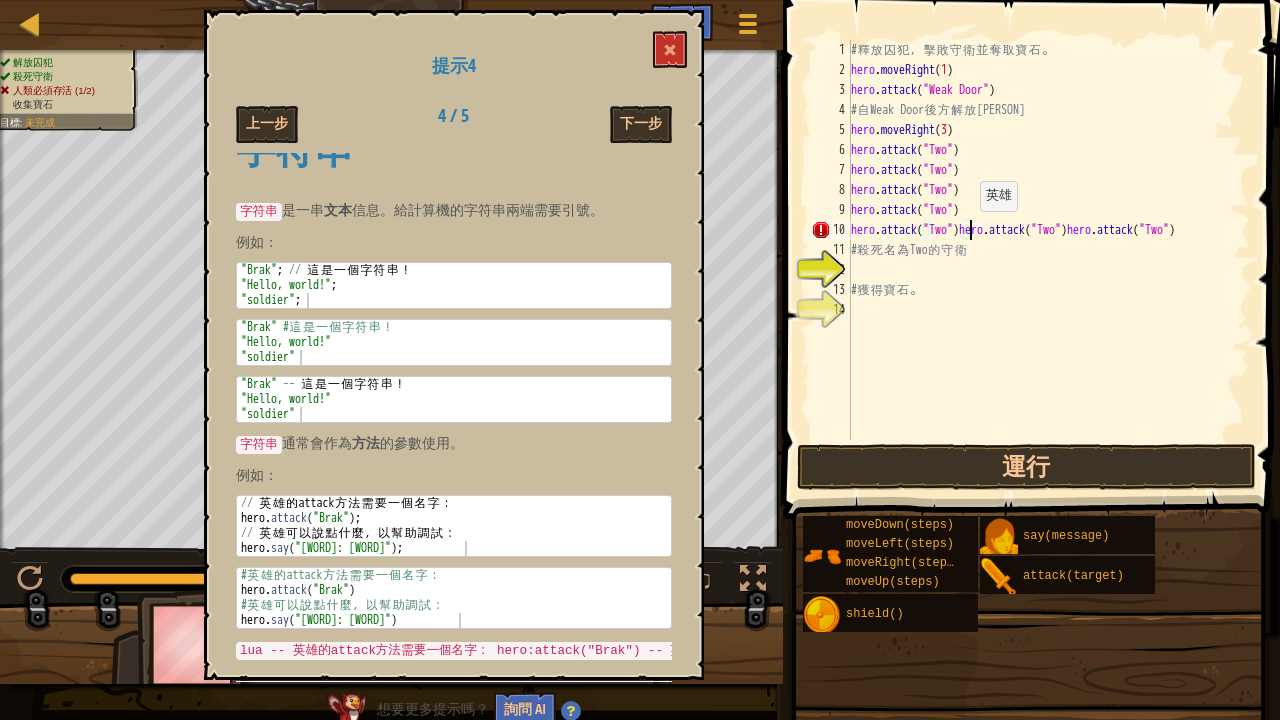 click on "#  釋 放 囚 犯 ， 擊 敗 守 衛 並 奪 取 寶 石 。 hero . moveRight ( 1 ) hero . attack ( "[ENEMY]" ) #  自 Weak Door 後 方 解 放 Patrick hero . moveRight ( 3 ) hero . attack ( "Two" ) hero . attack ( "Two" ) hero . attack ( "Two" ) hero . attack ( "Two" ) hero . attack ( "Two" ) hero . attack ( "Two" ) hero . attack ( "Two" ) #  殺 死 名 為 Two 的 守 衛 #  獲 得 寶 石 。" at bounding box center [1048, 260] 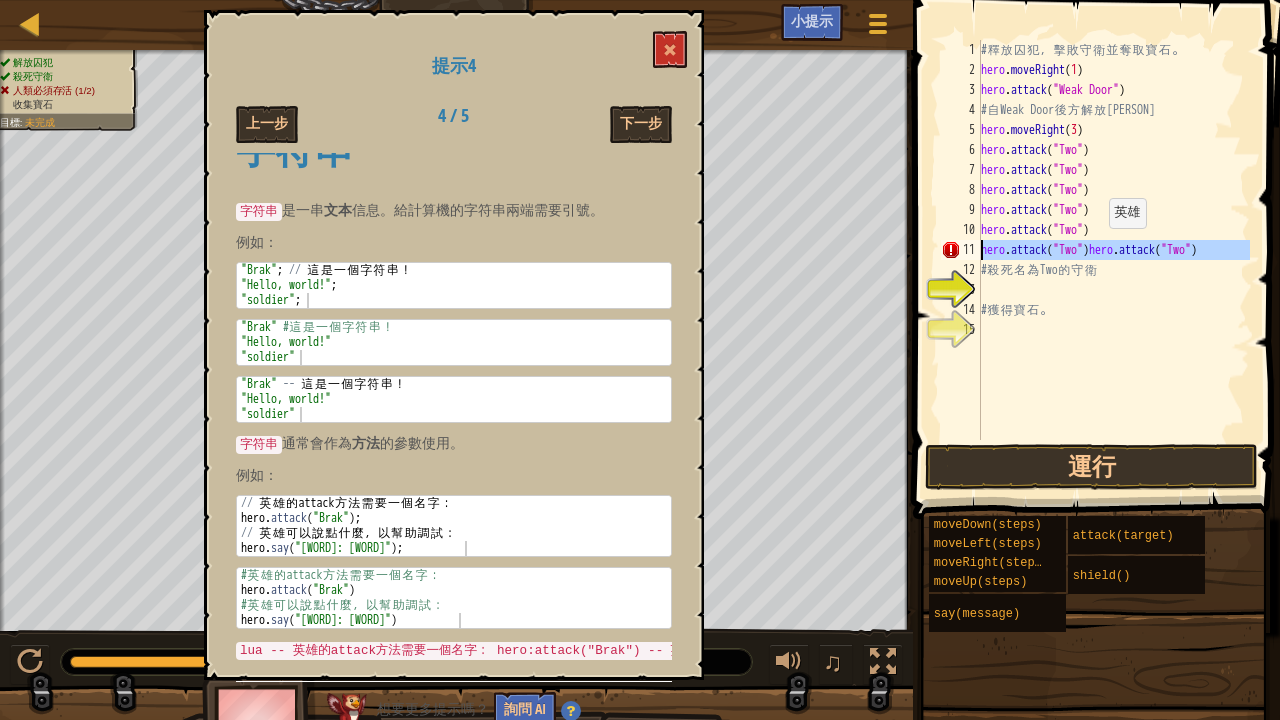 click on "11" at bounding box center (961, 250) 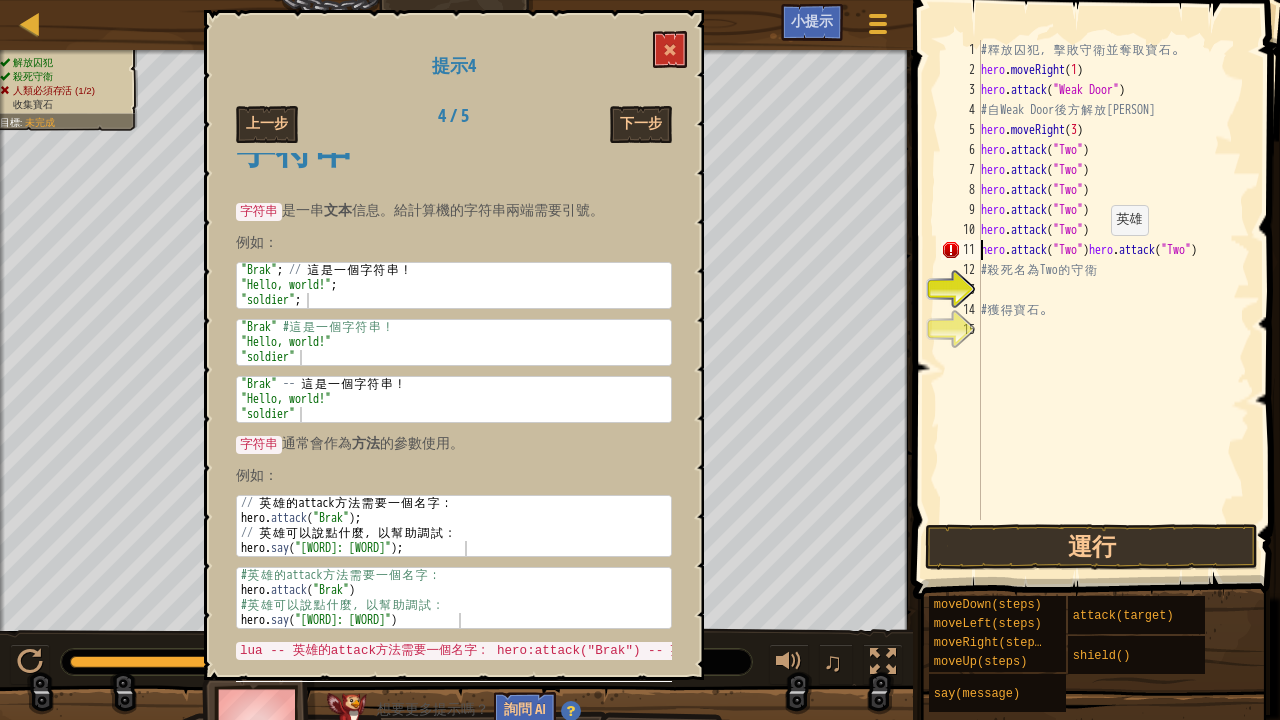 click on "#  釋 放 囚 犯 ， 擊 敗 守 衛 並 奪 取 寶 石 。 hero . moveRight ( 1 ) hero . attack ( "[ENEMY]" ) #  自 Weak Door 後 方 解 放 Patrick hero . moveRight ( 3 ) hero . attack ( "Two" ) hero . attack ( "Two" ) hero . attack ( "Two" ) hero . attack ( "Two" ) hero . attack ( "Two" ) hero . attack ( "Two" ) hero . attack ( "Two" ) #  殺 死 名 為 Two 的 守 衛 #  獲 得 寶 石 。" at bounding box center (1113, 300) 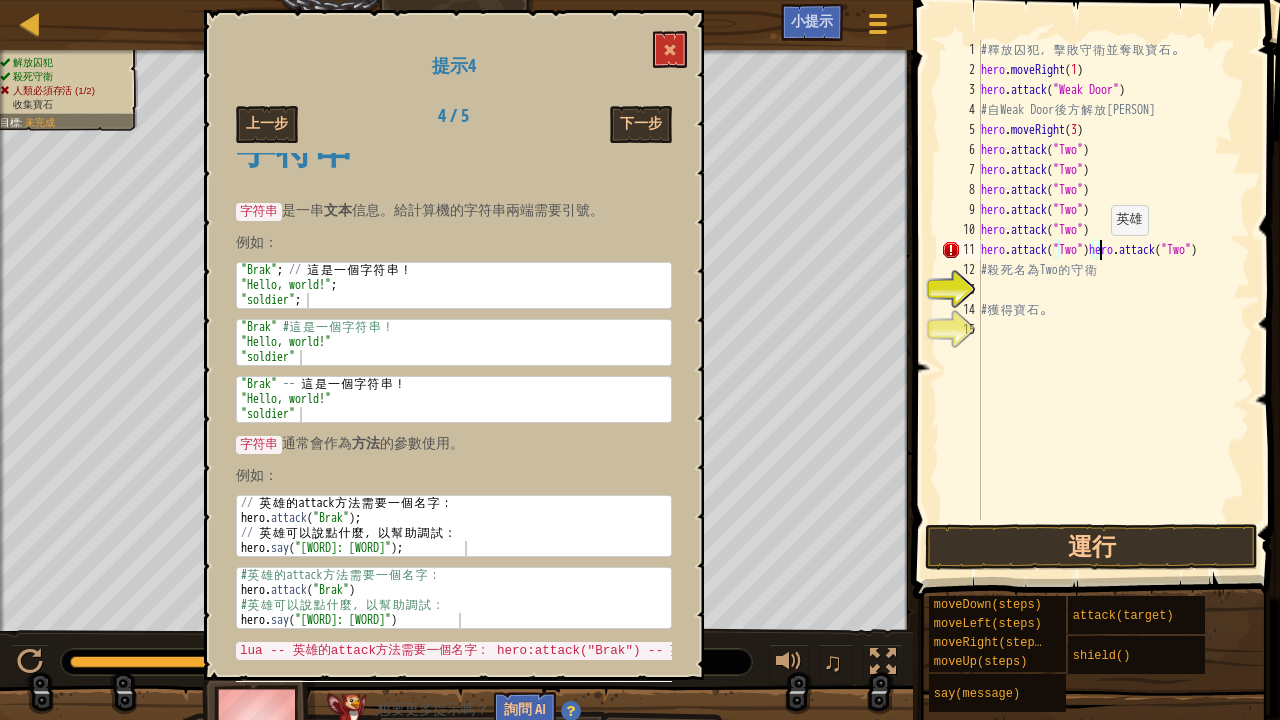 type on "hero.attack("Two")" 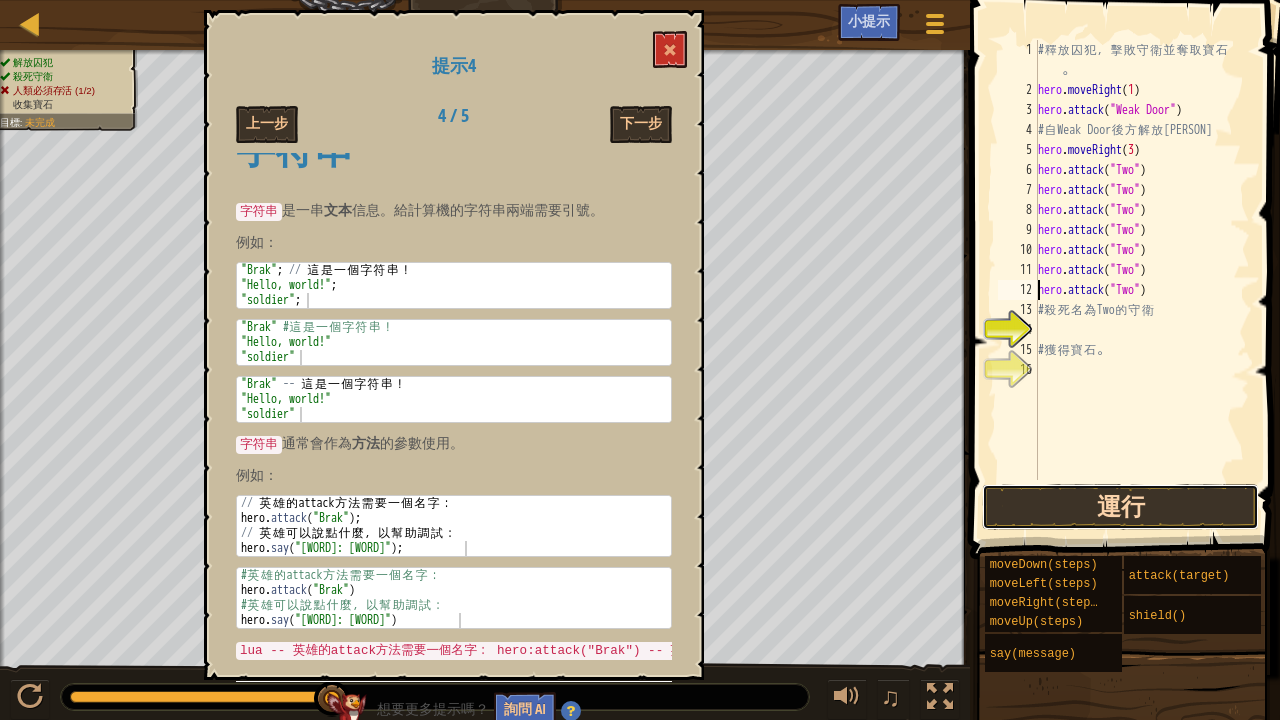 click on "小提示 影片 hero.attack("Two") [NUMBER] [NUMBER] [NUMBER] [NUMBER] [NUMBER] [NUMBER] [NUMBER] [NUMBER] [NUMBER] [NUMBER] [NUMBER] [NUMBER] [NUMBER] [NUMBER] [NUMBER] [NUMBER] #  釋 放 囚 犯 ， 擊 敗 守 衛 並 奪 取 寶 石      。 hero . moveRight ( [NUMBER] ) hero . attack ( "[TEXT]" ) #  自 [TEXT] 後 方 解 放 Patrick hero . moveRight ( [NUMBER] ) hero . attack ( "[NAME]" ) hero . attack ( "[NAME]" ) hero . attack ( "[NAME]" ) hero . attack ( "[NAME]" ) hero . attack ( "[NAME]" ) hero . attack ( "[NAME]" ) hero . attack ( "[NAME]" ) #  殺 死 名 為 [NAME] 的 守 衛 #  獲 得 寶 石 。     הההההההההההההההההההההההההההההההההההההההההההההההההההההההההההההההההההההההההההההההההההההההההההההההההההההההההההההההההההההההההההההההההההההההההההההההההההההההההההההההההההההההההההההההההההההההההההההההההההההההההההההההההההההההההההההההההההההההההההההההההההההההההההההההה 程式語言 :" at bounding box center (1122, 355) 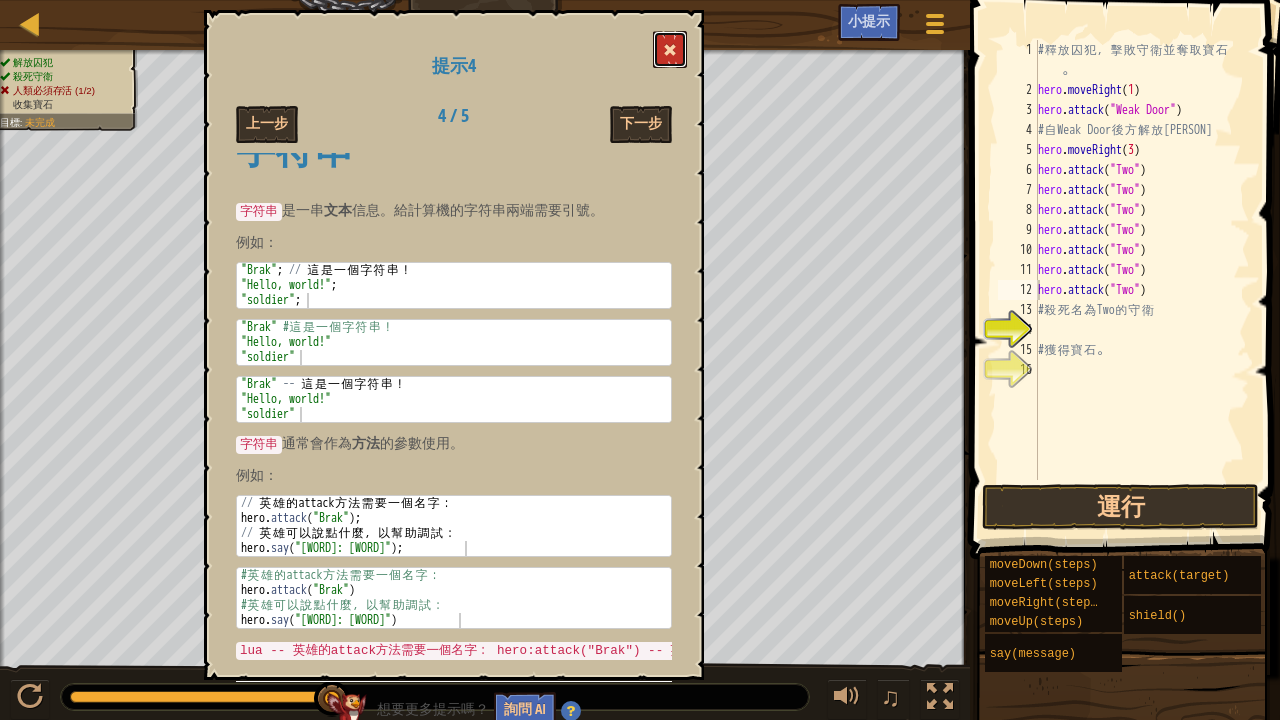 click at bounding box center [670, 49] 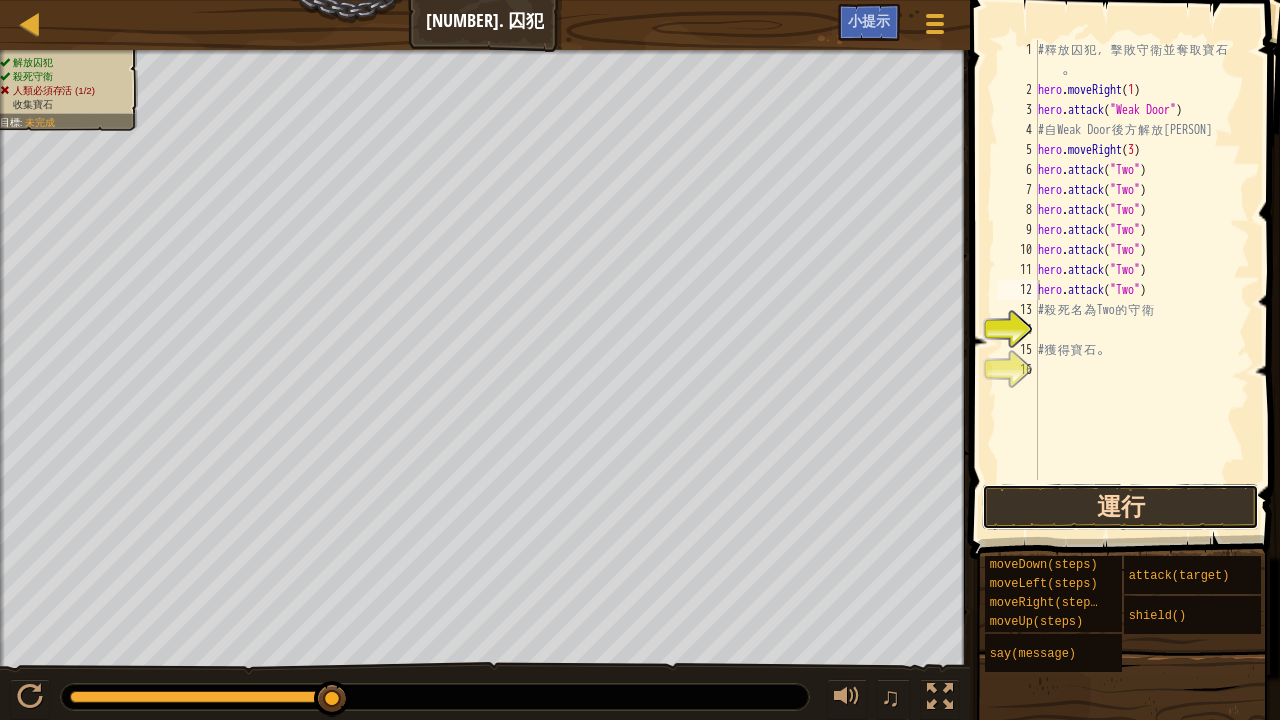 click on "運行" at bounding box center [1120, 507] 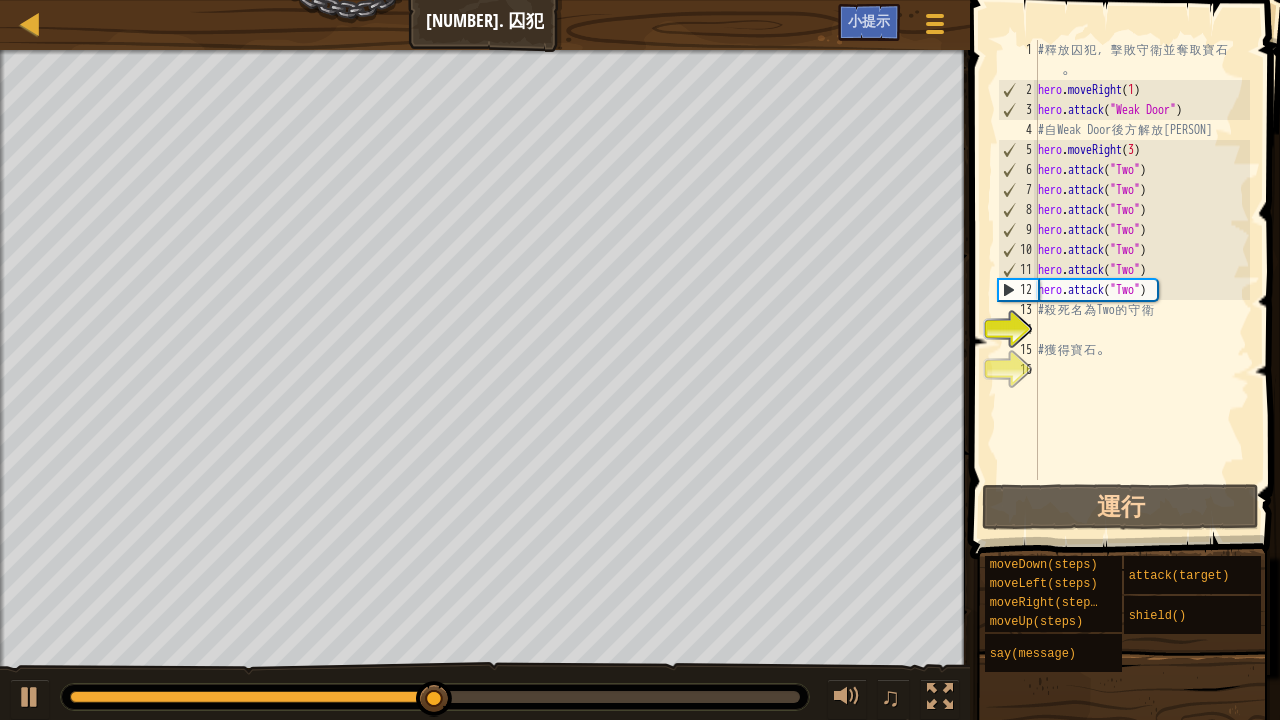 click on "#  釋 放 囚 犯 ， 擊 敗 守 衛 並 奪 取 寶 石      。 hero . moveRight ( 1 ) hero . attack ( "Weak Door" ) #  自 Weak Door 後 方 解 放 Patrick hero . moveRight ( 3 ) hero . attack ( "Two" ) hero . attack ( "Two" ) hero . attack ( "Two" ) hero . attack ( "Two" ) hero . attack ( "Two" ) hero . attack ( "Two" ) hero . attack ( "Two" ) #  殺 死 名 為 Two 的 守 衛 #  獲 得 寶 石 。" at bounding box center [1142, 290] 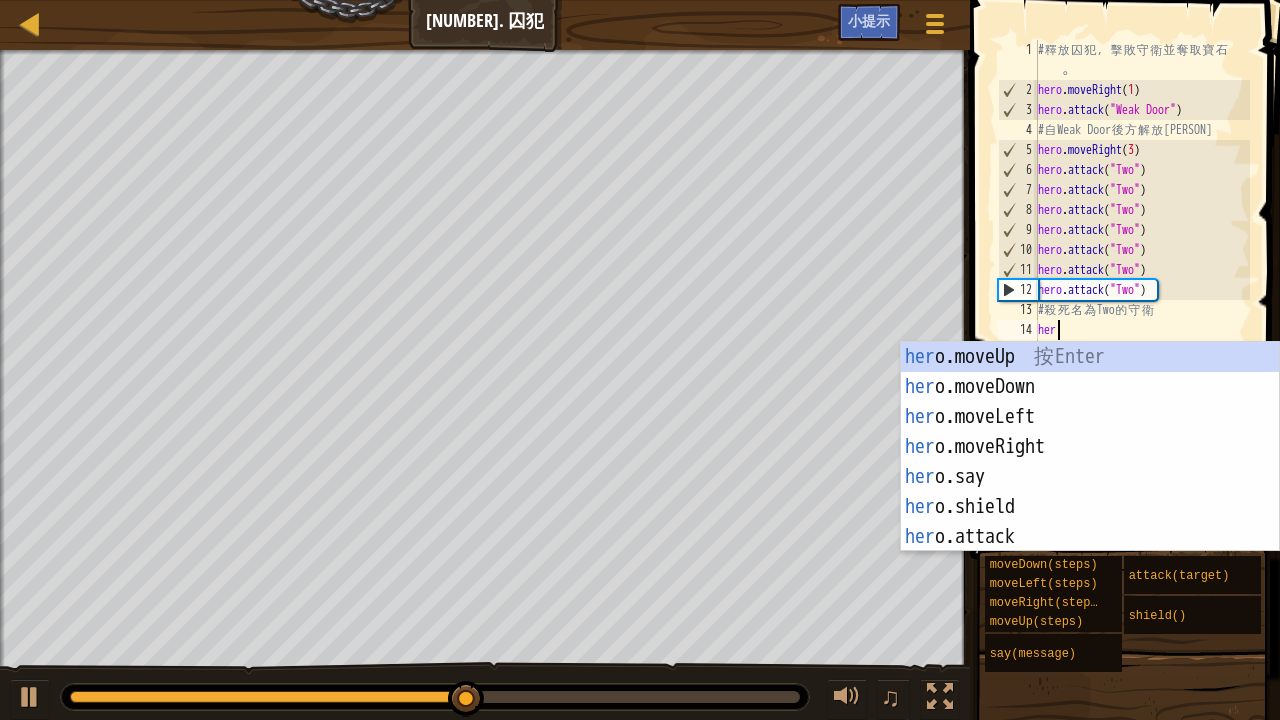 scroll, scrollTop: 9, scrollLeft: 0, axis: vertical 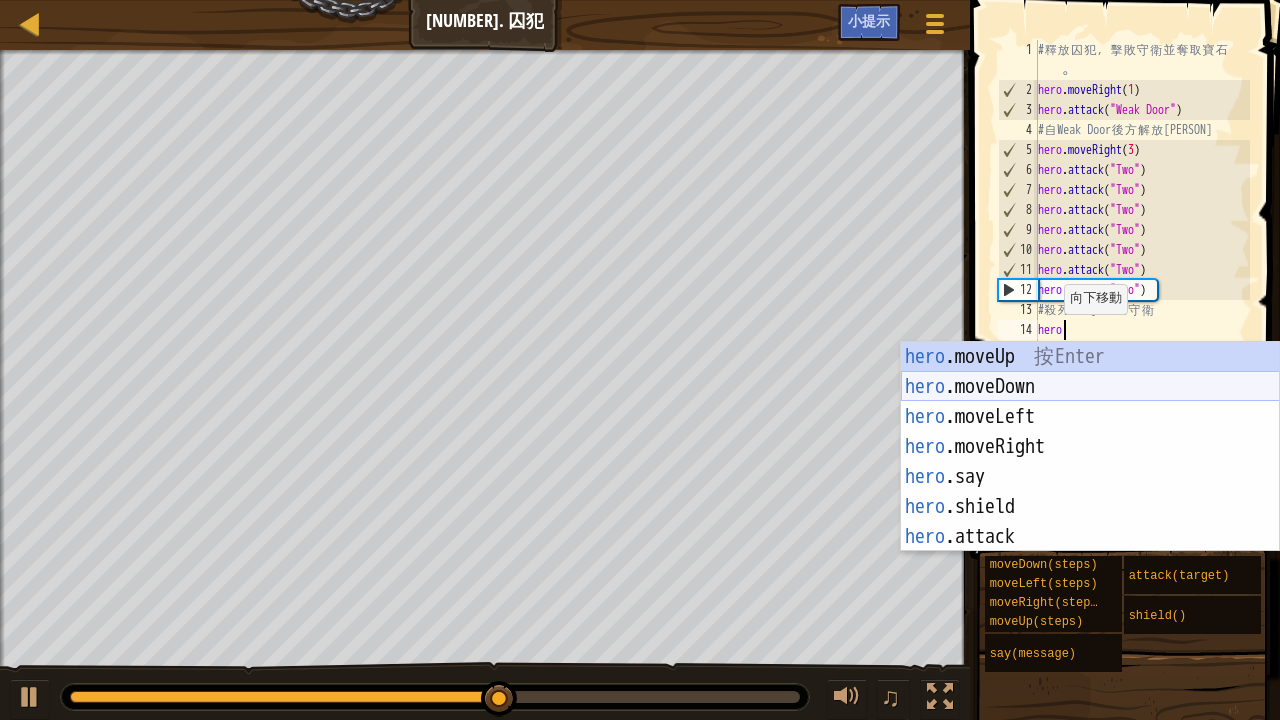 click on "hero .moveUp 按 Enter hero .moveDown 按 Enter hero .moveLeft 按 Enter hero .moveRight 按 Enter hero .say 按 Enter hero .shield 按 Enter hero .attack 按 Enter" at bounding box center (1090, 477) 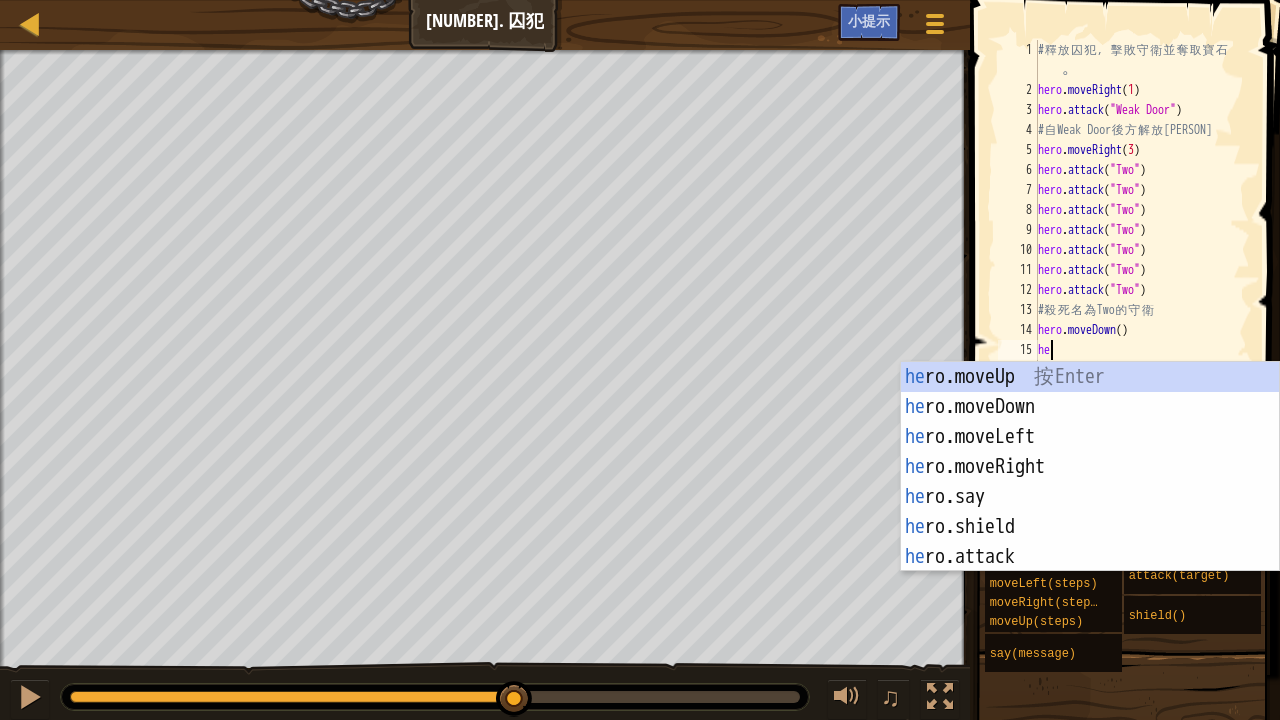 scroll, scrollTop: 9, scrollLeft: 0, axis: vertical 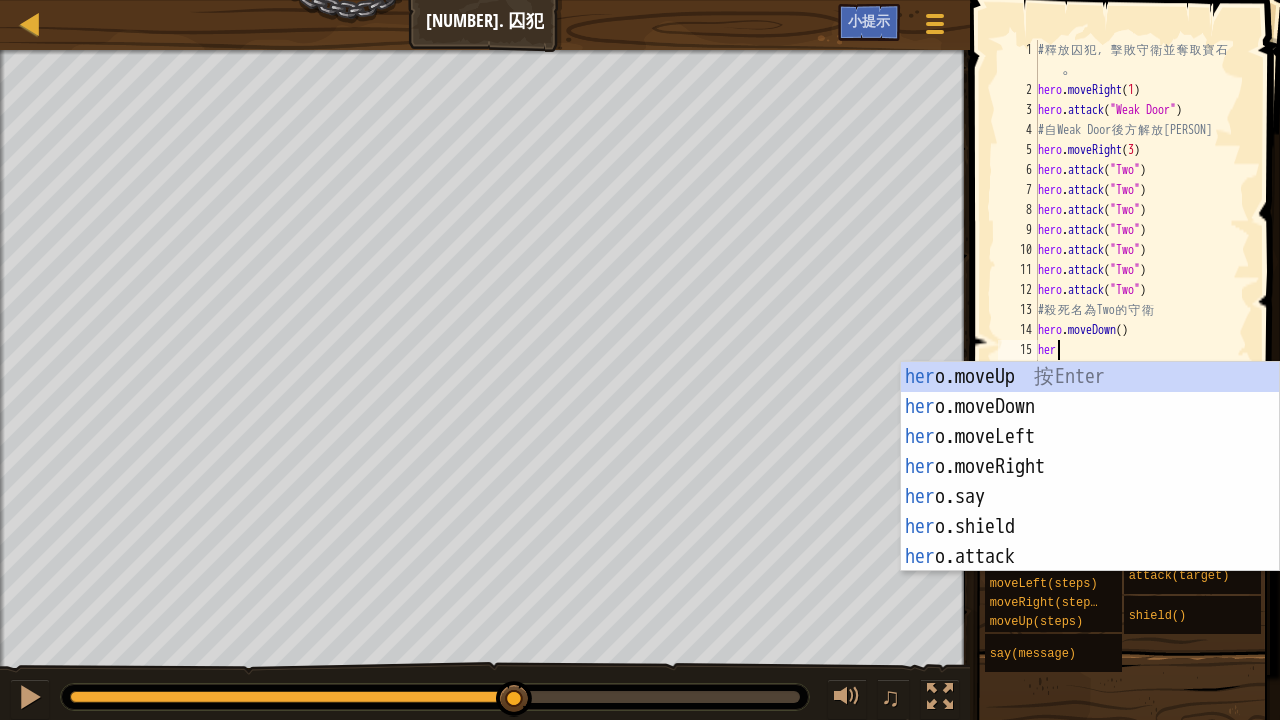 type on "hero" 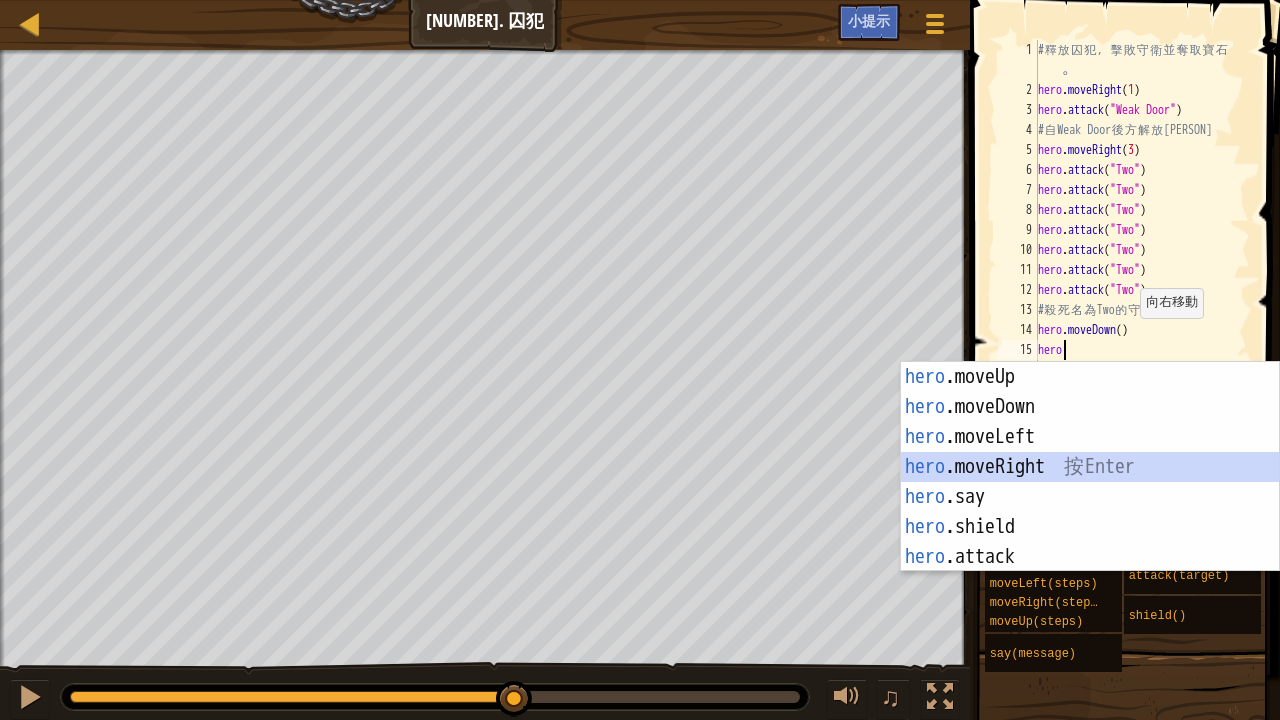 click on "hero .moveUp 按 Enter hero .moveDown 按 Enter hero .moveLeft 按 Enter hero .moveRight 按 Enter hero .say 按 Enter hero .shield 按 Enter hero .attack 按 Enter" at bounding box center [1090, 497] 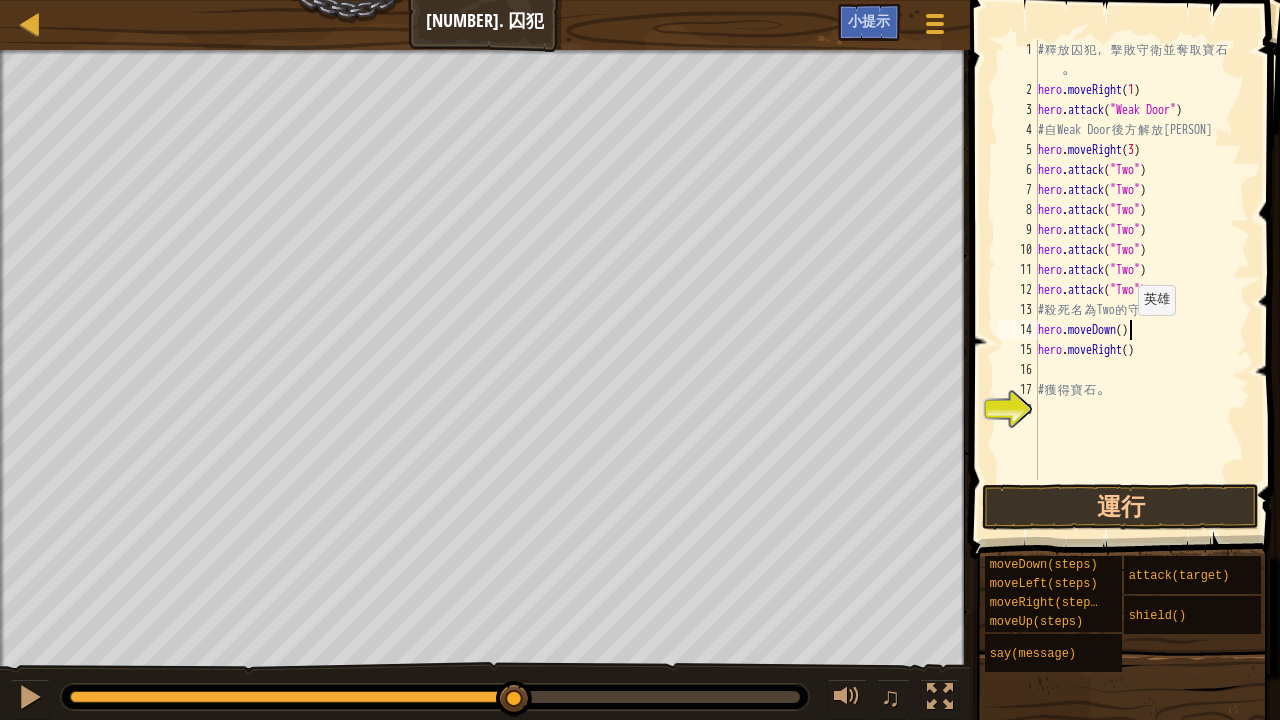 click on "#  釋 放 囚 犯 ， 擊 敗 守 衛 並 奪 取 寶 石      。 hero . moveRight ( 1 ) hero . attack ( "Weak Door" ) #  自 Weak Door 後 方 解 放 Patrick hero . moveRight ( 3 ) hero . attack ( "Two" ) hero . attack ( "Two" ) hero . attack ( "Two" ) hero . attack ( "Two" ) hero . attack ( "Two" ) hero . attack ( "Two" ) hero . attack ( "Two" ) #  殺 死 名 為 Two 的 守 衛 hero . moveDown ( ) hero . moveRight ( ) #  獲 得 寶 石 。" at bounding box center (1142, 290) 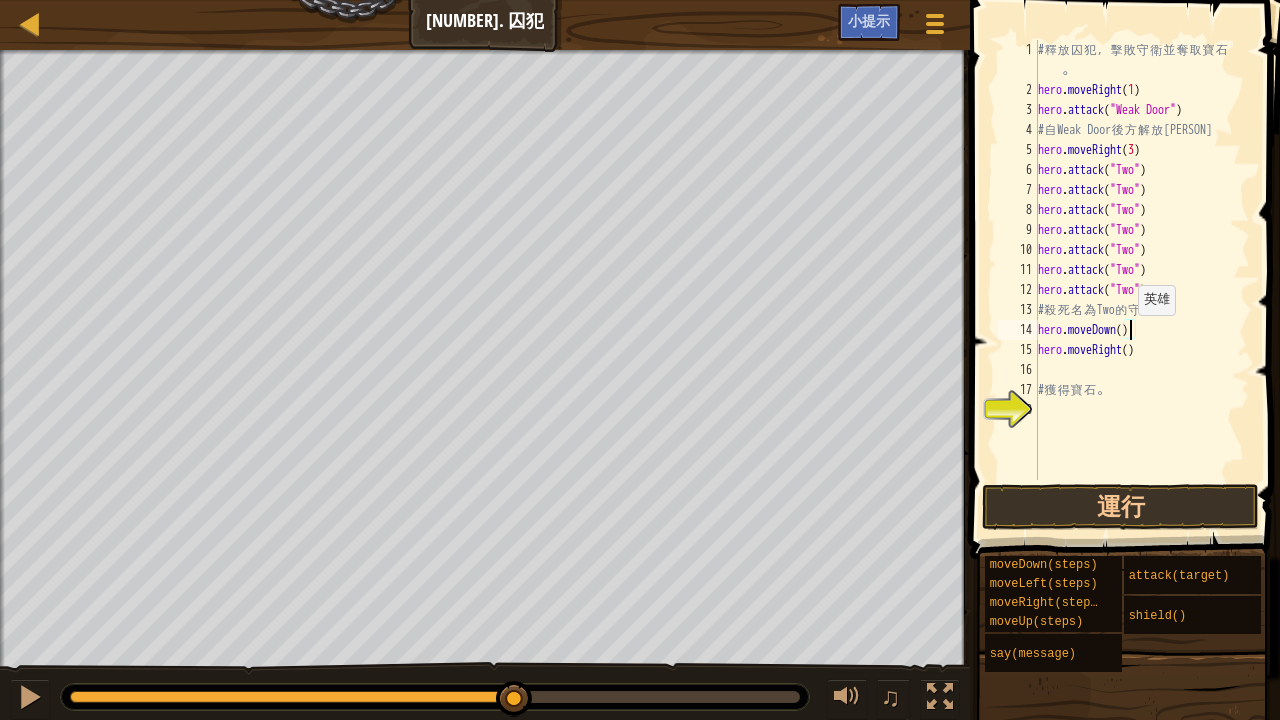 scroll, scrollTop: 9, scrollLeft: 7, axis: both 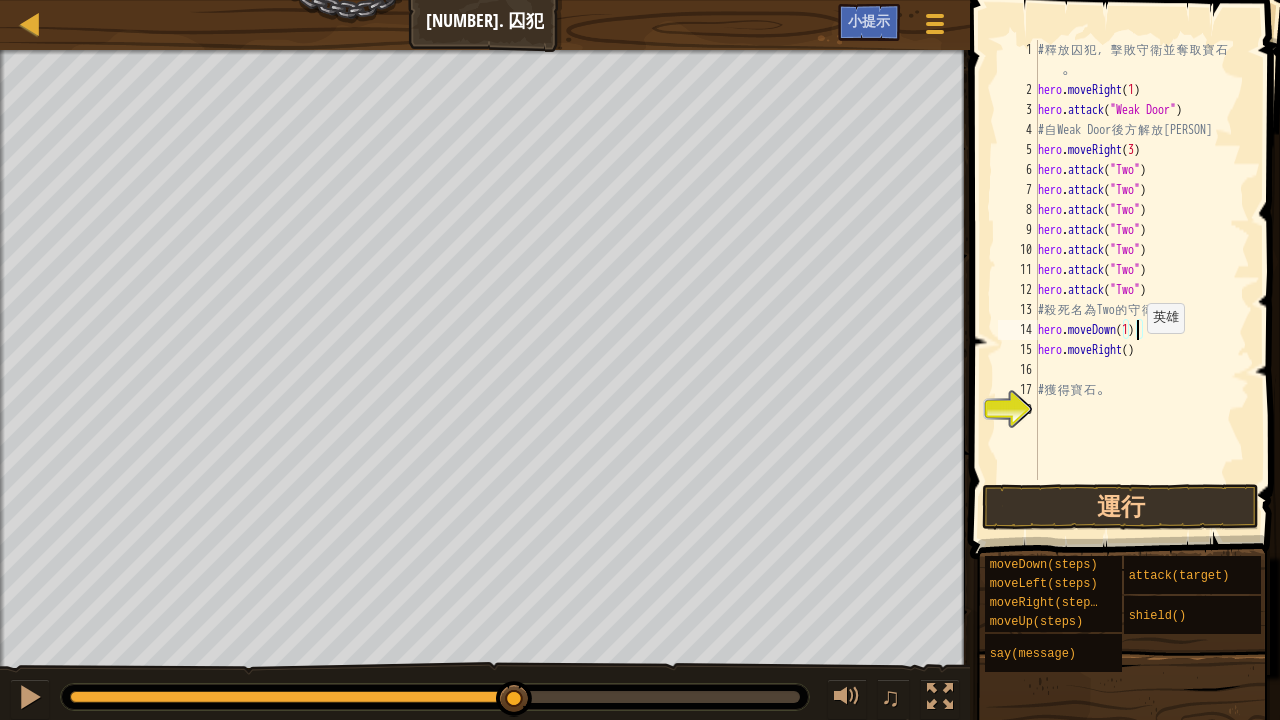 click on "#  釋 放 囚 犯 ， 擊 敗 守 衛 並 奪 取 寶 石      。 hero . moveRight ( 1 ) hero . attack ( "[ENEMY]" ) #  自 Weak Door 後 方 解 放 Patrick hero . moveRight ( 3 ) hero . attack ( "Two" ) hero . attack ( "Two" ) hero . attack ( "Two" ) hero . attack ( "Two" ) hero . attack ( "Two" ) hero . attack ( "Two" ) hero . attack ( "Two" ) #  殺 死 名 為 Two 的 守 衛 hero . moveDown ( 1 ) hero . moveRight ( ) #  獲 得 寶 石 。" at bounding box center [1142, 290] 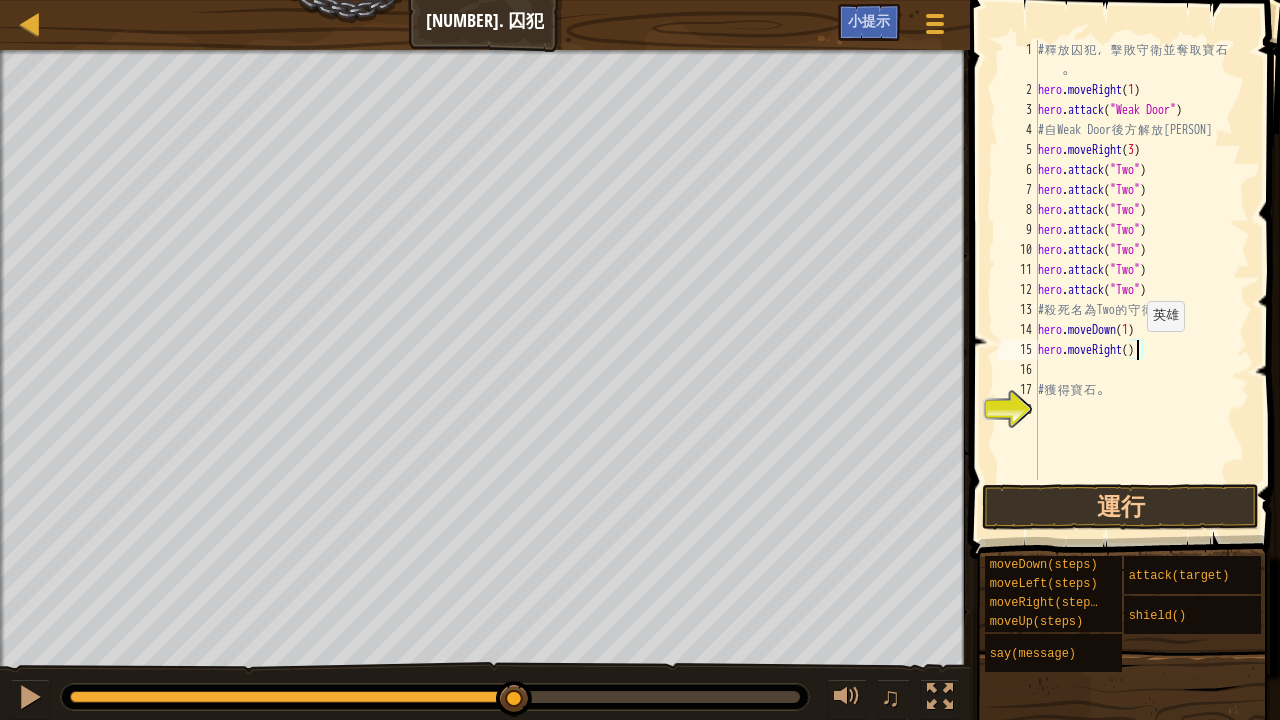 scroll, scrollTop: 9, scrollLeft: 8, axis: both 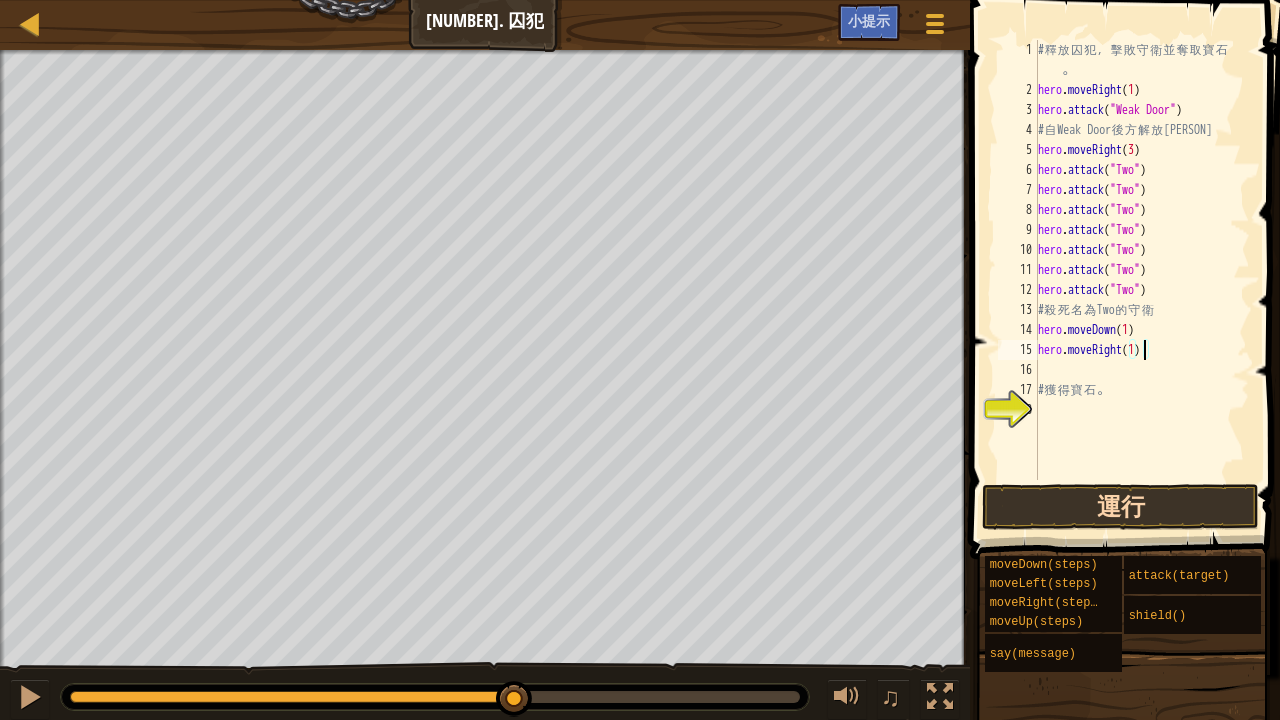 type on "hero.moveRight(1)" 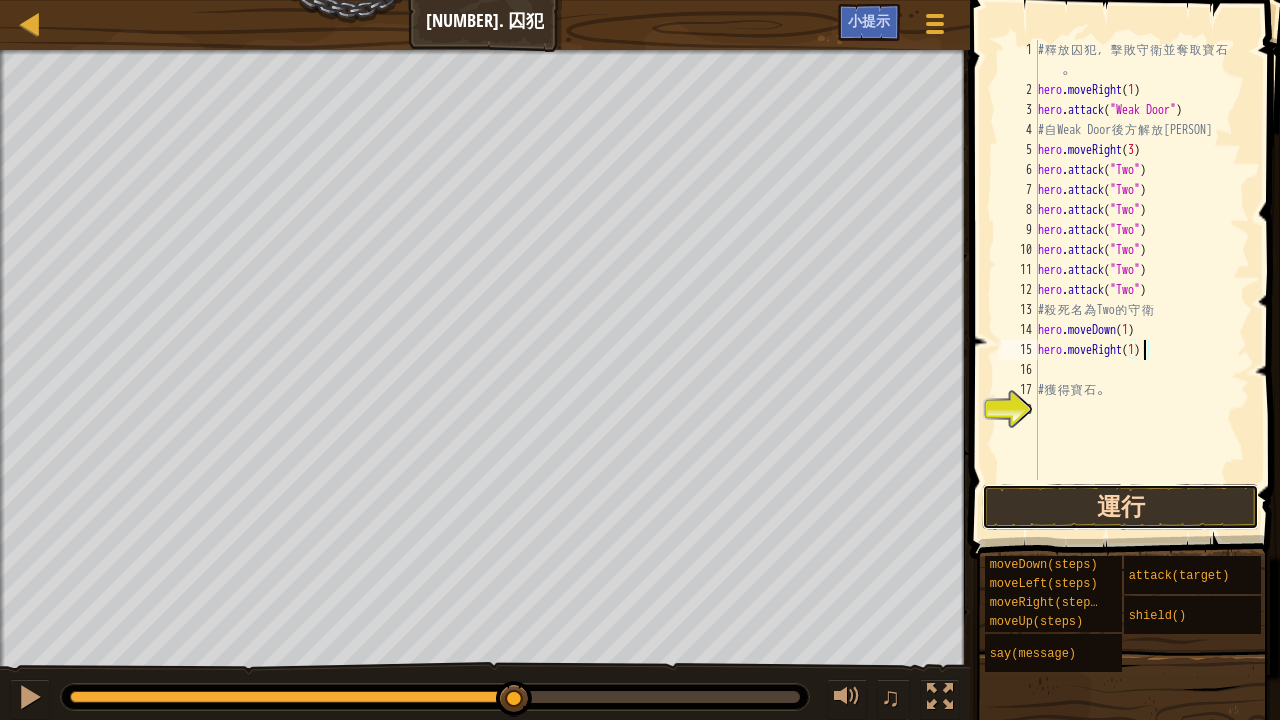 click on "運行" at bounding box center (1120, 507) 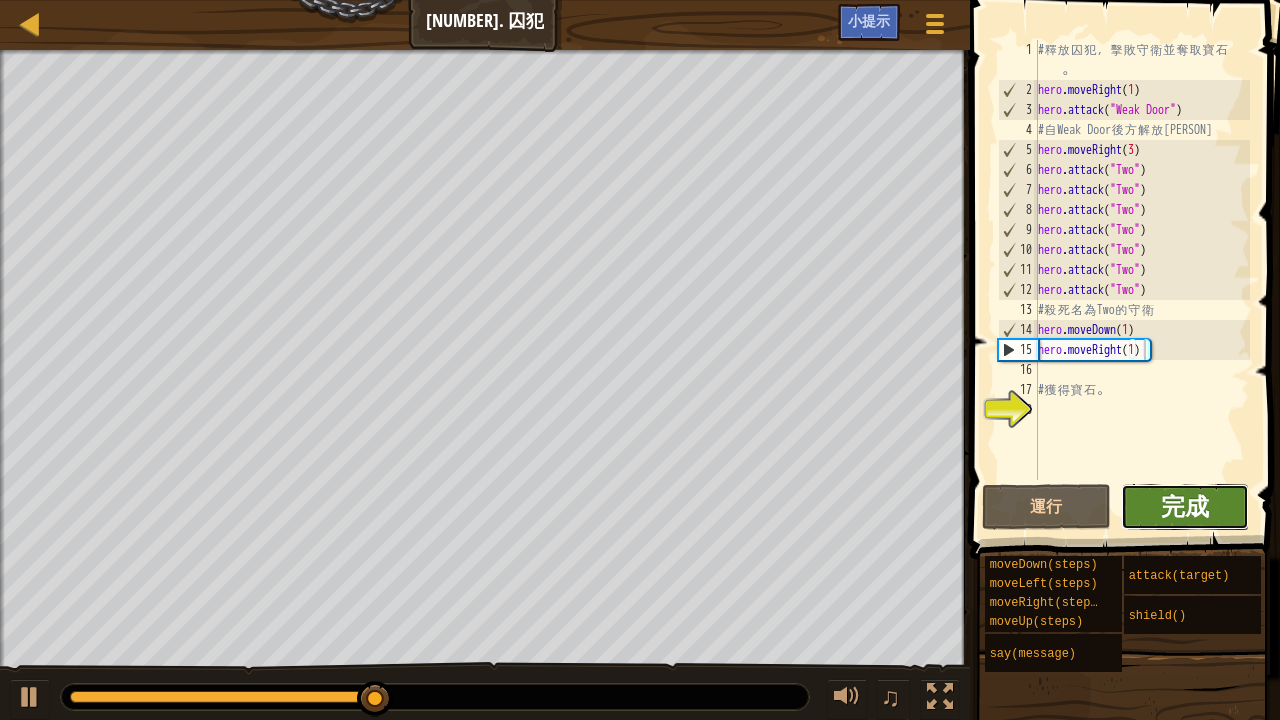click on "完成" at bounding box center [1185, 506] 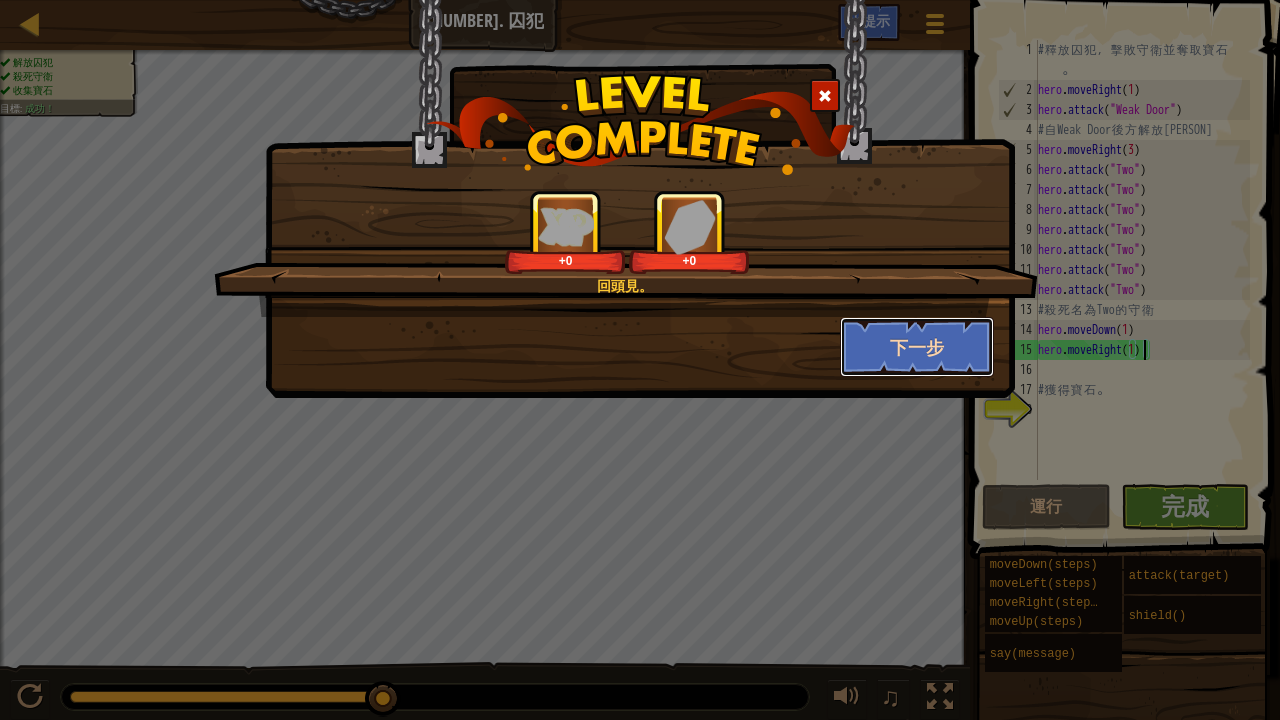 click on "下一步" at bounding box center (917, 347) 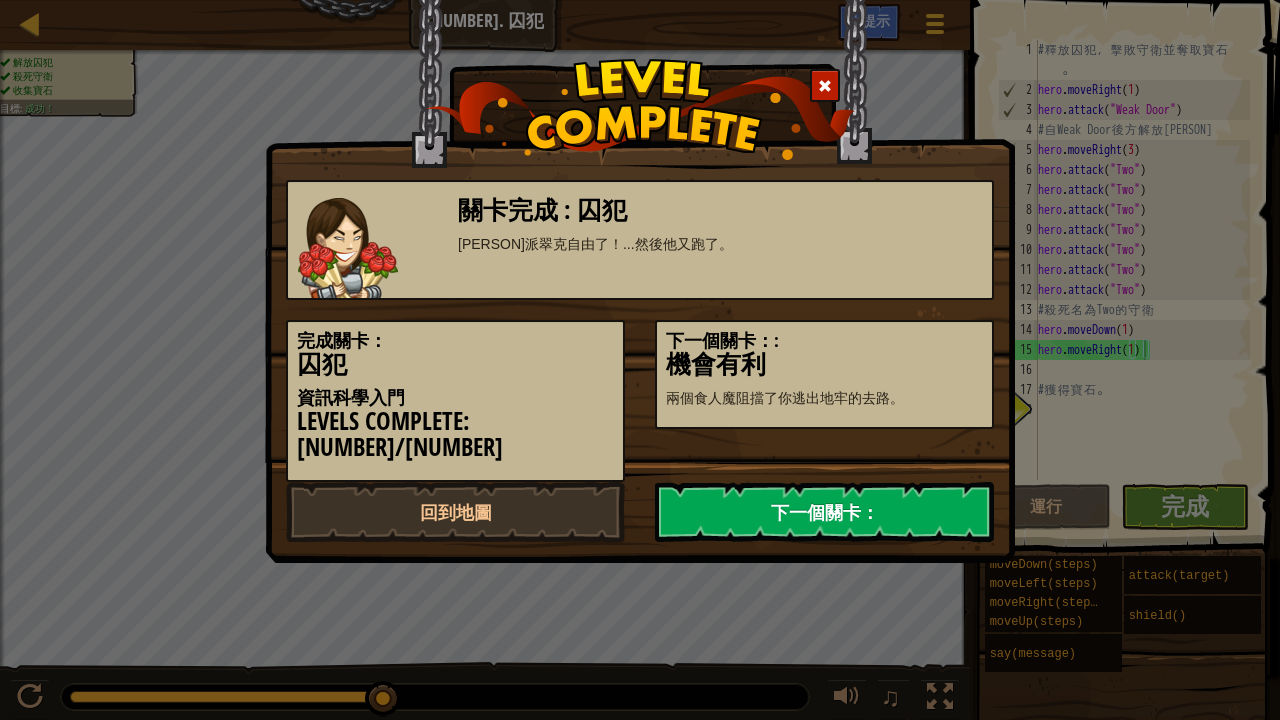 click on "下一個關卡：" at bounding box center [824, 512] 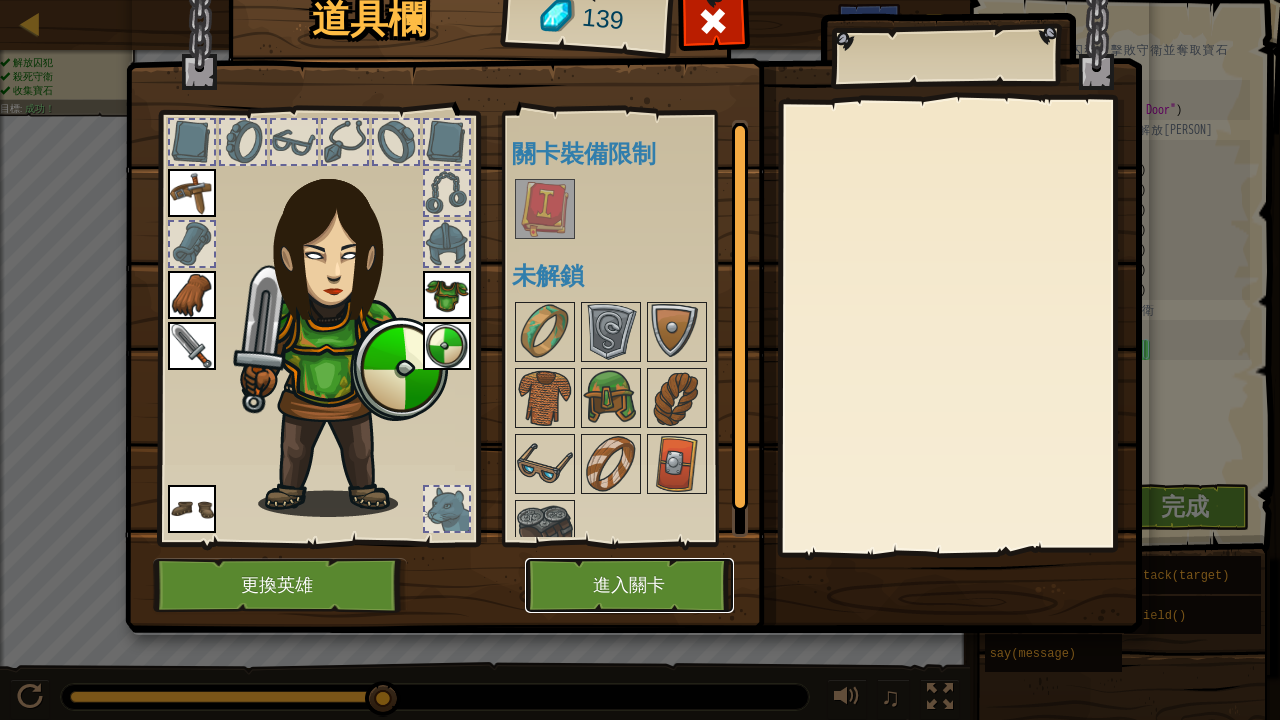 click on "進入關卡" at bounding box center (629, 585) 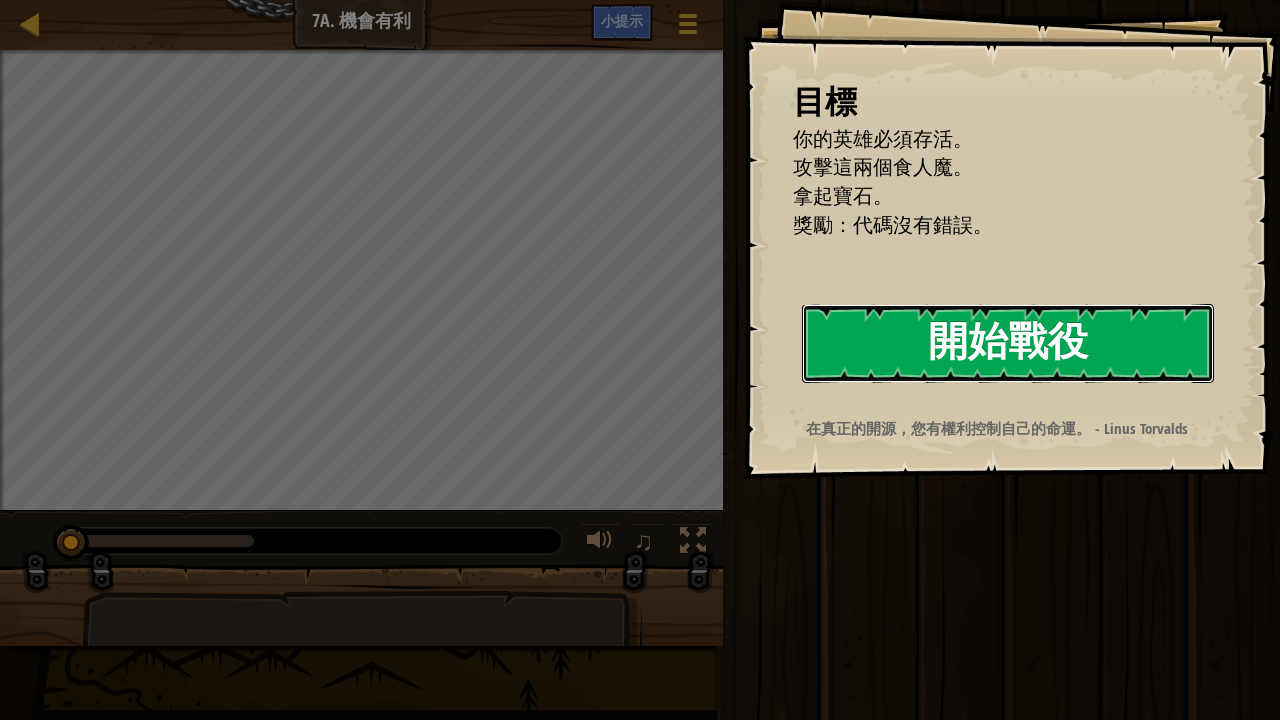 click on "開始戰役" at bounding box center (1008, 343) 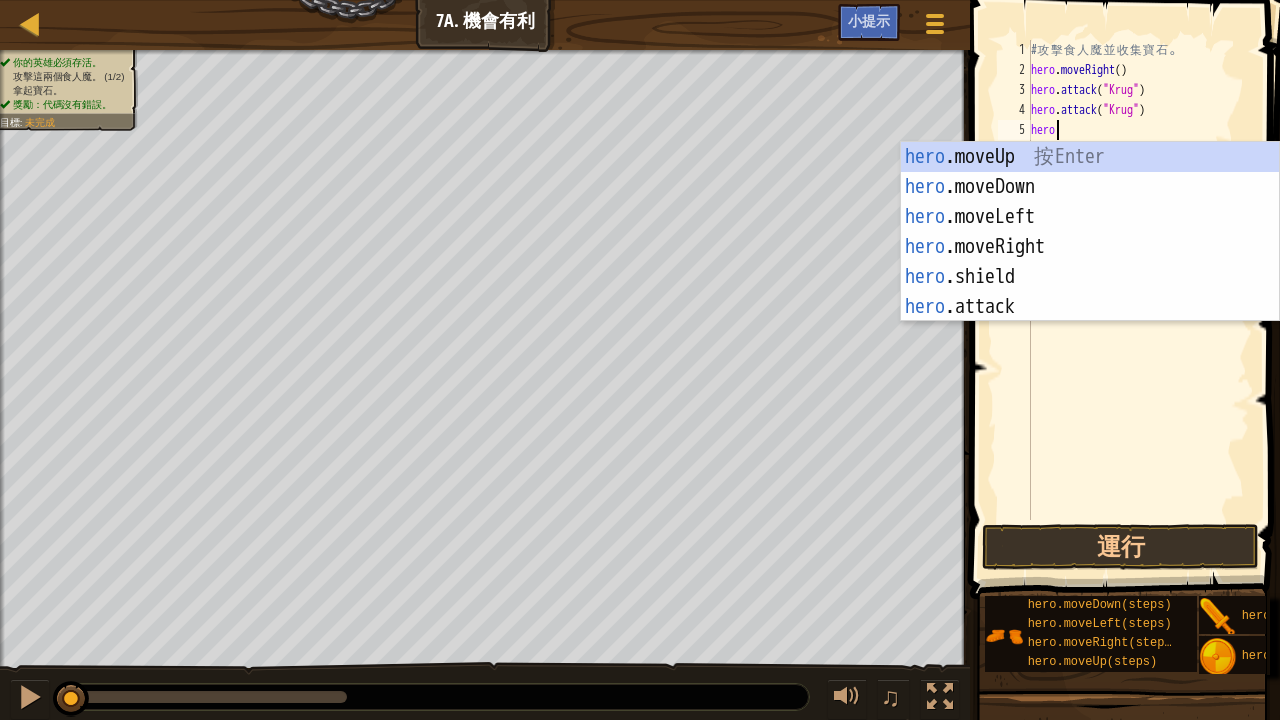 scroll, scrollTop: 9, scrollLeft: 1, axis: both 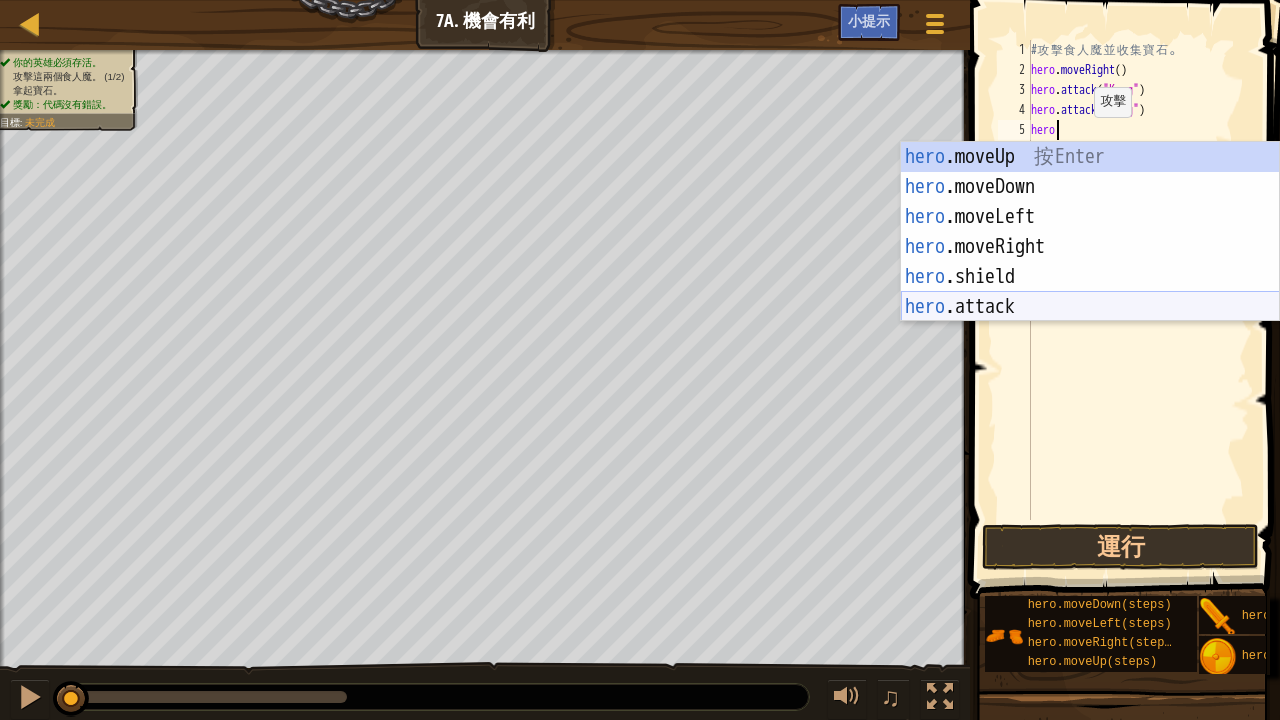 click on "hero .moveUp 按 Enter hero .moveDown 按 Enter hero .moveLeft 按 Enter hero .moveRight 按 Enter hero .shield 按 Enter hero .attack 按 Enter" at bounding box center [1090, 262] 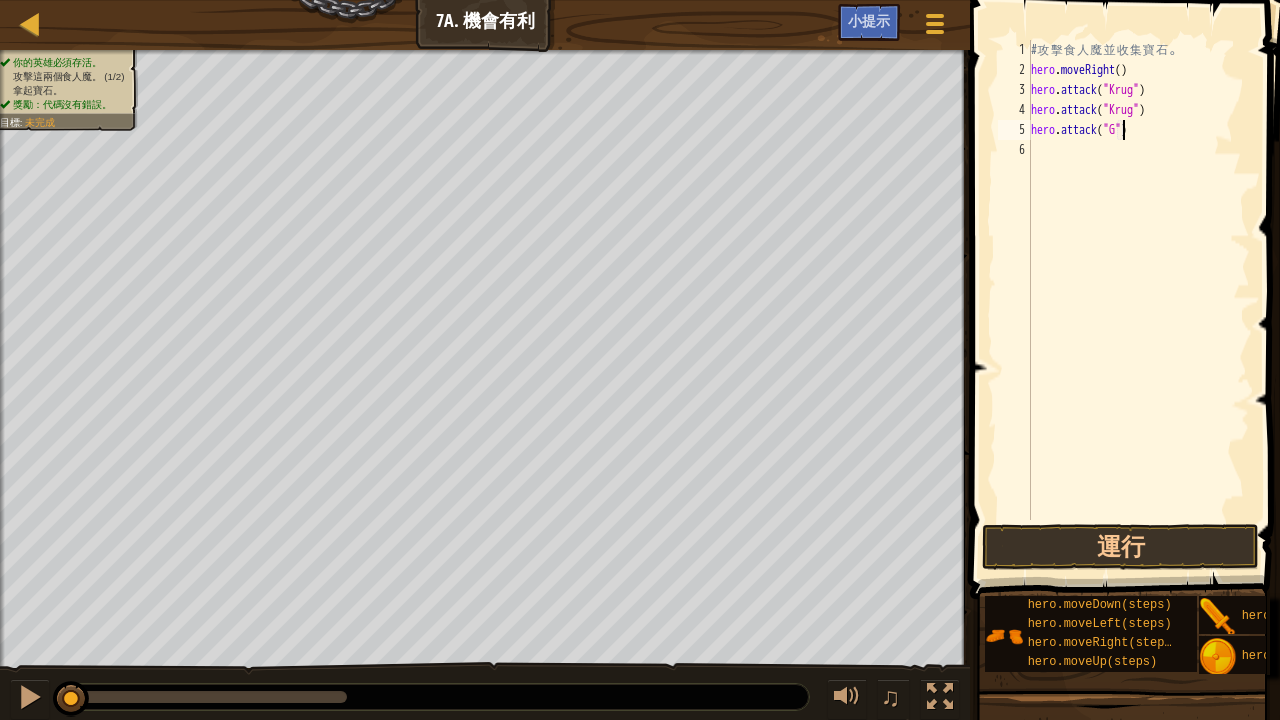 scroll, scrollTop: 9, scrollLeft: 8, axis: both 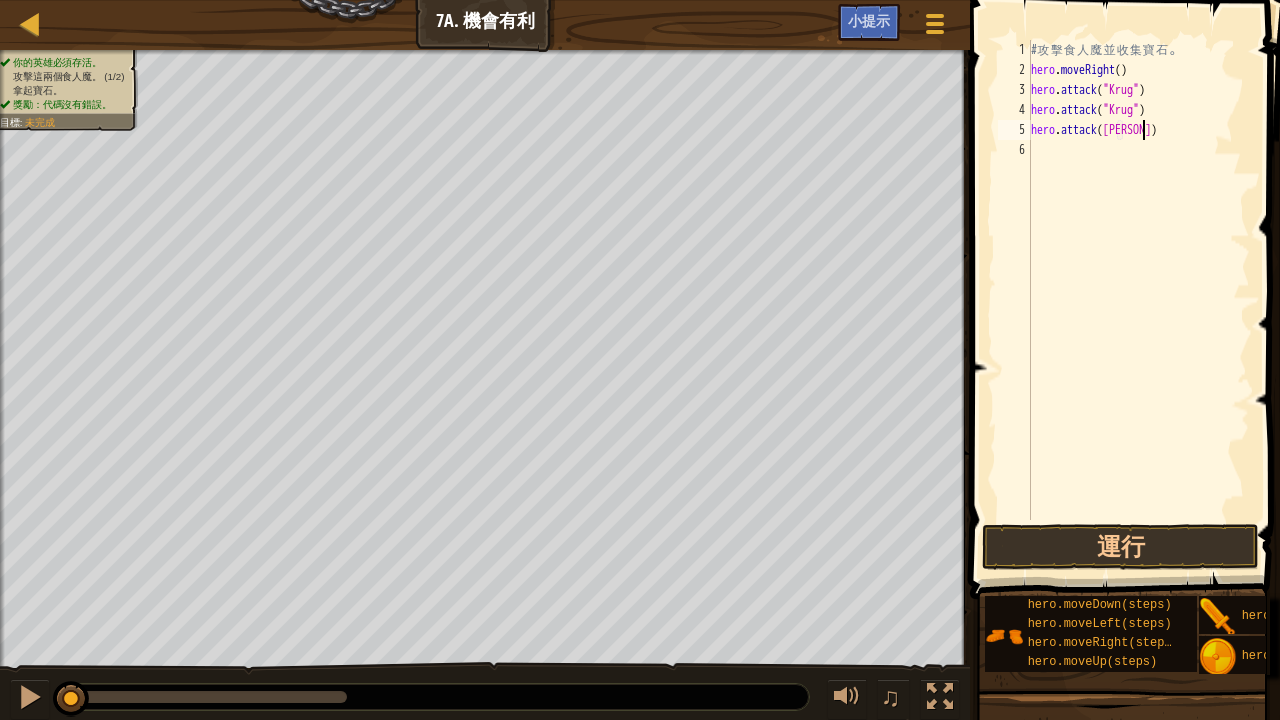 type on "hero.attack("[NAME]")" 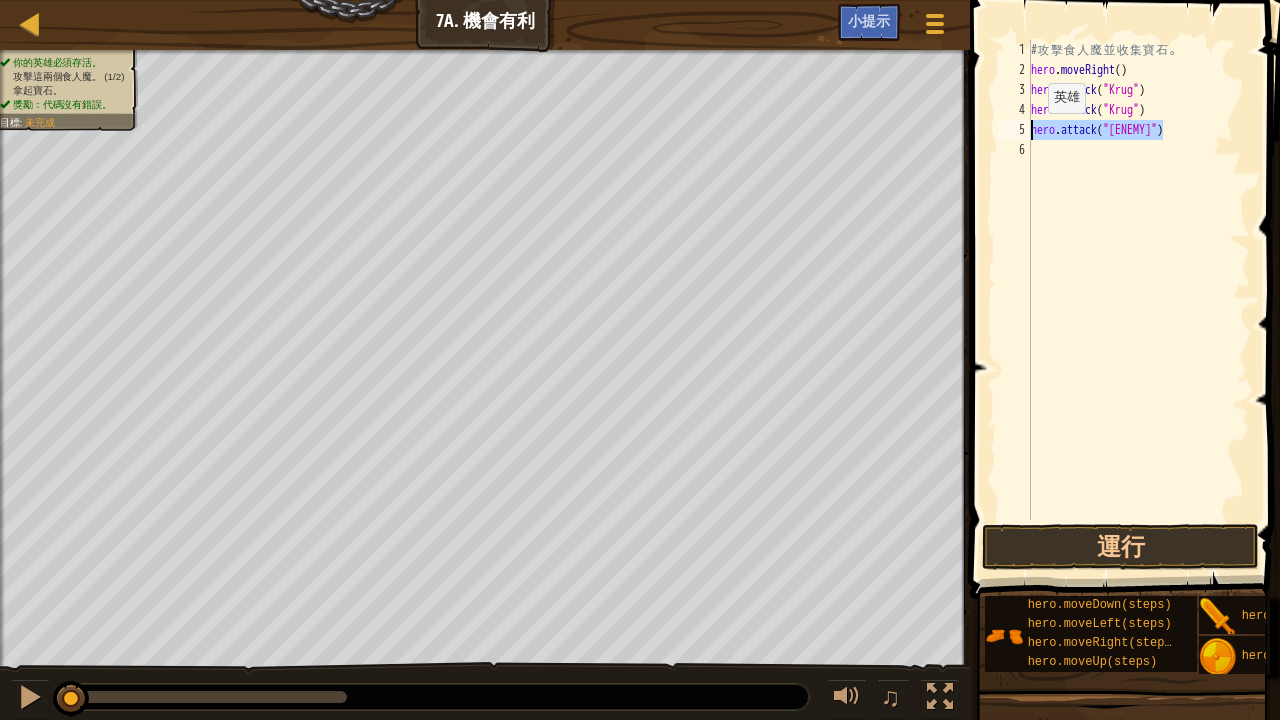 drag, startPoint x: 1166, startPoint y: 131, endPoint x: 1029, endPoint y: 132, distance: 137.00365 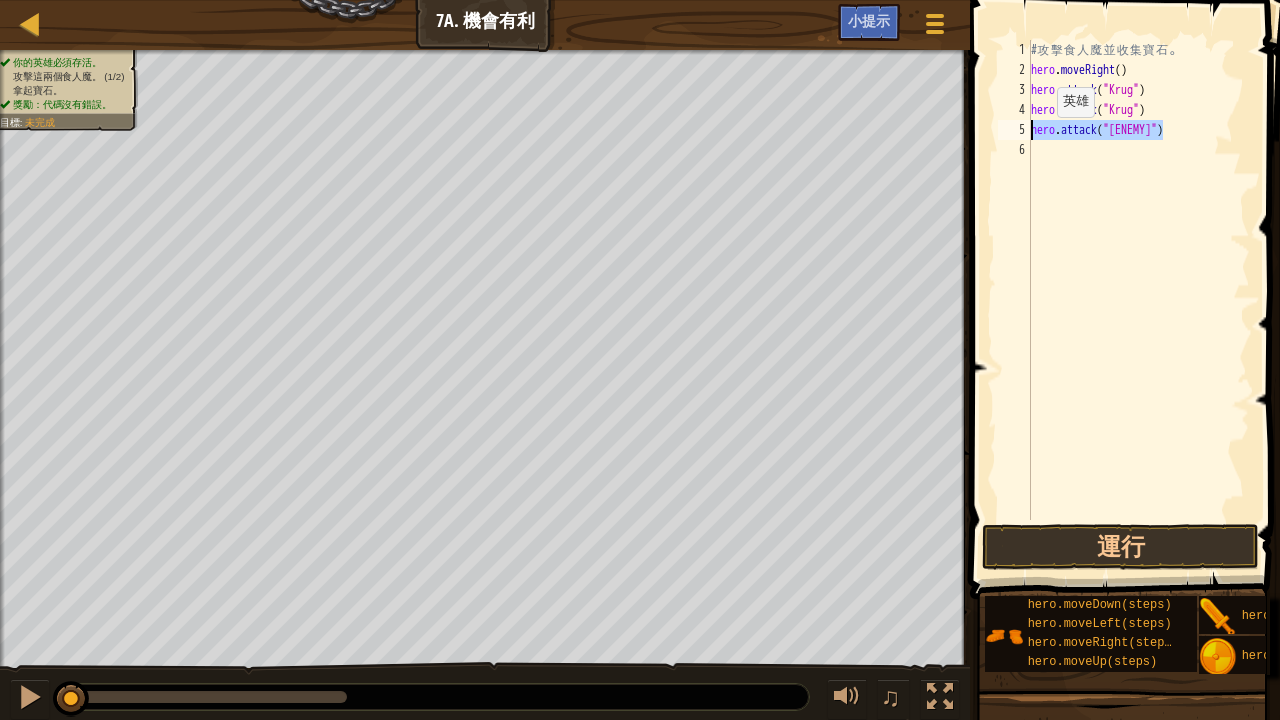 drag, startPoint x: 1040, startPoint y: 136, endPoint x: 1114, endPoint y: 161, distance: 78.1089 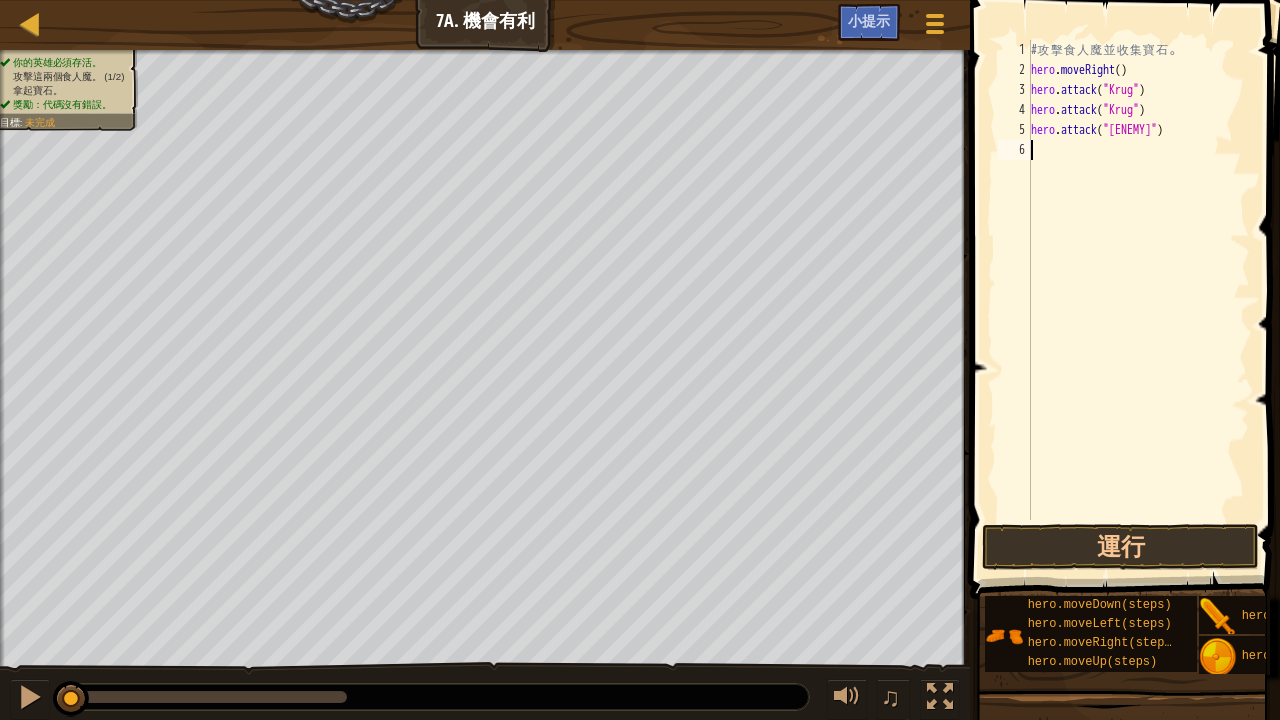 type on "hero.attack("Two")" 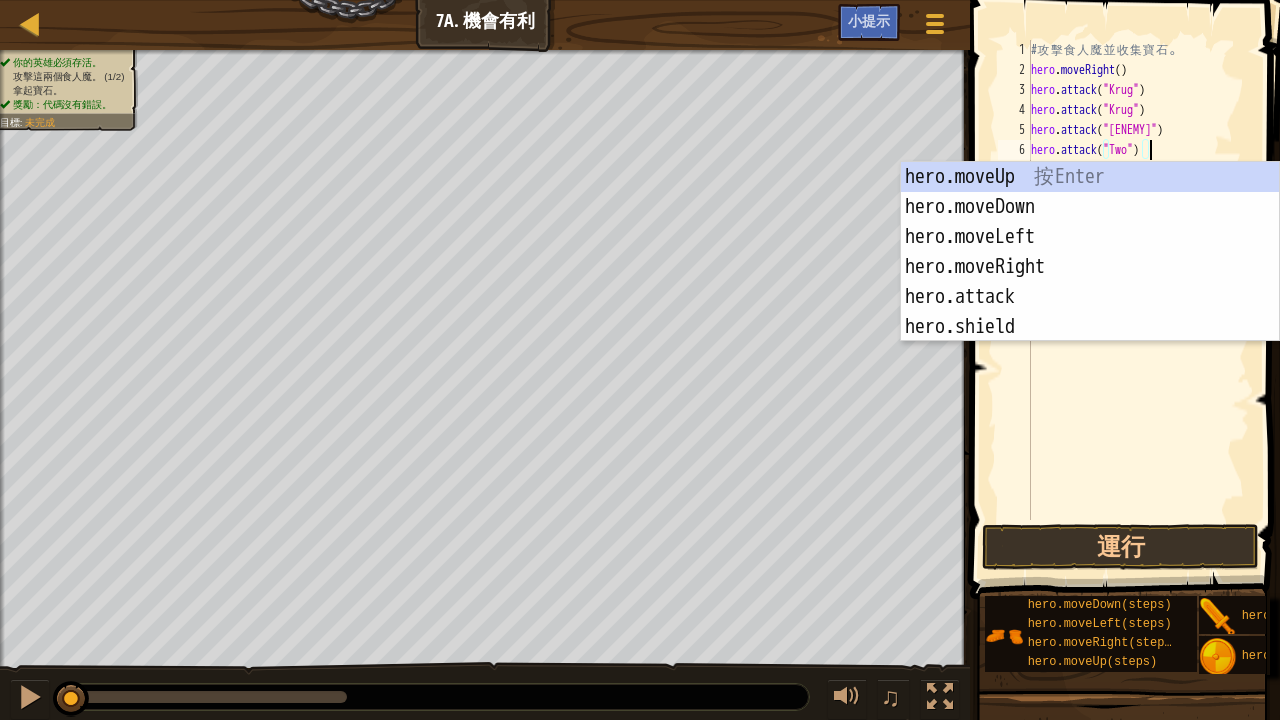 click on "#  攻 擊 食 人 魔 並 收 集 寶 石 。 hero . moveRight ( ) hero . attack ( "Krug" ) hero . attack ( "Krug" ) hero . attack ( "Grump" ) hero . attack ( "Two" )" at bounding box center (1138, 300) 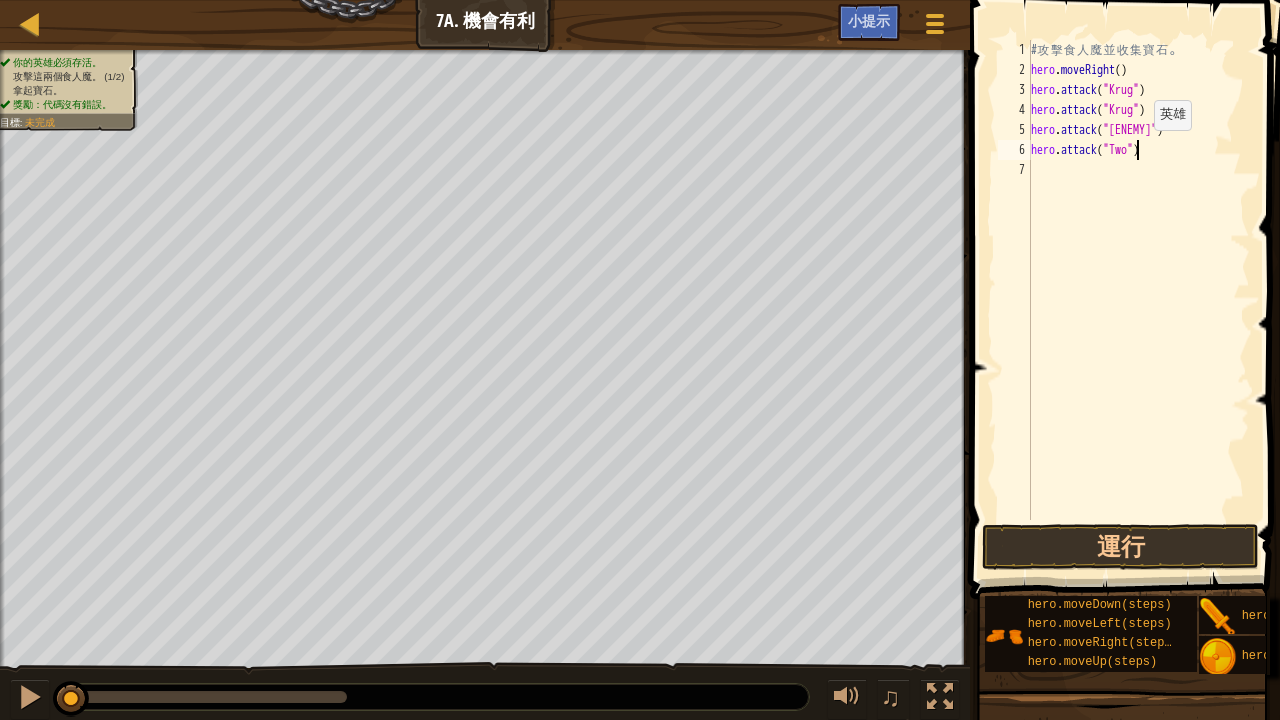 click on "#  攻 擊 食 人 魔 並 收 集 寶 石 。 hero . moveRight ( ) hero . attack ( "Krug" ) hero . attack ( "Krug" ) hero . attack ( "Grump" ) hero . attack ( "Two" )" at bounding box center [1138, 300] 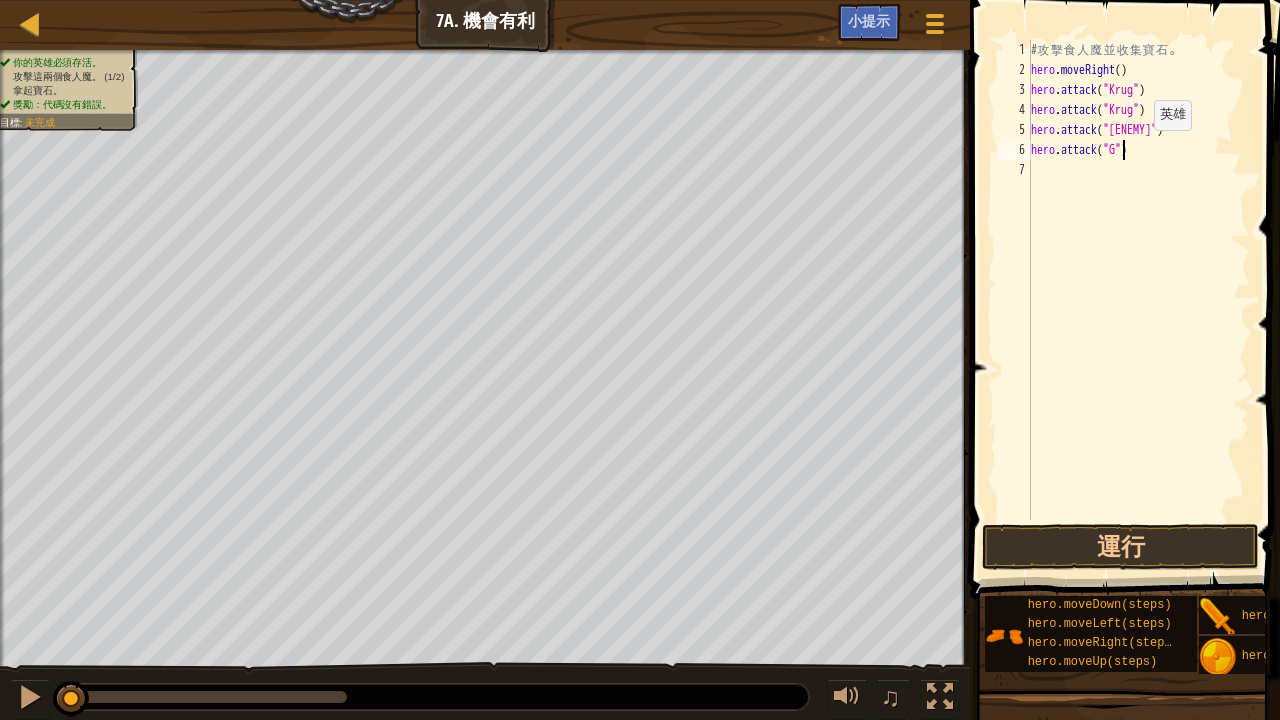scroll, scrollTop: 9, scrollLeft: 8, axis: both 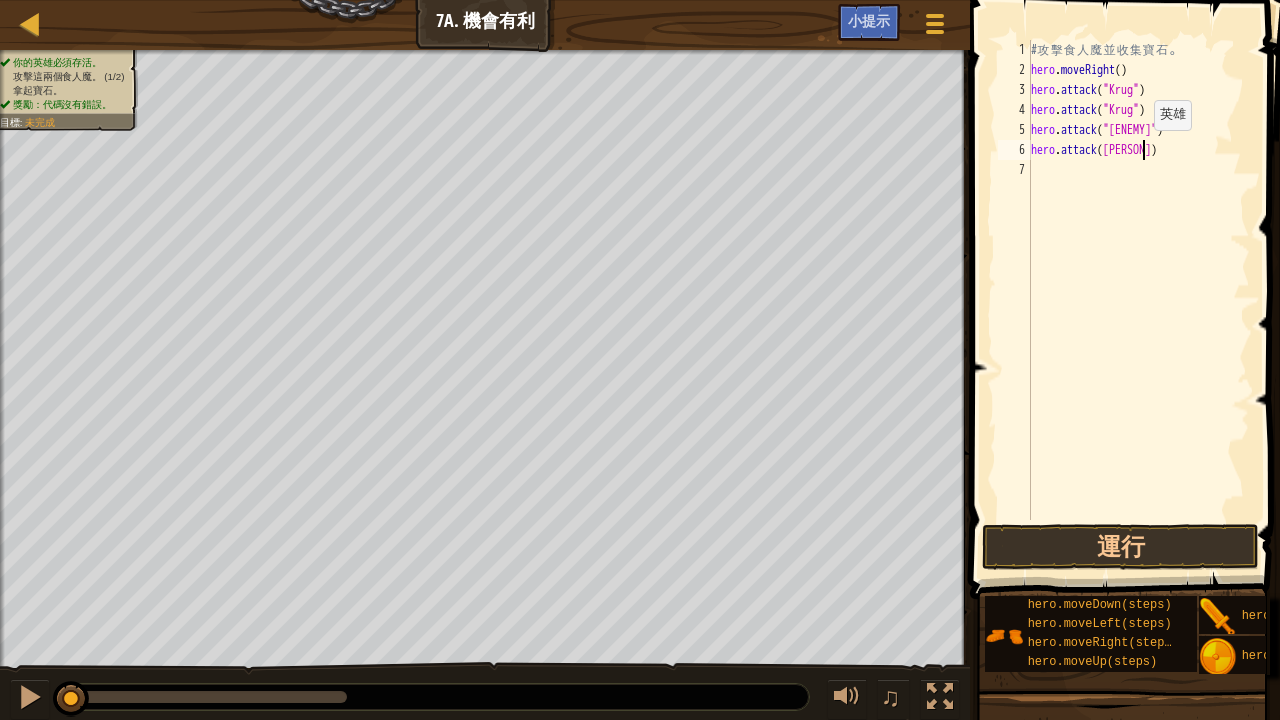 type on "hero.attack("[NAME]")" 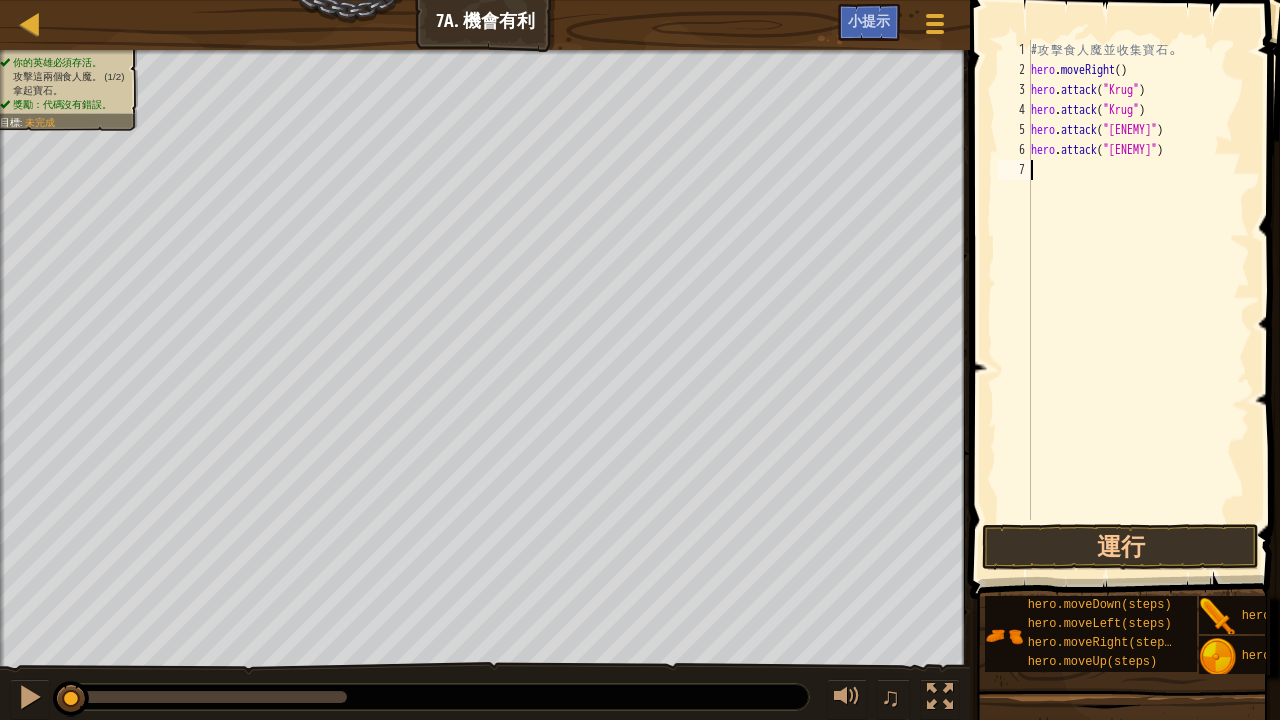 click on "#  攻 擊 食 人 魔 並 收 集 寶 石 。 hero . moveRight ( ) hero . attack ( "Krug" ) hero . attack ( "Krug" ) hero . attack ( "Grump" ) hero . attack ( "Grump" )" at bounding box center (1138, 300) 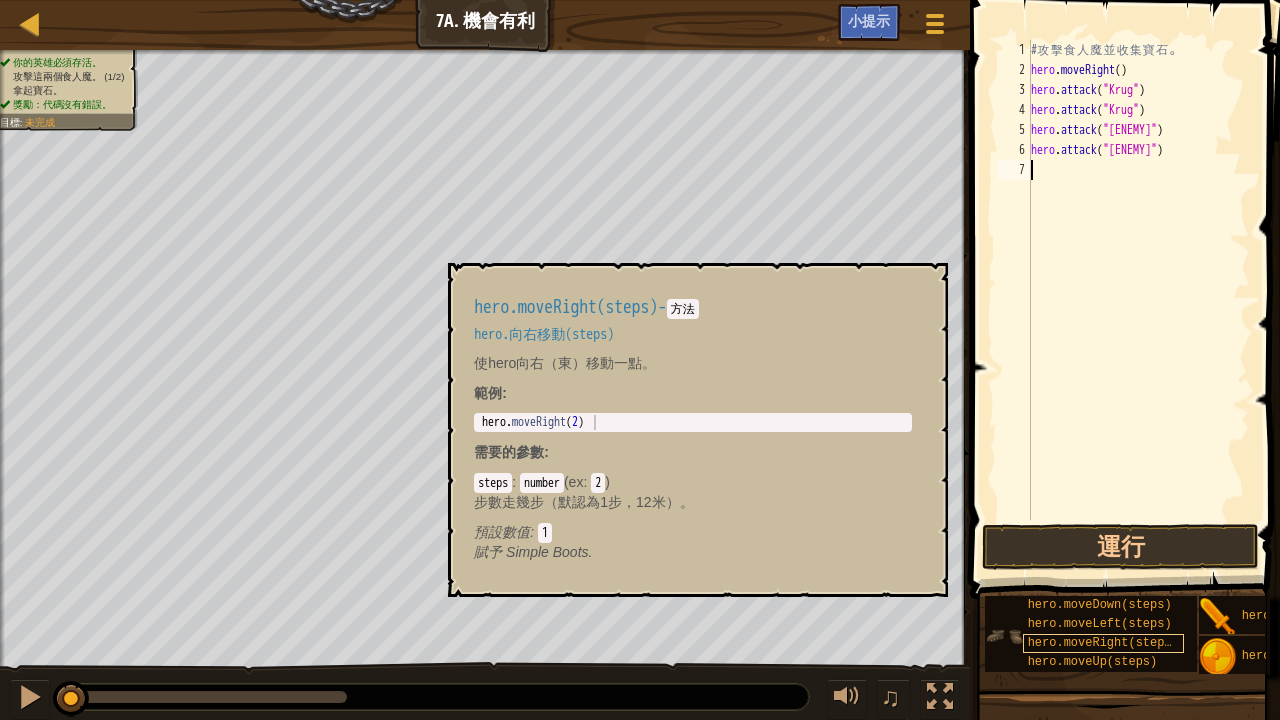 scroll, scrollTop: 15, scrollLeft: 0, axis: vertical 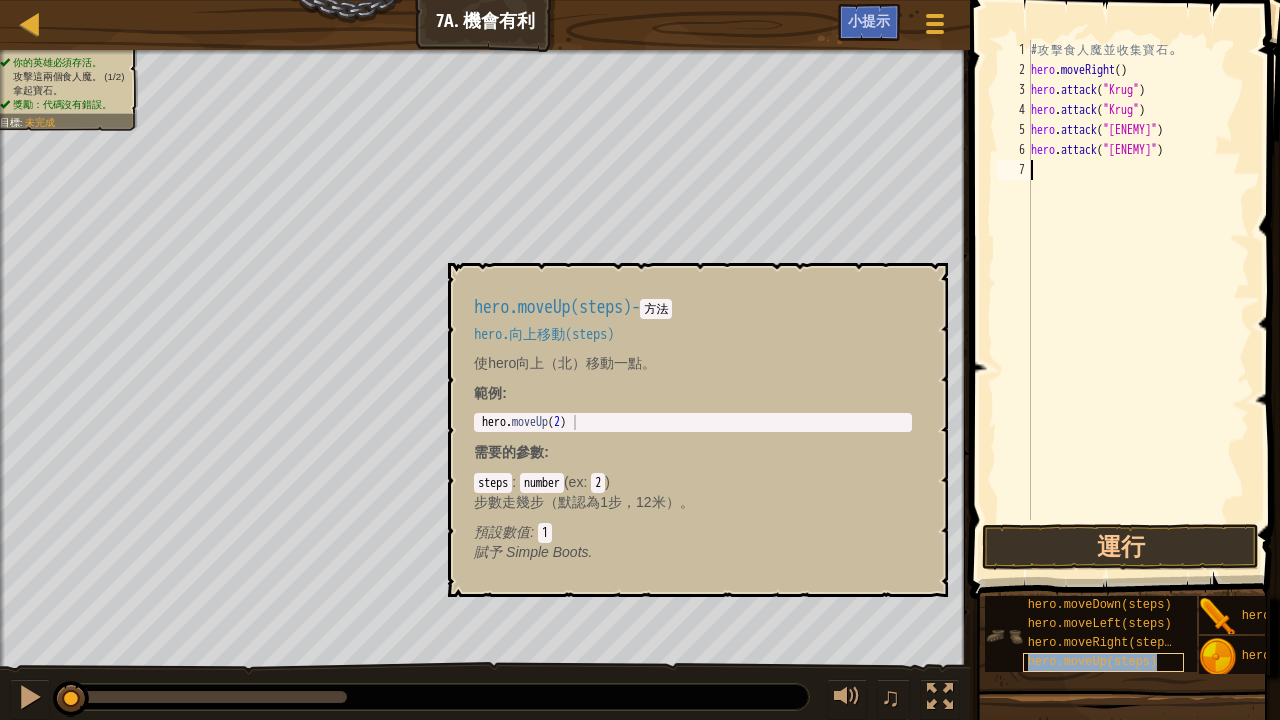 type on "hero.moveUp(steps)" 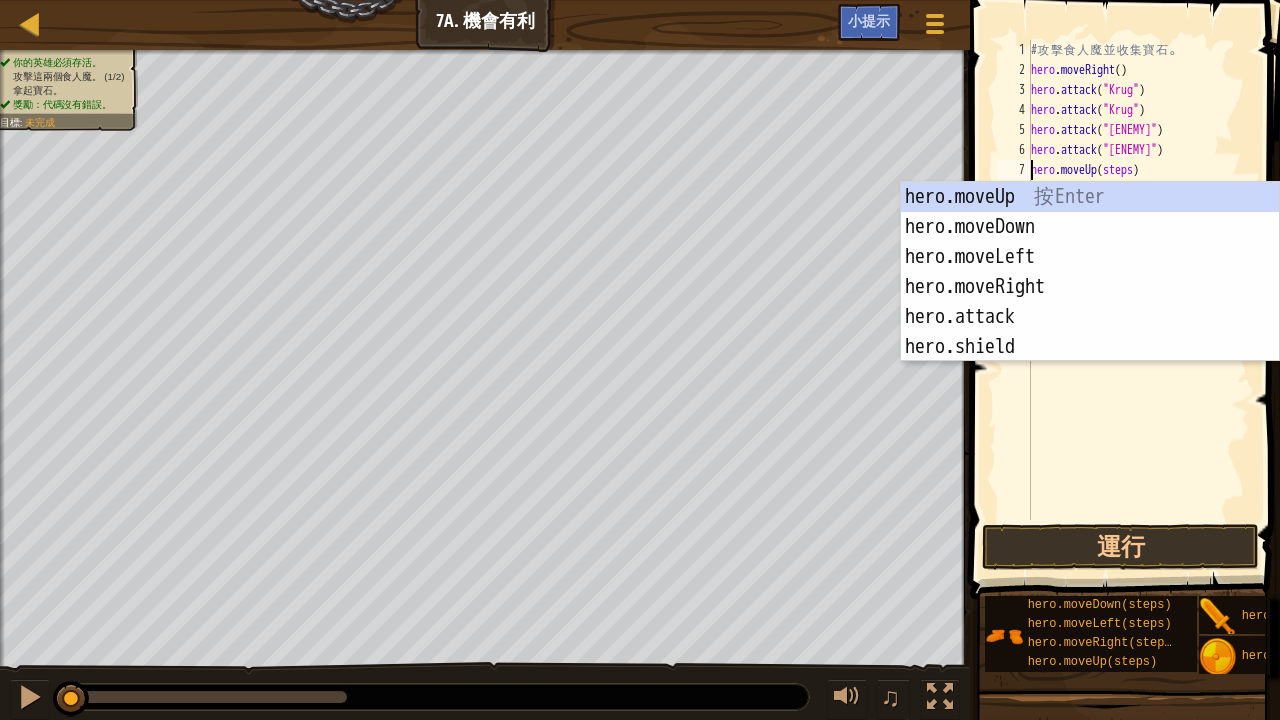click on "#  攻 擊 食 人 魔 並 收 集 寶 石 。 hero . moveRight ( ) hero . attack ( "Krug" ) hero . attack ( "Krug" ) hero . attack ( "Grump" ) hero . attack ( "Grump" ) hero . moveUp ( steps )" at bounding box center (1138, 300) 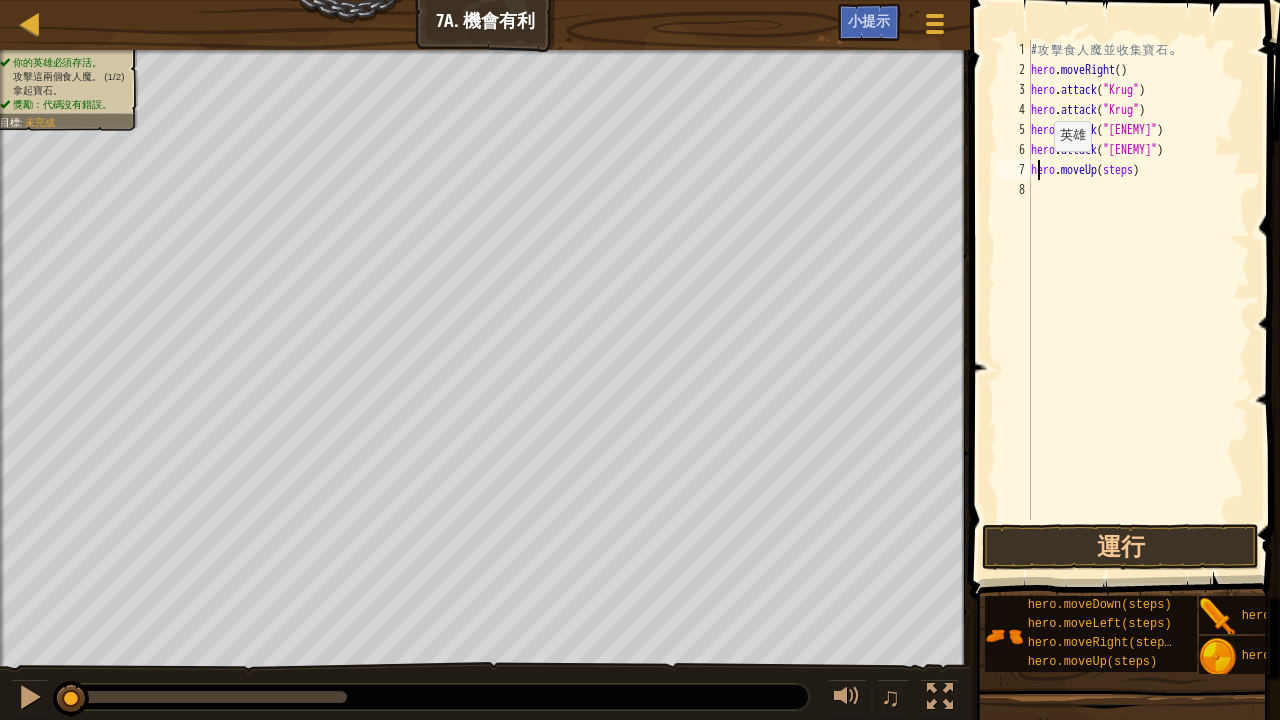 drag, startPoint x: 1035, startPoint y: 170, endPoint x: 1049, endPoint y: 169, distance: 14.035668 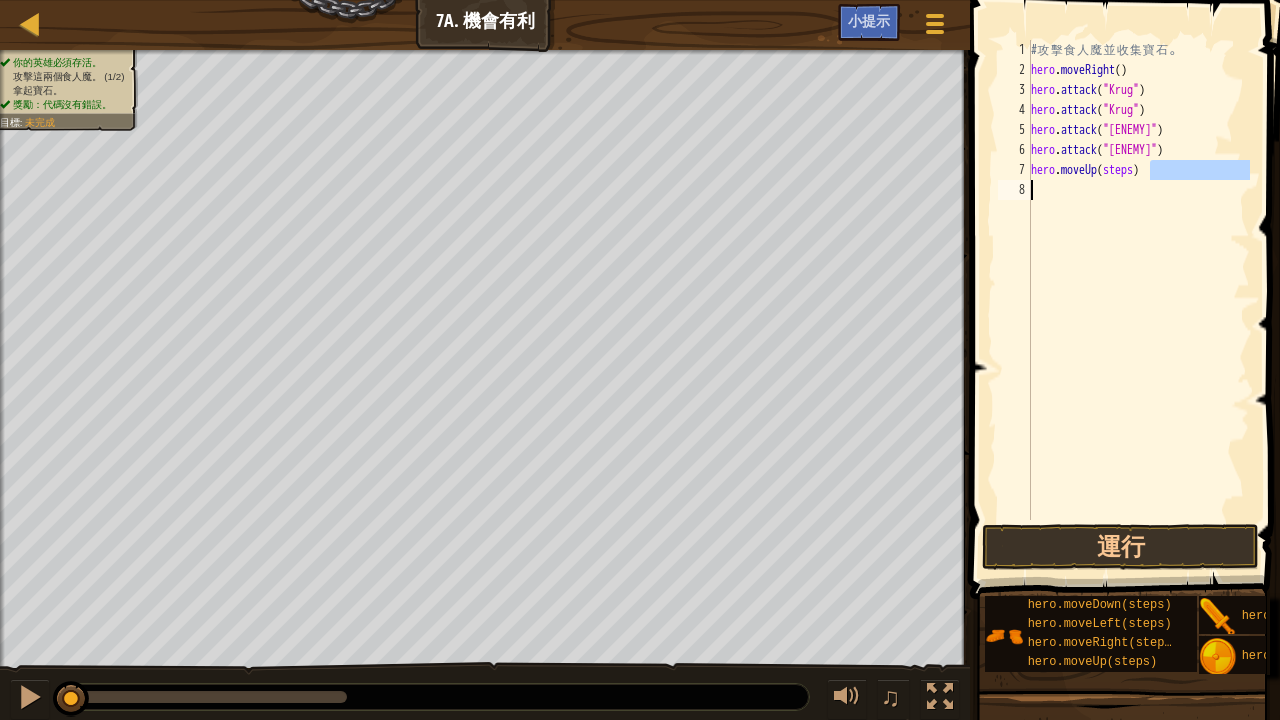 drag, startPoint x: 1151, startPoint y: 170, endPoint x: 1179, endPoint y: 184, distance: 31.304953 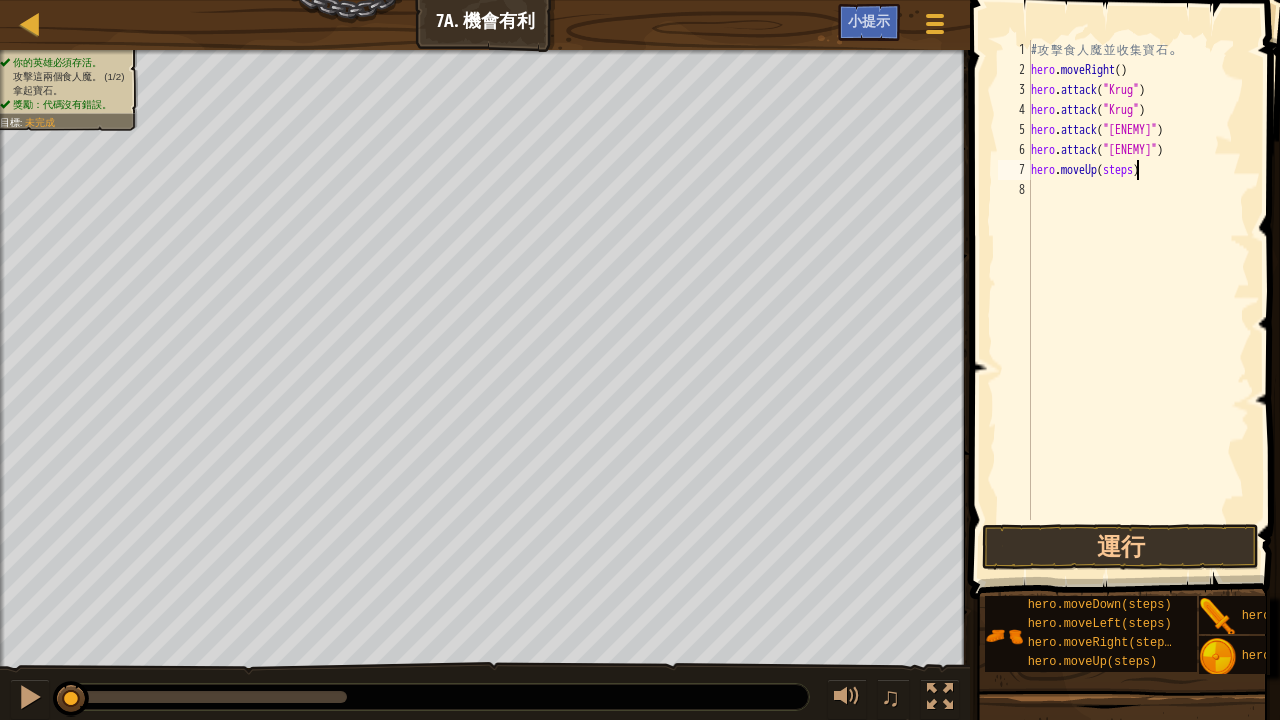 click on "#  攻 擊 食 人 魔 並 收 集 寶 石 。 hero . moveRight ( ) hero . attack ( "Krug" ) hero . attack ( "Krug" ) hero . attack ( "Grump" ) hero . attack ( "Grump" ) hero . moveUp ( steps )" at bounding box center (1138, 300) 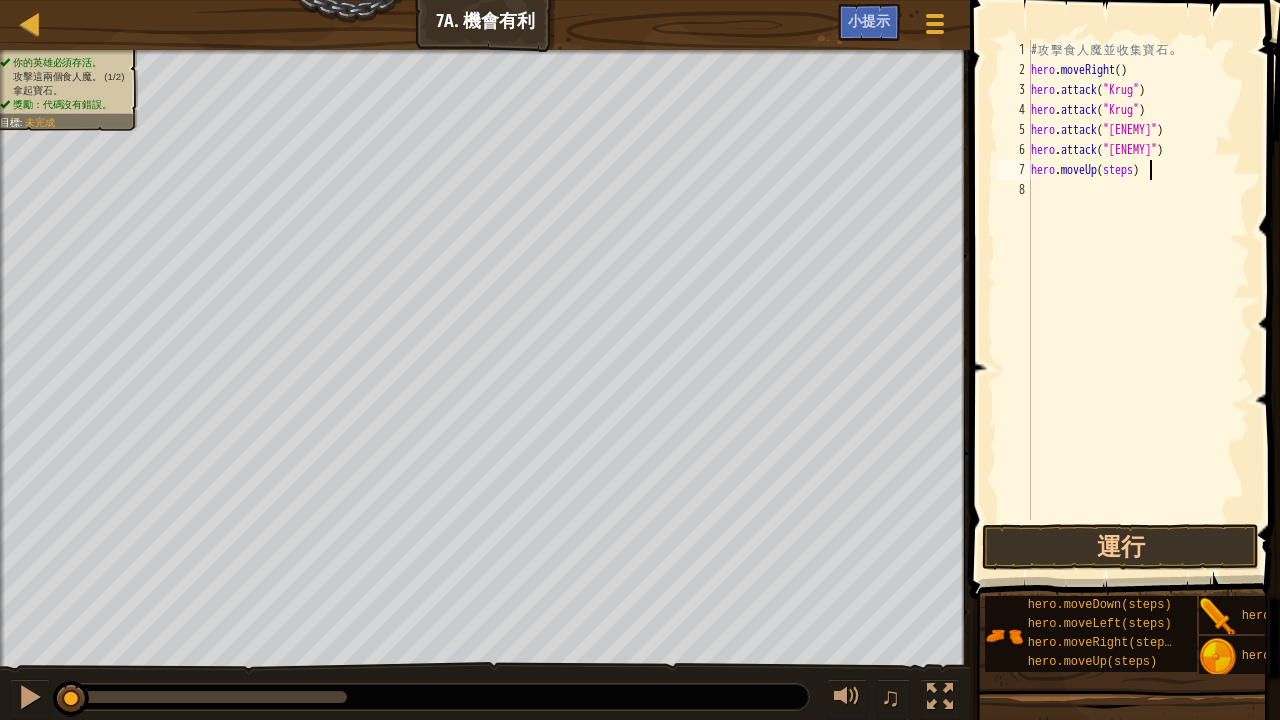 click on "#  攻 擊 食 人 魔 並 收 集 寶 石 。 hero . moveRight ( ) hero . attack ( "Krug" ) hero . attack ( "Krug" ) hero . attack ( "Grump" ) hero . attack ( "Grump" ) hero . moveUp ( steps )" at bounding box center [1138, 300] 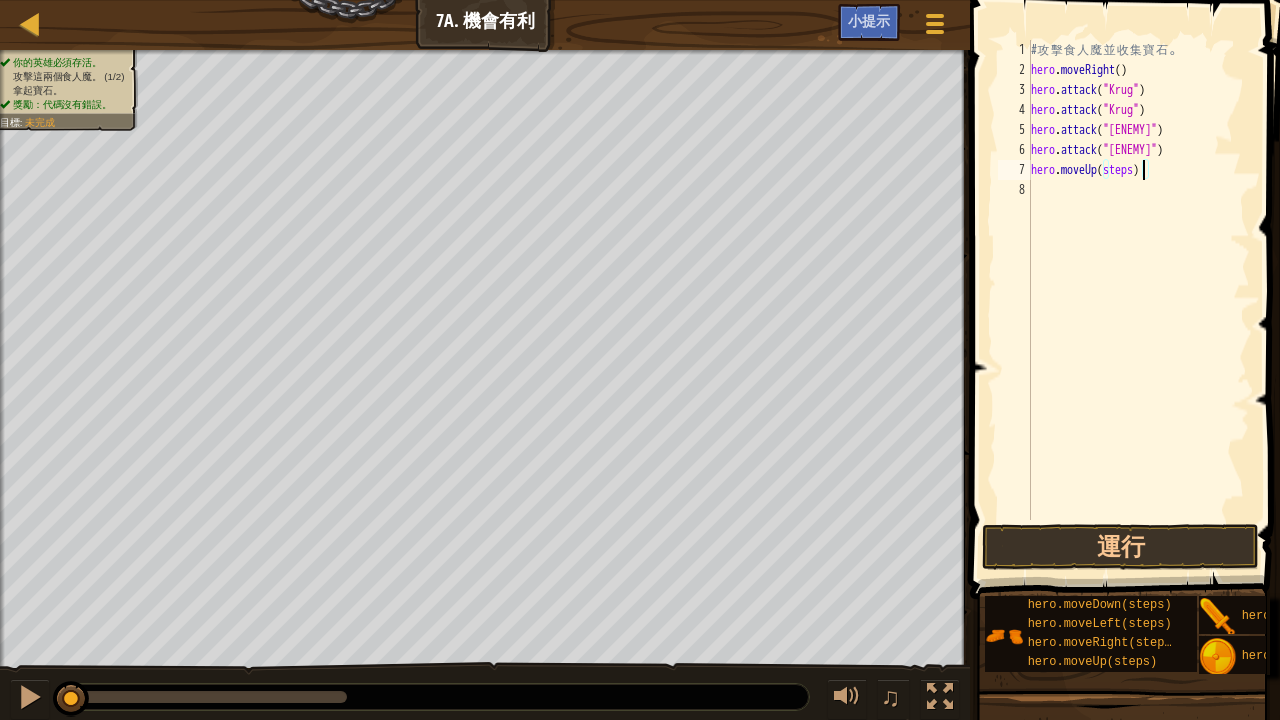 click on "#  攻 擊 食 人 魔 並 收 集 寶 石 。 hero . moveRight ( ) hero . attack ( "Krug" ) hero . attack ( "Krug" ) hero . attack ( "Grump" ) hero . attack ( "Grump" ) hero . moveUp ( steps )" at bounding box center [1138, 300] 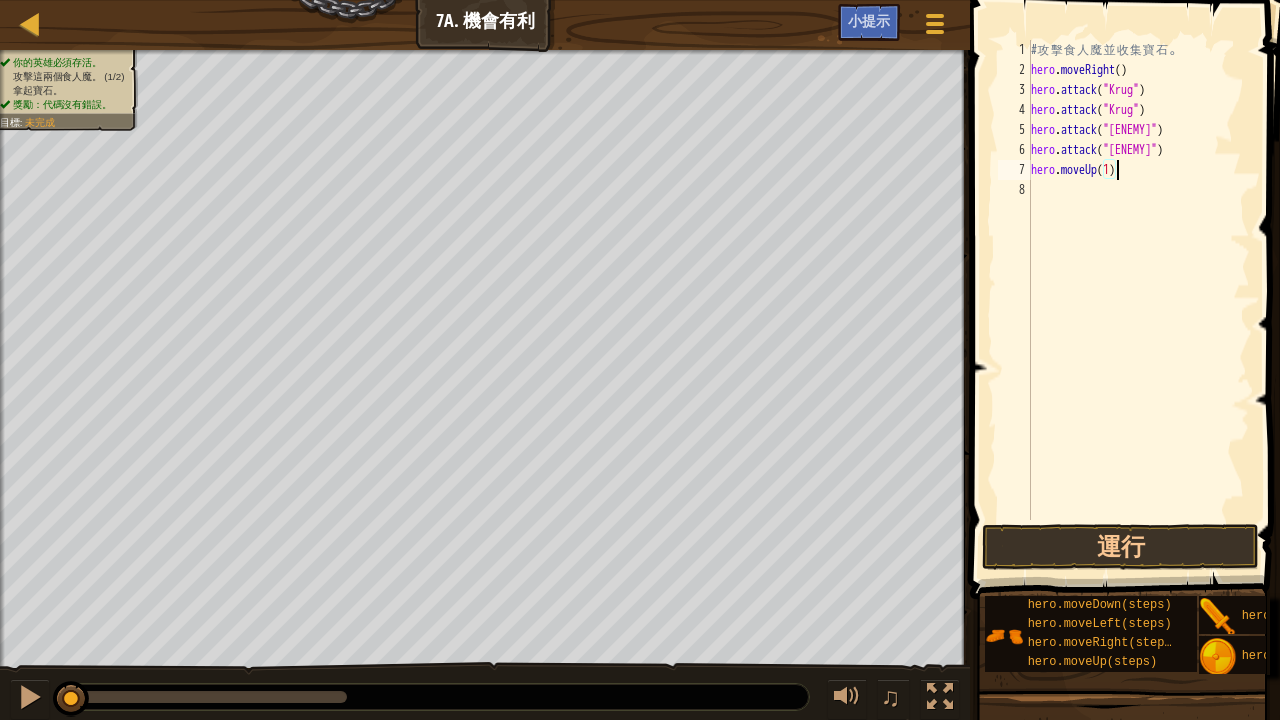 scroll, scrollTop: 9, scrollLeft: 6, axis: both 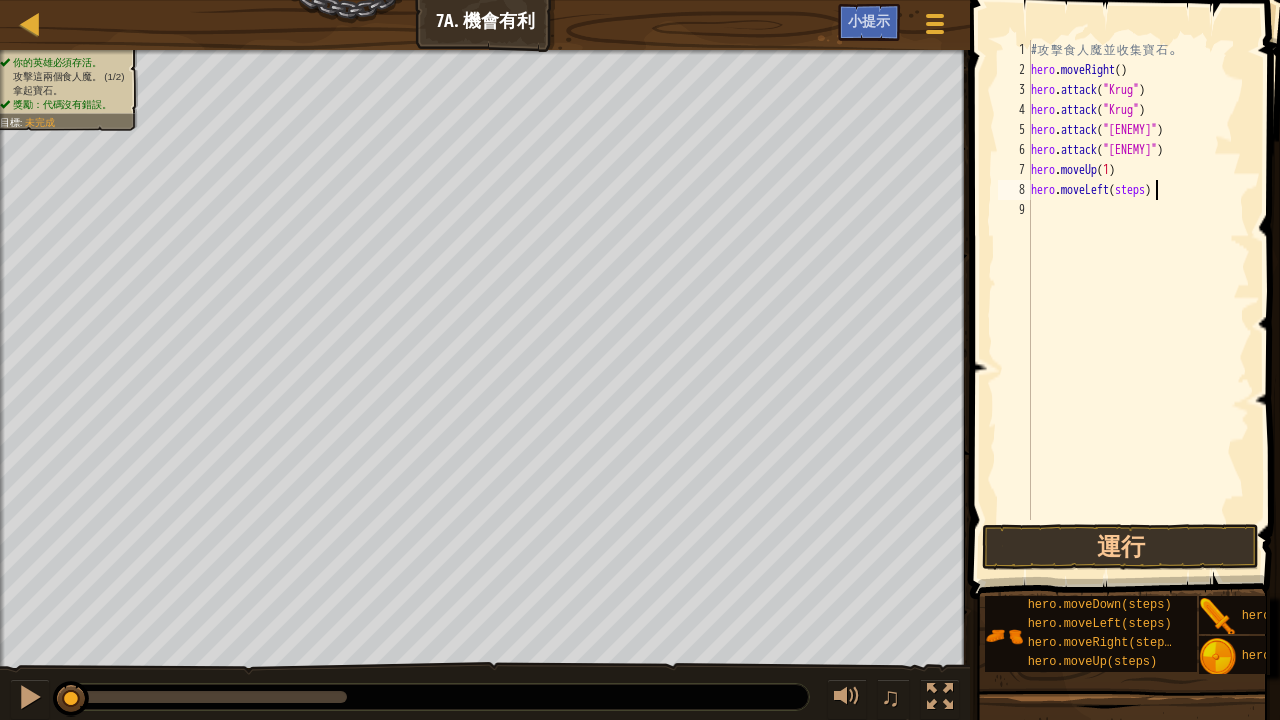 click on "#  攻 擊 食 人 魔 並 收 集 寶 石 。 hero . moveRight ( ) hero . attack ( "Krug" ) hero . attack ( "Krug" ) hero . attack ( "Grump" ) hero . attack ( "Grump" ) hero . moveUp ( 1 ) hero . moveLeft ( steps )" at bounding box center (1138, 300) 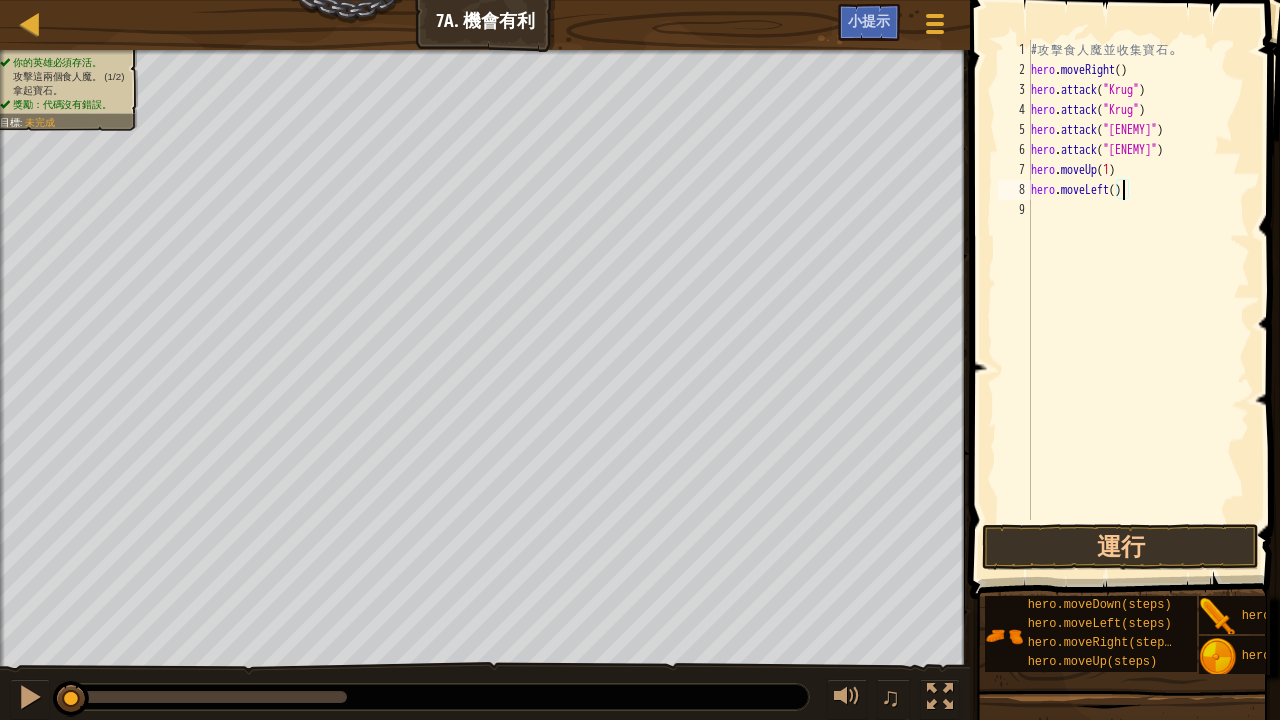 scroll, scrollTop: 9, scrollLeft: 8, axis: both 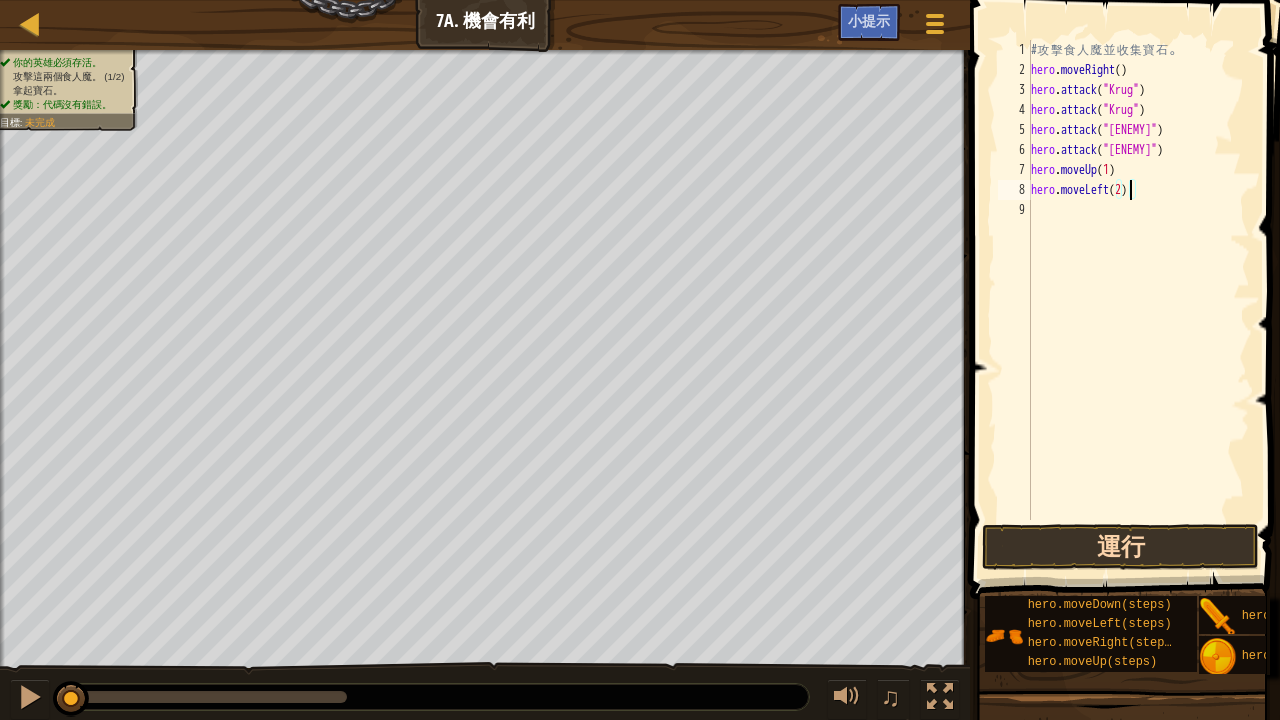 type on "hero.moveLeft(2)" 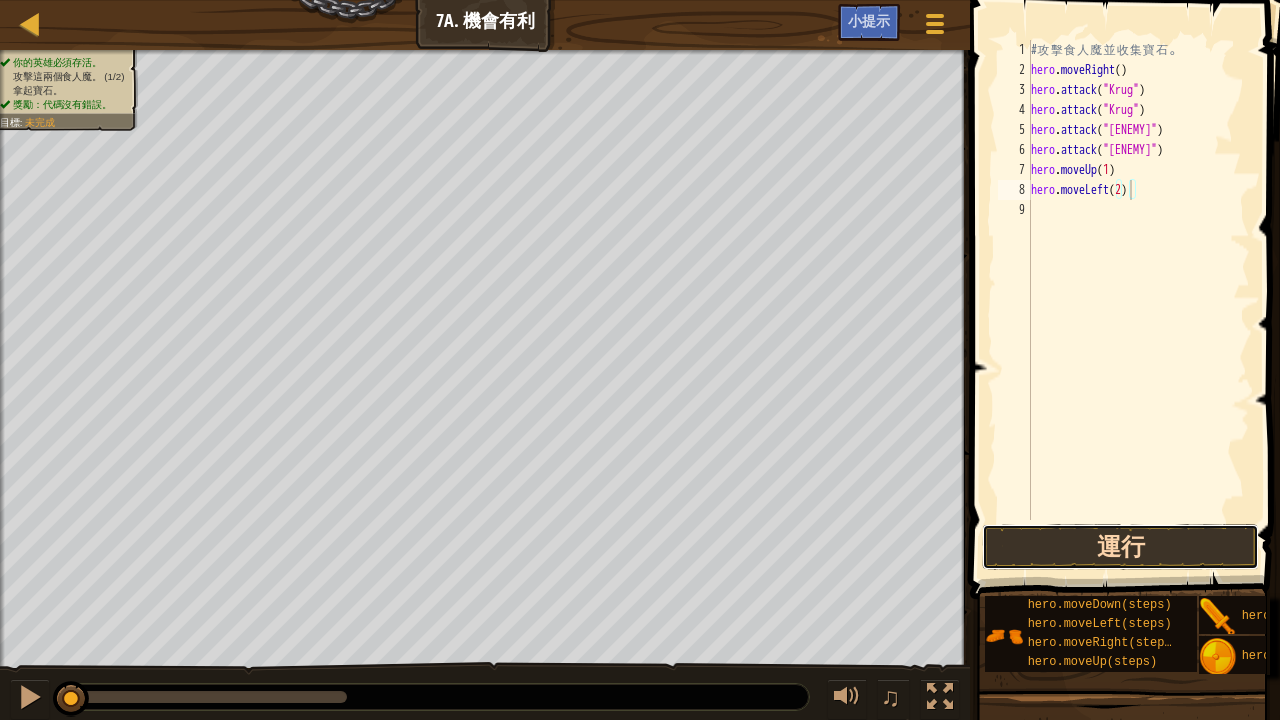click on "運行" at bounding box center [1120, 547] 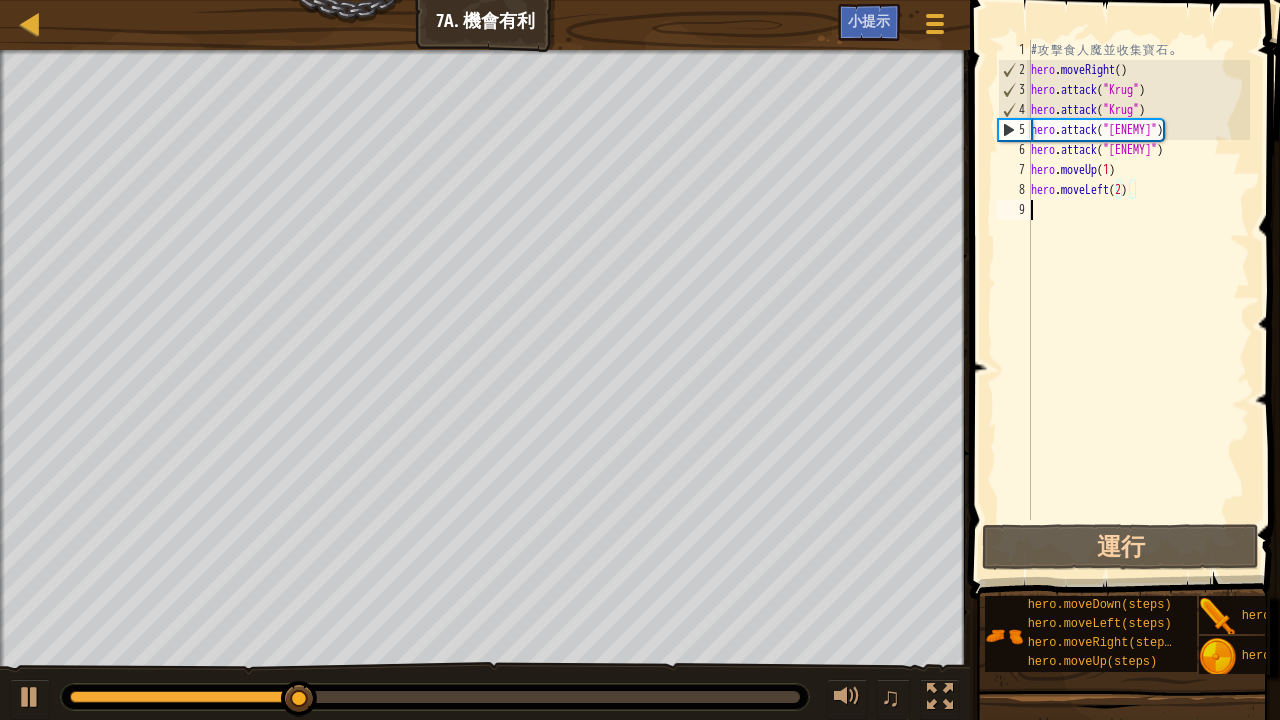 click on "#  攻 擊 食 人 魔 並 收 集 寶 石 。 hero . moveRight ( ) hero . attack ( "Krug" ) hero . attack ( "Krug" ) hero . attack ( "Grump" ) hero . attack ( "Grump" ) hero . moveUp ( 1 ) hero . moveLeft ( 2 )" at bounding box center [1138, 300] 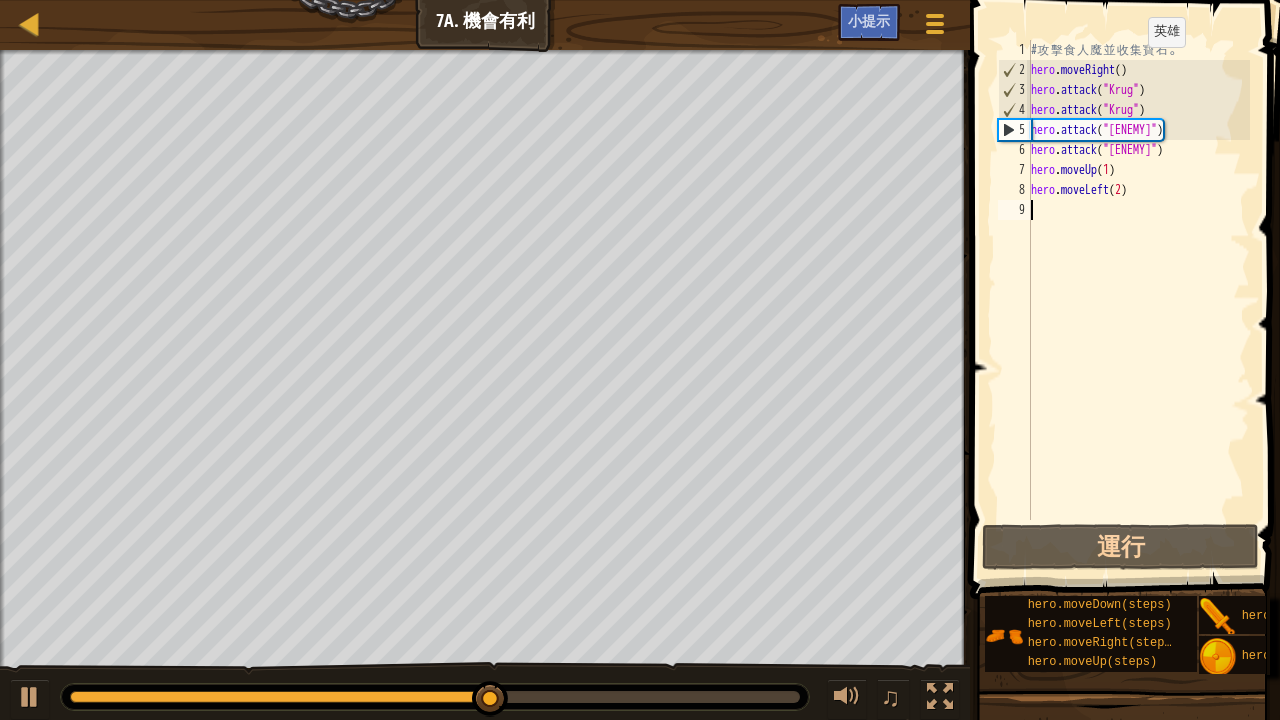 click on "#  攻 擊 食 人 魔 並 收 集 寶 石 。 hero . moveRight ( ) hero . attack ( "Krug" ) hero . attack ( "Krug" ) hero . attack ( "Grump" ) hero . attack ( "Grump" ) hero . moveUp ( 1 ) hero . moveLeft ( 2 )" at bounding box center (1138, 300) 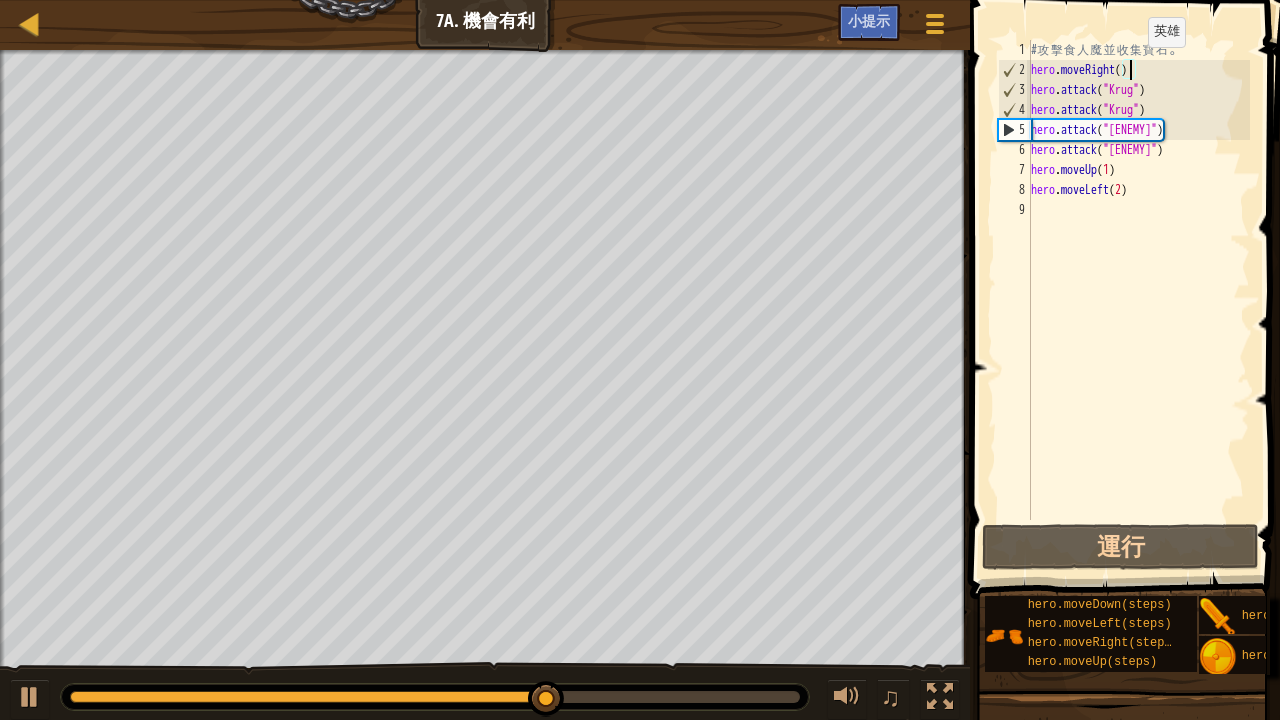 scroll, scrollTop: 9, scrollLeft: 8, axis: both 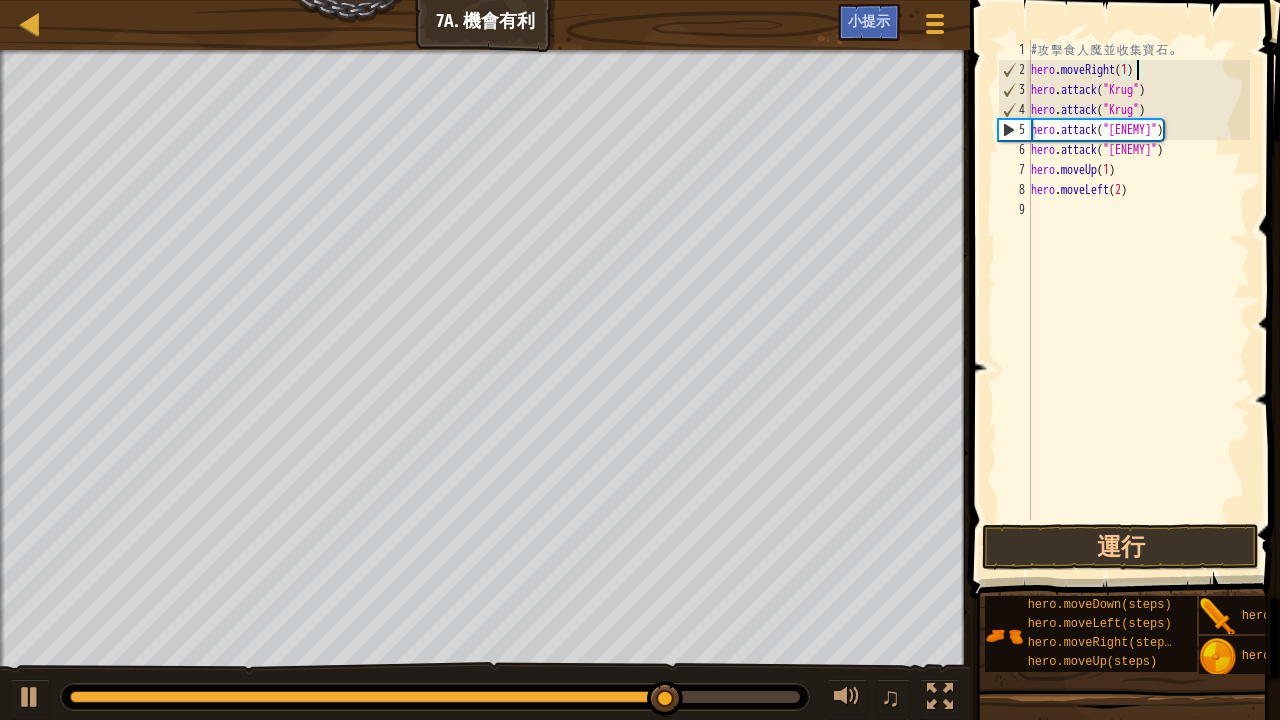 click on "#  攻 擊 食 人 魔 並 收 集 寶 石 。 hero . moveRight ( 1 ) hero . attack ( "[ENEMY]" ) hero . attack ( "[ENEMY]" ) hero . attack ( "[ENEMY]" ) hero . attack ( "[ENEMY]" ) hero . moveUp ( 1 ) hero . moveLeft ( 2 )" at bounding box center (1138, 300) 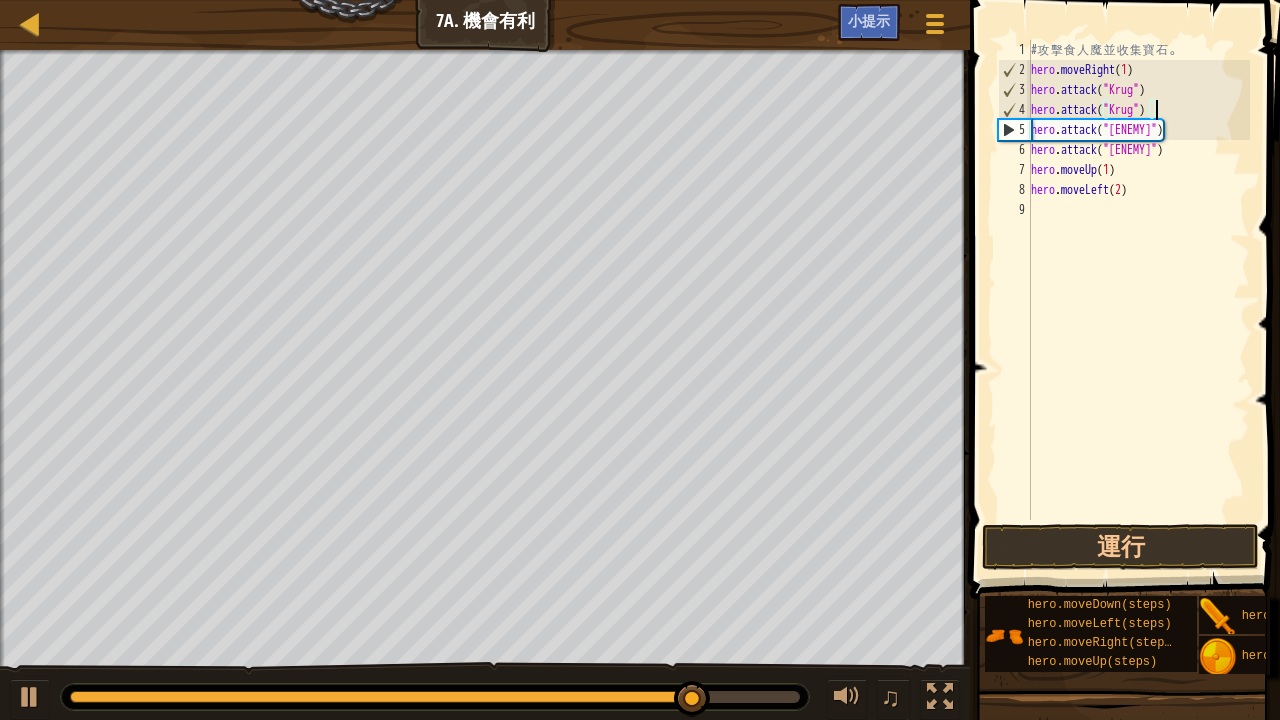 scroll, scrollTop: 9, scrollLeft: 0, axis: vertical 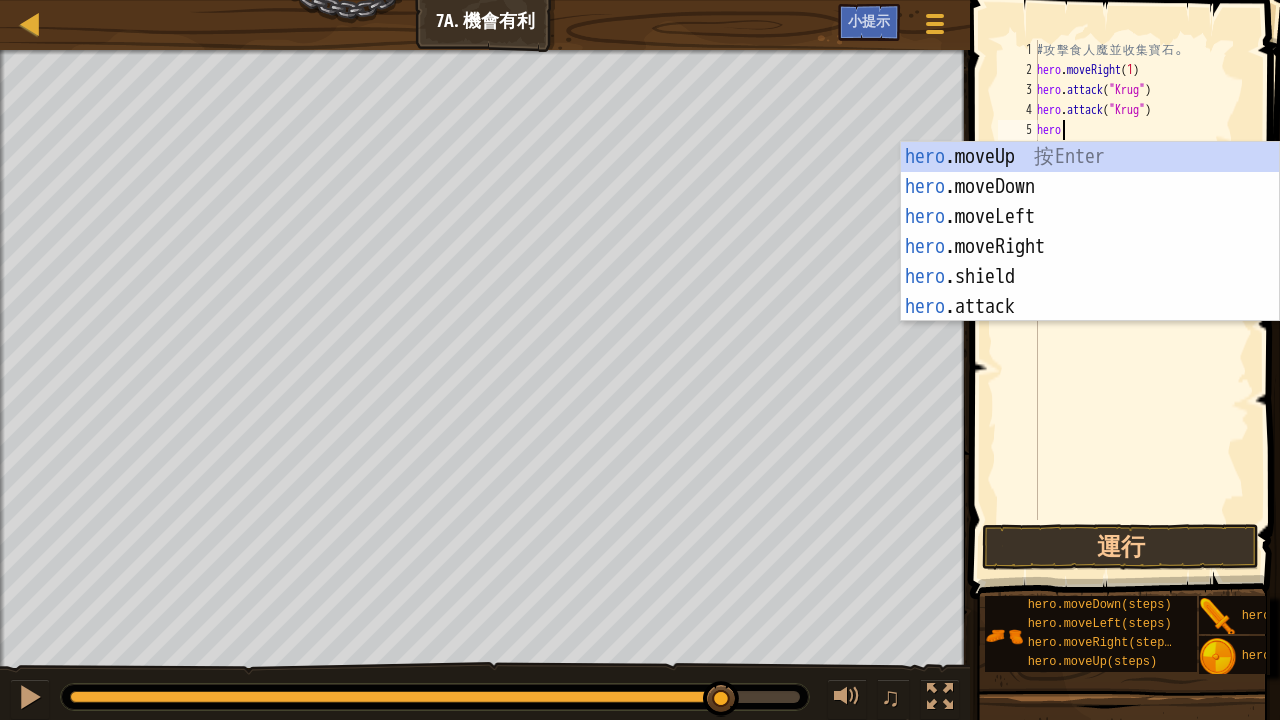type on "hero" 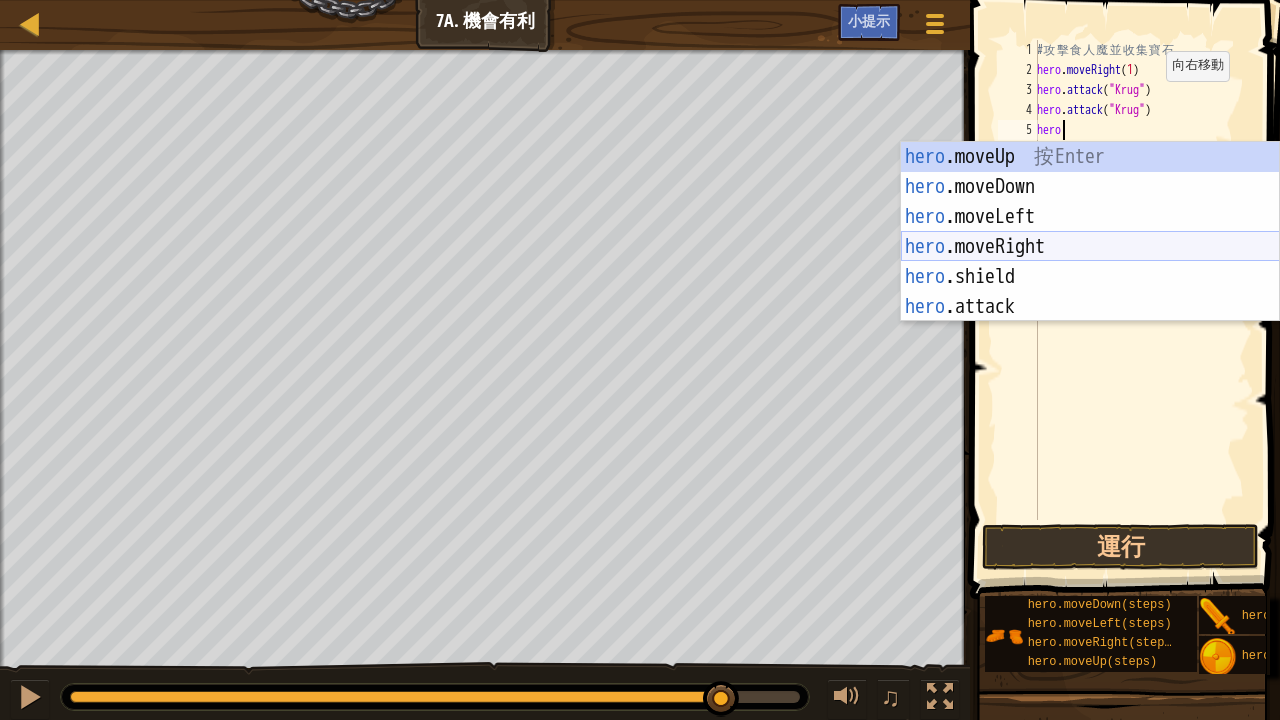 click on "hero .moveUp 按 Enter hero .moveDown 按 Enter hero .moveLeft 按 Enter hero .moveRight 按 Enter hero .shield 按 Enter hero .attack 按 Enter" at bounding box center (1090, 262) 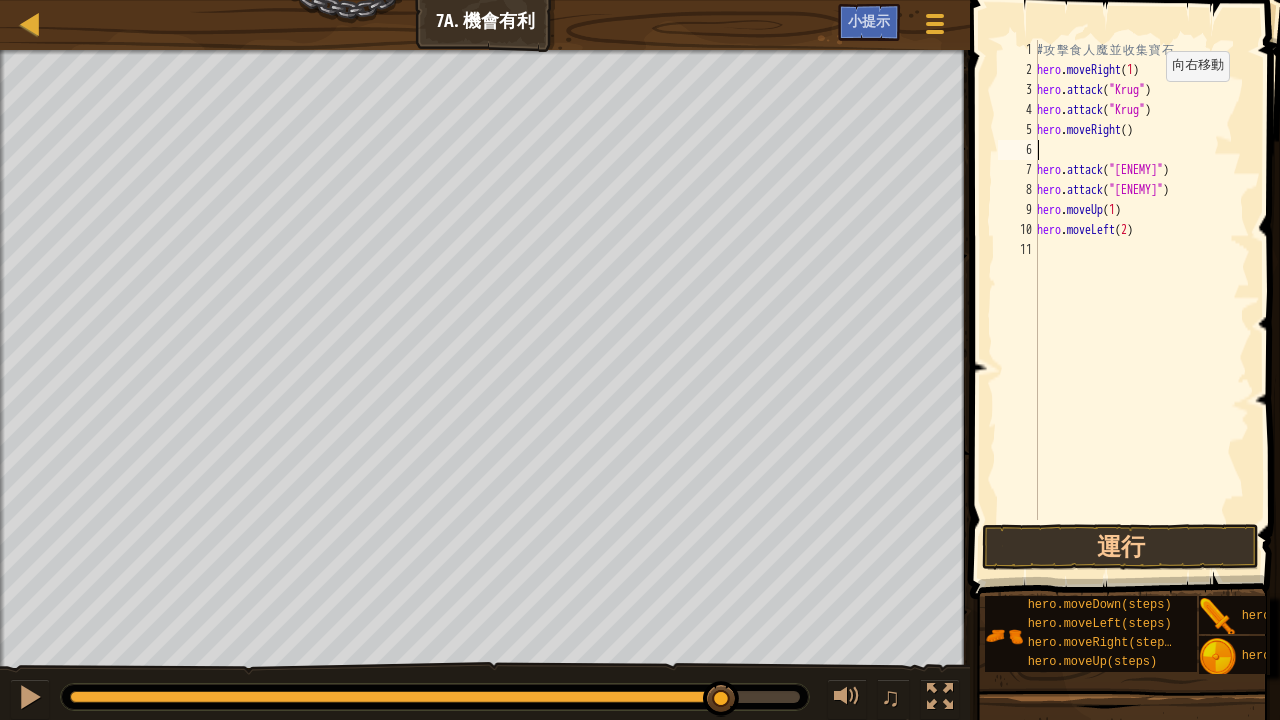 scroll, scrollTop: 9, scrollLeft: 0, axis: vertical 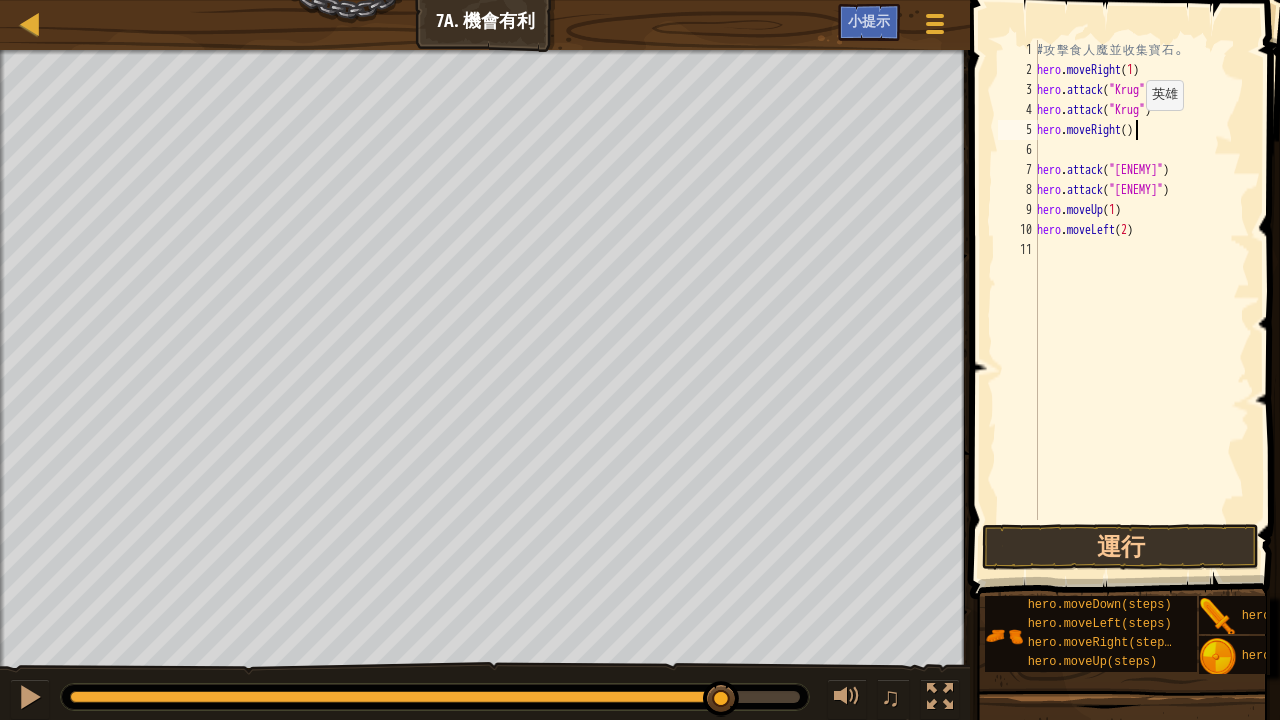 click on "#  攻 擊 食 人 魔 並 收 集 寶 石 。 hero . moveRight ( 1 ) hero . attack ( "[ENEMY]" ) hero . attack ( "[ENEMY]" ) hero . moveRight ( ) hero . attack ( "[ENEMY]" ) hero . attack ( "[ENEMY]" ) hero . moveUp ( 1 ) hero . moveLeft ( 2 )" at bounding box center [1141, 300] 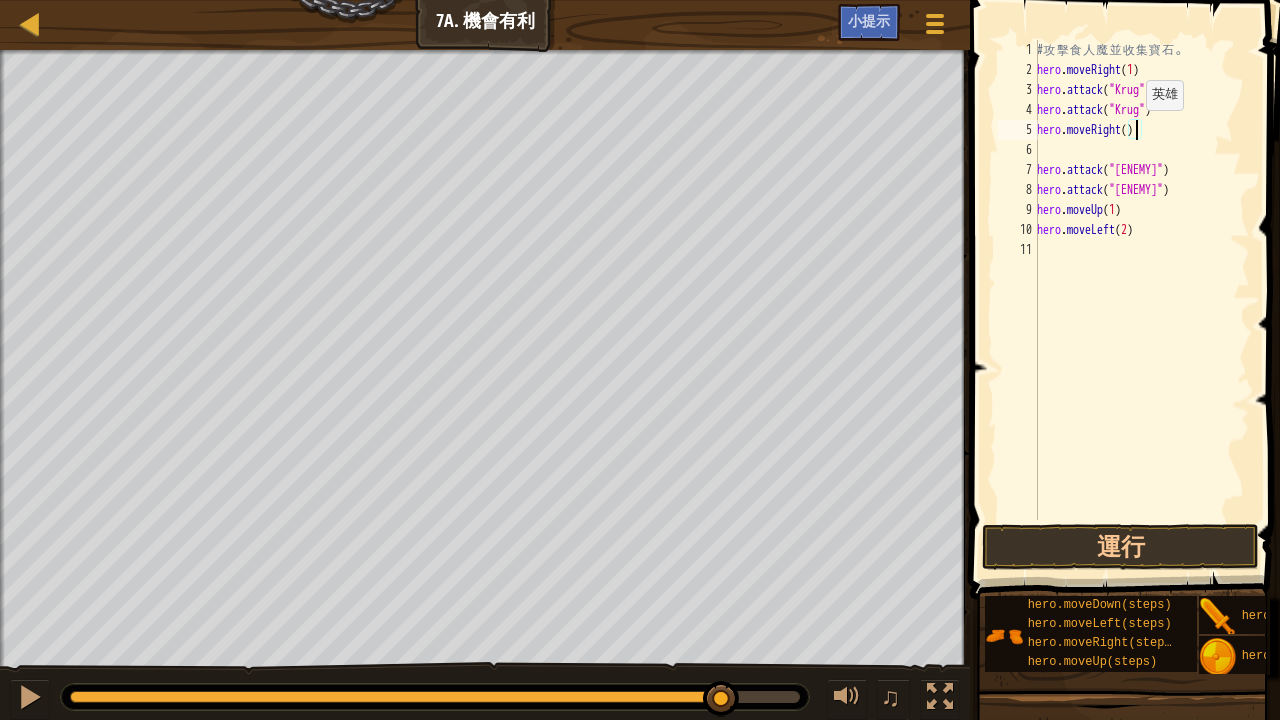 type on "hero.moveRight(1)" 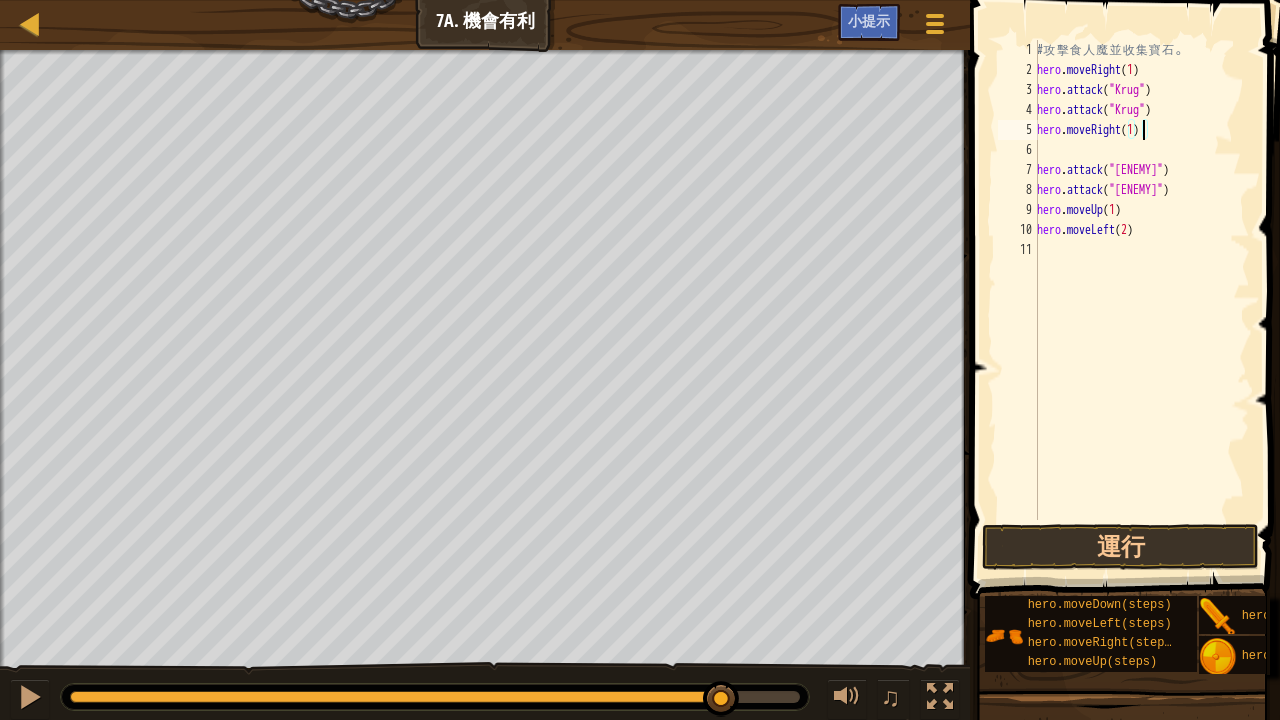 click on "#  攻 擊 食 人 魔 並 收 集 寶 石 。 hero . moveRight ( 1 ) hero . attack ( "[ENEMY]" ) hero . attack ( "[ENEMY]" ) hero . moveRight ( 1 ) hero . attack ( "[ENEMY]" ) hero . attack ( "[ENEMY]" ) hero . moveUp ( 1 ) hero . moveLeft ( 2 )" at bounding box center [1141, 300] 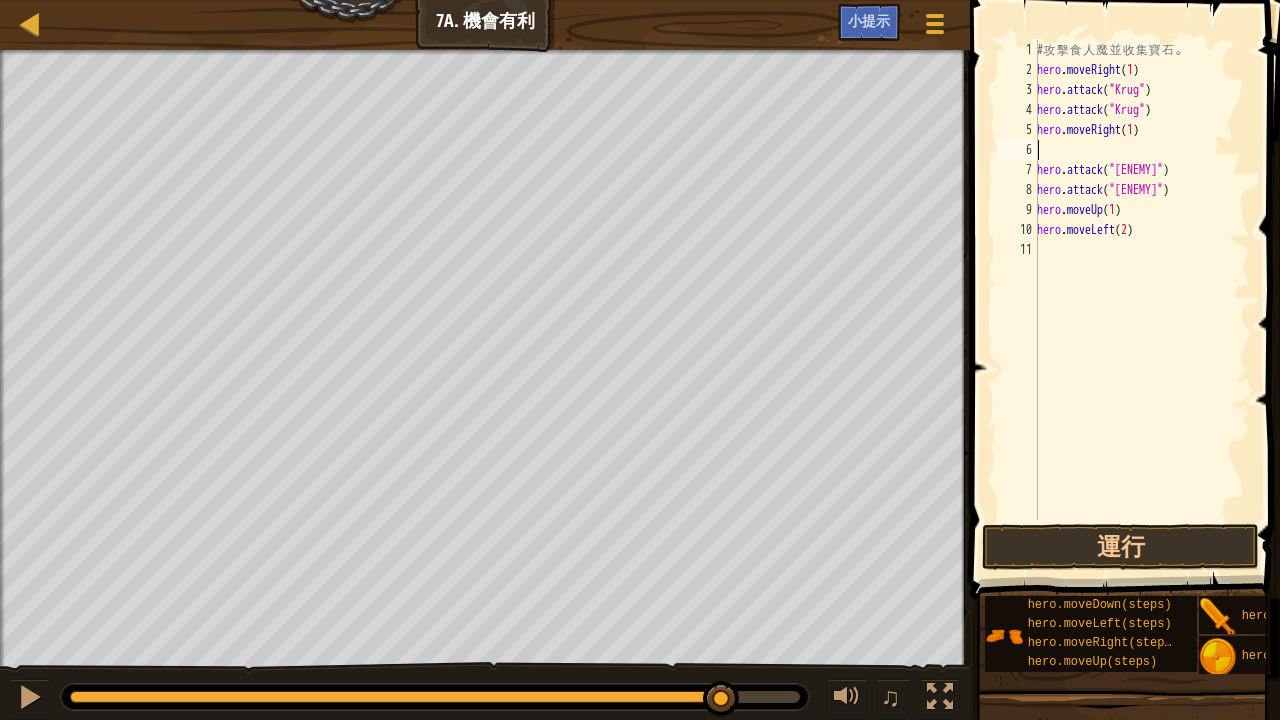 scroll, scrollTop: 9, scrollLeft: 0, axis: vertical 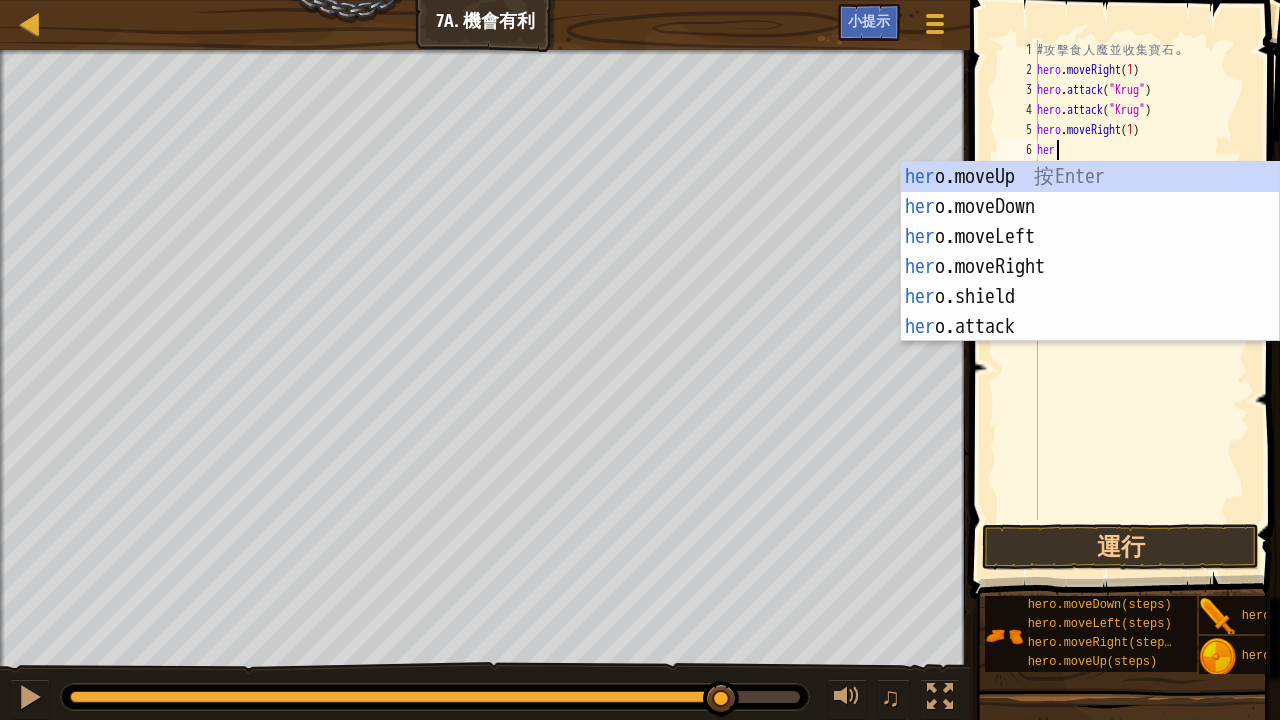 type on "hero" 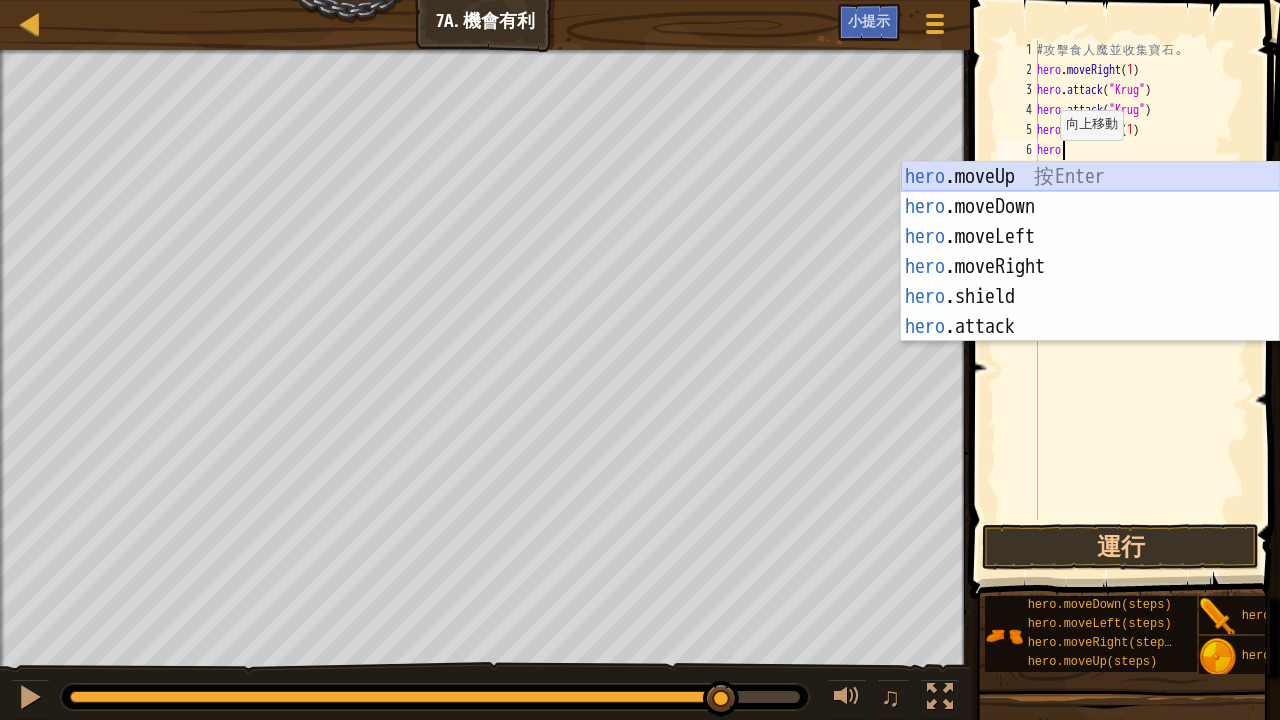 click on "hero .moveUp 按 Enter hero .moveDown 按 Enter hero .moveLeft 按 Enter hero .moveRight 按 Enter hero .shield 按 Enter hero .attack 按 Enter" at bounding box center (1090, 282) 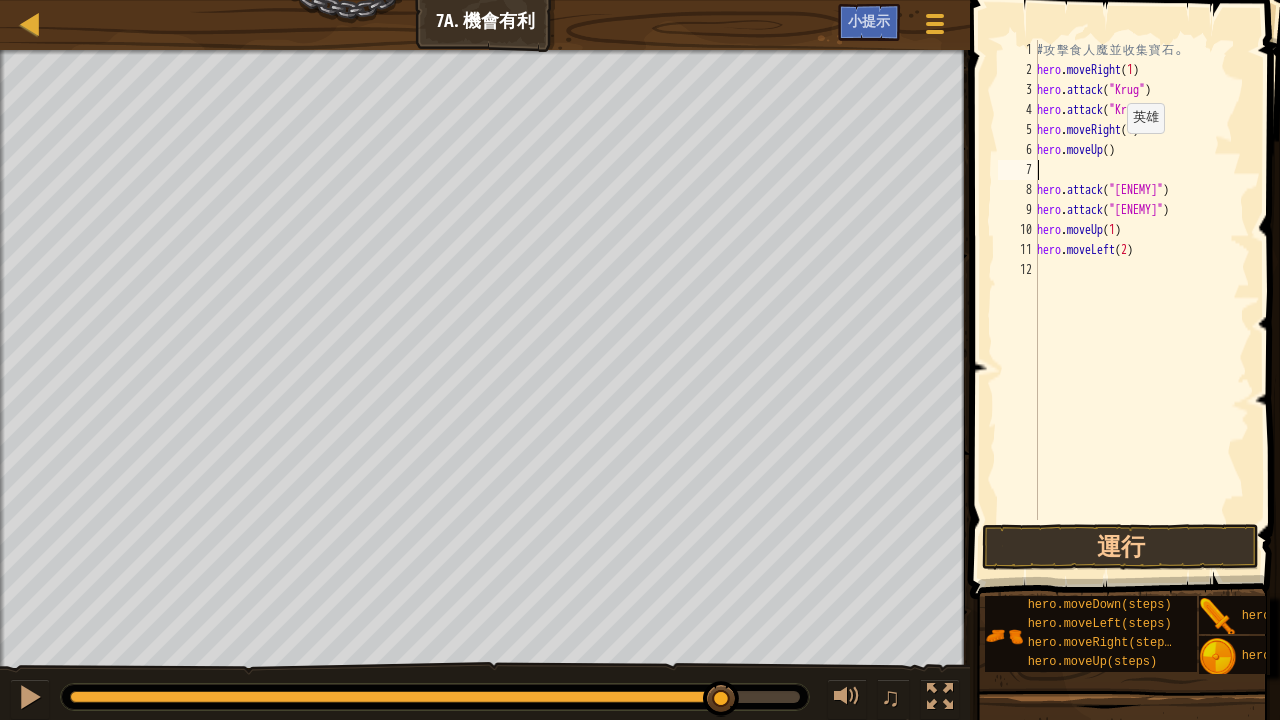 click on "#  攻 擊 食 人 魔 並 收 集 寶 石 。 hero . moveRight ( 1 ) hero . attack ( "Krug" ) hero . attack ( "Krug" ) hero . moveRight ( 1 ) hero . moveUp ( ) hero . attack ( "Grump" ) hero . attack ( "Grump" ) hero . moveUp ( 1 ) hero . moveLeft ( 2 )" at bounding box center (1141, 300) 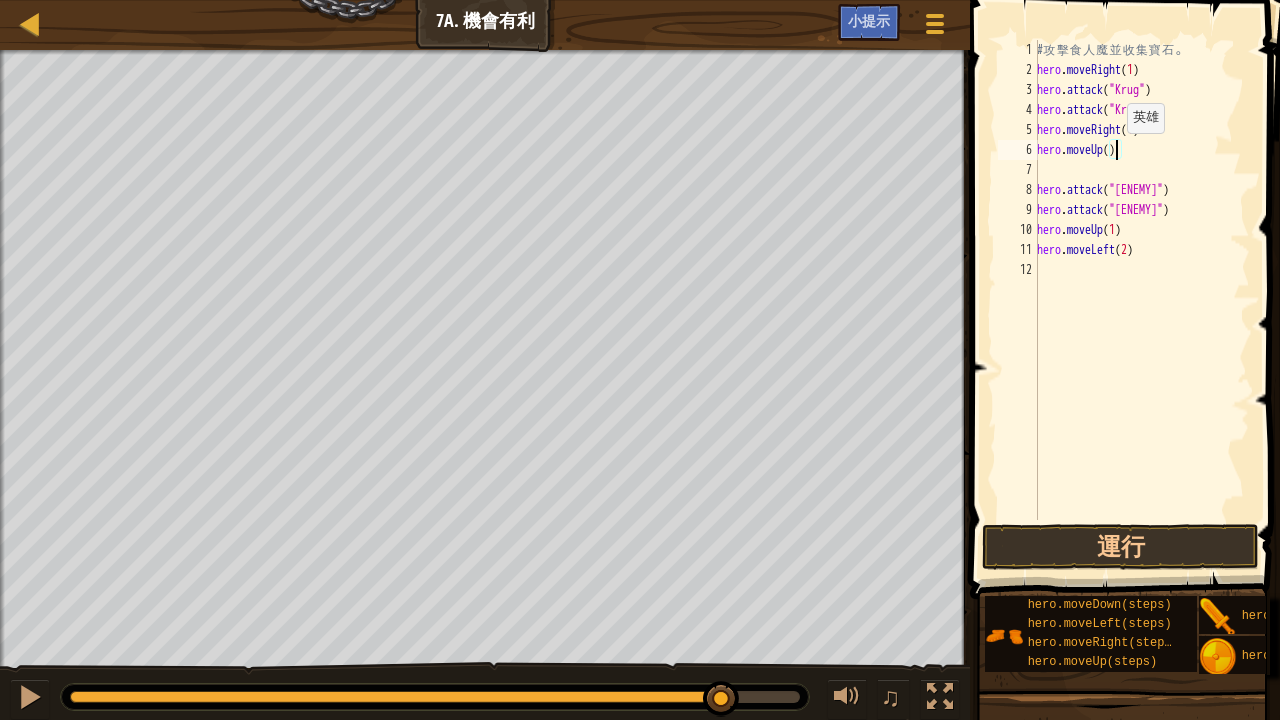 type on "hero.moveUp(1)" 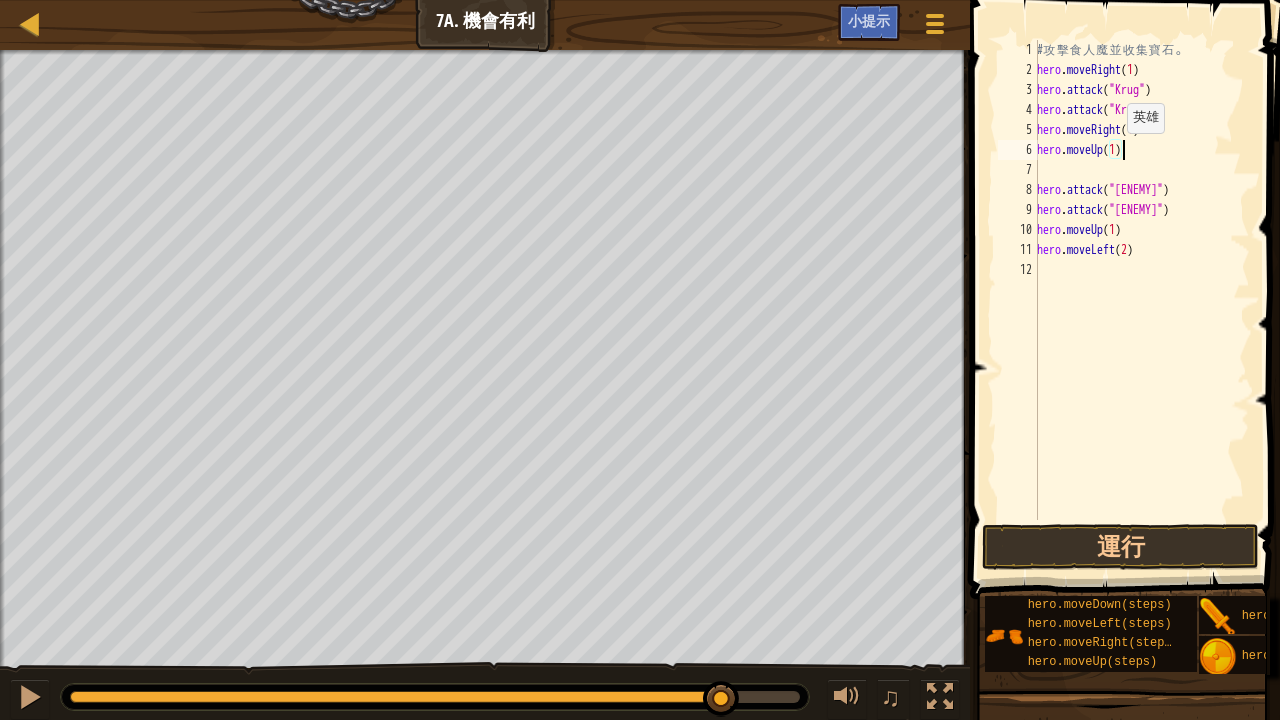 scroll, scrollTop: 9, scrollLeft: 6, axis: both 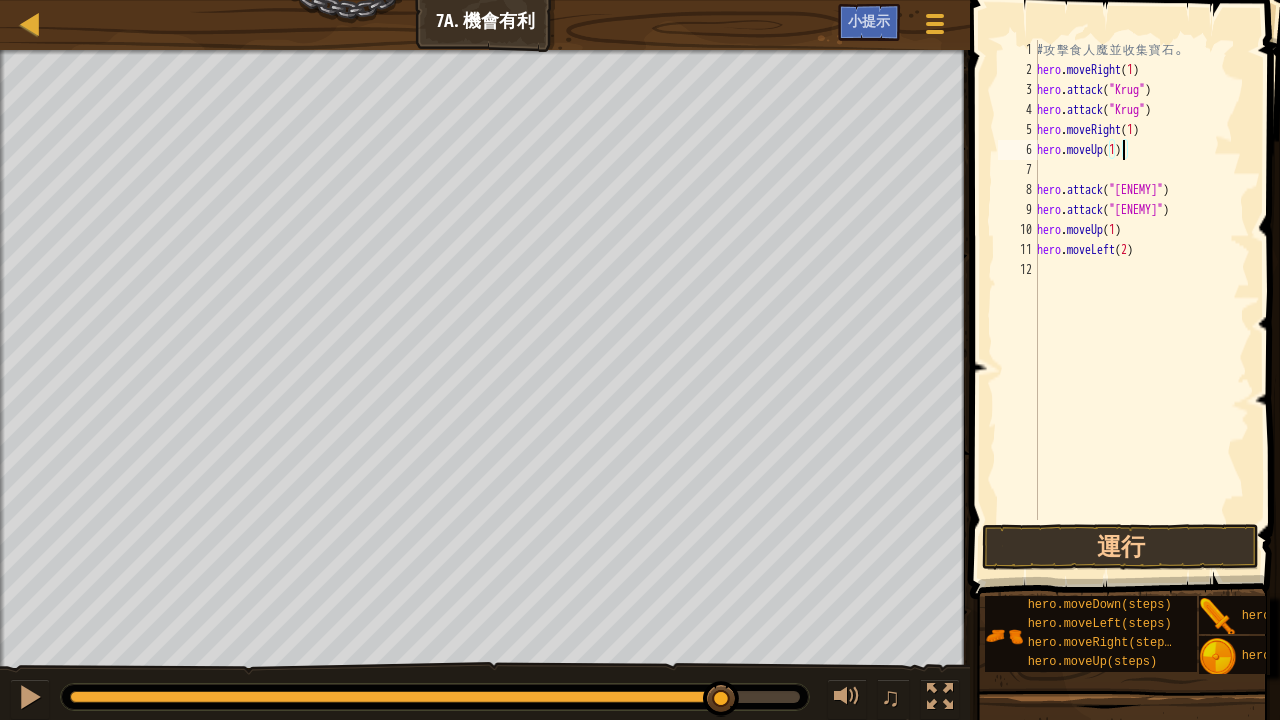 click on "#  攻 擊 食 人 魔 並 收 集 寶 石 。 hero . moveRight ( [NUMBER] ) hero . attack ( "[NAME]" ) hero . attack ( "[NAME]" ) hero . moveRight ( [NUMBER] ) hero . moveUp ( [NUMBER] ) hero . attack ( "[NAME]" ) hero . attack ( "[NAME]" ) hero . moveUp ( [NUMBER] ) hero . moveLeft ( [NUMBER] )" at bounding box center (1141, 300) 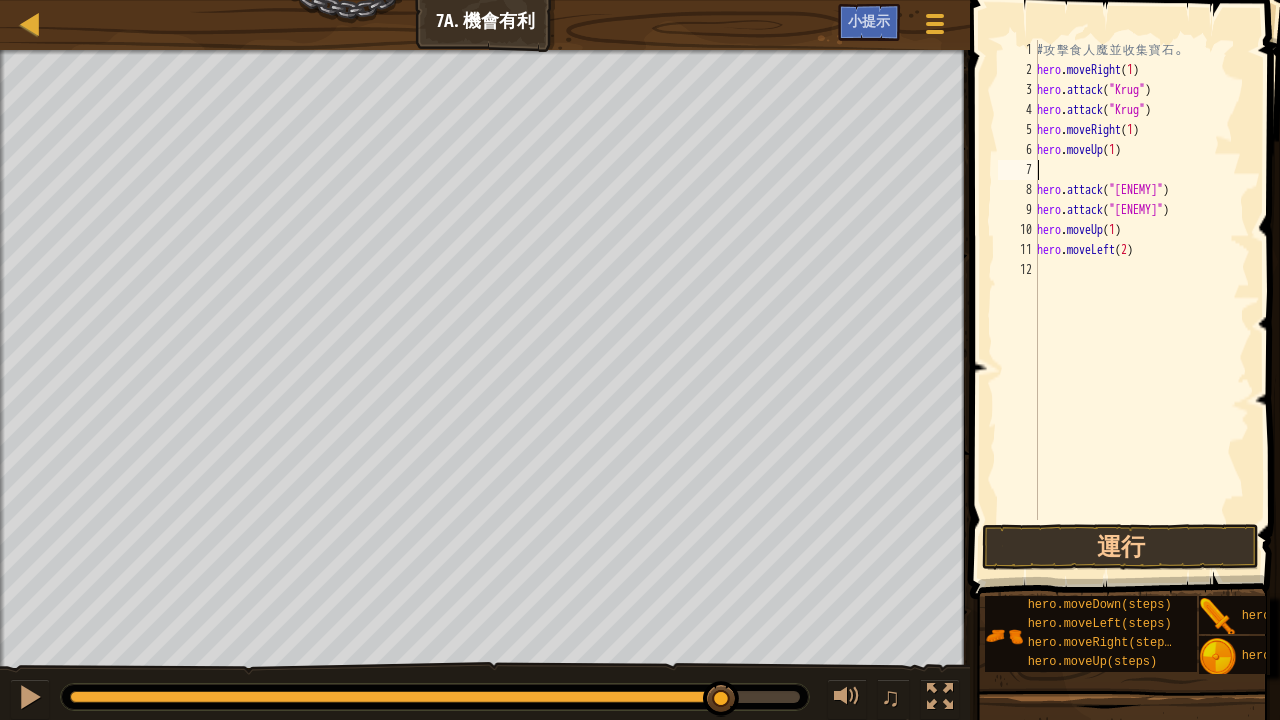 scroll, scrollTop: 9, scrollLeft: 0, axis: vertical 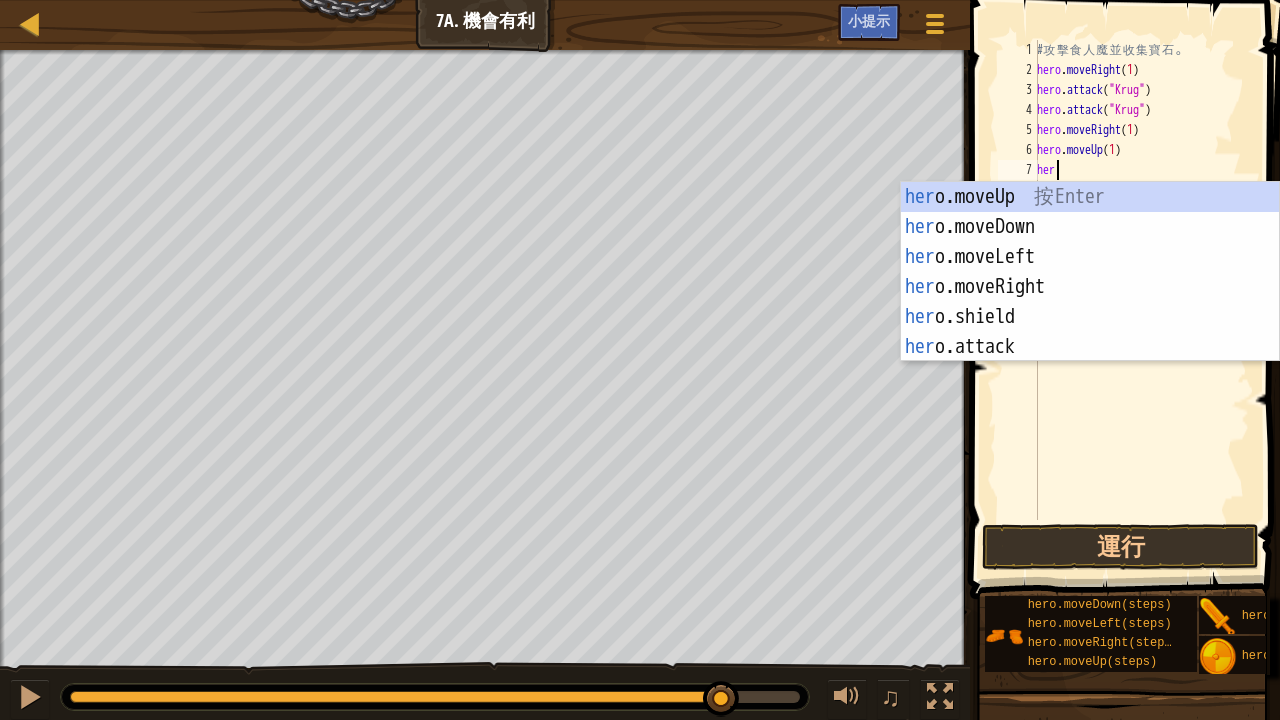type on "hero" 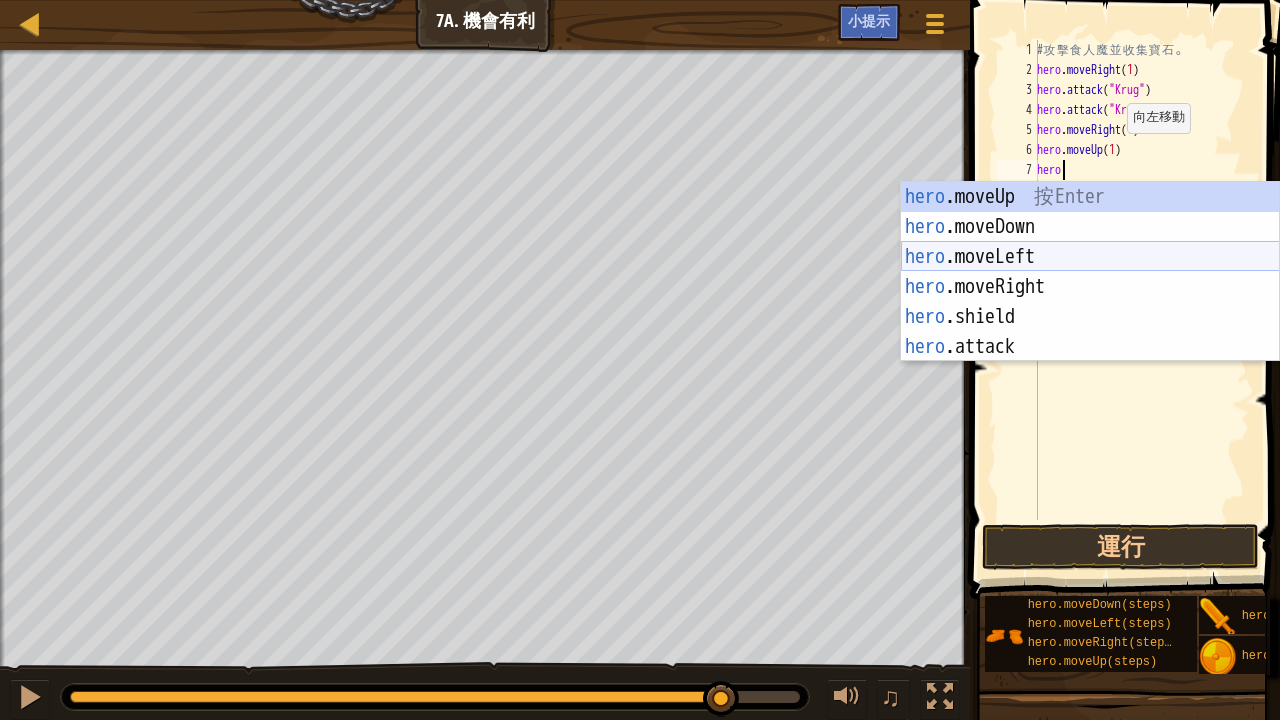 click on "hero .moveUp 按 Enter hero .moveDown 按 Enter hero .moveLeft 按 Enter hero .moveRight 按 Enter hero .shield 按 Enter hero .attack 按 Enter" at bounding box center [1090, 302] 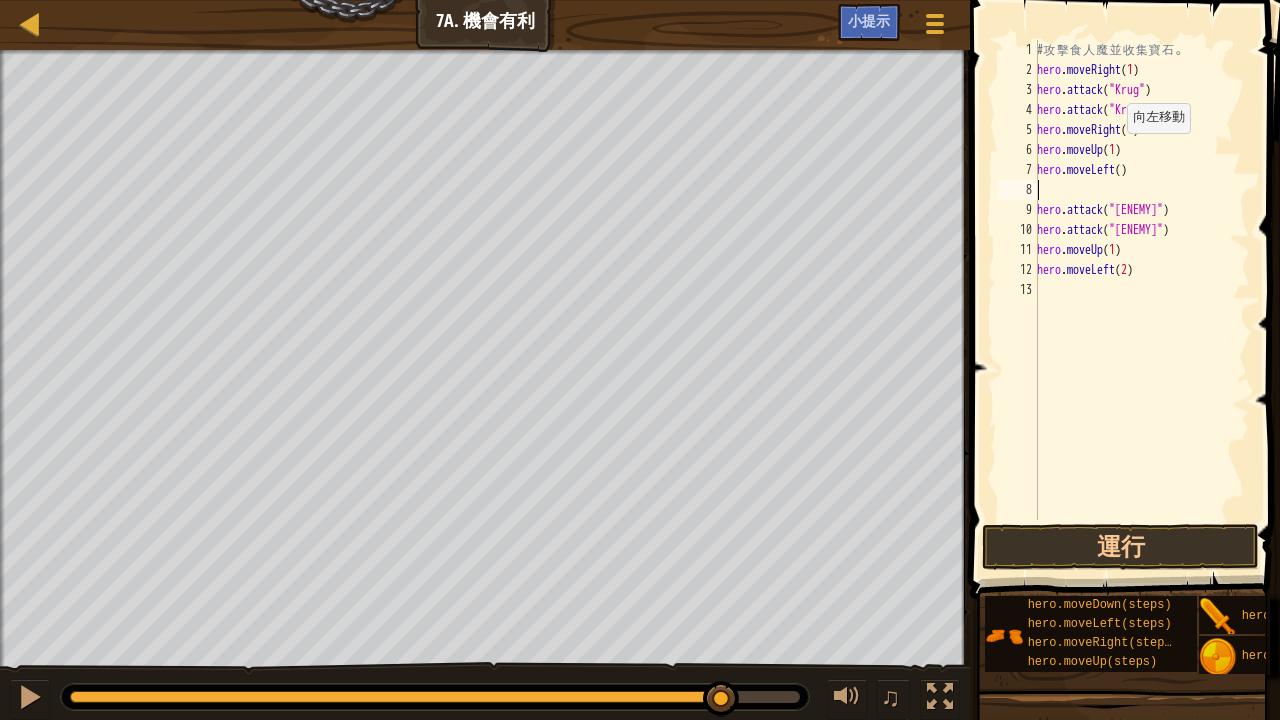 scroll, scrollTop: 9, scrollLeft: 0, axis: vertical 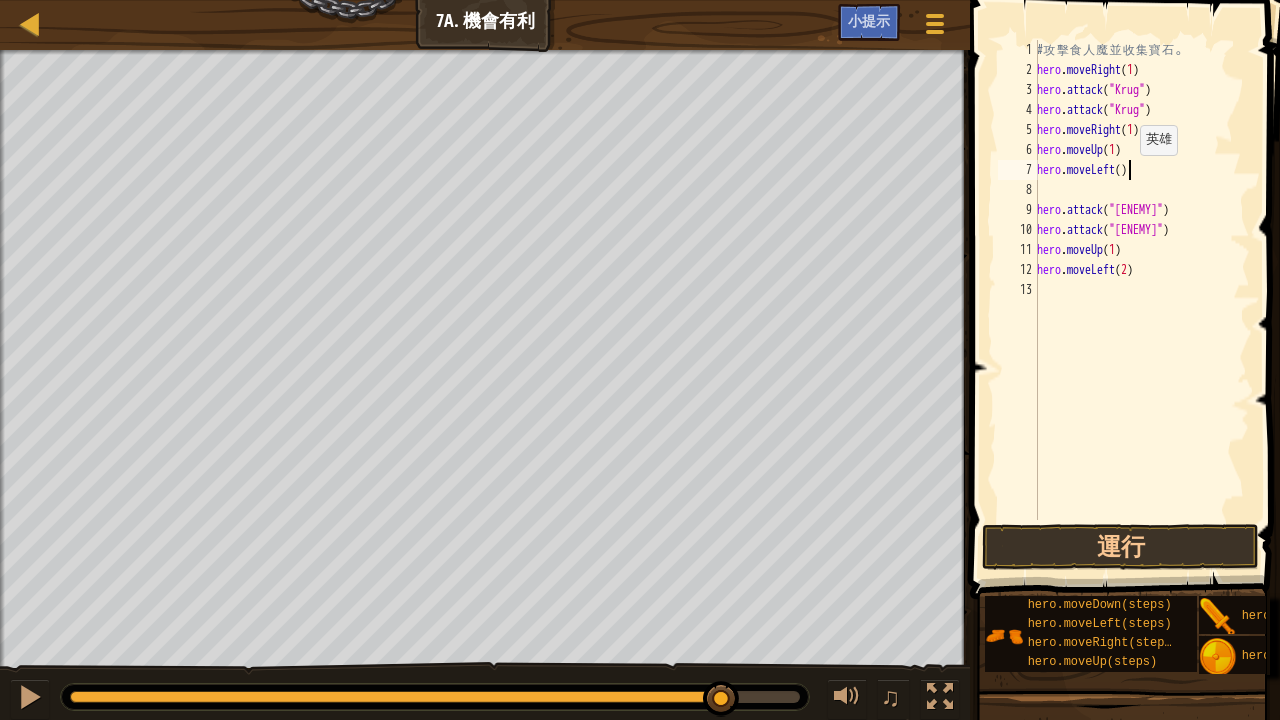 click on "#  攻 擊 食 人 魔 並 收 集 寶 石 。 hero . moveRight ( 1 ) hero . attack ( "[NAME]" ) hero . attack ( "[NAME]" ) hero . moveRight ( 1 ) hero . moveUp ( 1 ) hero . moveLeft ( ) hero . attack ( "[NAME]" ) hero . attack ( "[NAME]" ) hero . moveUp ( 1 ) hero . moveLeft ( 2 )" at bounding box center [1141, 300] 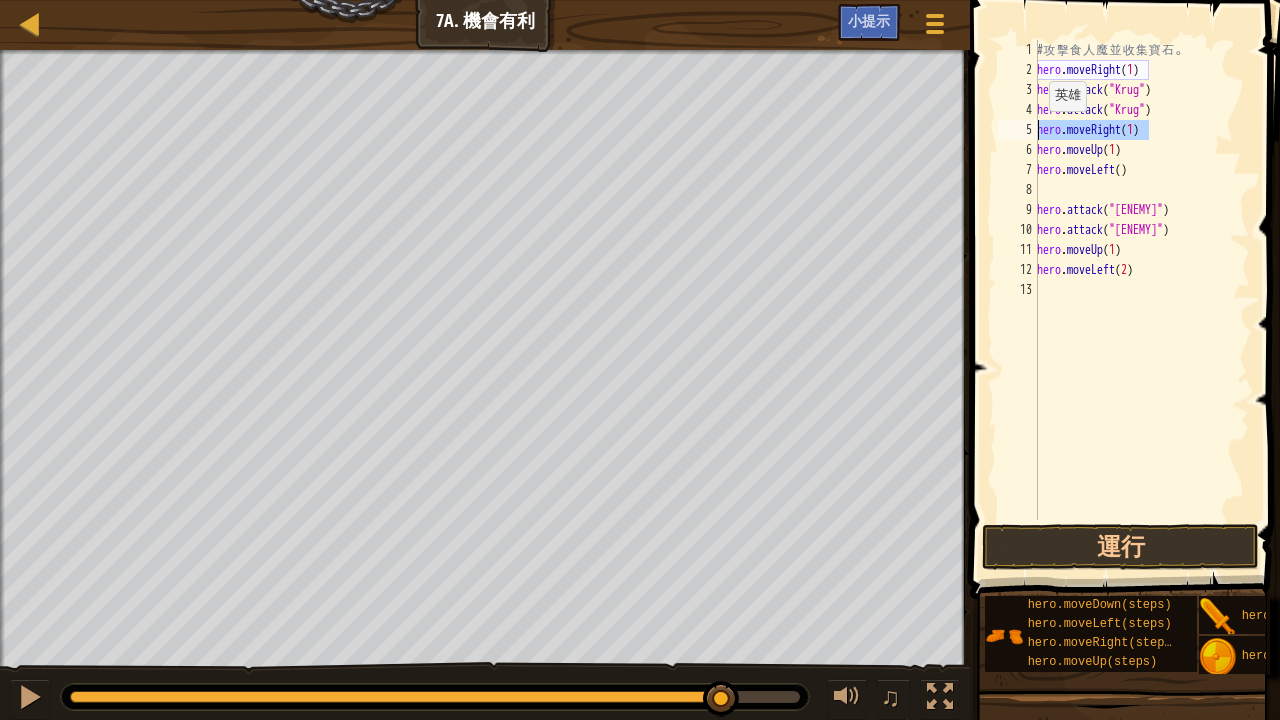 drag, startPoint x: 1149, startPoint y: 128, endPoint x: 1034, endPoint y: 131, distance: 115.03912 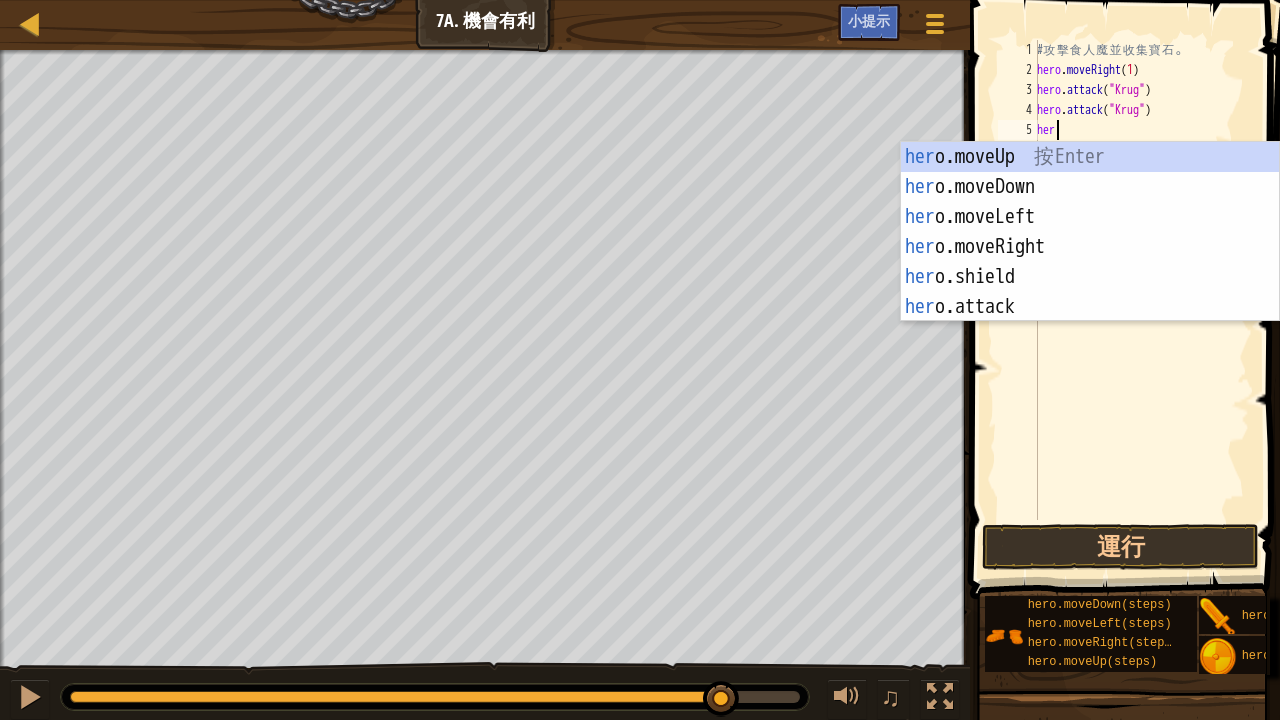 type on "hero" 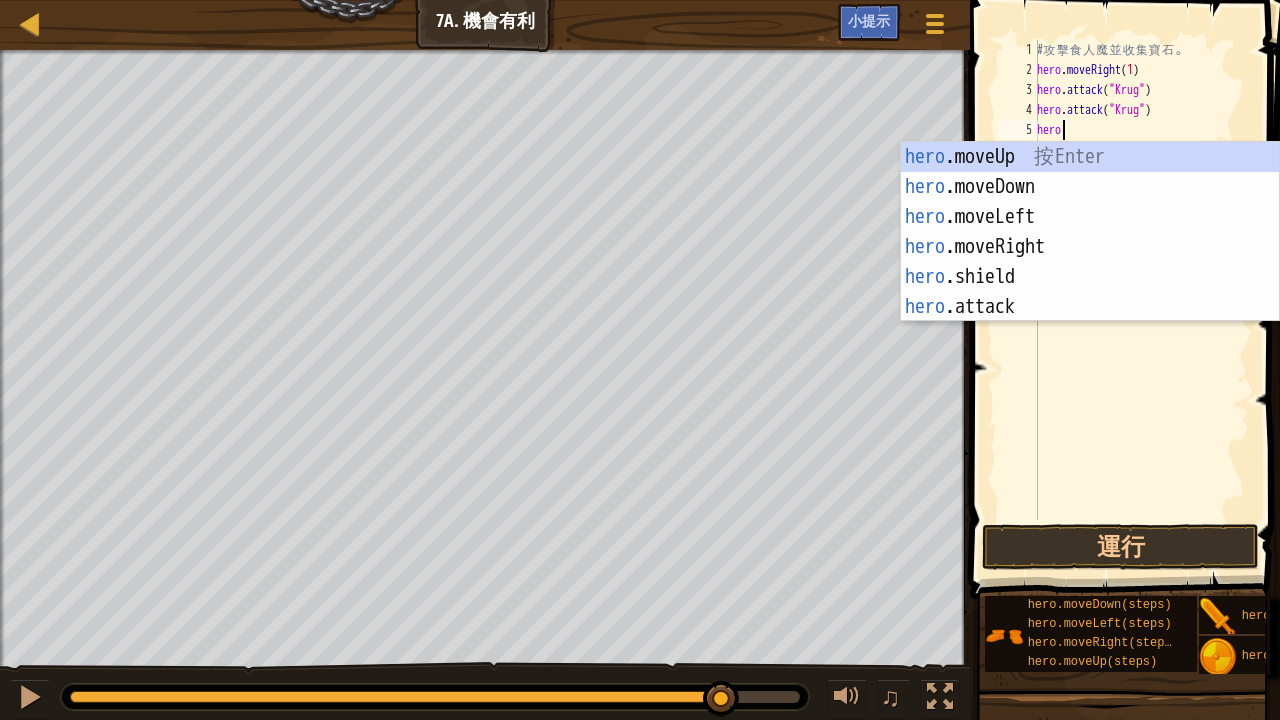 scroll, scrollTop: 9, scrollLeft: 1, axis: both 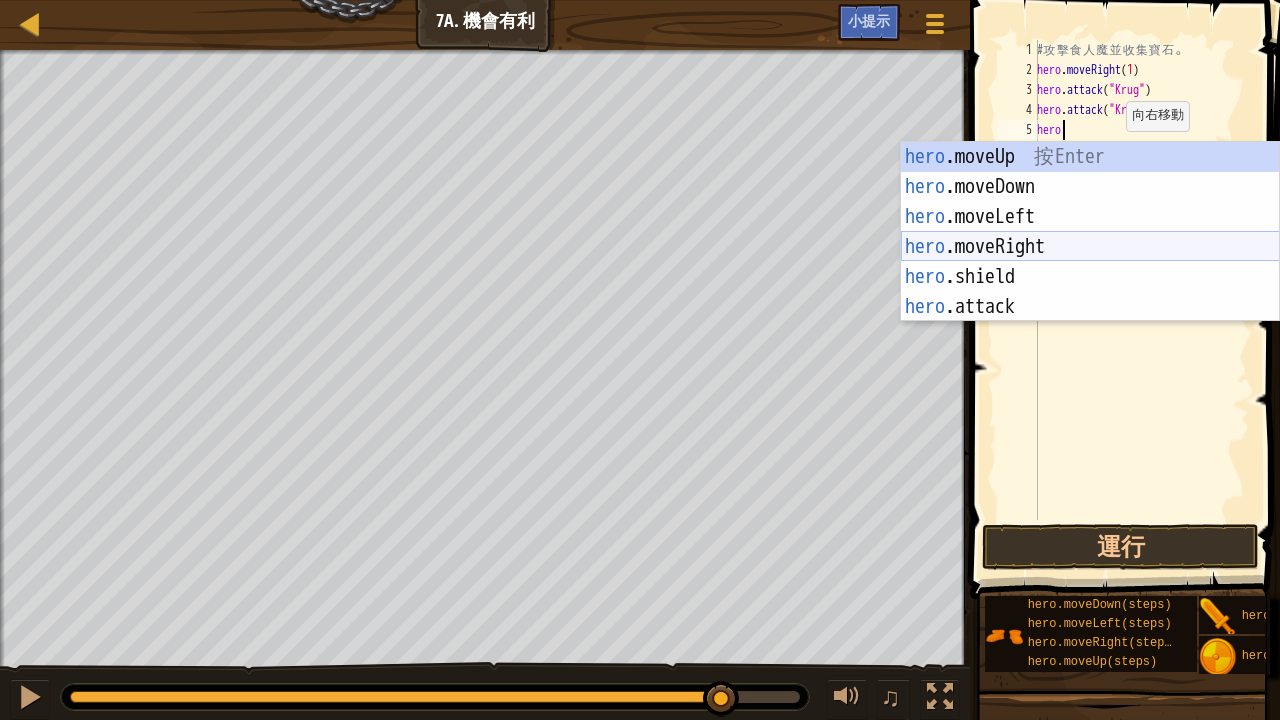 click on "hero .moveUp 按 Enter hero .moveDown 按 Enter hero .moveLeft 按 Enter hero .moveRight 按 Enter hero .shield 按 Enter hero .attack 按 Enter" at bounding box center [1090, 262] 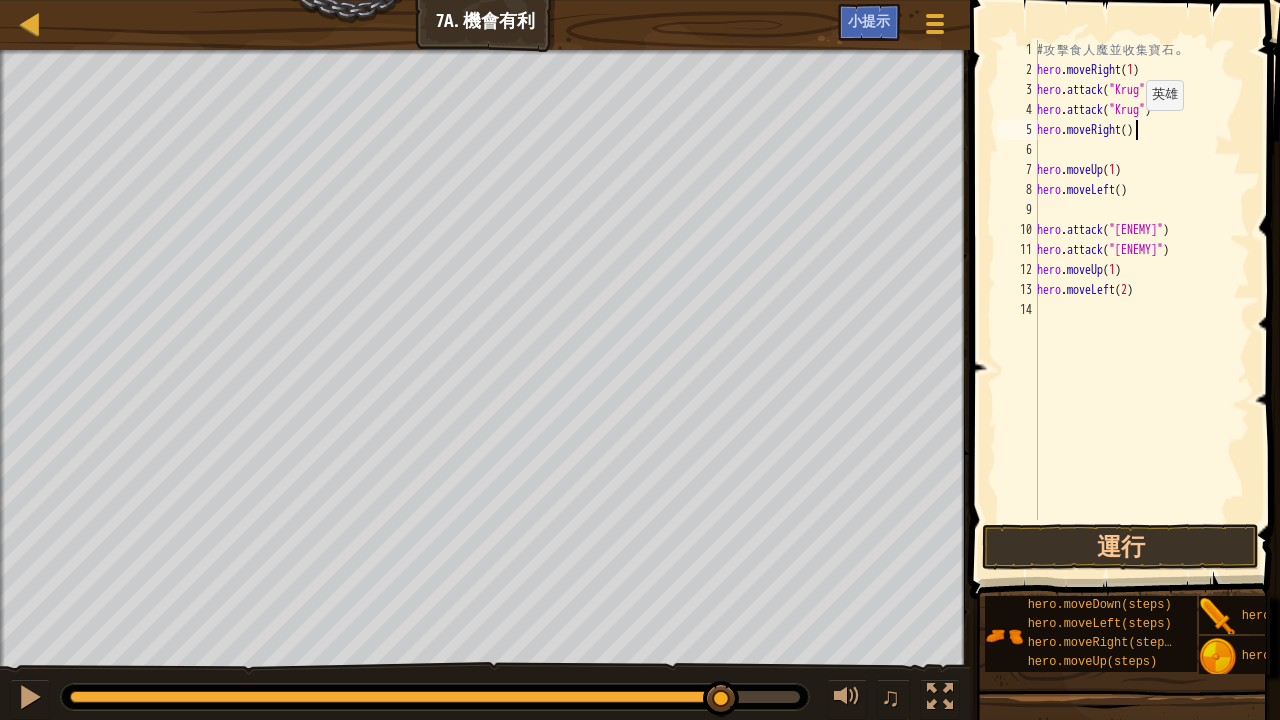 click on "#  攻 擊 食 人 魔 並 收 集 寶 石 。 hero . moveRight ( 1 ) hero . attack ( "[NAME]" ) hero . attack ( "[NAME]" ) hero . moveRight ( ) hero . moveUp ( 1 ) hero . moveLeft ( ) hero . attack ( "[NAME]" ) hero . attack ( "[NAME]" ) hero . moveUp ( 1 ) hero . moveLeft ( 2 )" at bounding box center (1141, 300) 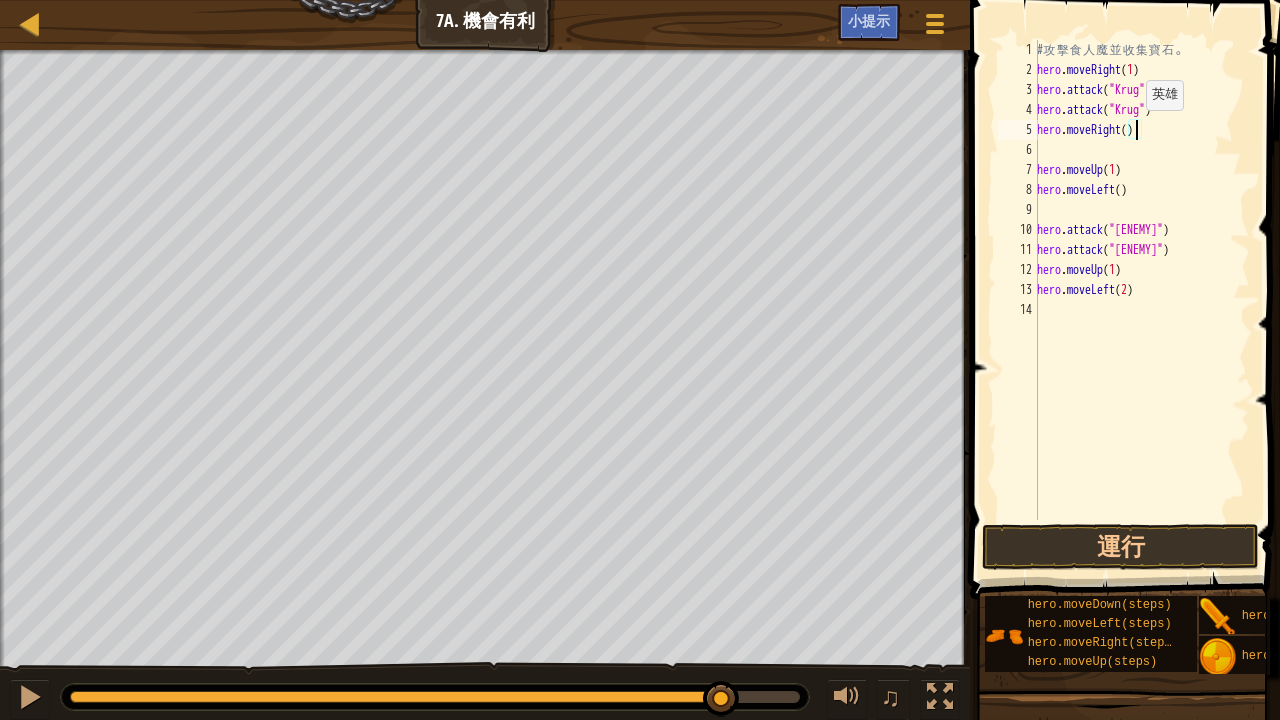 scroll, scrollTop: 9, scrollLeft: 8, axis: both 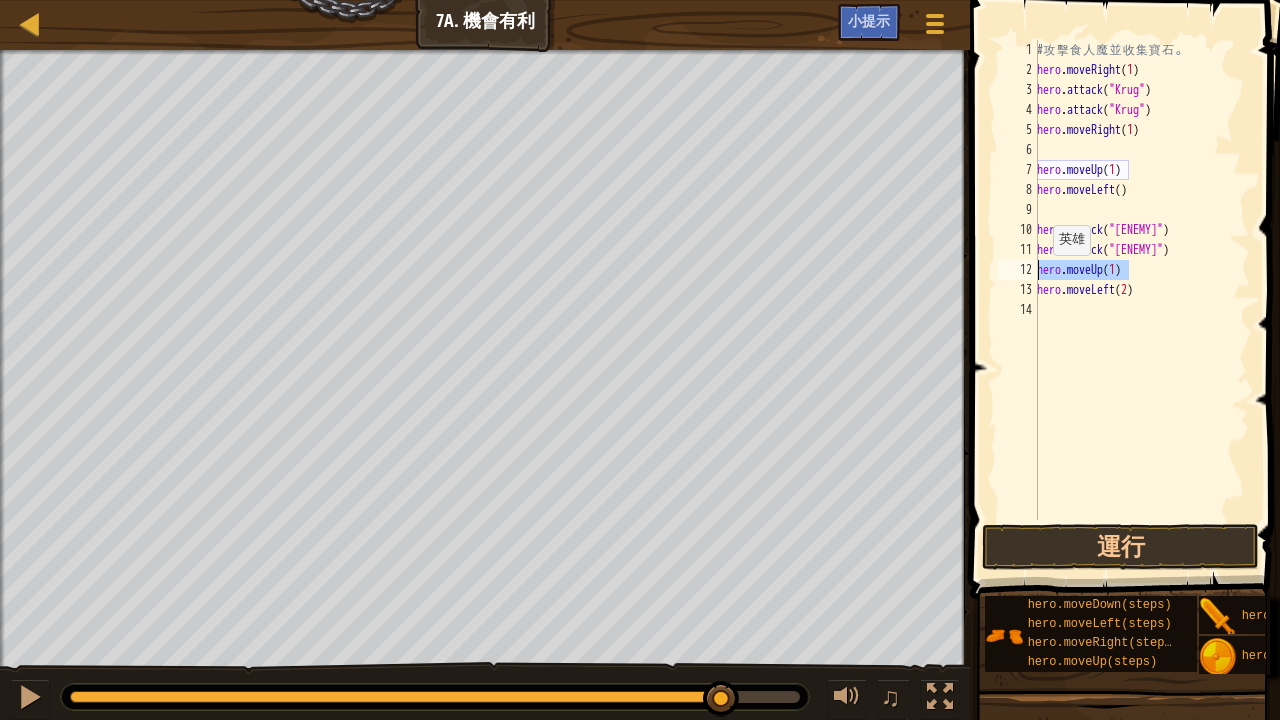 drag, startPoint x: 1139, startPoint y: 272, endPoint x: 1030, endPoint y: 275, distance: 109.041275 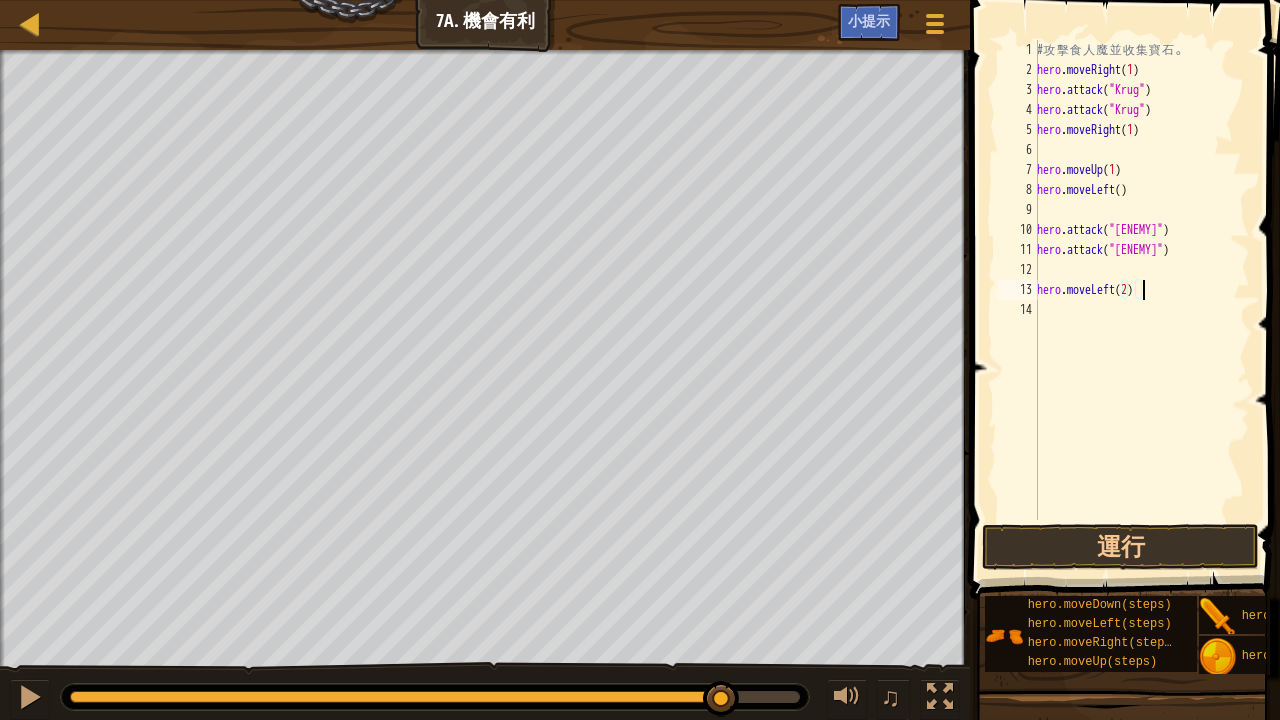 drag, startPoint x: 1158, startPoint y: 294, endPoint x: 1157, endPoint y: 282, distance: 12.0415945 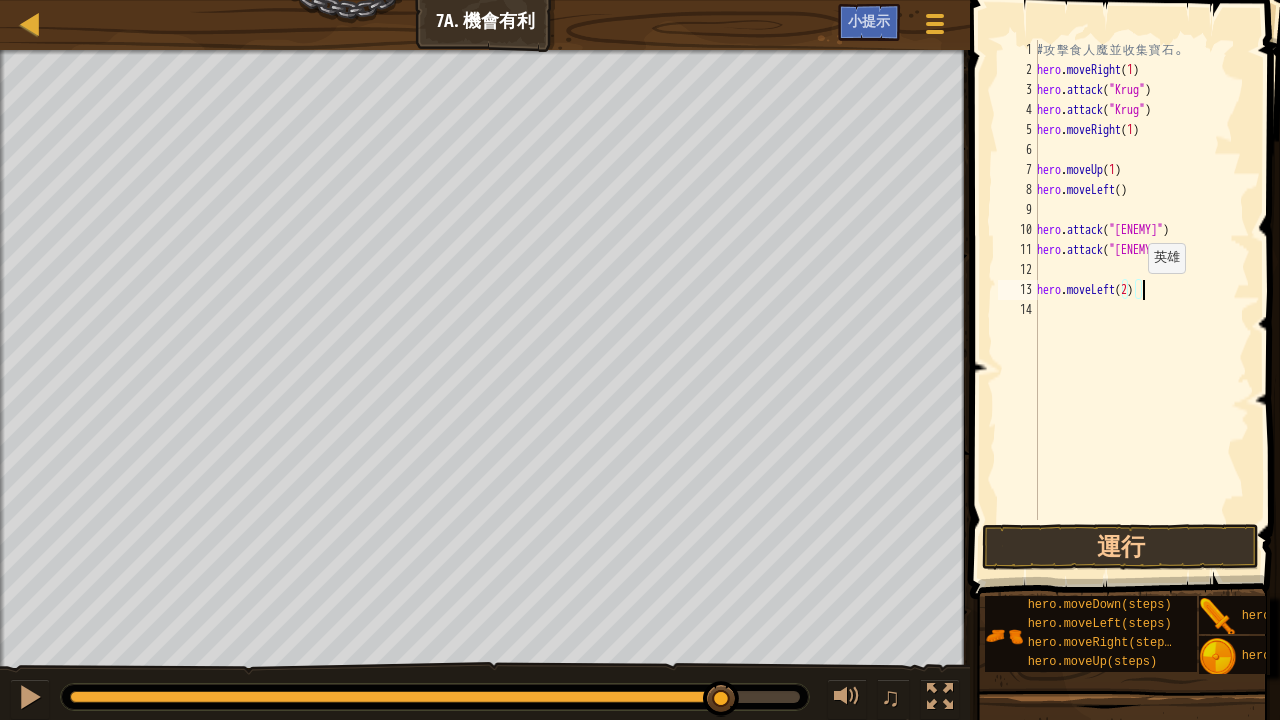 click on "#  攻 擊 食 人 魔 並 收 集 寶 石 。 hero . moveRight ( 1 ) hero . attack ( "Krug" ) hero . attack ( "Krug" ) hero . moveRight ( 1 ) hero . moveUp ( 1 ) hero . moveLeft ( ) hero . attack ( "Grump" ) hero . attack ( "Grump" ) hero . moveLeft ( 2 )" at bounding box center (1141, 300) 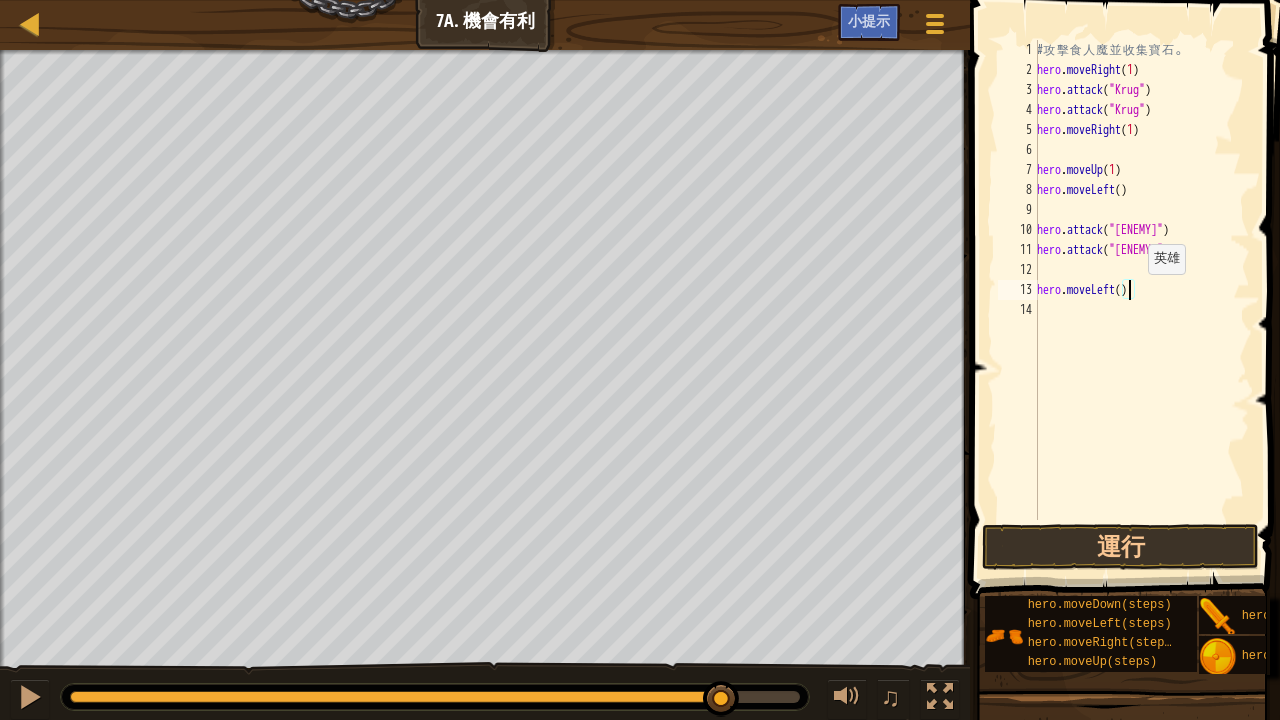 scroll, scrollTop: 9, scrollLeft: 7, axis: both 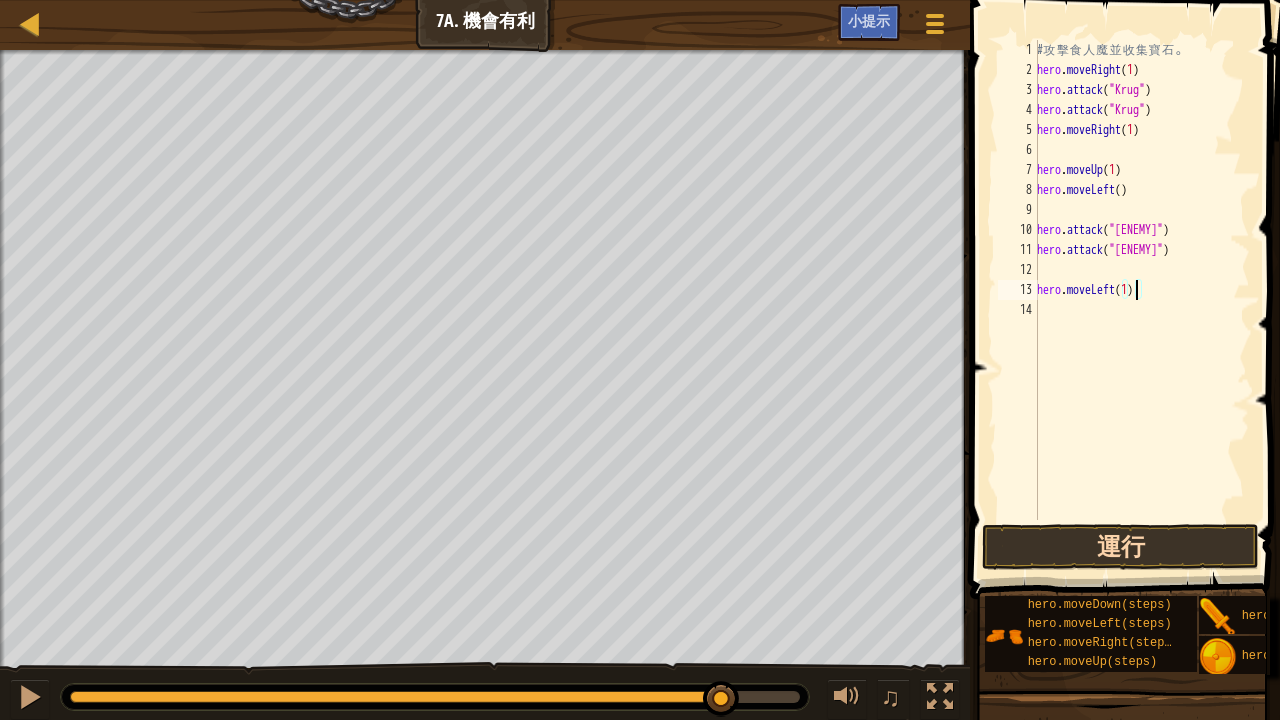 type on "hero.moveLeft(1)" 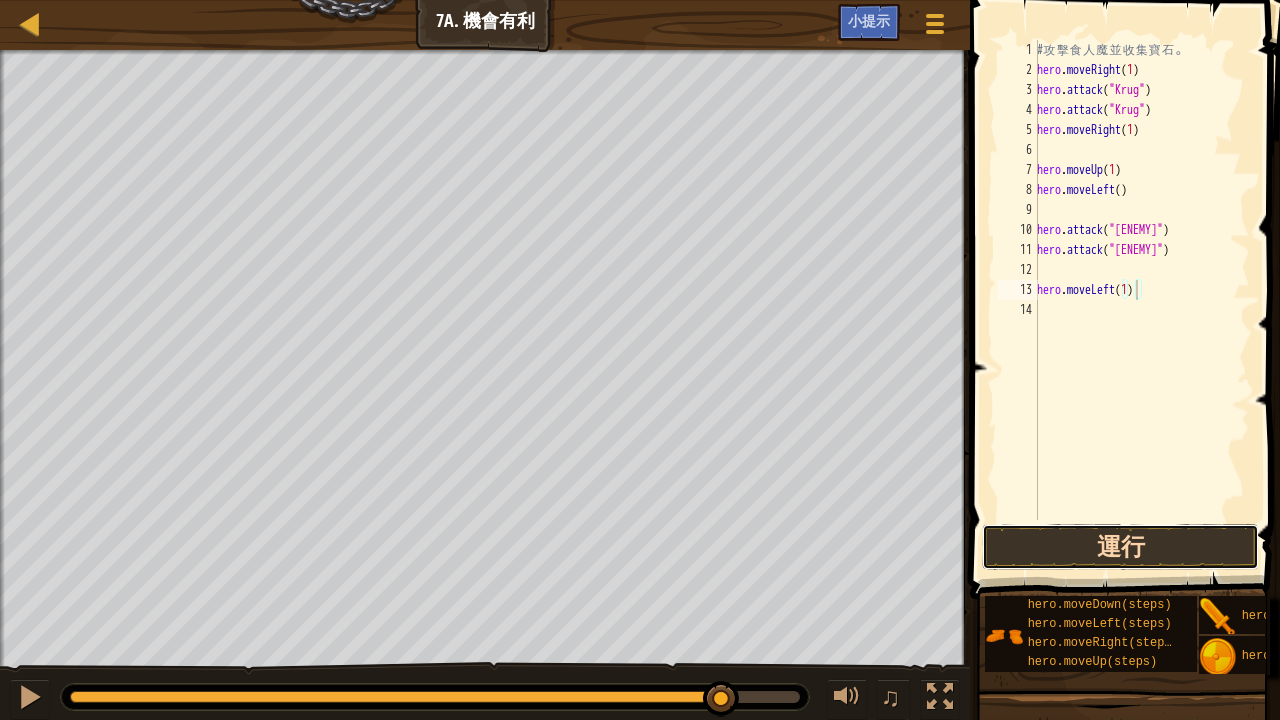 click on "運行" at bounding box center (1120, 547) 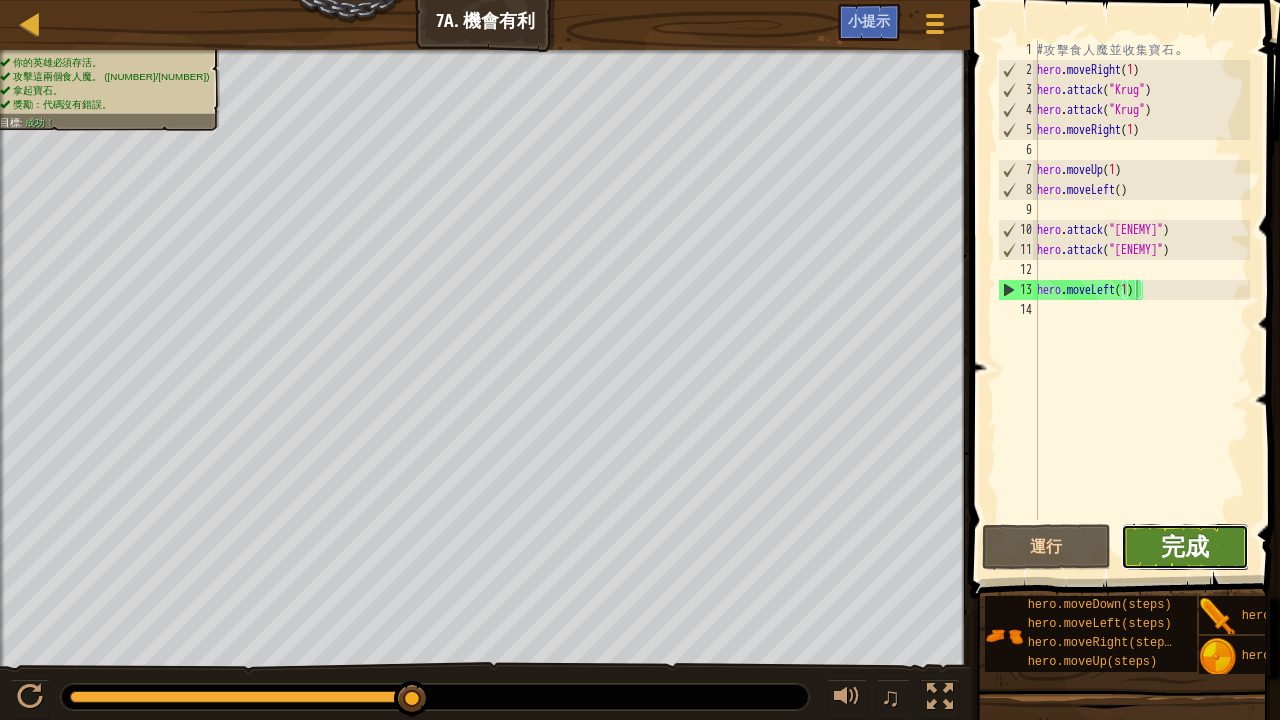 click on "完成" at bounding box center [1185, 546] 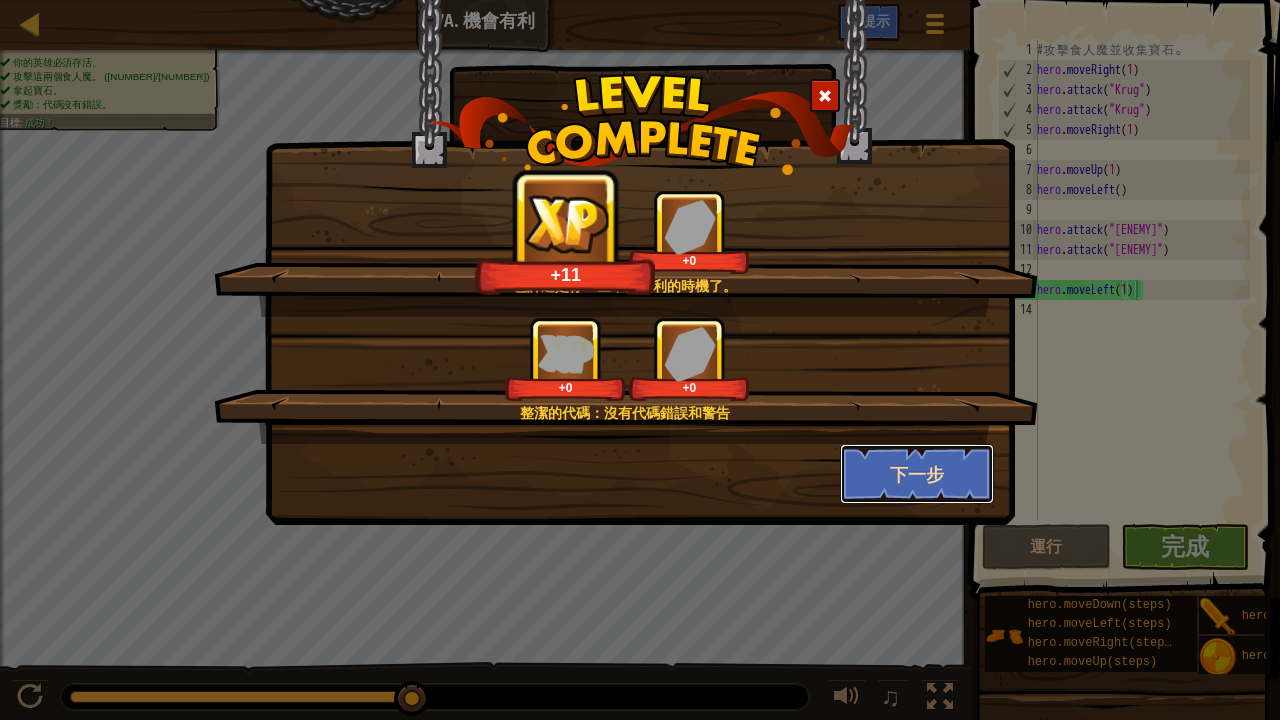 click on "下一步" at bounding box center (917, 474) 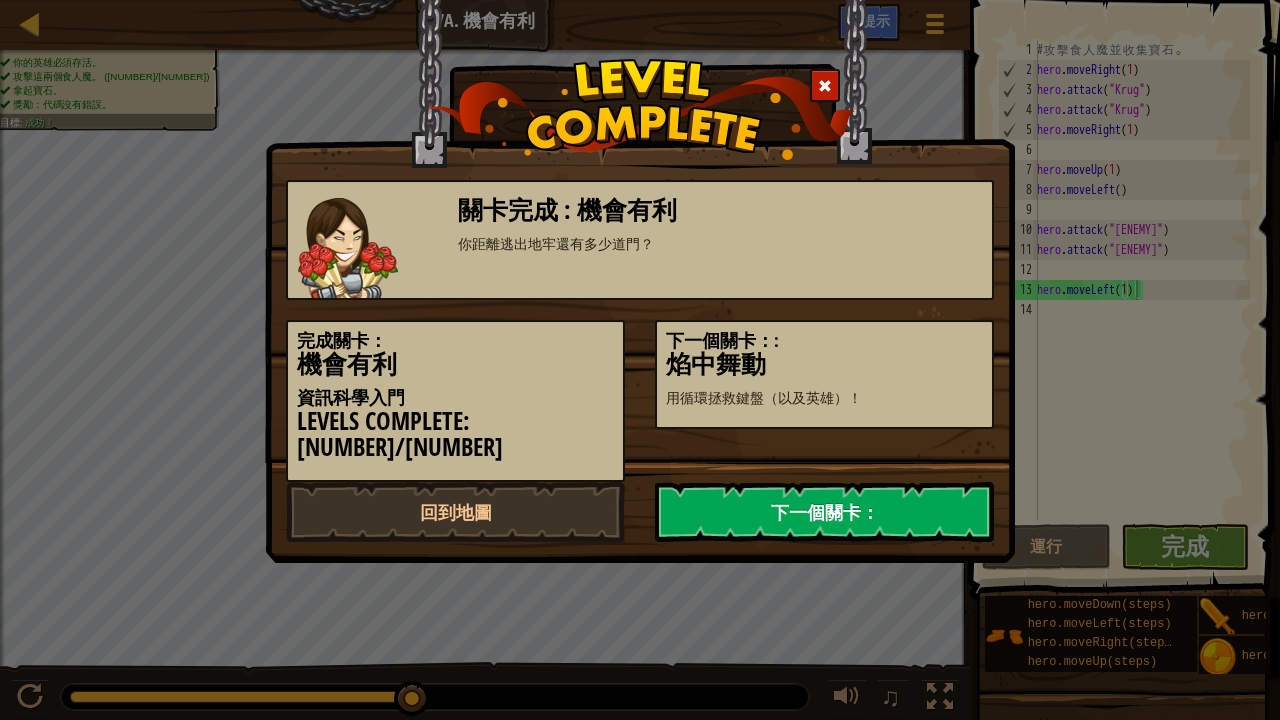 click on "下一個關卡：" at bounding box center (824, 512) 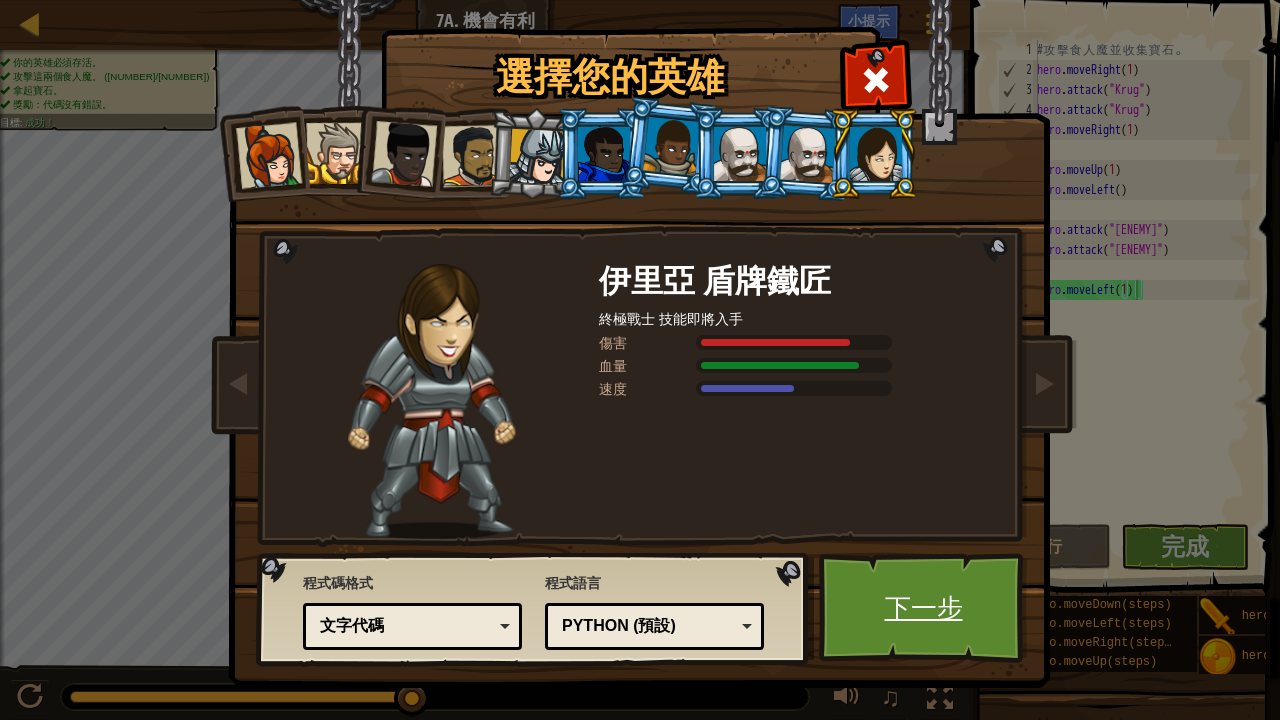 click on "下一步" at bounding box center [923, 608] 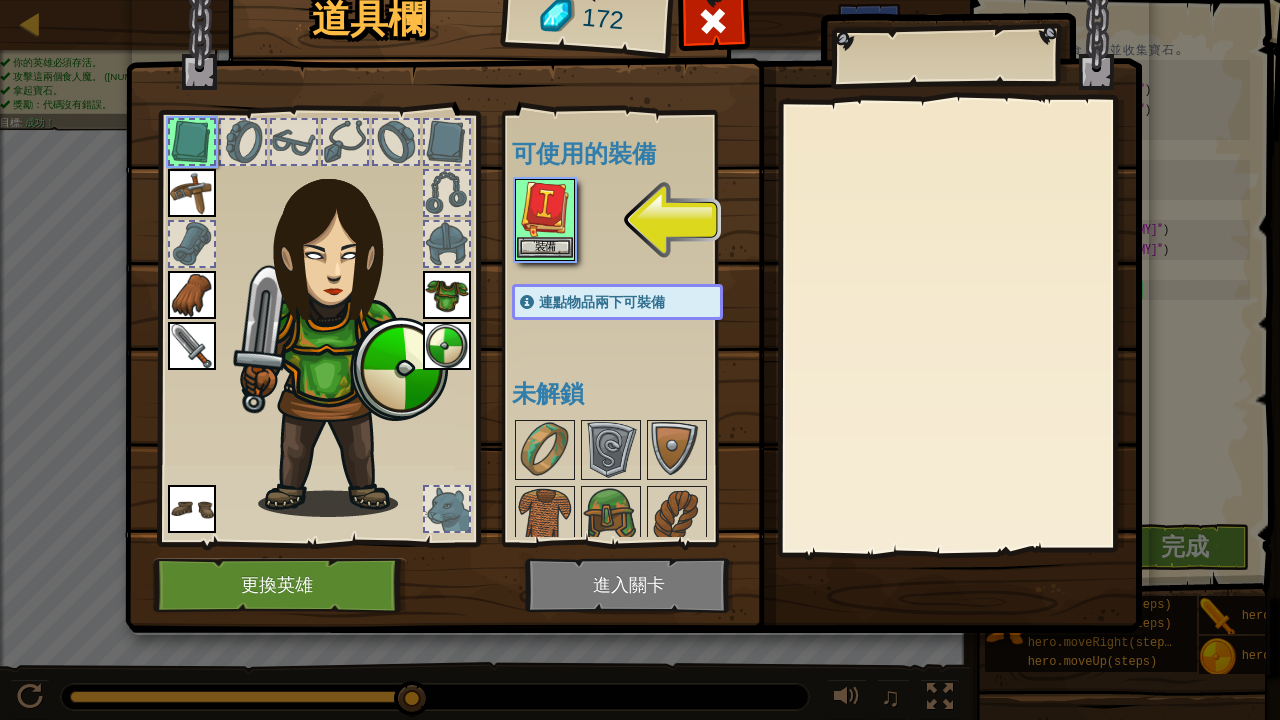 click at bounding box center (545, 209) 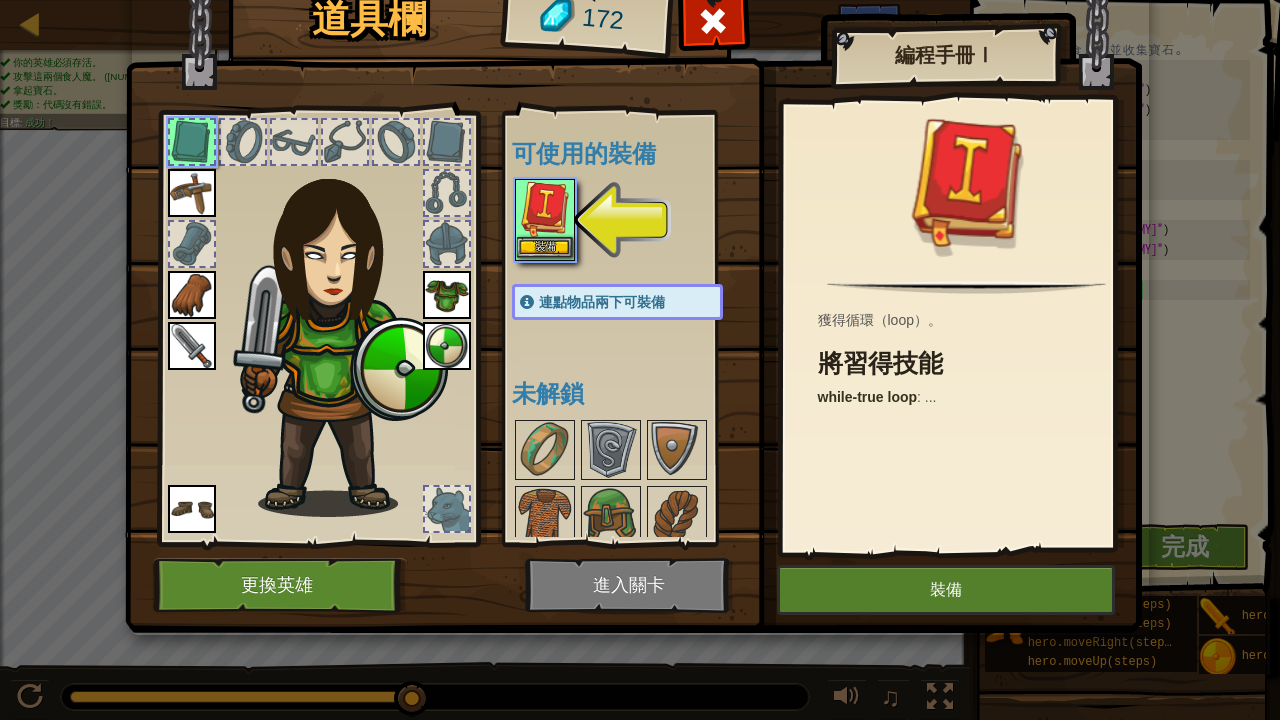 click at bounding box center (545, 209) 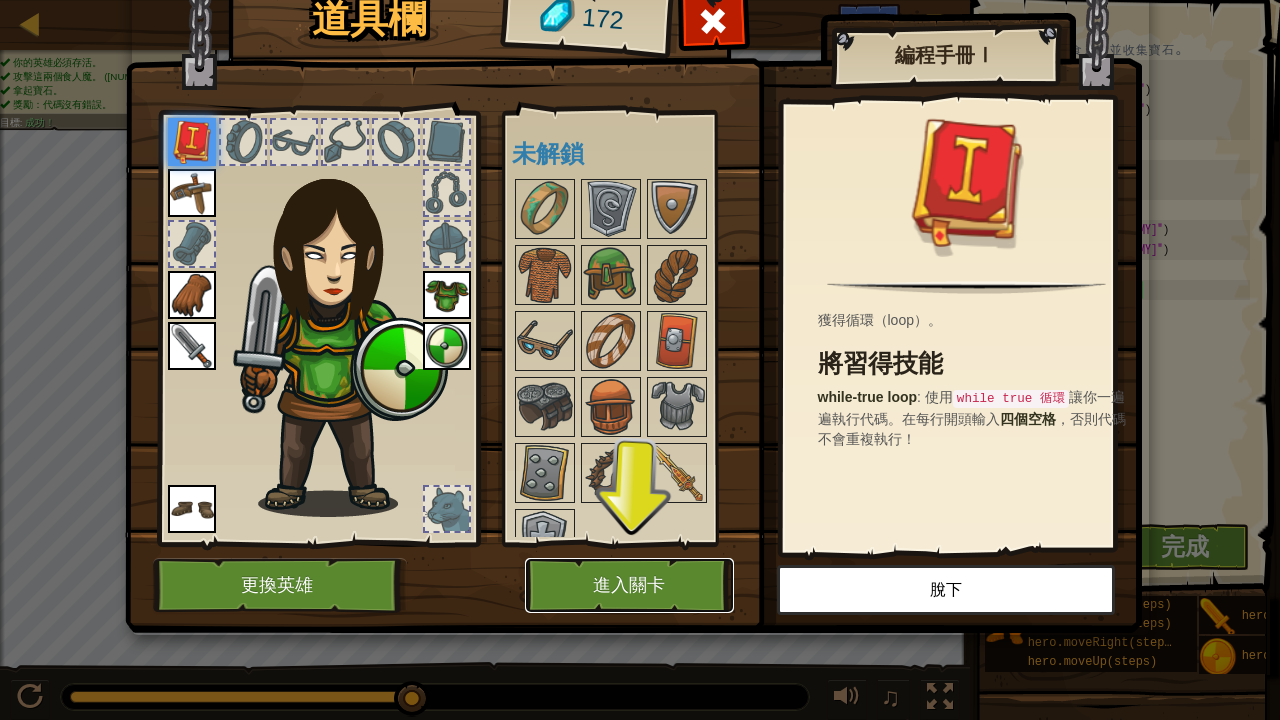 click on "進入關卡" at bounding box center (629, 585) 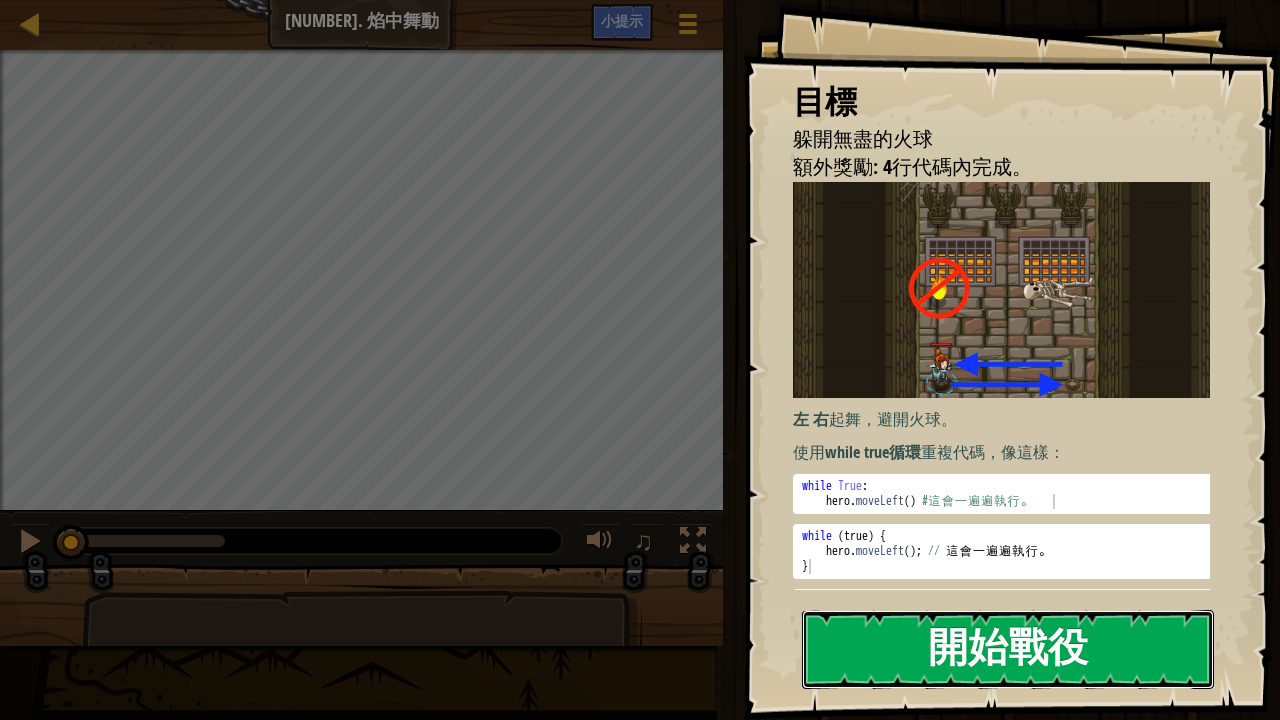 click on "開始戰役" at bounding box center [1008, 649] 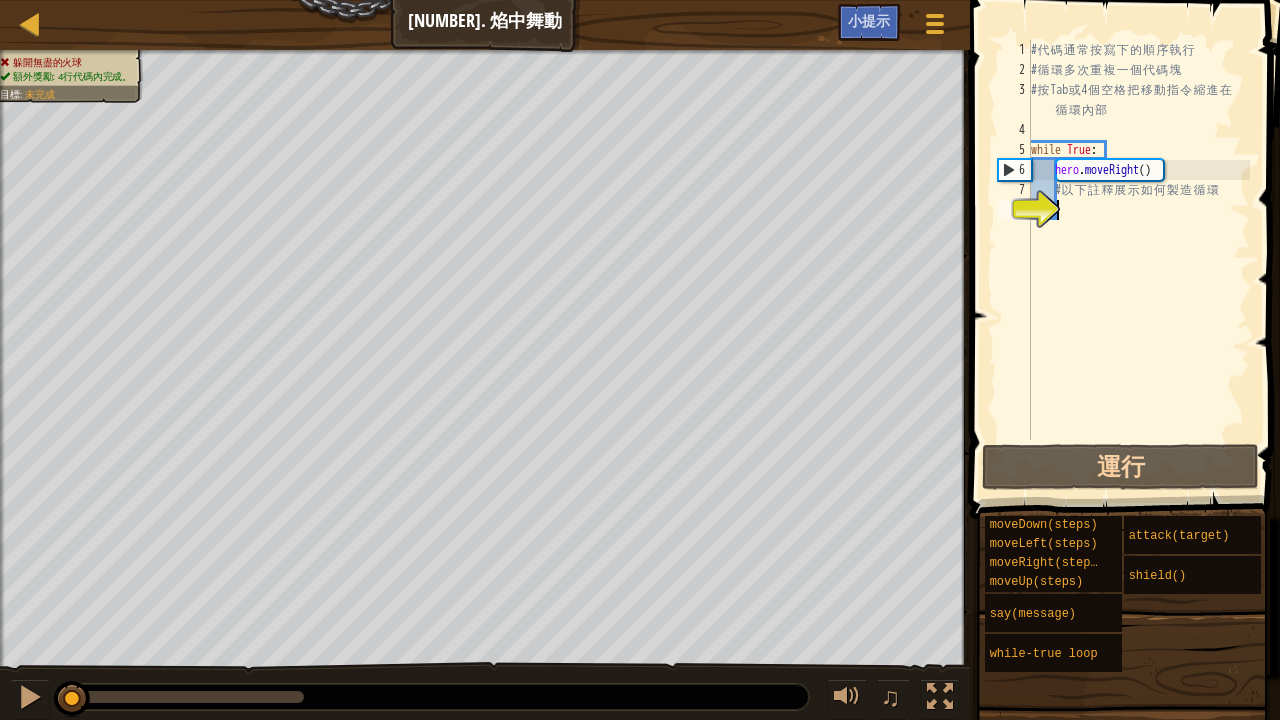 click on "#  代 碼 通 常 按 寫 下 的 順 序 執 行 #  循 環 多 次 重 複 一 個 代 碼 塊 #  按 Tab 或 [NUMBER] 個 空 格 把 移 動 指 令 縮 進 在      循 環 內 部 while   True :      hero . moveRight ( )      #  以 下 註 釋 展 示 如 何 製 造 循 環" at bounding box center (1138, 260) 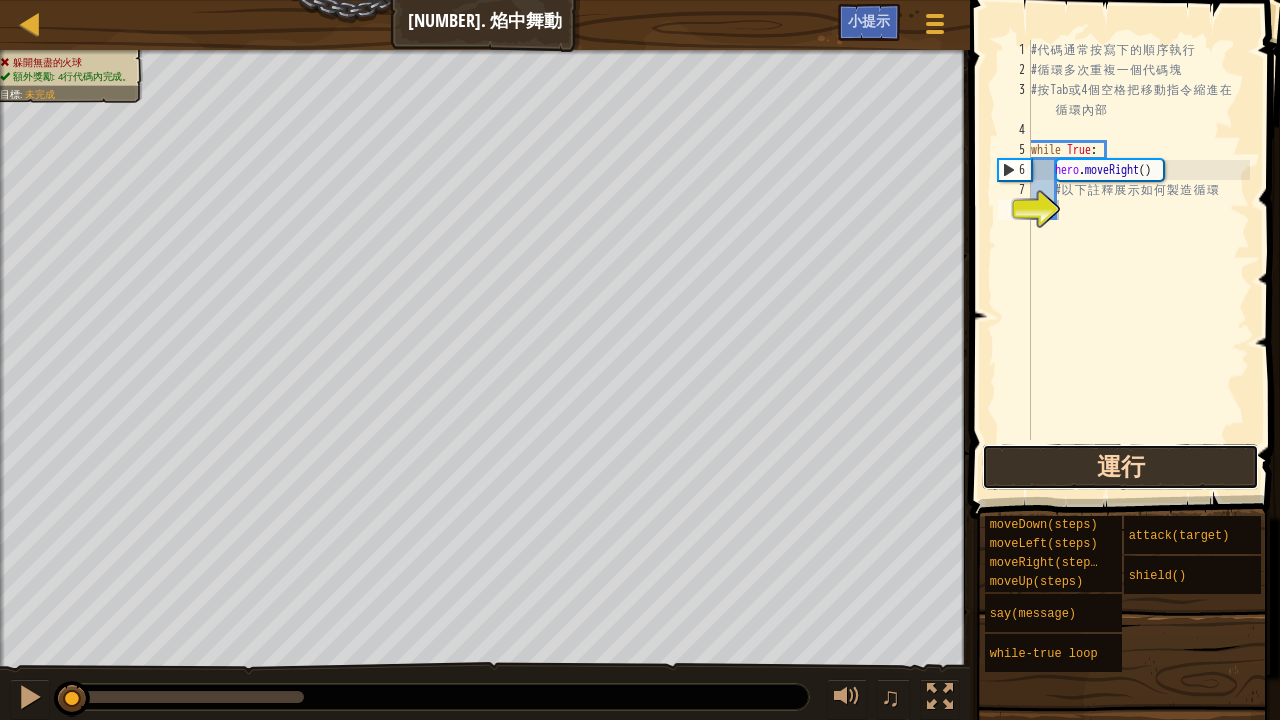 click on "運行" at bounding box center [1120, 467] 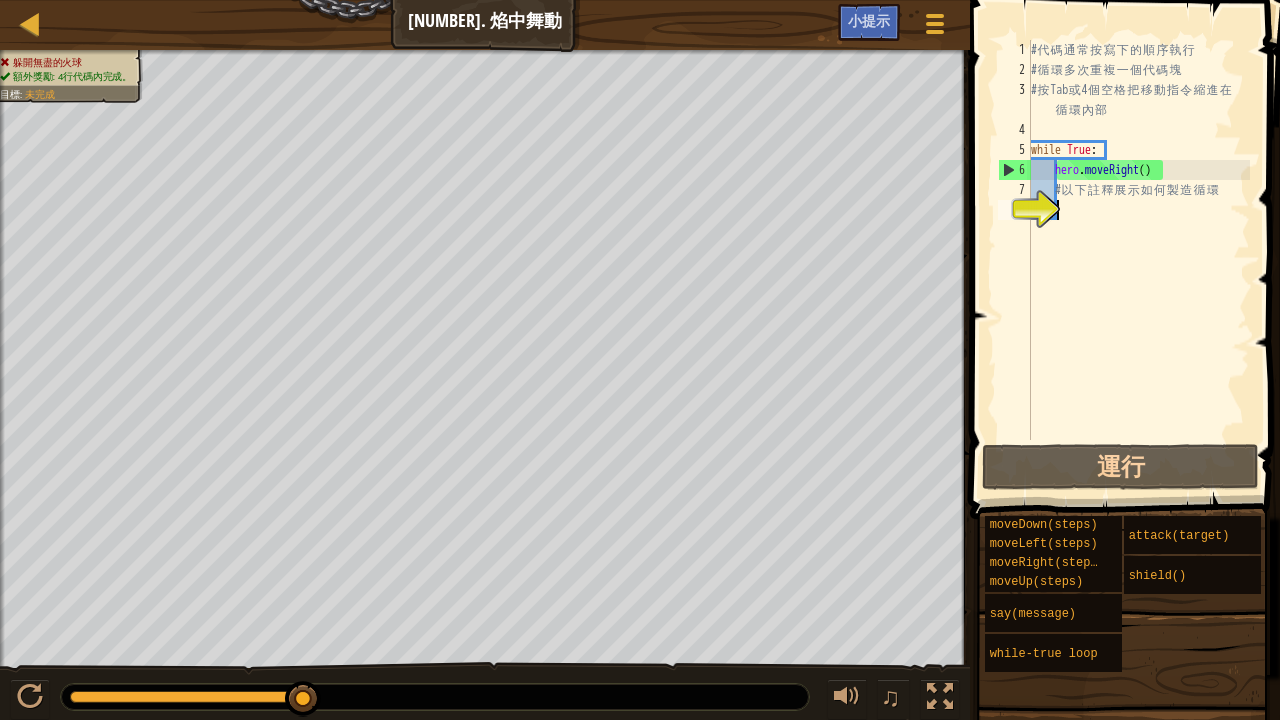 click on "#  代 碼 通 常 按 寫 下 的 順 序 執 行 #  循 環 多 次 重 複 一 個 代 碼 塊 #  按 Tab 或 [NUMBER] 個 空 格 把 移 動 指 令 縮 進 在      循 環 內 部 while   True :      hero . moveRight ( )      #  以 下 註 釋 展 示 如 何 製 造 循 環" at bounding box center [1138, 260] 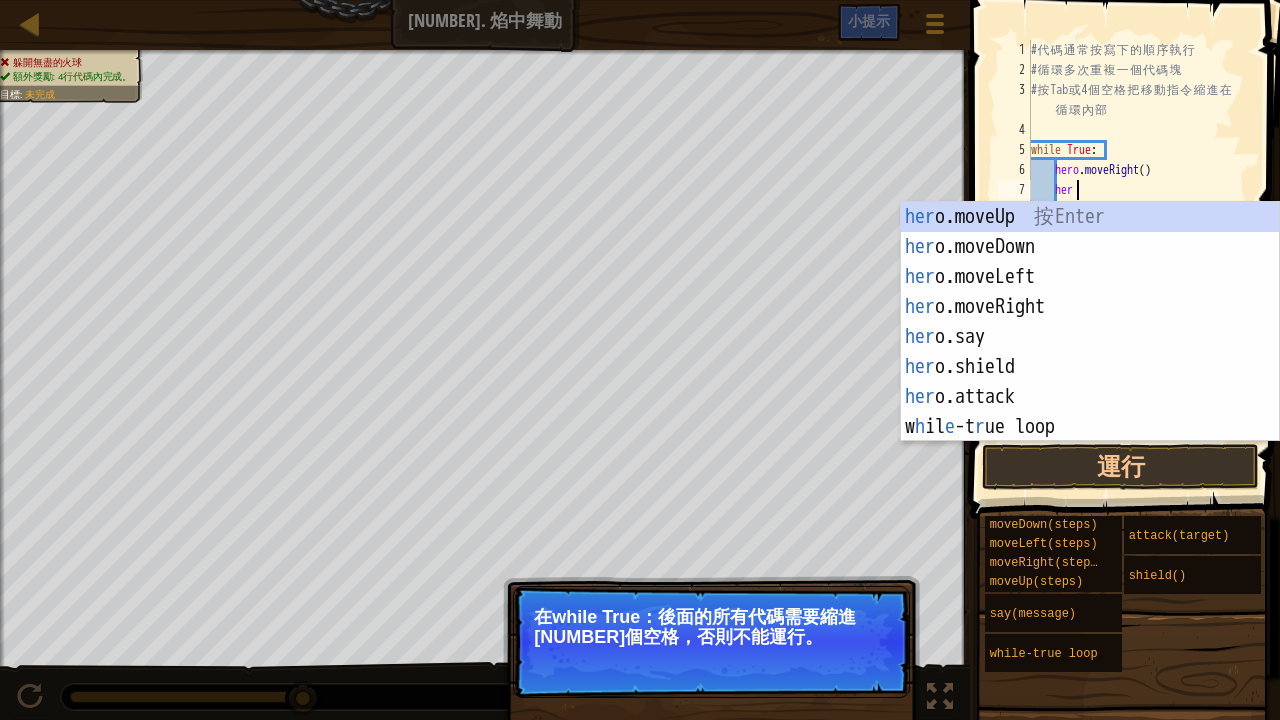 type on "hero" 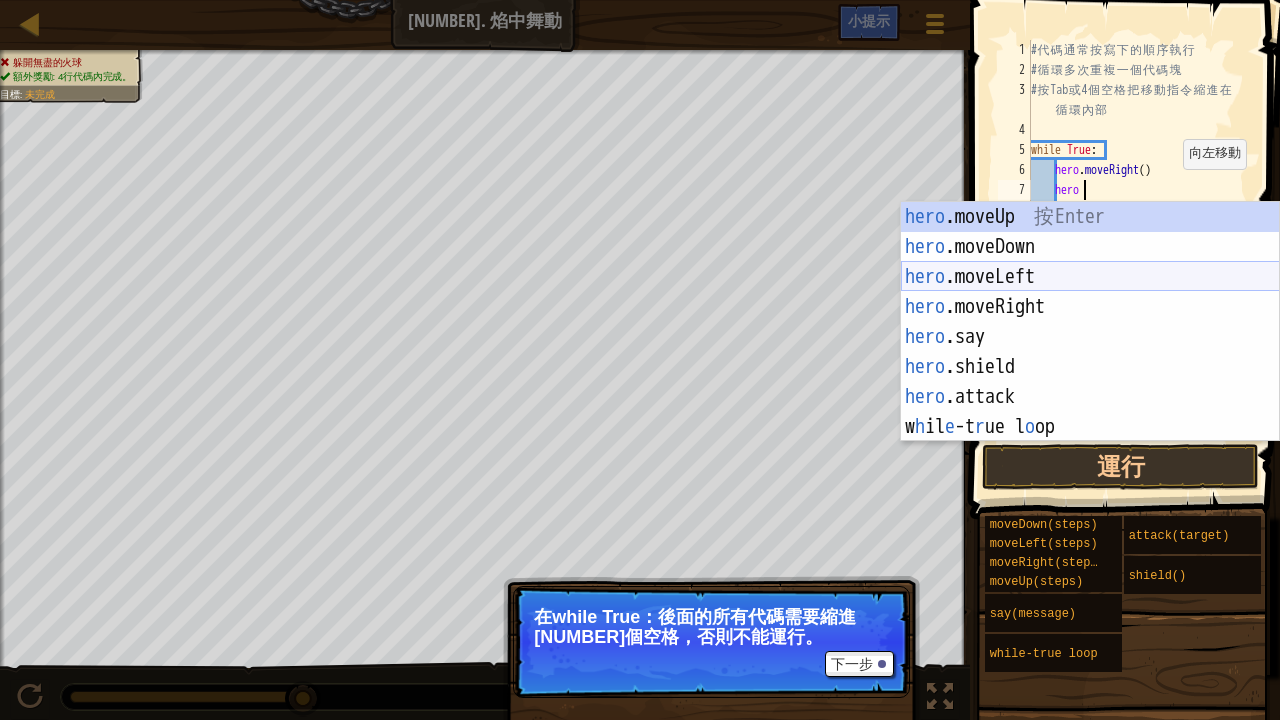 click on "hero .moveUp 按 Enter hero .moveDown 按 Enter hero .moveLeft 按 Enter hero .moveRight 按 Enter hero .say 按 Enter hero .shield 按 Enter hero .attack 按 Enter w h il e -t r ue l o op 按 Enter" at bounding box center [1090, 352] 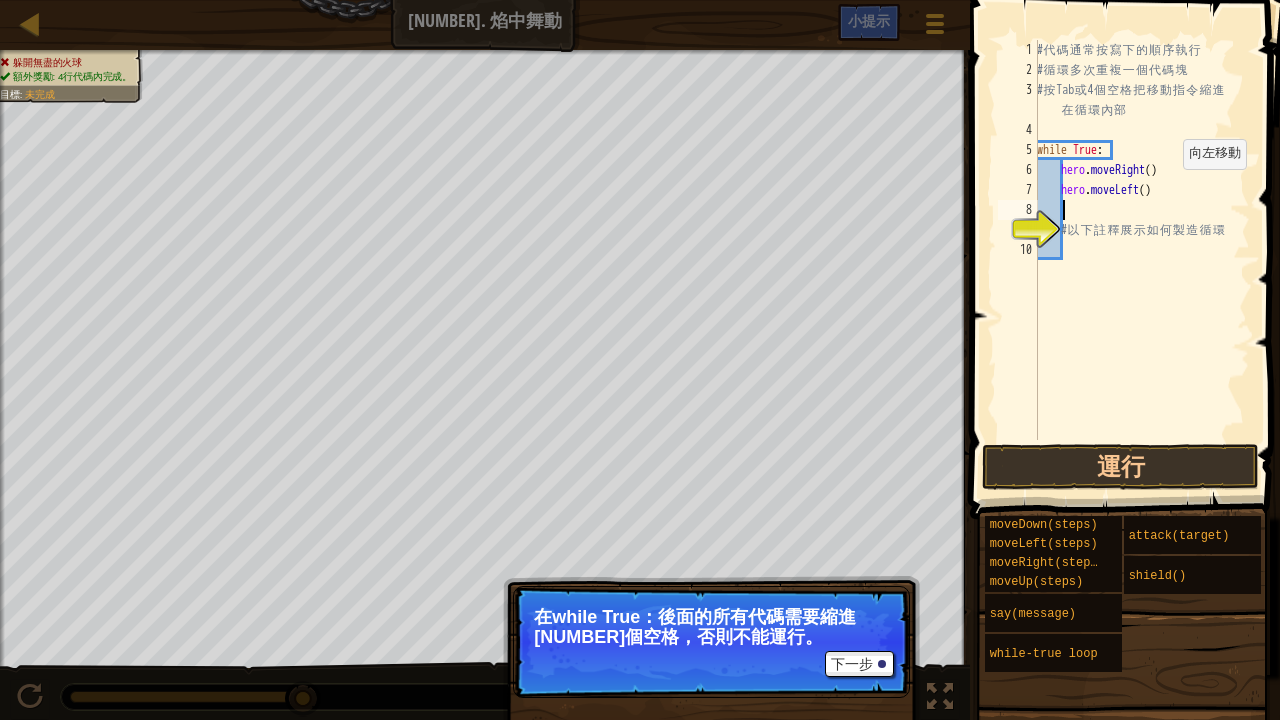 scroll, scrollTop: 9, scrollLeft: 1, axis: both 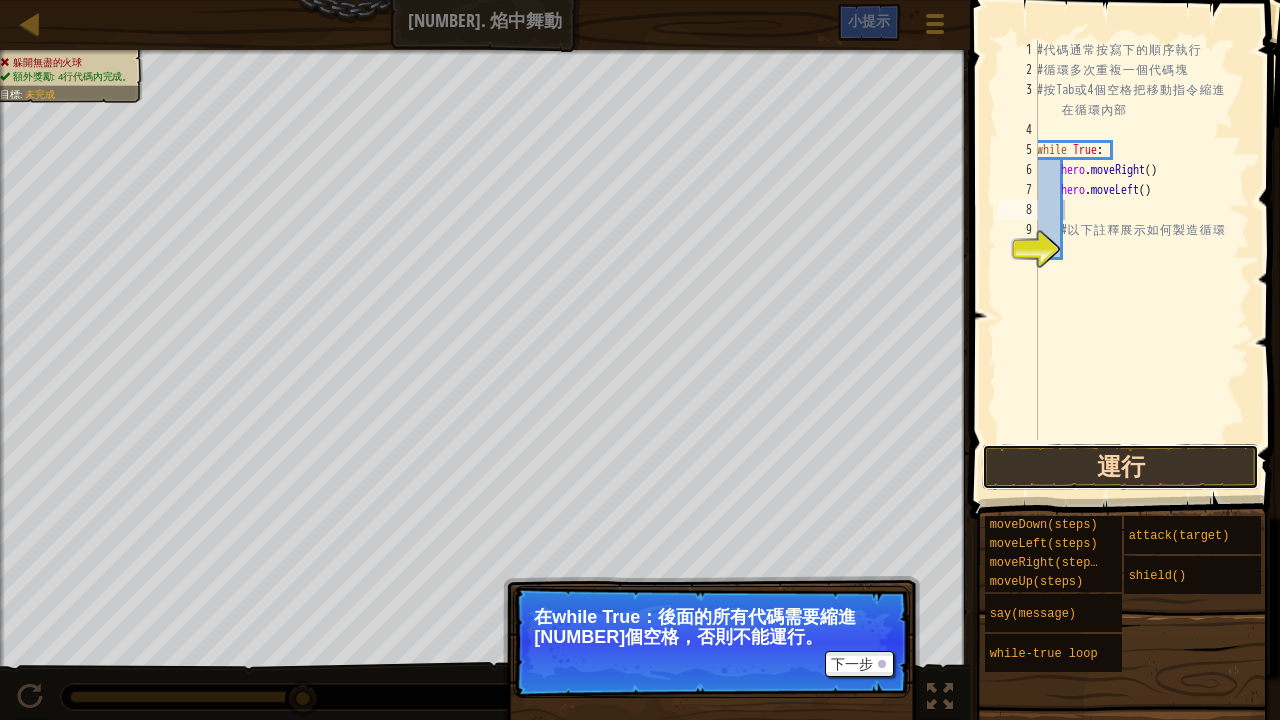 click on "運行" at bounding box center [1120, 467] 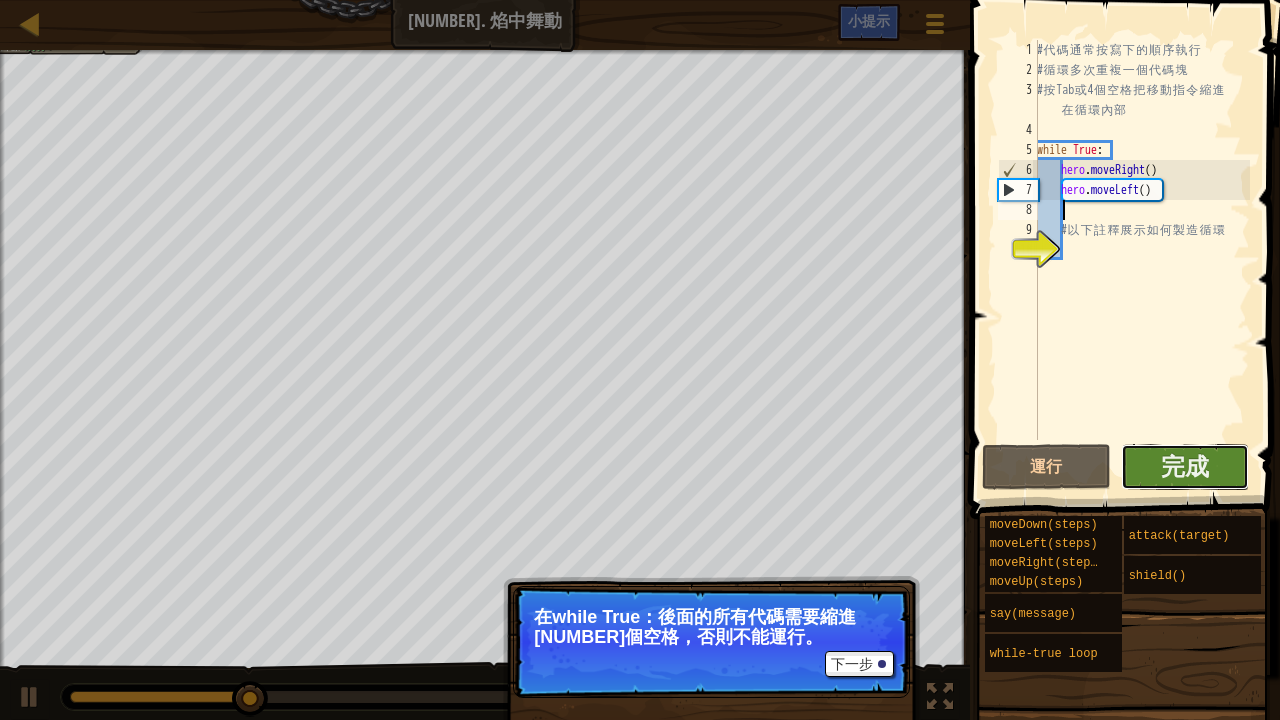 click on "完成" at bounding box center (1185, 467) 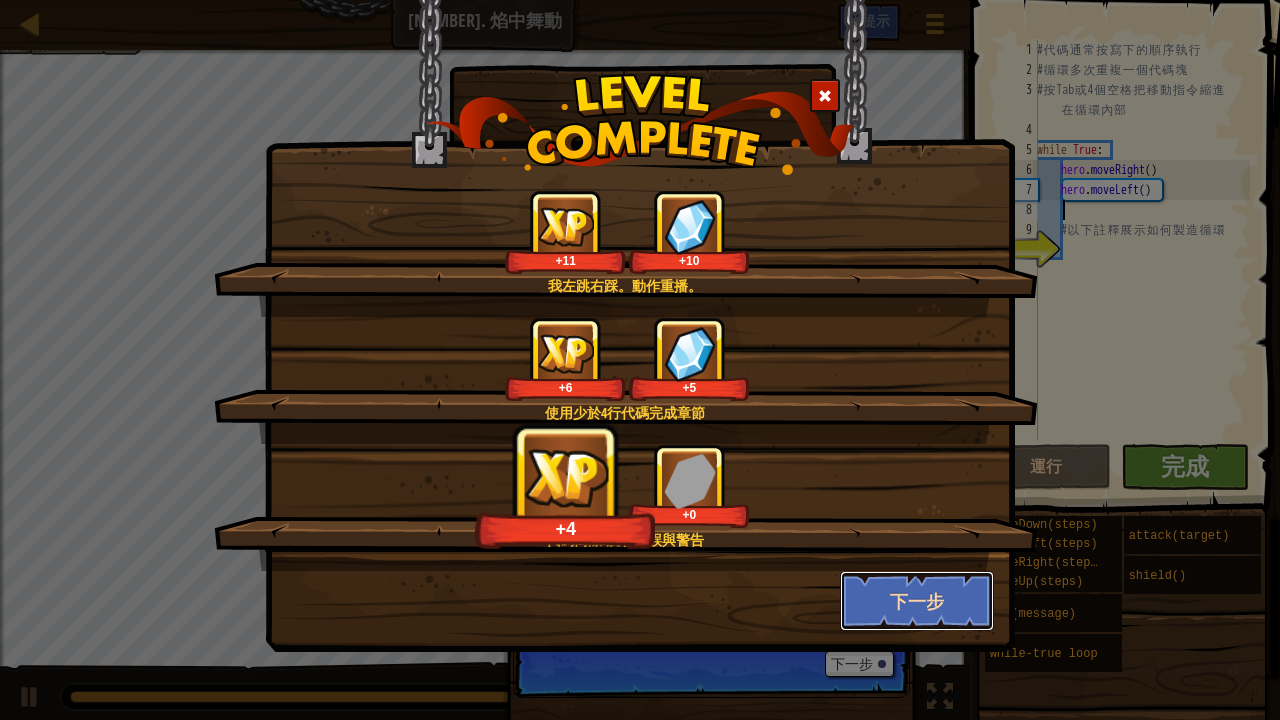 click on "下一步" at bounding box center (917, 601) 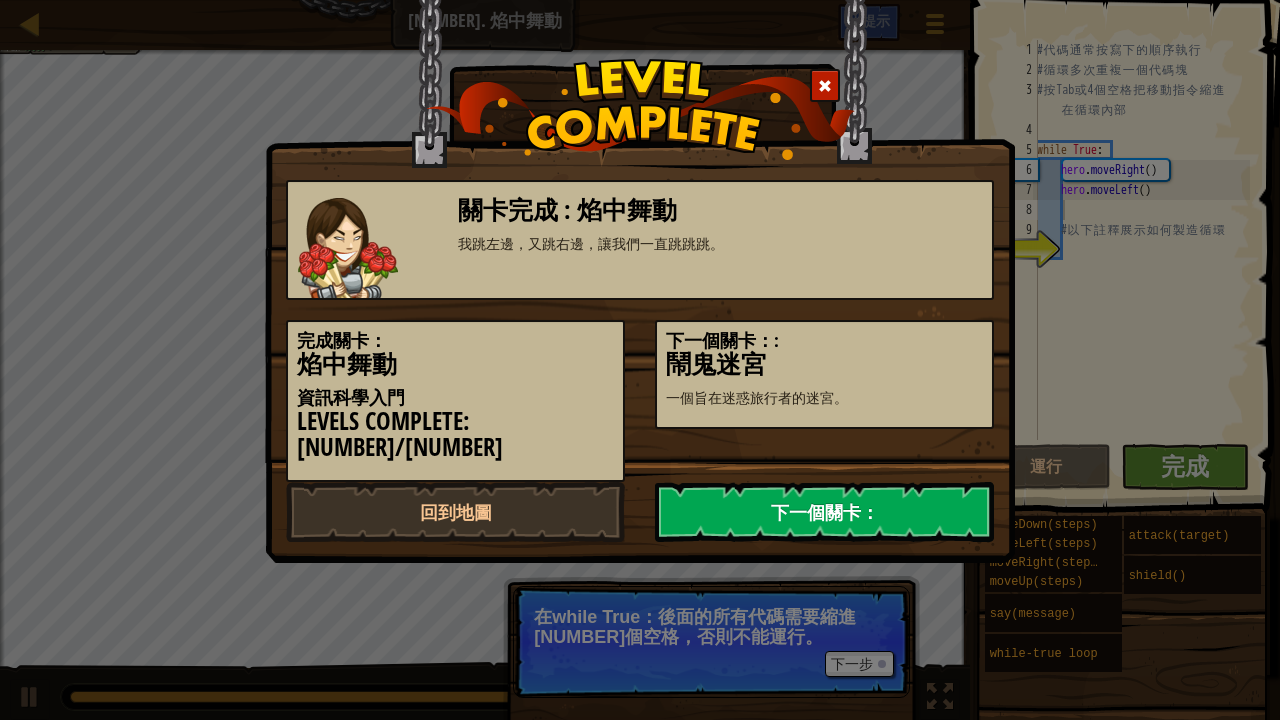 click on "下一個關卡：" at bounding box center (824, 512) 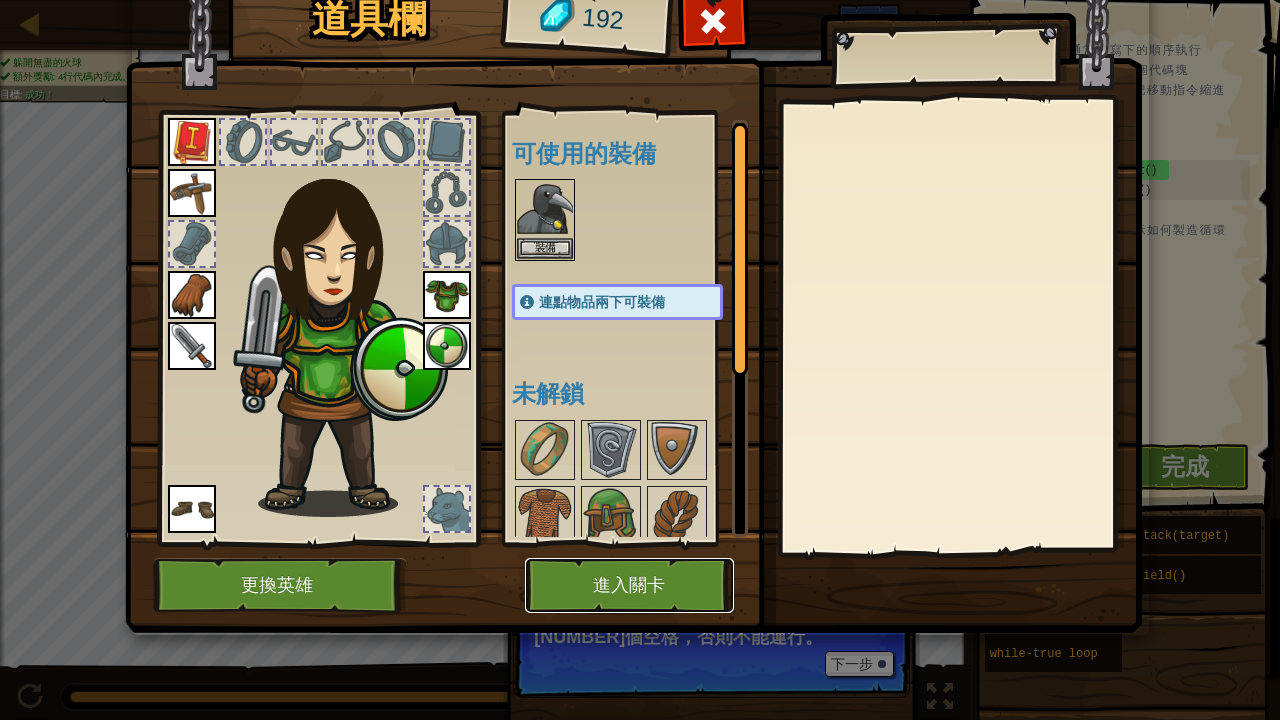click on "進入關卡" at bounding box center (629, 585) 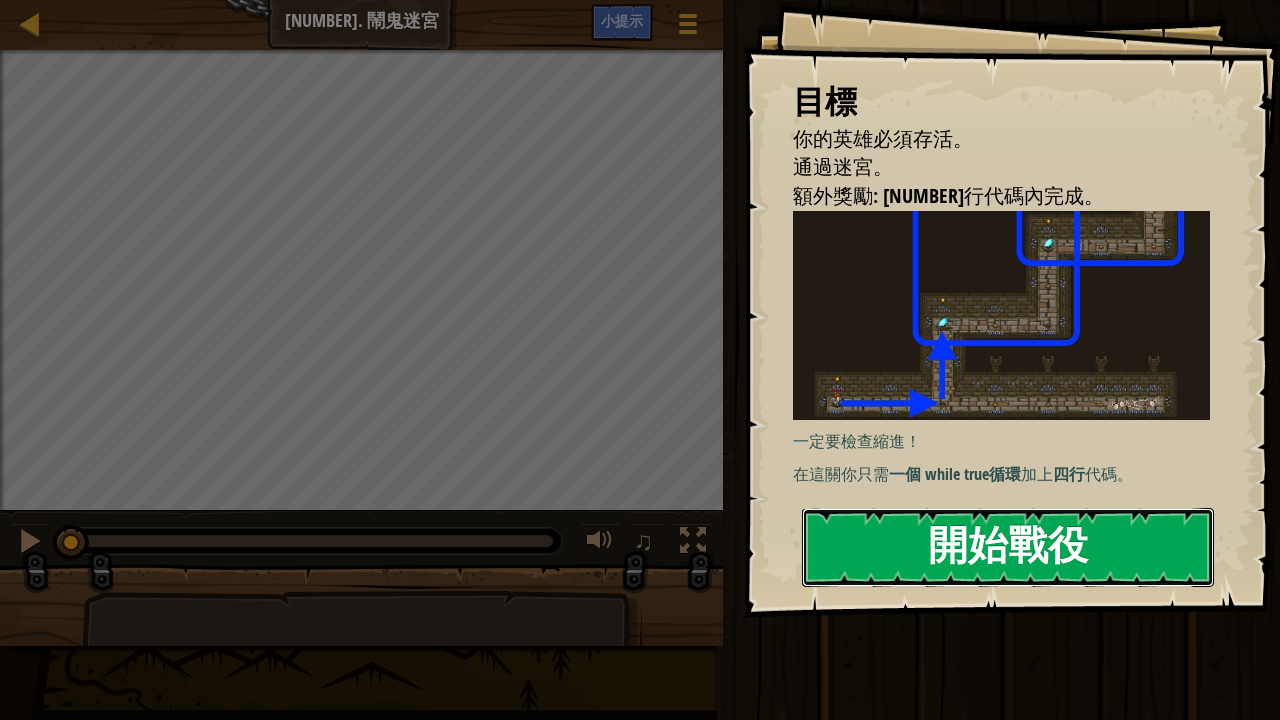 click on "開始戰役" at bounding box center [1008, 547] 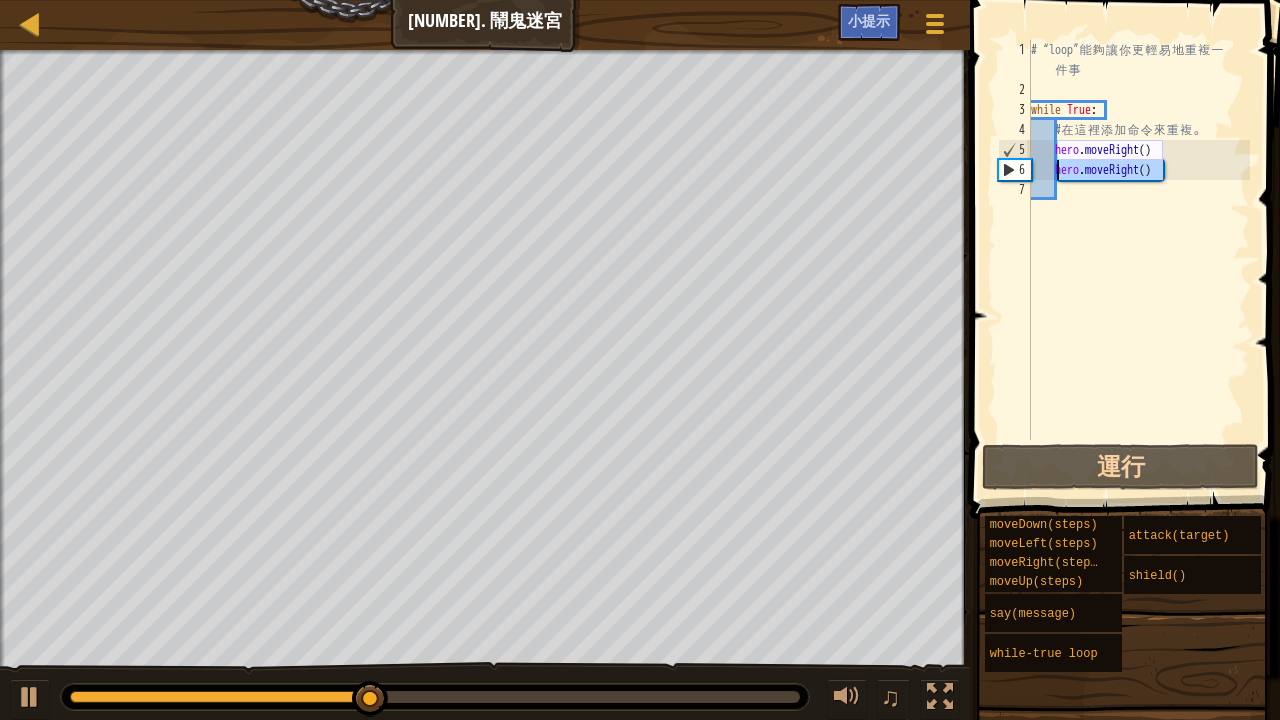 drag, startPoint x: 1164, startPoint y: 172, endPoint x: 1052, endPoint y: 171, distance: 112.00446 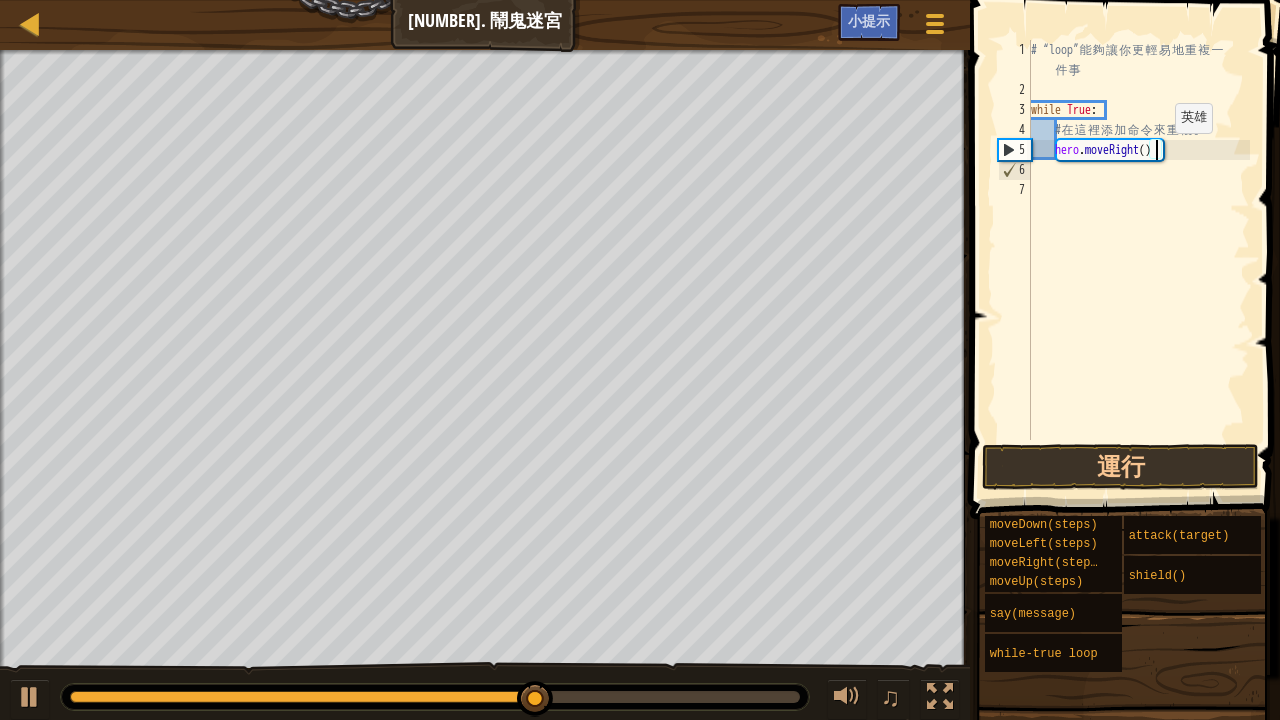 click on "# “loop”  能 夠 讓 你 更 輕 易 地 重 複 一      件 事 while   True :      #  在 這 裡 添 加 命 令 來 重 複 。      hero . moveRight ( )" at bounding box center [1138, 270] 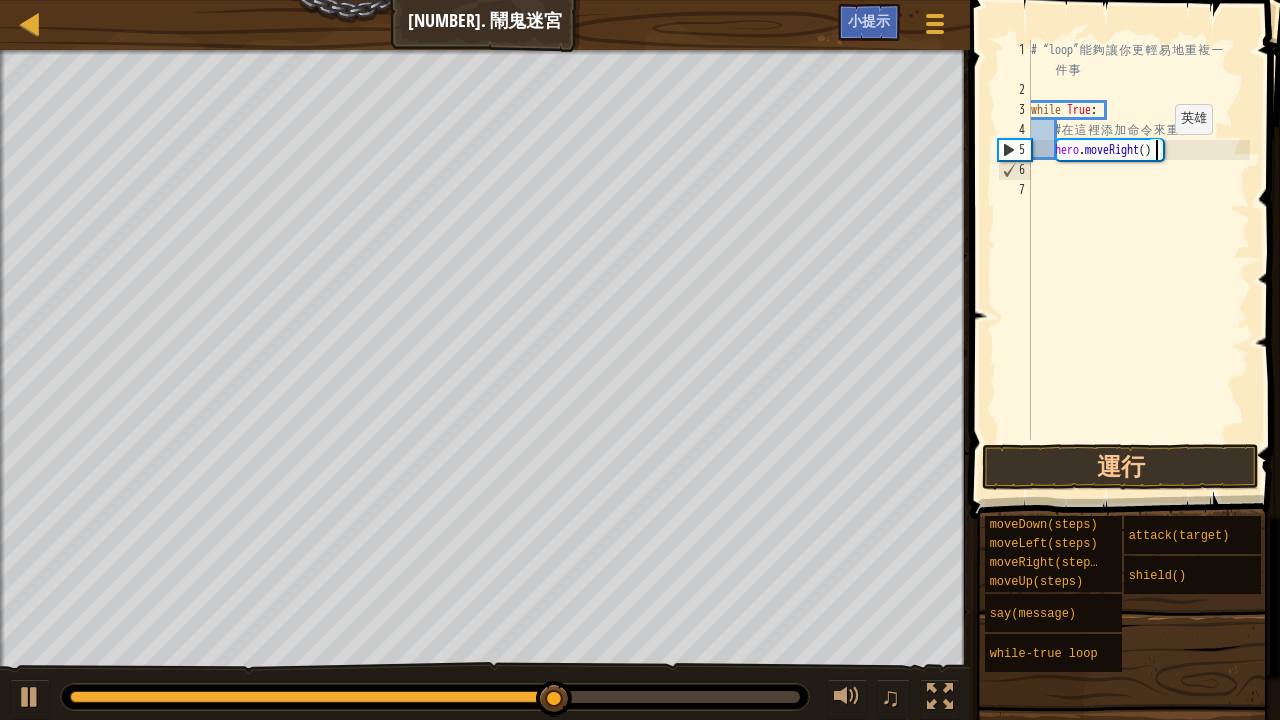 type on "hero.moveRight(2)" 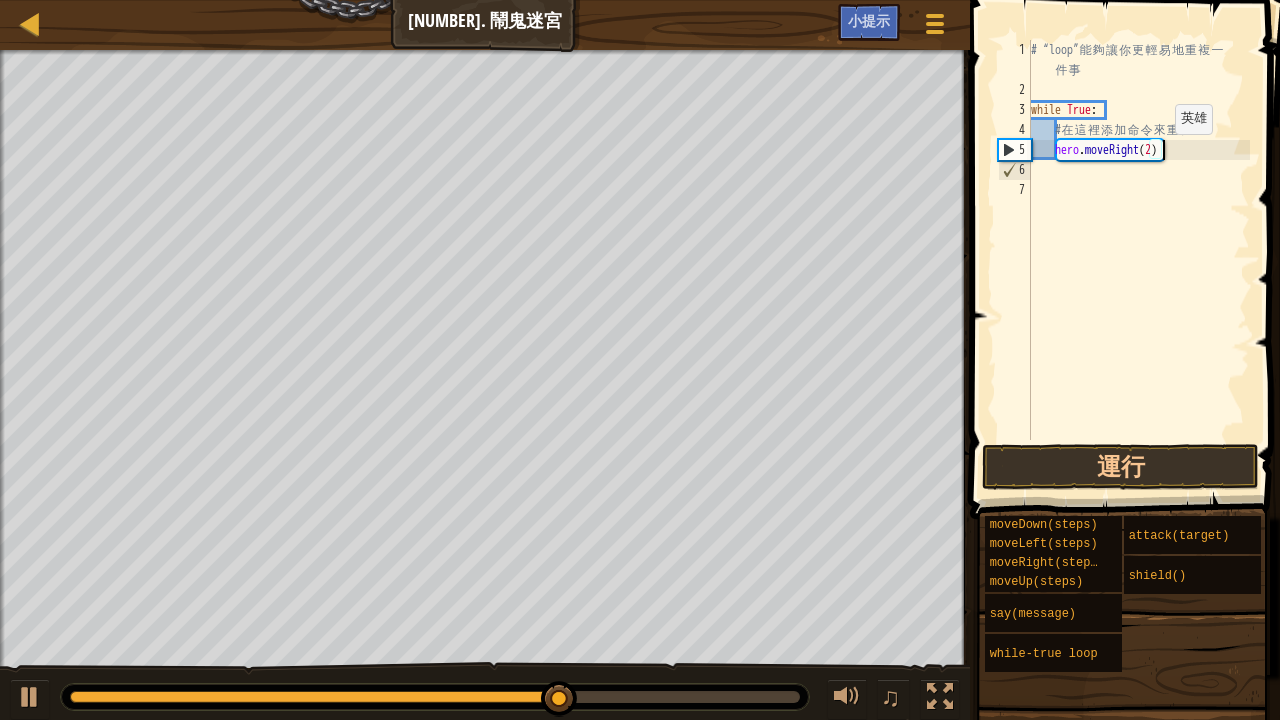 scroll, scrollTop: 9, scrollLeft: 10, axis: both 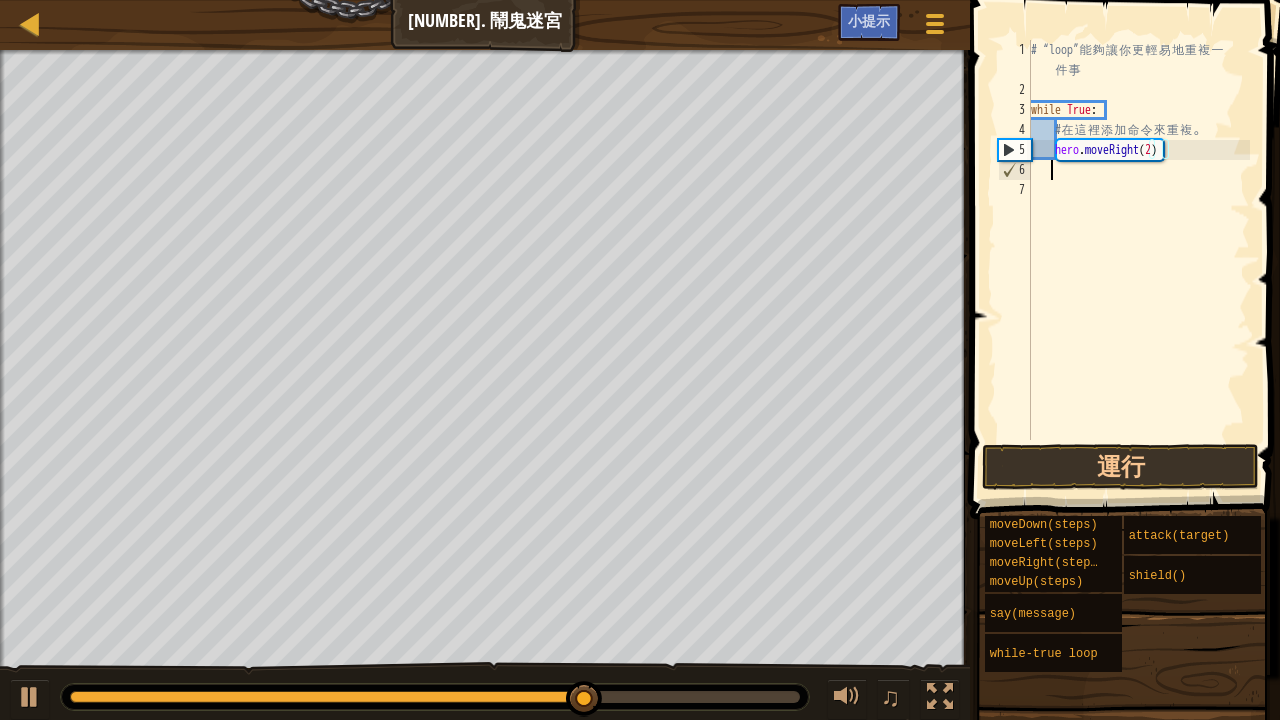 click on "# “loop”  能 夠 讓 你 更 輕 易 地 重 複 一      件 事 while   True :      #  在 這 裡 添 加 命 令 來 重 複 。      hero . moveRight ( 2 )" at bounding box center (1138, 270) 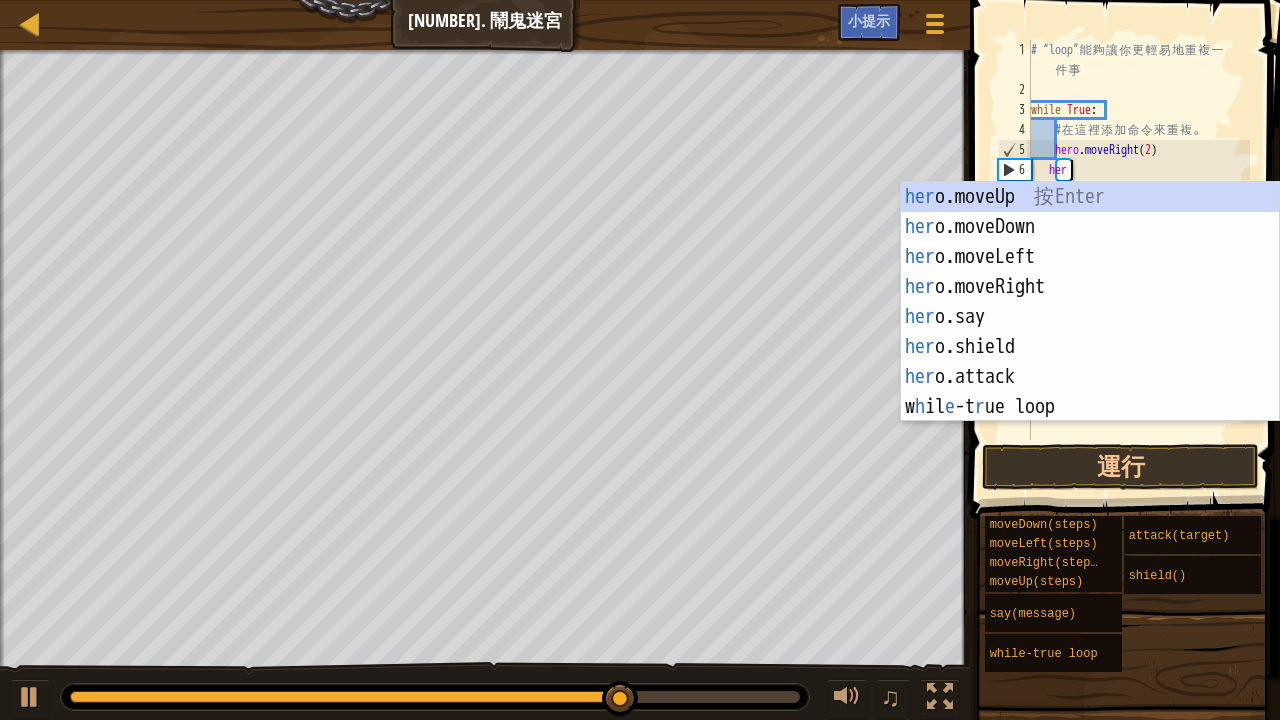 type on "hero" 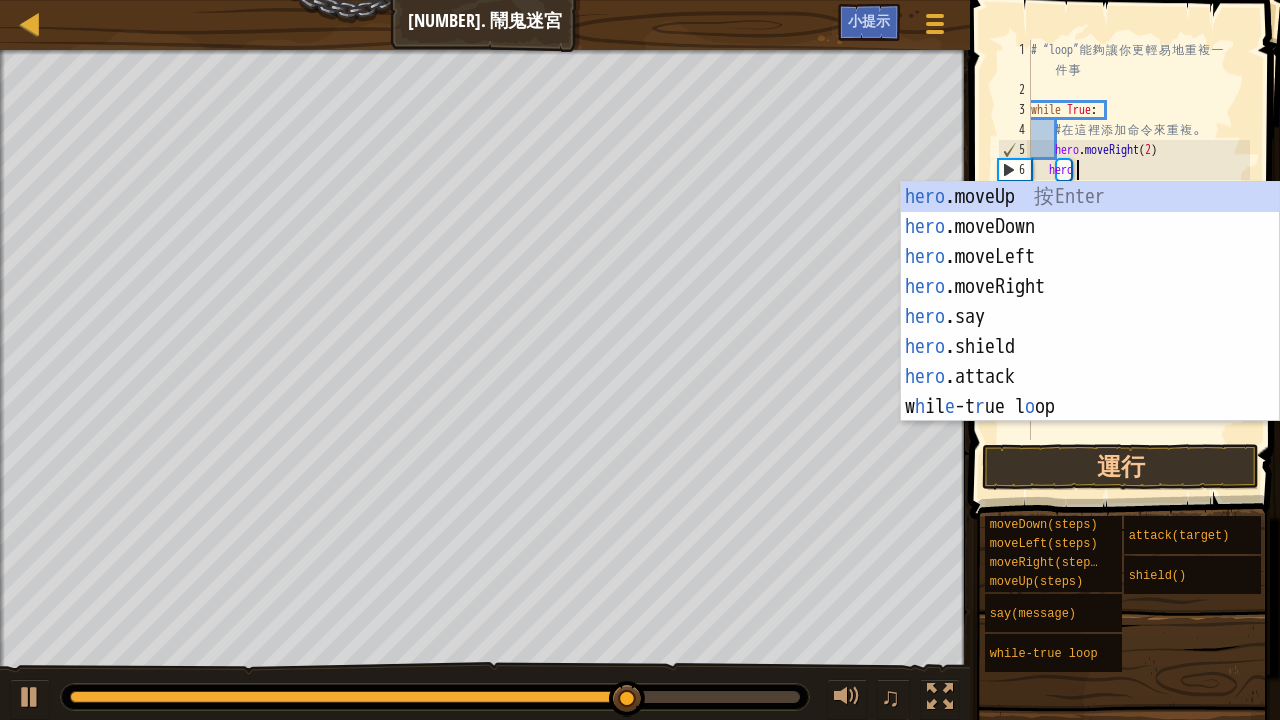 scroll, scrollTop: 9, scrollLeft: 2, axis: both 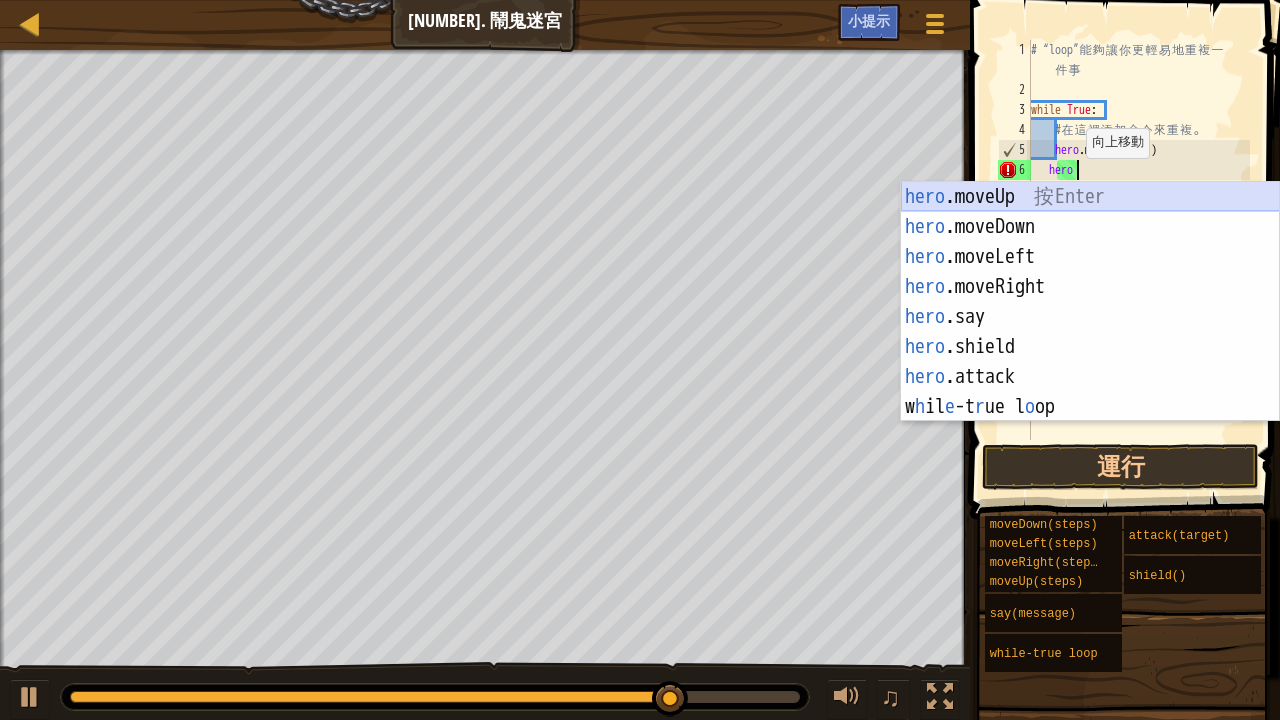click on "hero .moveUp 按 Enter hero .moveDown 按 Enter hero .moveLeft 按 Enter hero .moveRight 按 Enter hero .say 按 Enter hero .shield 按 Enter hero .attack 按 Enter w h il e -t r ue l o op 按 Enter" at bounding box center (1090, 332) 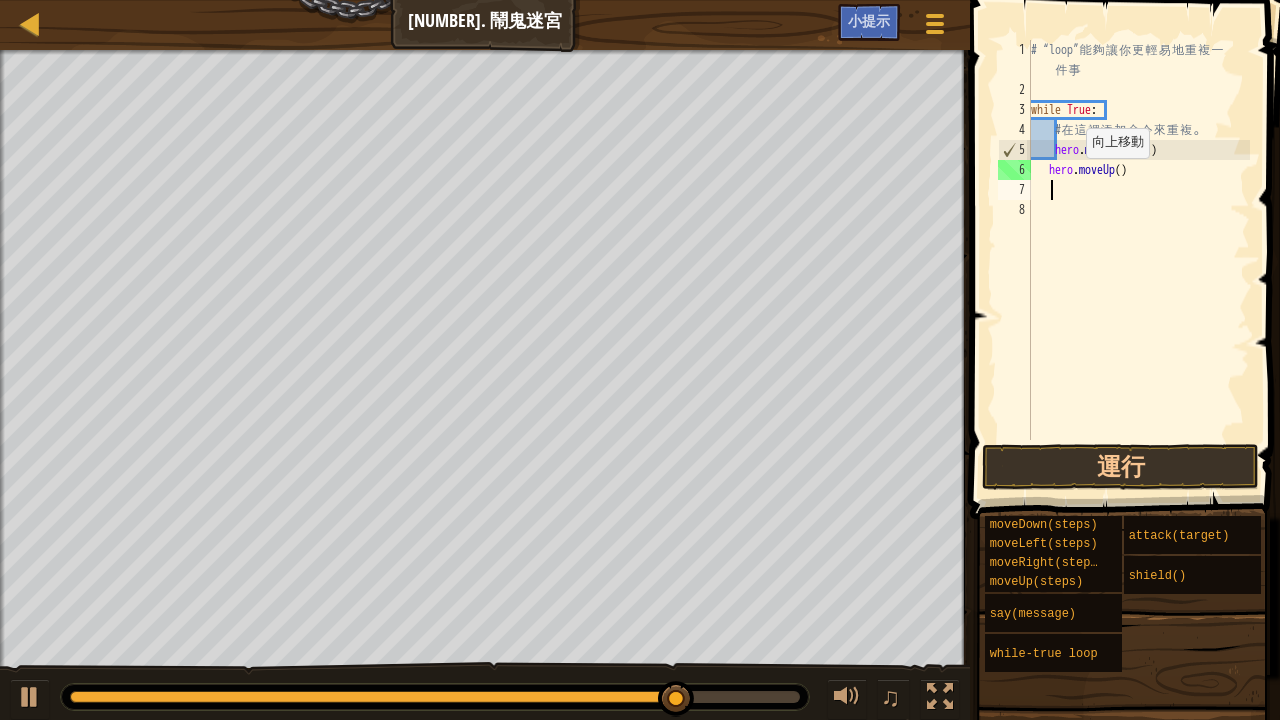 scroll, scrollTop: 9, scrollLeft: 0, axis: vertical 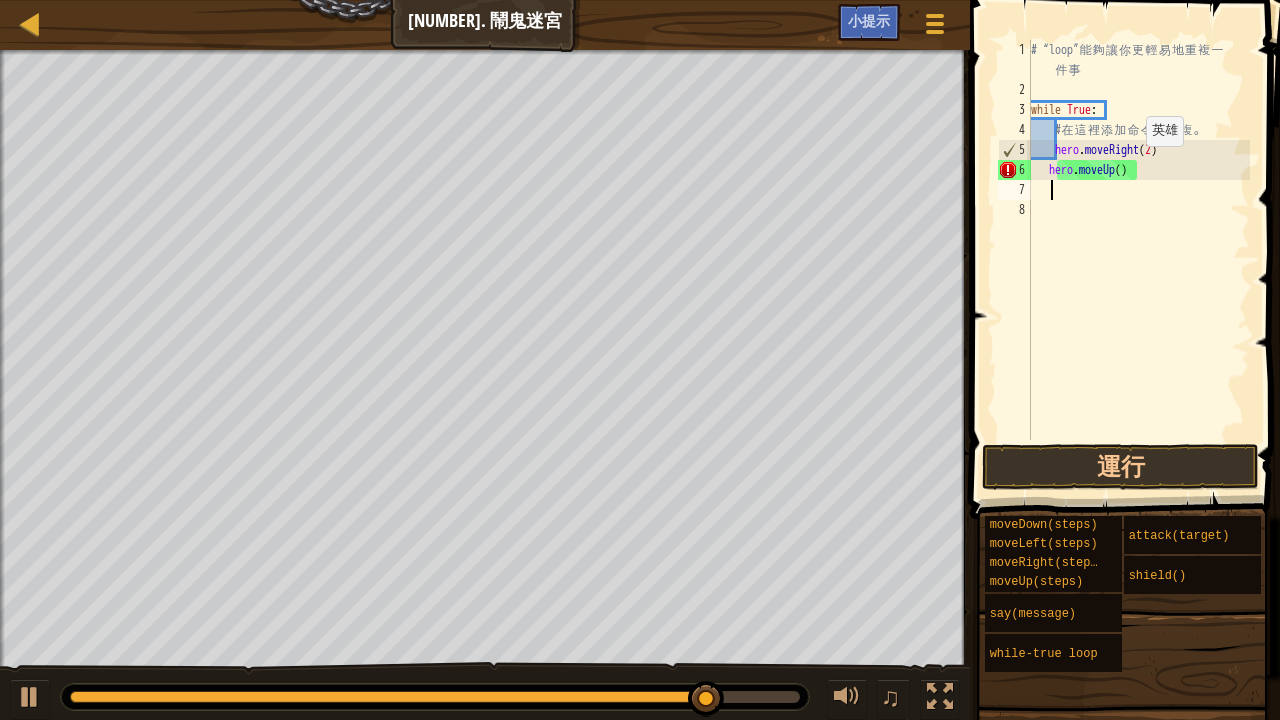 click on "# “loop”  能 夠 讓 你 更 輕 易 地 重 複 一      件 事 while   True :      #  在 這 裡 添 加 命 令 來 重 複 。      hero . moveRight ( 2 )     hero . moveUp ( )" at bounding box center [1138, 270] 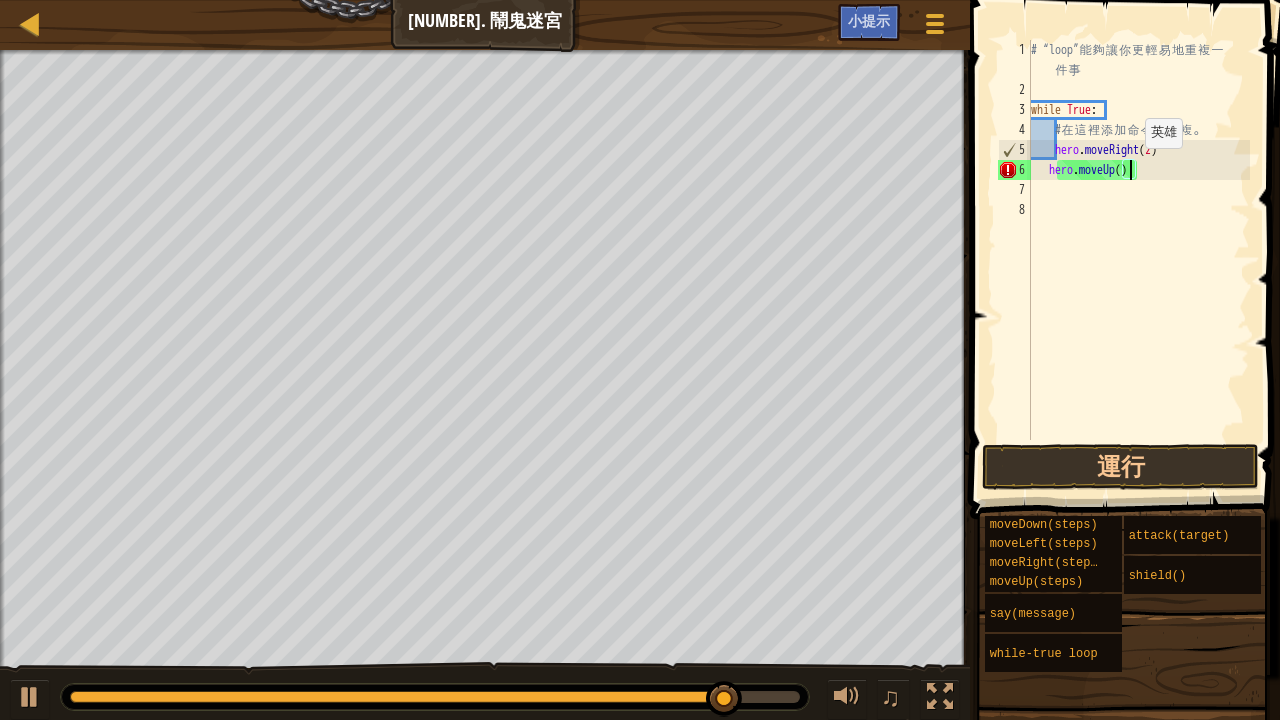 scroll, scrollTop: 9, scrollLeft: 8, axis: both 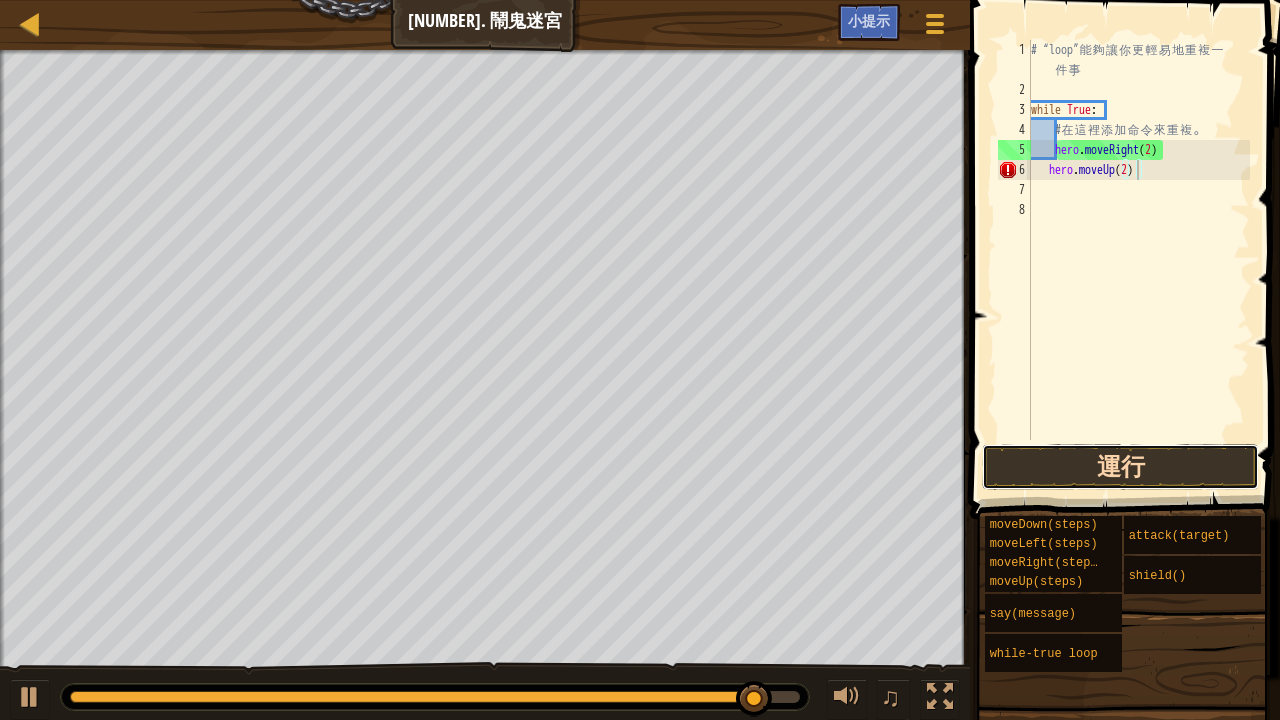click on "運行" at bounding box center [1120, 467] 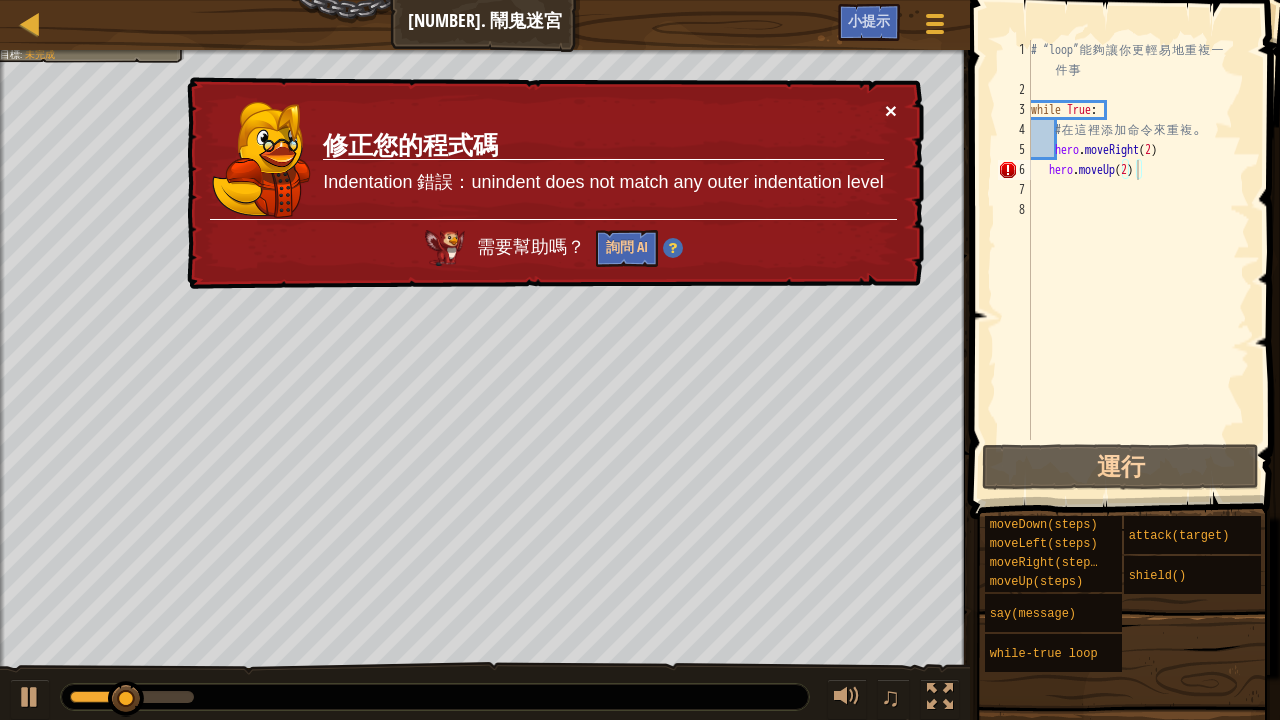 click on "×" at bounding box center [891, 110] 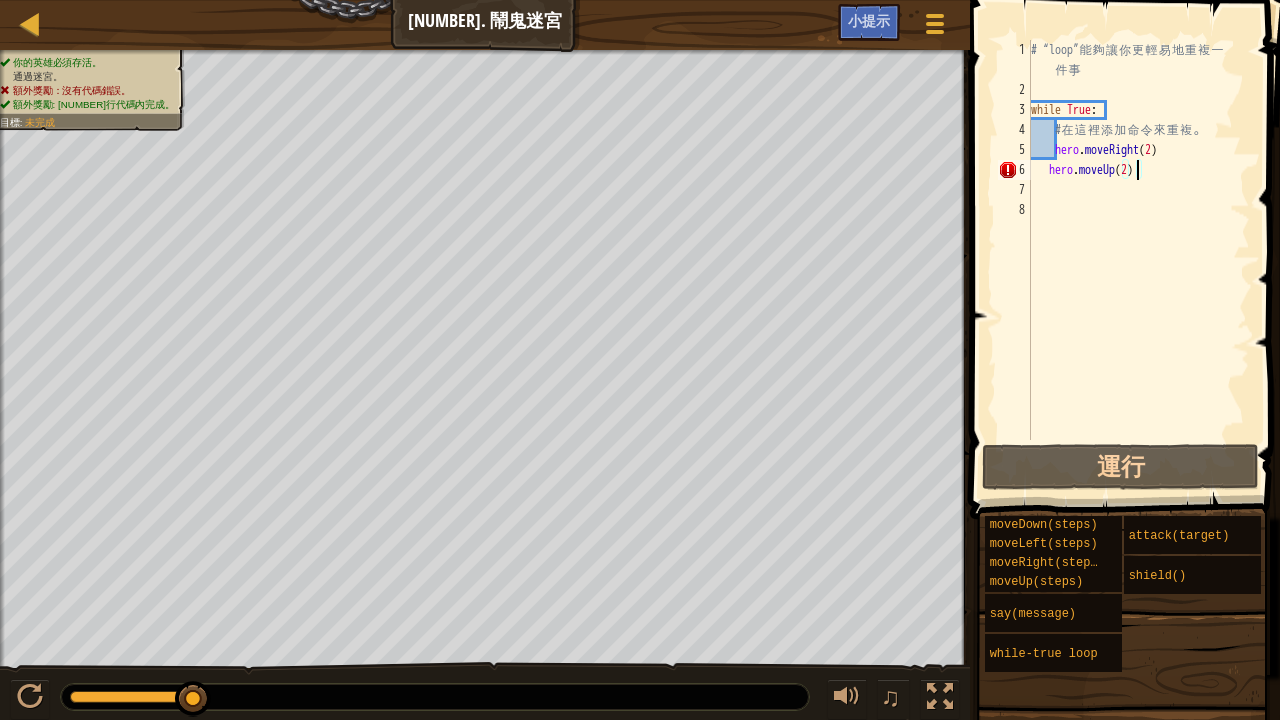 click on "# “loop”  能 夠 讓 你 更 輕 易 地 重 複 一      件 事 while   True :      #  在 這 裡 添 加 命 令 來 重 複 。      hero . moveRight ( 2 )     hero . moveUp ( 2 )" at bounding box center (1138, 270) 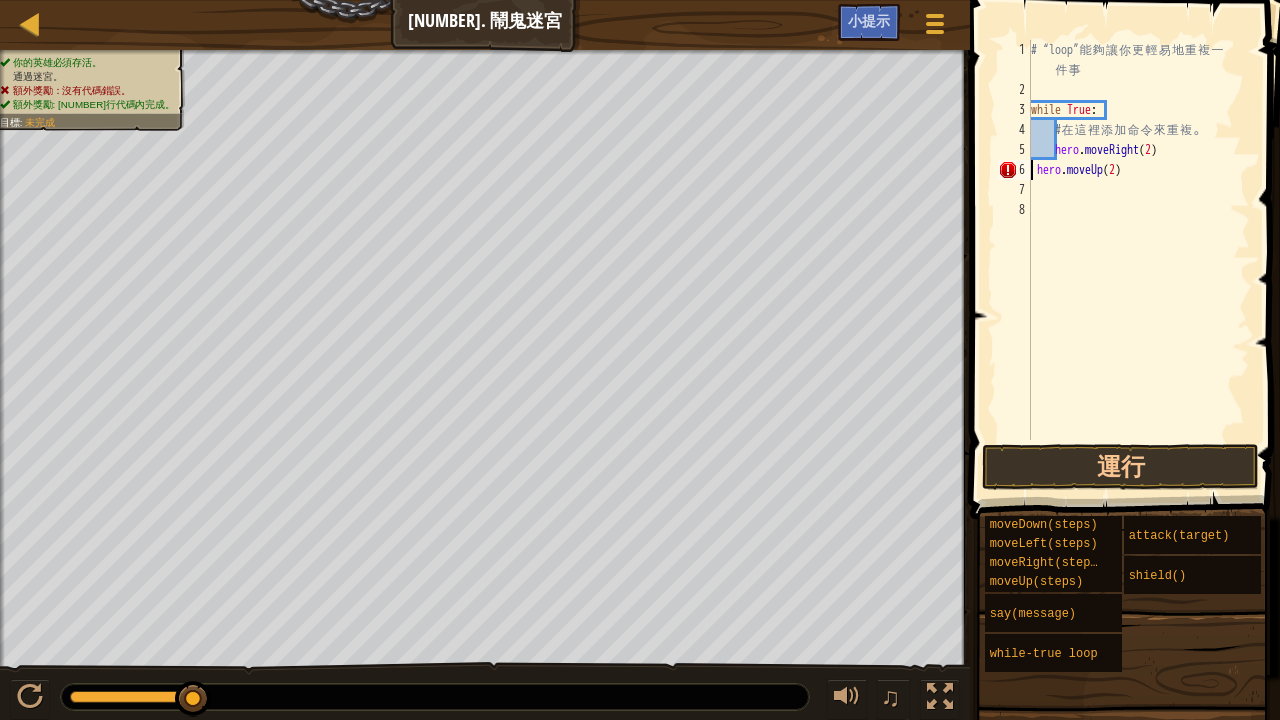 scroll, scrollTop: 9, scrollLeft: 7, axis: both 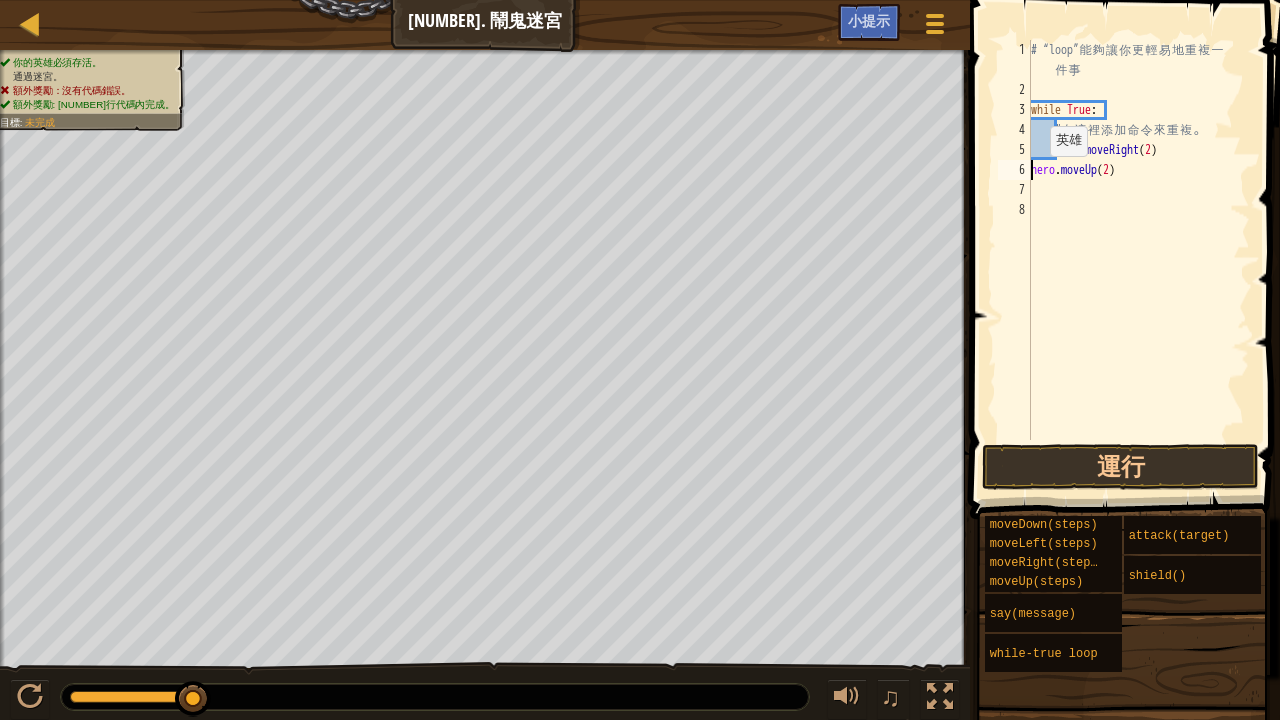 type on "hero.moveUp(2)" 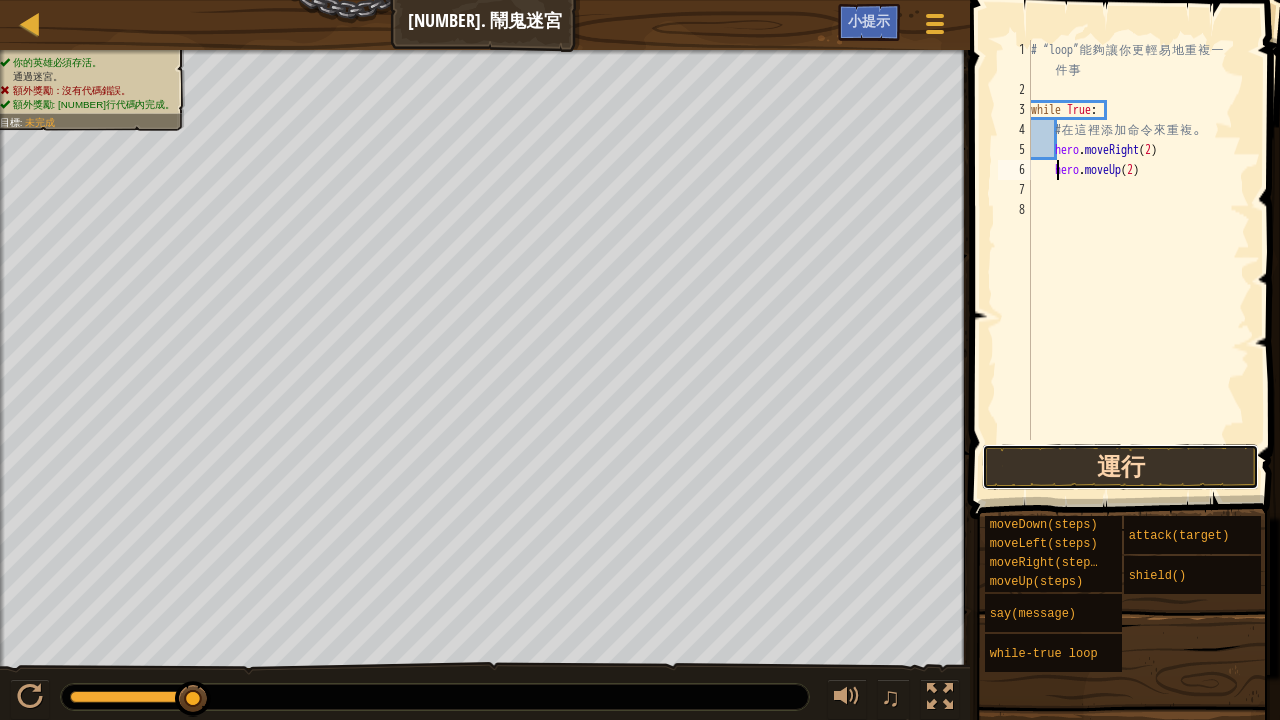click on "運行" at bounding box center (1120, 467) 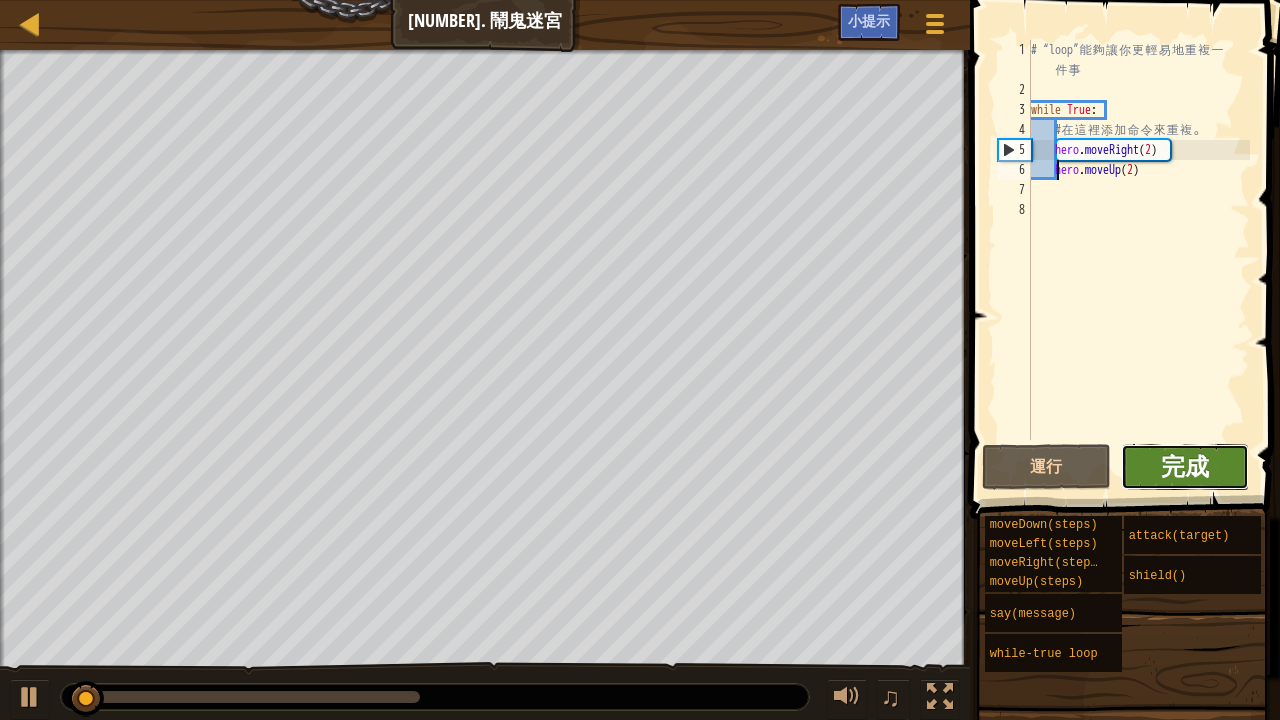 click on "完成" at bounding box center (1185, 466) 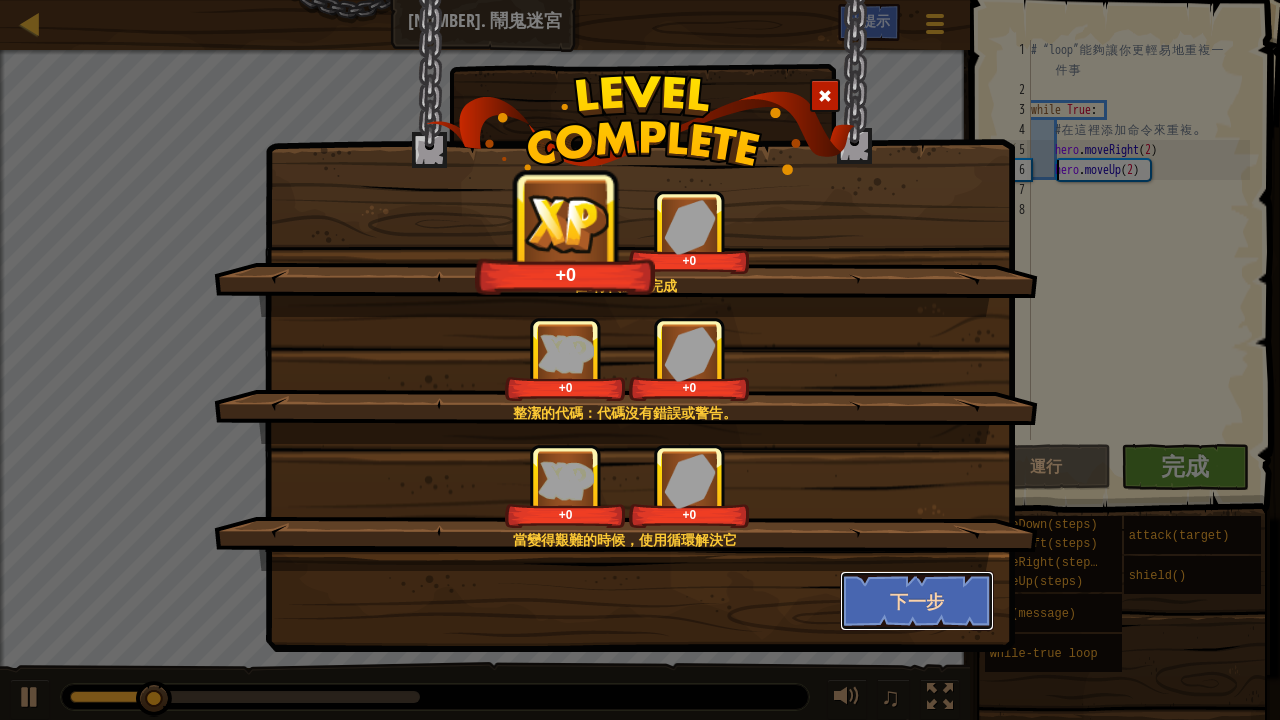 click on "下一步" at bounding box center [917, 601] 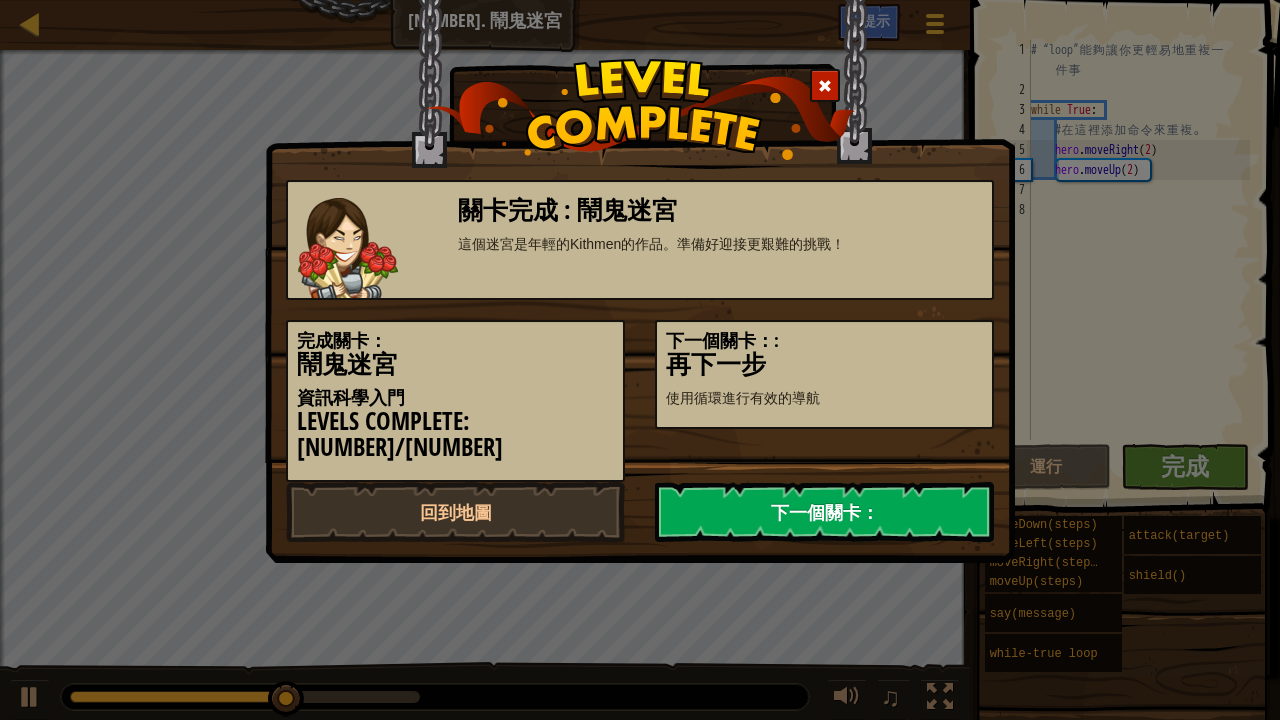 click on "下一個關卡：" at bounding box center [824, 512] 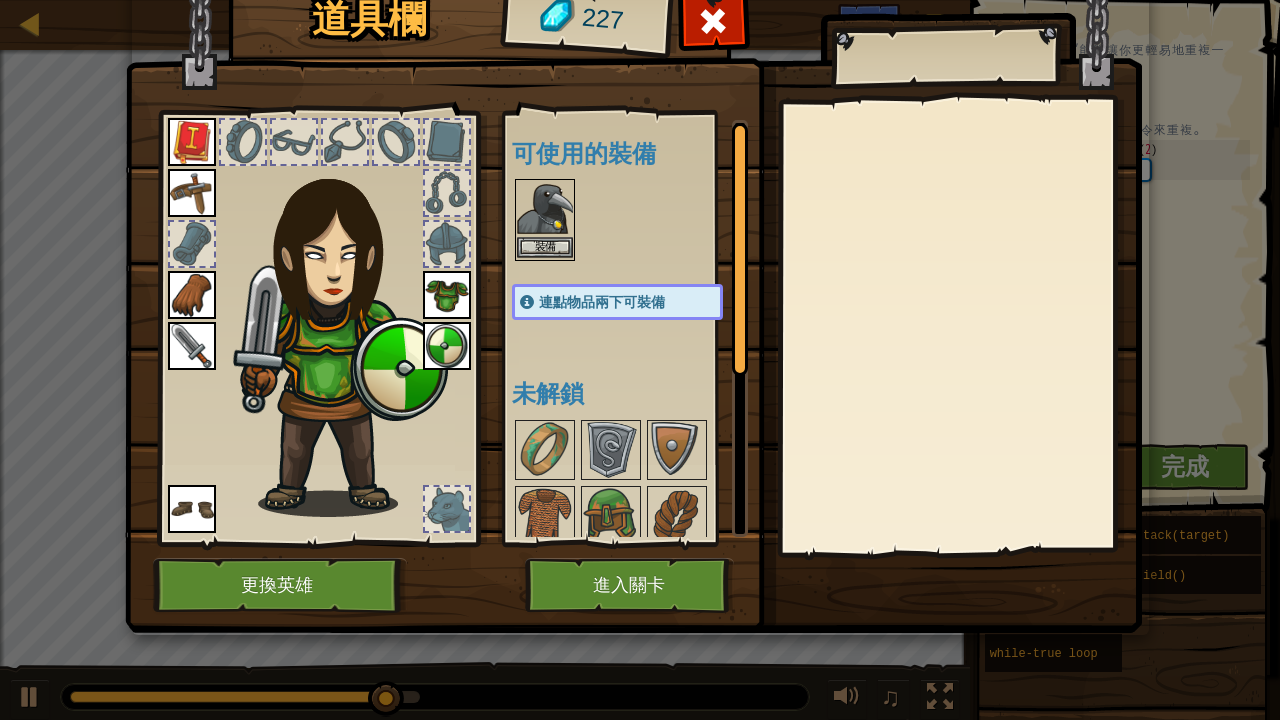 click at bounding box center (545, 209) 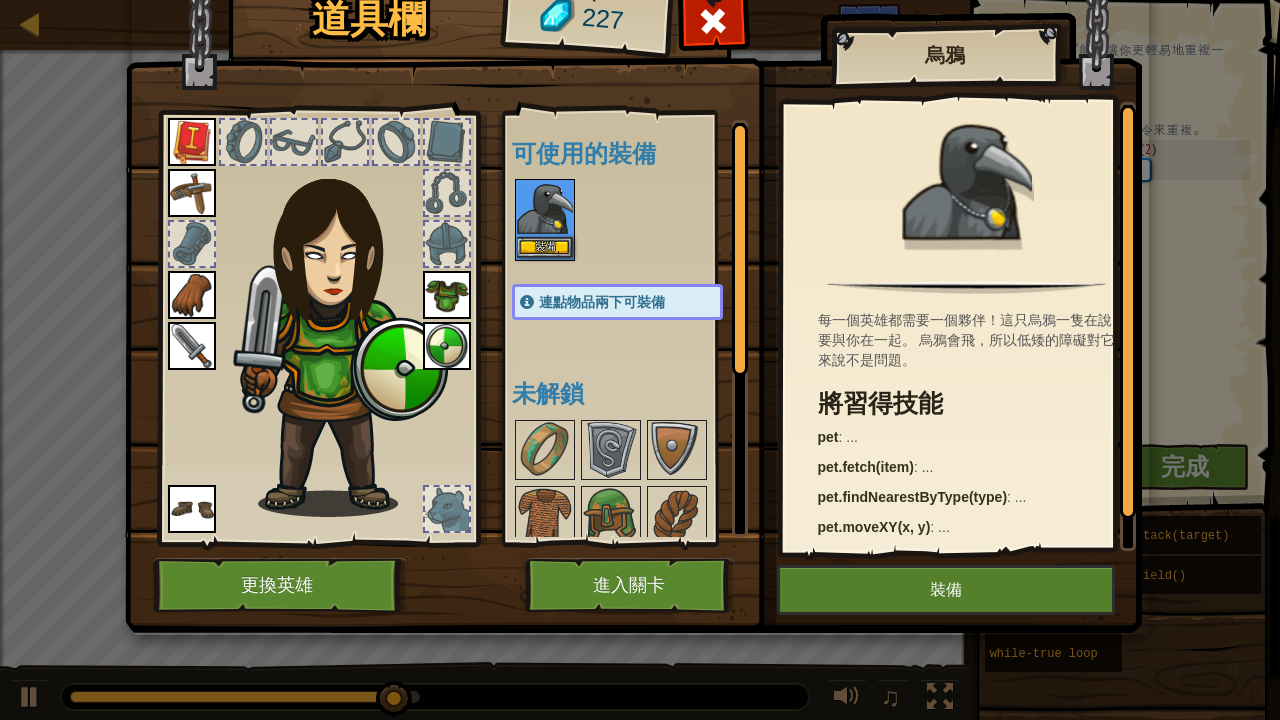 click at bounding box center (545, 209) 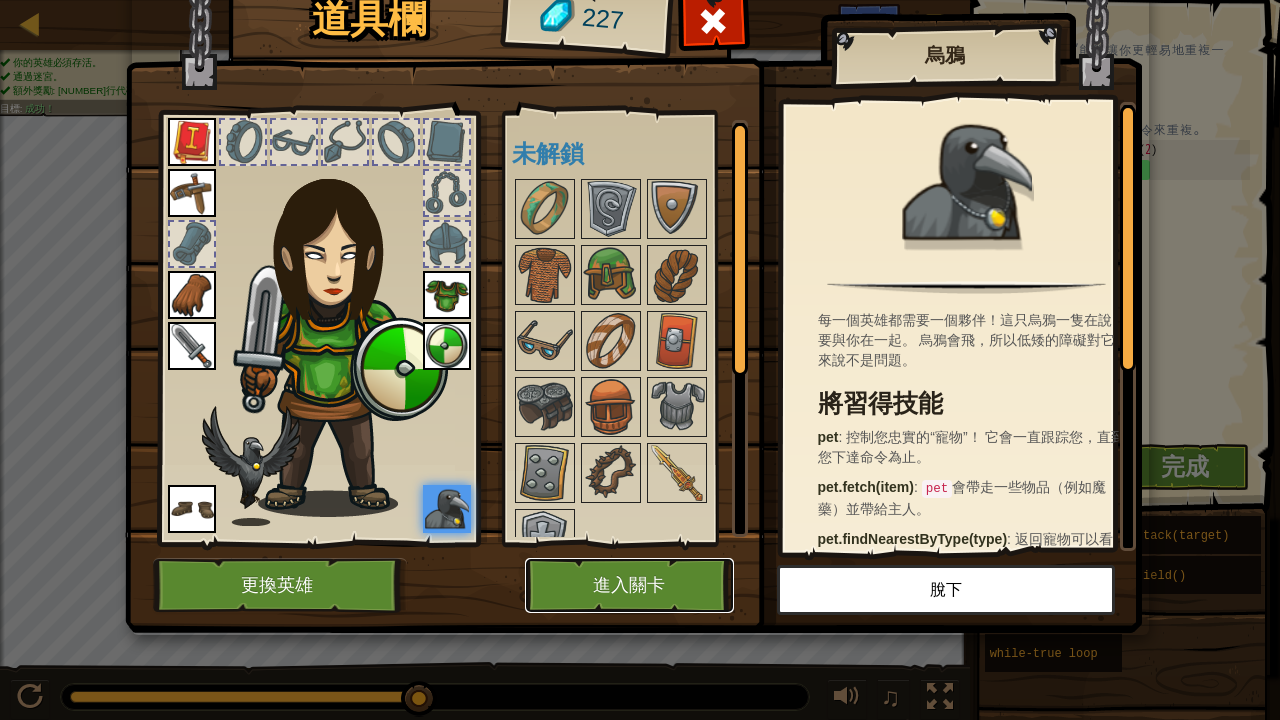 click on "進入關卡" at bounding box center (629, 585) 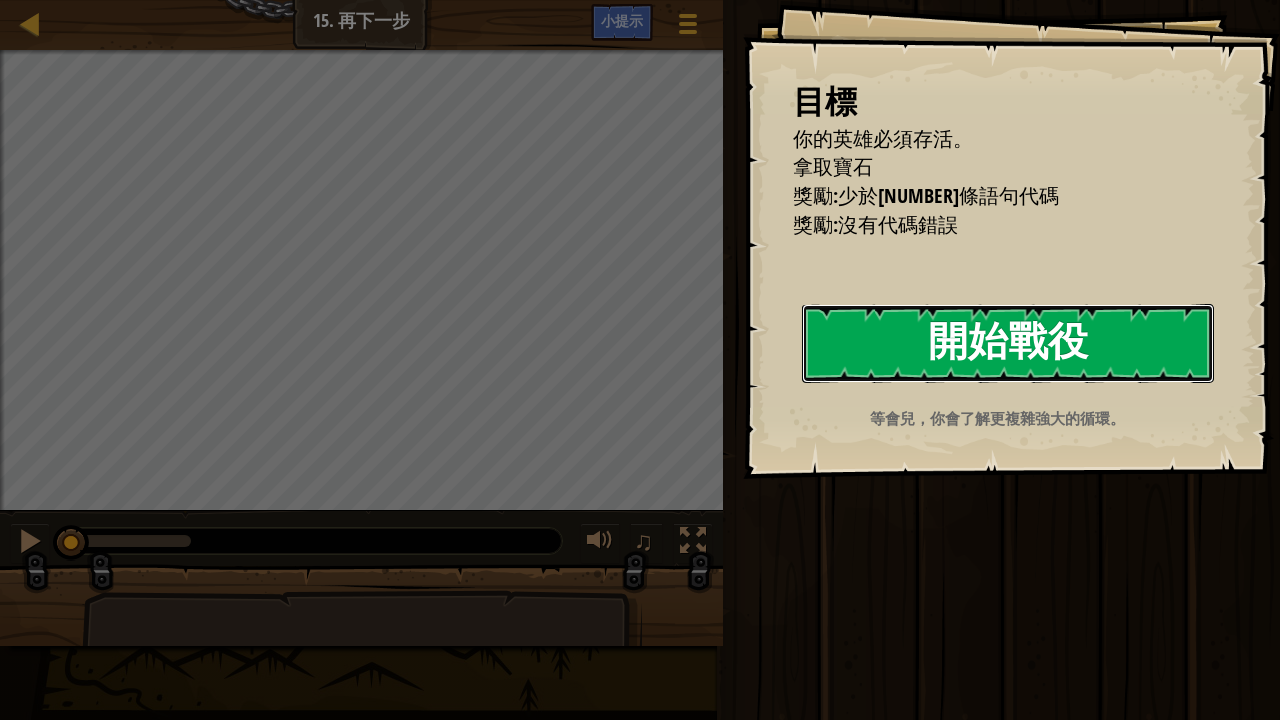 click on "開始戰役" at bounding box center [1008, 343] 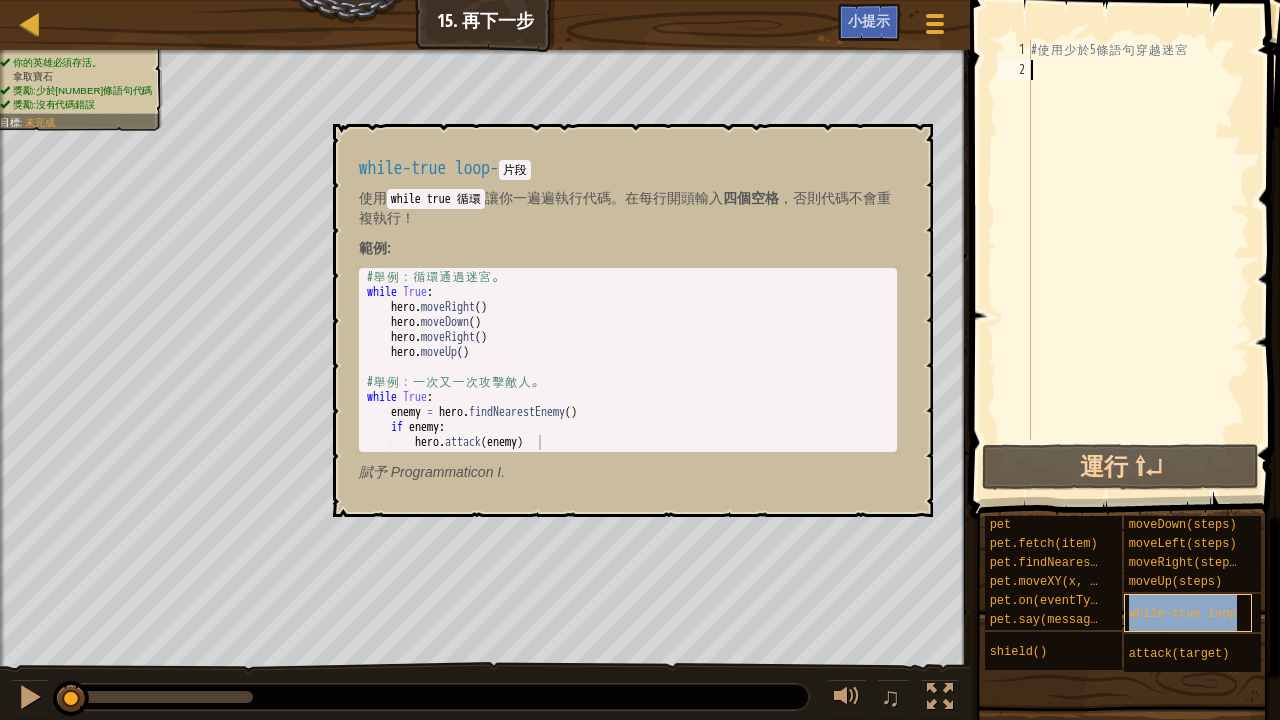click on "while-true loop" at bounding box center [1183, 614] 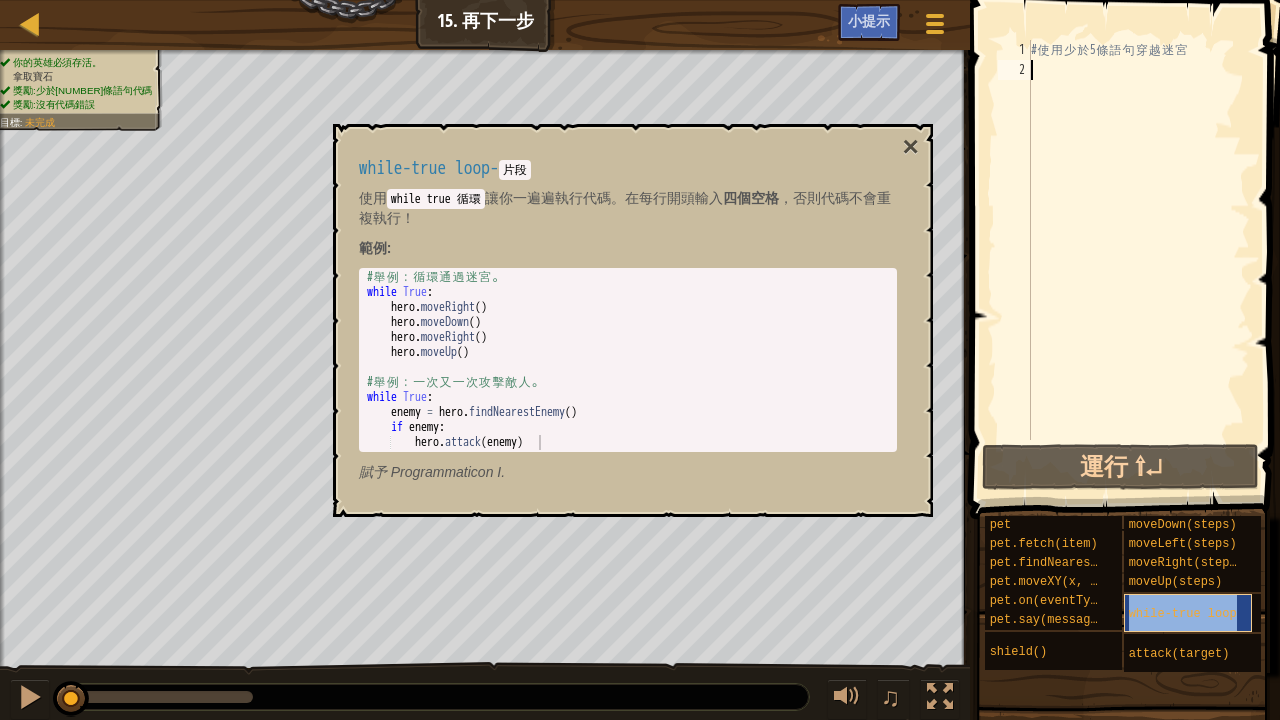 click on "while-true loop" at bounding box center (1183, 614) 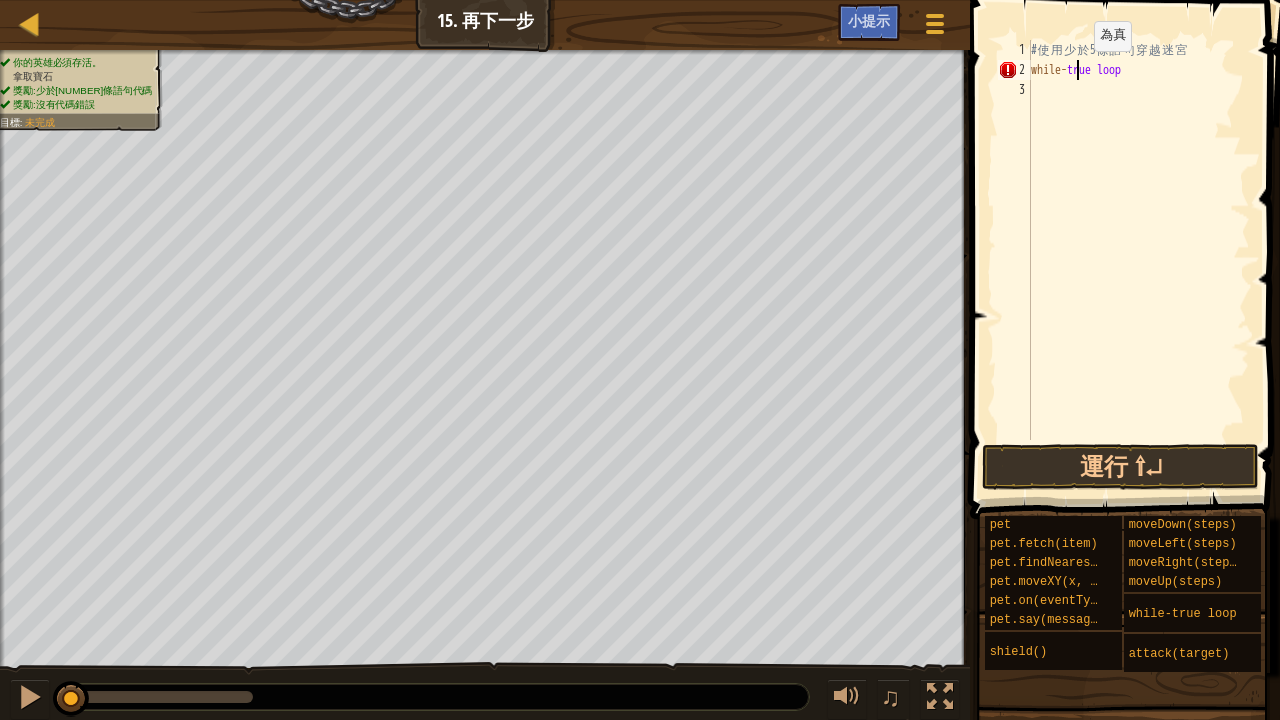 click on "#  使 用 少 於 5 條 語 句 穿 越 迷 宮 while - true   loop" at bounding box center [1138, 260] 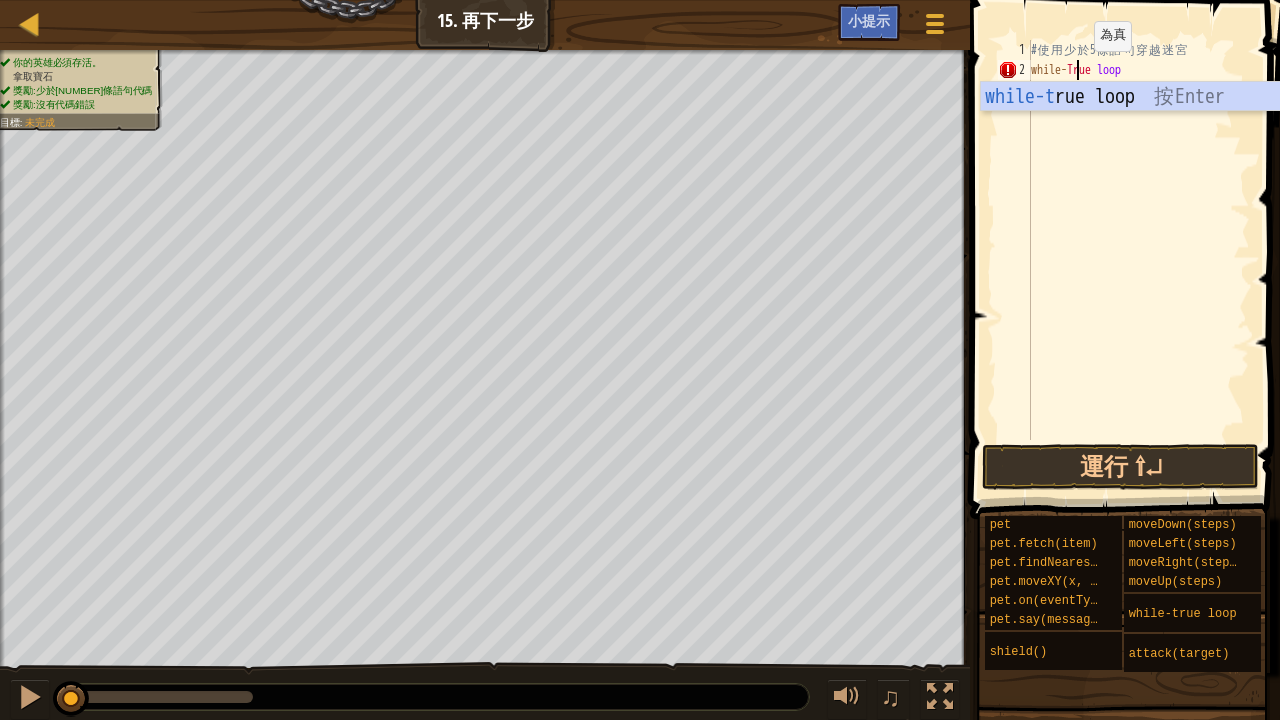 scroll, scrollTop: 9, scrollLeft: 4, axis: both 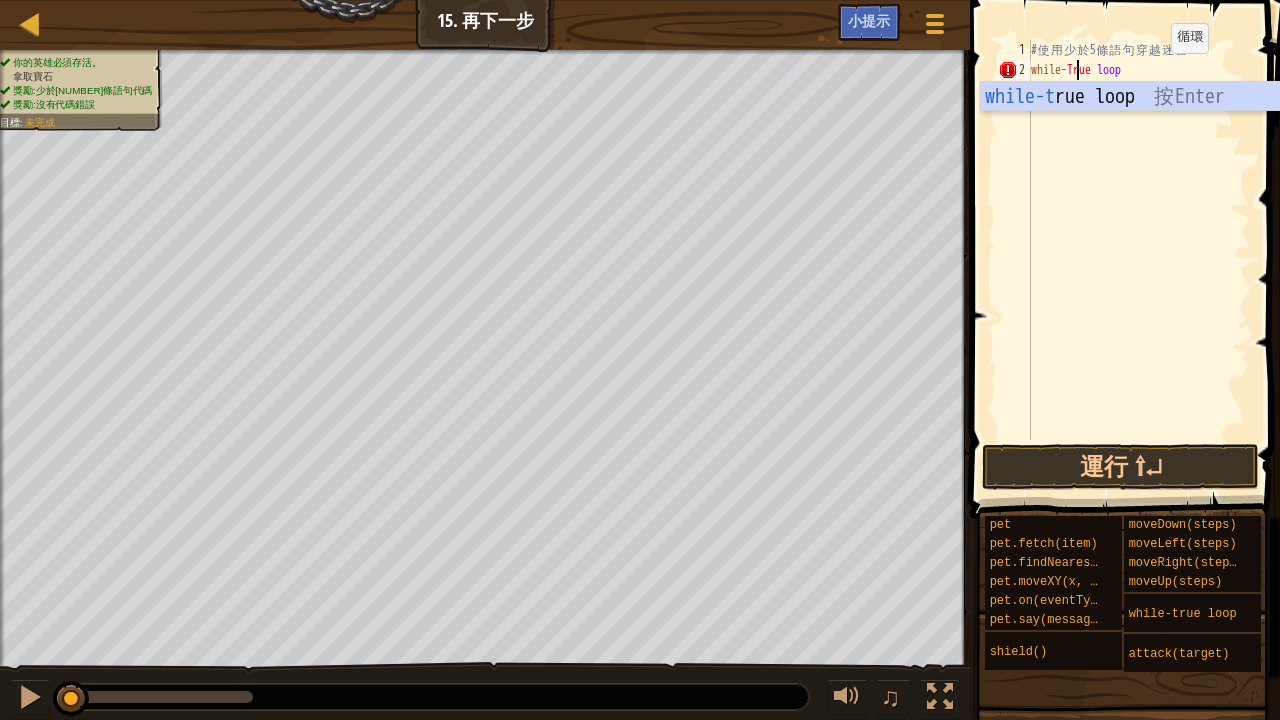 click on "#  使 用 少 於 5 條 語 句 穿 越 迷 宮 while - True   loop" at bounding box center (1138, 260) 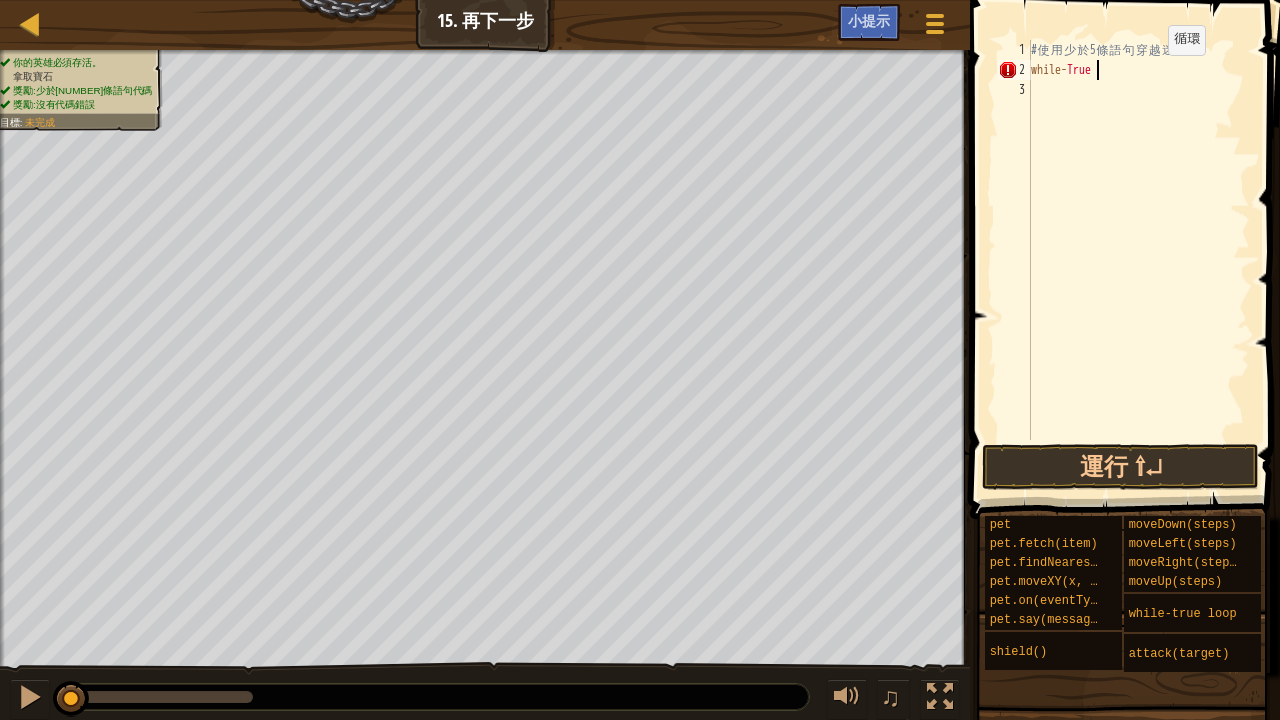 type on "while-True:" 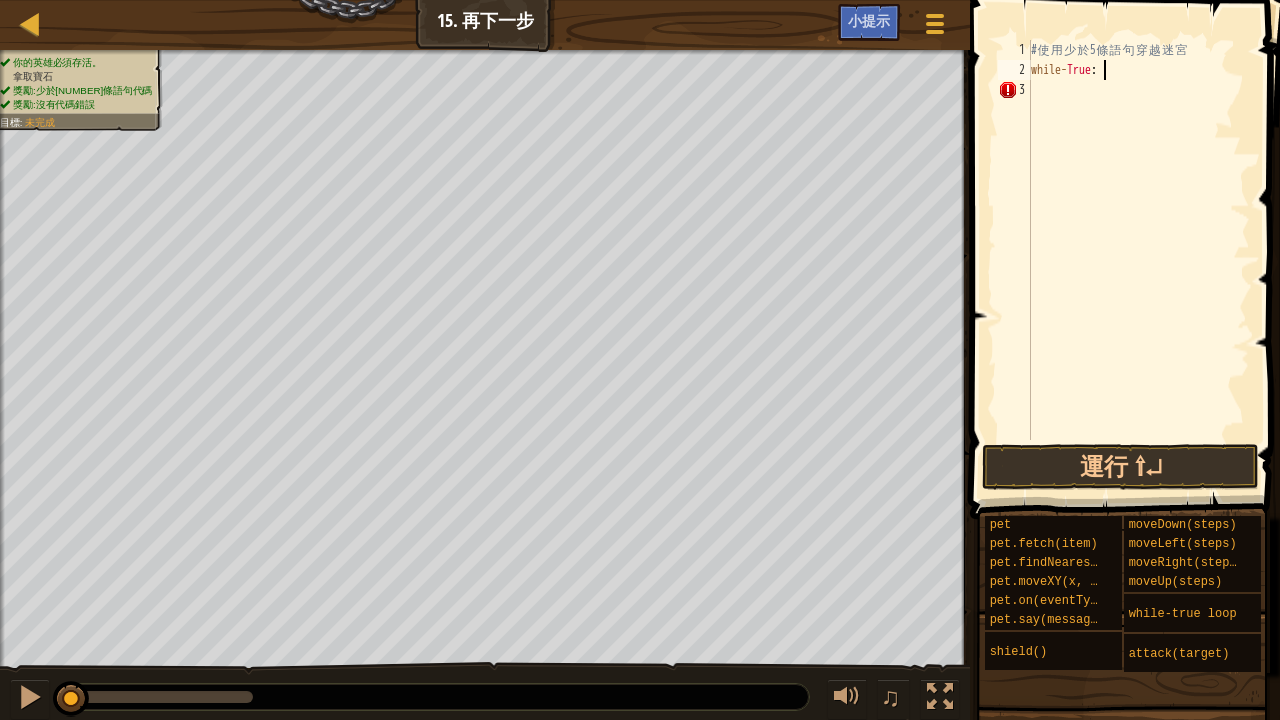 click on "#  使 用 少 於 5 條 語 句 穿 越 迷 宮 while - True :" at bounding box center [1138, 260] 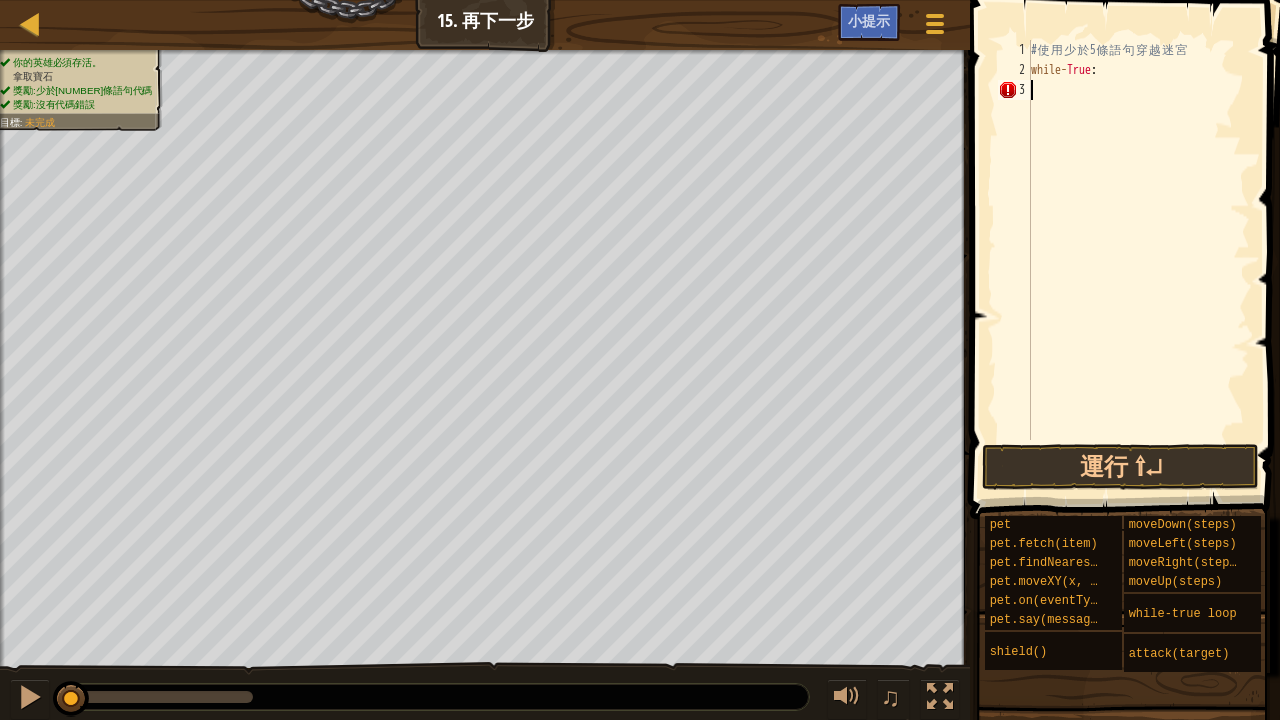 scroll, scrollTop: 9, scrollLeft: 0, axis: vertical 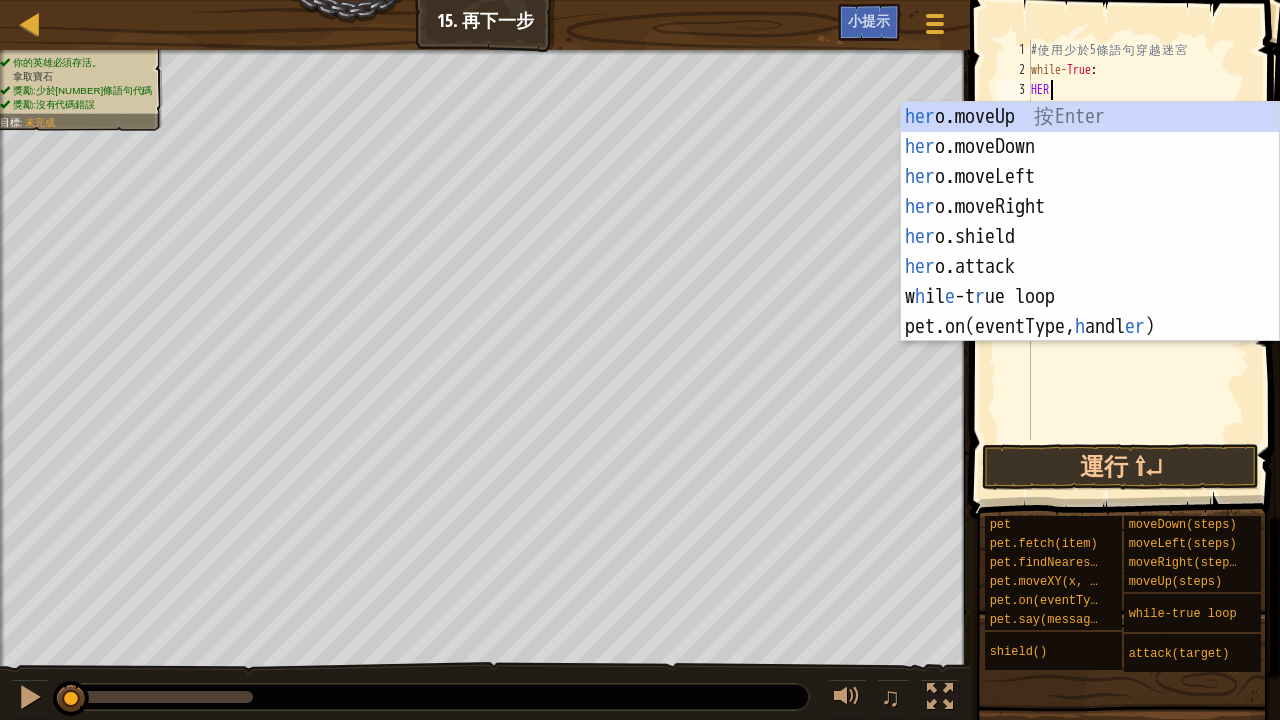 type on "HERO" 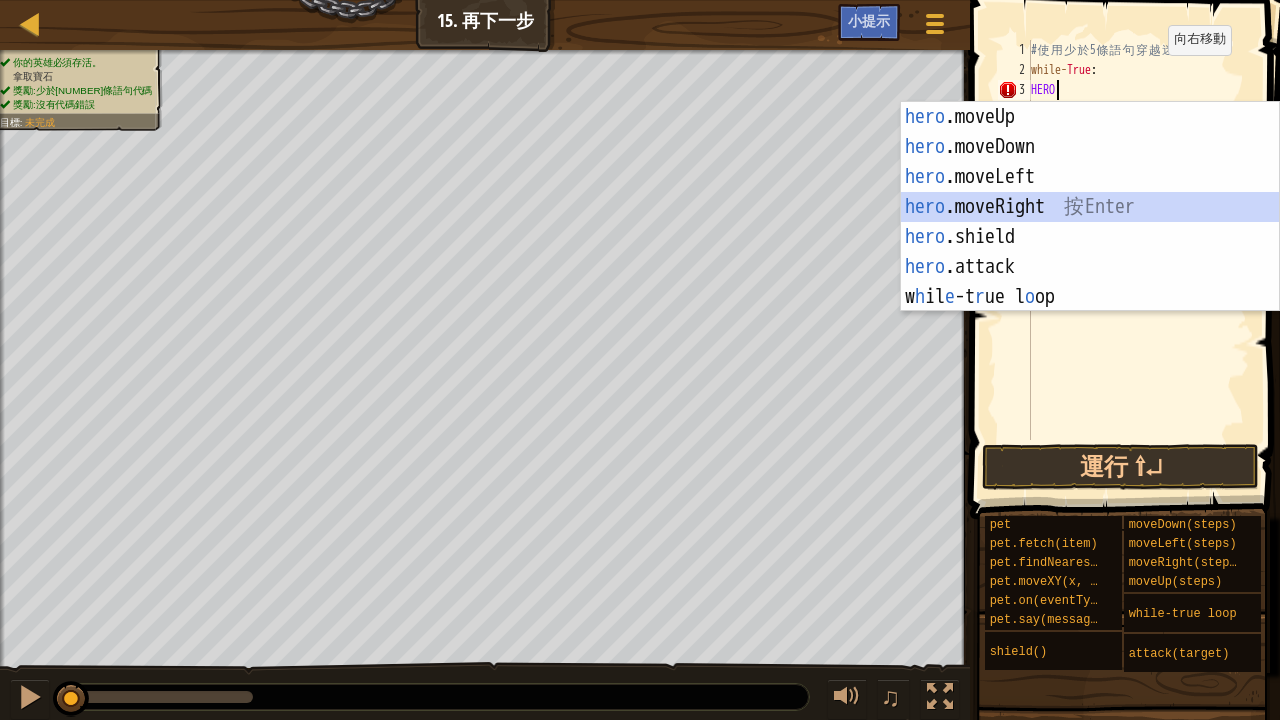 click on "hero .moveUp 按 Enter hero .moveDown 按 Enter hero .moveLeft 按 Enter hero .moveRight 按 Enter hero .shield 按 Enter hero .attack 按 Enter w h il e -t r ue l o op 按 Enter" at bounding box center (1090, 237) 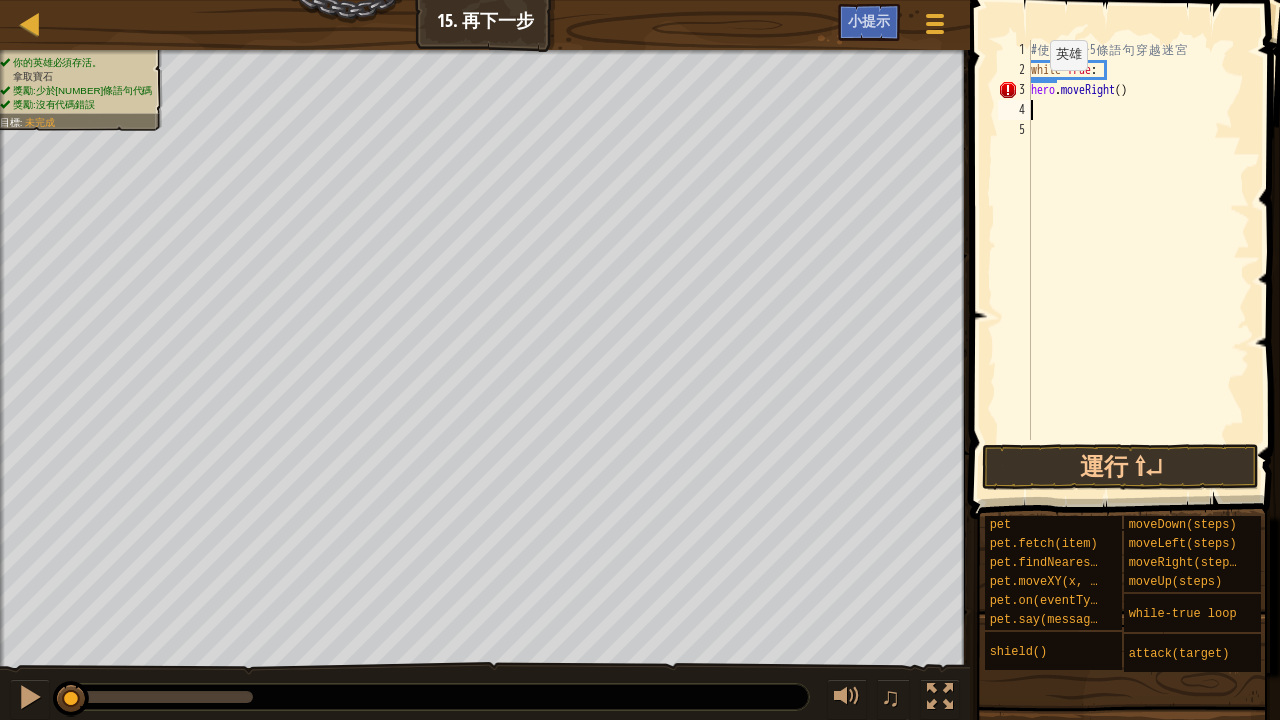 click on "#  使 用 少 於 5 條 語 句 穿 越 迷 宮 while - True : hero . moveRight ( )" at bounding box center (1138, 260) 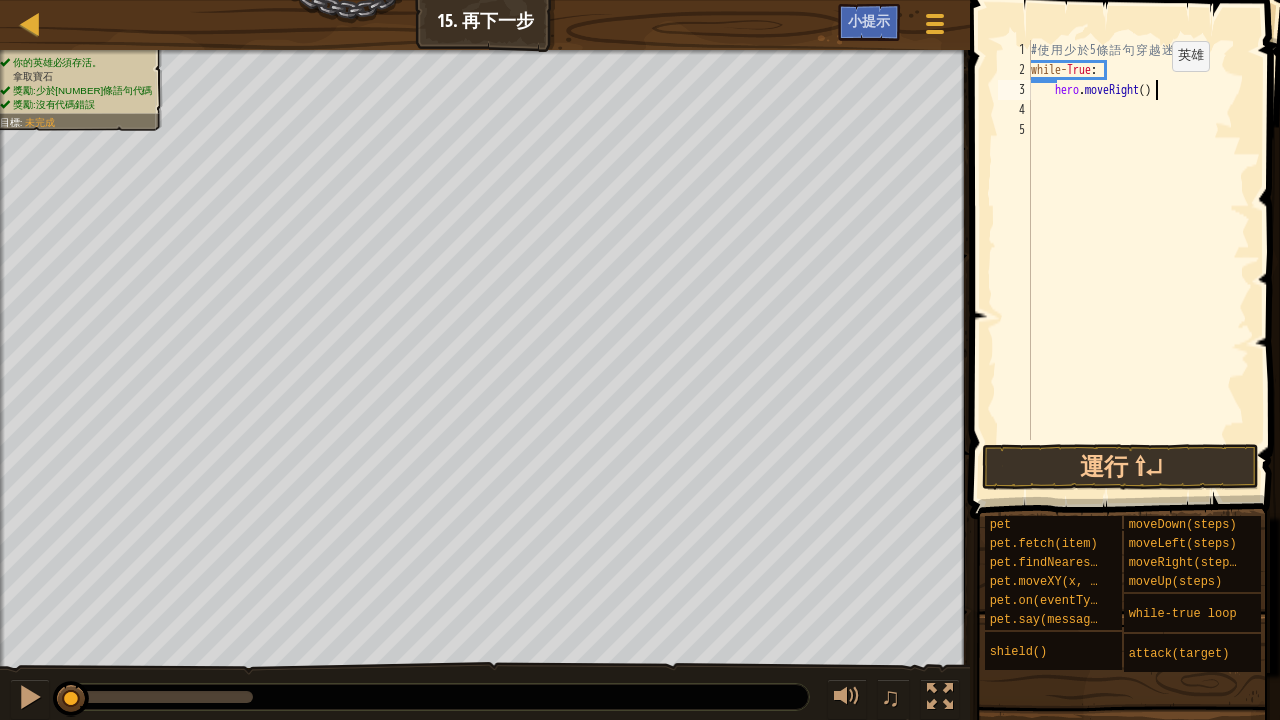 click on "#  使 用 少 於 5 條 語 句 穿 越 迷 宮 while - True :      hero . moveRight ( )" at bounding box center [1138, 260] 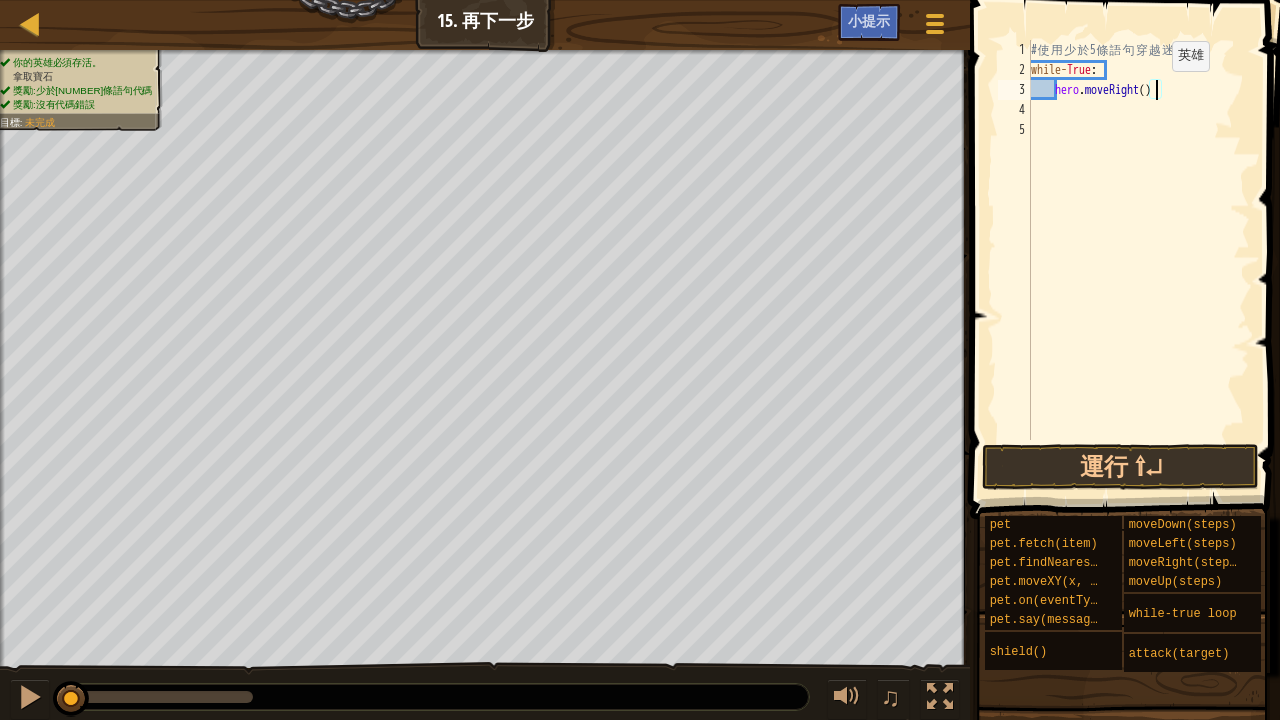 type on "hero.moveRight(2)" 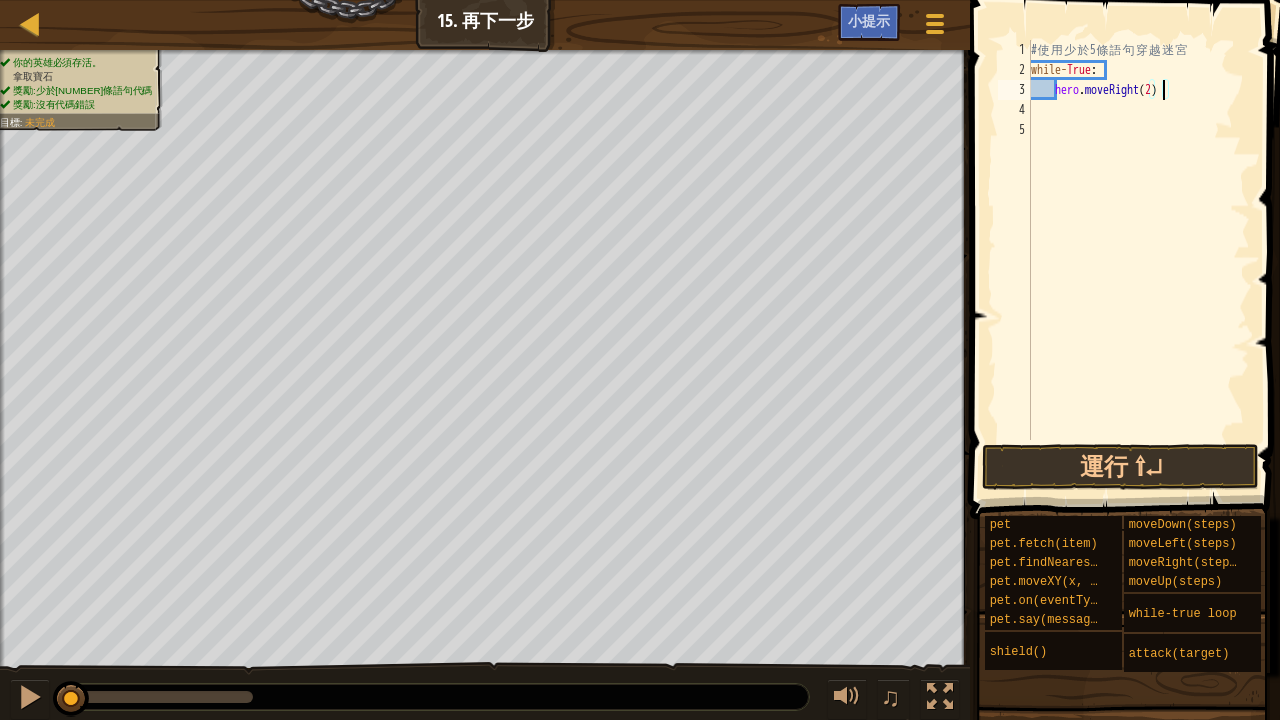 click on "#  使 用 少 於 5 條 語 句 穿 越 迷宮 while - True :      hero . moveRight ( 2 )" at bounding box center (1138, 260) 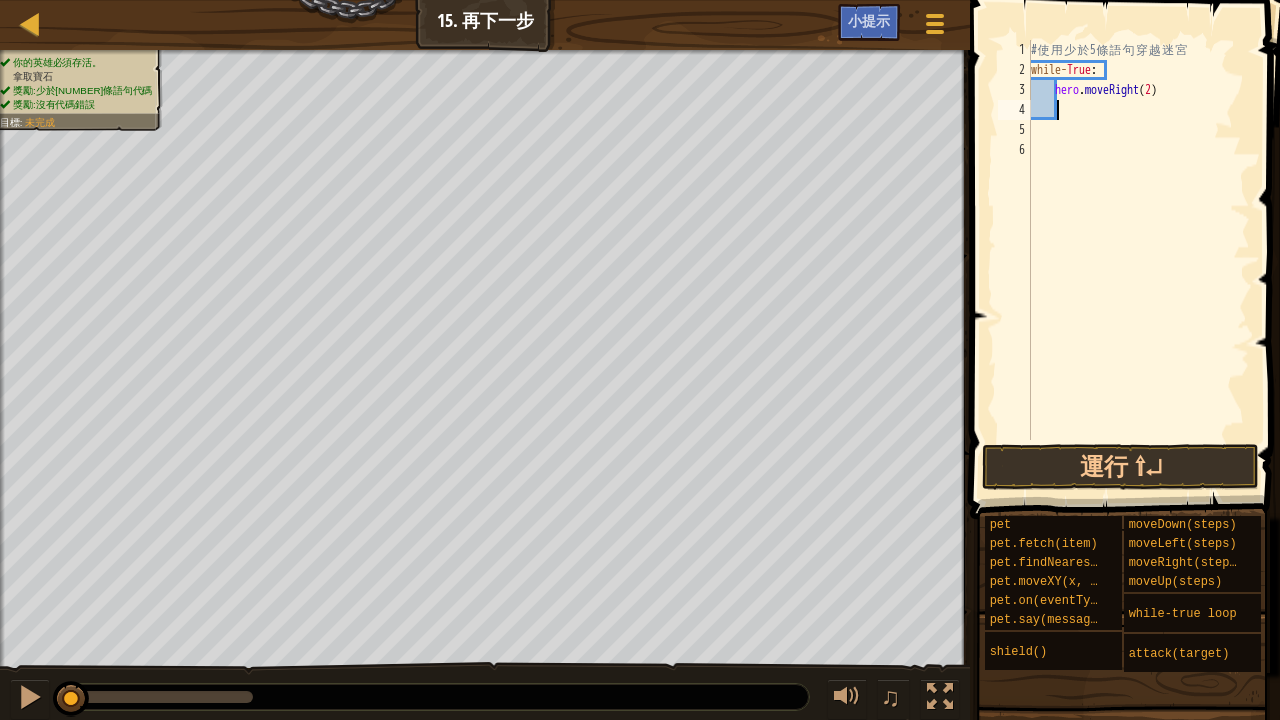 scroll, scrollTop: 9, scrollLeft: 1, axis: both 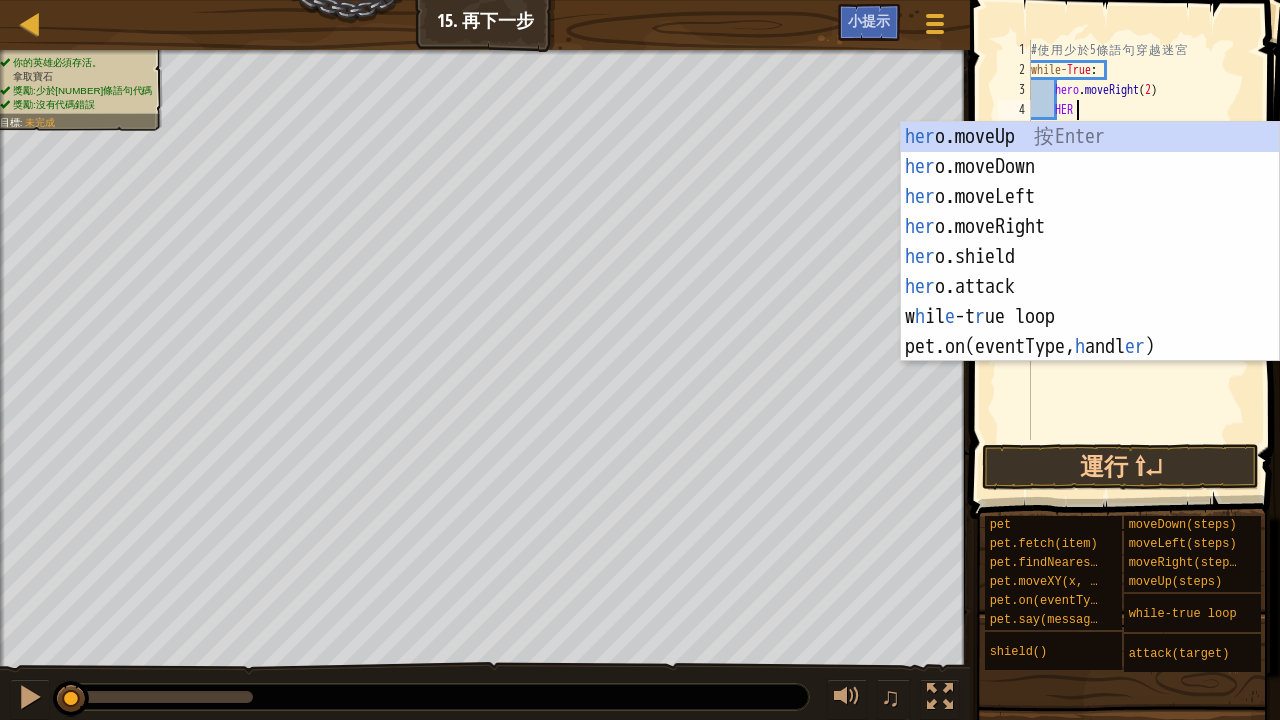 type on "HERO" 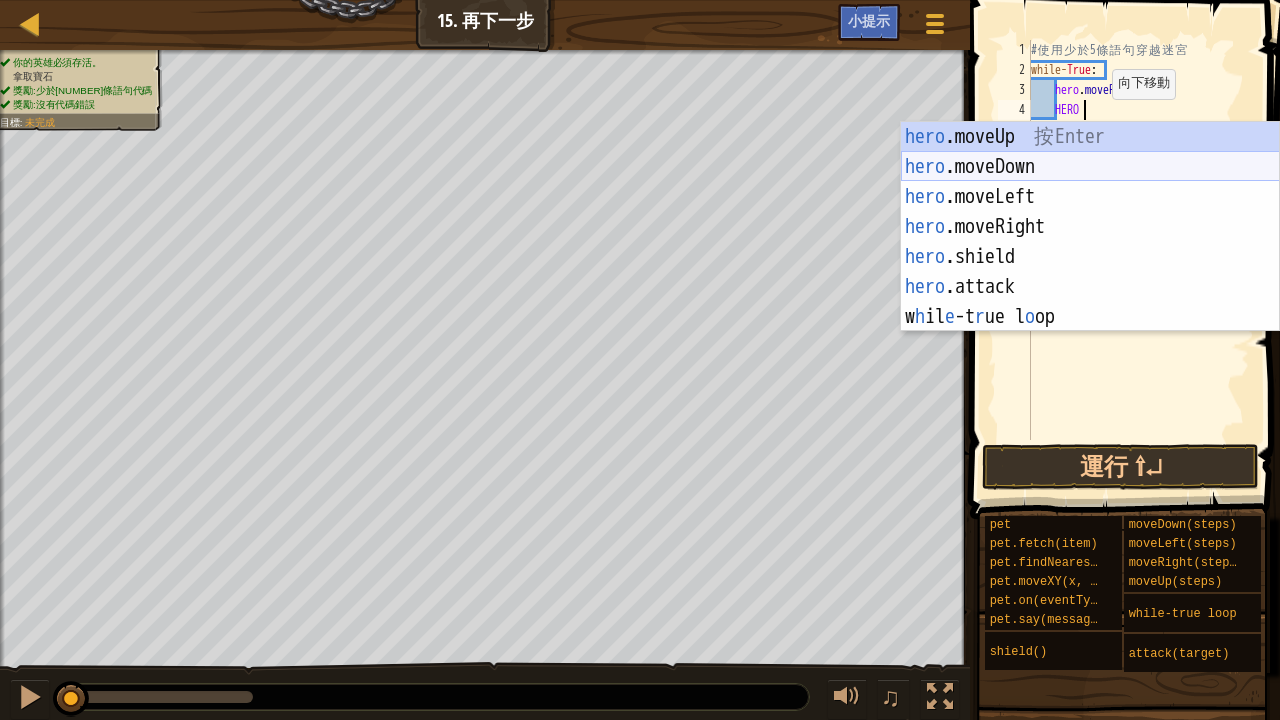 click on "hero .moveUp 按 Enter hero .moveDown 按 Enter hero .moveLeft 按 Enter hero .moveRight 按 Enter hero .shield 按 Enter hero .attack 按 Enter w h il e -t r ue l o op 按 Enter" at bounding box center (1090, 257) 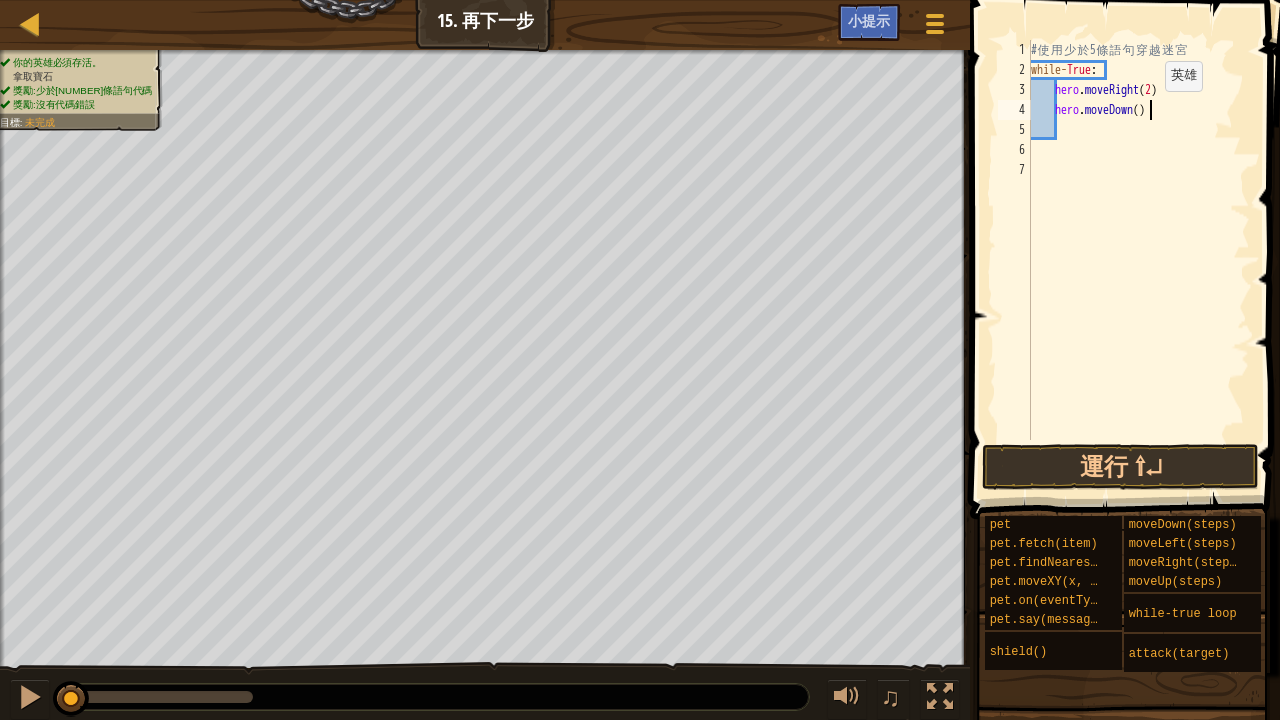 click on "#  使 用 少 於 [NUMBER] 條 語 句 穿 越 迷 宮 while - True :      hero . moveRight ( [NUMBER] )      hero . moveDown ( )" at bounding box center (1138, 260) 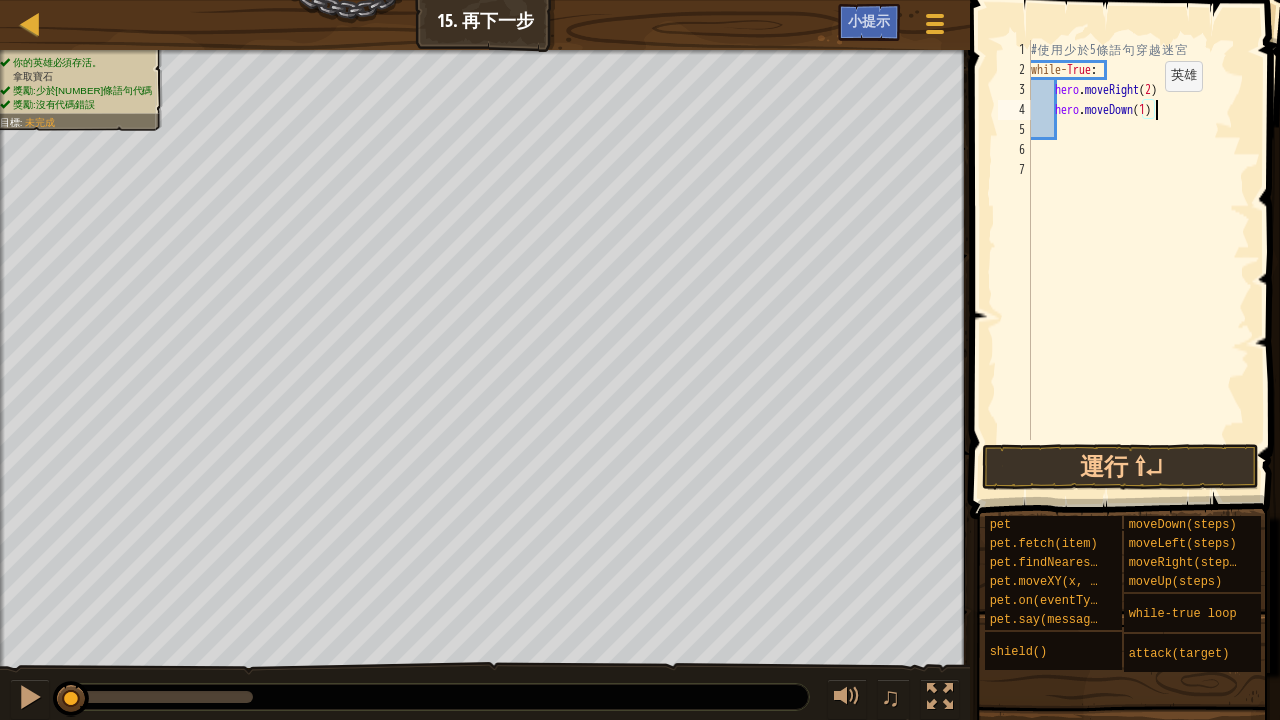 scroll, scrollTop: 9, scrollLeft: 10, axis: both 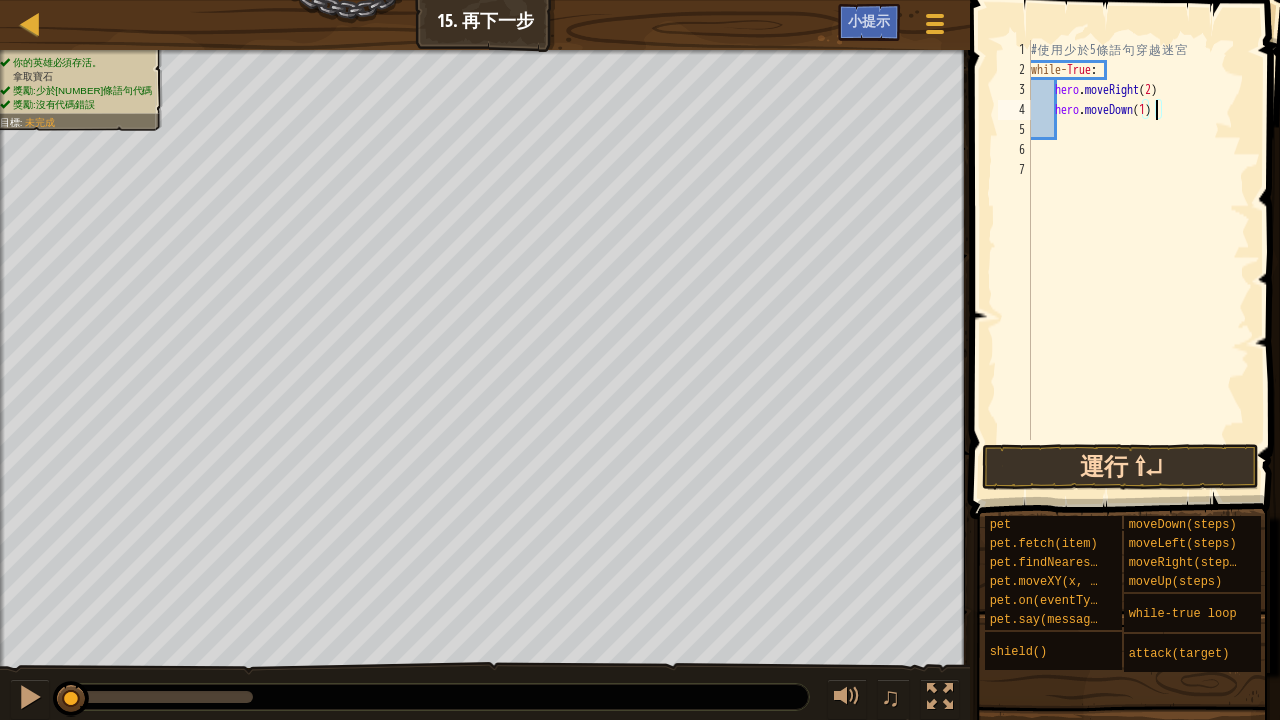 type on "hero.moveDown(1)" 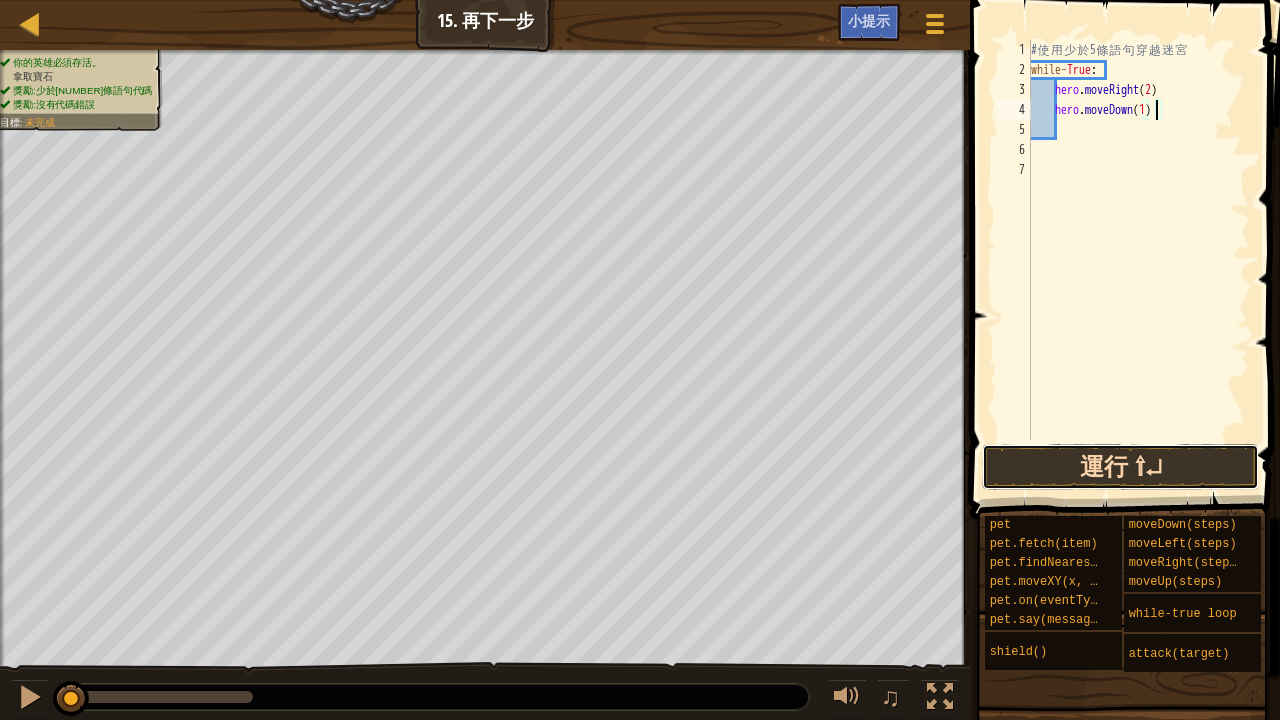 click on "運行 ⇧↵" at bounding box center (1120, 467) 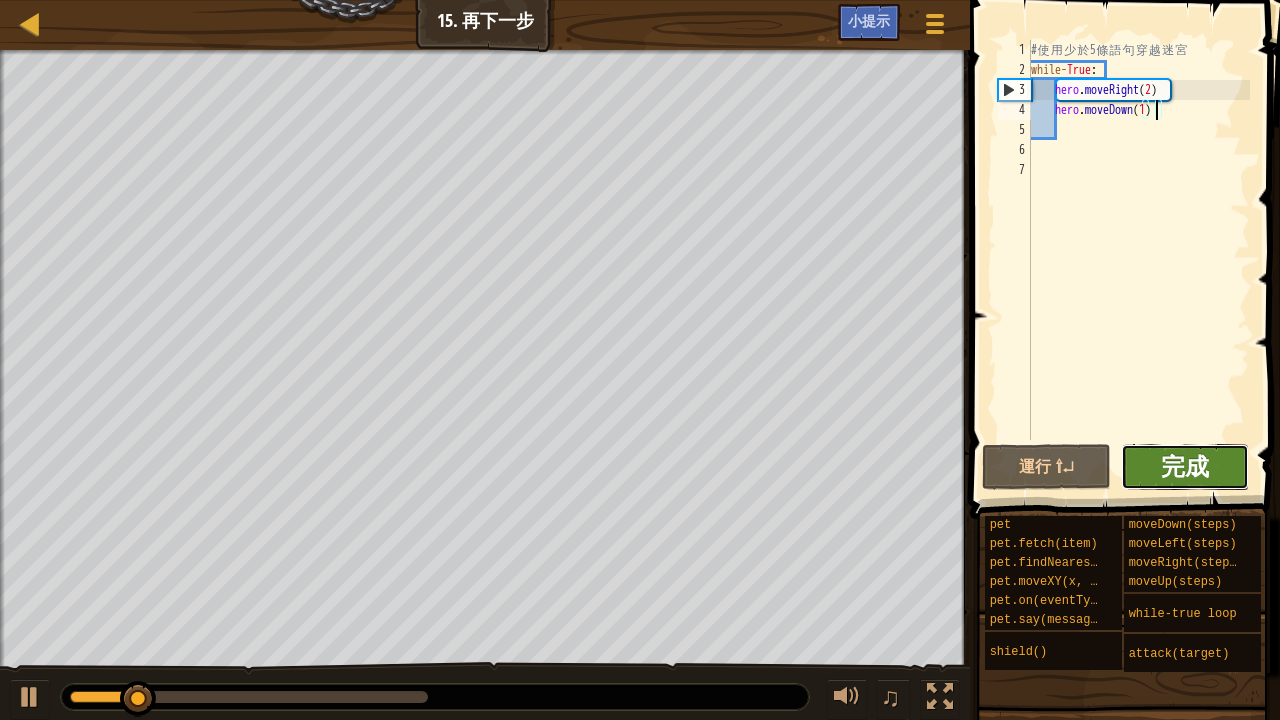 click on "完成" at bounding box center (1185, 466) 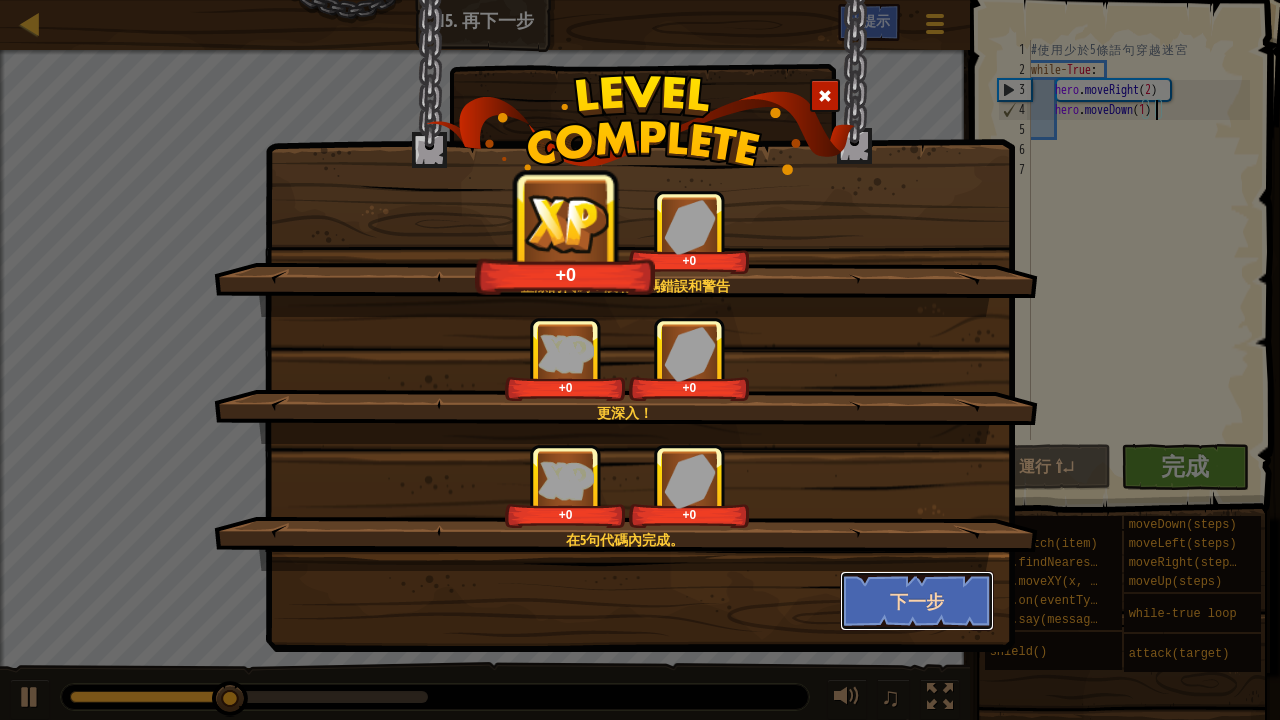 click on "下一步" at bounding box center [917, 601] 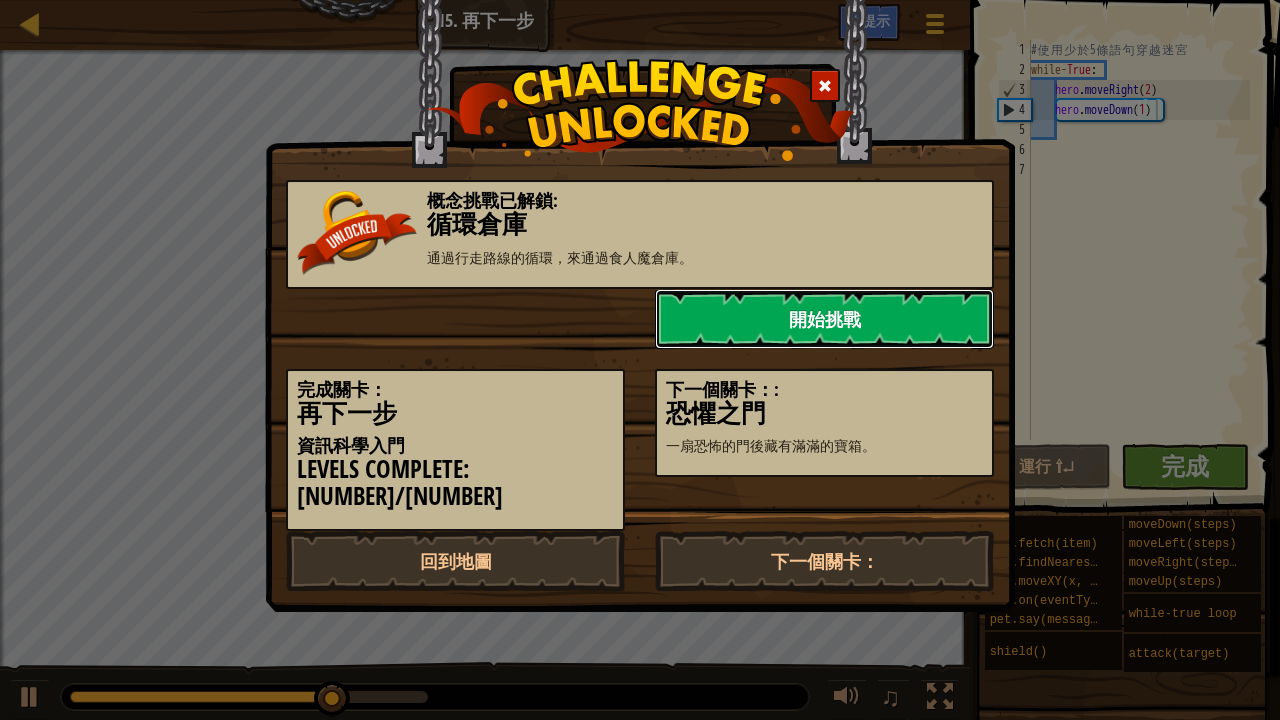 click on "開始挑戰" at bounding box center (824, 319) 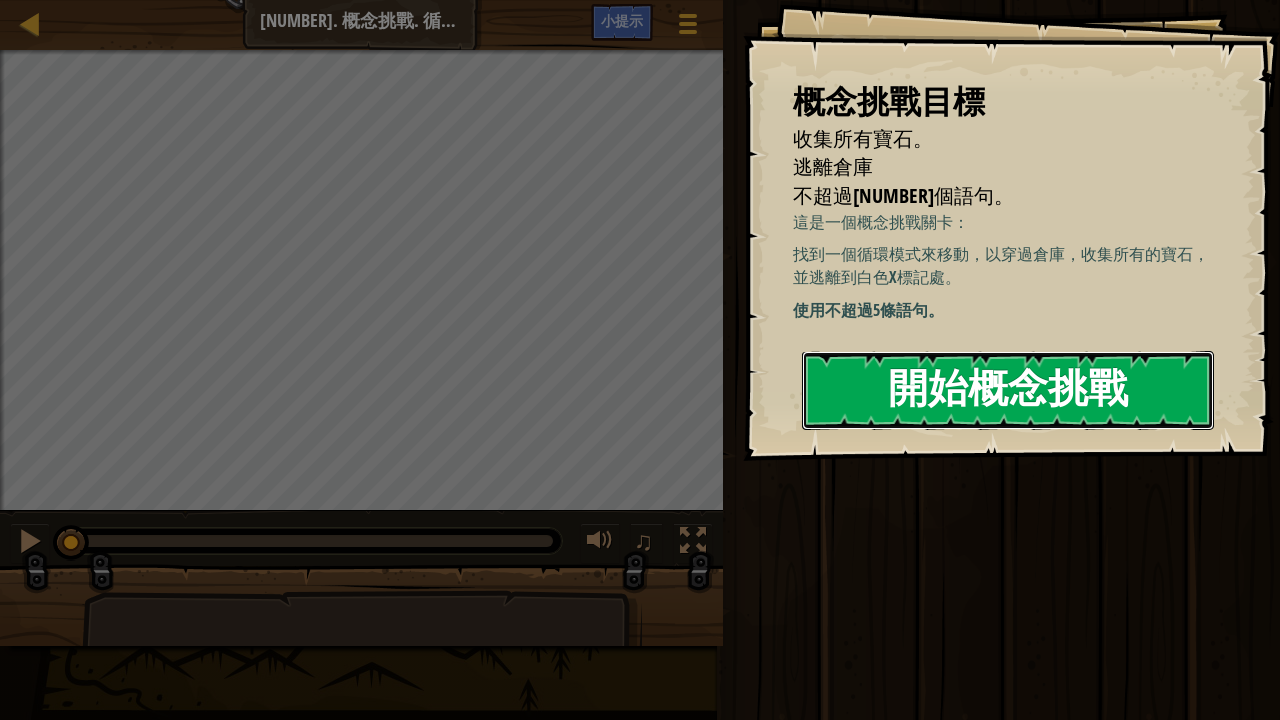 click on "開始概念挑戰" at bounding box center (1008, 390) 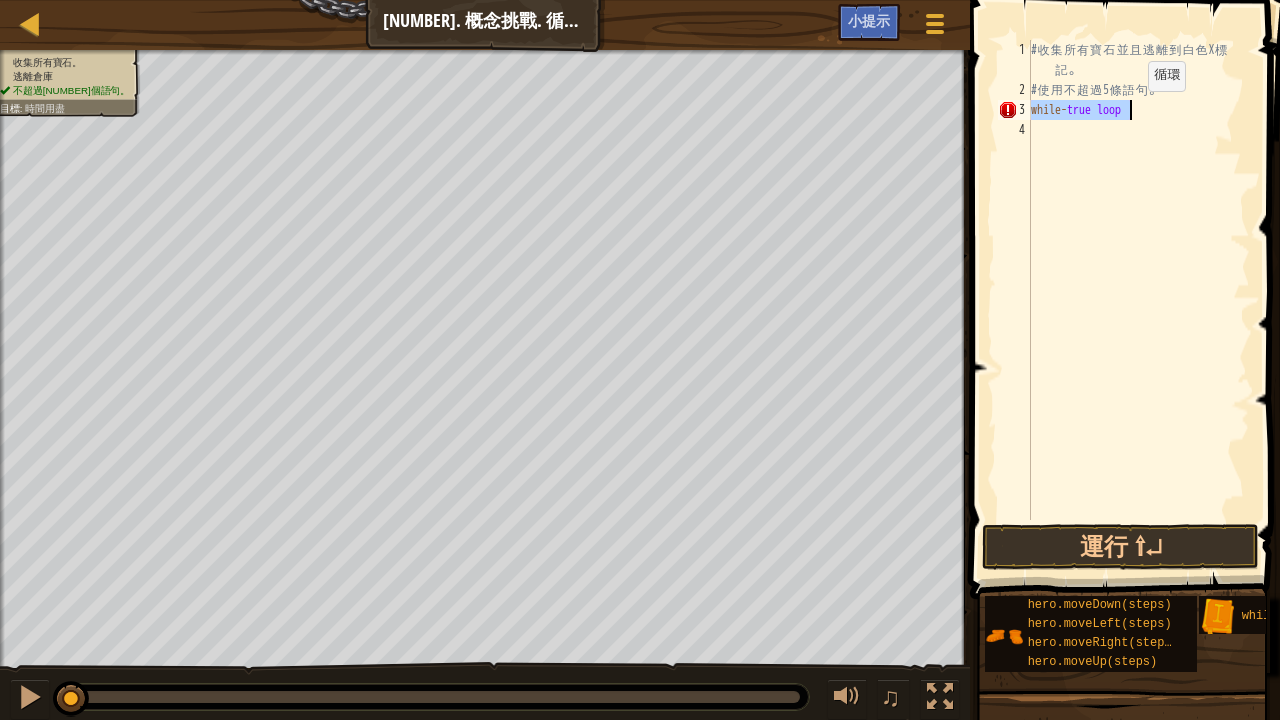 click on "#  收 集 所 有 寶 石 並 且 逃 離 到 白 色 X 標      記 。 #  使 用 不 超 過 5 條 語 句 。 while - true   loop" at bounding box center (1138, 280) 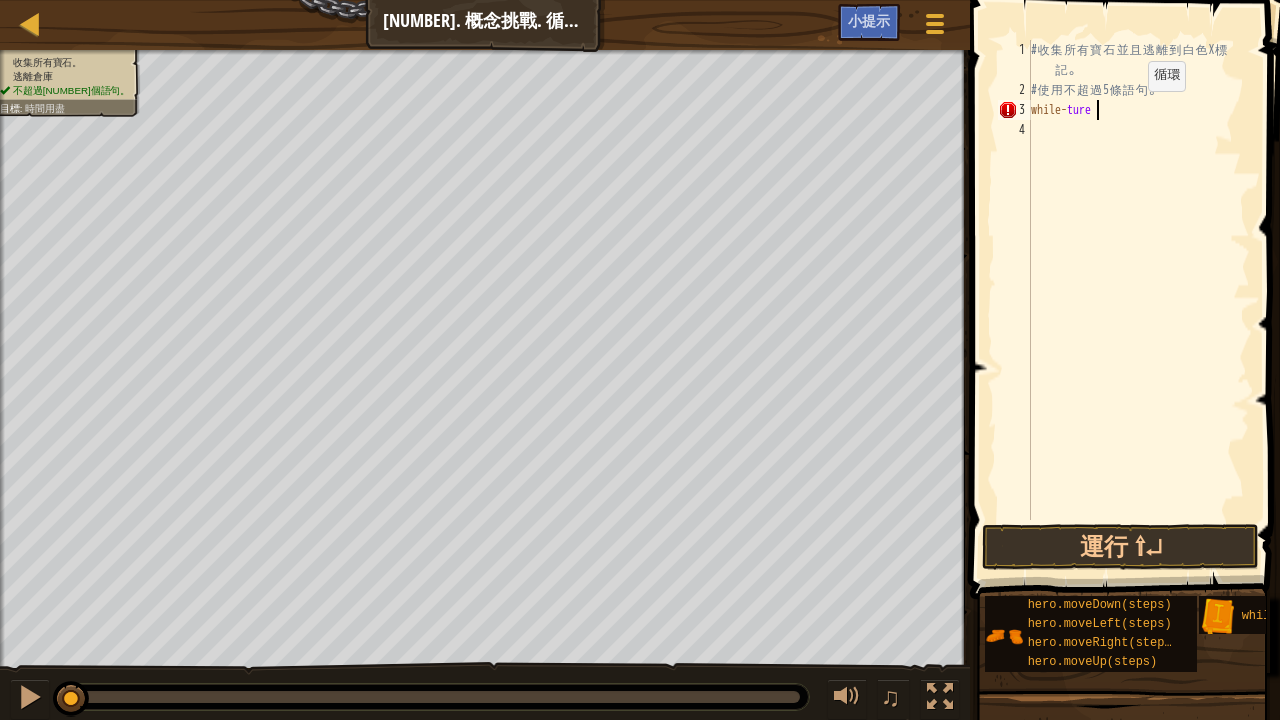 scroll, scrollTop: 9, scrollLeft: 4, axis: both 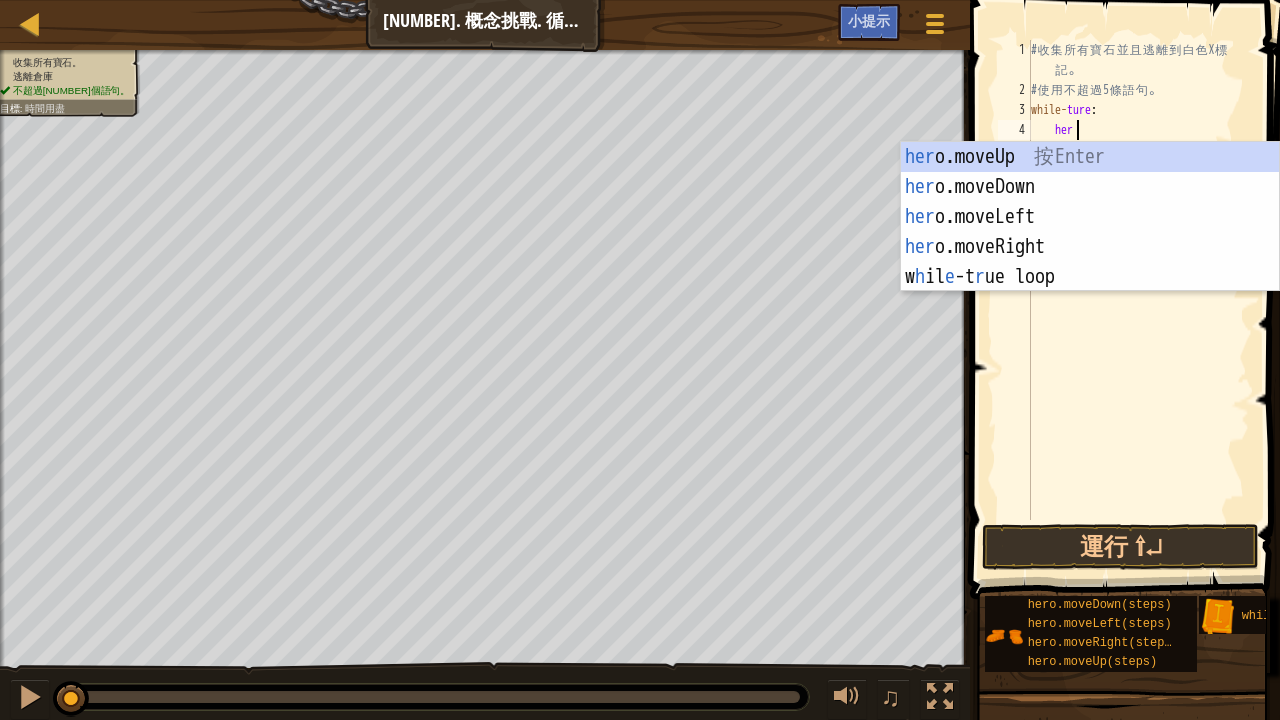 type on "hero" 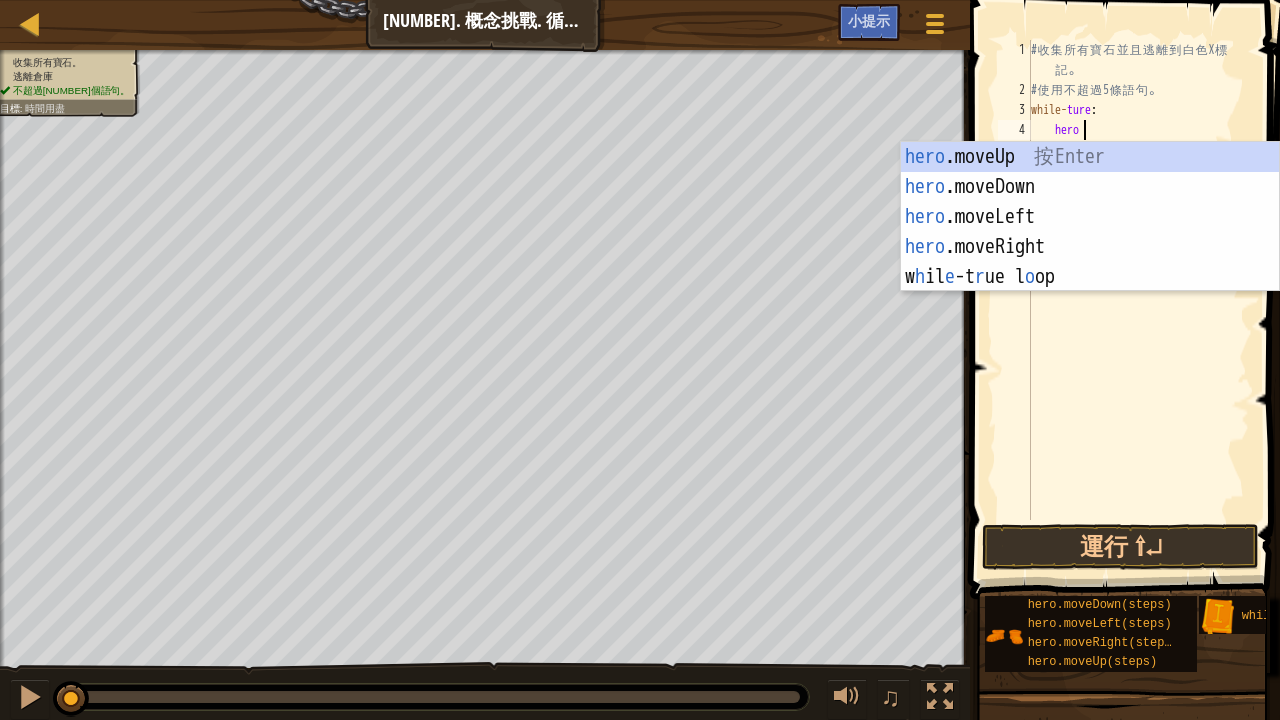scroll, scrollTop: 9, scrollLeft: 3, axis: both 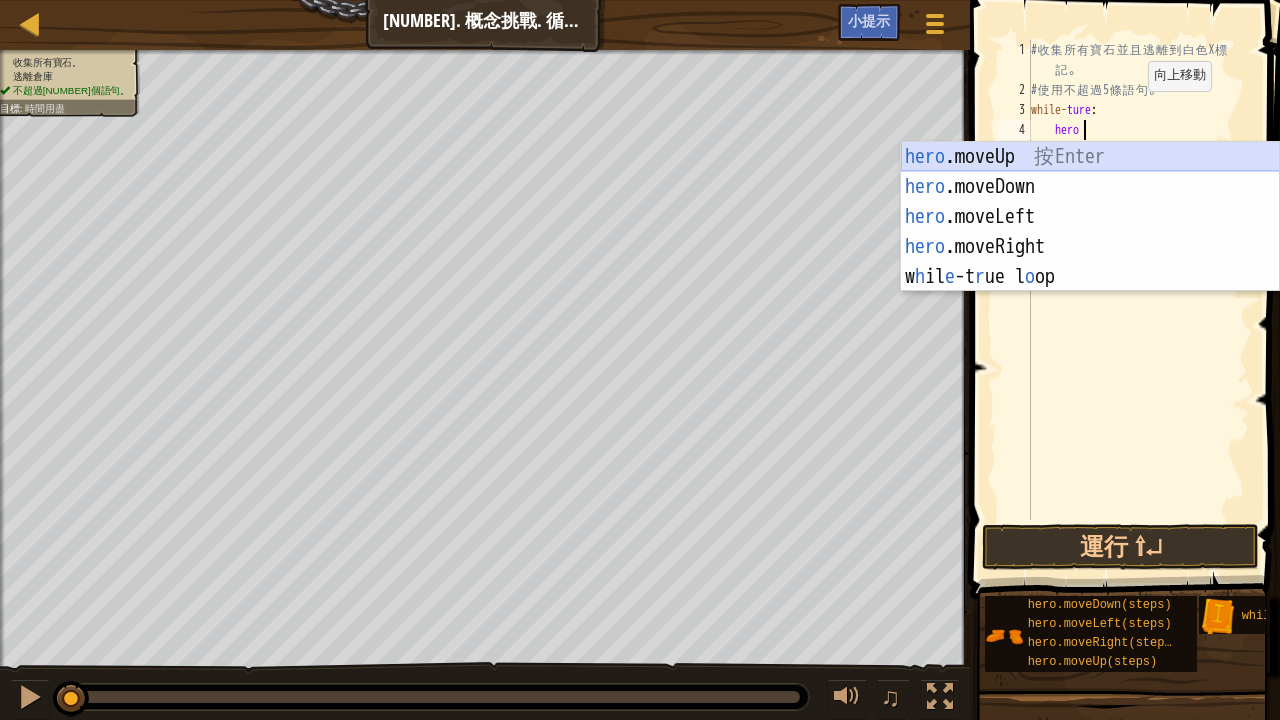 click on "hero .moveUp 按 Enter hero .moveDown 按 Enter hero .moveLeft 按 Enter hero .moveRight 按 Enter w h il e -t r ue l o op 按 Enter" at bounding box center (1090, 247) 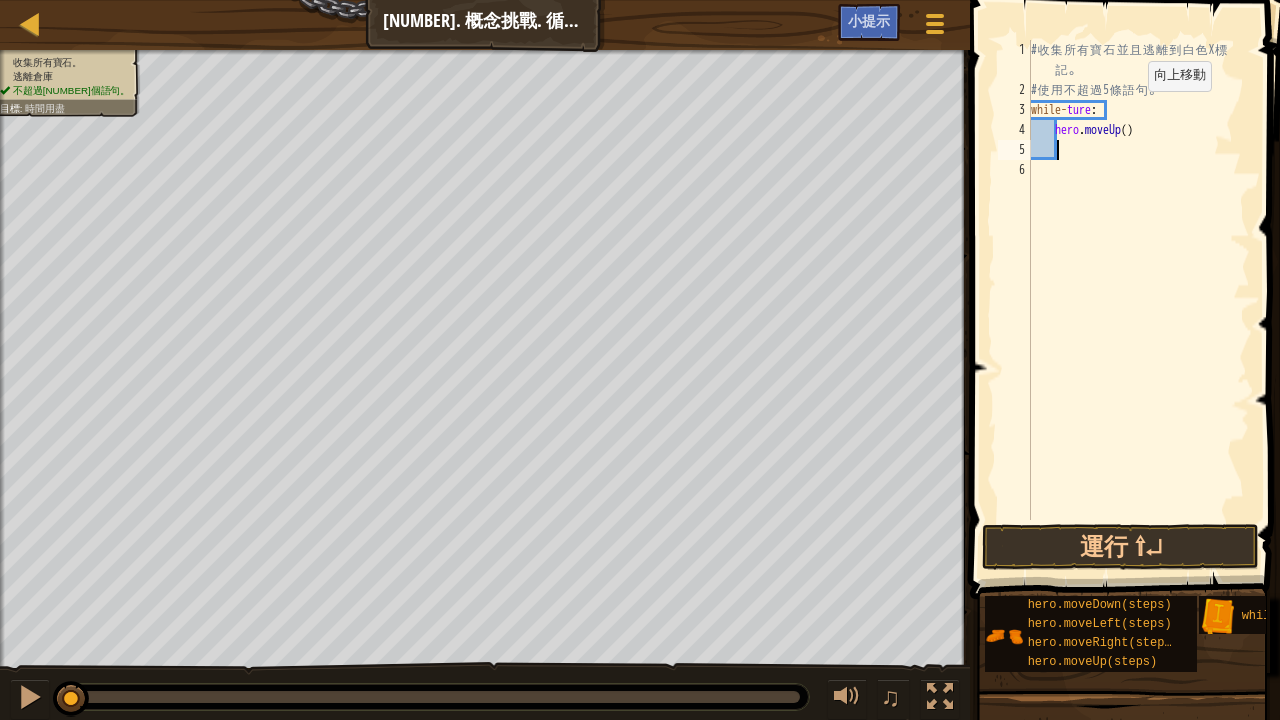 scroll, scrollTop: 9, scrollLeft: 1, axis: both 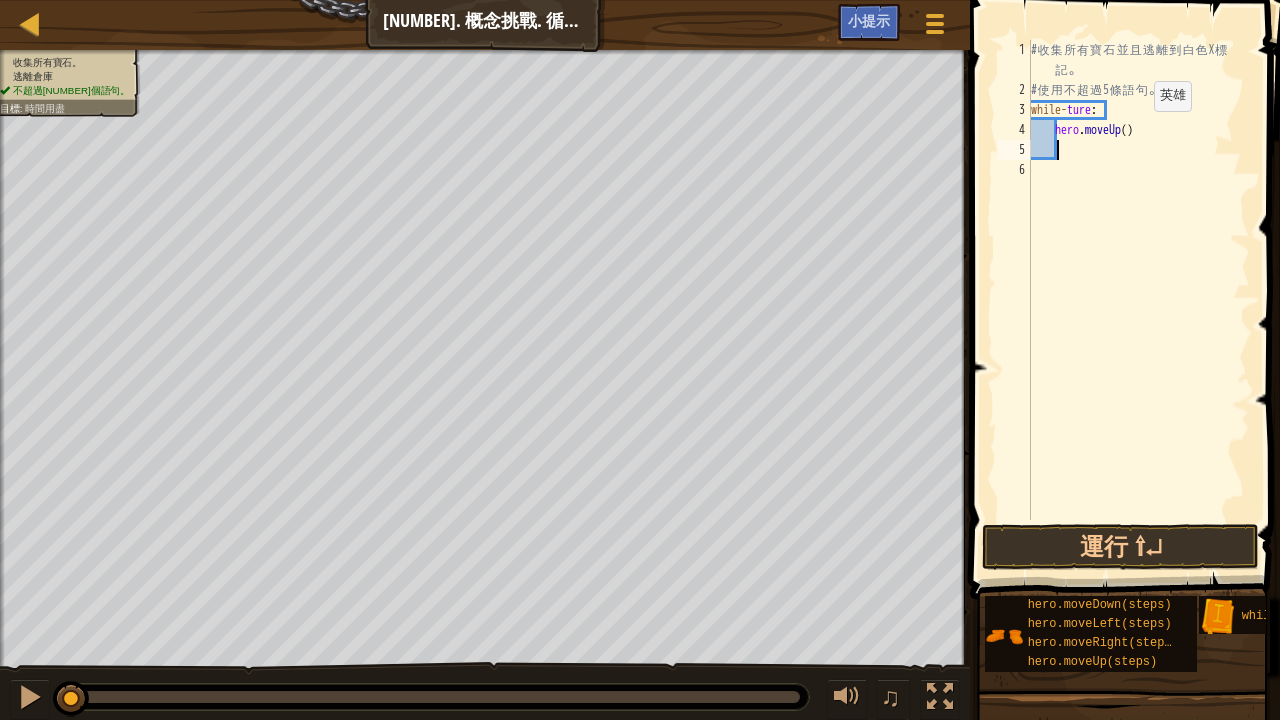click on "#  收 集 所 有 寶 石 並 且 逃 離 到 白 色 X 標      記 。 #  使 用 不 超 過 [NUMBER] 條 語 句 。 while - ture :      hero . moveUp ( )" at bounding box center [1138, 310] 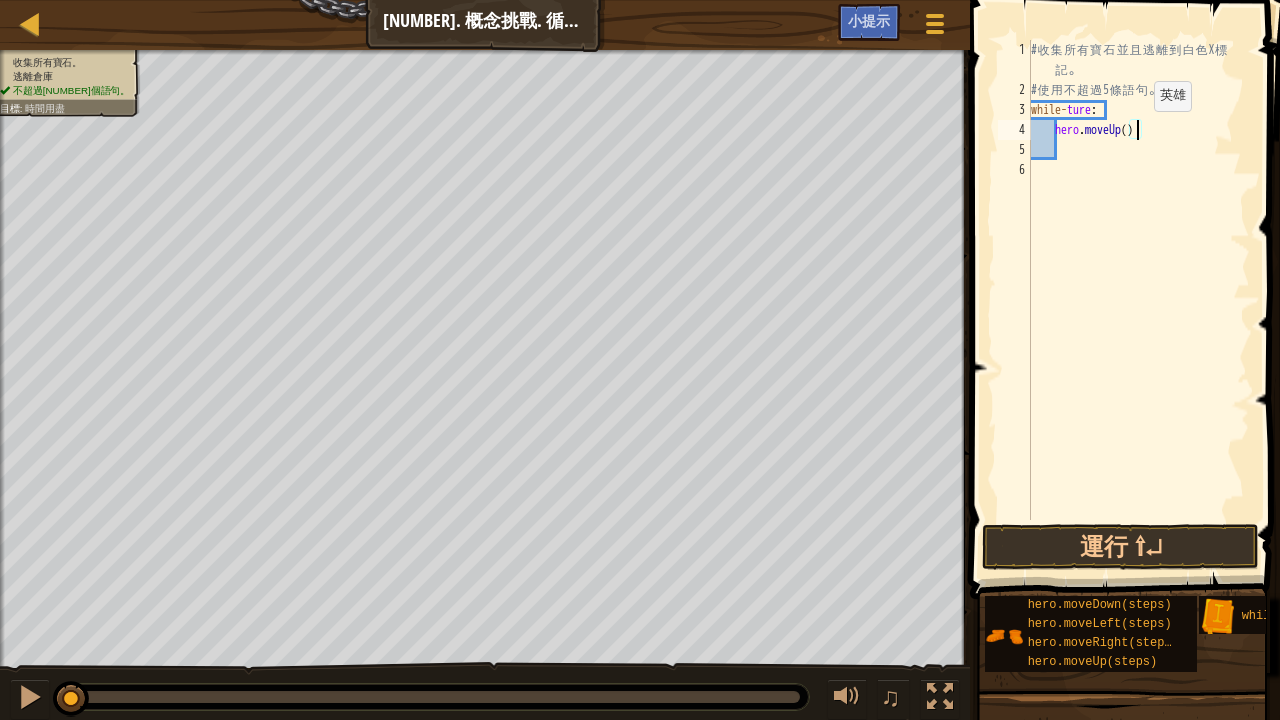 type on "hero.moveUp(1)" 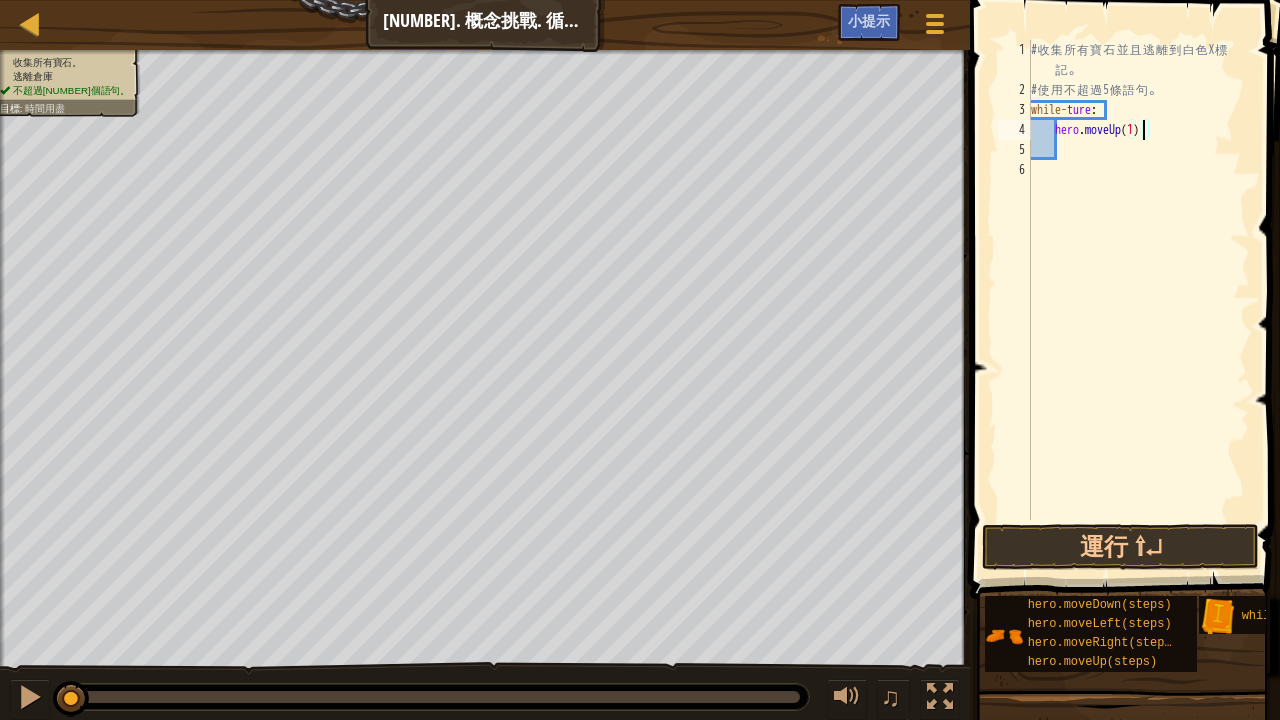 click on "#  收 集 所 有 寶 石 並 且 逃 離 到 白 色 X 標      記 。 #  使 用 不 超 過 [NUMBER] 條 語 句 。 while - ture :      hero . moveUp ( 1 )" at bounding box center (1138, 310) 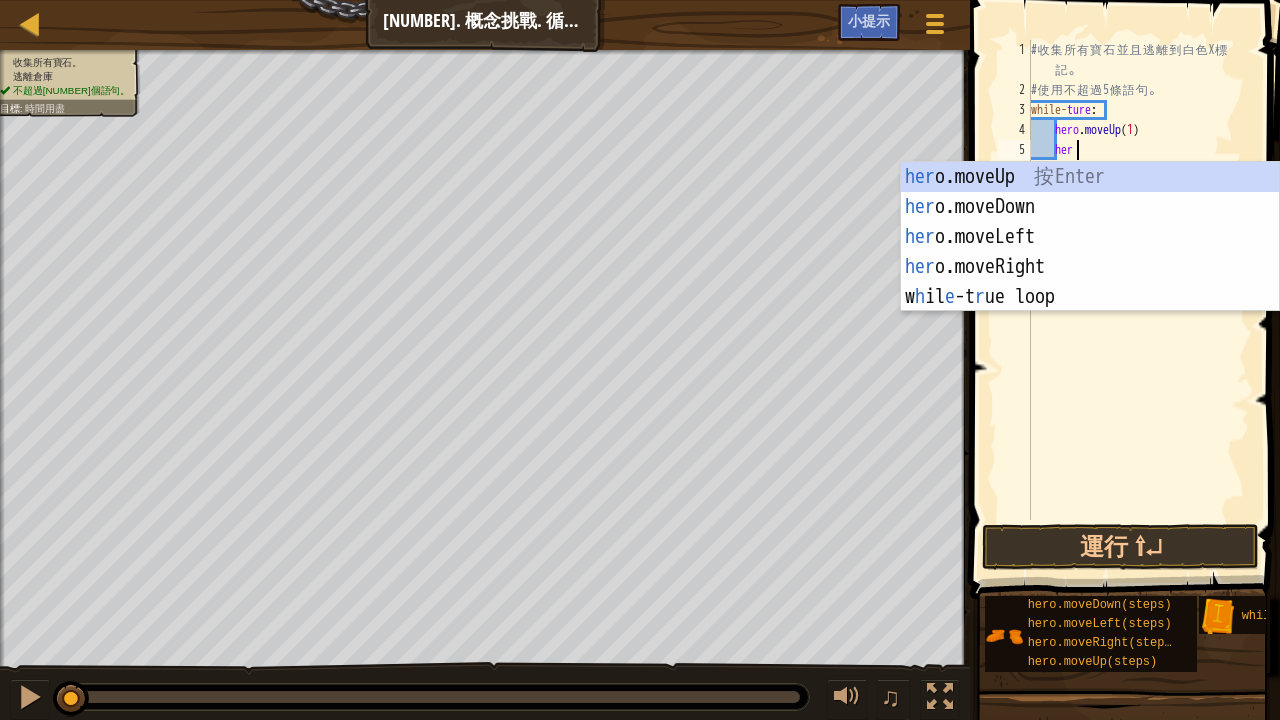 type on "hero" 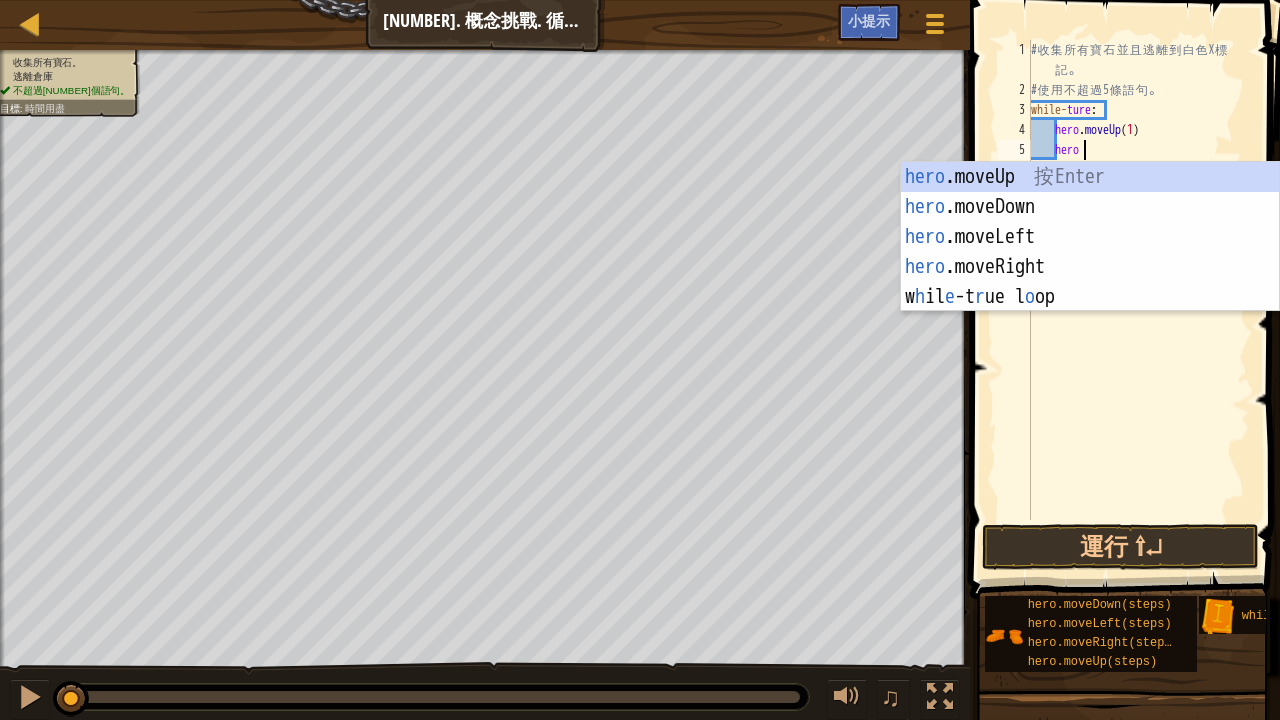 scroll, scrollTop: 9, scrollLeft: 3, axis: both 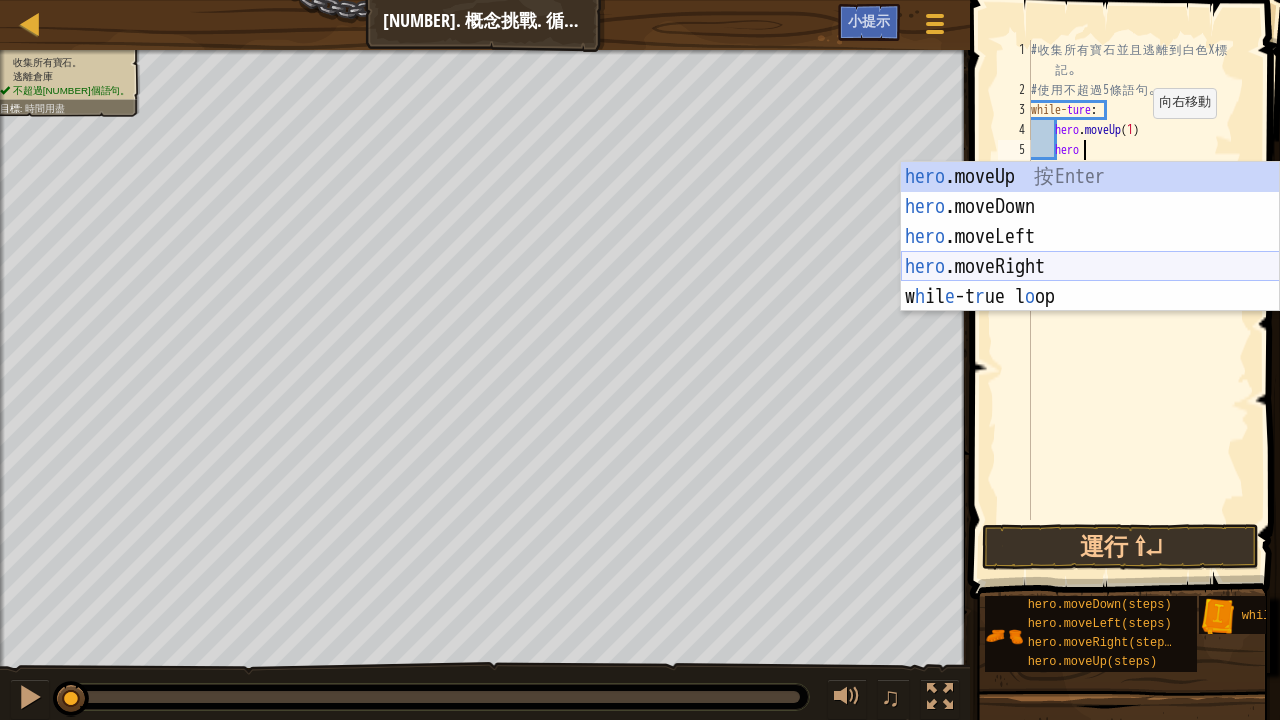 click on "hero .moveUp 按 Enter hero .moveDown 按 Enter hero .moveLeft 按 Enter hero .moveRight 按 Enter w h il e -t r ue l o op 按 Enter" at bounding box center (1090, 267) 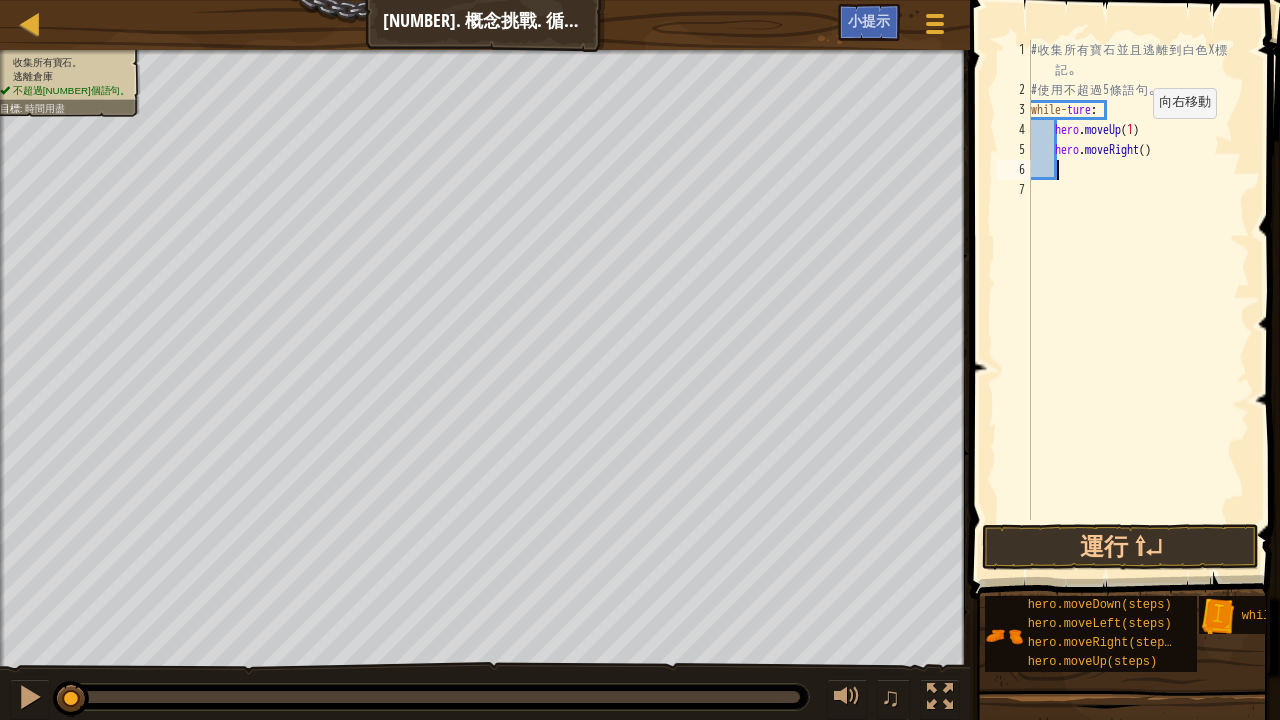 scroll, scrollTop: 9, scrollLeft: 1, axis: both 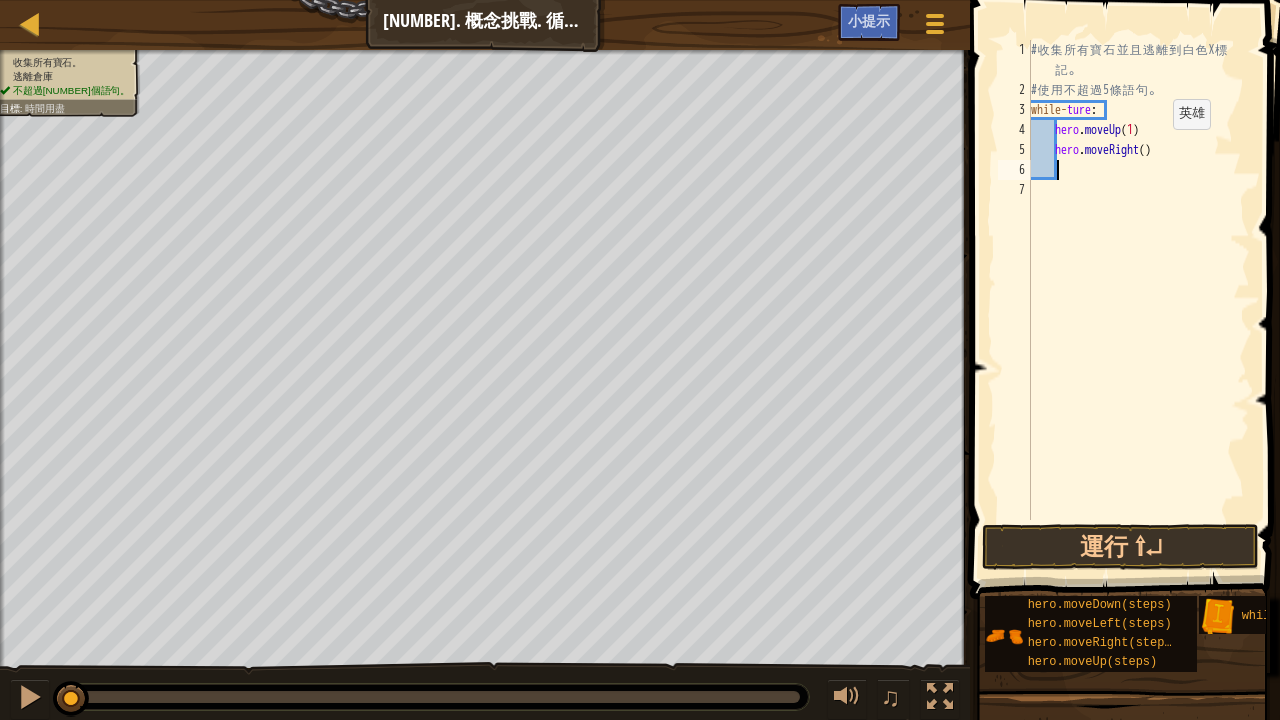 click on "#  收 集 所 有 寶 石 並 且 逃 離 到 白 色 X 標      記 。 #  使 用 不 超 過 [NUMBER] 條 語 句 。 while - ture :      hero . moveUp ( 1 )      hero . moveRight ( )" at bounding box center (1138, 310) 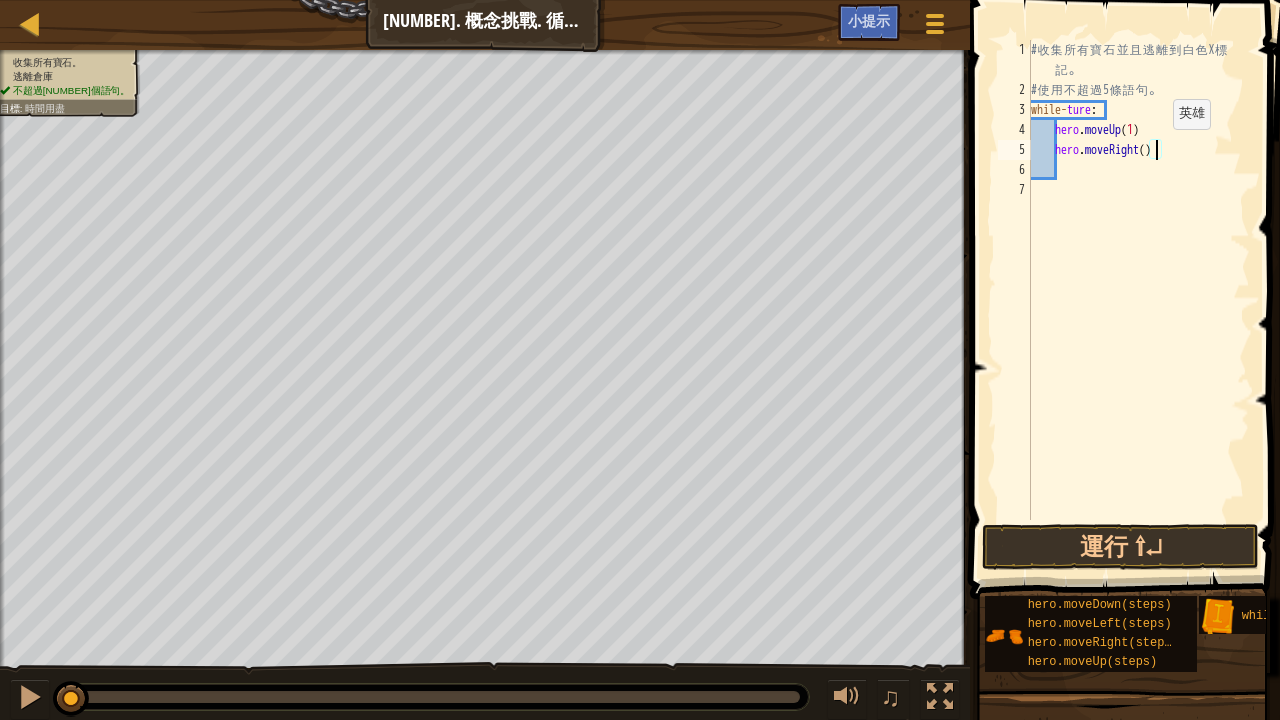 scroll, scrollTop: 9, scrollLeft: 10, axis: both 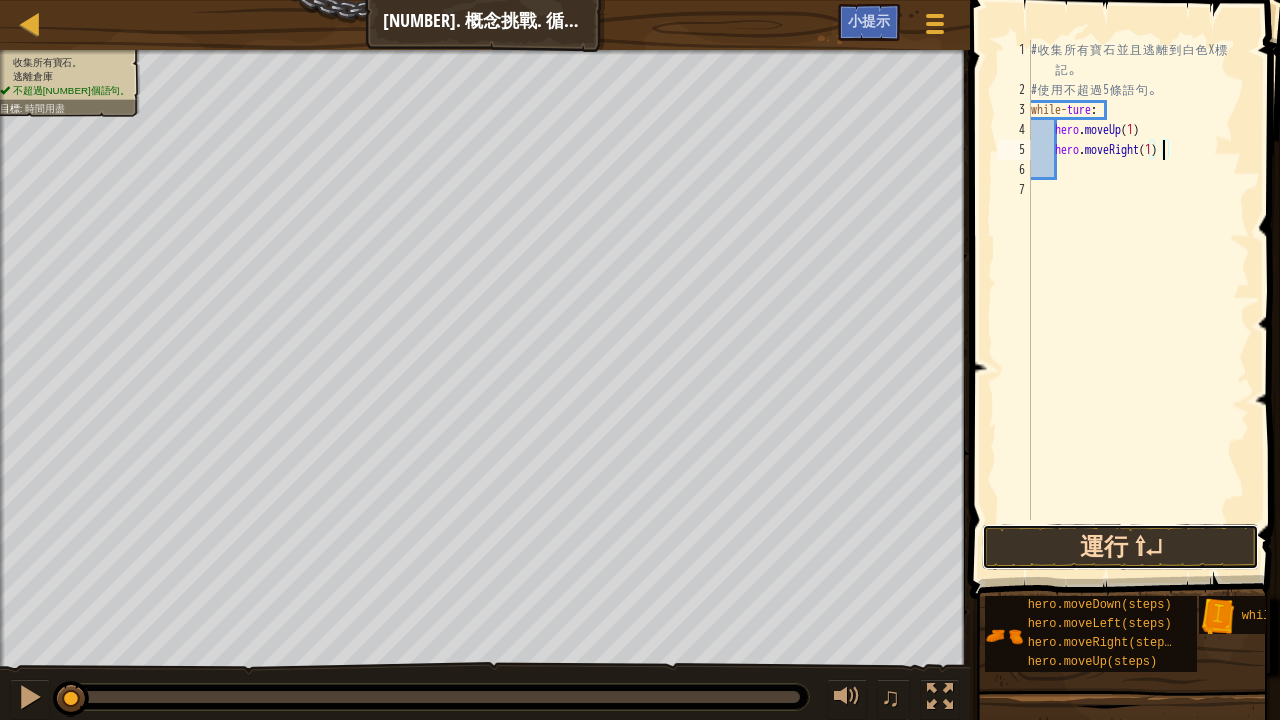 click on "運行 ⇧↵" at bounding box center (1120, 547) 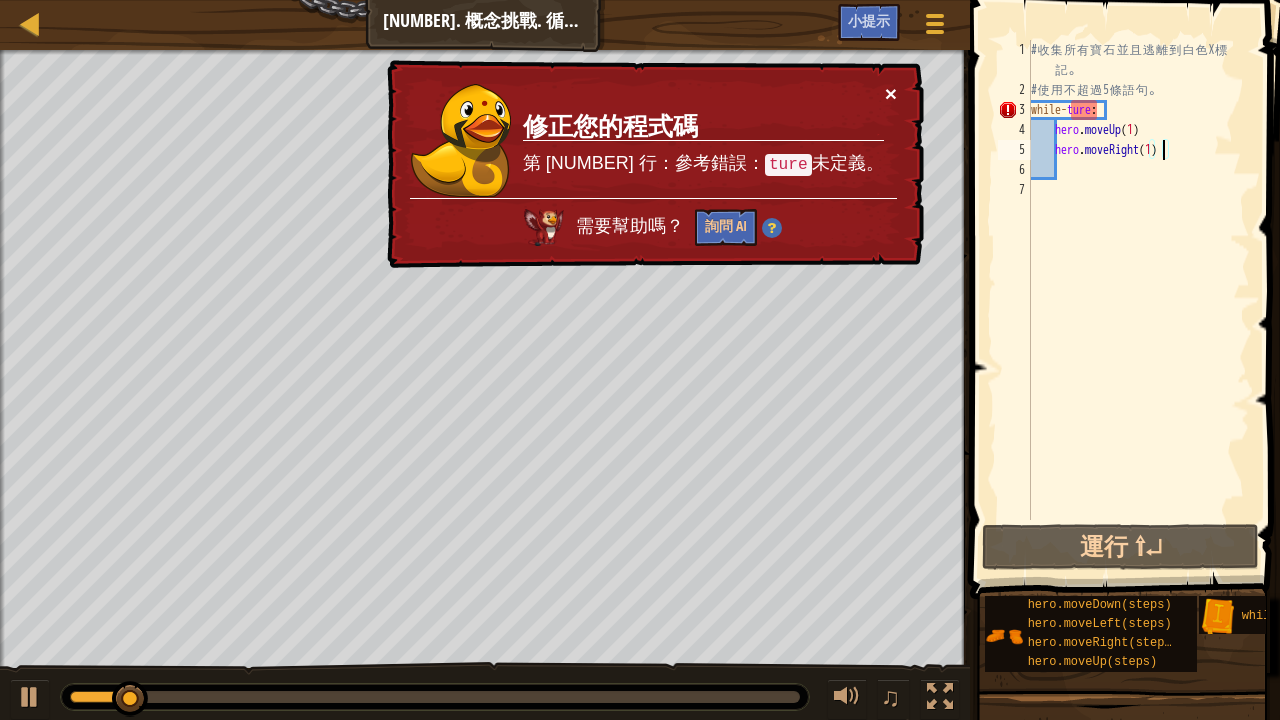 click on "× 修正您的程式碼 第 3 行：參考錯誤： ture  未定義。
需要幫助嗎？   詢問 AI" at bounding box center [653, 164] 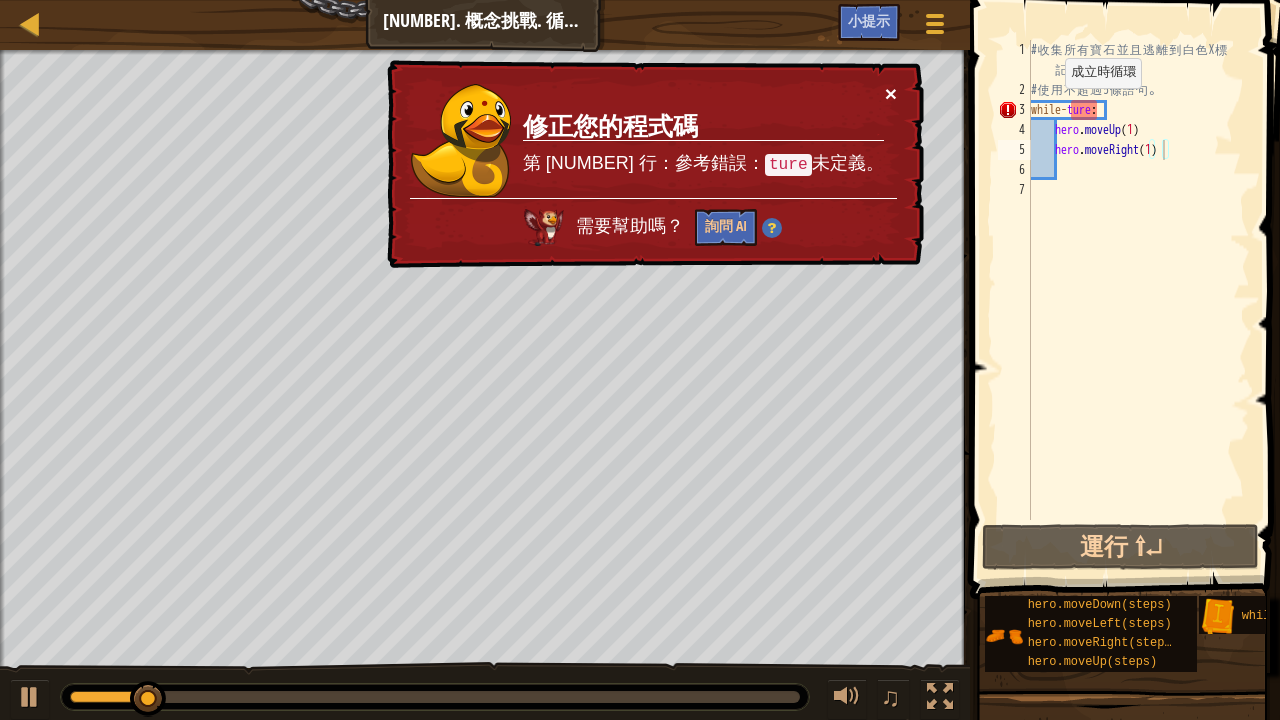click on "×" at bounding box center (891, 94) 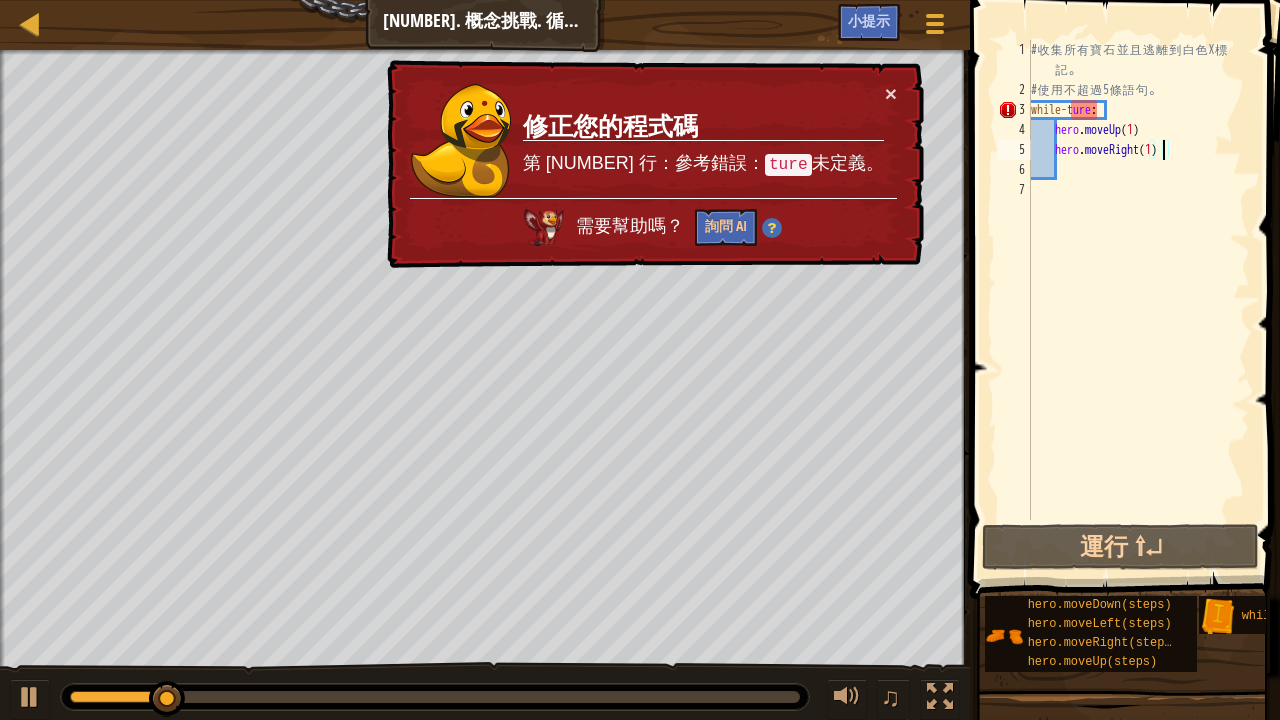 click on "#  收 集 所 有 寶 石 並 且 逃 離 到 白 色 X 標      記 。 #  使 用 不 超 過 [NUMBER] 條 語 句 。 while - ture :      hero . moveUp ( [NUMBER] )      hero . moveRight ( [NUMBER] )" at bounding box center (1138, 310) 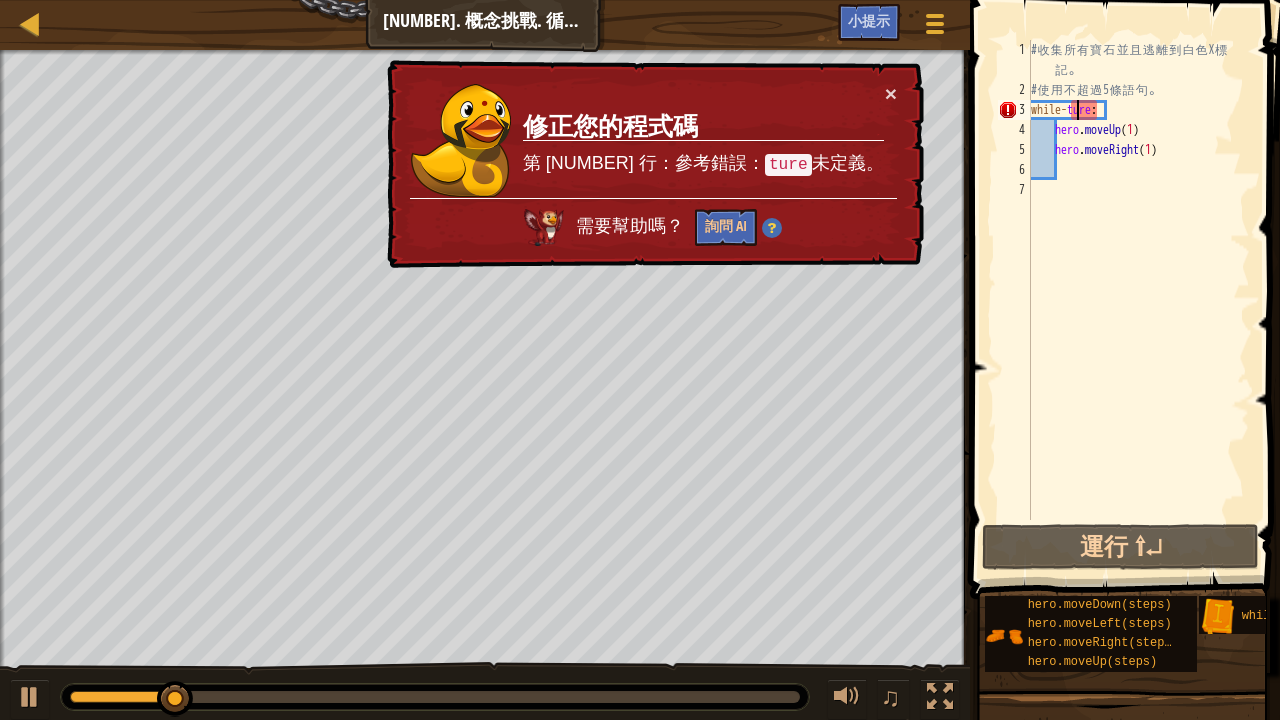 scroll, scrollTop: 9, scrollLeft: 4, axis: both 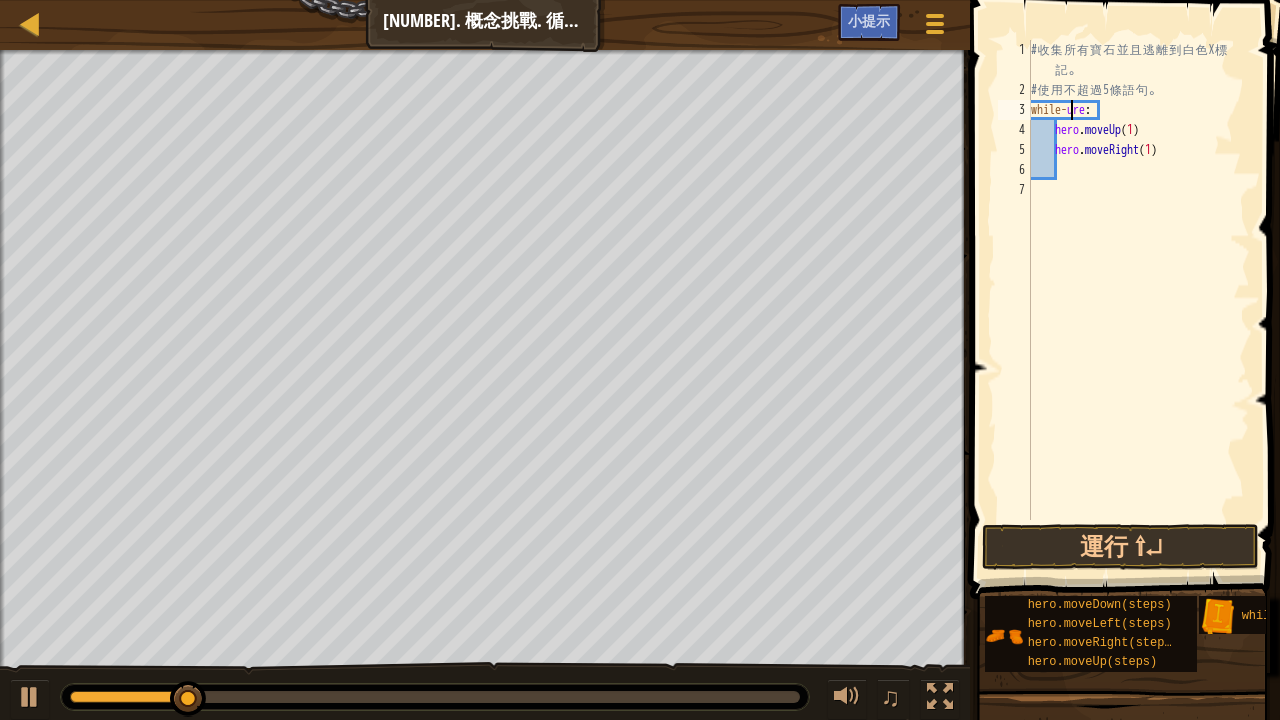 type on "while-Ture:" 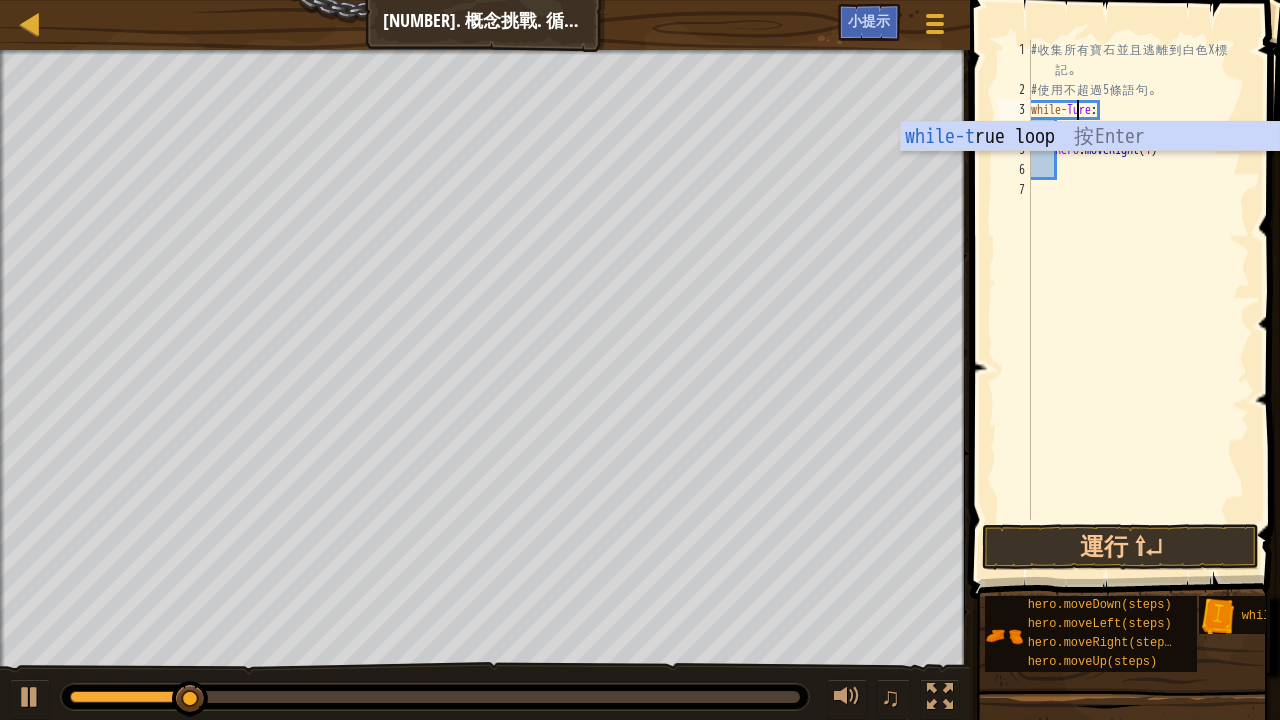 scroll, scrollTop: 9, scrollLeft: 4, axis: both 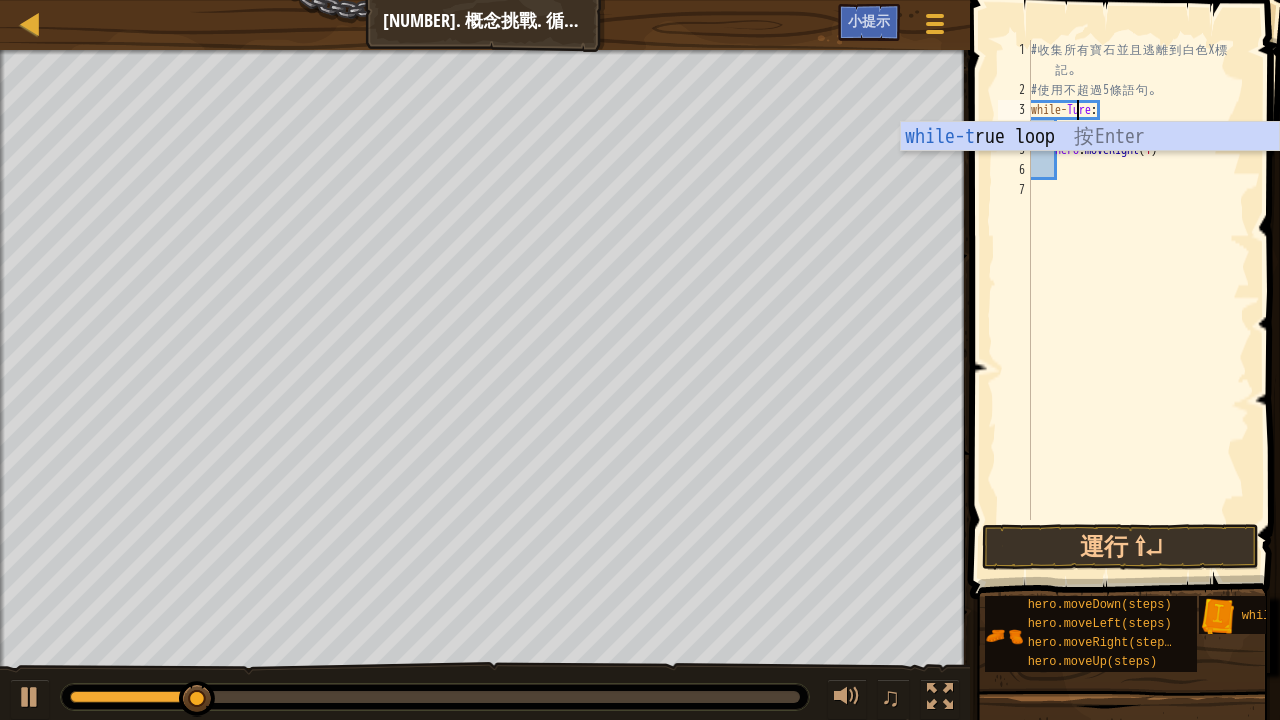 click on "#  收 集 所 有 寶 石 並 且 逃 離 到 白 色 X 標      記 。 #  使 用 不 超 過 [NUMBER] 條 語 句 。 while - Ture :      hero . moveUp ( [NUMBER] )      hero . moveRight ( [NUMBER] )" at bounding box center (1138, 310) 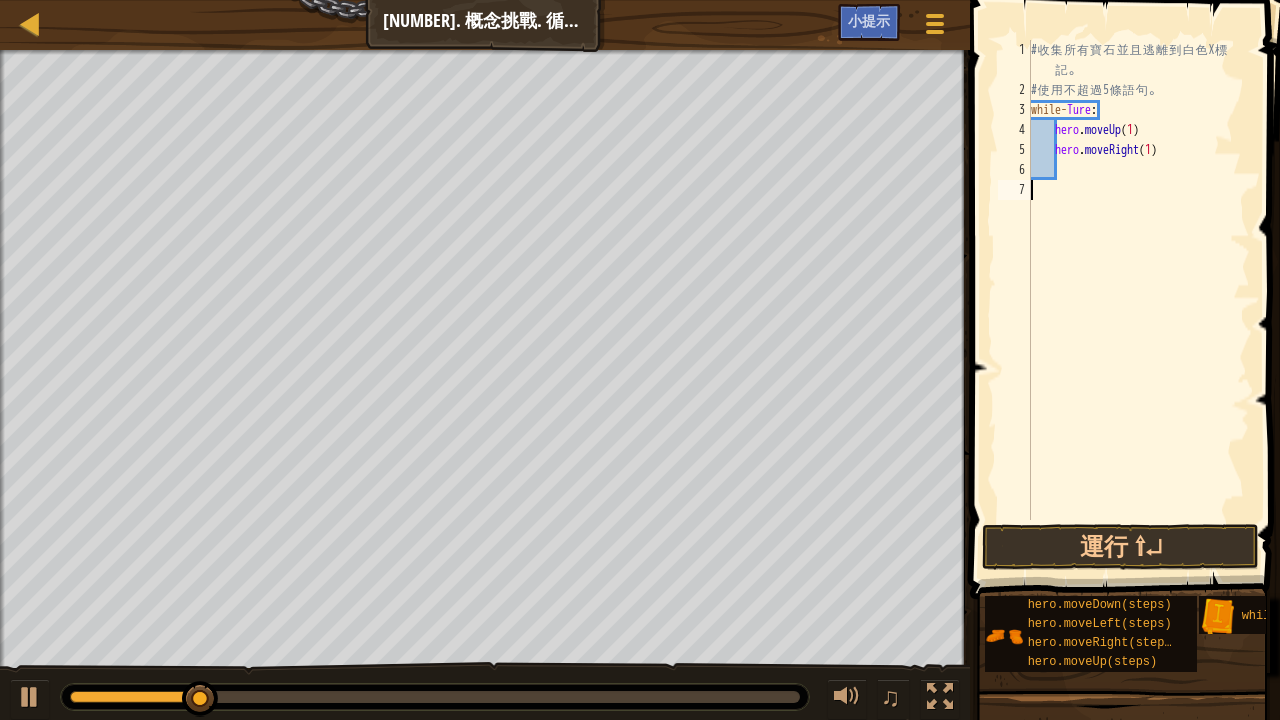scroll, scrollTop: 9, scrollLeft: 0, axis: vertical 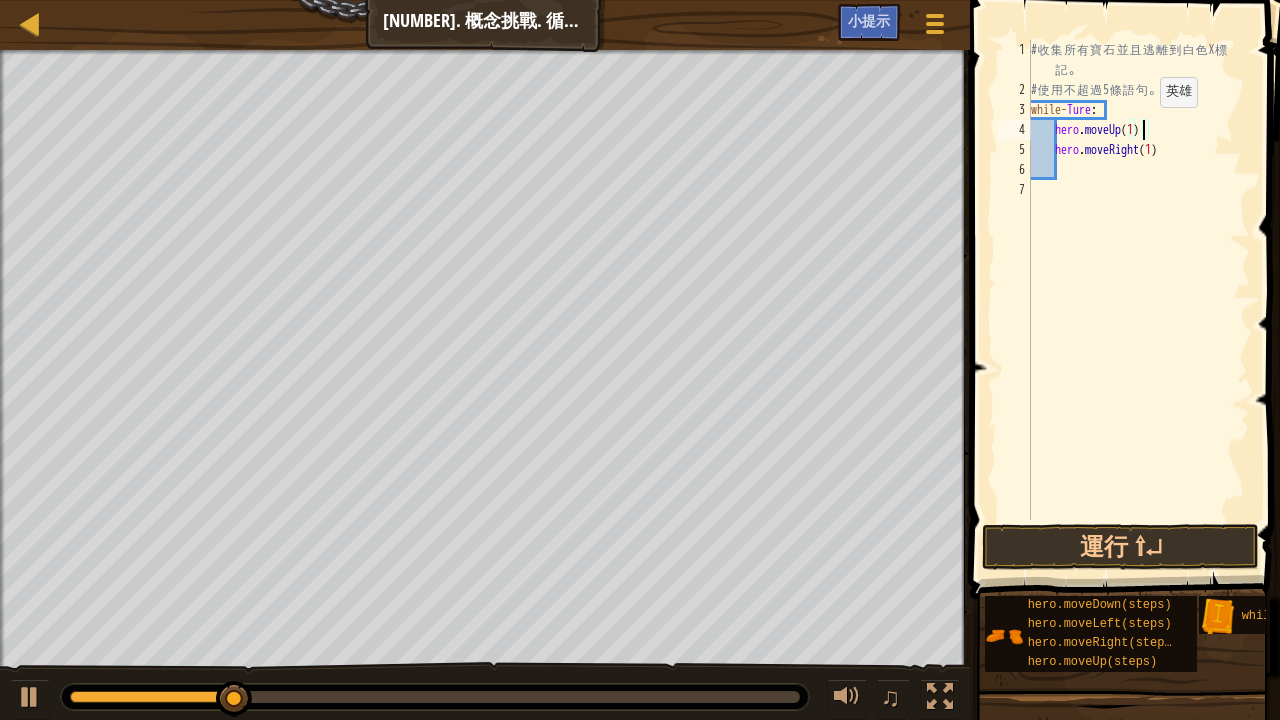 click on "#  收 集 所 有 寶 石 並 且 逃 離 到 白 色 X 標      記 。 #  使 用 不 超 過 [NUMBER] 條 語 句 。 while - Ture :      hero . moveUp ( [NUMBER] )      hero . moveRight ( [NUMBER] )" at bounding box center (1138, 310) 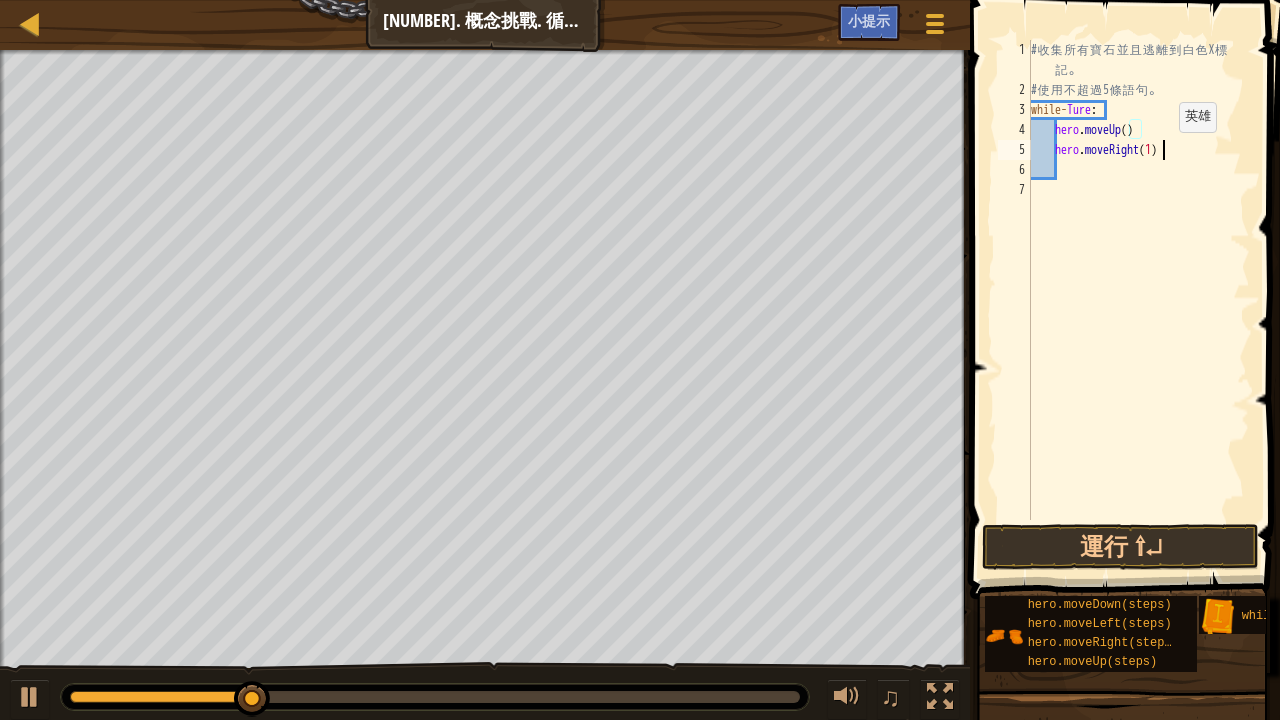 click on "#  收 集 所 有 寶 石 並 且 逃 離 到 白 色 X 標      記 。 #  使 用 不 超 過 5 條 語 句 。 while - Ture :      hero . moveUp ( )      hero . moveRight ( 1 )" at bounding box center [1138, 310] 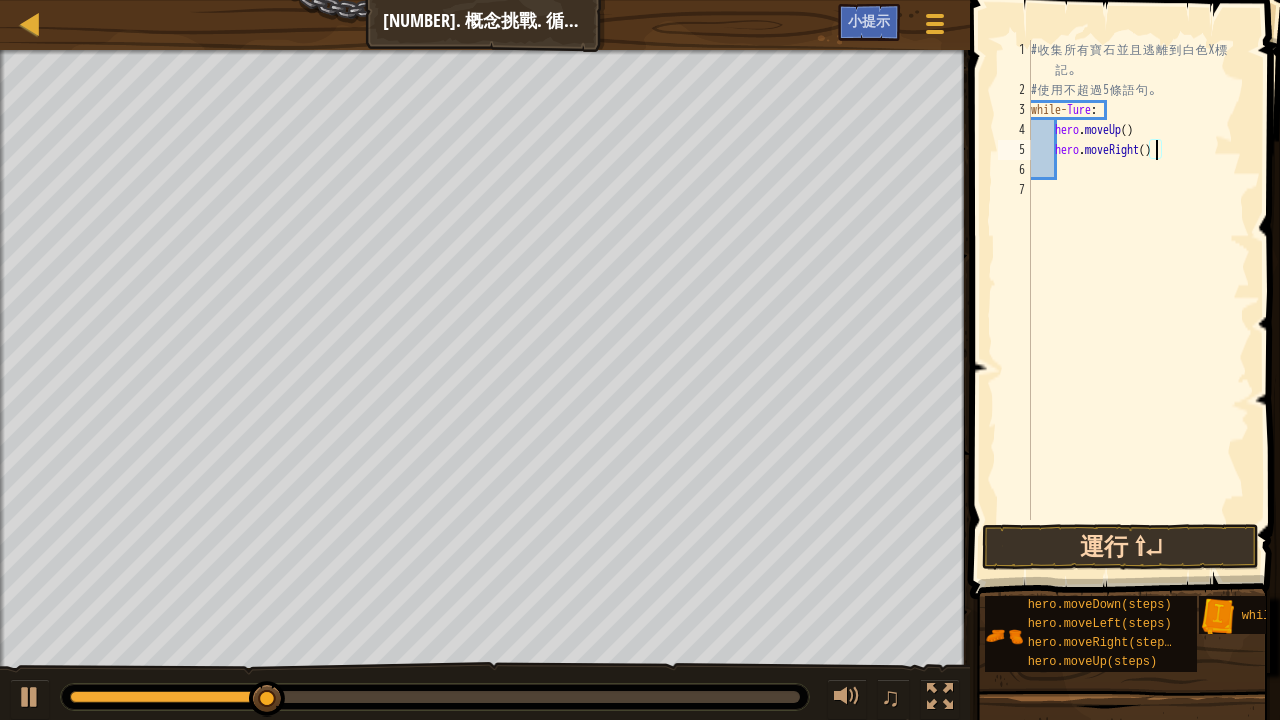type on "hero.moveRight()" 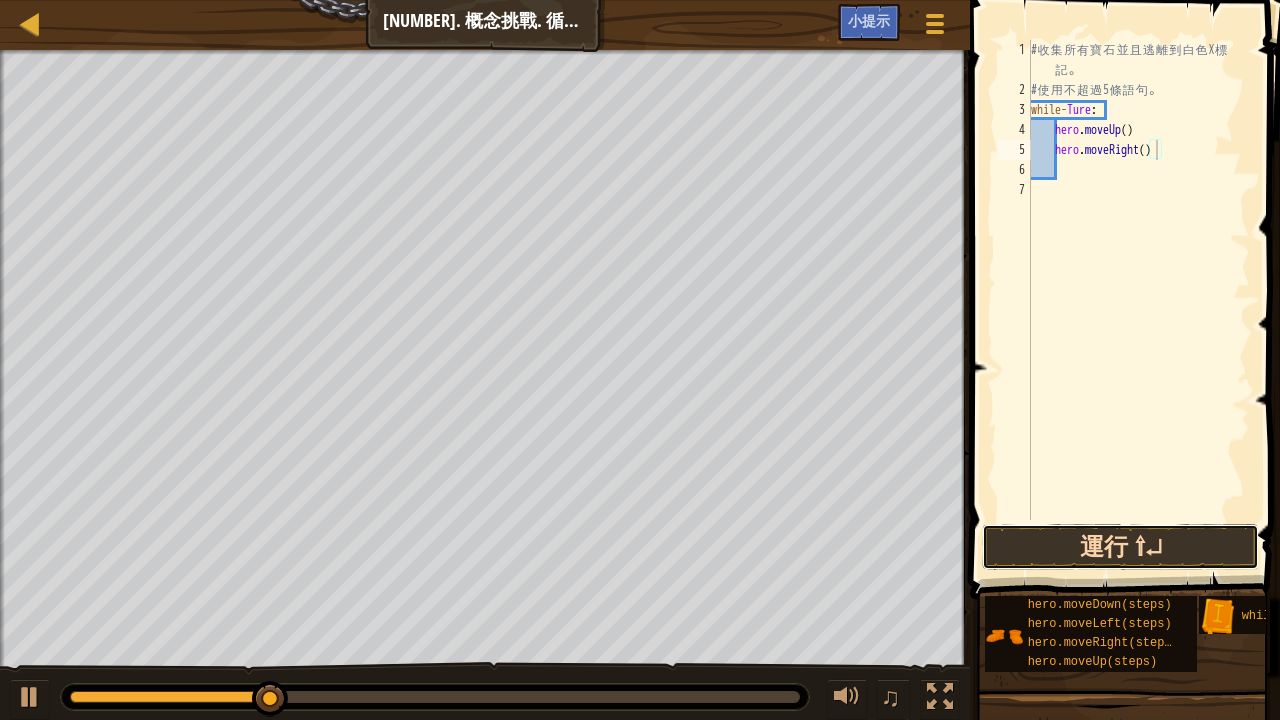 click on "運行 ⇧↵" at bounding box center [1120, 547] 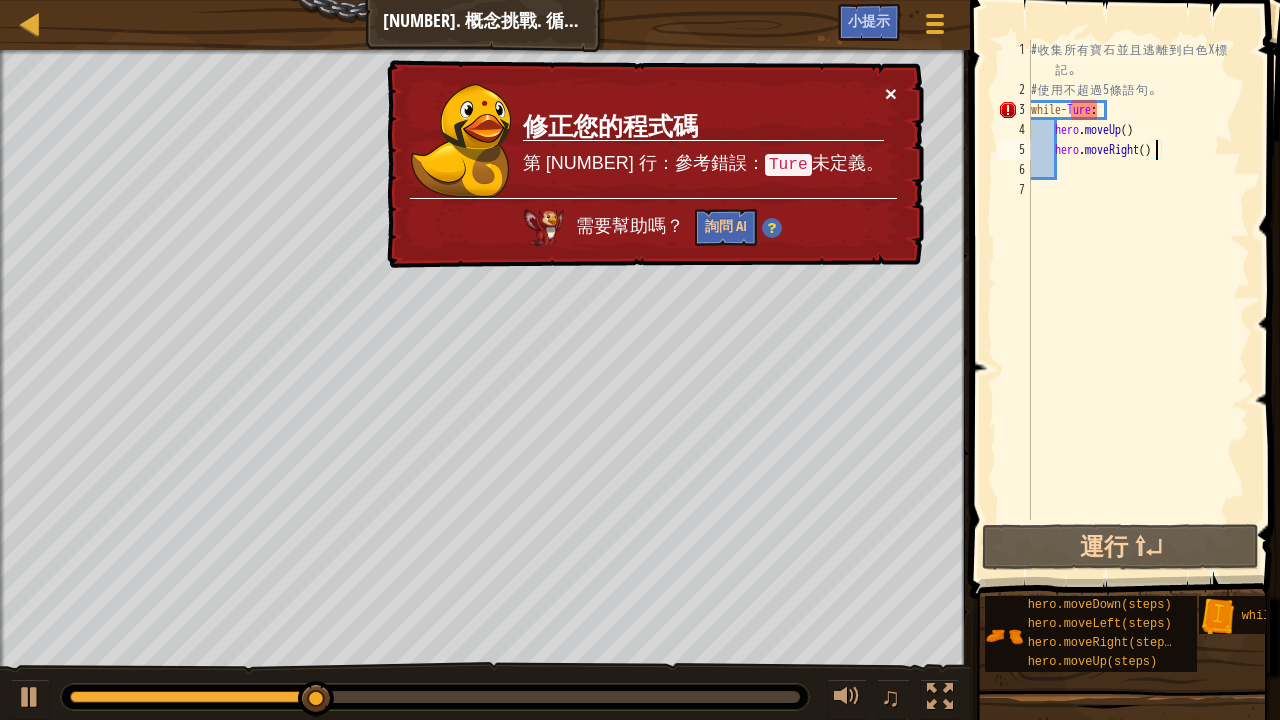 click on "×" at bounding box center (892, 97) 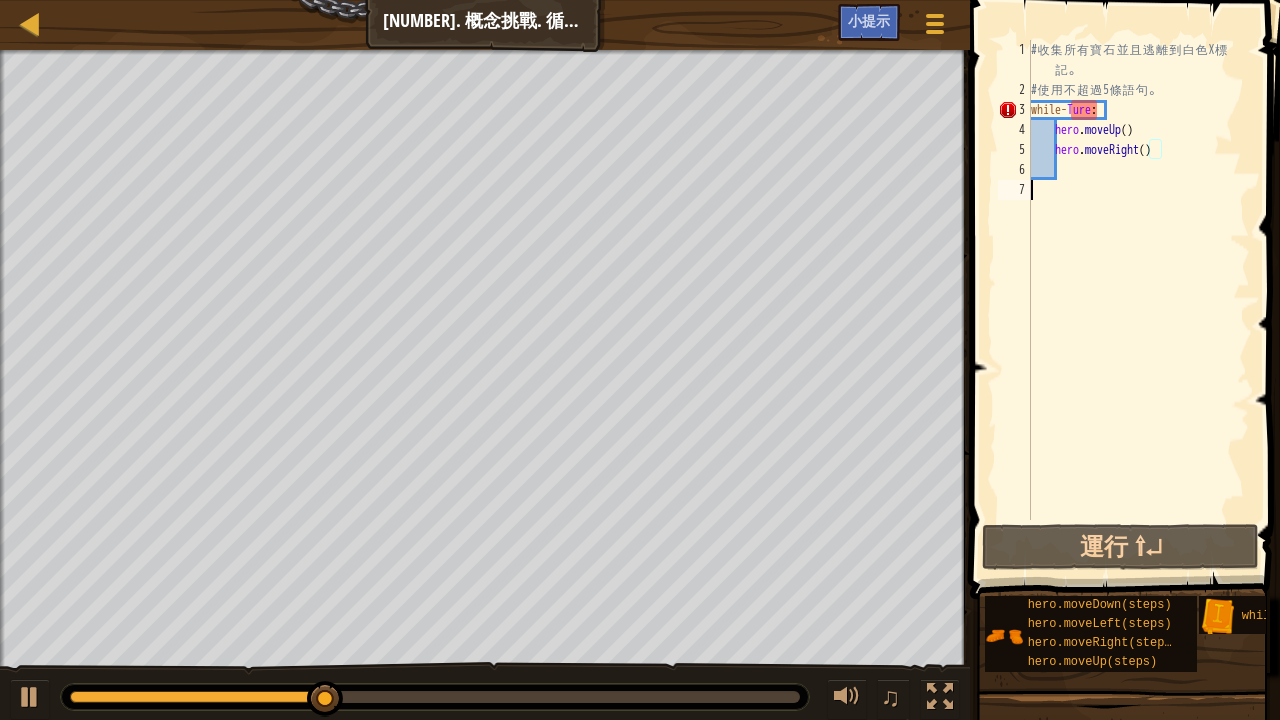 click on "#  收 集 所 有 寶 石 並 且 逃 離 到 白 色 X 標      記 。 #  使 用 不 超 過 5 條 語 句 。 while - Ture :      hero . moveUp ( )      hero . moveRight ( )" at bounding box center [1138, 310] 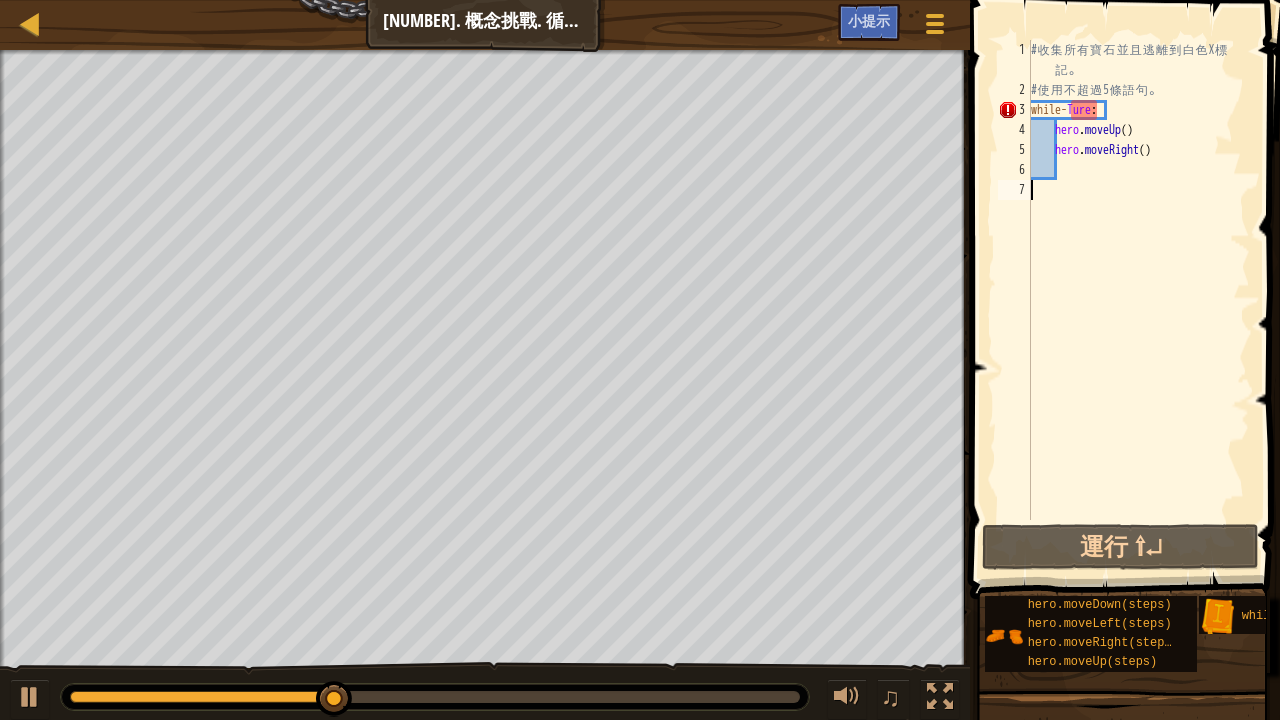 click on "#  收 集 所 有 寶 石 並 且 逃 離 到 白 色 X 標      記 。 #  使 用 不 超 過 5 條 語 句 。 while - Ture :      hero . moveUp ( )      hero . moveRight ( )" at bounding box center (1138, 310) 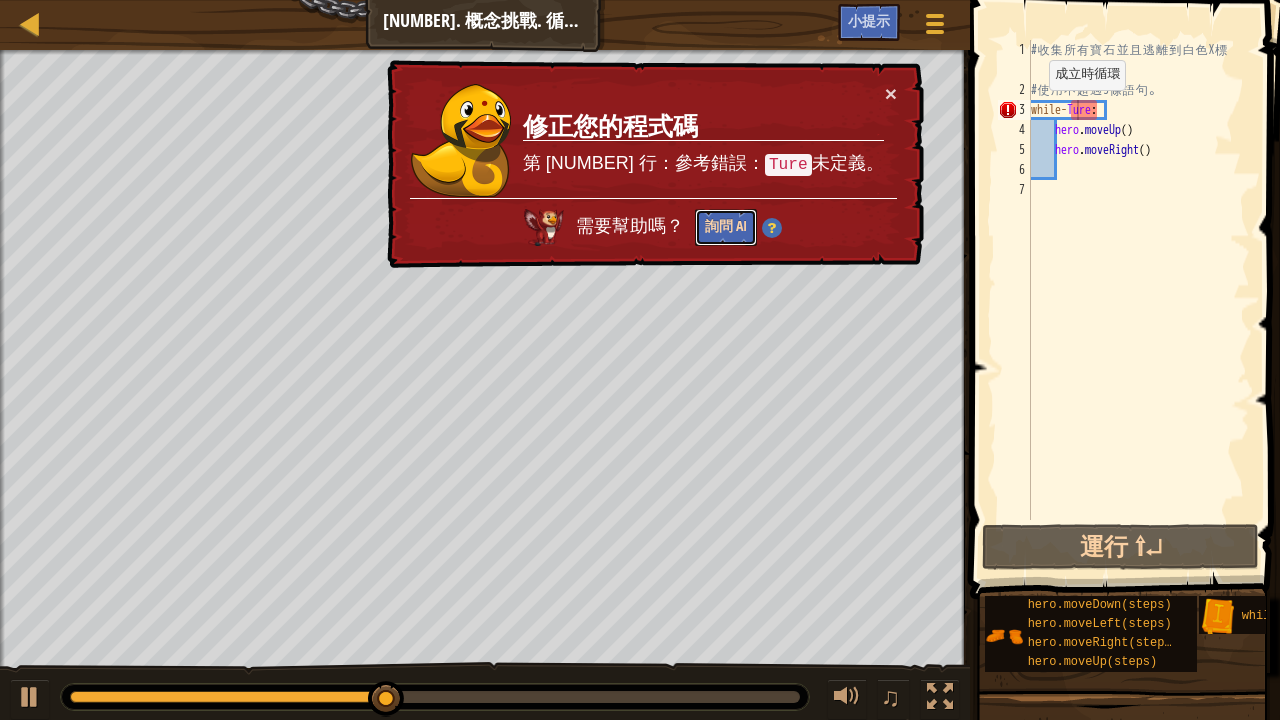 click on "詢問 AI" at bounding box center [726, 227] 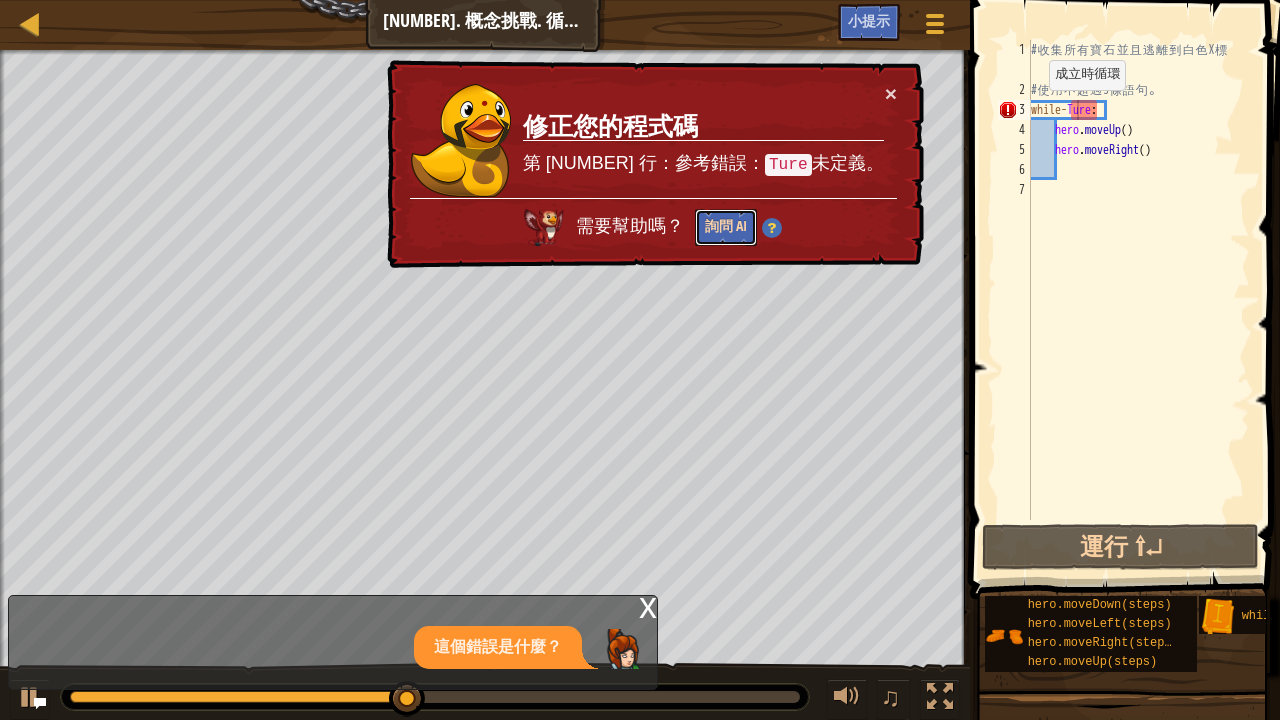 click on "詢問 AI" at bounding box center (725, 229) 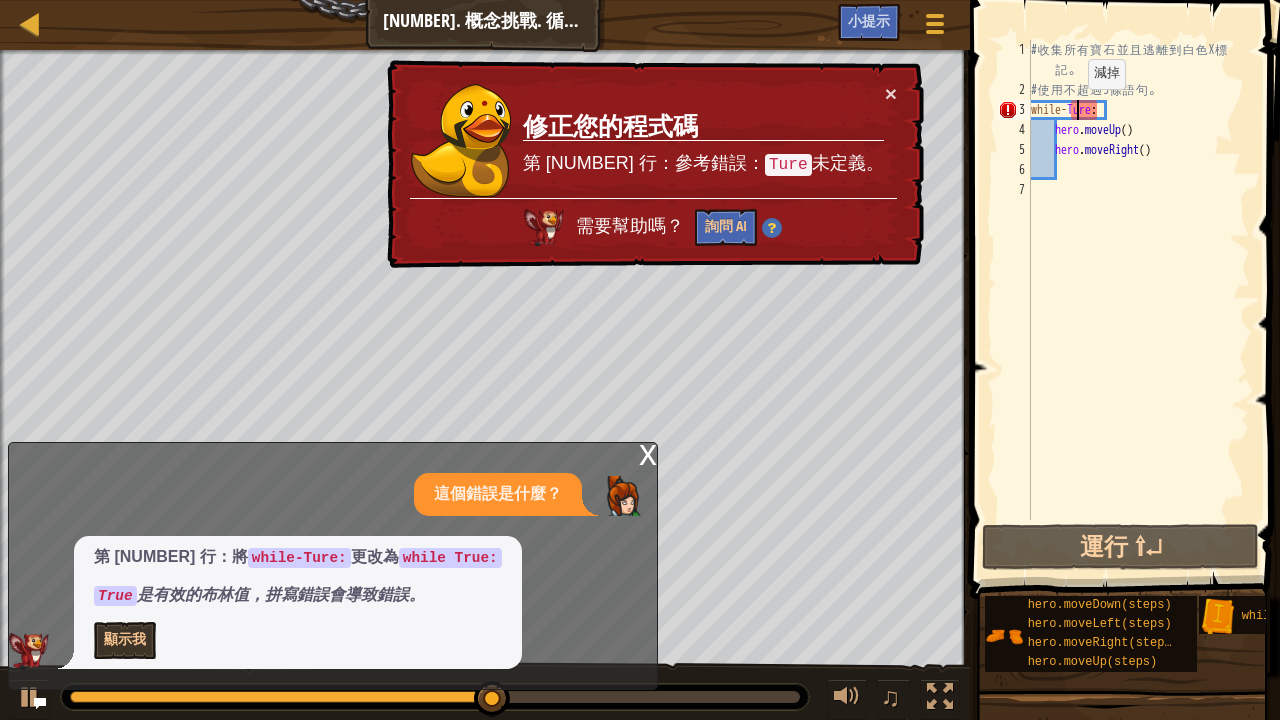 click on "#  收 集 所 有 寶 石 並 且 逃 離 到 白 色 X 標      記 。 #  使 用 不 超 過 5 條 語 句 。 while - Ture :      hero . moveUp ( )      hero . moveRight ( )" at bounding box center [1138, 310] 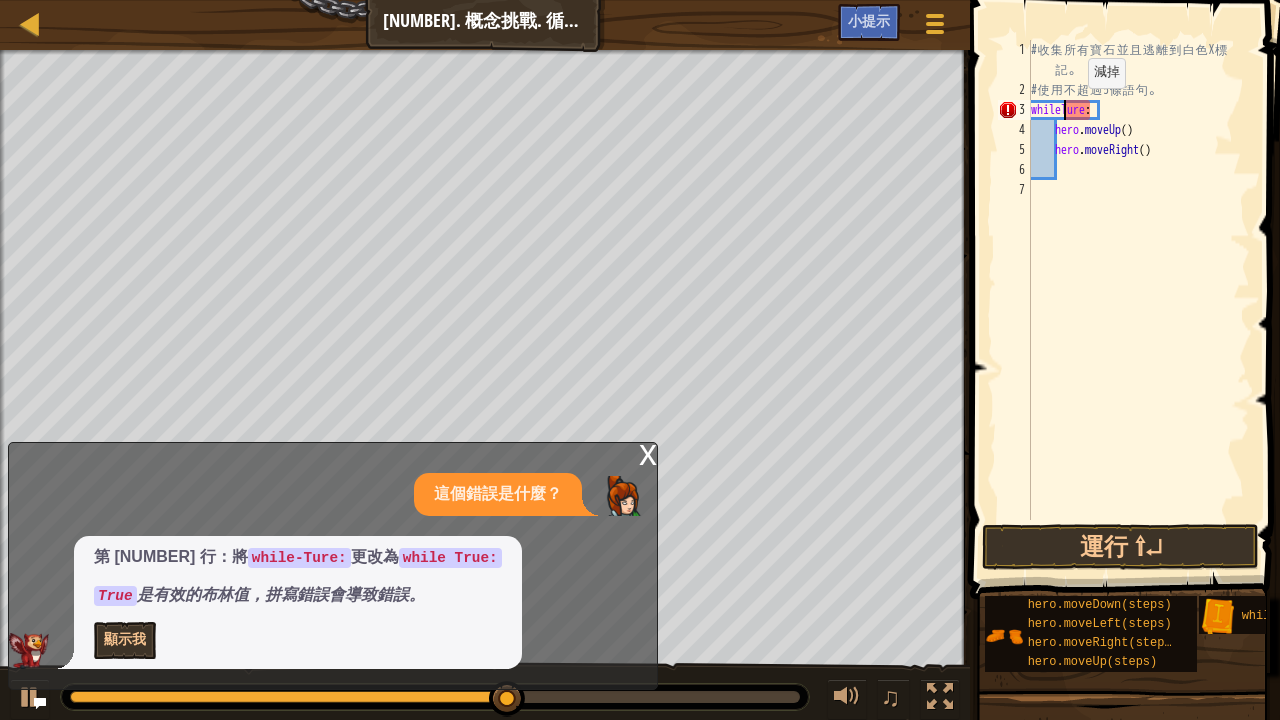 type on "while Ture:" 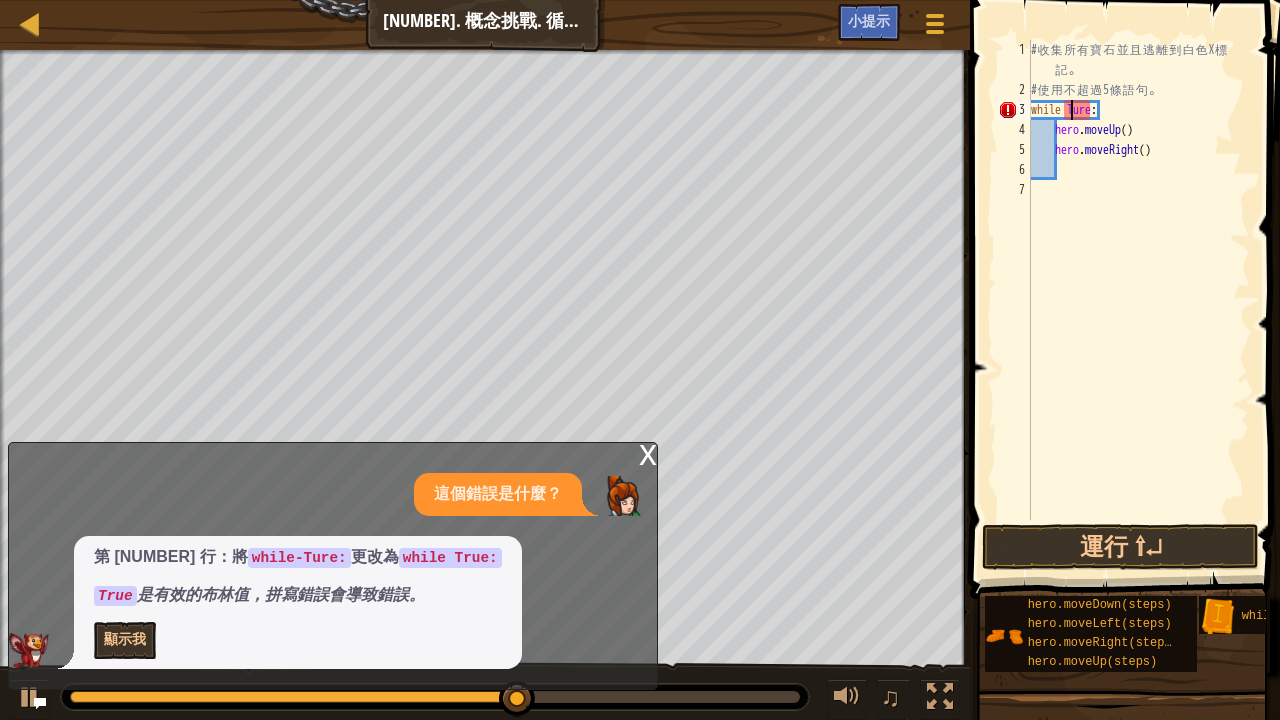 click on "#  收 集 所 有 寶 石 並 且 逃 離 到 白 色 X 標      記 。 #  使 用 不 超 過 5 條 語 句 。 while   Ture :      hero . moveUp ( )      hero . moveRight ( )" at bounding box center [1138, 310] 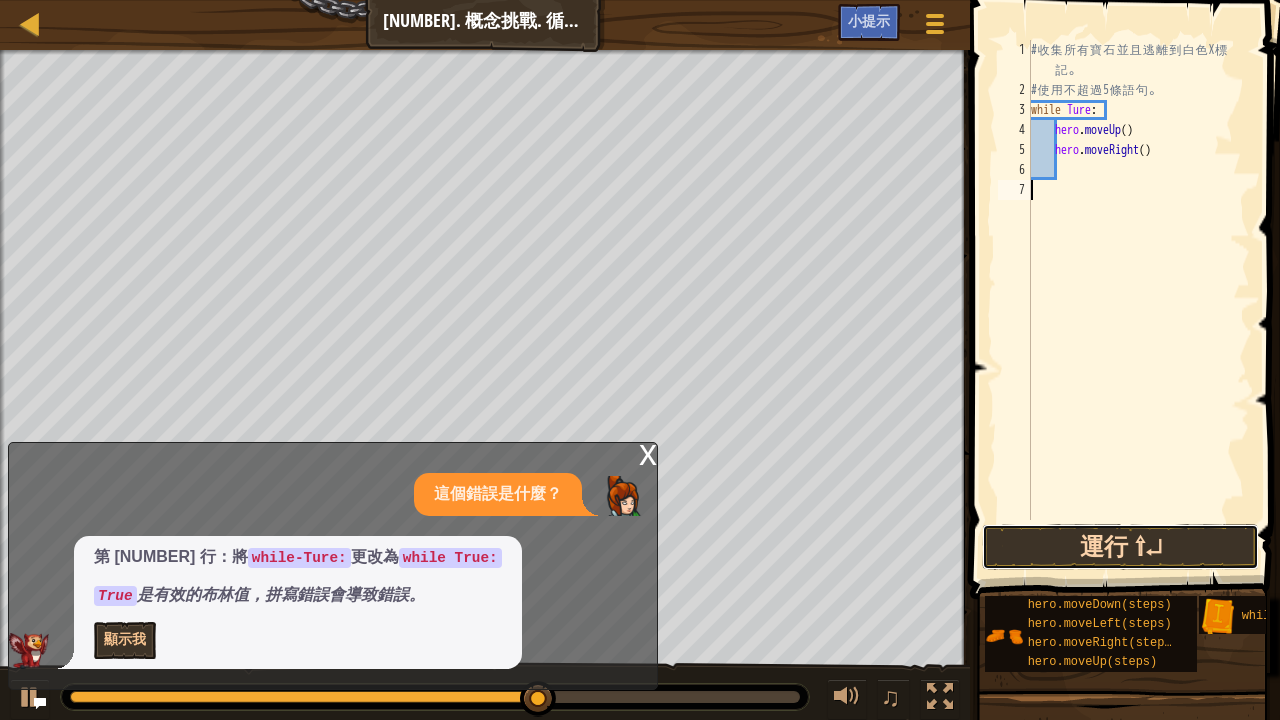 click on "運行 ⇧↵" at bounding box center (1120, 547) 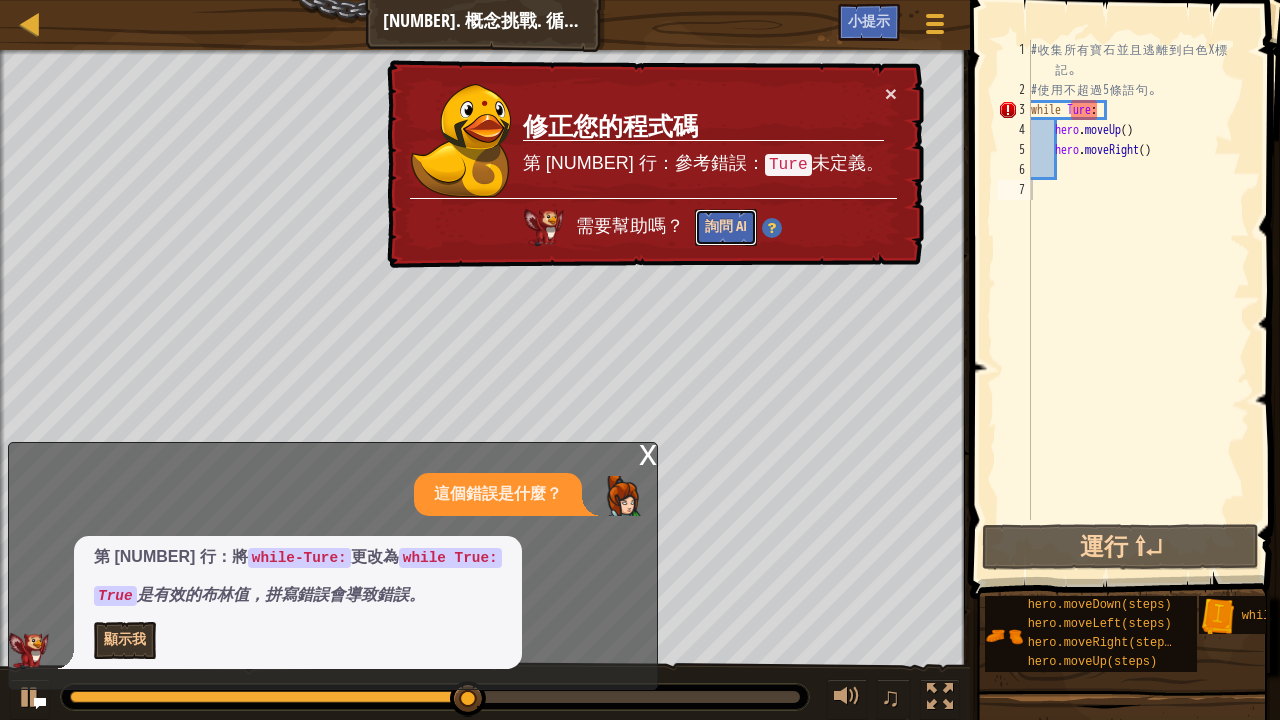click on "詢問 AI" at bounding box center (725, 229) 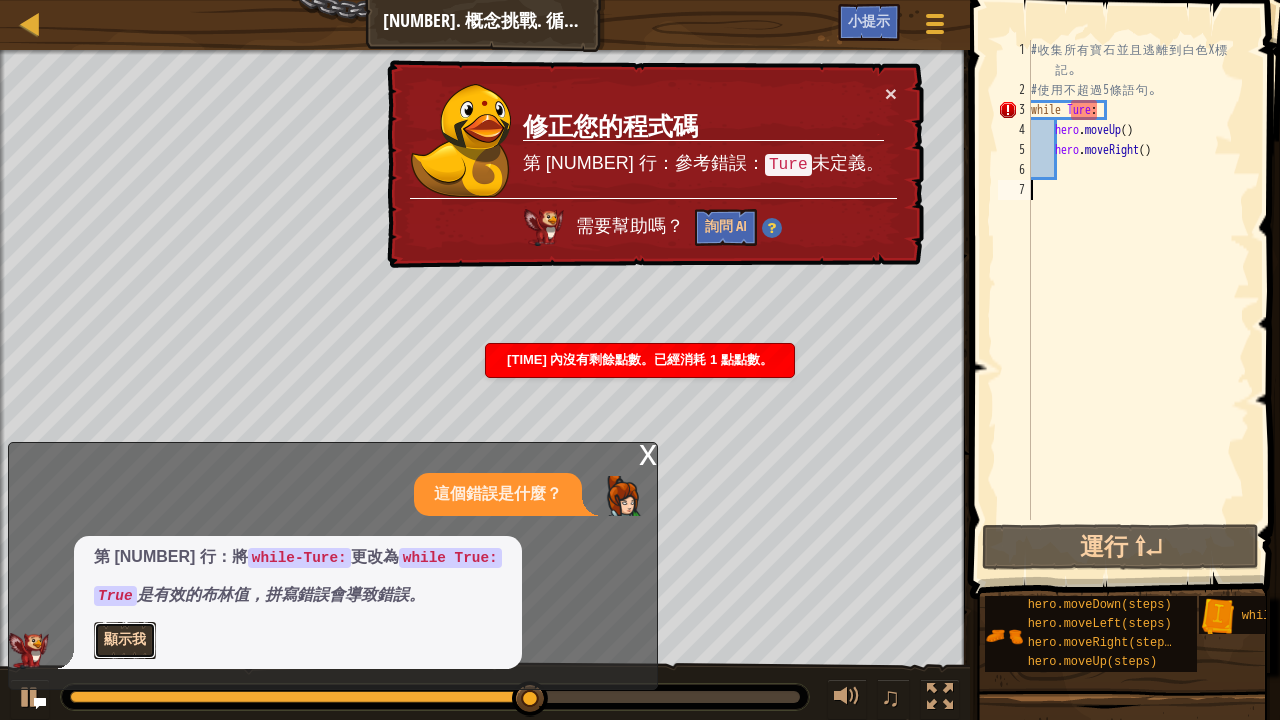 click on "顯示我" at bounding box center (125, 640) 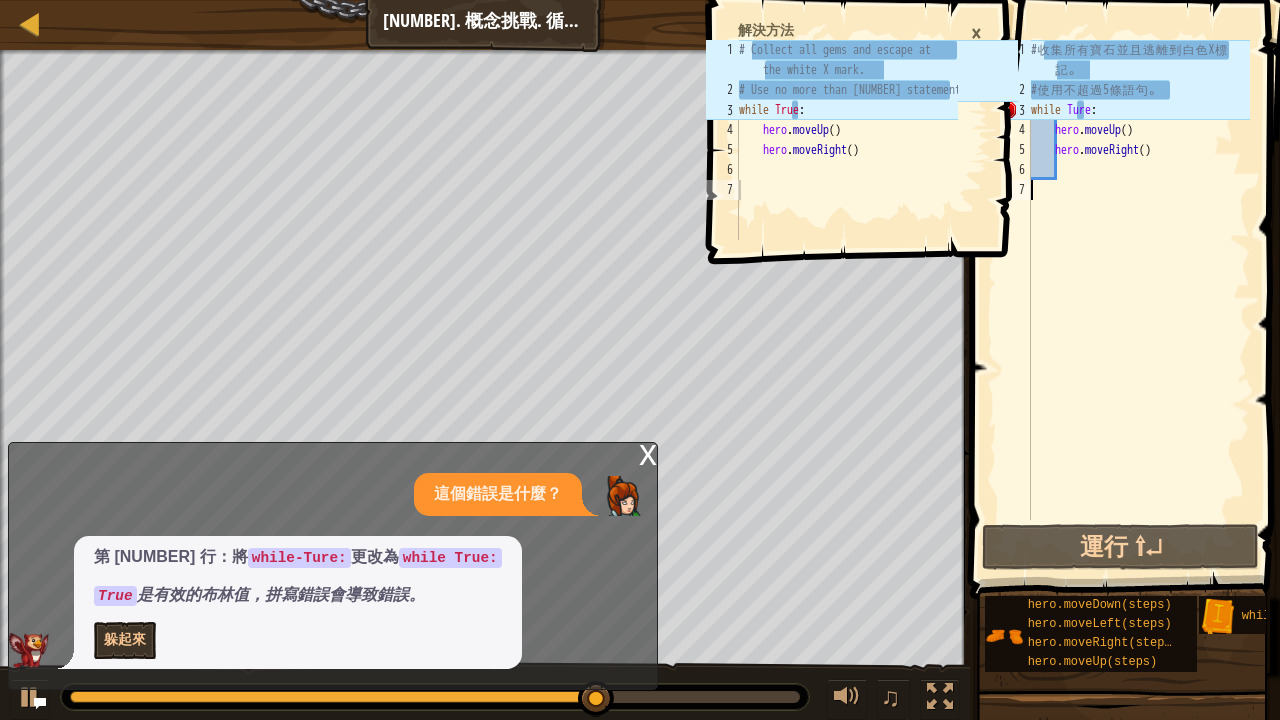 click on "#  收 集 所 有 寶 石 並 且 逃 離 到 白 色 X 標      記 。 #  使 用 不 超 過 5 條 語 句 。 while   Ture :      hero . moveUp ( )      hero . moveRight ( )" at bounding box center [1138, 310] 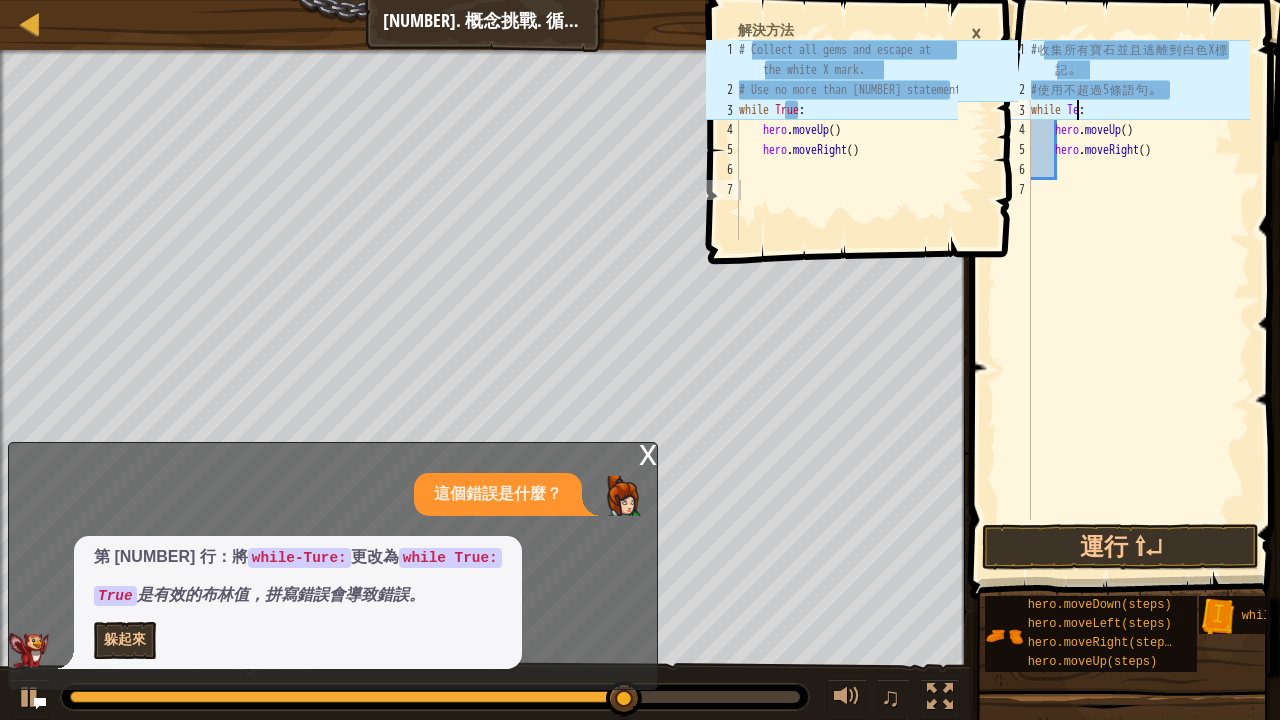 scroll, scrollTop: 9, scrollLeft: 4, axis: both 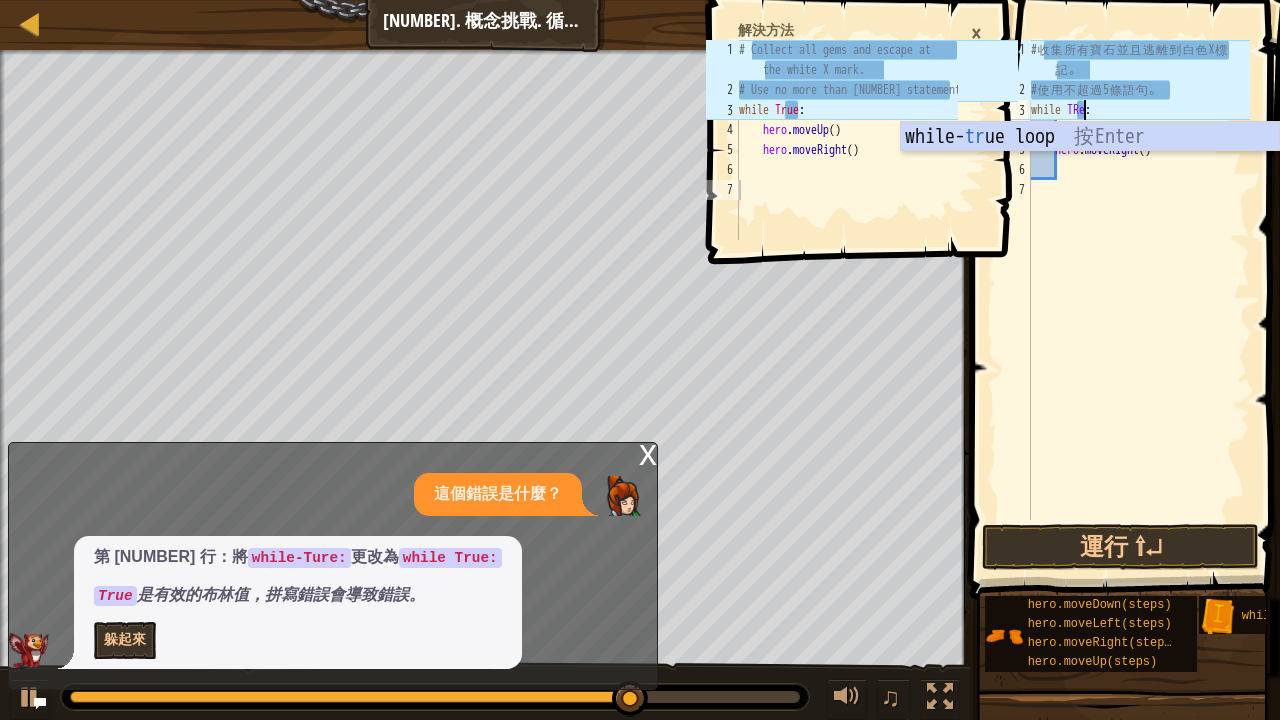 type on "while TRUe:" 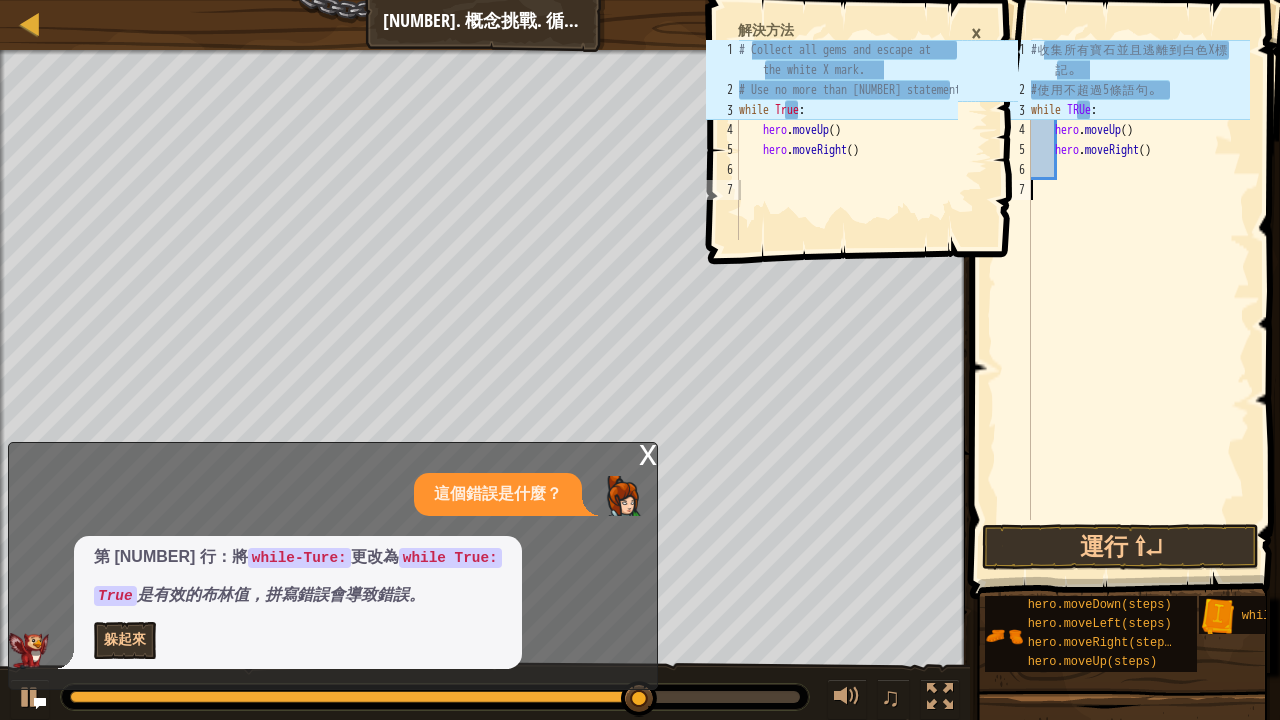 click on "#  收 集 所 有 寶 石 並 且 逃 離 到 白 色 X 標      記 。 #  使 用 不 超 過 5 條 語 句 。 while   TRUe :      hero . moveUp ( )      hero . moveRight ( )" at bounding box center (1138, 310) 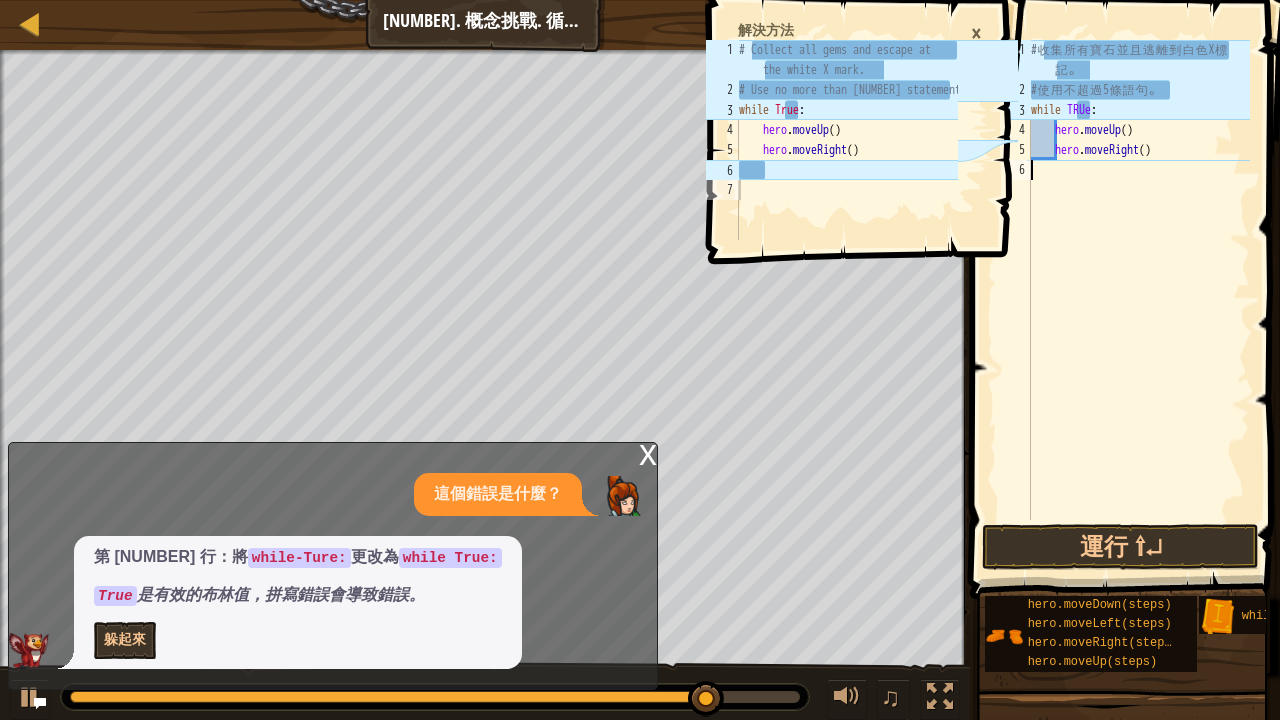 click on "#  收 集 所 有 寶 石 並 且 逃 離 到 白 色 X 標      記 。 #  使 用 不 超 過 5 條 語 句 。 while   TRUe :      hero . moveUp ( )      hero . moveRight ( )" at bounding box center [1138, 310] 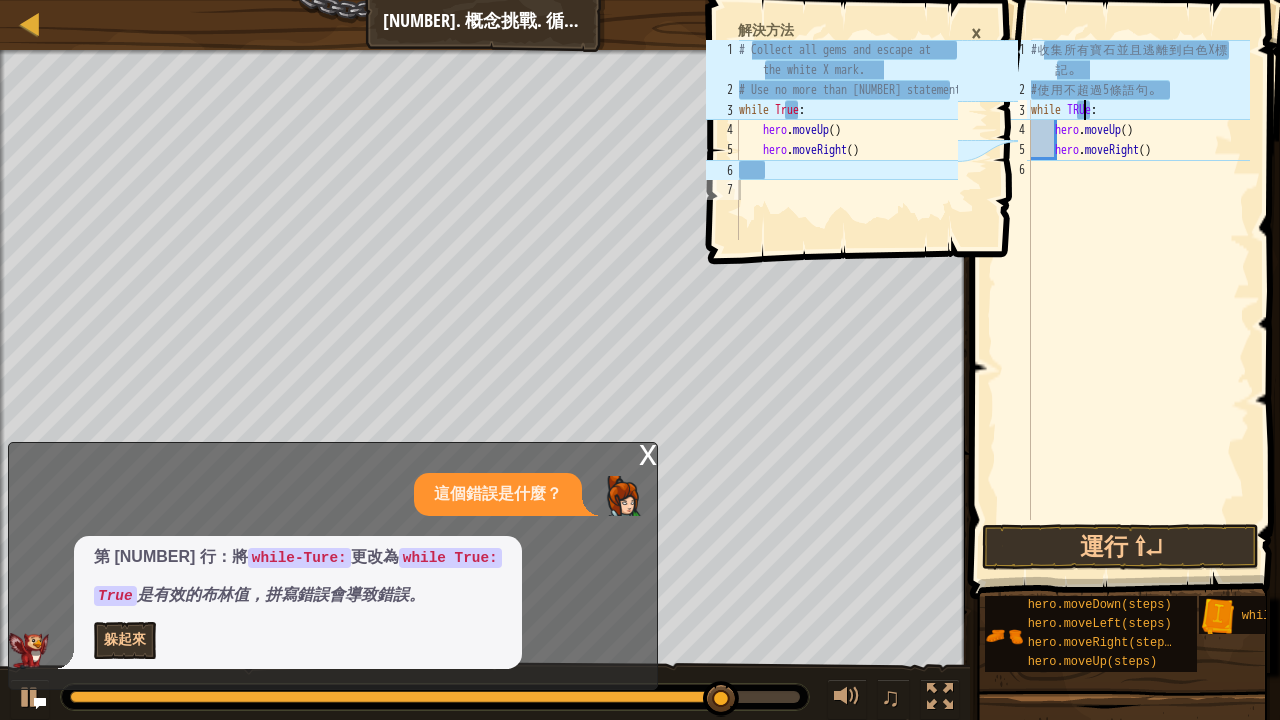 click on "#  收 集 所 有 寶 石 並 且 逃 離 到 白 色 X 標      記 。 #  使 用 不 超 過 5 條 語 句 。 while   TRUe :      hero . moveUp ( )      hero . moveRight ( )" at bounding box center [1138, 310] 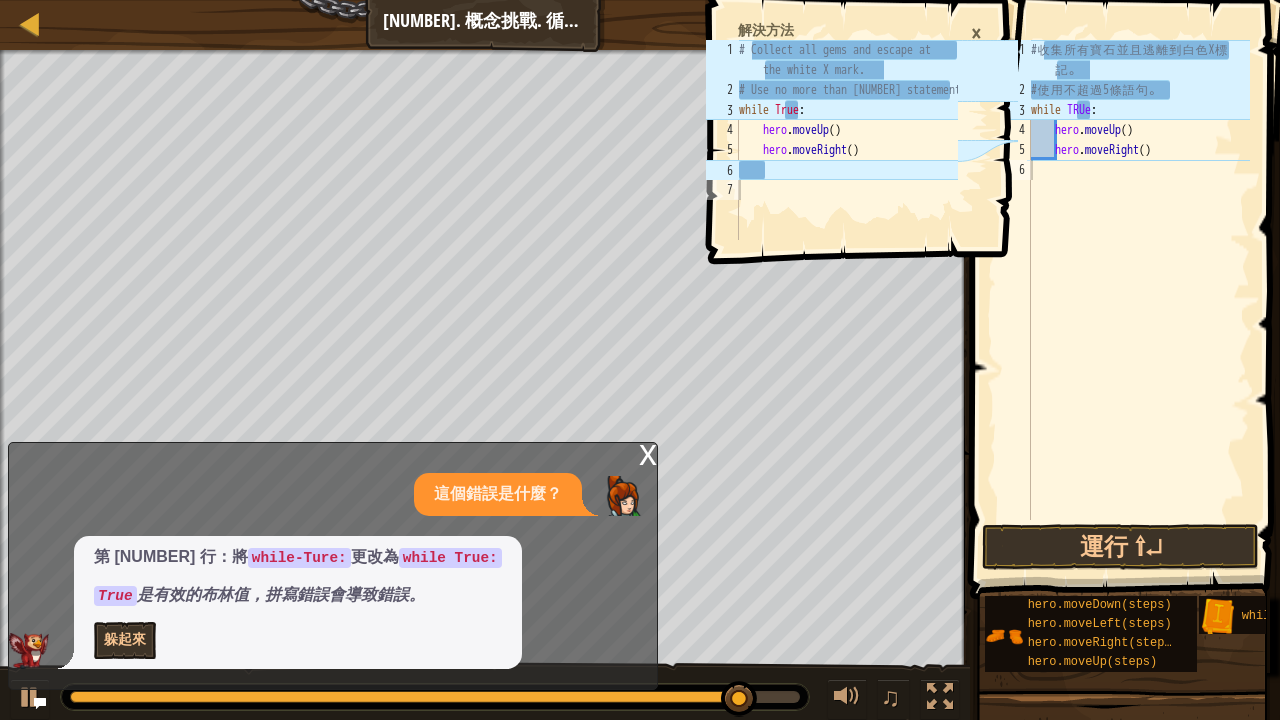 click on "×" at bounding box center [976, 33] 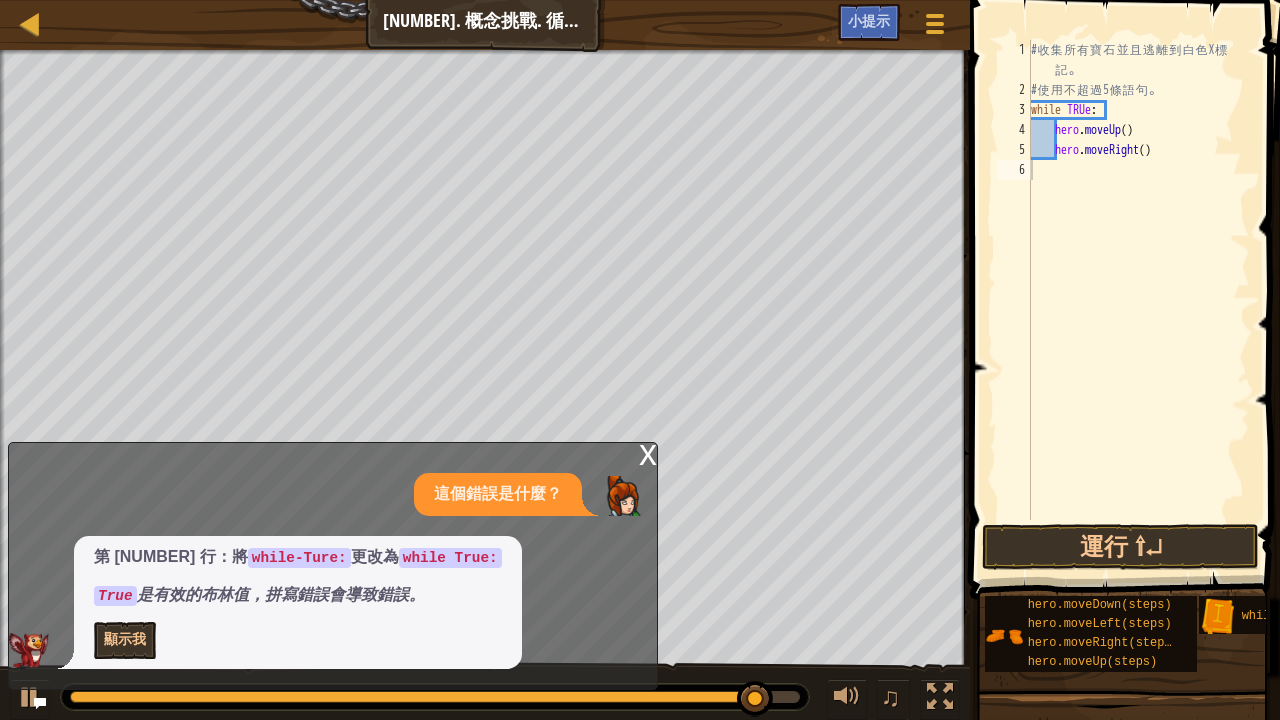 click on "#  收 集 所 有 寶 石 並 且 逃 離 到 白 色 X 標      記 。 #  使 用 不 超 過 5 條 語 句 。 while   TRUe :      hero . moveUp ( )      hero . moveRight ( )" at bounding box center [1138, 310] 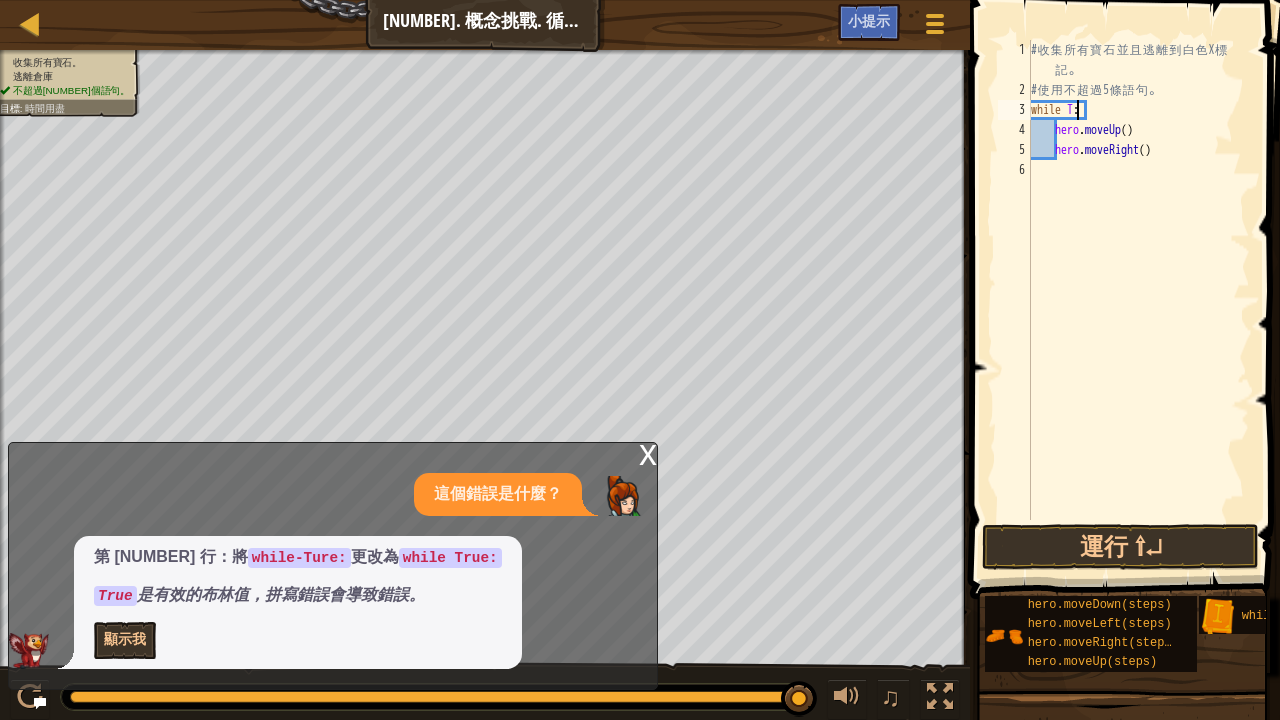 scroll, scrollTop: 9, scrollLeft: 4, axis: both 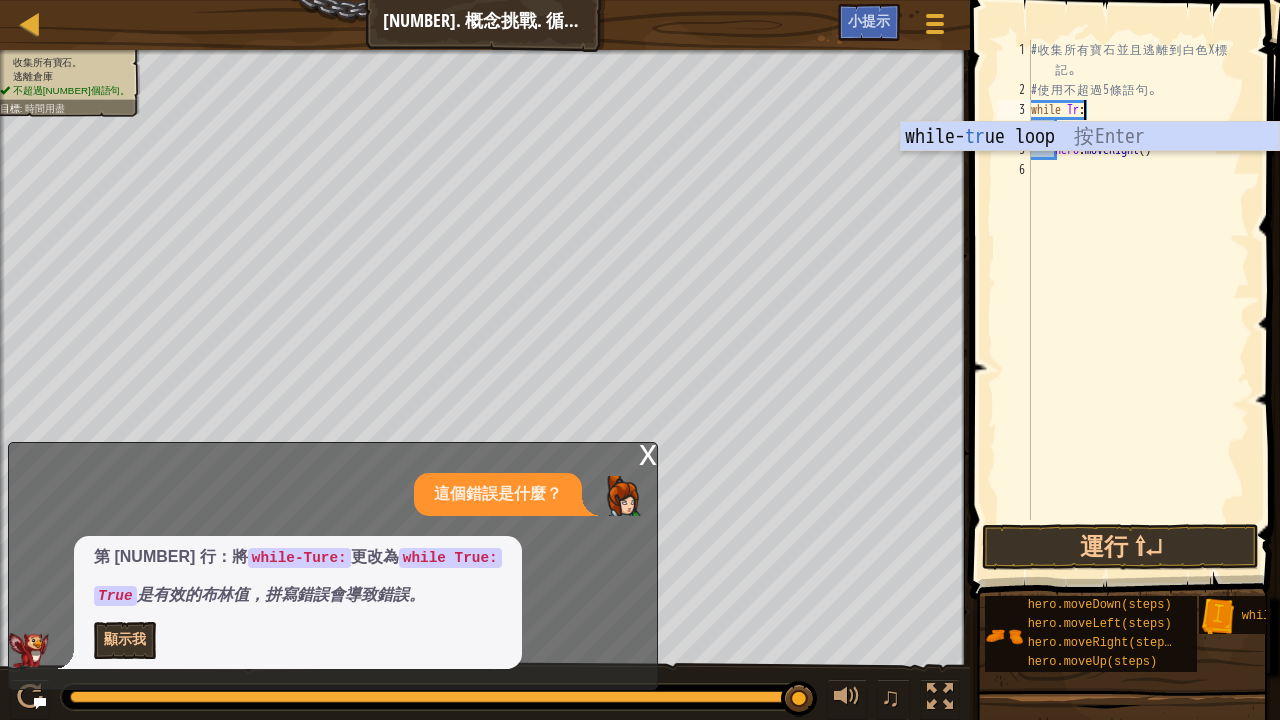 type on "while Tru:" 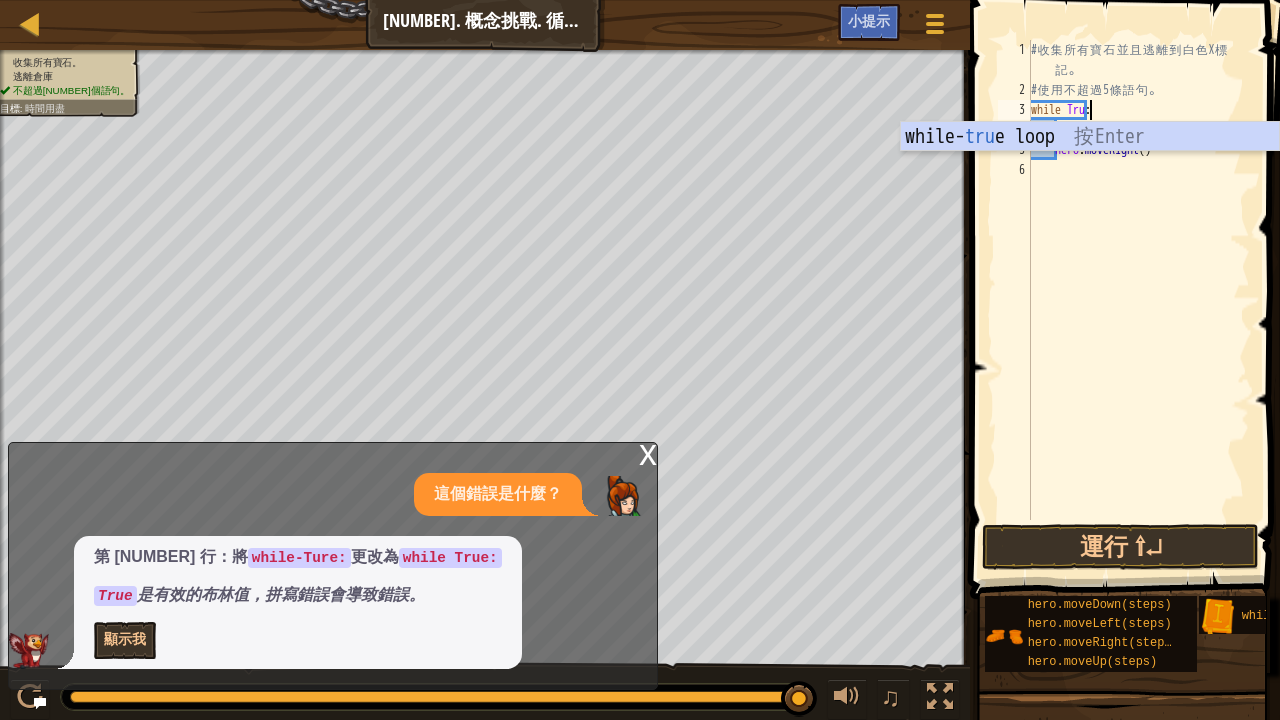 click on "#  收 集 所 有 寶 石 並 且 逃 離 到 白 色 X 標      記 。 #  使 用 不 超 過 [NUMBER] 條 語 句 。 while   Tru :      hero . moveUp ( )      hero . moveRight ( )" at bounding box center [1138, 310] 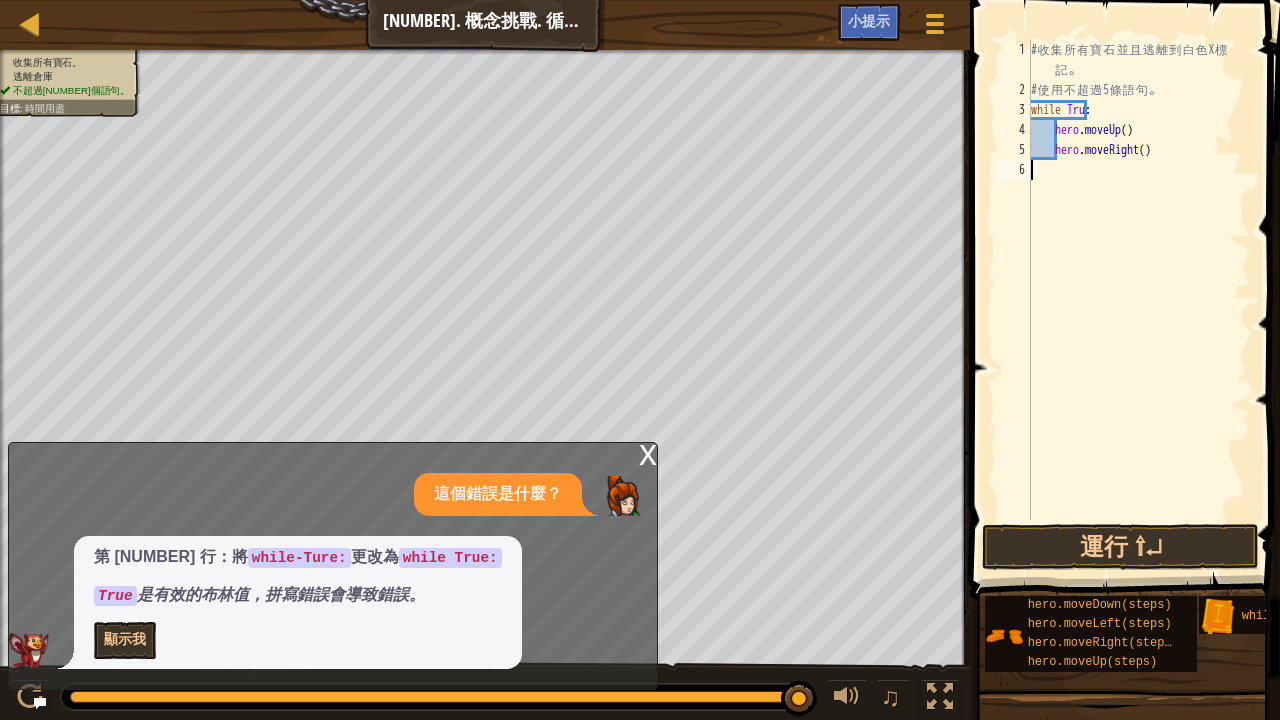 click on "#  收 集 所 有 寶 石 並 且 逃 離 到 白 色 X 標      記 。 #  使 用 不 超 過 [NUMBER] 條 語 句 。 while   Tru :      hero . moveUp ( )      hero . moveRight ( )" at bounding box center [1138, 310] 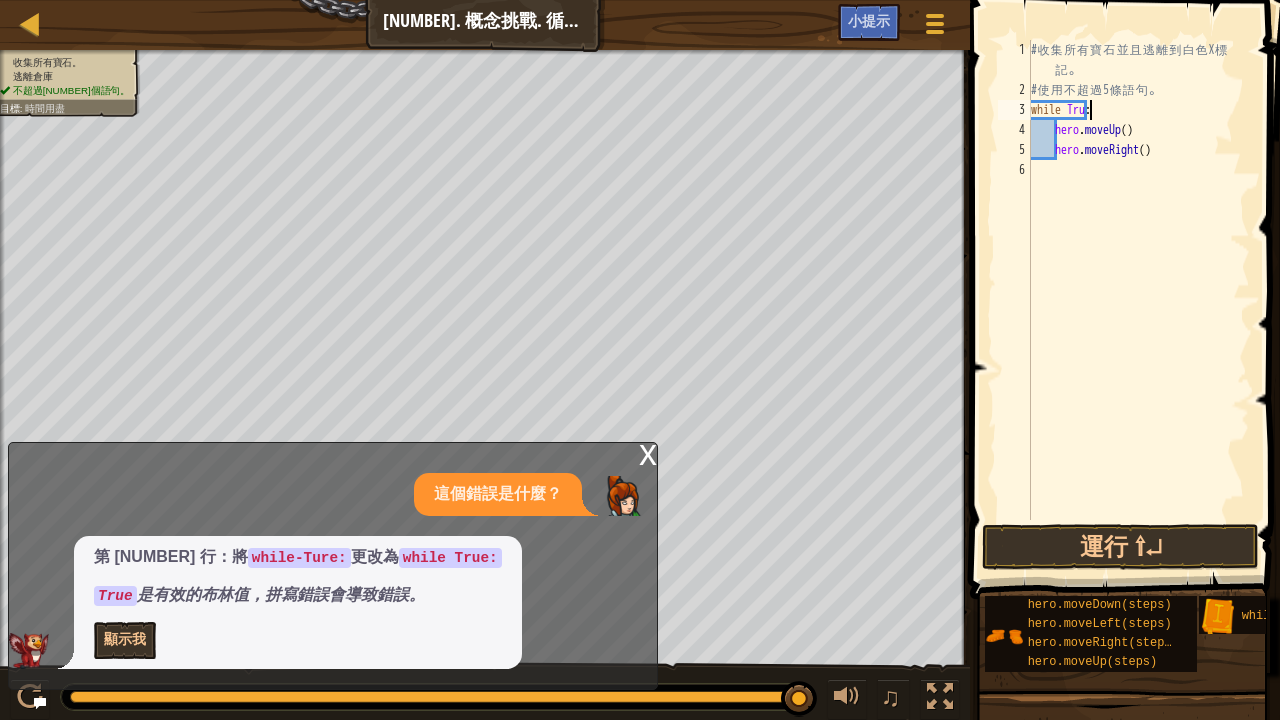 type on "while True:" 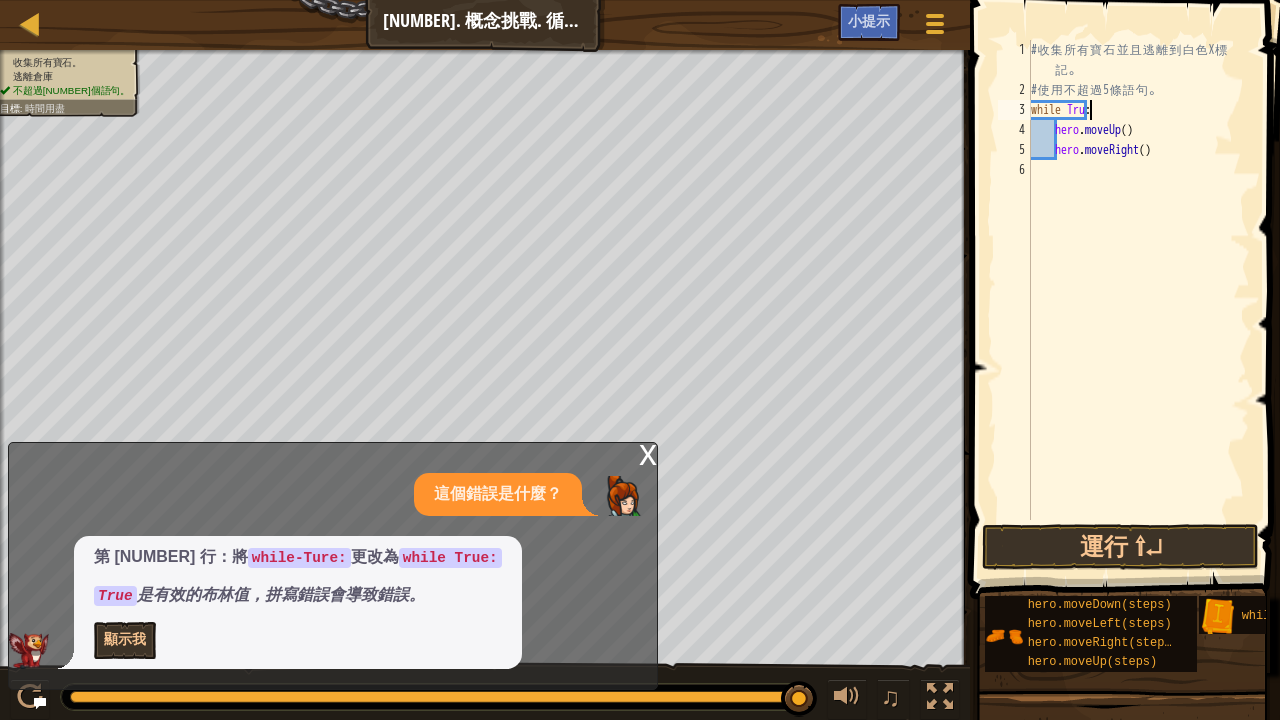 scroll, scrollTop: 9, scrollLeft: 4, axis: both 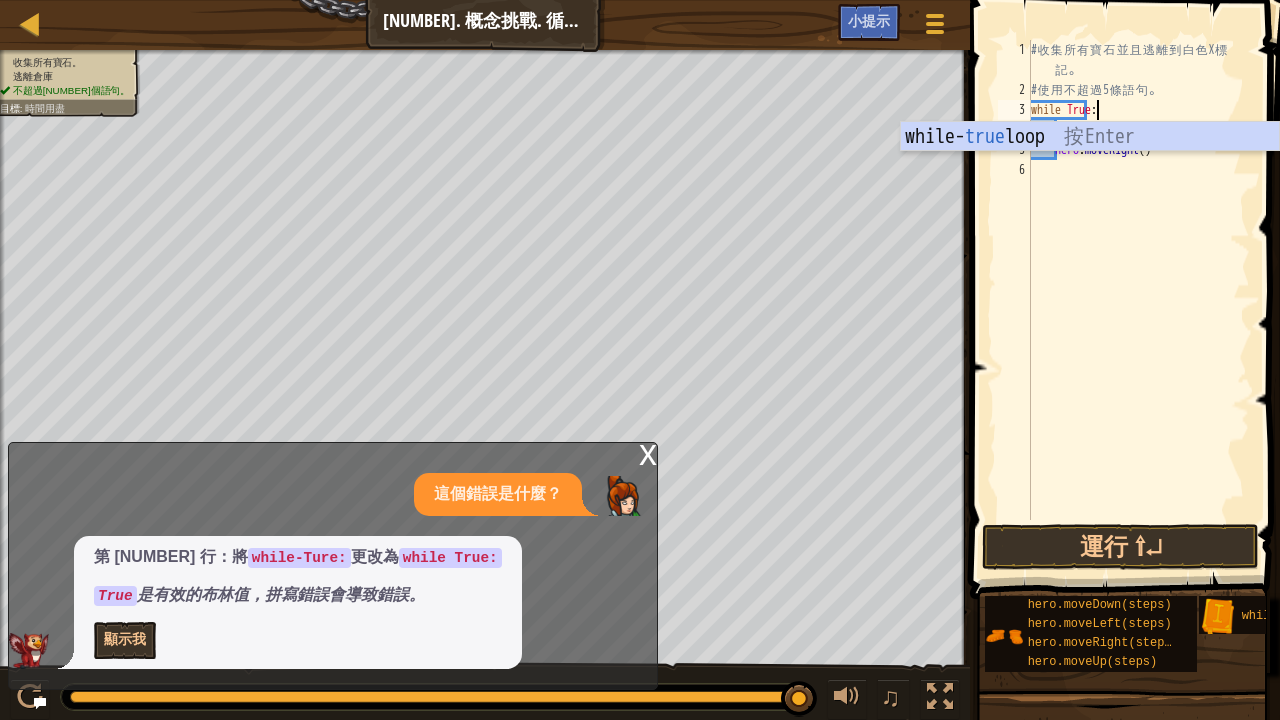 click on "#  收 集 所 有 寶 石 並 且 逃 離 到 白 色 X 標      記 。 #  使 用 不 超 過 5 條 語 句 。 while   True :      hero . moveUp ( )      hero . moveRight ( )" at bounding box center [1138, 310] 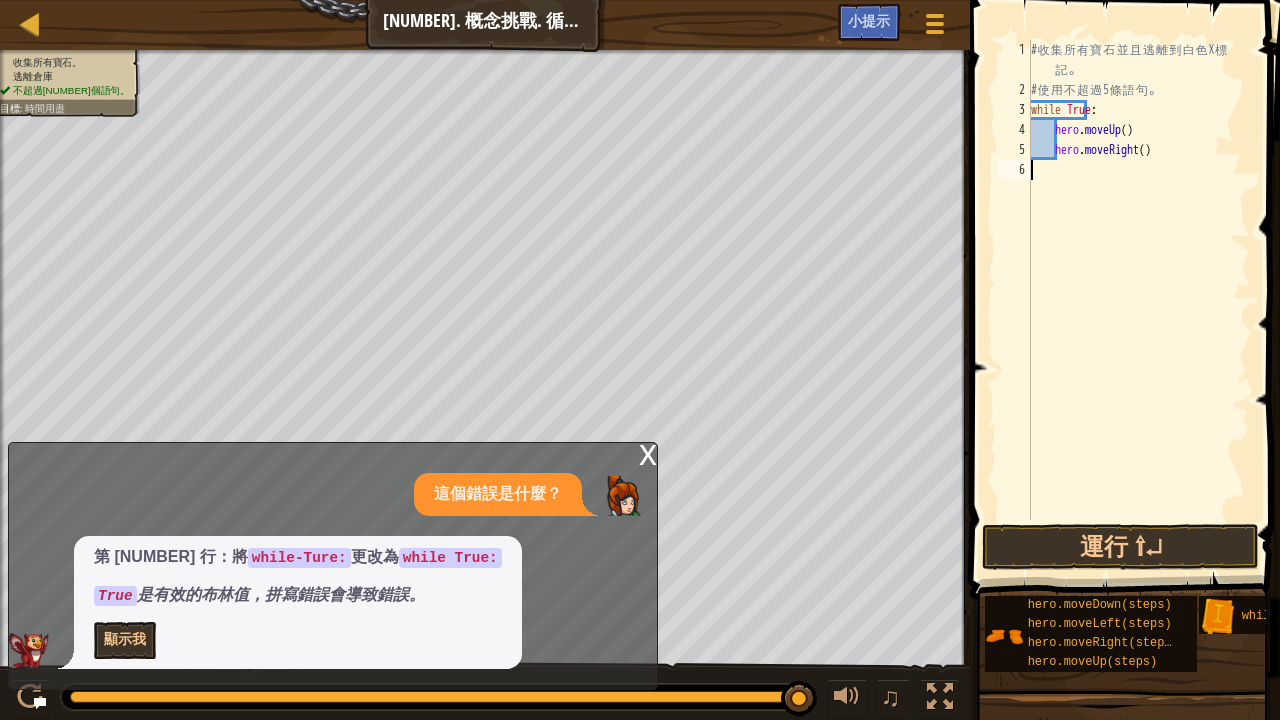 scroll, scrollTop: 9, scrollLeft: 0, axis: vertical 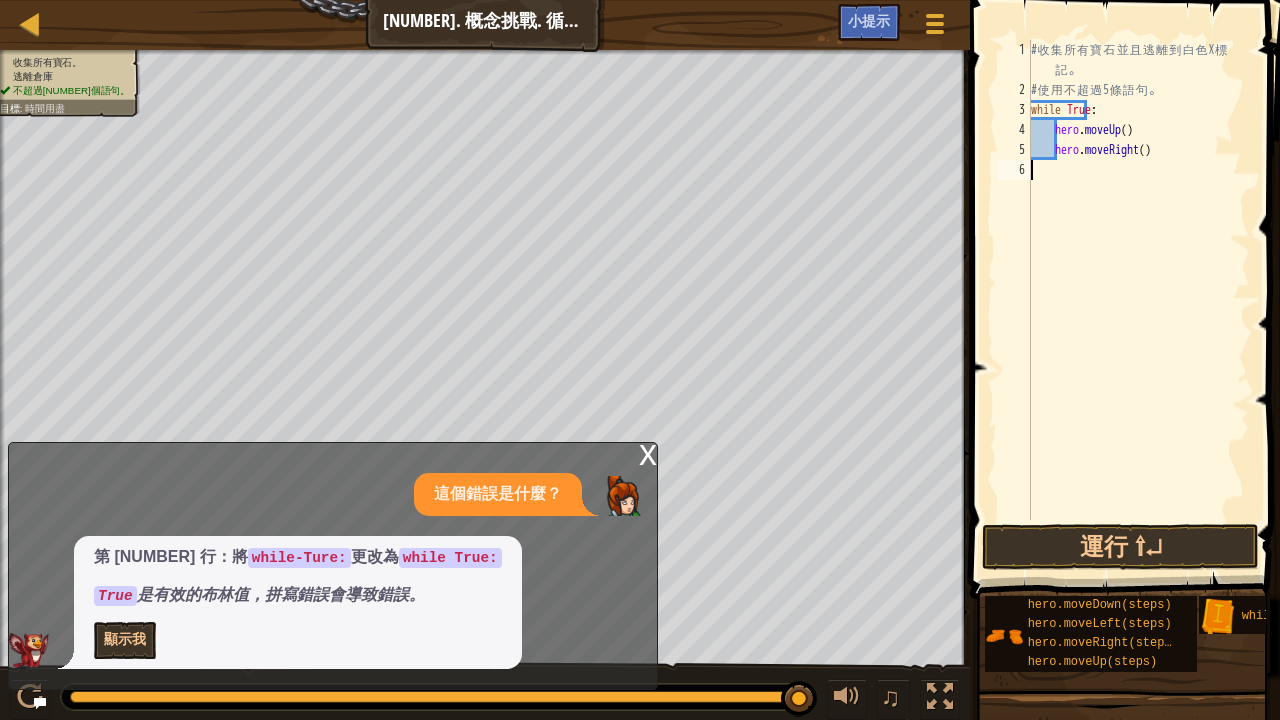 click on "#  收 集 所 有 寶 石 並 且 逃 離 到 白 色 X 標      記 。 #  使 用 不 超 過 5 條 語 句 。 while   True :      hero . moveUp ( )      hero . moveRight ( )" at bounding box center (1138, 310) 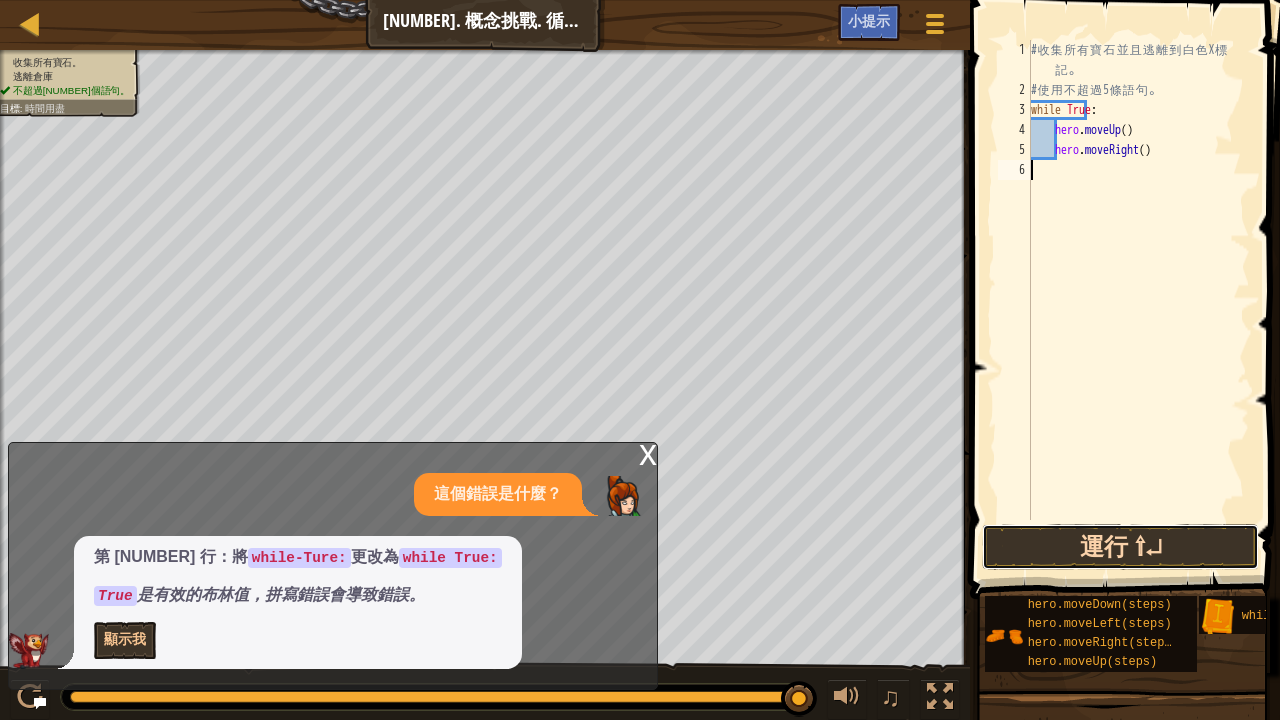 click on "運行 ⇧↵" at bounding box center (1120, 547) 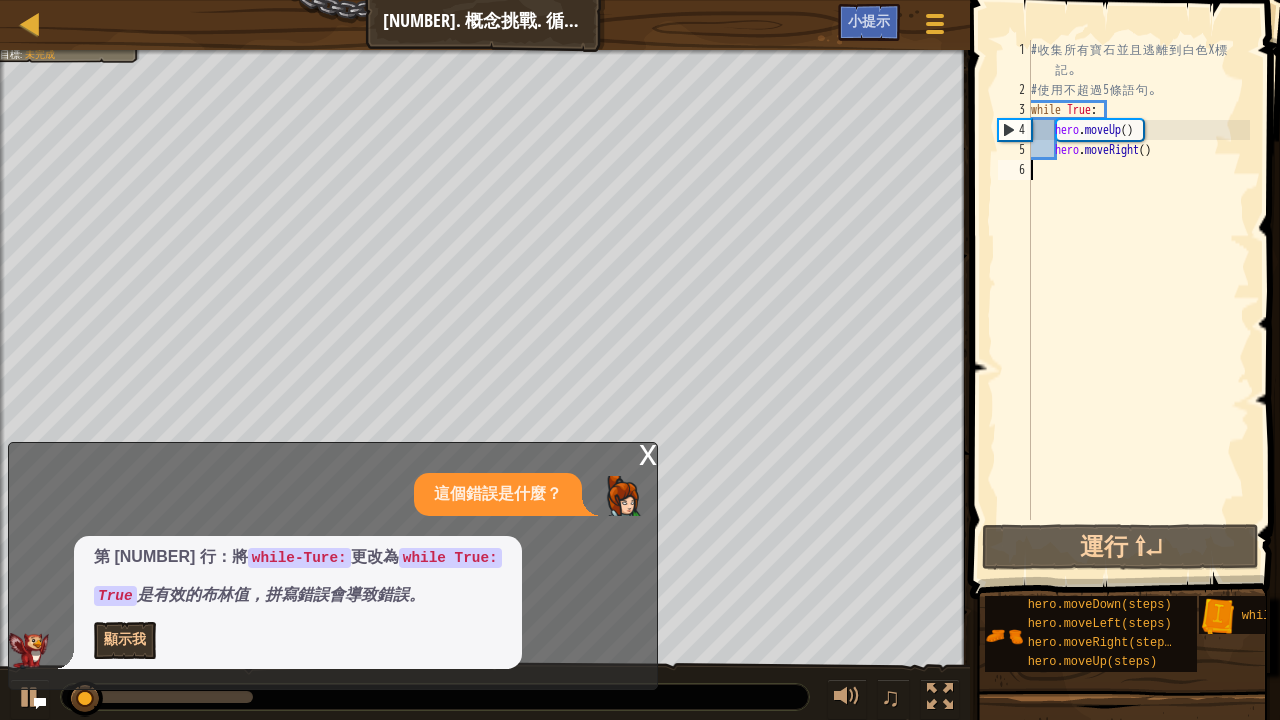 click on "x" at bounding box center [648, 453] 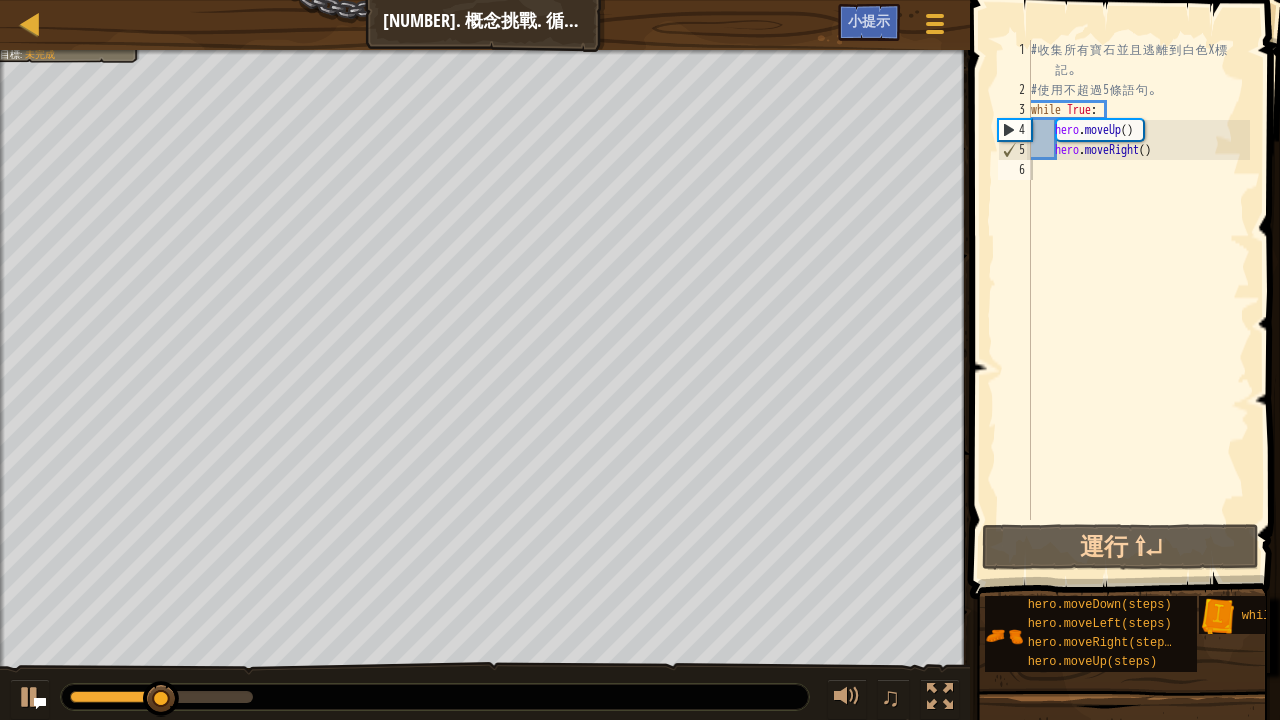 click on "#  收 集 所 有 寶 石 並 且 逃 離 到 白 色 X 標      記 。 #  使 用 不 超 過 5 條 語 句 。 while   True :      hero . moveUp ( )      hero . moveRight ( )" at bounding box center (1138, 310) 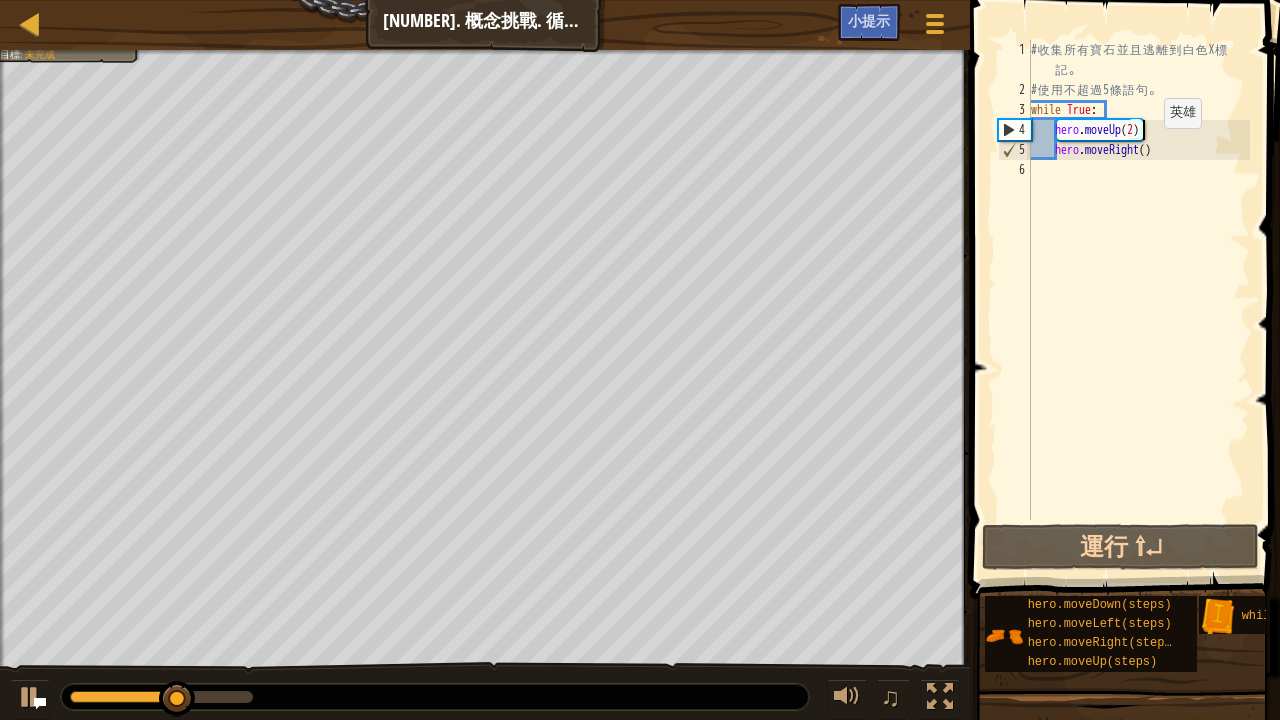 scroll, scrollTop: 9, scrollLeft: 8, axis: both 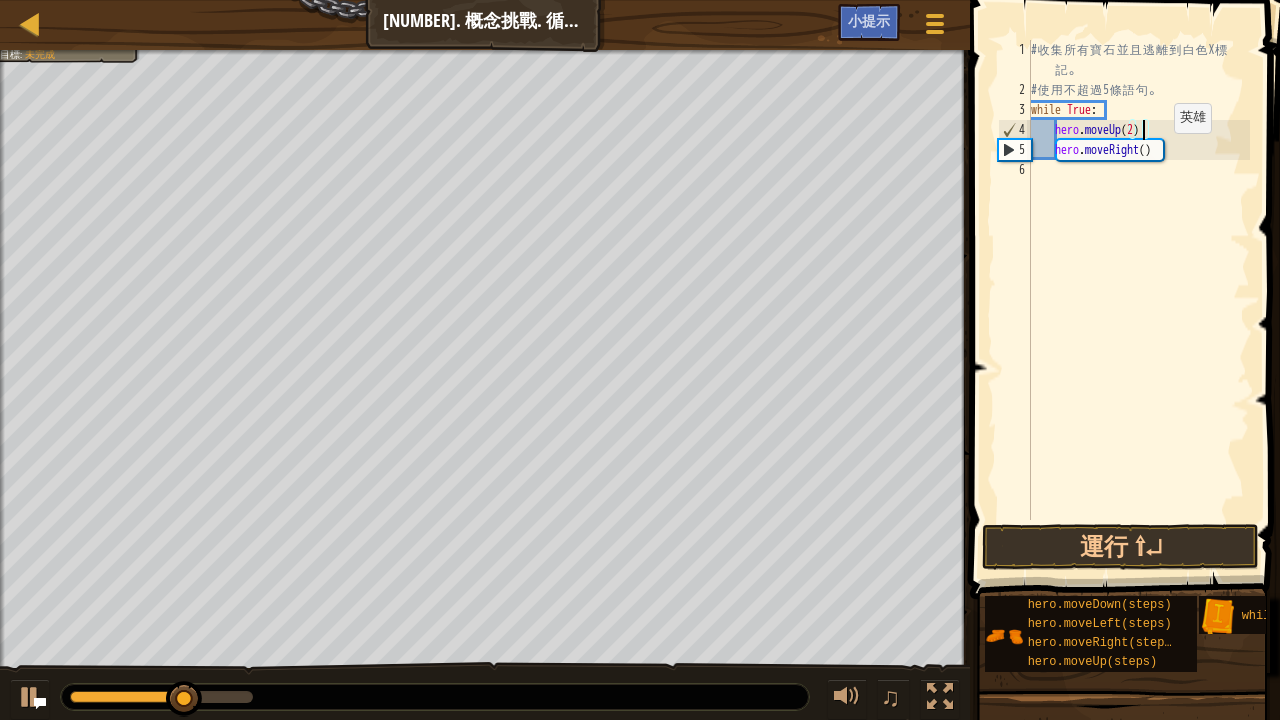 click on "#  收 集 所 有 寶 石 並 且 逃 離 到 白 色 X 標      記 。 #  使 用 不 超 過 5 條 語 句 。 while   True :      hero . moveUp ( 2 )      hero . moveRight ( )" at bounding box center [1138, 310] 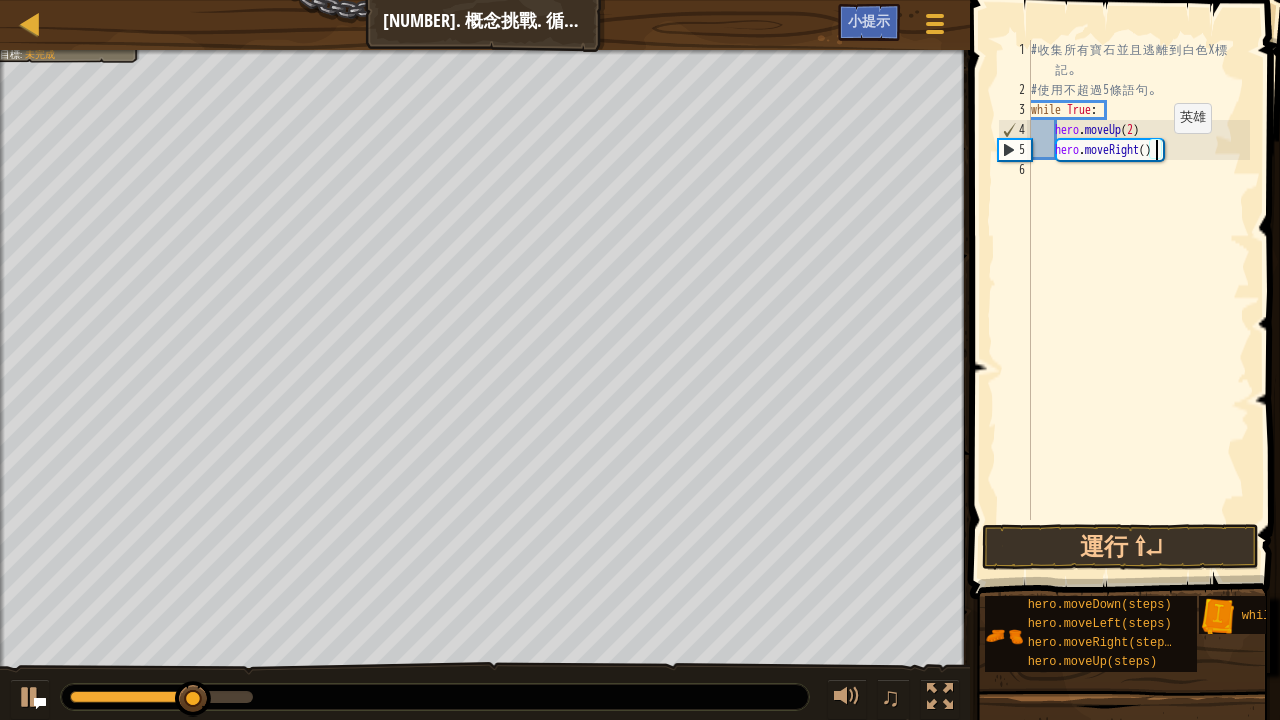 type on "hero.moveRight(2)" 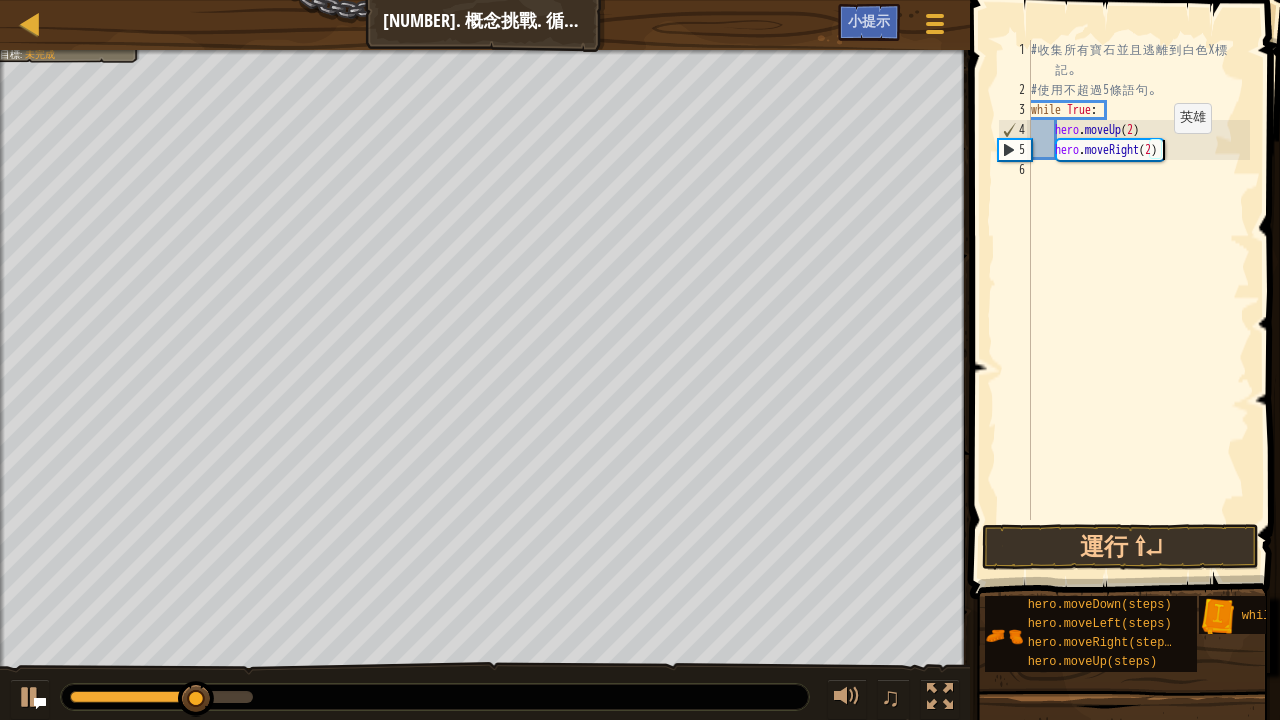 scroll, scrollTop: 9, scrollLeft: 10, axis: both 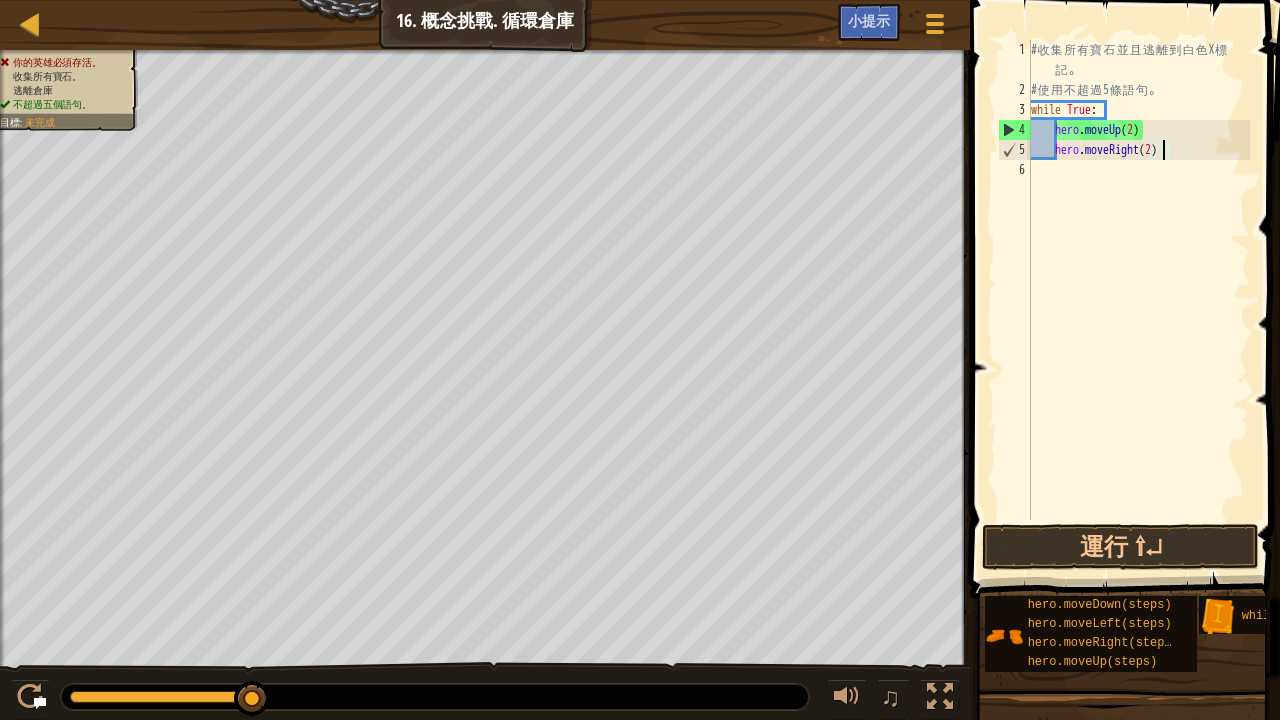click on "#  收 集 所 有 寶 石 並 且 逃 離 到 白 色 X 標      記 。 #  使 用 不 超 過 5 條 語 句 。 while   True :      hero . moveUp ( 2 )      hero . moveRight ( 2 )" at bounding box center [1138, 310] 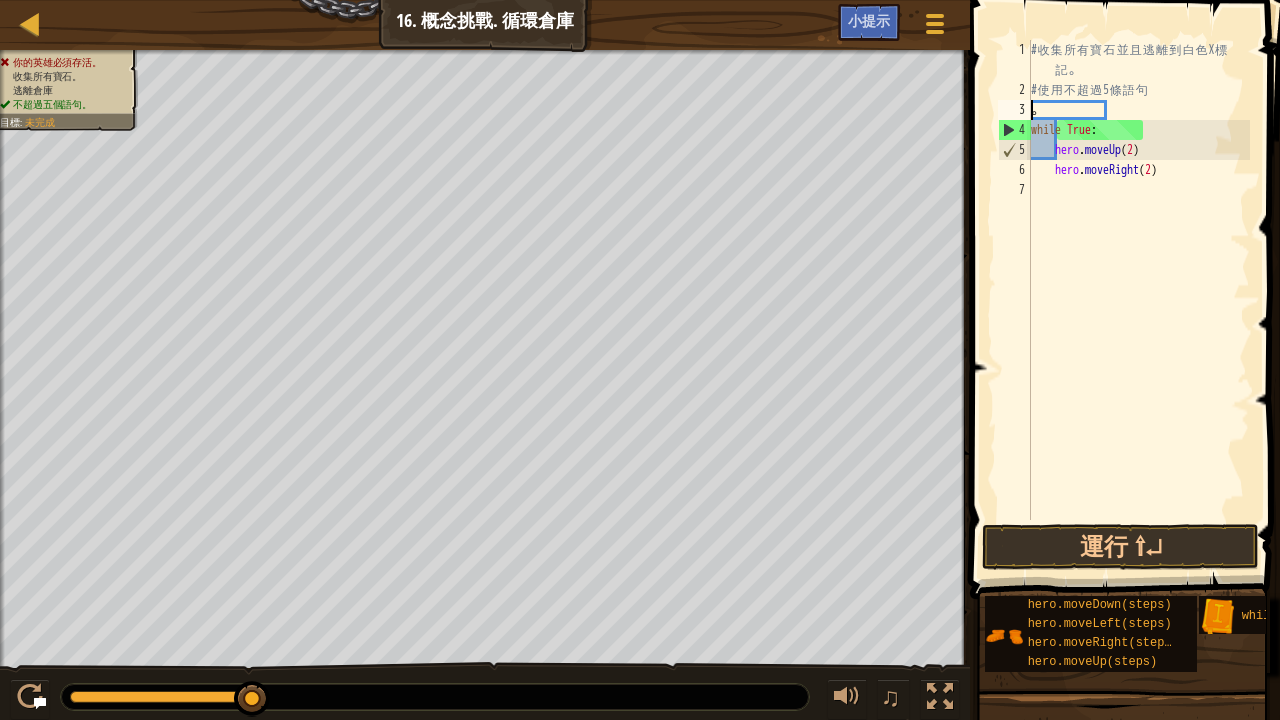 scroll, scrollTop: 9, scrollLeft: 0, axis: vertical 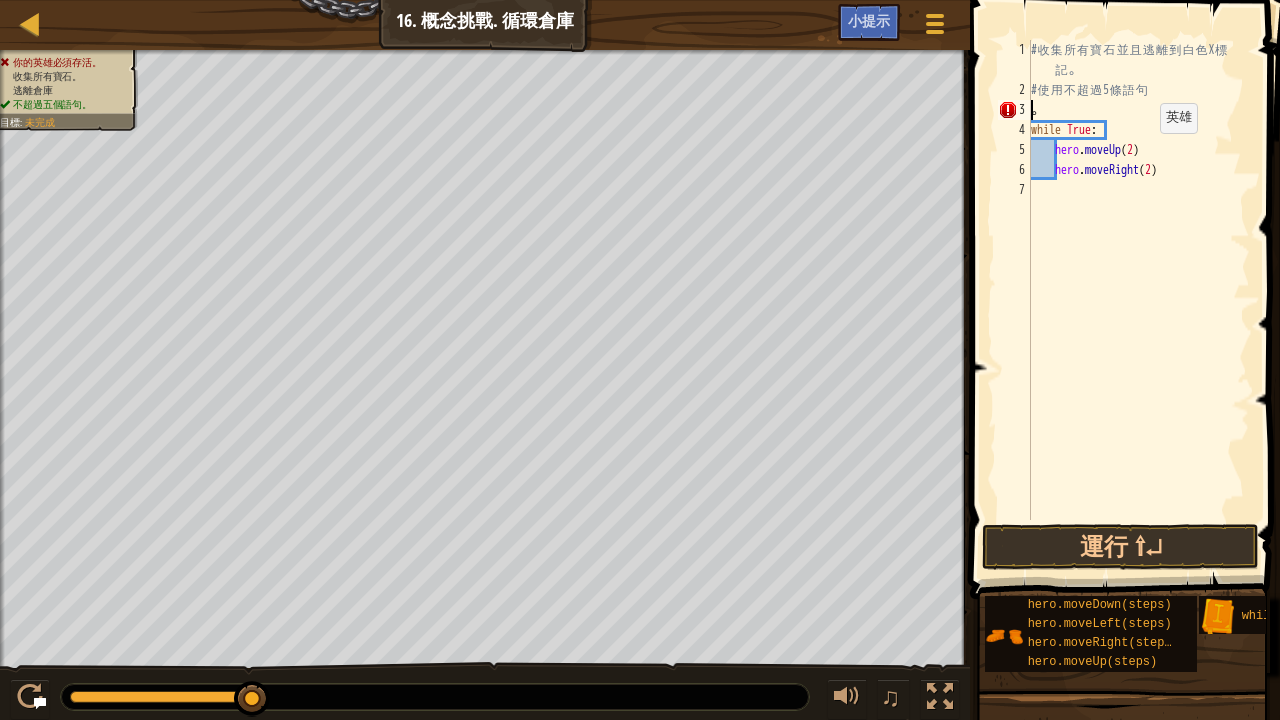 click on "#  收 集 所 有 寶 石 並 且 逃 離 到 白 色 X 標      記 。 #  使 用 不 超 過 5 條 語 句 。 while   True :      hero . moveUp ( 2 )      hero . moveRight ( 2 )" at bounding box center (1138, 310) 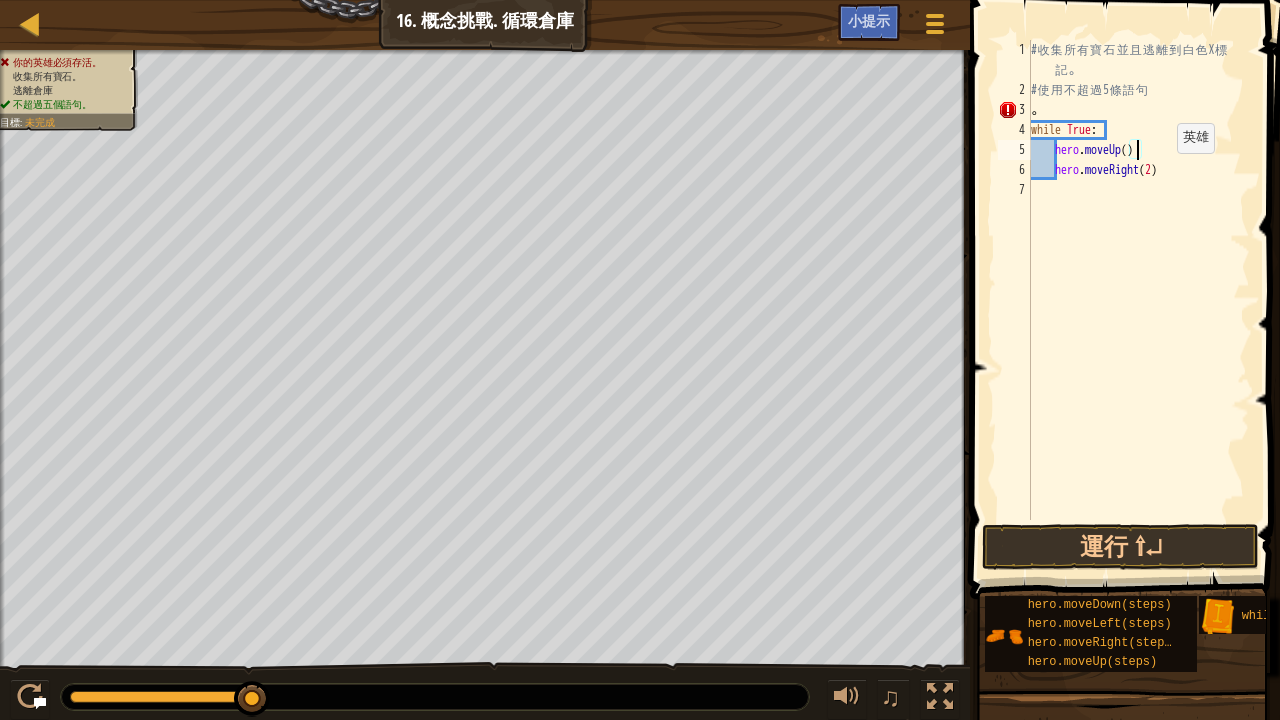 click on "#  收 集 所 有 寶 石 並 且 逃 離 到 白 色 X 標      記 。 #  使 用 不 超 過 5 條 語 句 。 while   True :      hero . moveUp ( )      hero . moveRight ( 2 )" at bounding box center (1138, 310) 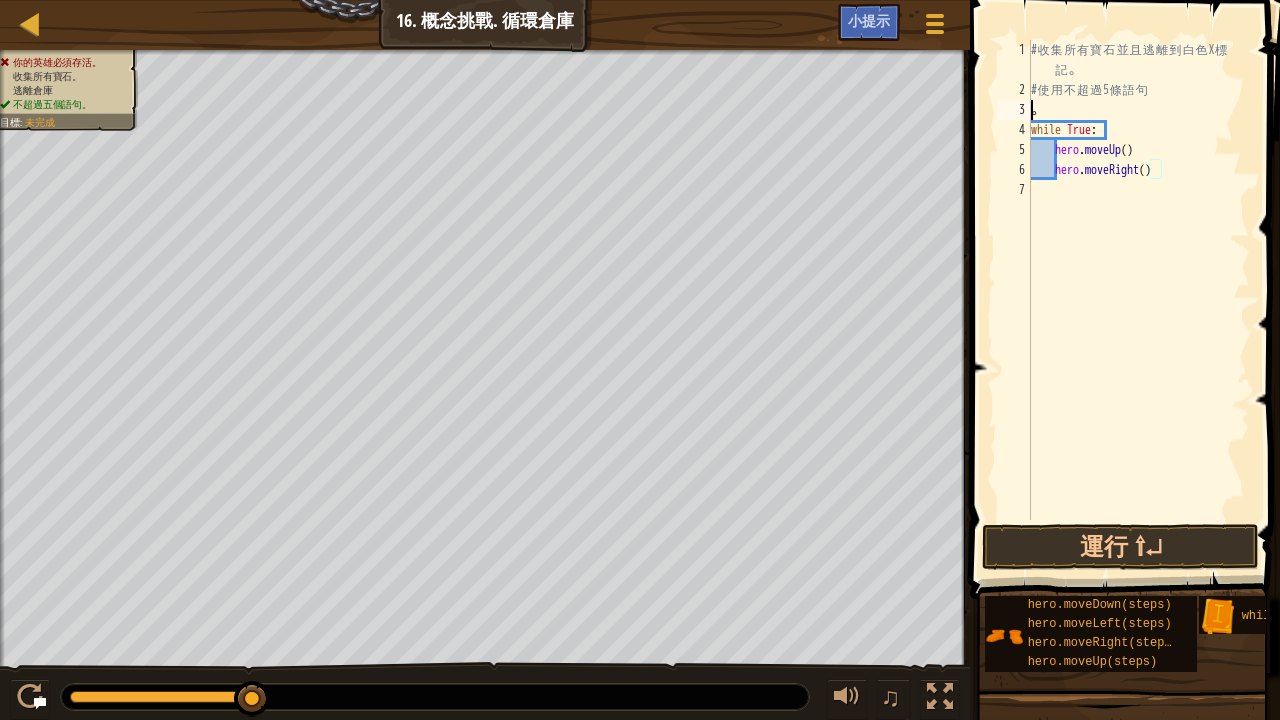 click on "#  收 集 所 有 寶 石 並 且 逃 離 到 白 色 X 標      記 。 #  使 用 不 超 過 5 條 語 句 。 while   True :      hero . moveUp ( )      hero . moveRight ( )" at bounding box center (1138, 310) 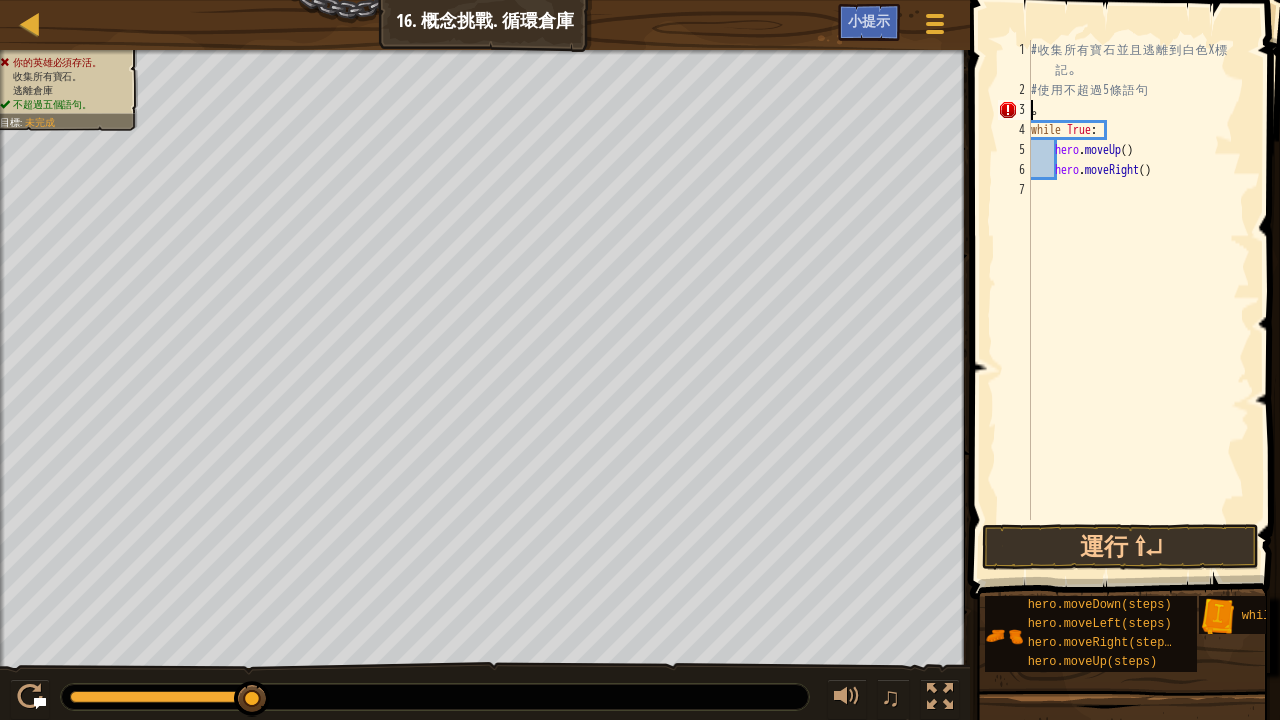 click on "#  收 集 所 有 寶 石 並 且 逃 離 到 白 色 X 標      記 。 #  使 用 不 超 過 5 條 語 句 。 while   True :      hero . moveUp ( )      hero . moveRight ( )" at bounding box center (1138, 310) 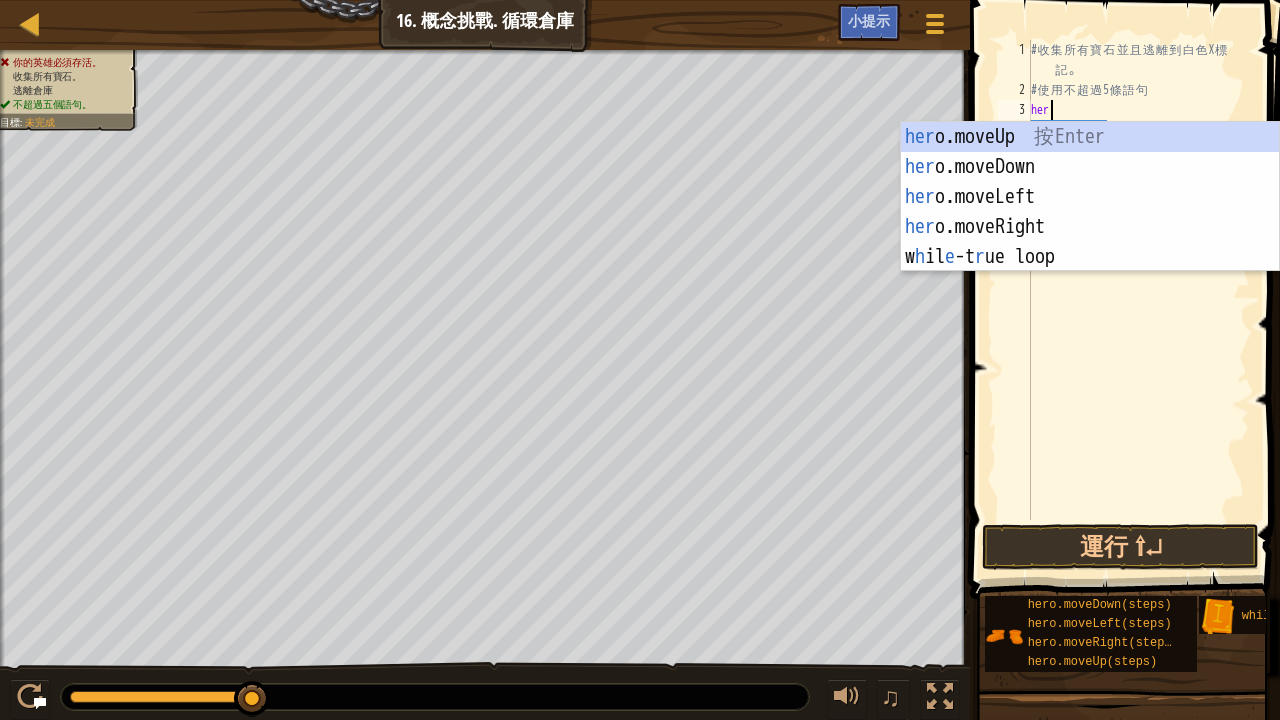 type on "hero" 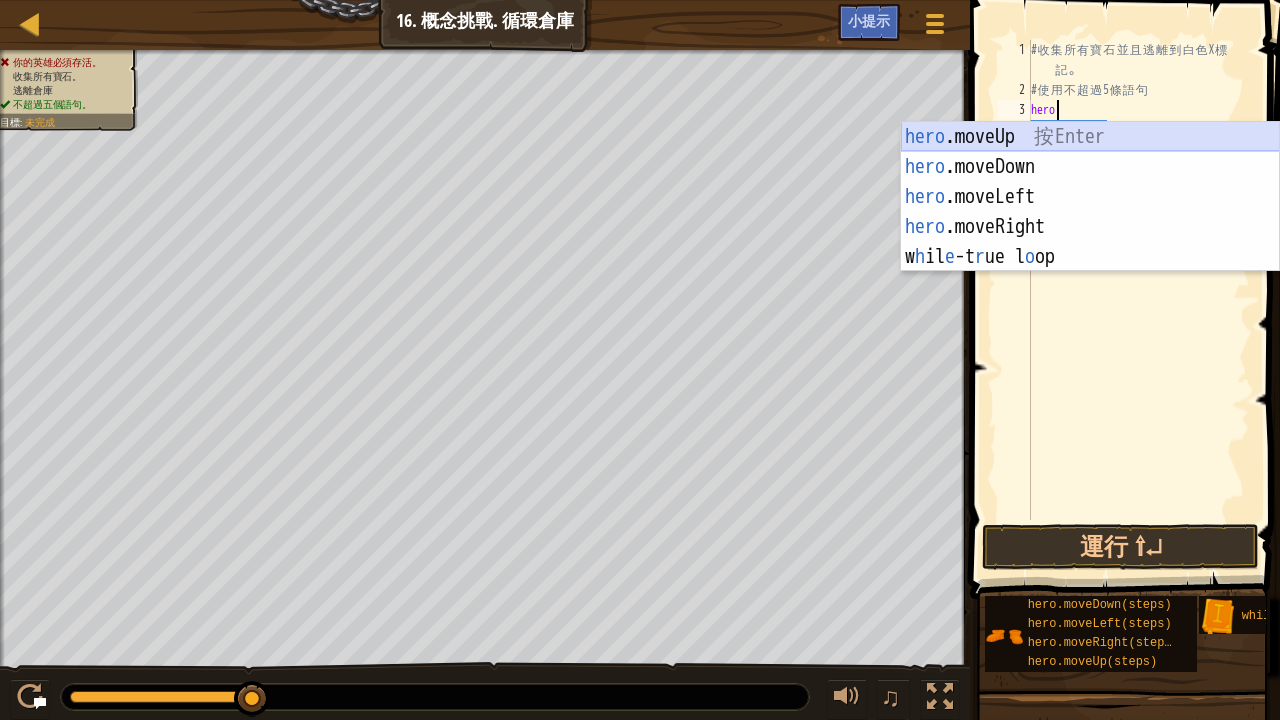 click on "hero .moveUp 按 Enter hero .moveDown 按 Enter hero .moveLeft 按 Enter hero .moveRight 按 Enter w h il e -t r ue l o op 按 Enter" at bounding box center [1090, 227] 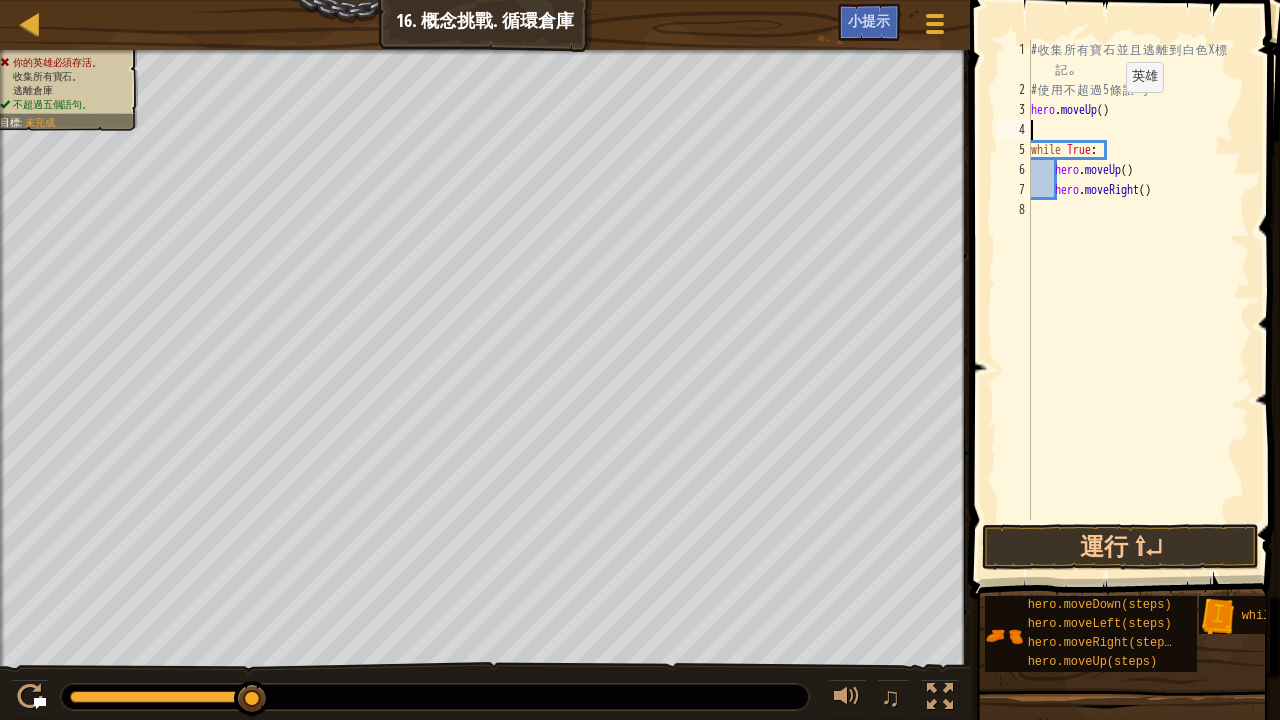 click on "#  收 集 所 有 寶 石 並 且 逃 離 到 白 色 X 標      記 。 #  使 用 不 超 過 5 條 語 句 hero . moveUp ( ) while   True :      hero . moveUp ( )      hero . moveRight ( )" at bounding box center [1138, 310] 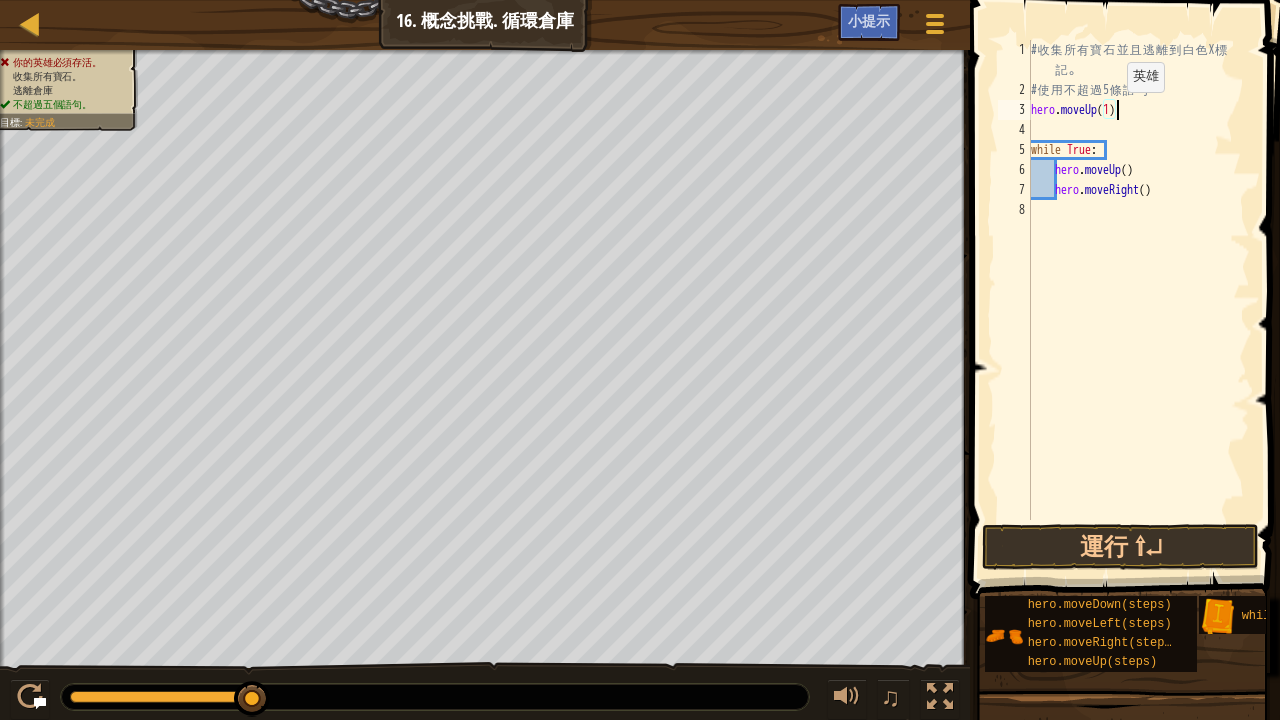 scroll, scrollTop: 9, scrollLeft: 6, axis: both 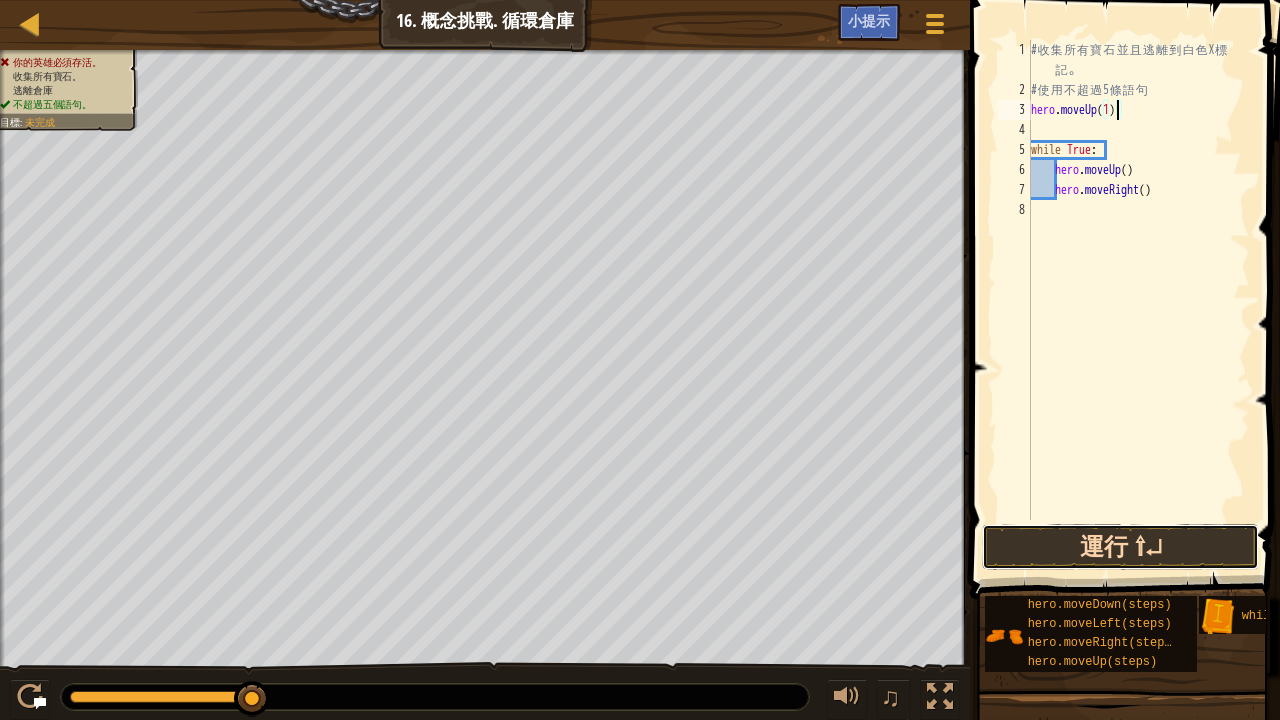 click on "運行 ⇧↵" at bounding box center (1120, 547) 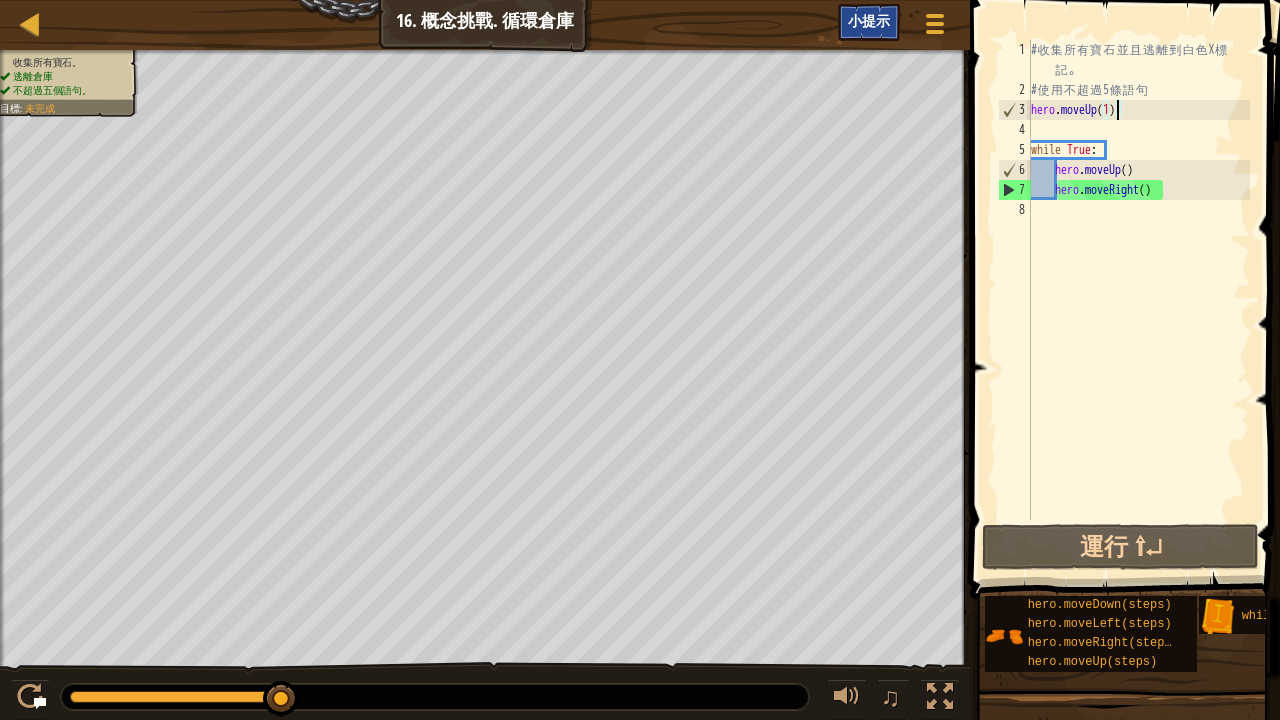 click on "小提示" at bounding box center [869, 20] 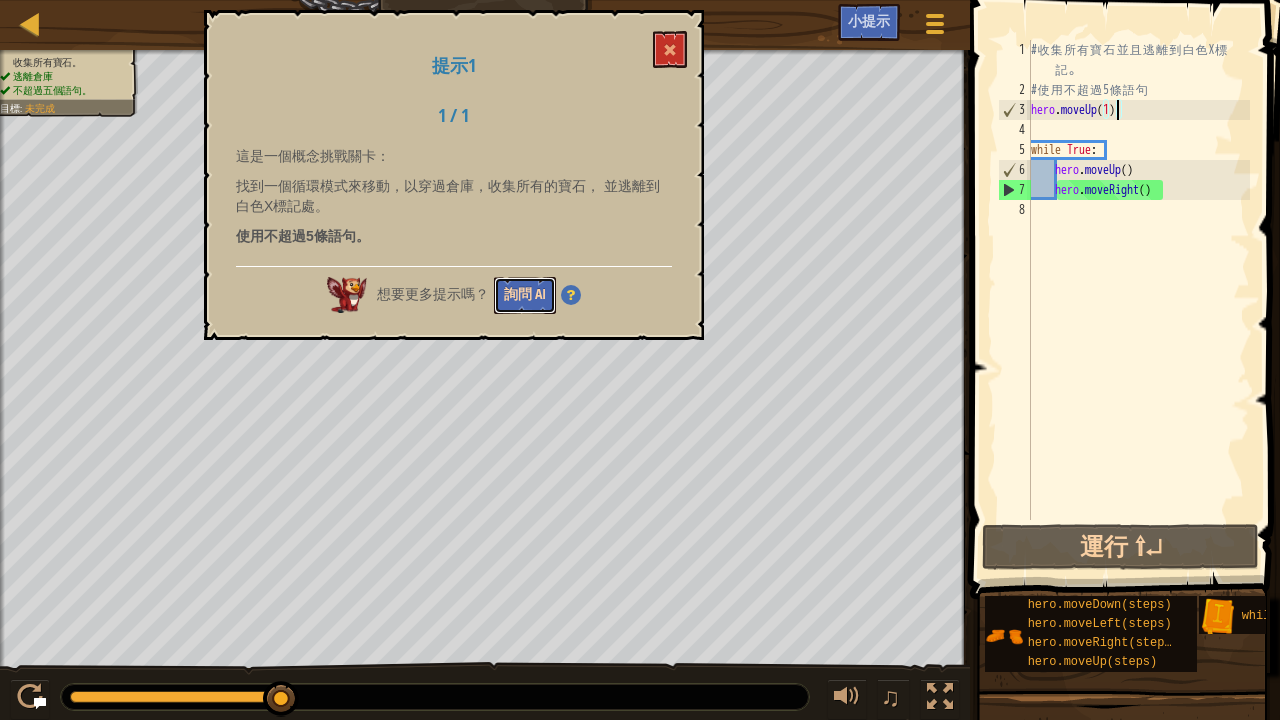 click on "詢問 AI" at bounding box center (525, 295) 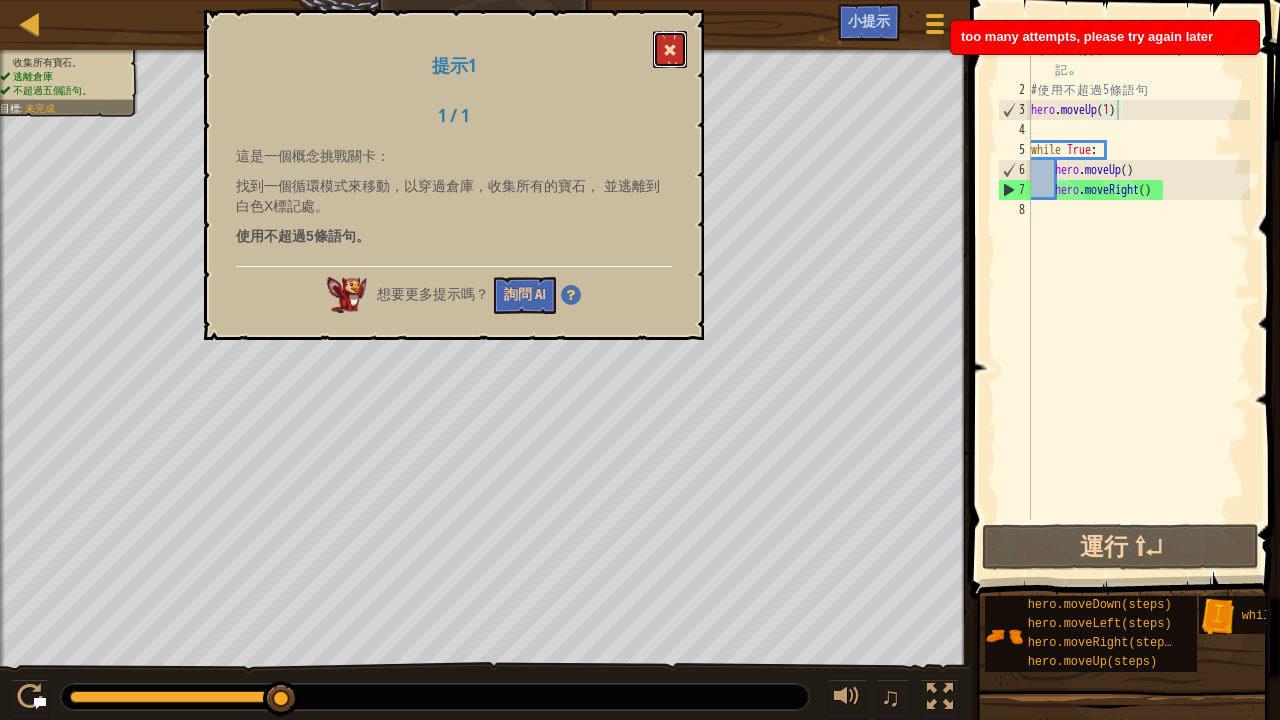 click at bounding box center (670, 50) 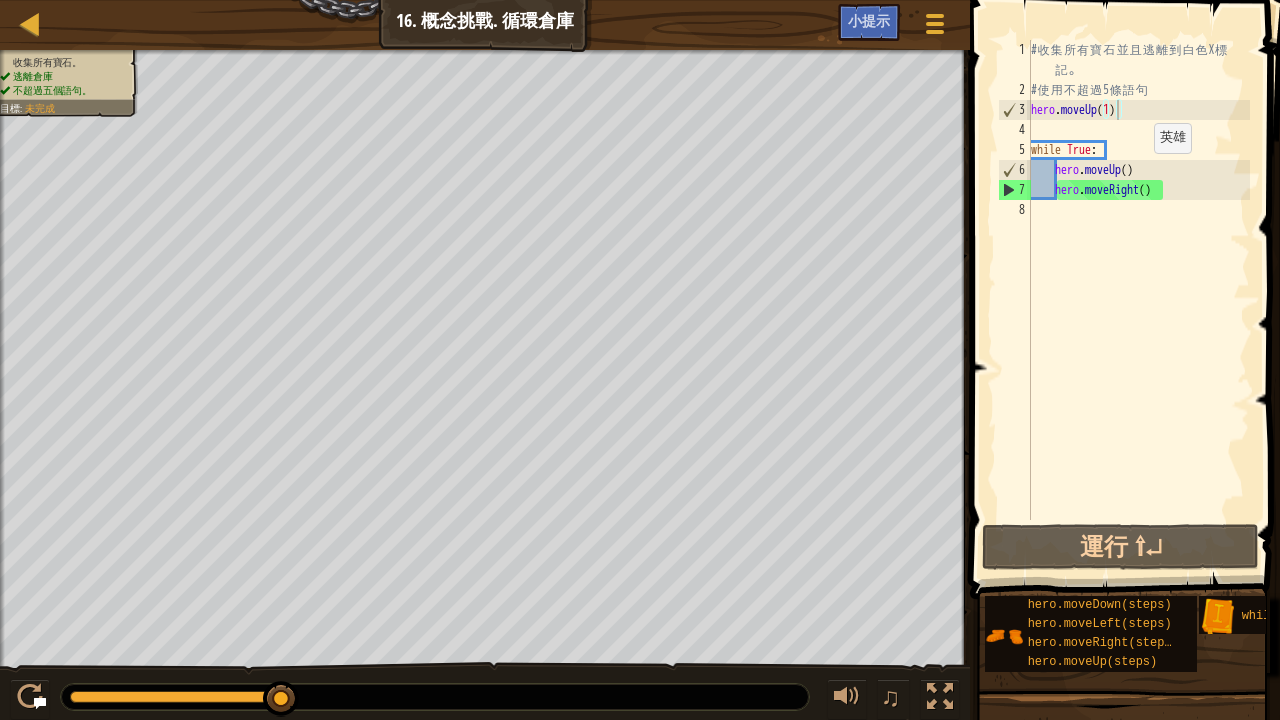 click on "#  收 集 所 有 寶 石 並 且 逃 離 到 白 色 X 標      記 。 #  使 用 不 超 過 5 條 語 句 hero . moveUp ( ) while   True :      hero . moveUp ( )      hero . moveRight ( )" at bounding box center (1138, 310) 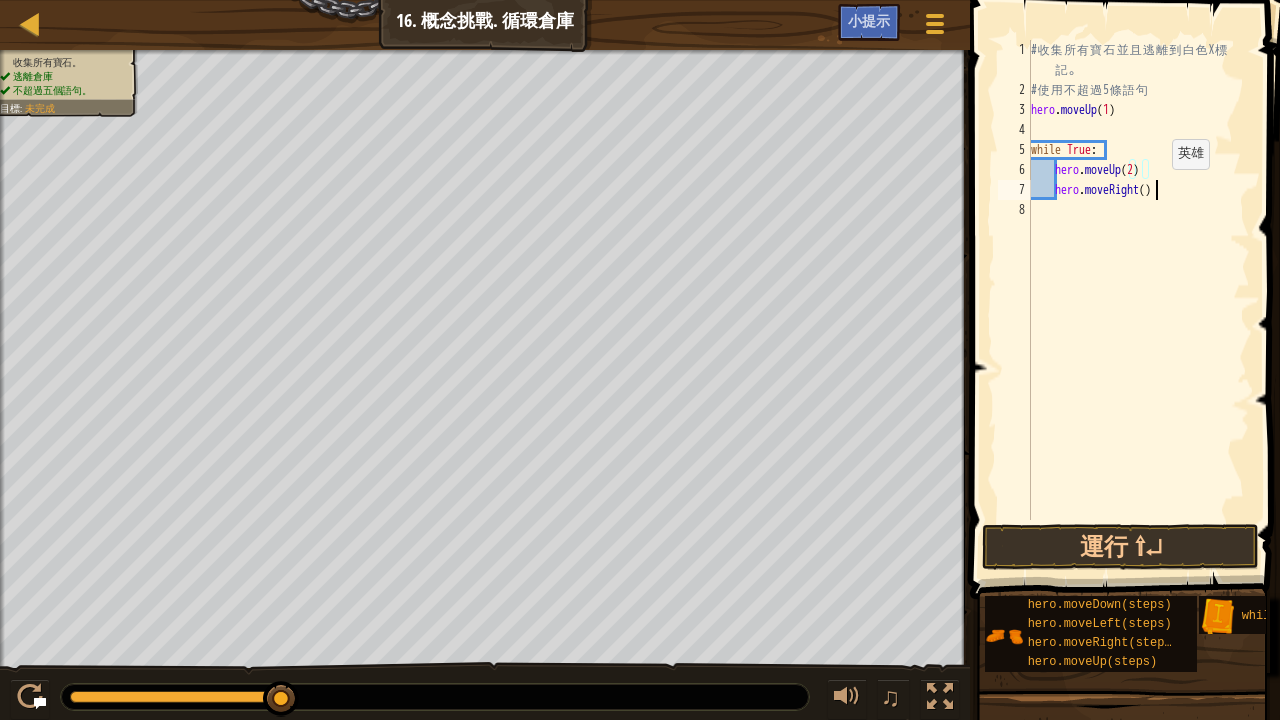 click on "#  收 集 所 有 寶 石 並 且 逃 離 到 白 色 X 標      記 。 #  使 用 不 超 過 5 條 語 句 hero . moveUp ( 1 ) while   True :      hero . moveUp ( 2 )      hero . moveRight ( )" at bounding box center [1138, 310] 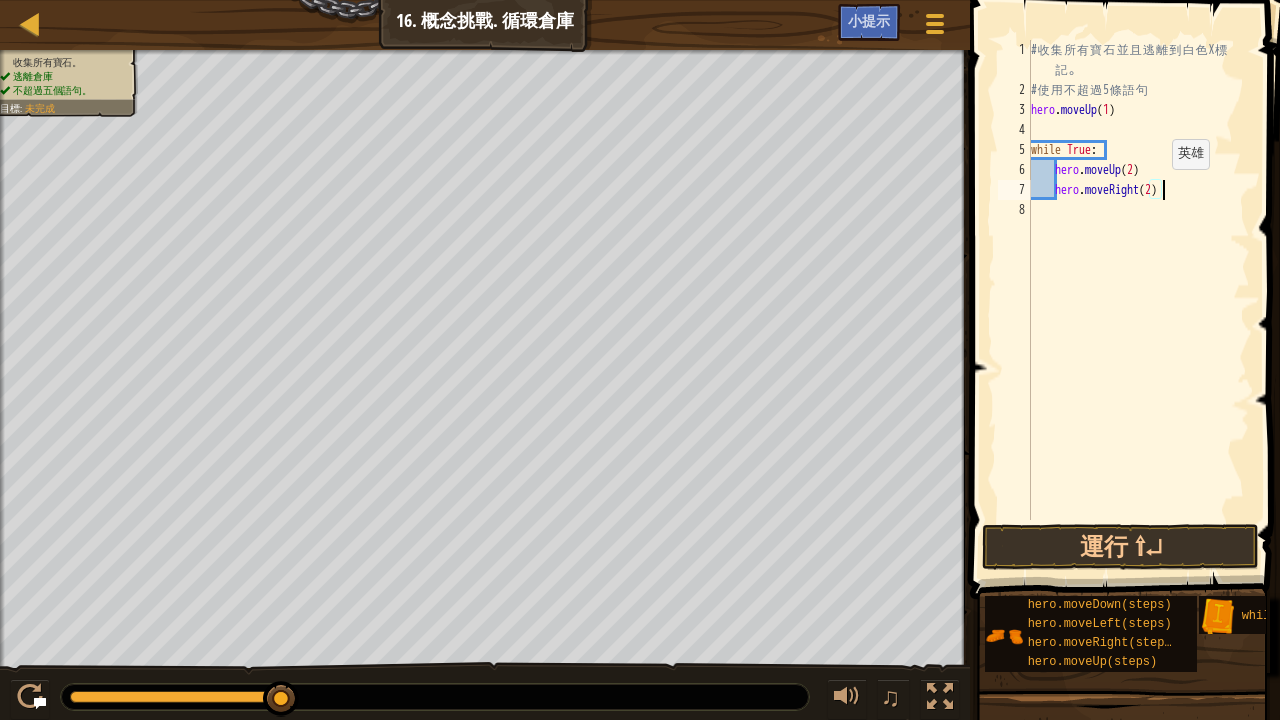 scroll, scrollTop: 9, scrollLeft: 10, axis: both 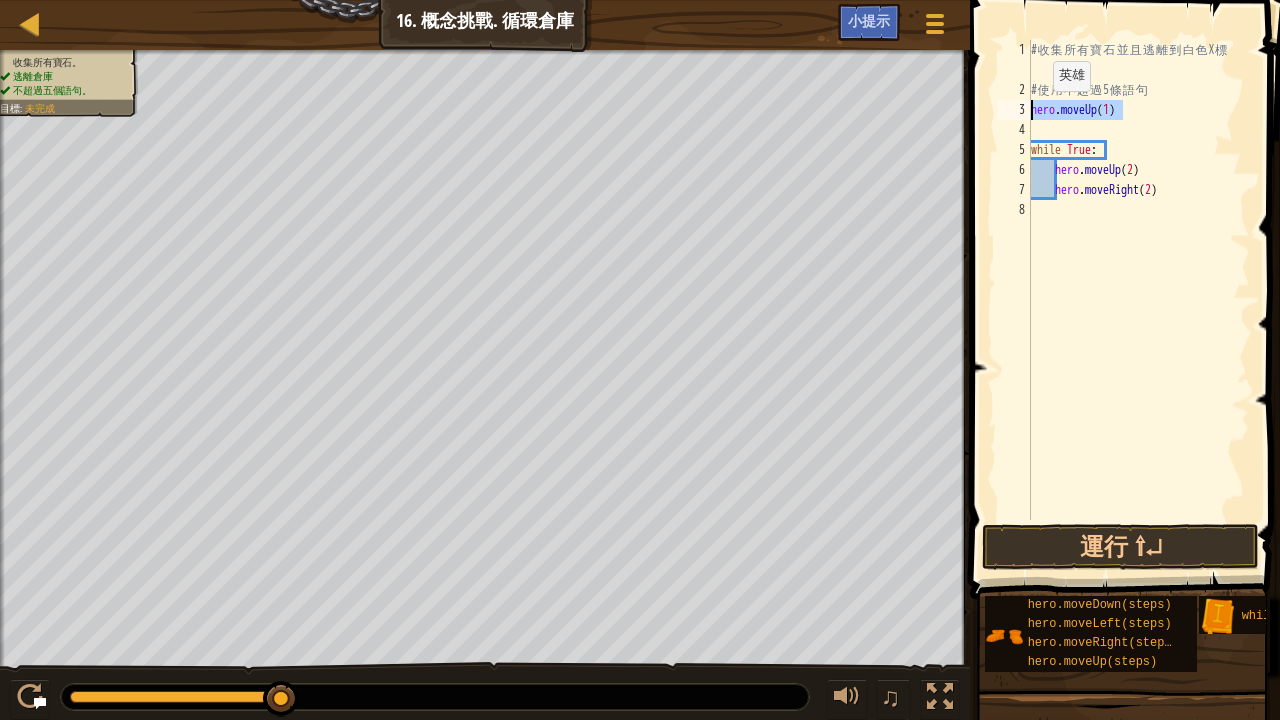 drag, startPoint x: 1130, startPoint y: 104, endPoint x: 1024, endPoint y: 112, distance: 106.30146 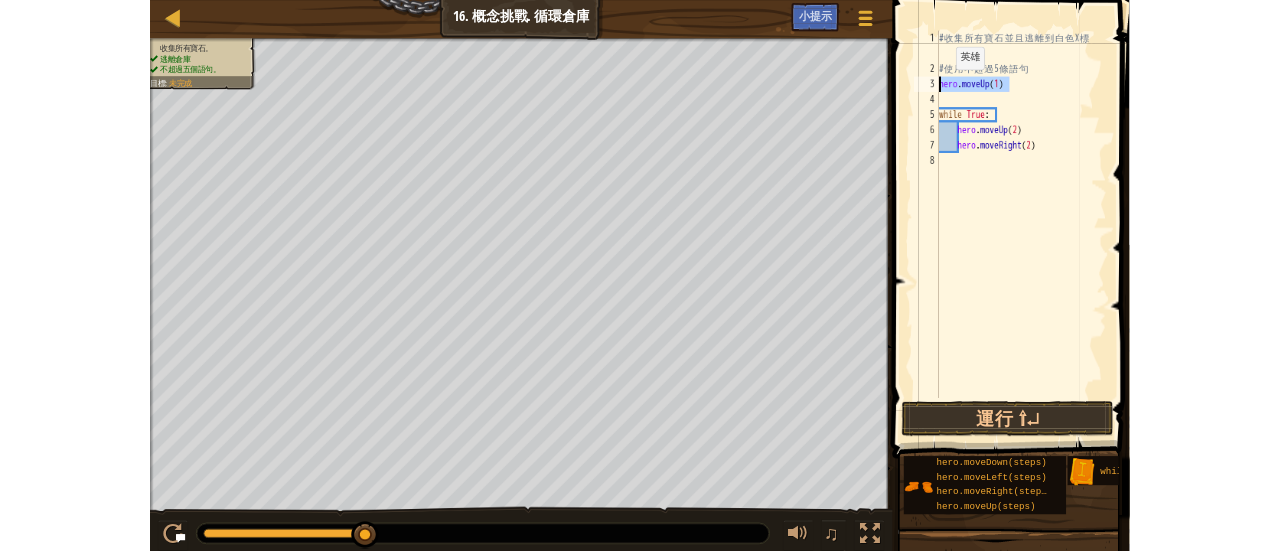 scroll, scrollTop: 9, scrollLeft: 0, axis: vertical 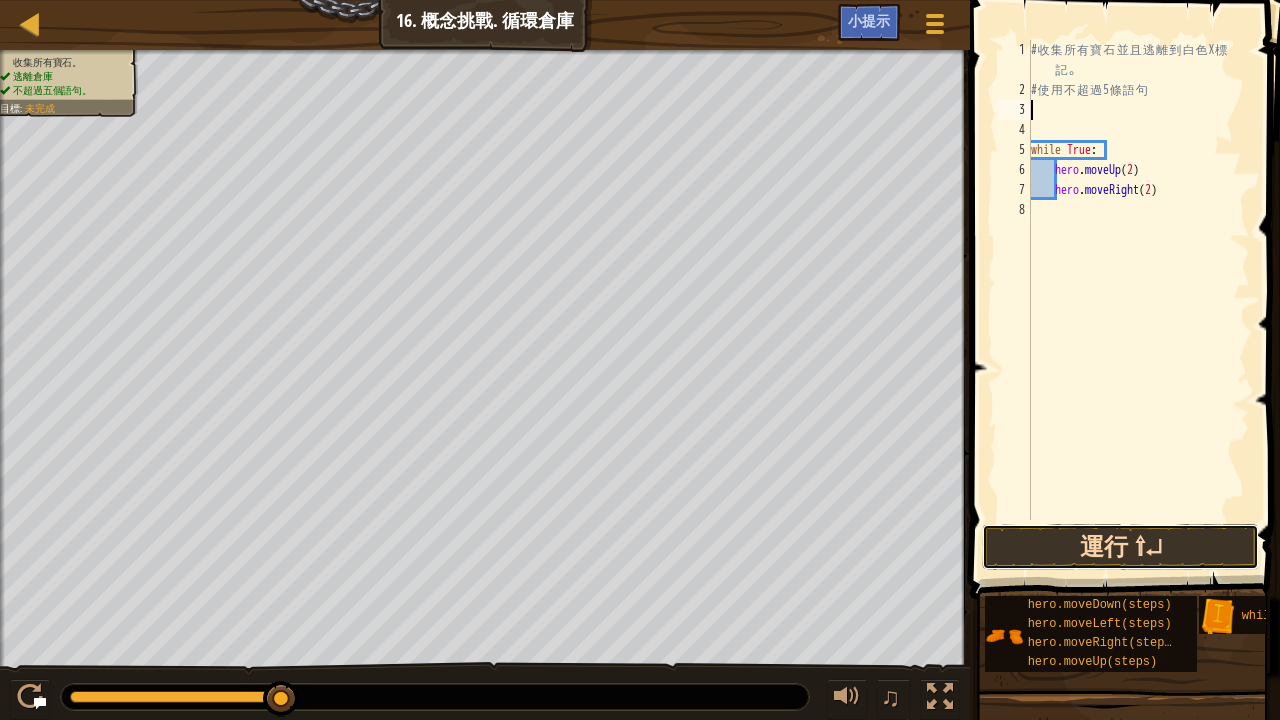 click on "運行 ⇧↵" at bounding box center (1120, 547) 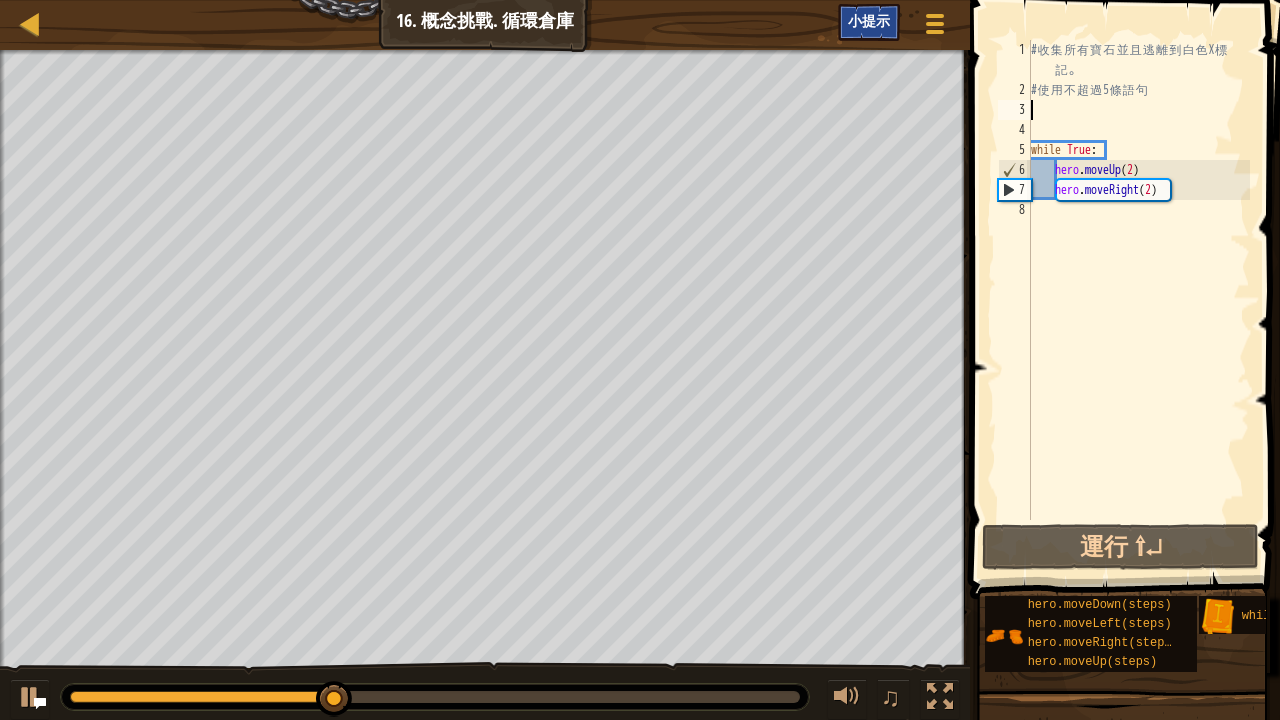 click on "小提示" at bounding box center (869, 20) 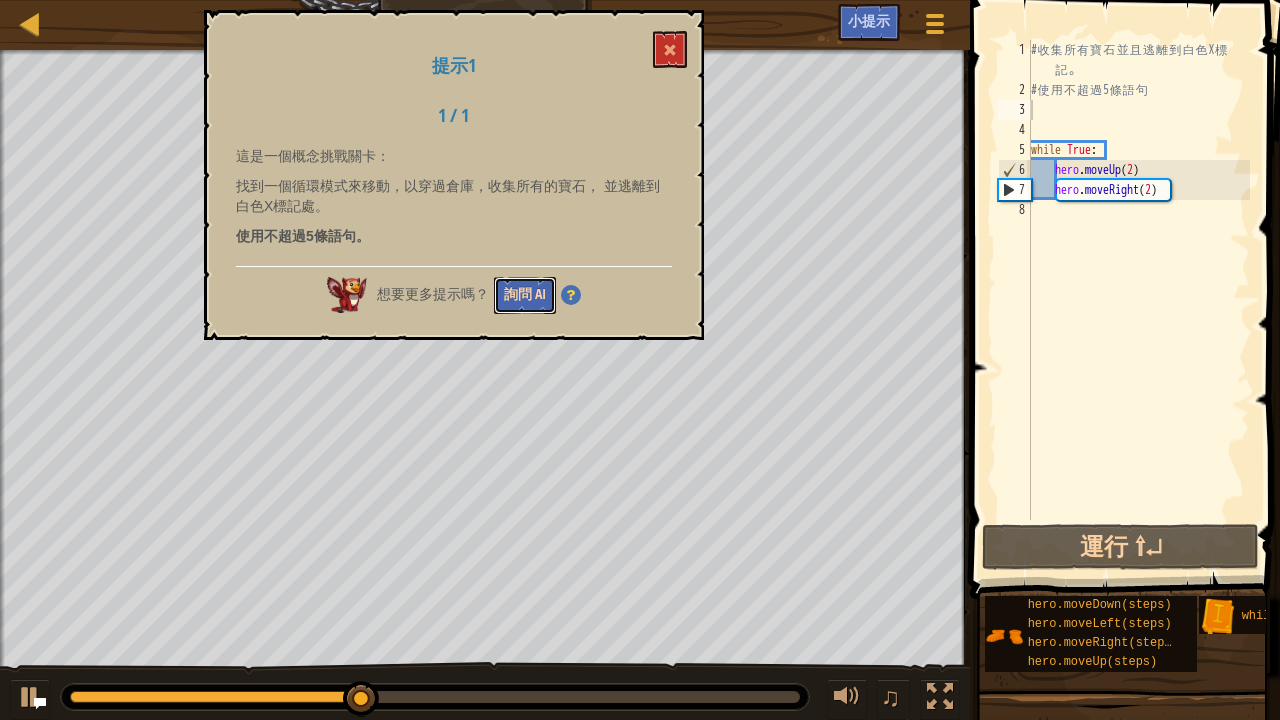 click on "詢問 AI" at bounding box center [525, 295] 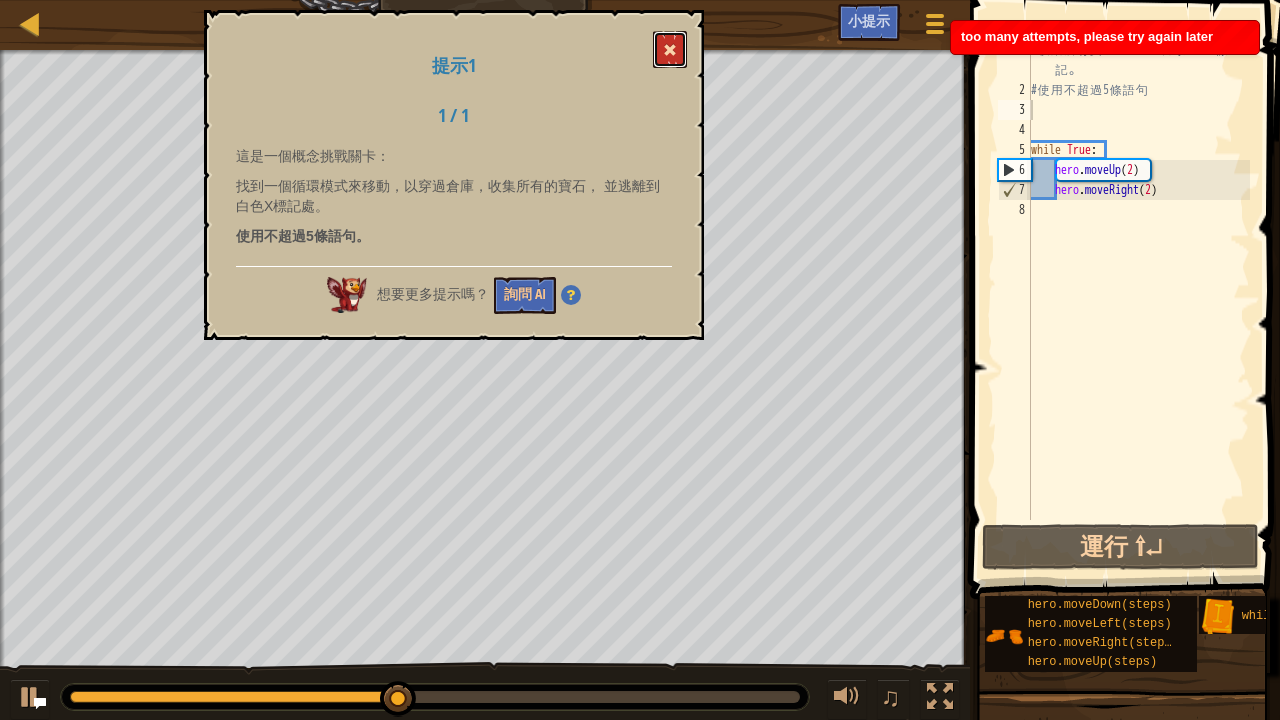 click at bounding box center [670, 50] 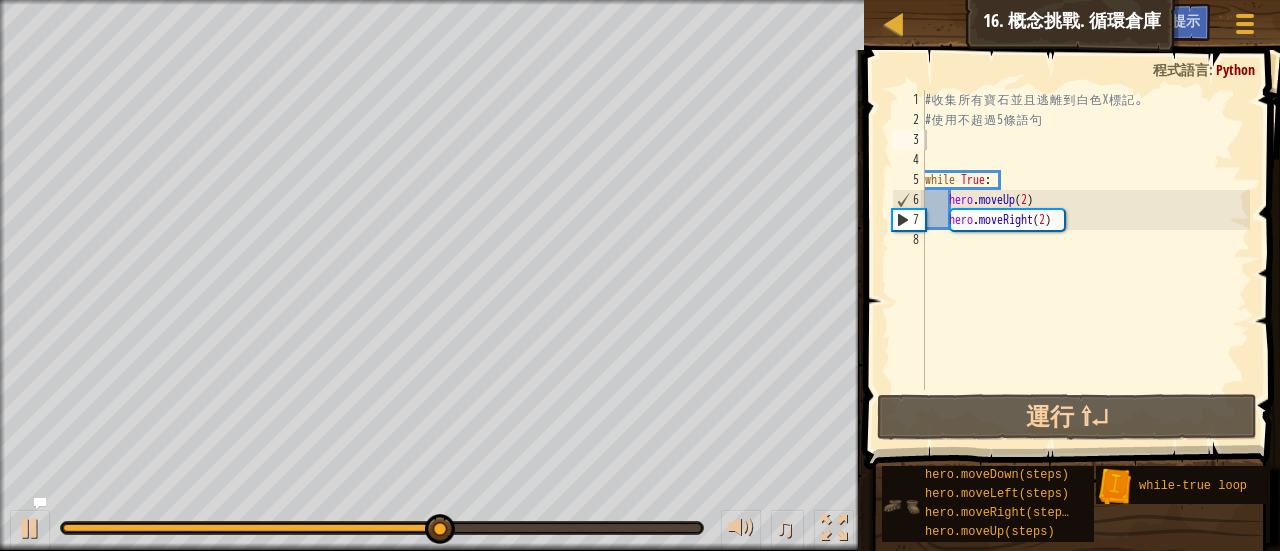 scroll, scrollTop: 15, scrollLeft: 0, axis: vertical 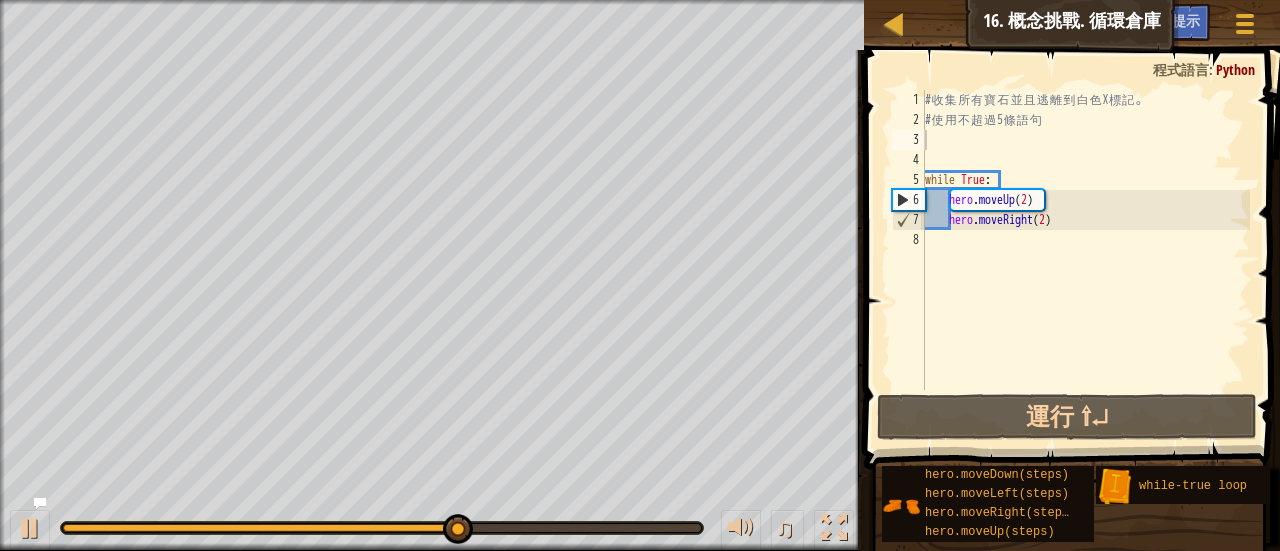 type on "hero.moveRight(2)" 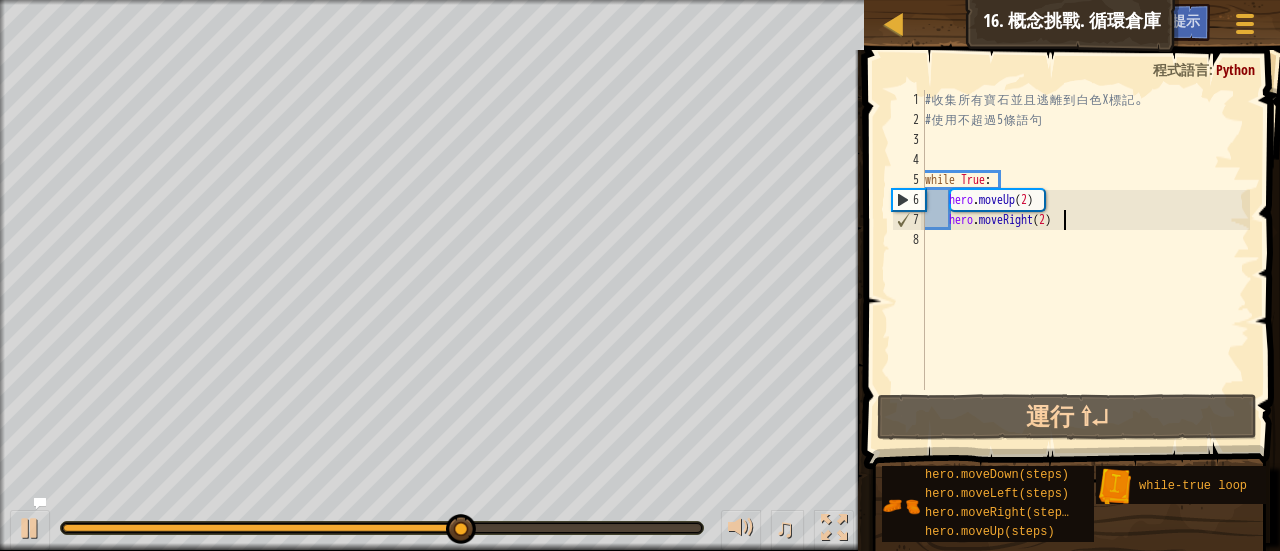 click on "#  收 集 所 有 寶 石 並 且 逃 離 到 白 色 X 標 記 。 #  使 用 不 超 過 5 條 語 句 while   True :      hero . moveUp ( 2 )      hero . moveRight ( 2 )" at bounding box center (1085, 260) 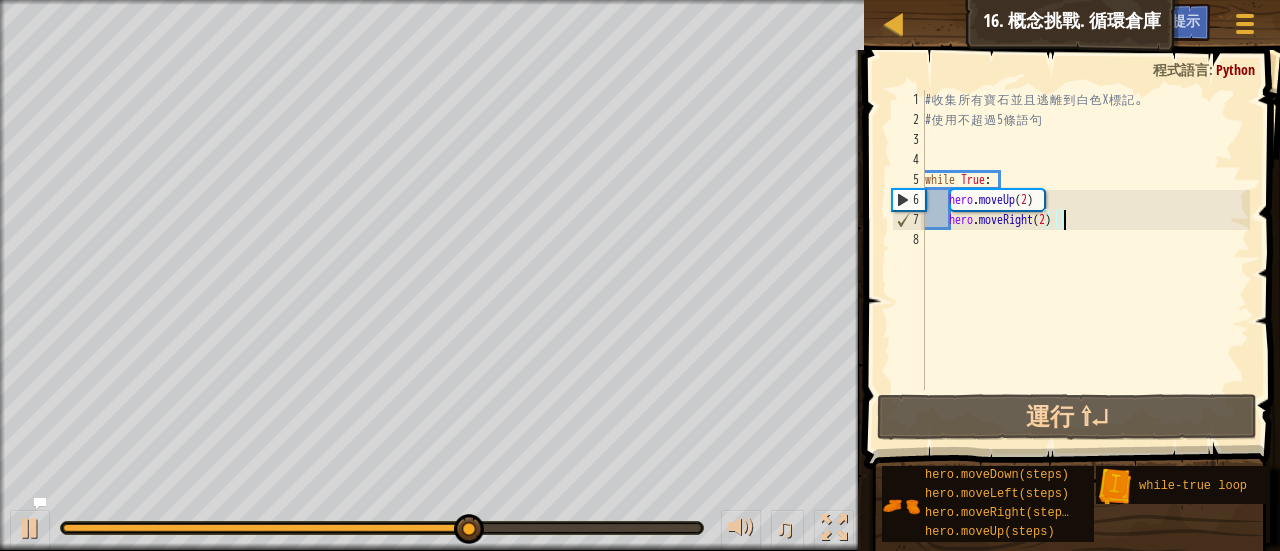 click on "#  收 集 所 有 寶 石 並 且 逃 離 到 白 色 X 標 記 。 #  使 用 不 超 過 5 條 語 句 while   True :      hero . moveUp ( 2 )      hero . moveRight ( 2 )" at bounding box center [1085, 260] 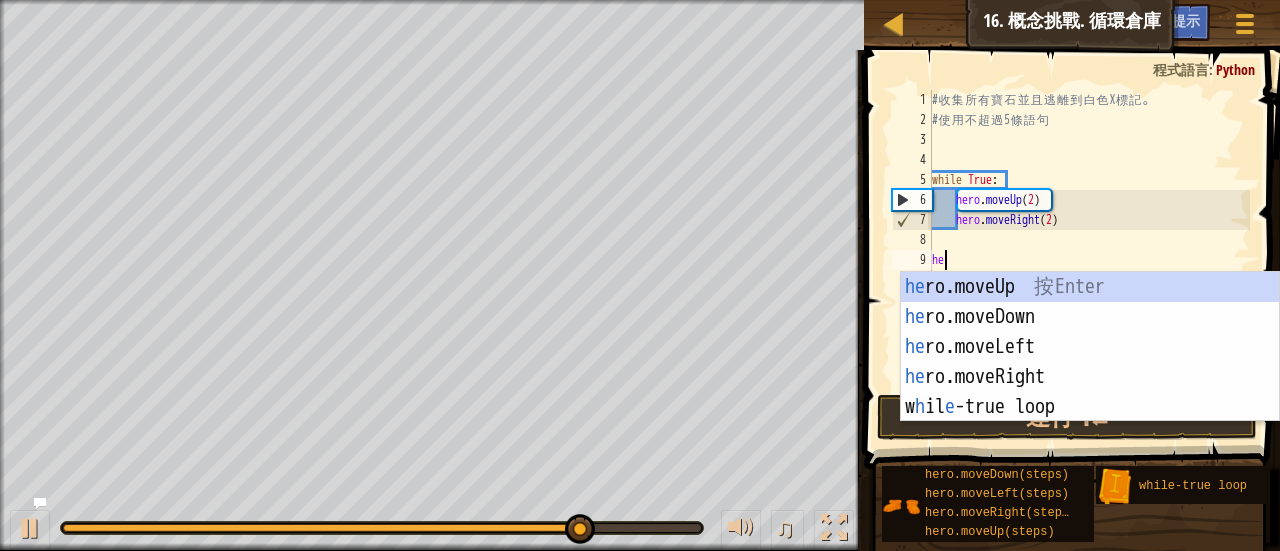 scroll, scrollTop: 9, scrollLeft: 0, axis: vertical 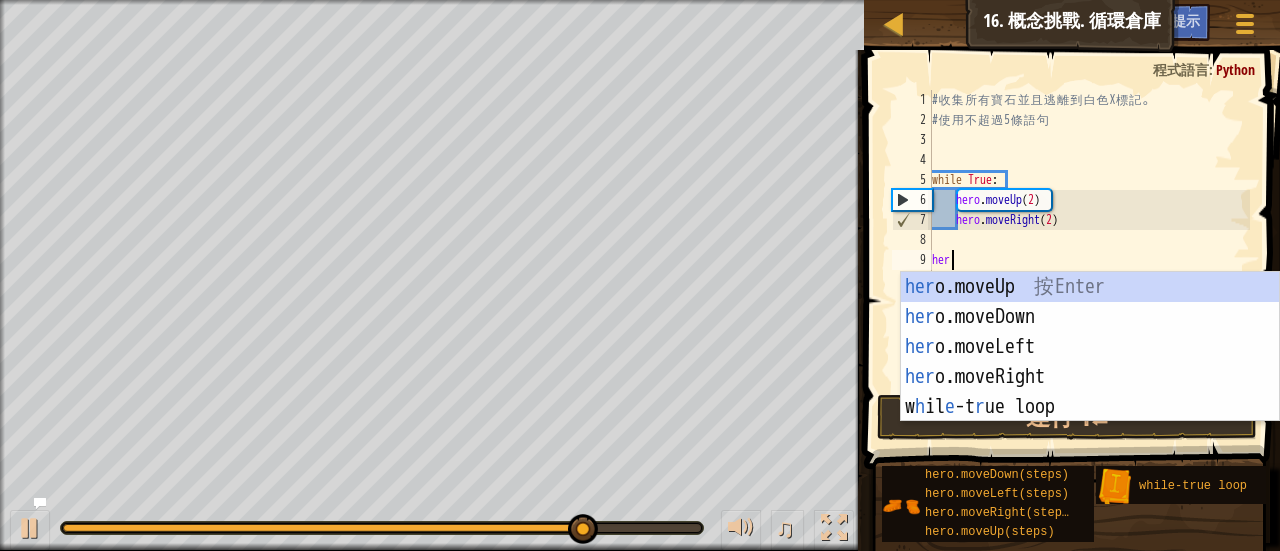 type on "hero" 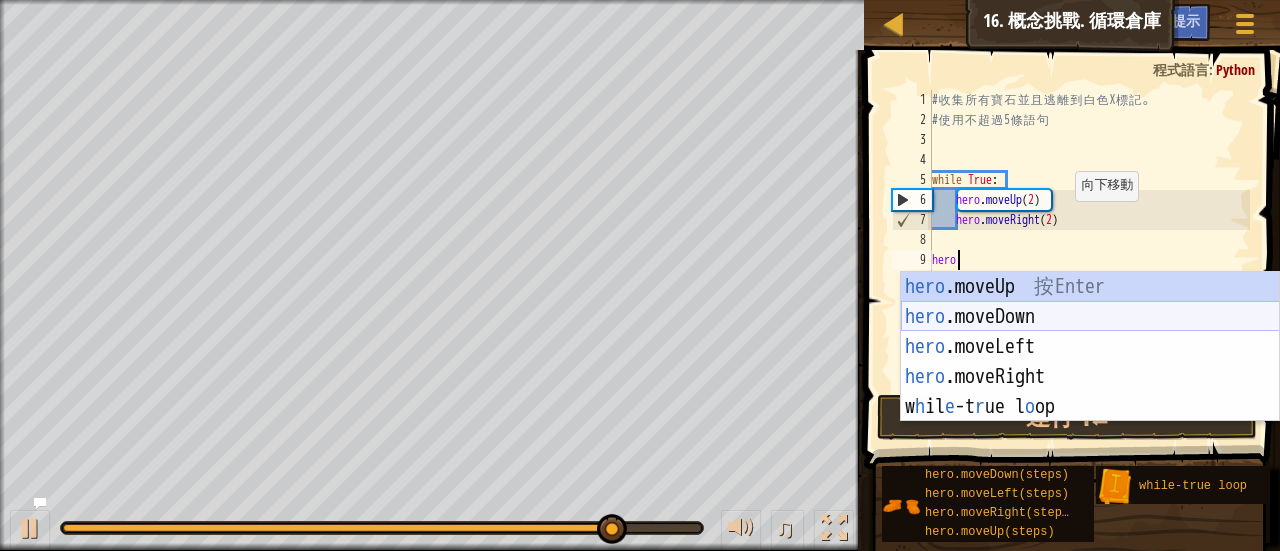 click on "hero .moveUp 按 Enter hero .moveDown 按 Enter hero .moveLeft 按 Enter hero .moveRight 按 Enter w h il e -t r ue l o op 按 Enter" at bounding box center (1090, 377) 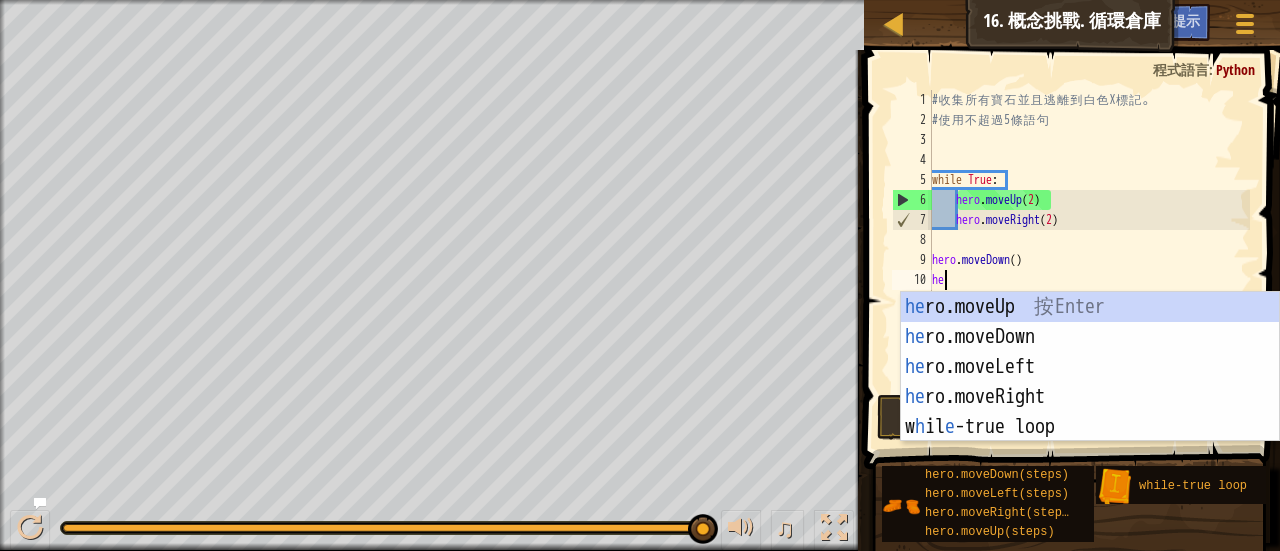 scroll, scrollTop: 9, scrollLeft: 0, axis: vertical 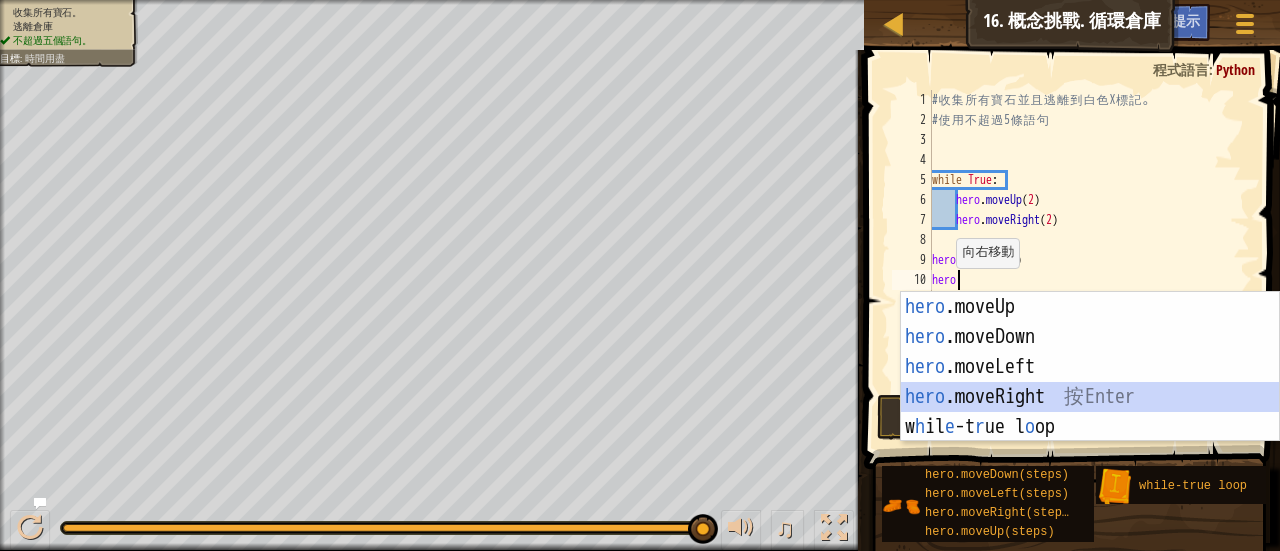 click on "hero .moveUp 按 Enter hero .moveDown 按 Enter hero .moveLeft 按 Enter hero .moveRight 按 Enter w h il e -t r ue l o op 按 Enter" at bounding box center (1090, 397) 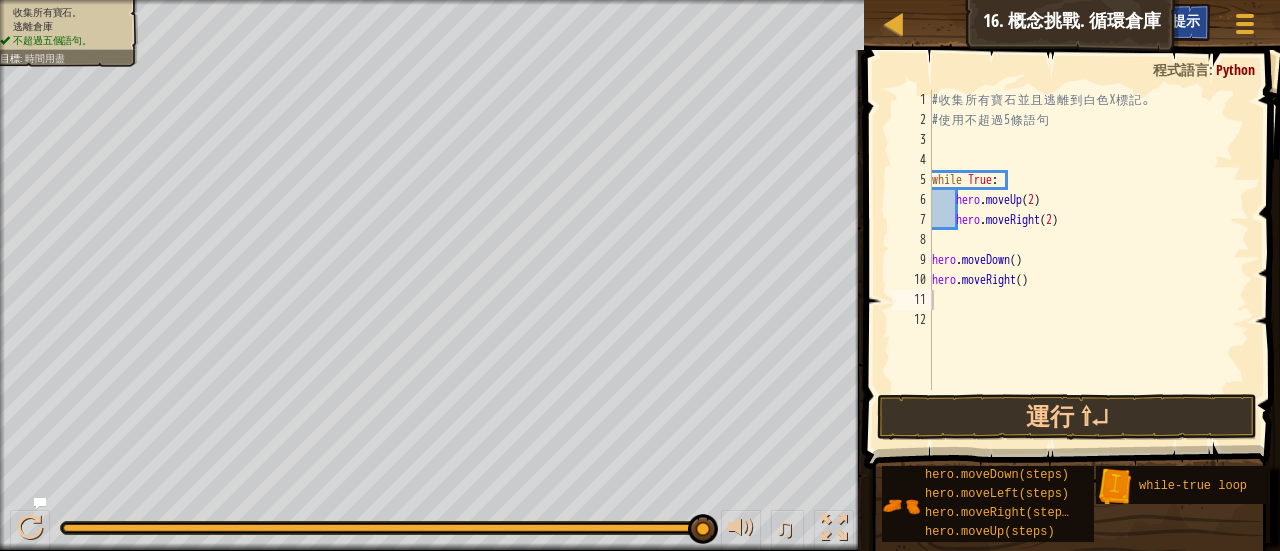 click on "小提示" at bounding box center (1179, 20) 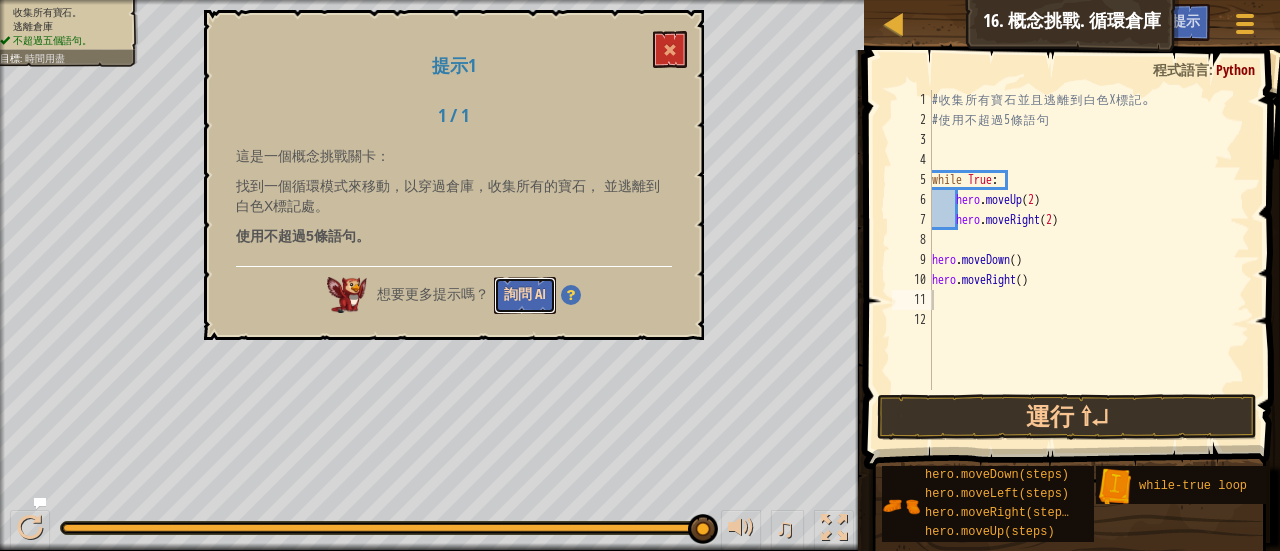 click on "詢問 AI" at bounding box center [525, 295] 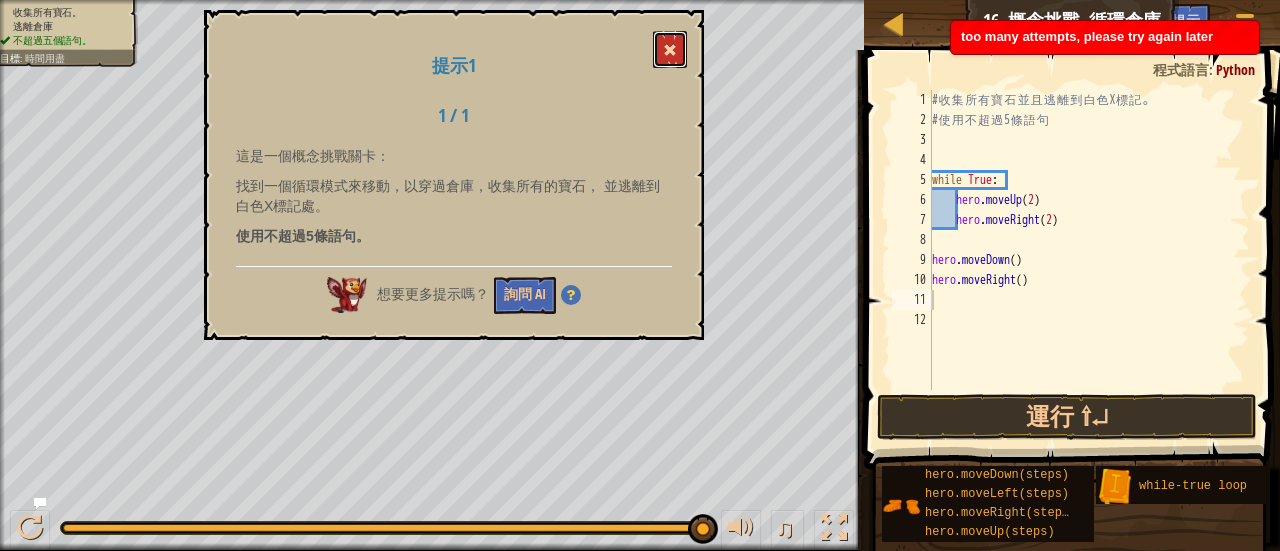 click at bounding box center (670, 50) 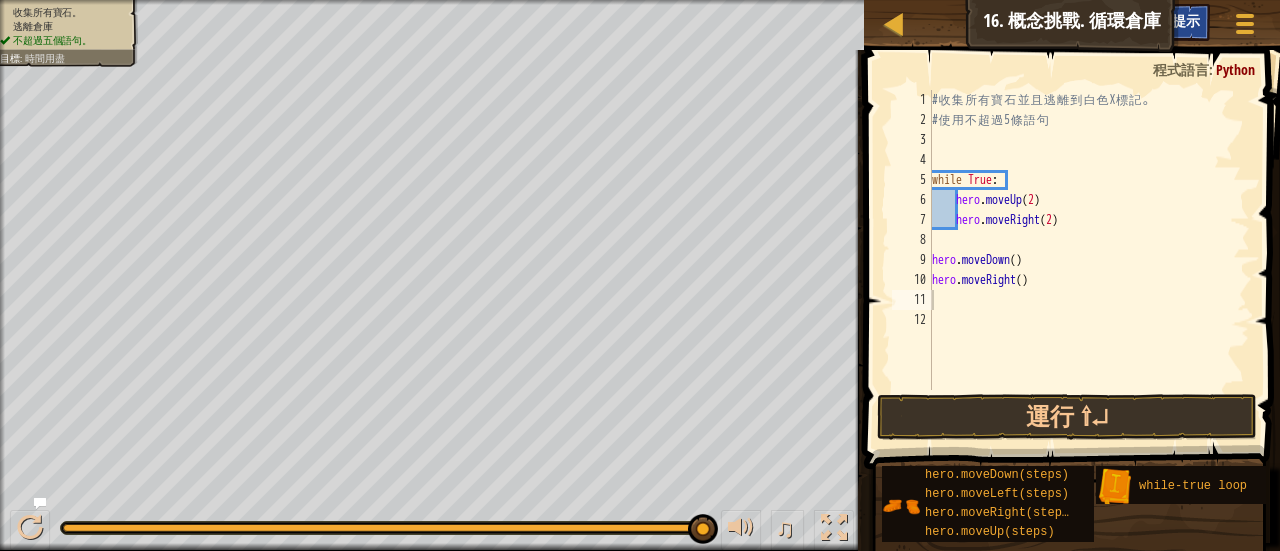 click on "小提示" at bounding box center [1179, 20] 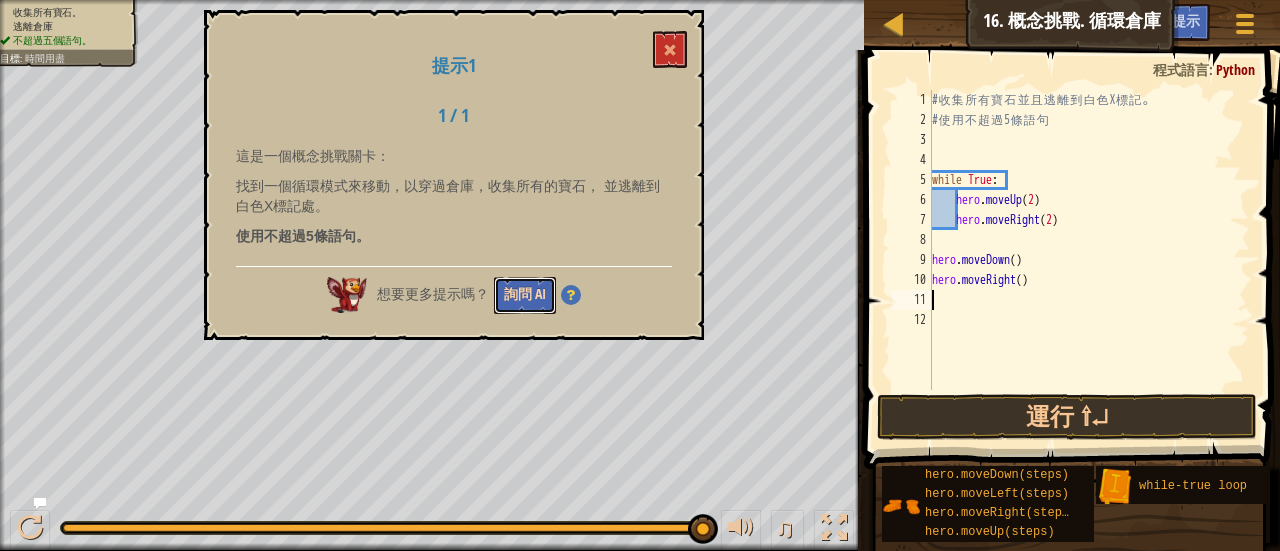 click on "詢問 AI" at bounding box center (525, 295) 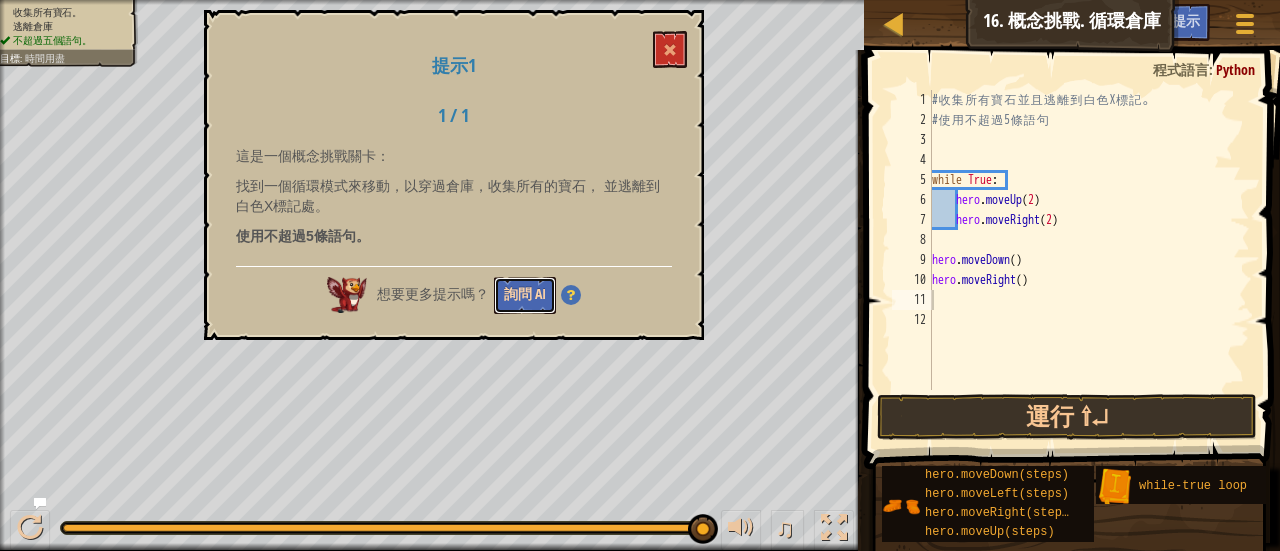 click on "詢問 AI" at bounding box center (525, 295) 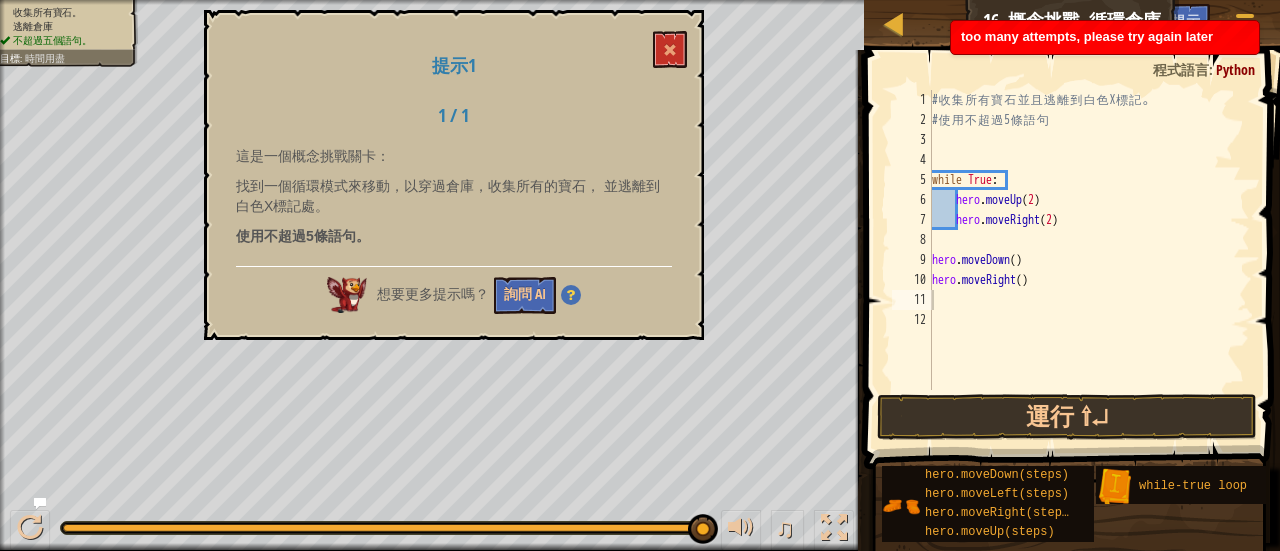 click at bounding box center (571, 295) 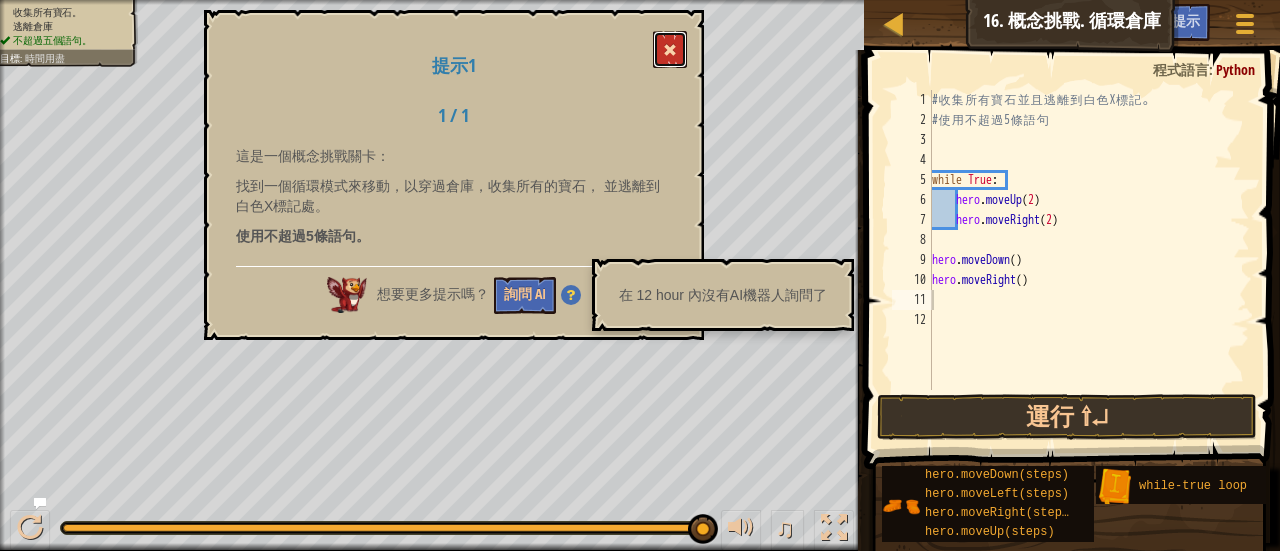 click at bounding box center (670, 50) 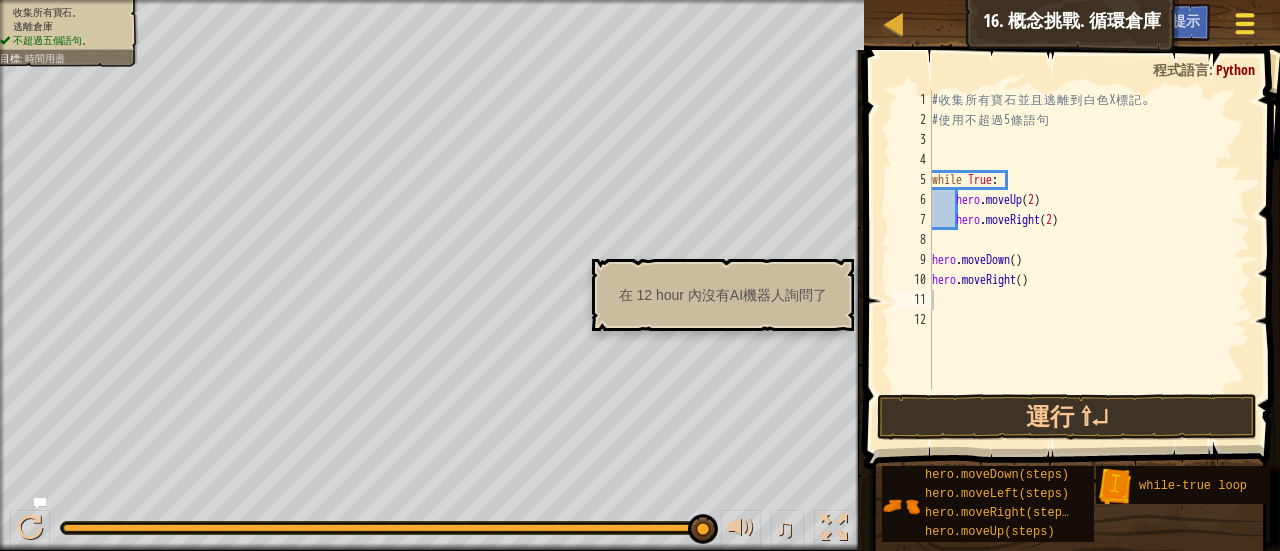 click at bounding box center (1244, 23) 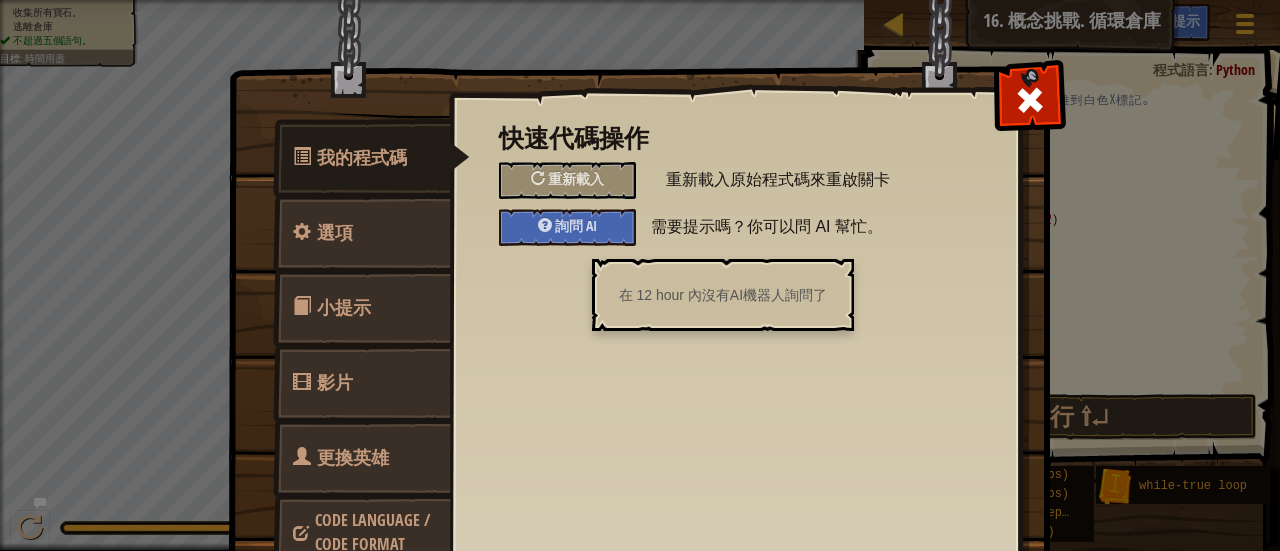 click on "小提示" at bounding box center [344, 307] 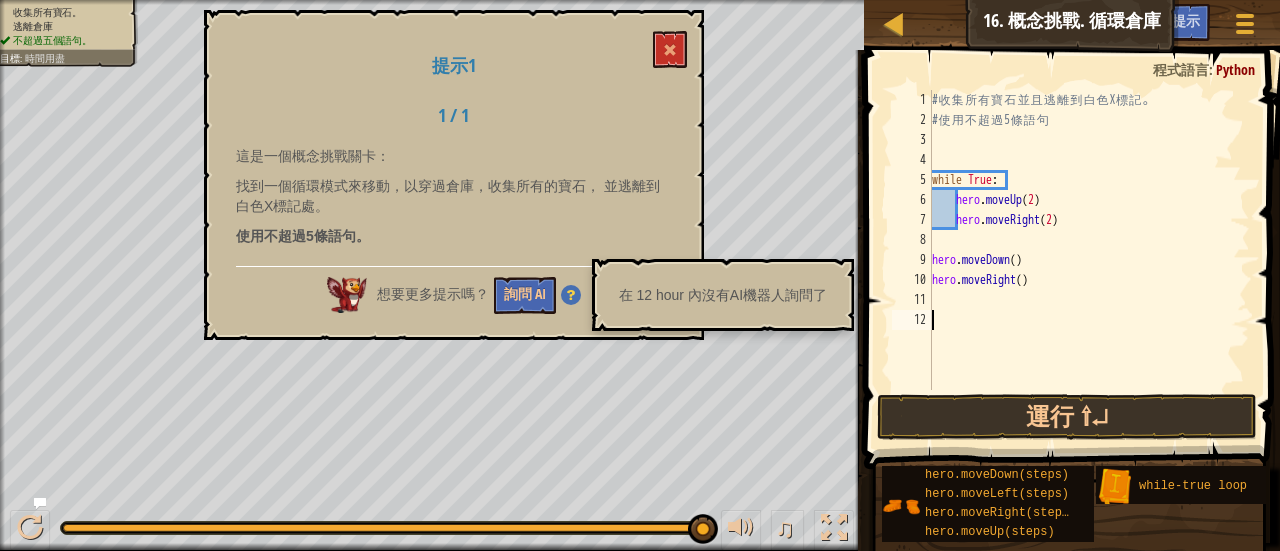 click on "#  收 集 所 有 寶 石 並 且 逃 離 到 白 色 X 標 記 。 #  使 用 不 超 過 5 條 語 句 while   True :      hero . moveUp ( 2 )      hero . moveRight ( 2 ) hero . moveDown ( ) hero . moveRight ( )" at bounding box center [1089, 260] 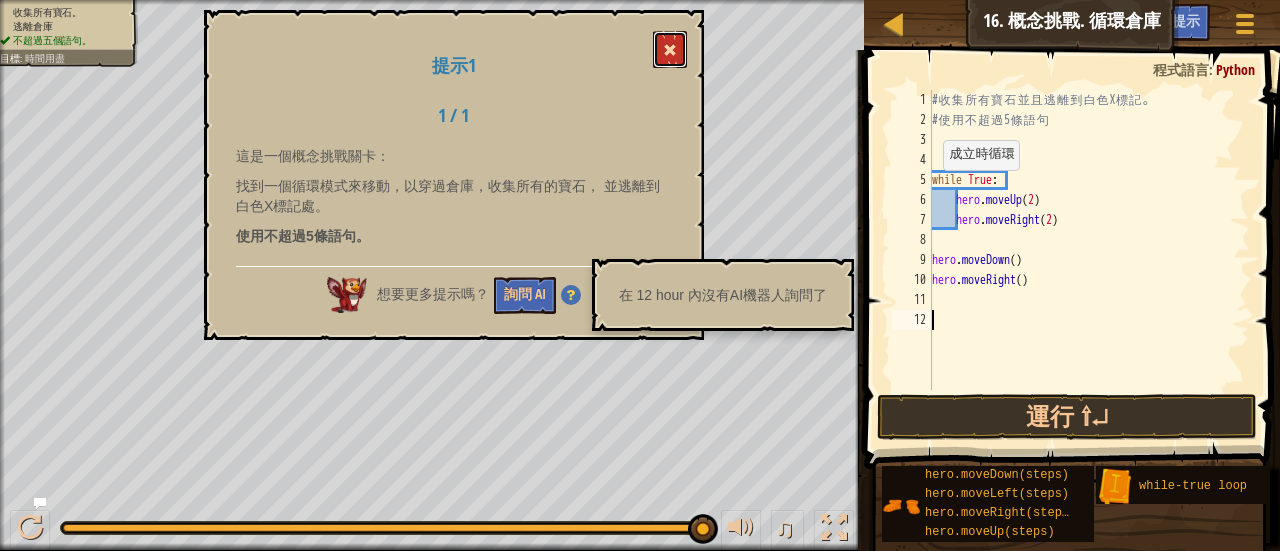click at bounding box center (670, 50) 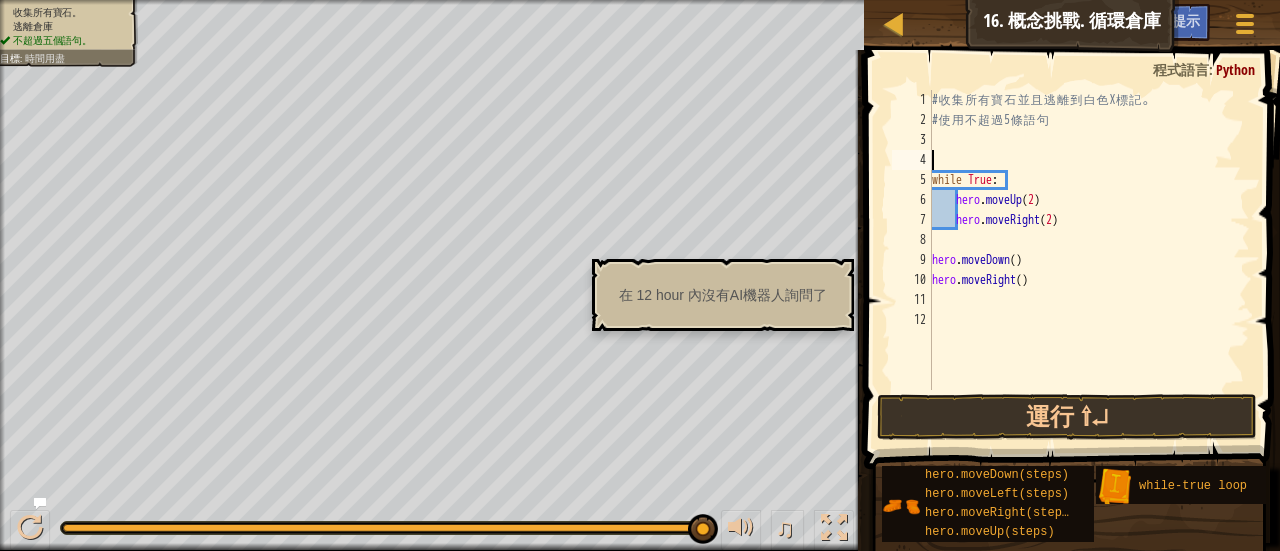click on "#  收 集 所 有 寶 石 並 且 逃 離 到 白 色 X 標 記 。 #  使 用 不 超 過 5 條 語 句 while   True :      hero . moveUp ( 2 )      hero . moveRight ( 2 ) hero . moveDown ( ) hero . moveRight ( )" at bounding box center (1089, 260) 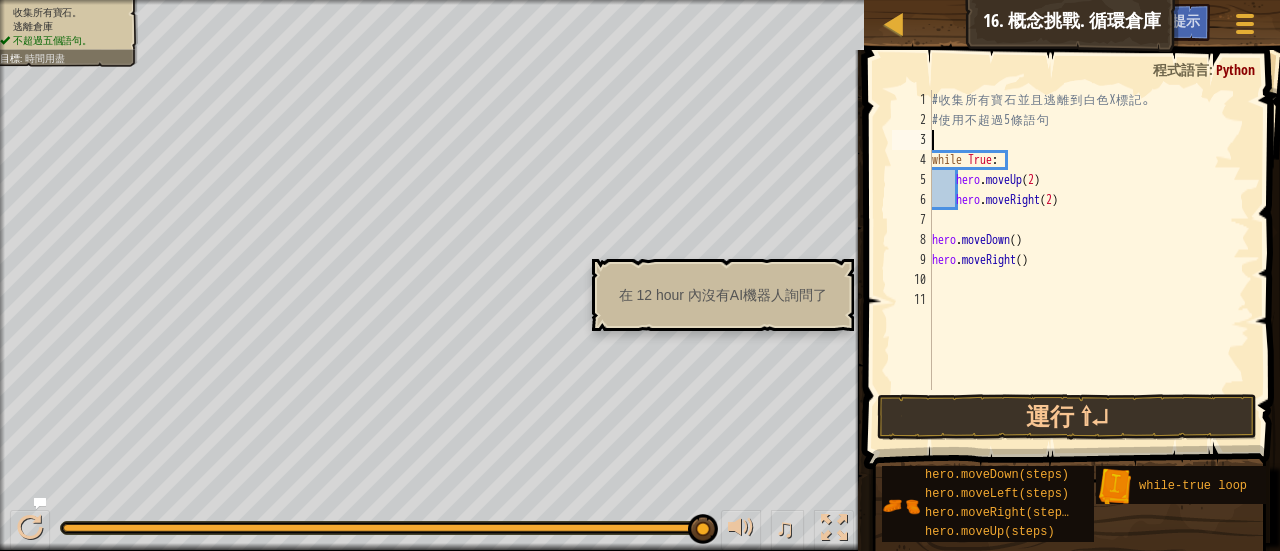 type on "# 使用不超過5條語句" 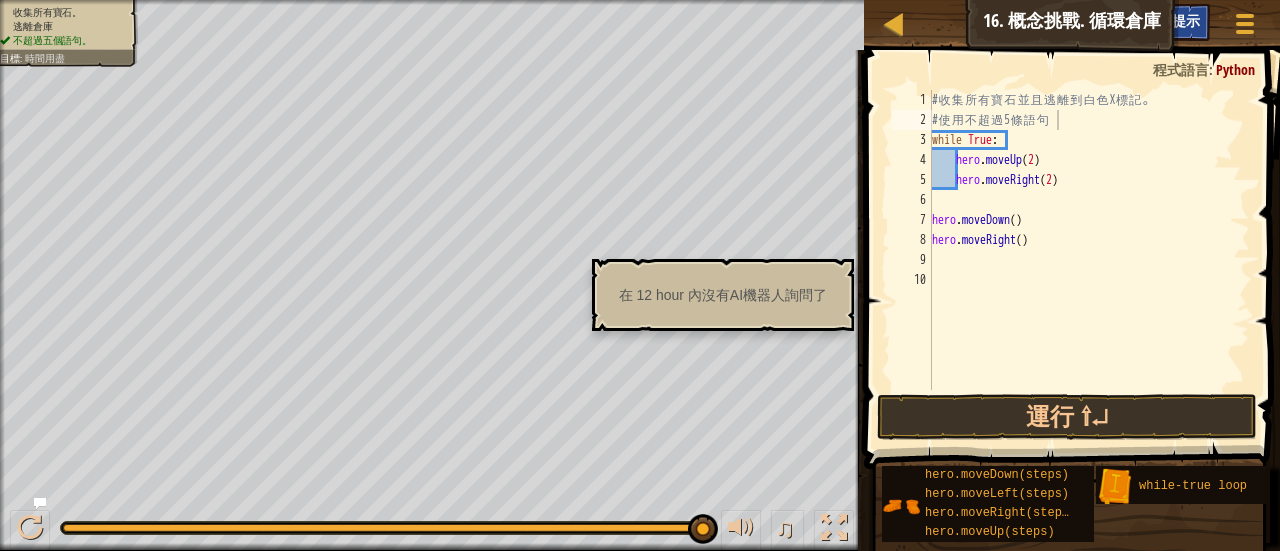click on "小提示" at bounding box center (1179, 20) 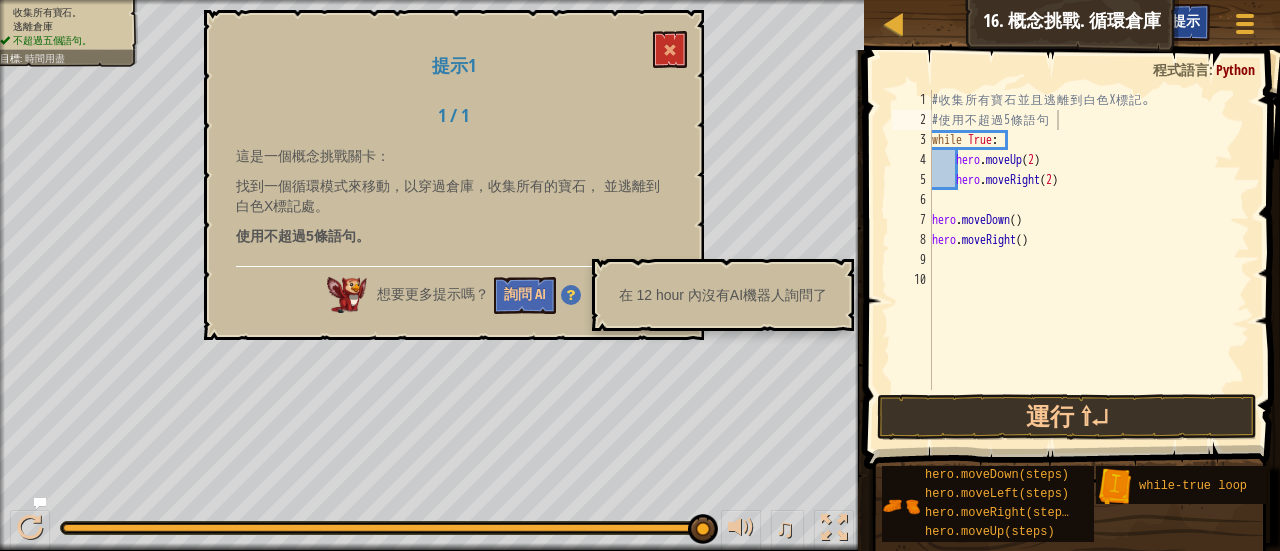 drag, startPoint x: 1006, startPoint y: 19, endPoint x: 1152, endPoint y: 21, distance: 146.0137 